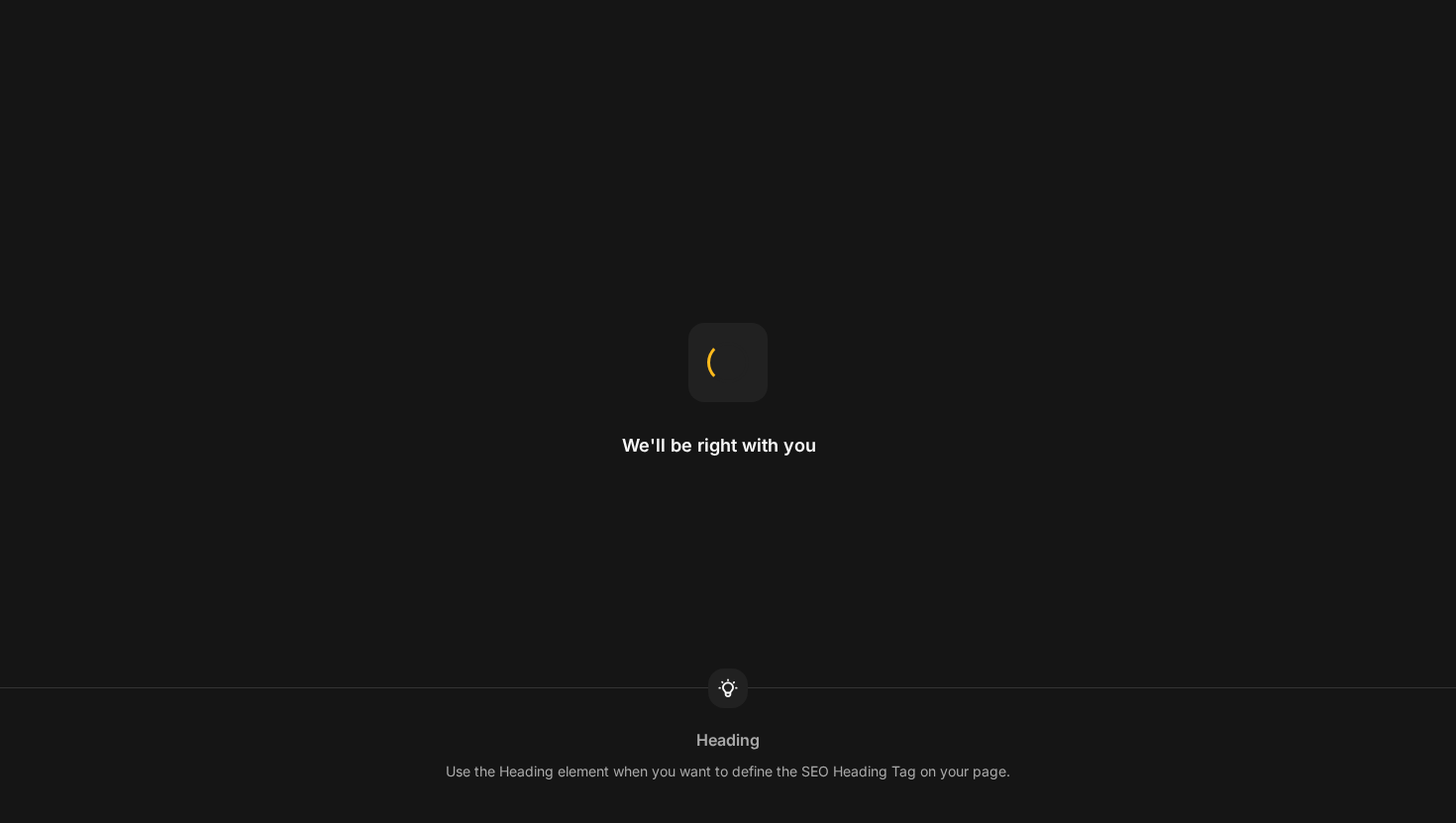 scroll, scrollTop: 0, scrollLeft: 0, axis: both 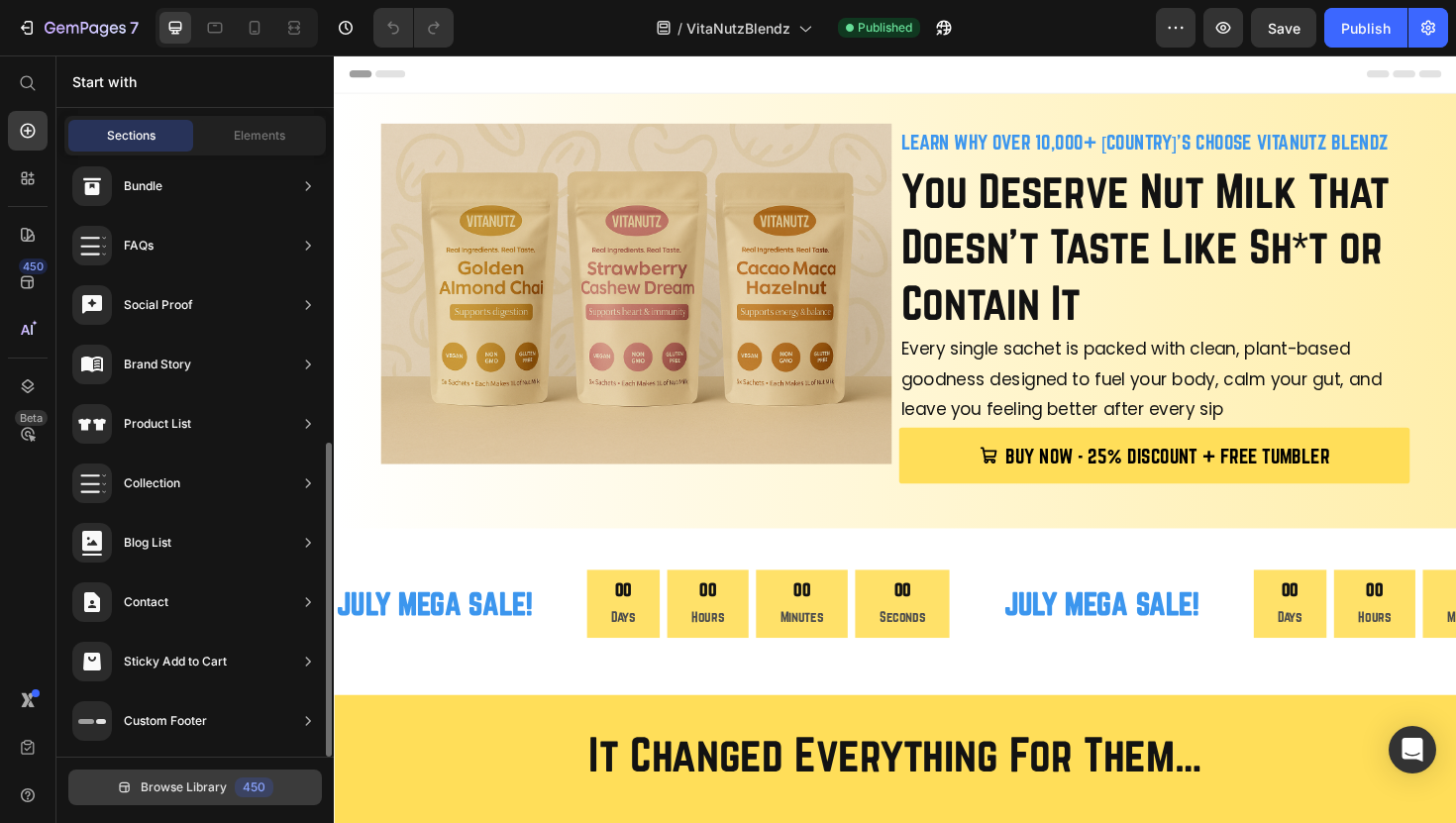 click on "Browse Library 450" at bounding box center [195, 787] 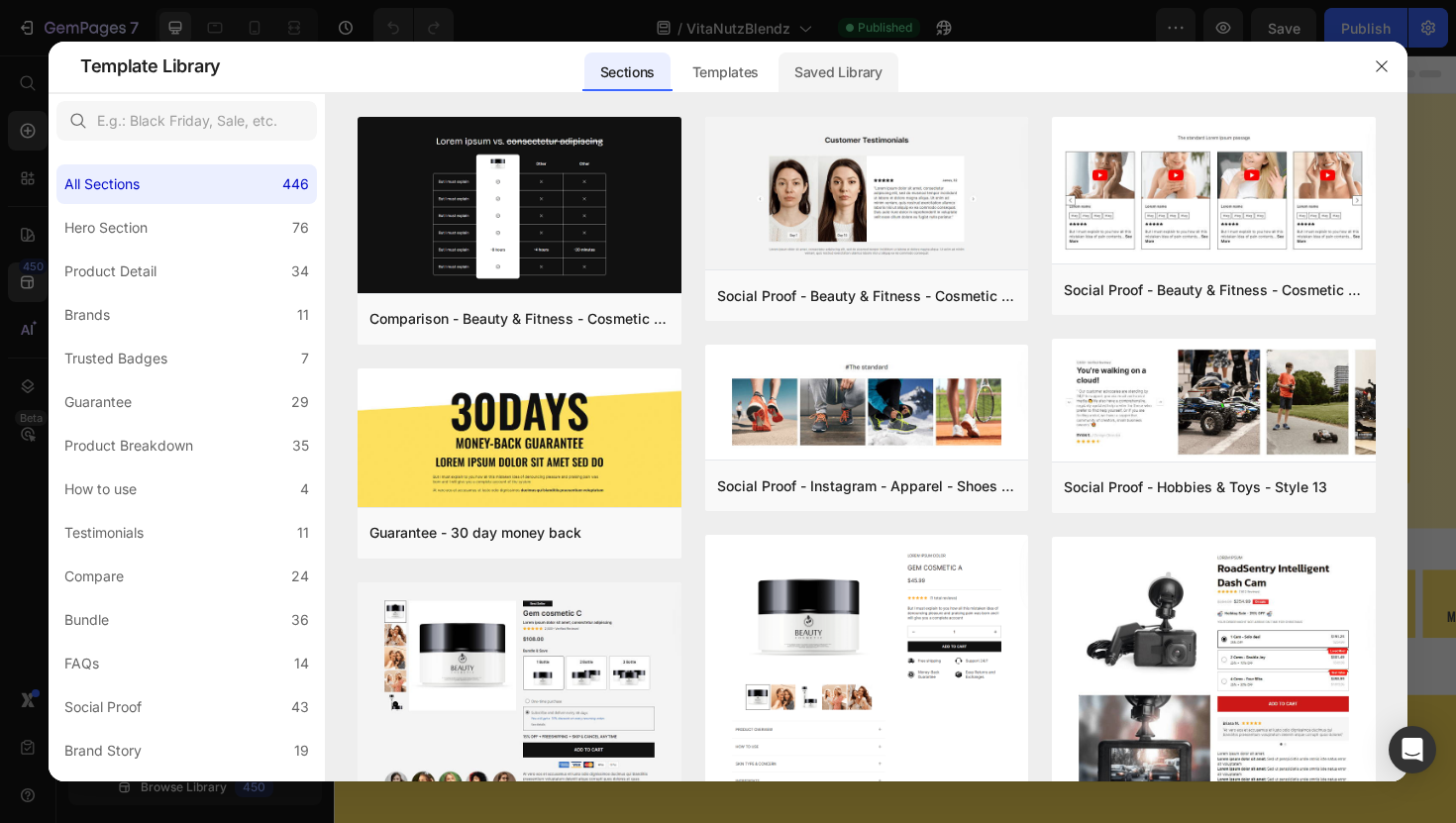click on "Saved Library" 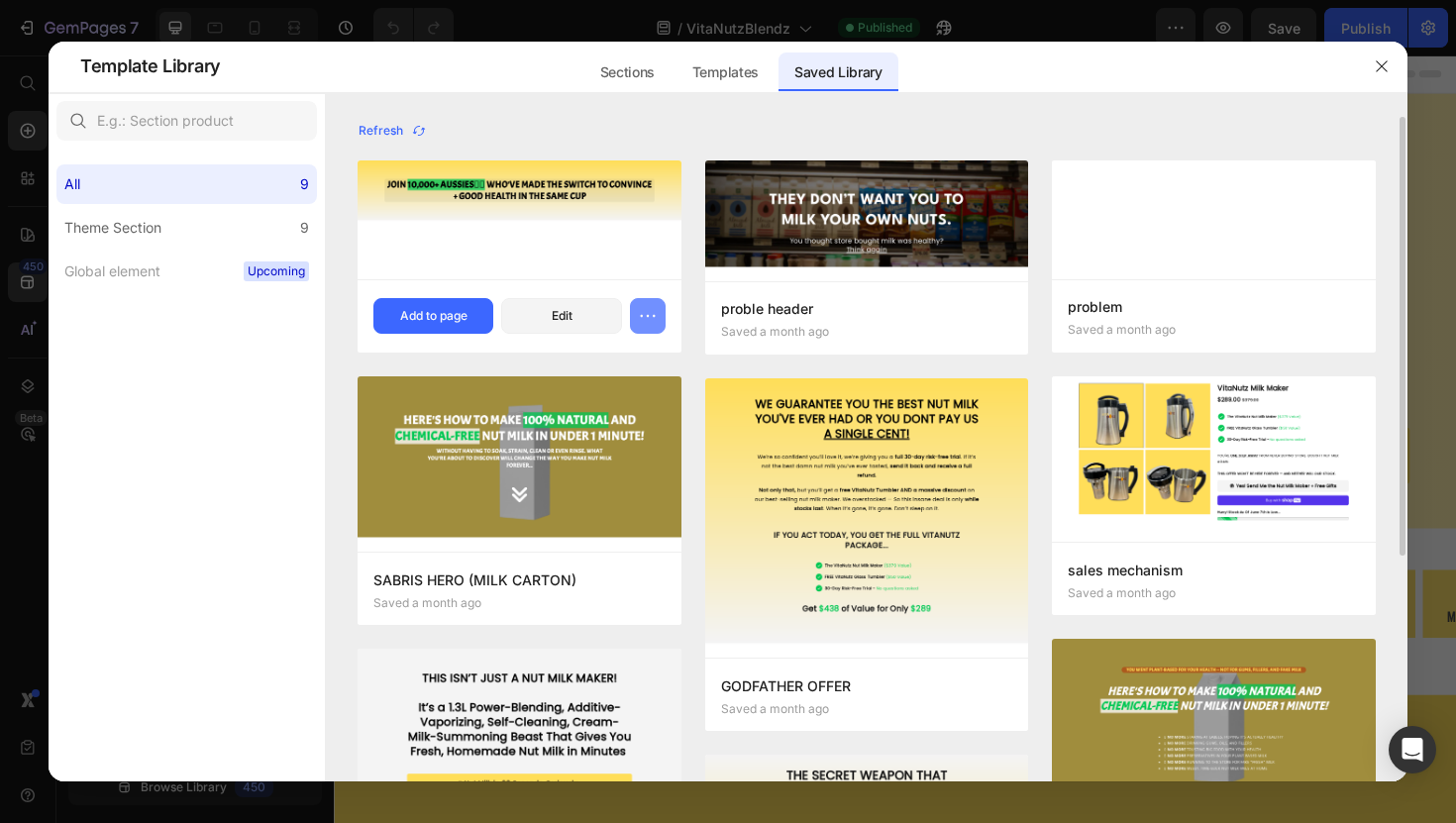 click 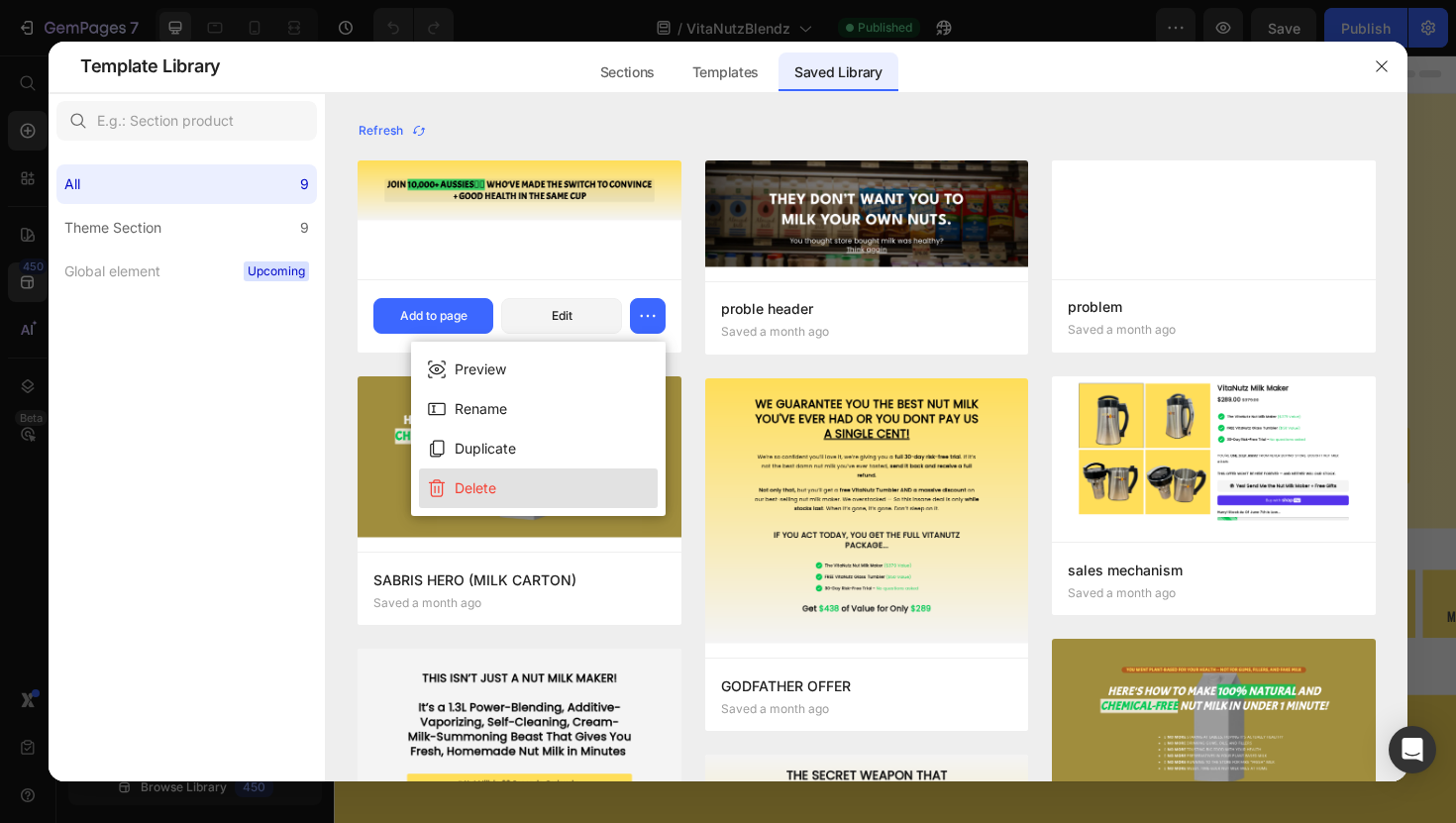 click on "Delete" at bounding box center (538, 488) 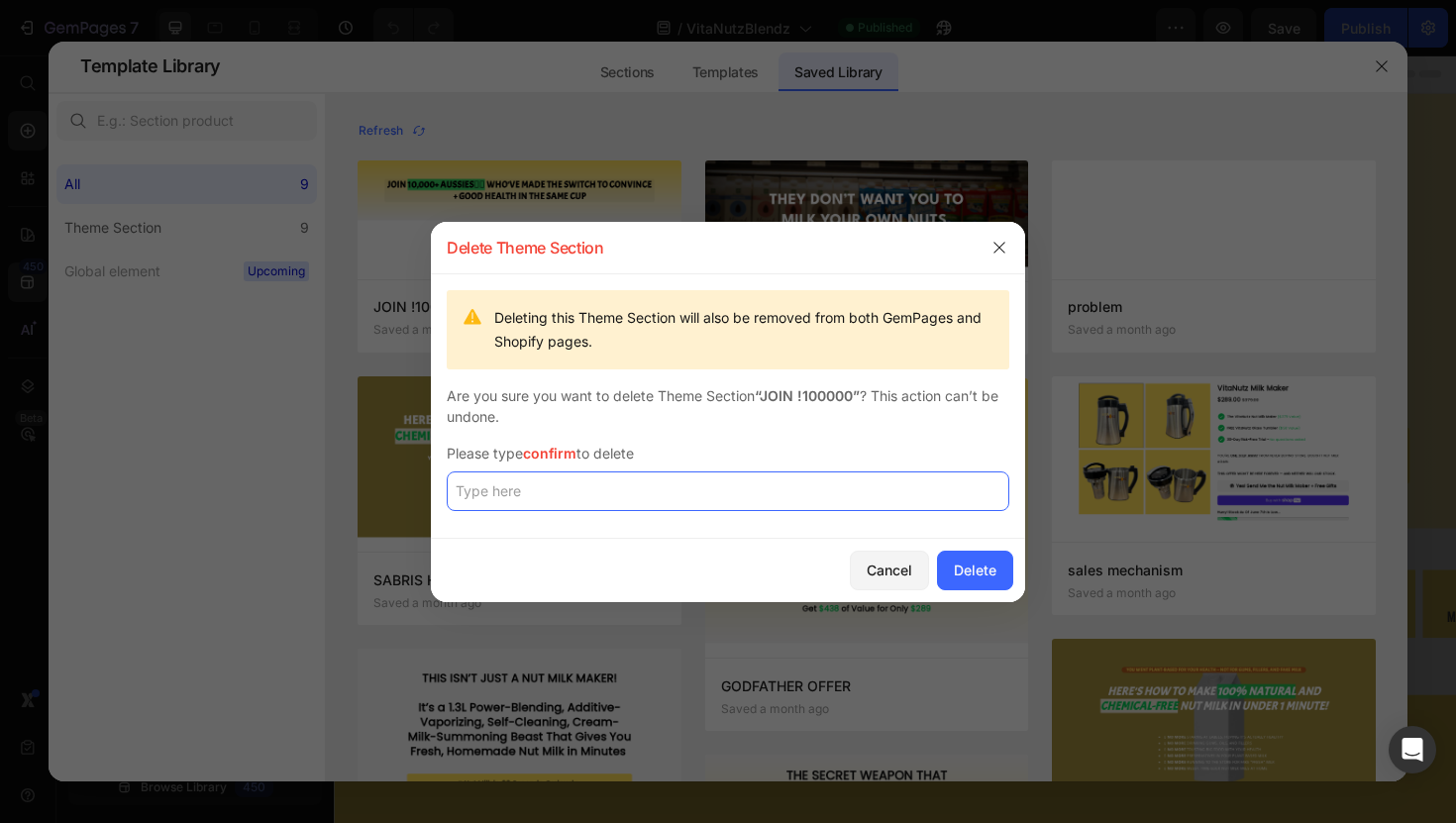 click 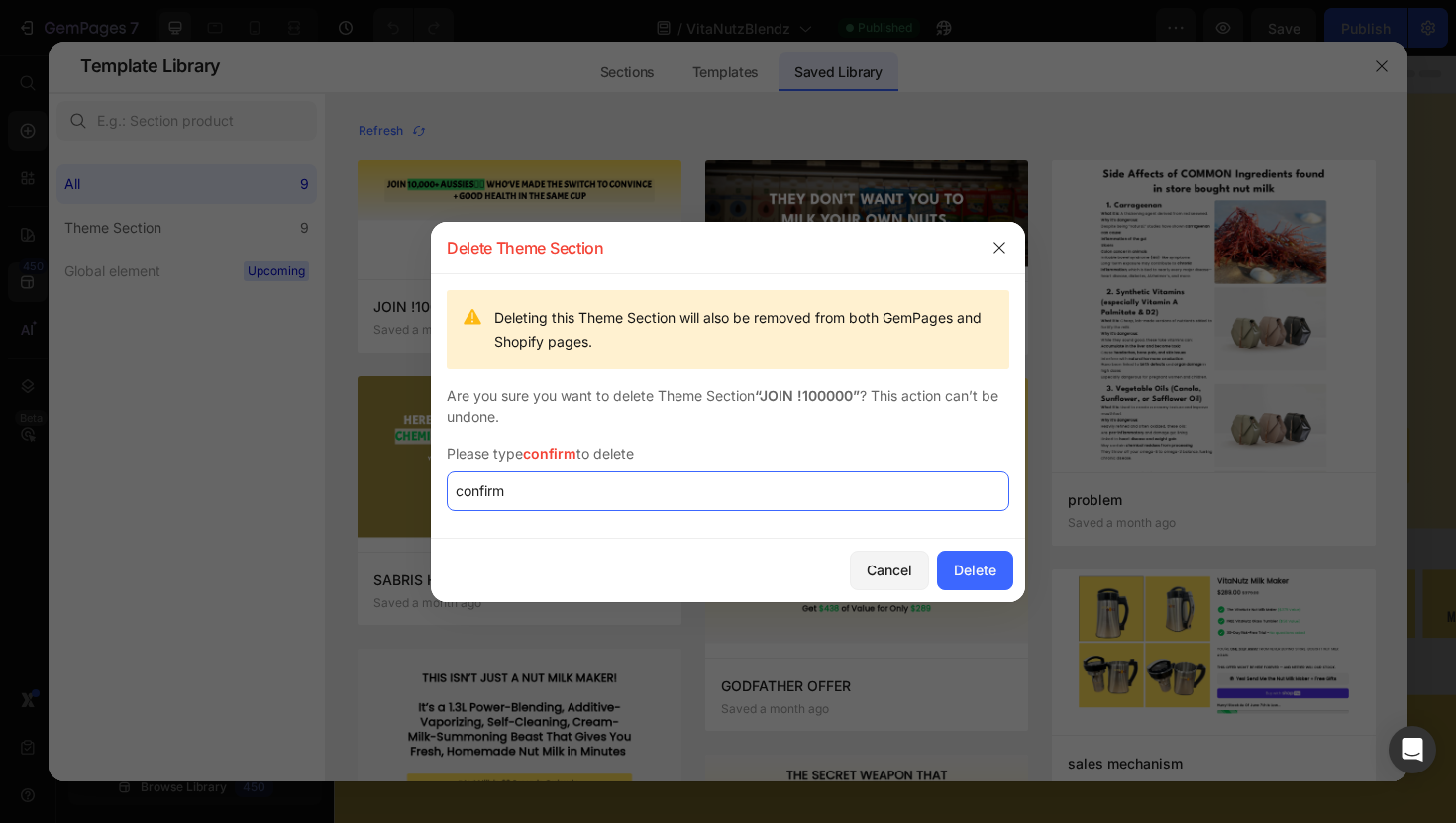 click on "confirm" 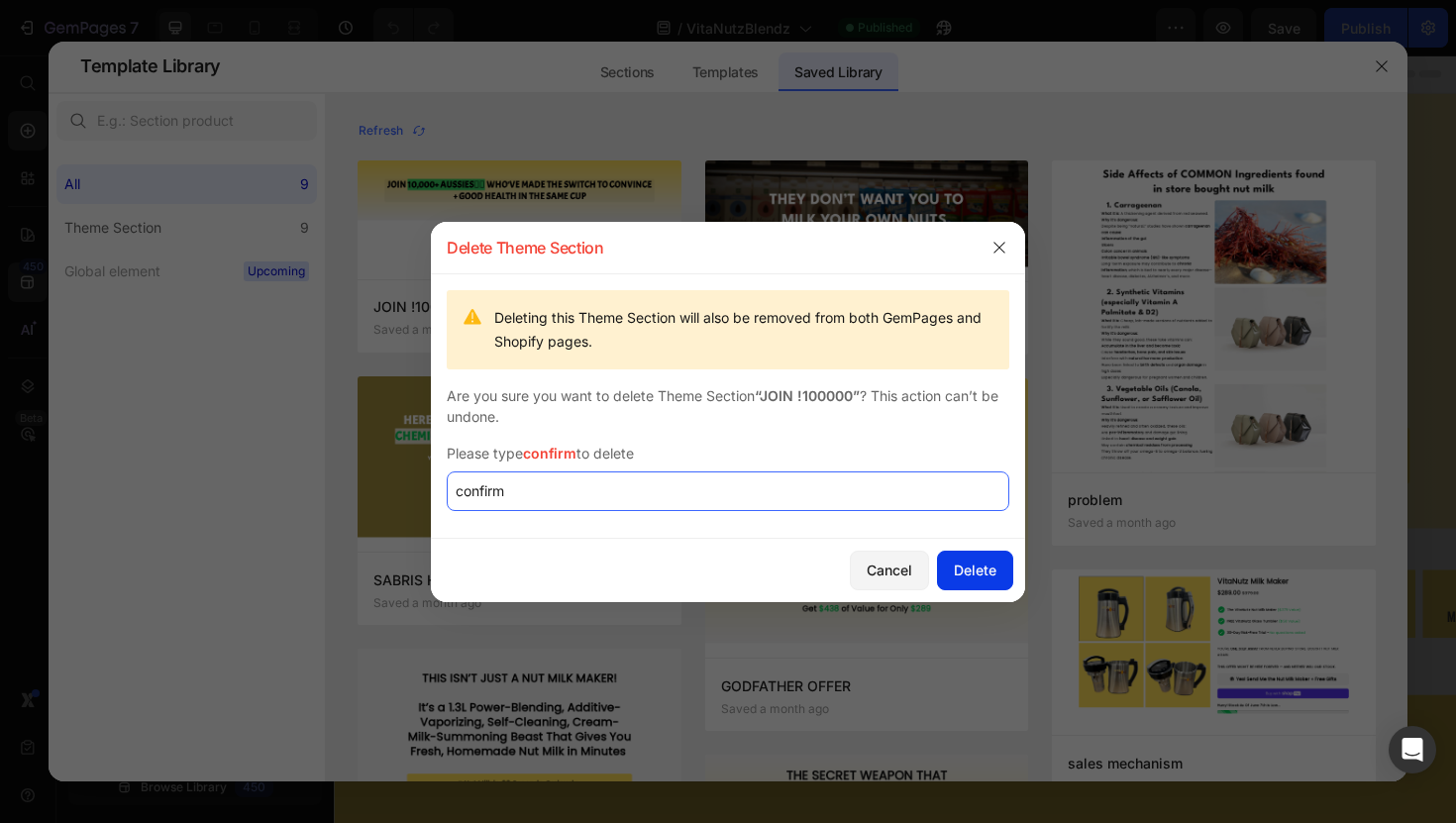 type on "confirm" 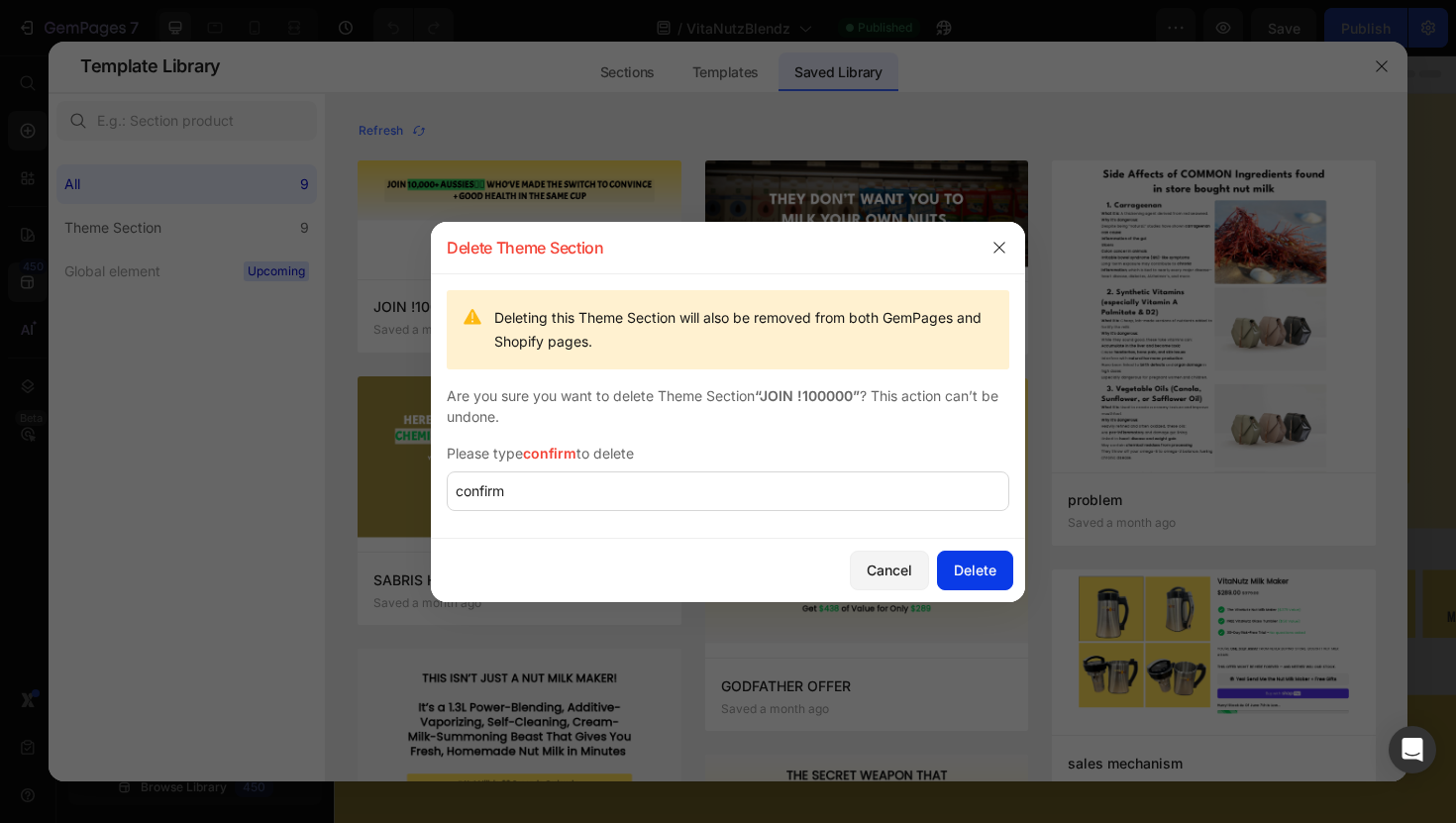 click on "Delete" at bounding box center (975, 569) 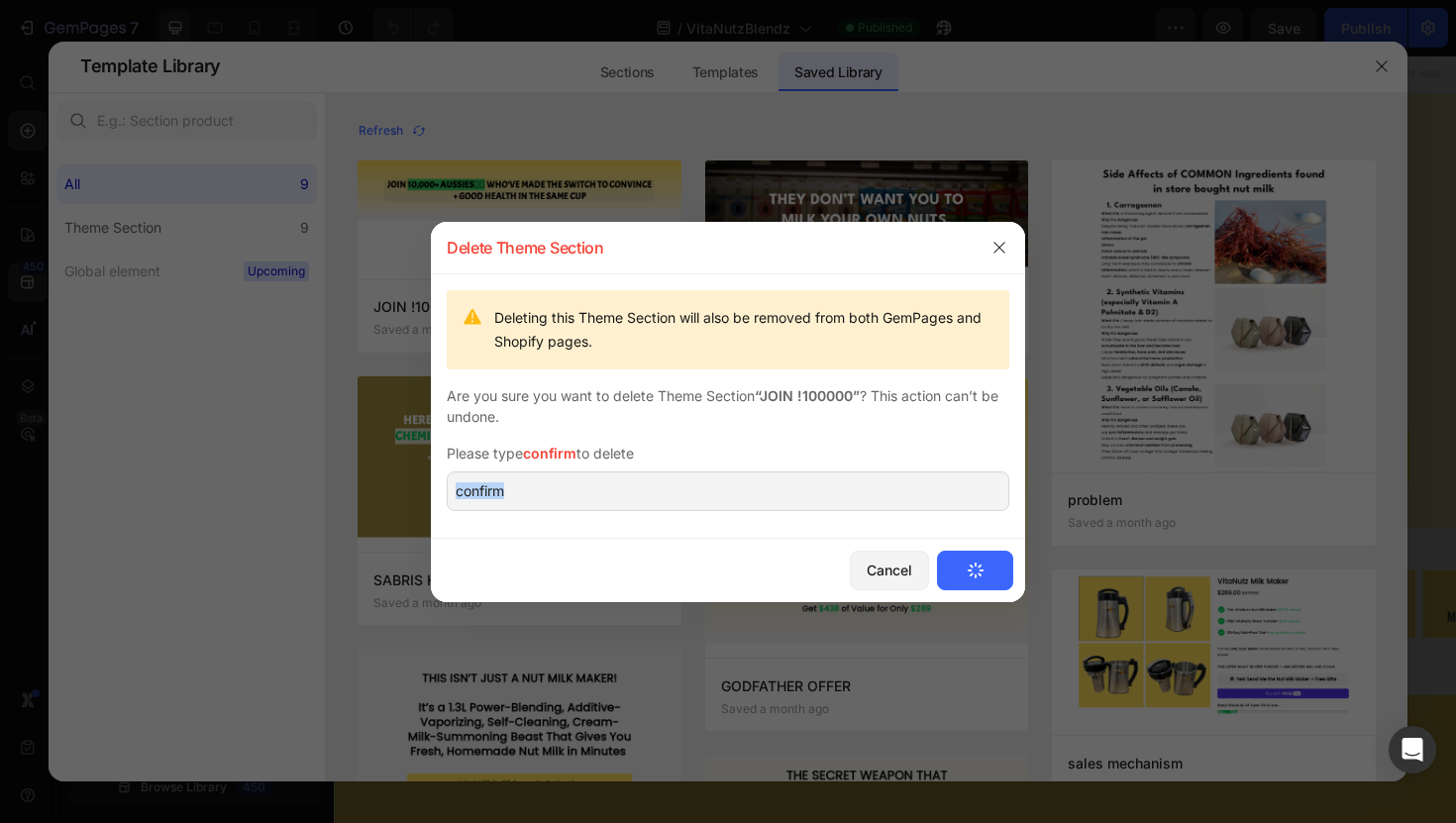 drag, startPoint x: 755, startPoint y: 419, endPoint x: 882, endPoint y: 506, distance: 153.94155 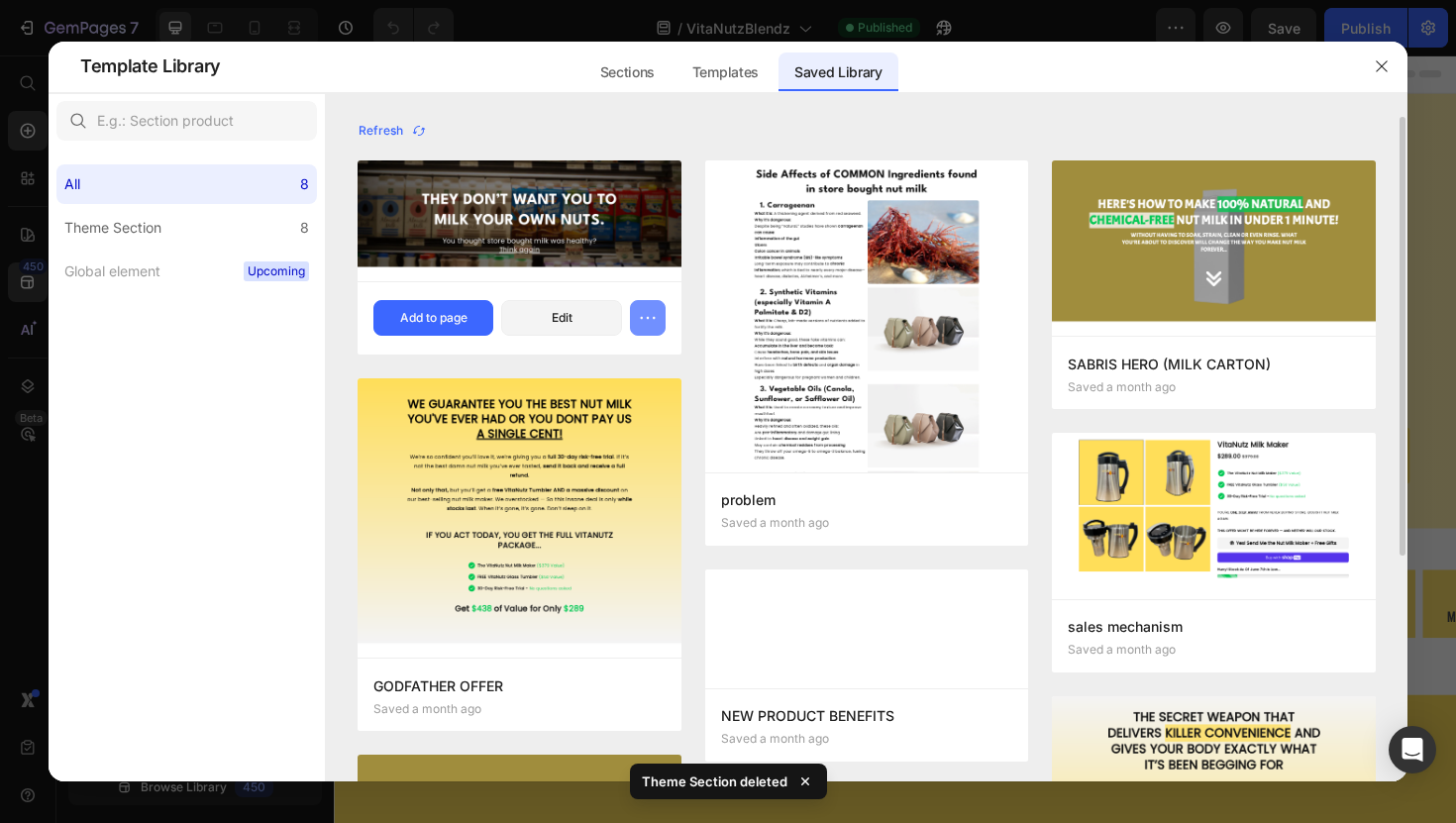 click 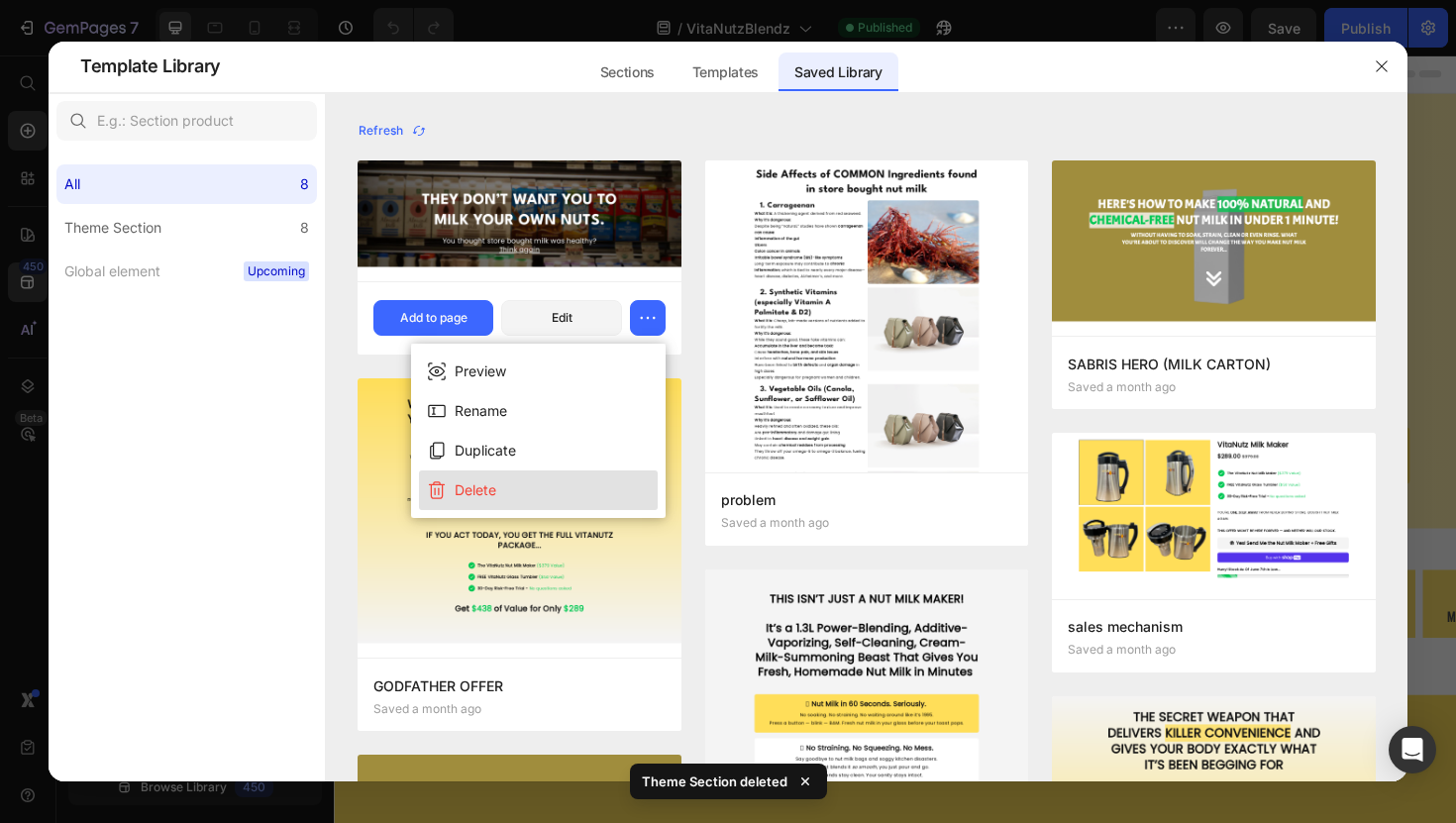 click on "Delete" at bounding box center (538, 490) 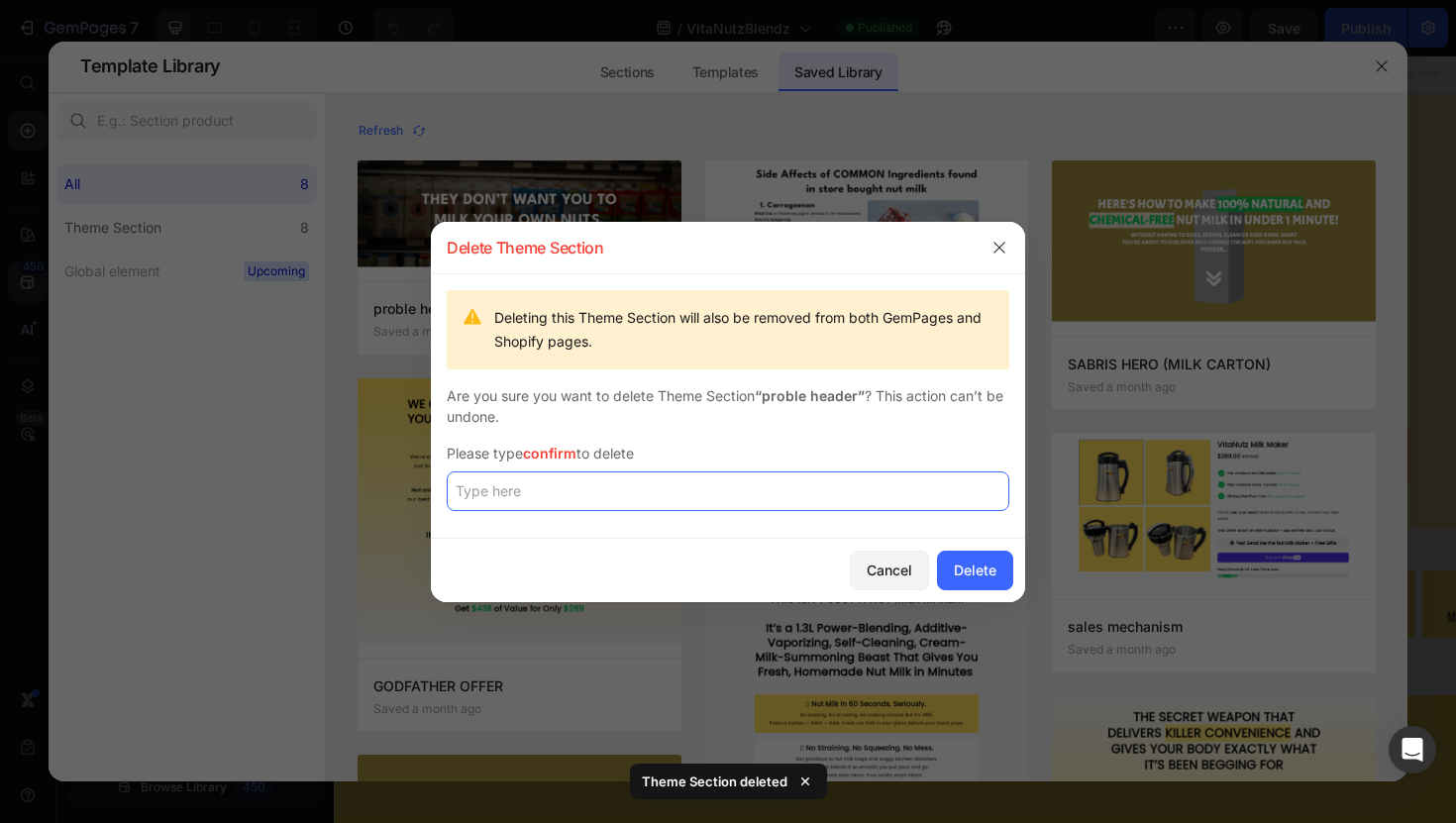 click 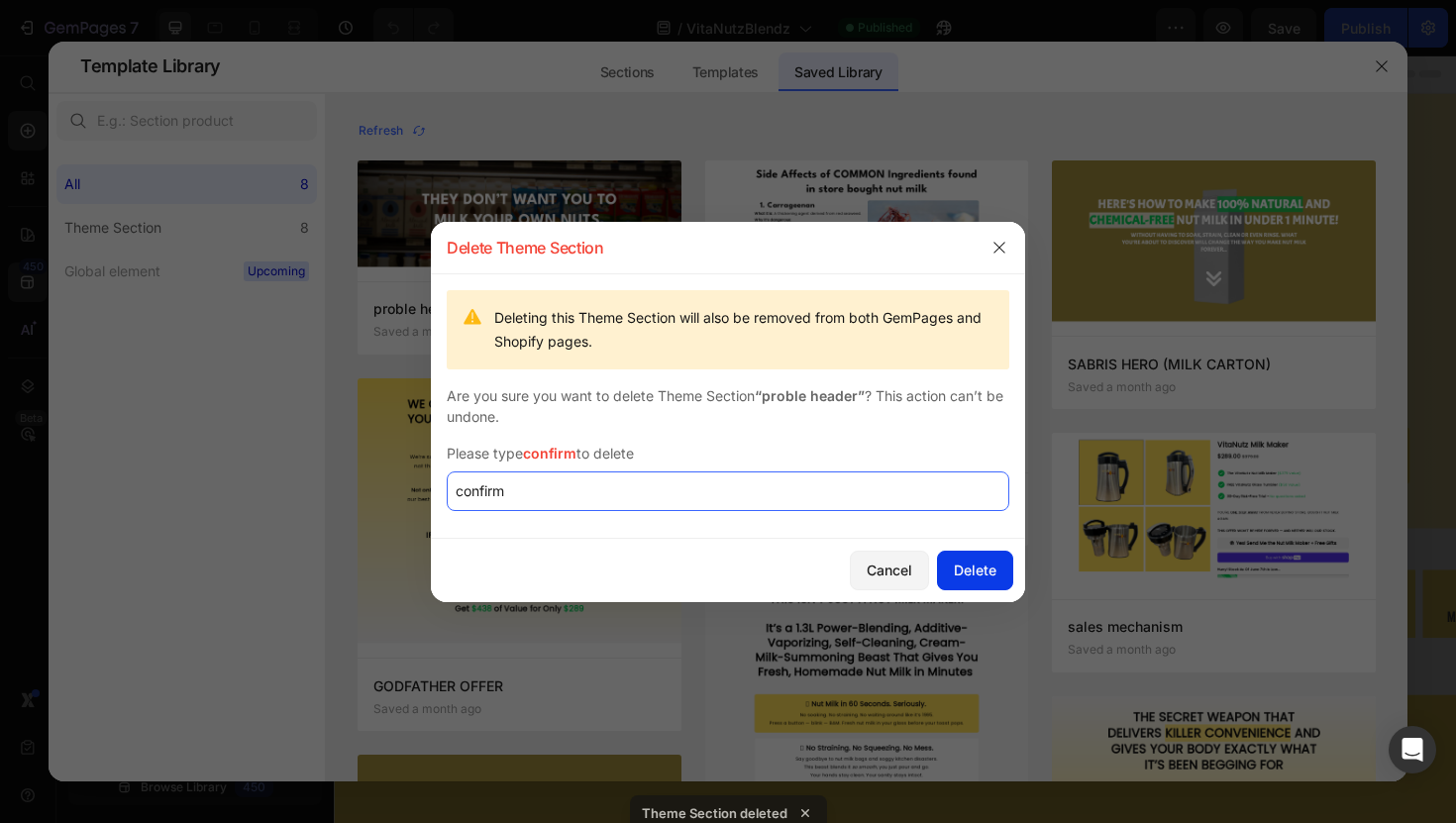 type on "confirm" 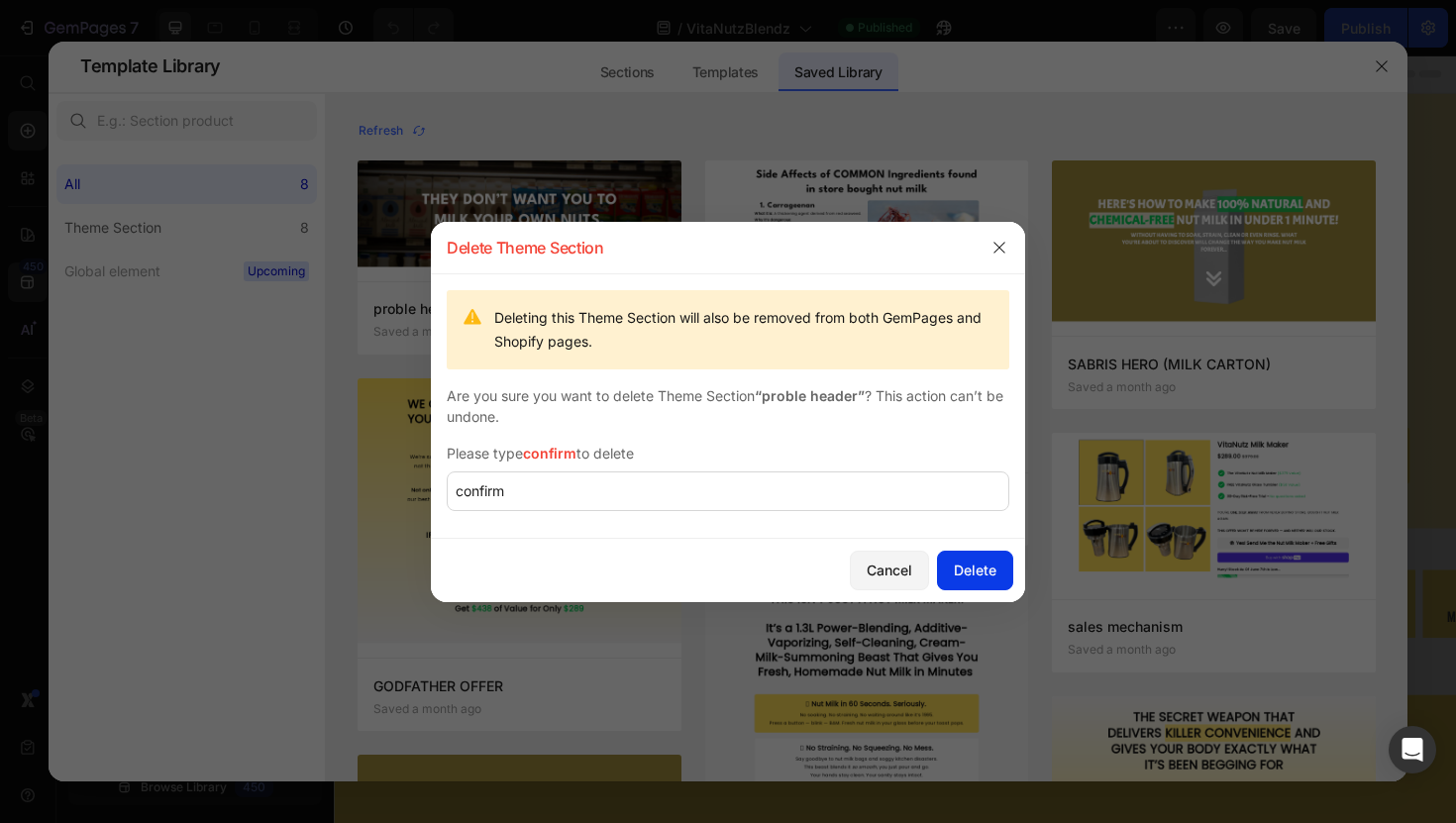 click on "Delete" at bounding box center [975, 569] 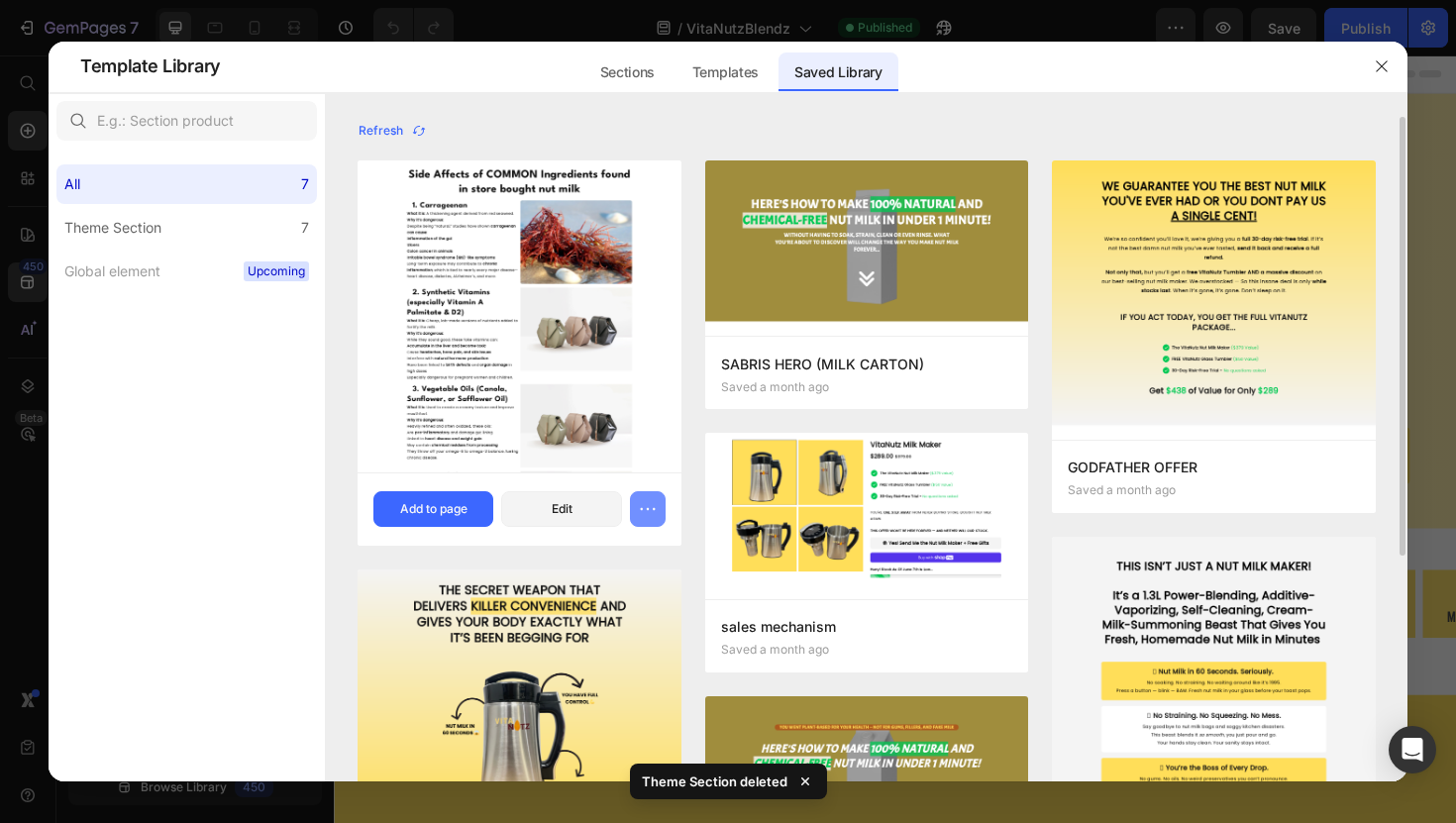 click at bounding box center (648, 509) 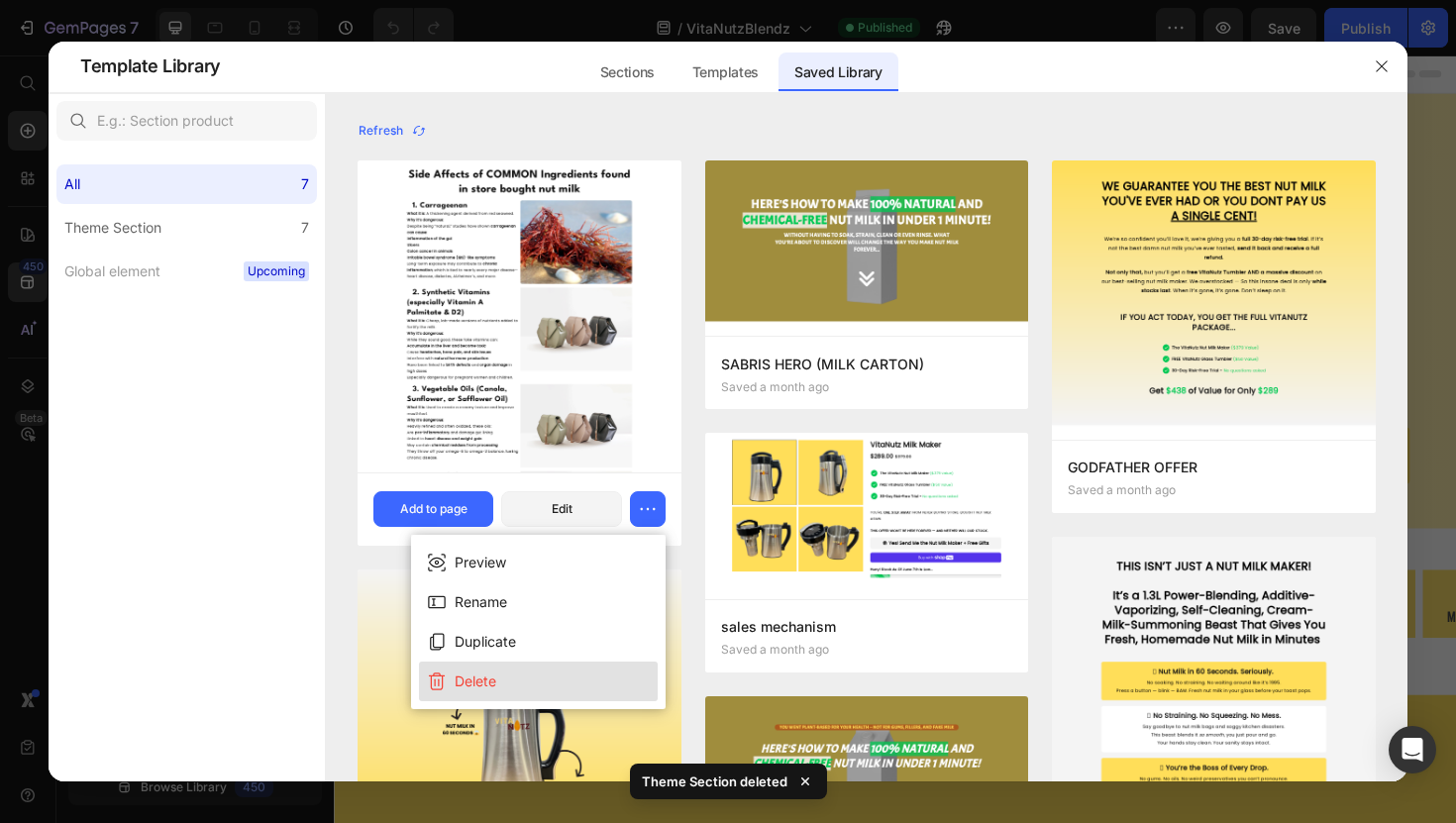 click on "Delete" at bounding box center [538, 681] 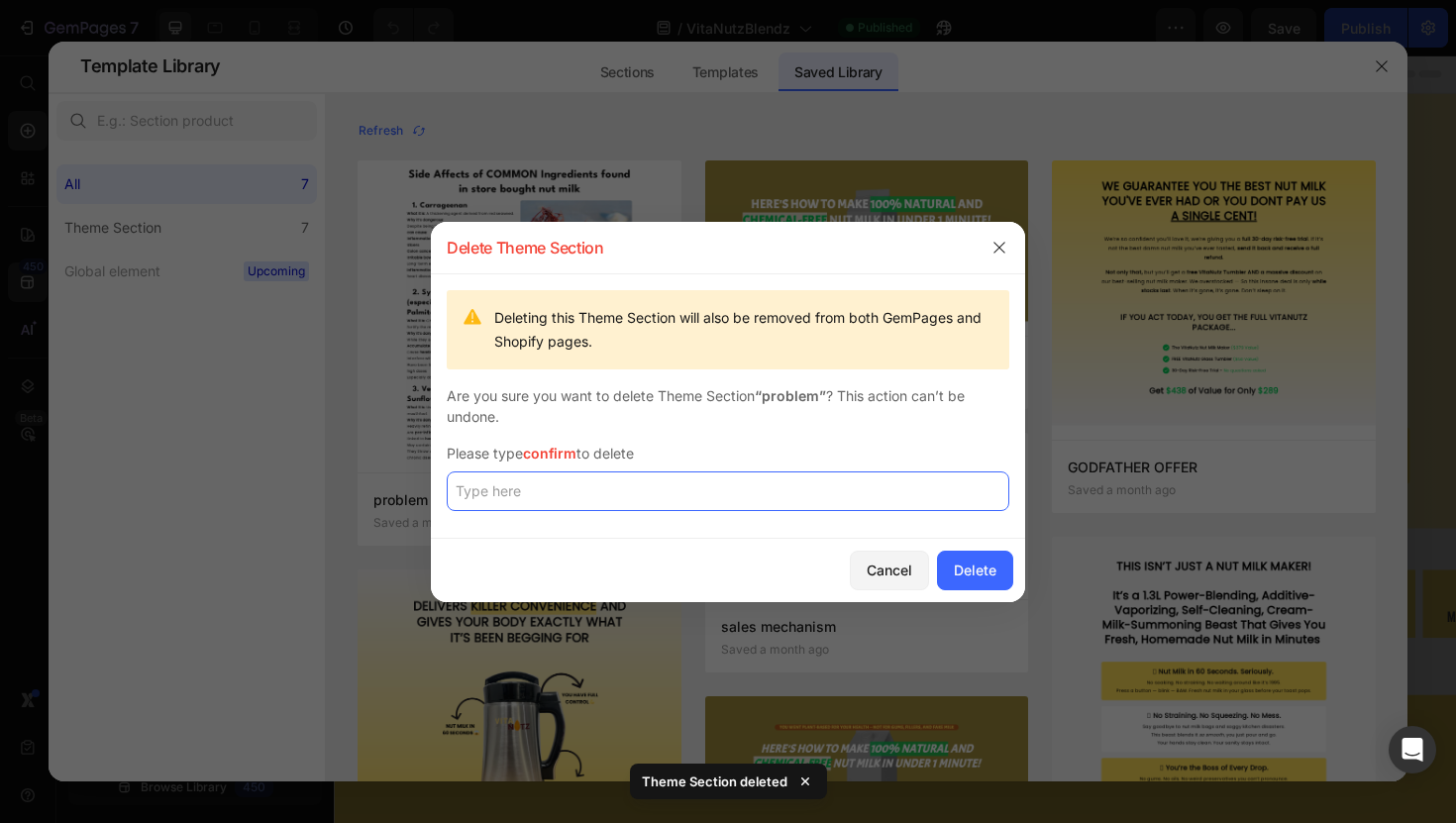 click 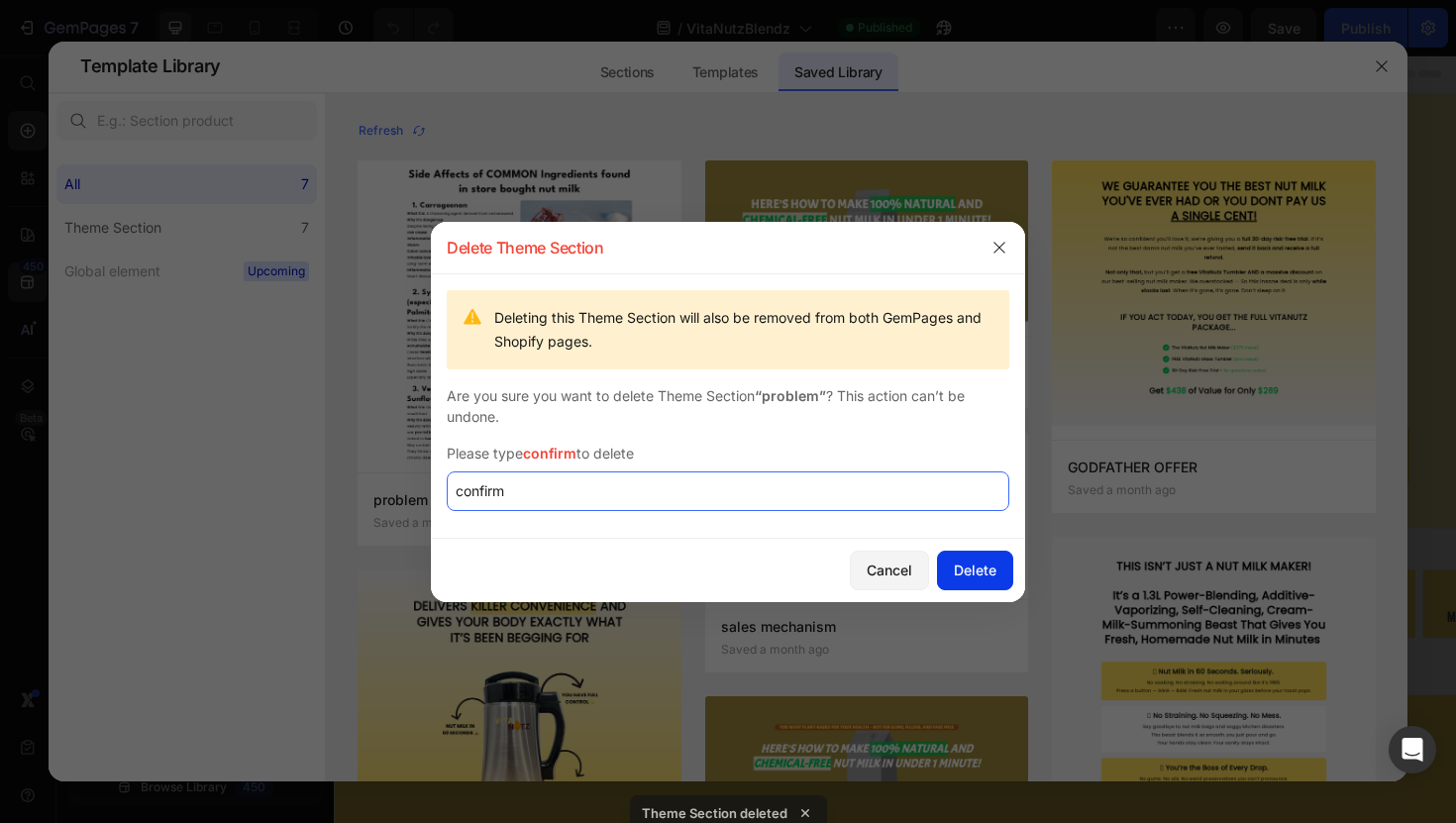 type on "confirm" 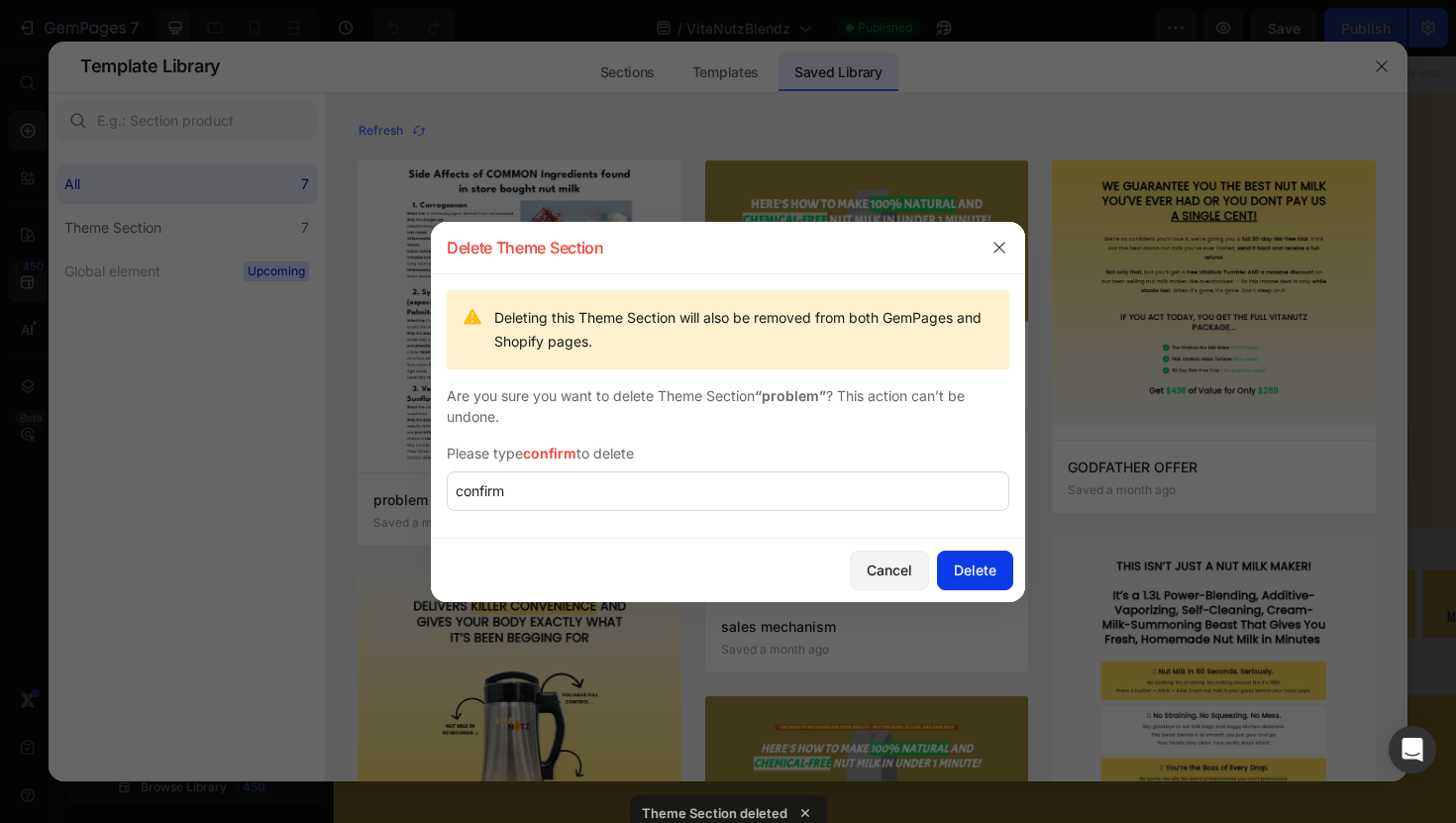 click on "Delete" 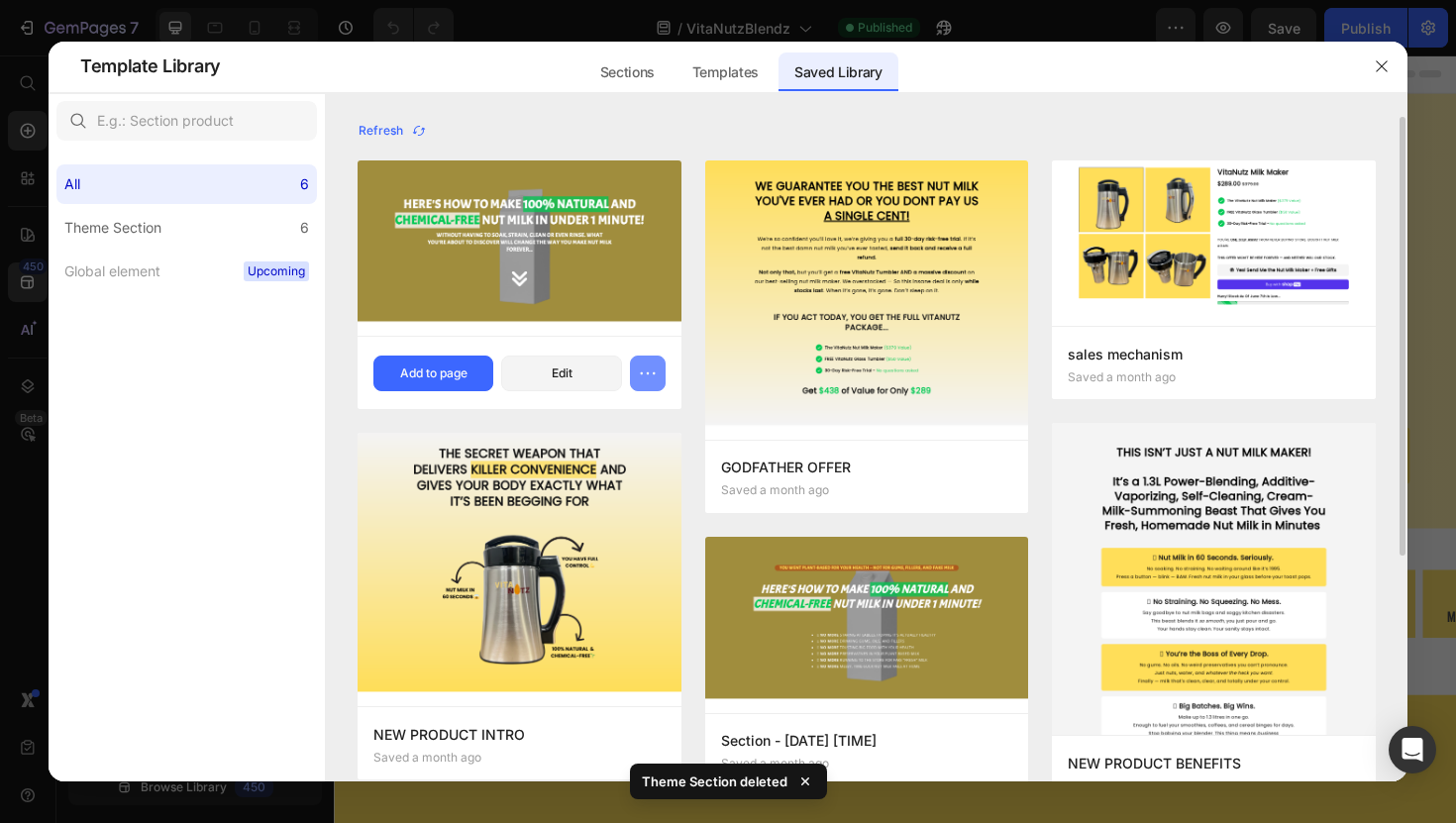 click at bounding box center [648, 373] 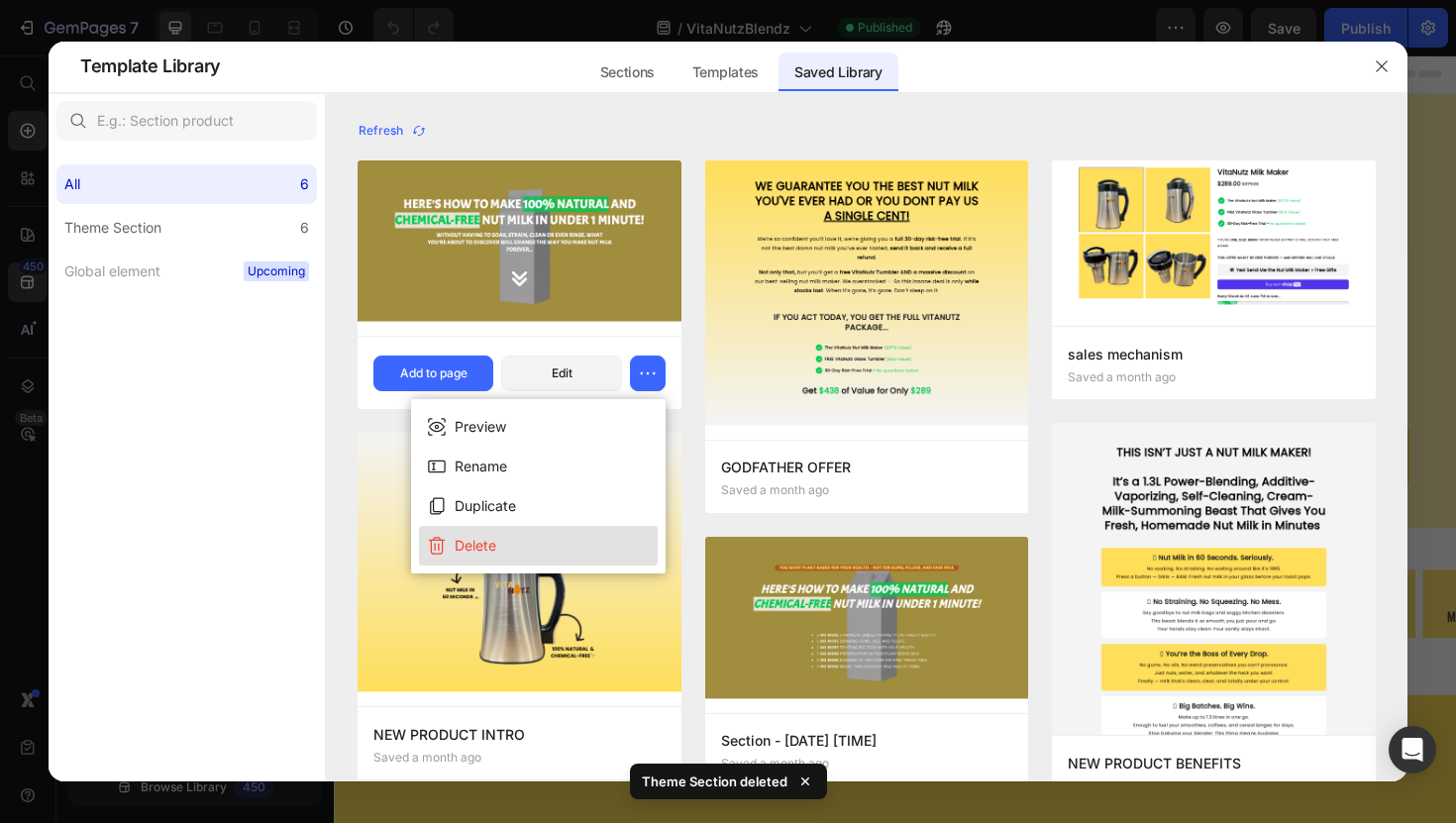 click on "Delete" at bounding box center [538, 546] 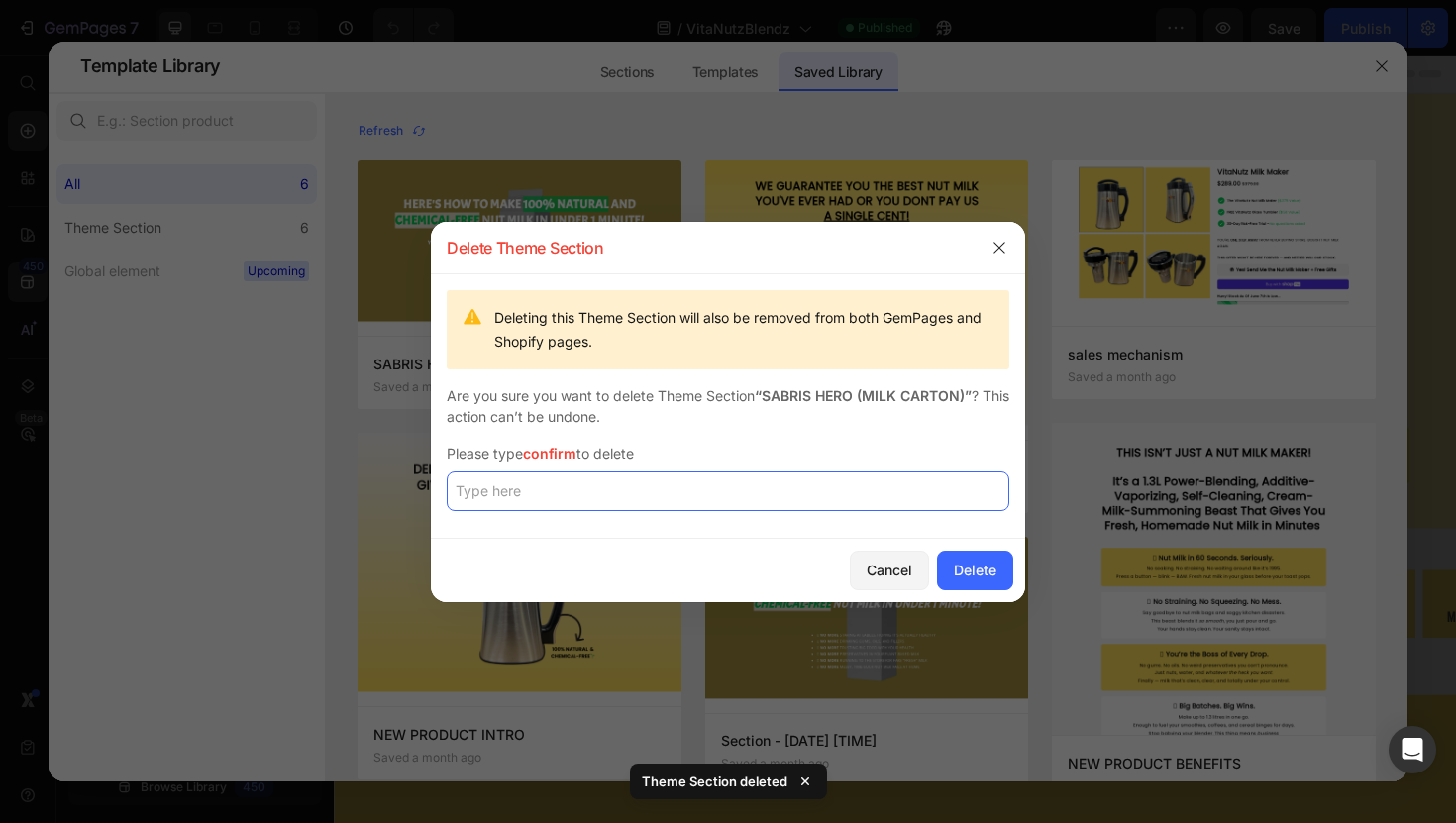 click 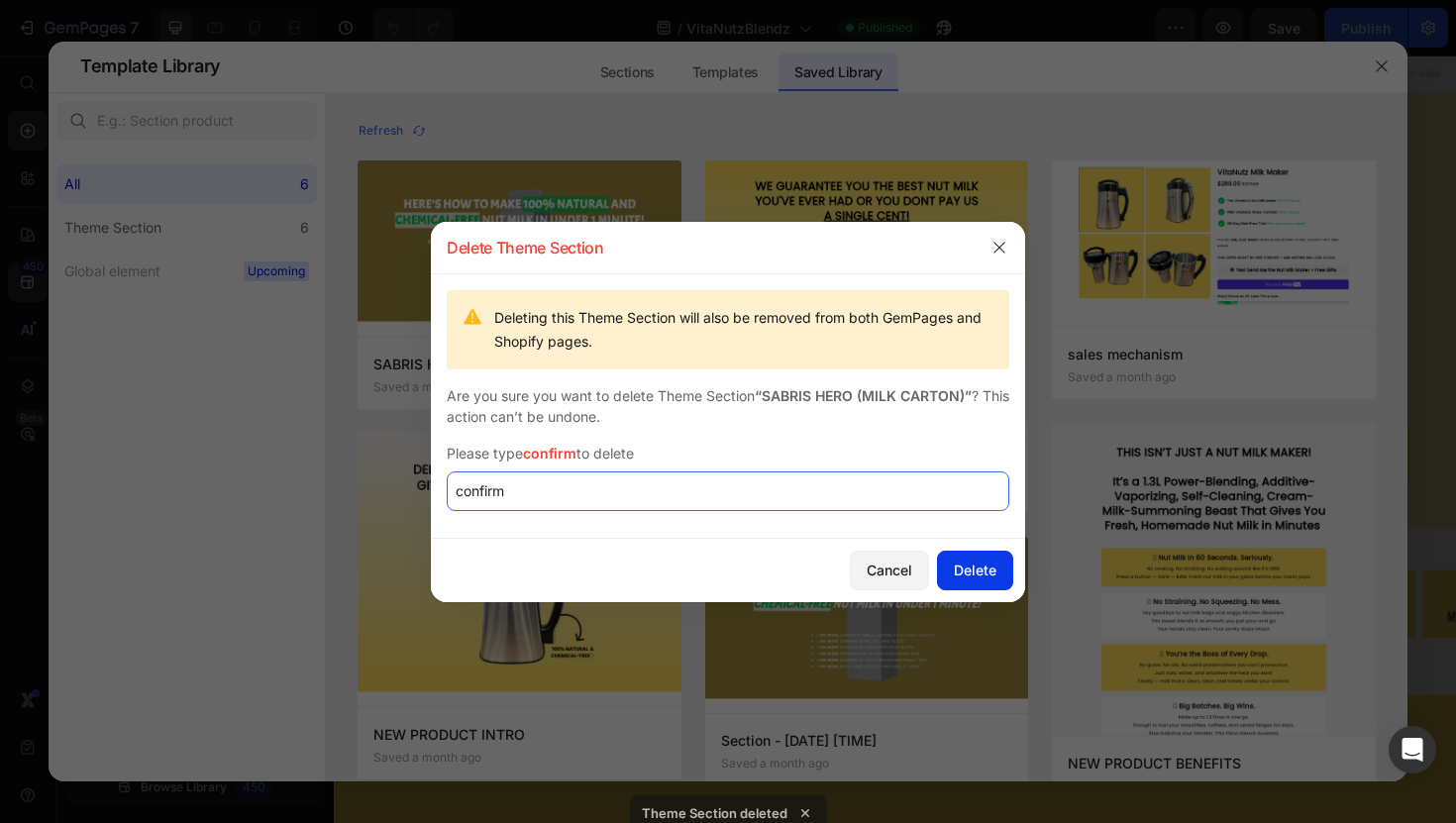 type on "confirm" 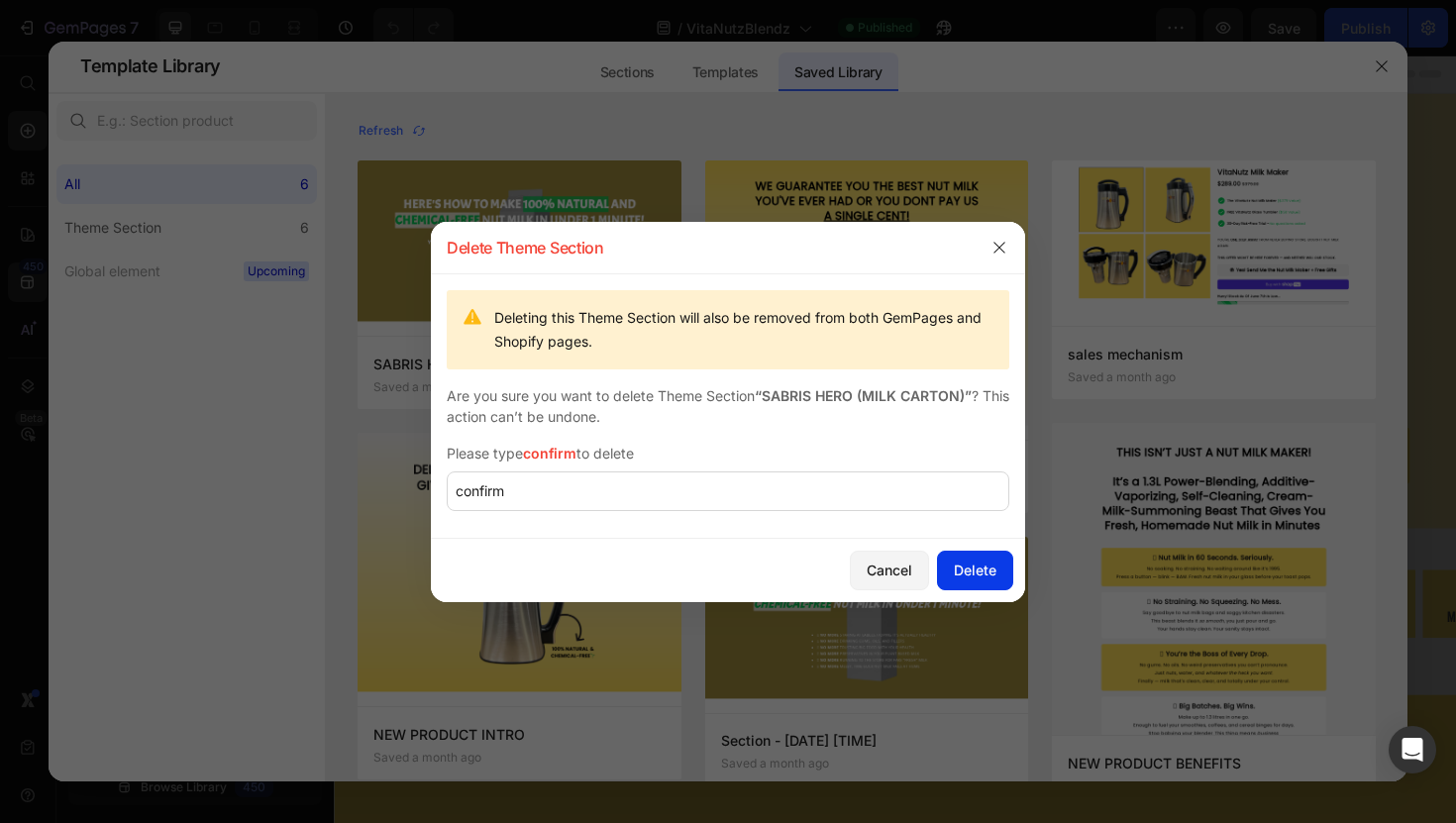 click on "Delete" 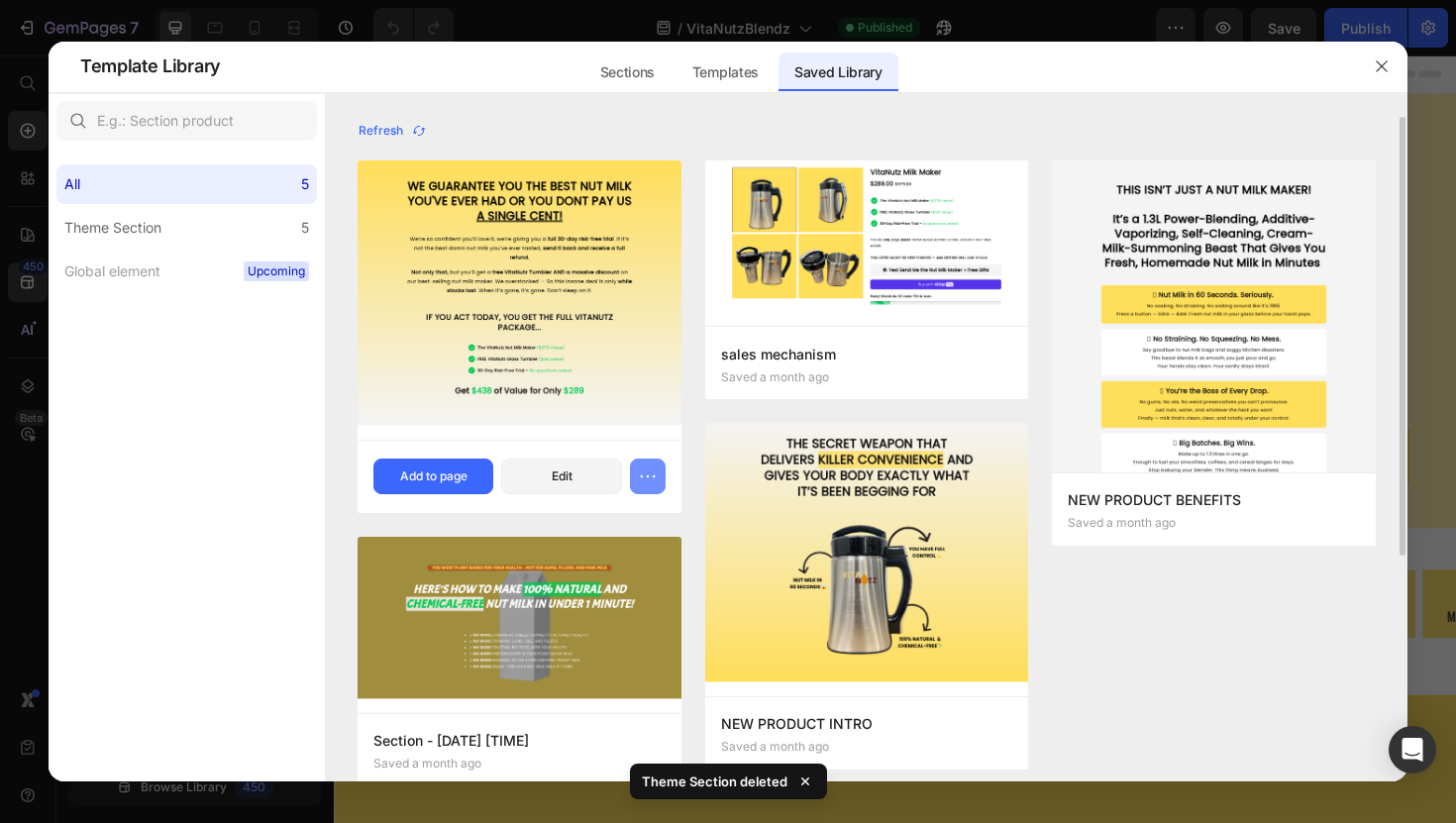 click 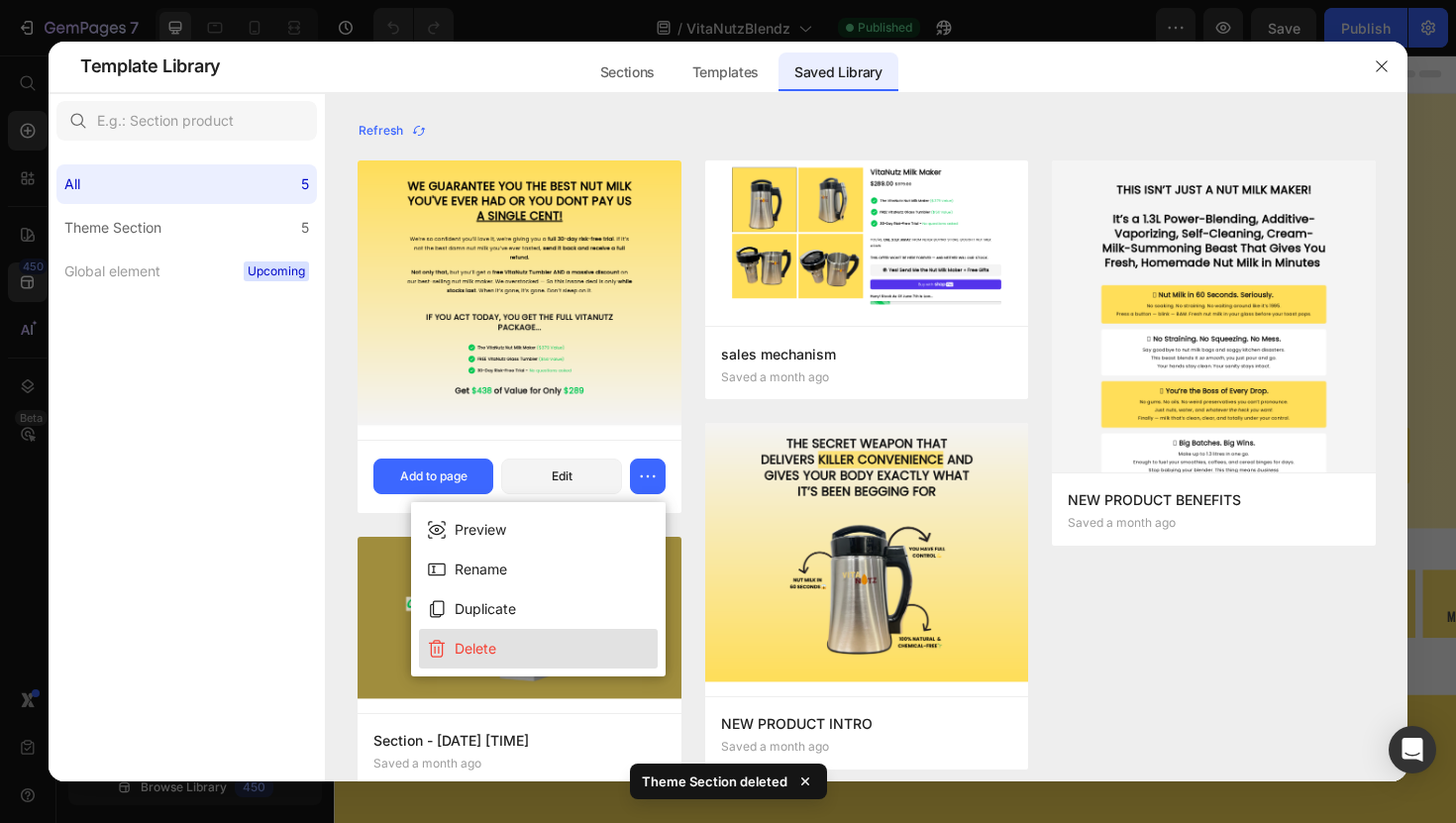 click on "Delete" at bounding box center (538, 649) 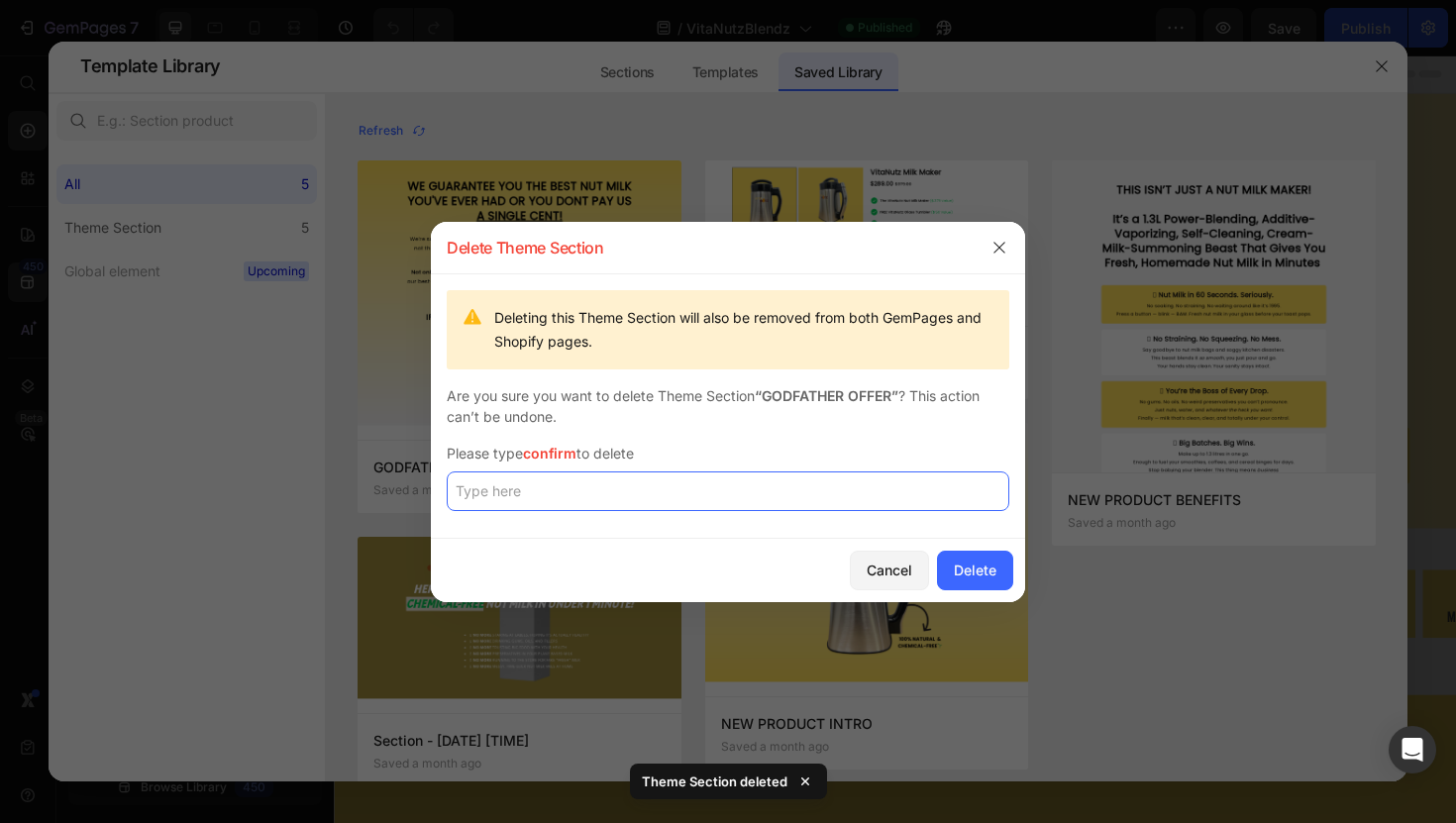 click 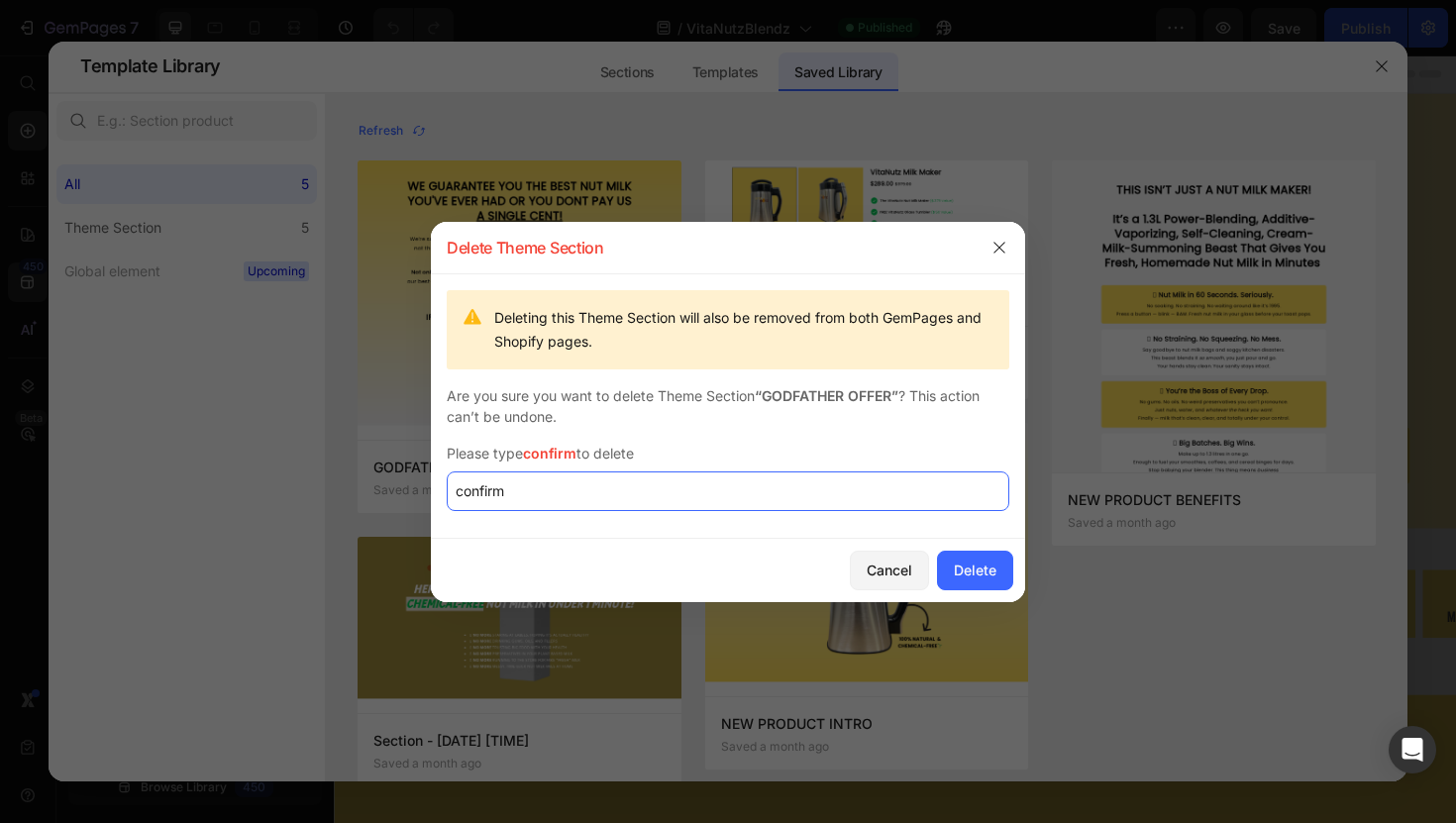 type on "confirm" 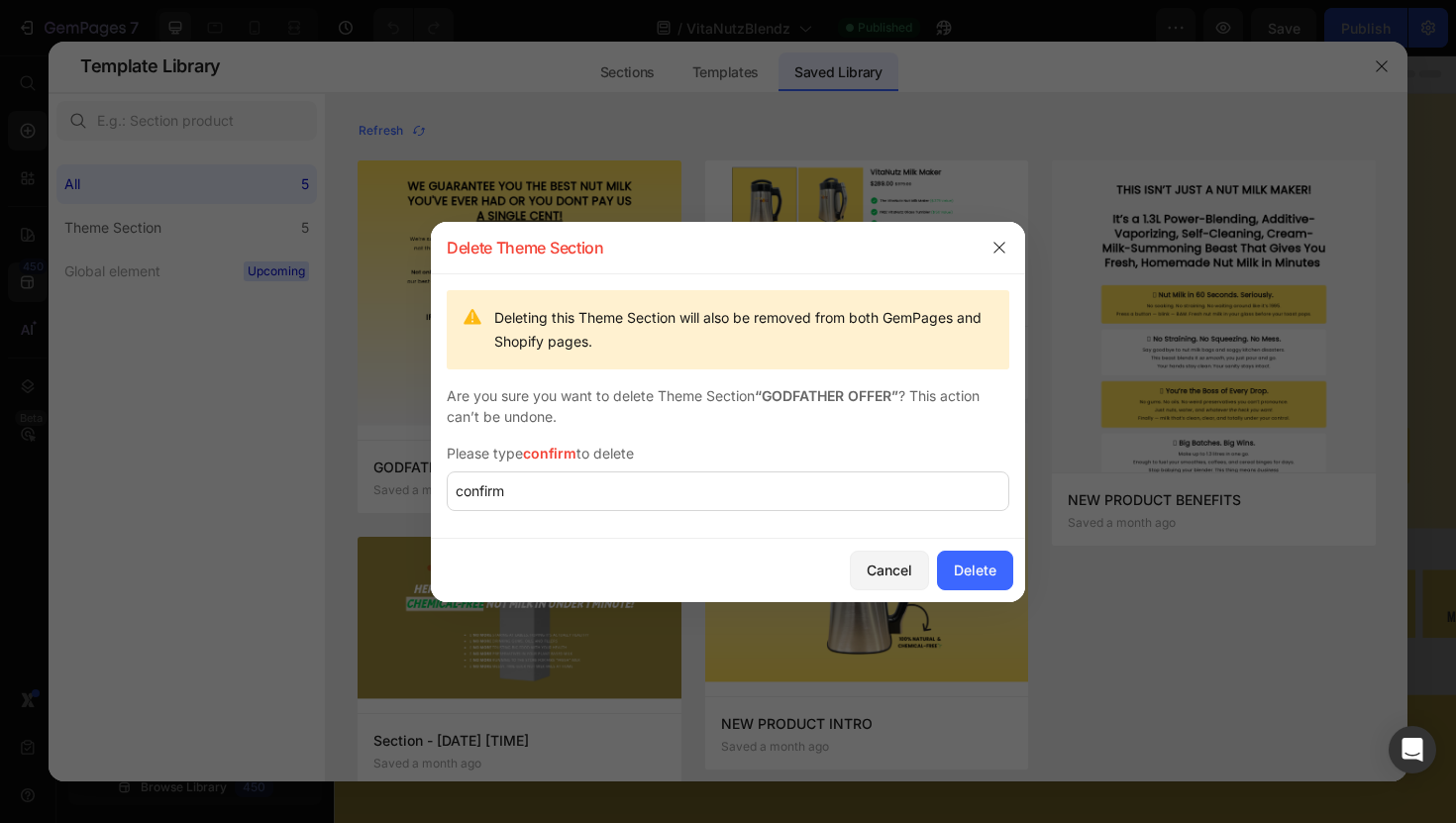 click on "Cancel Delete" at bounding box center [728, 570] 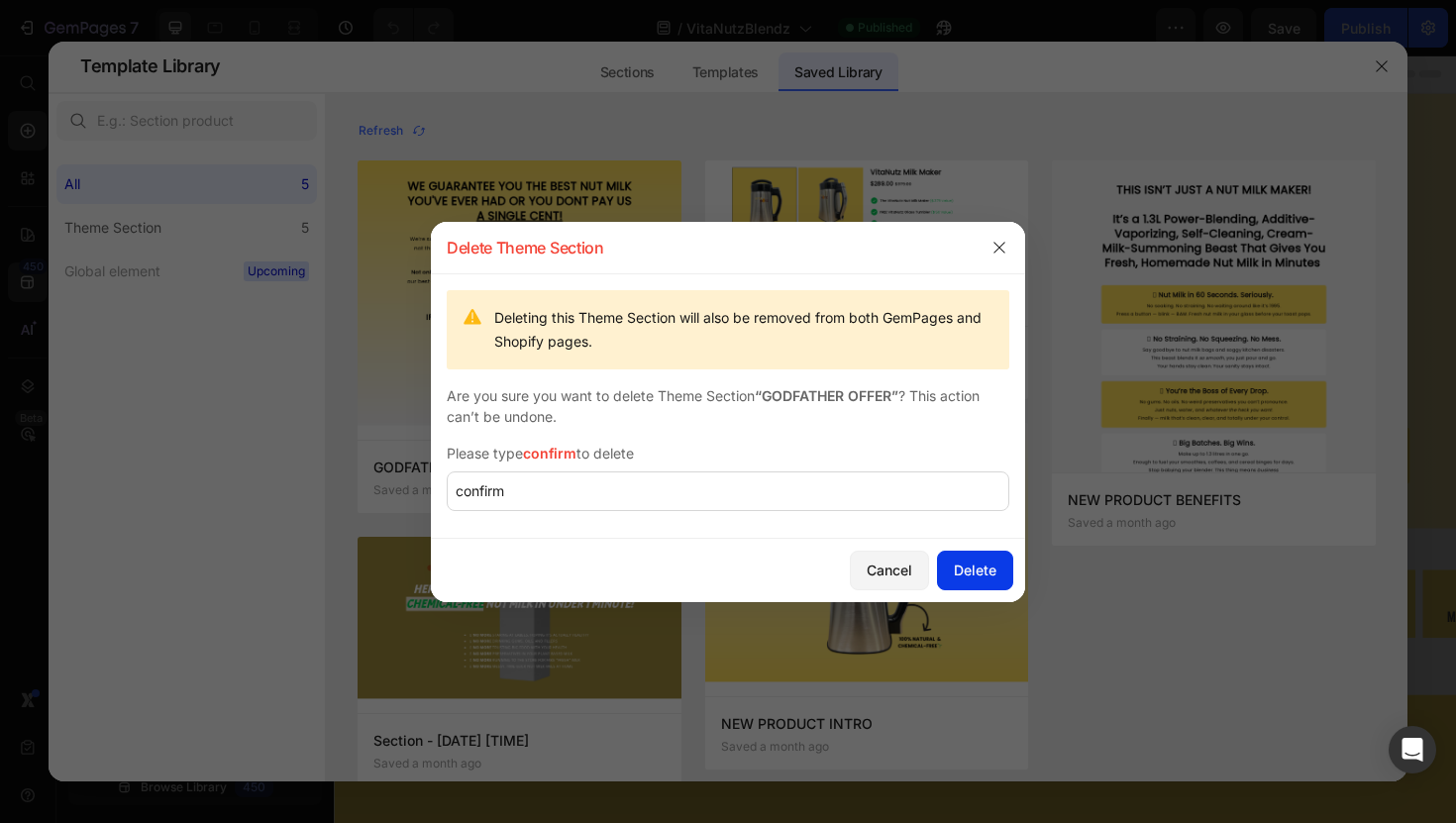 click on "Delete" 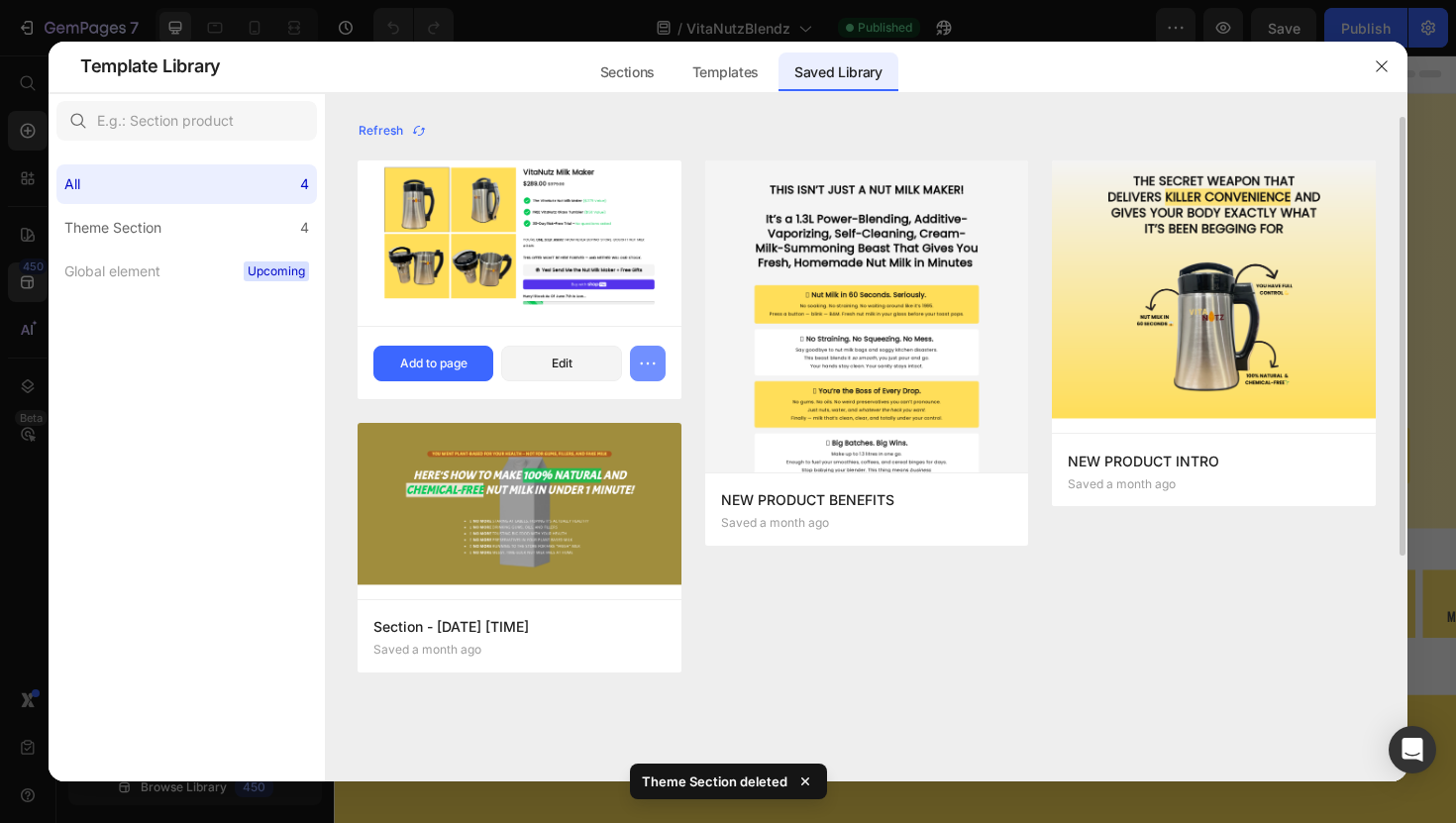 click 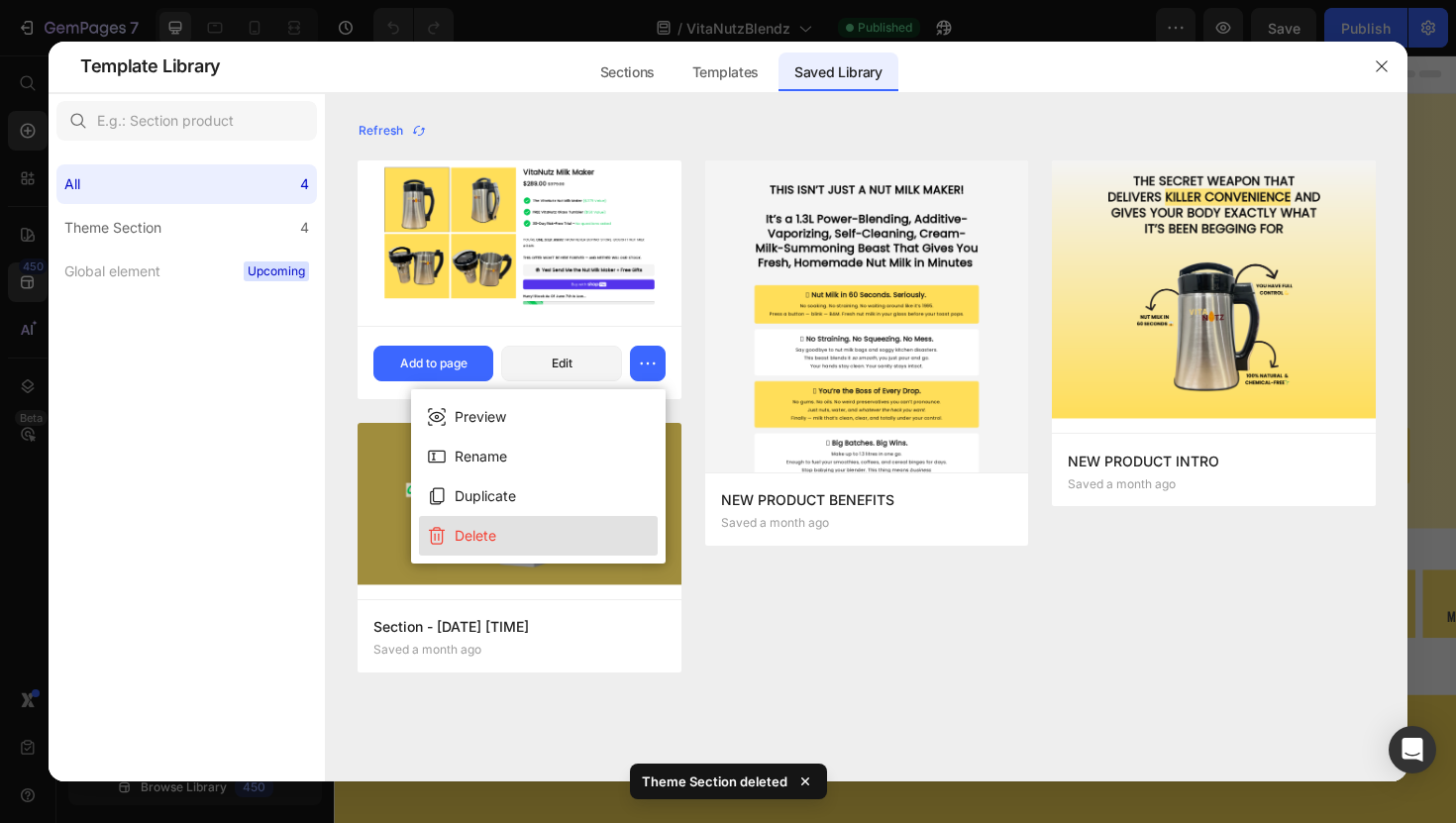 click on "Delete" at bounding box center [538, 536] 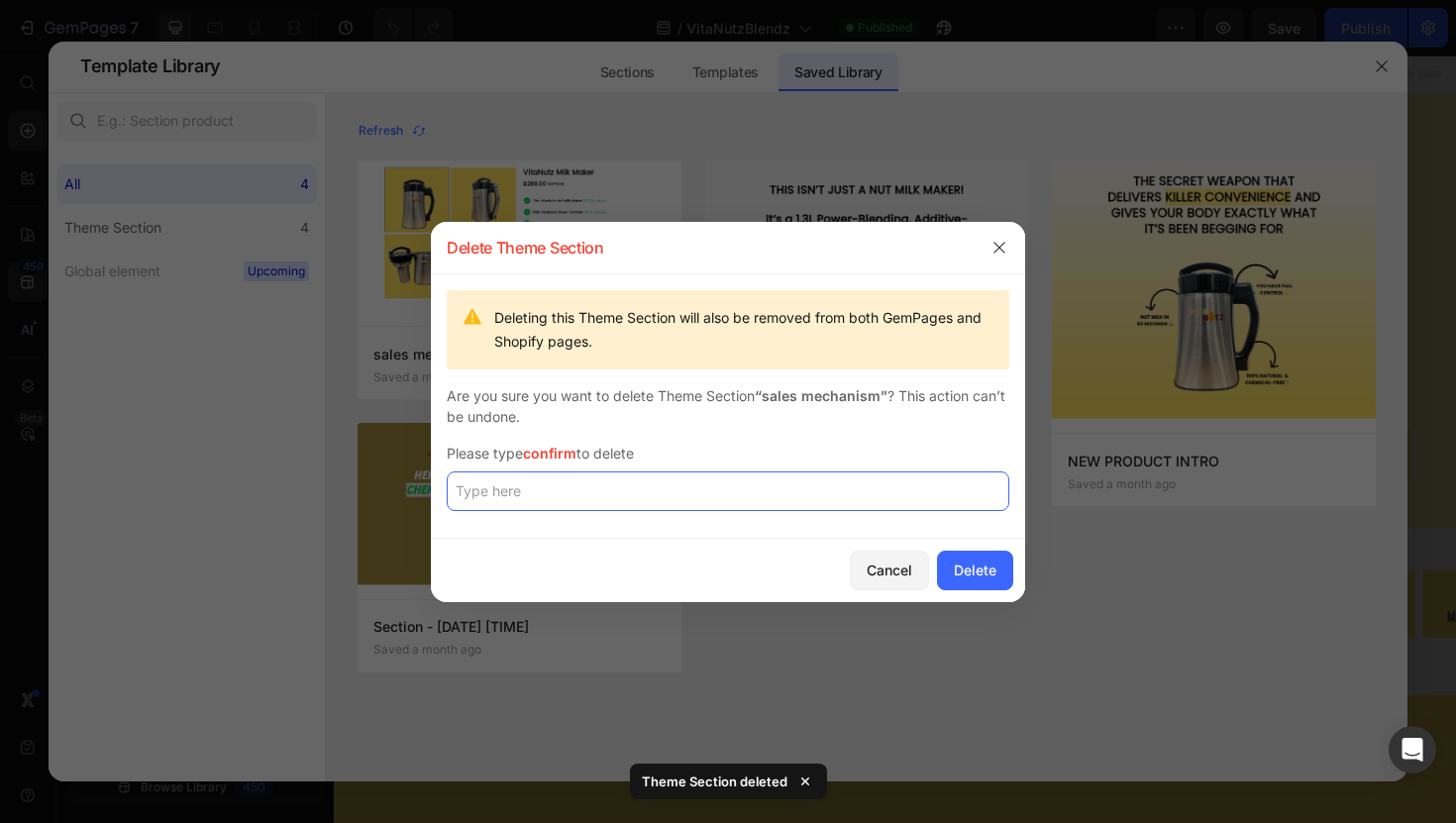 click 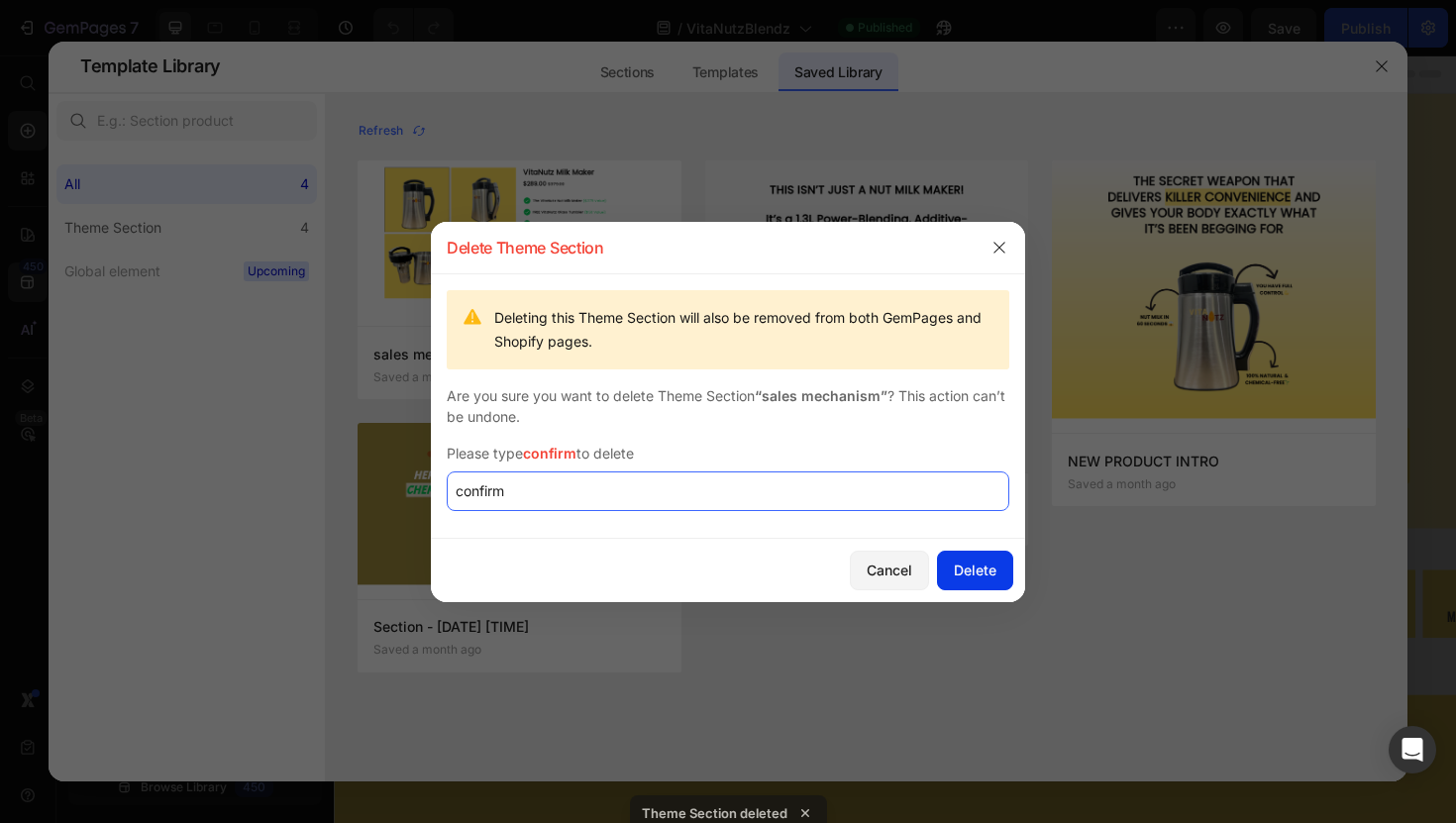 type on "confirm" 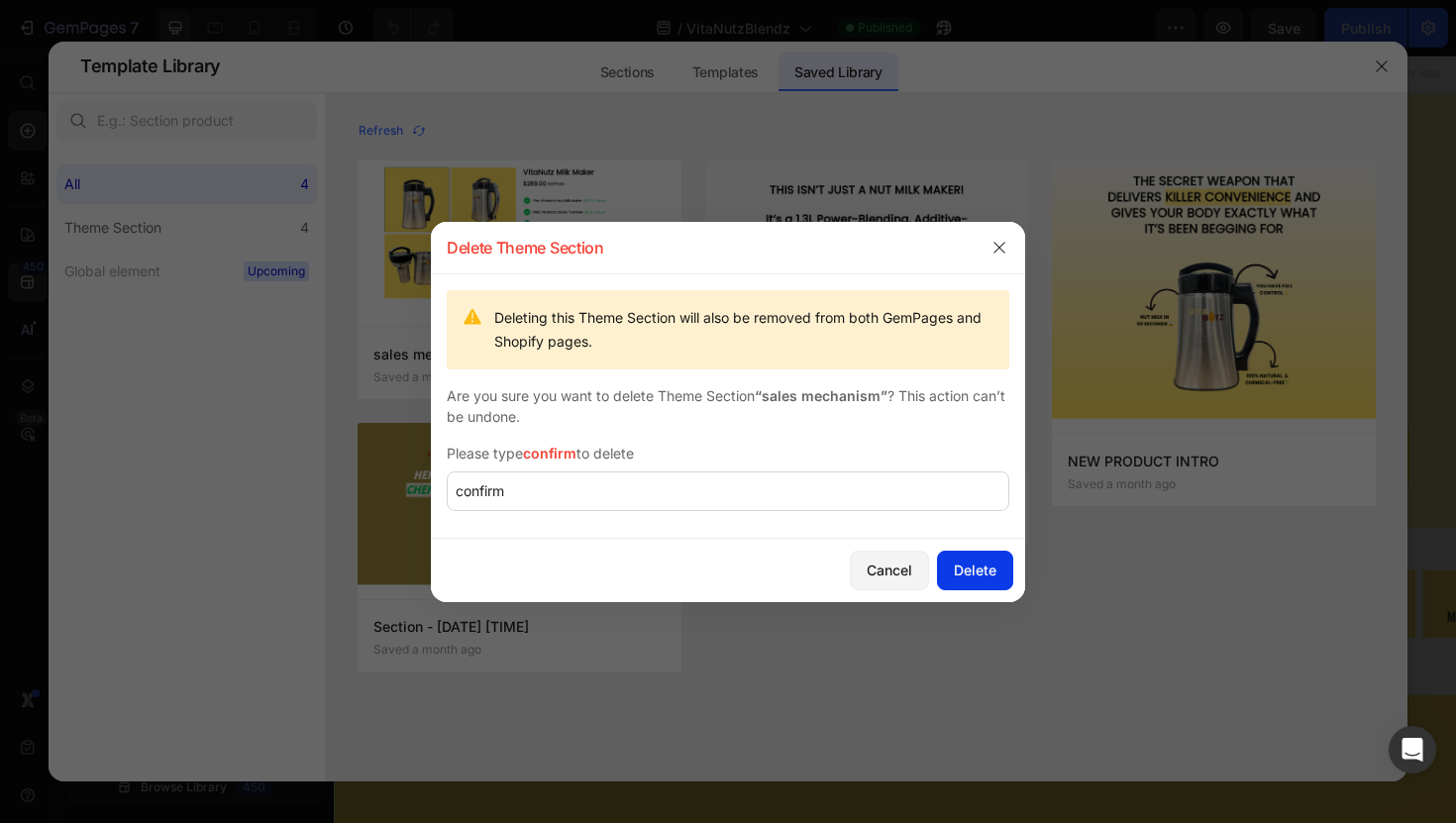 click on "Delete" at bounding box center [975, 569] 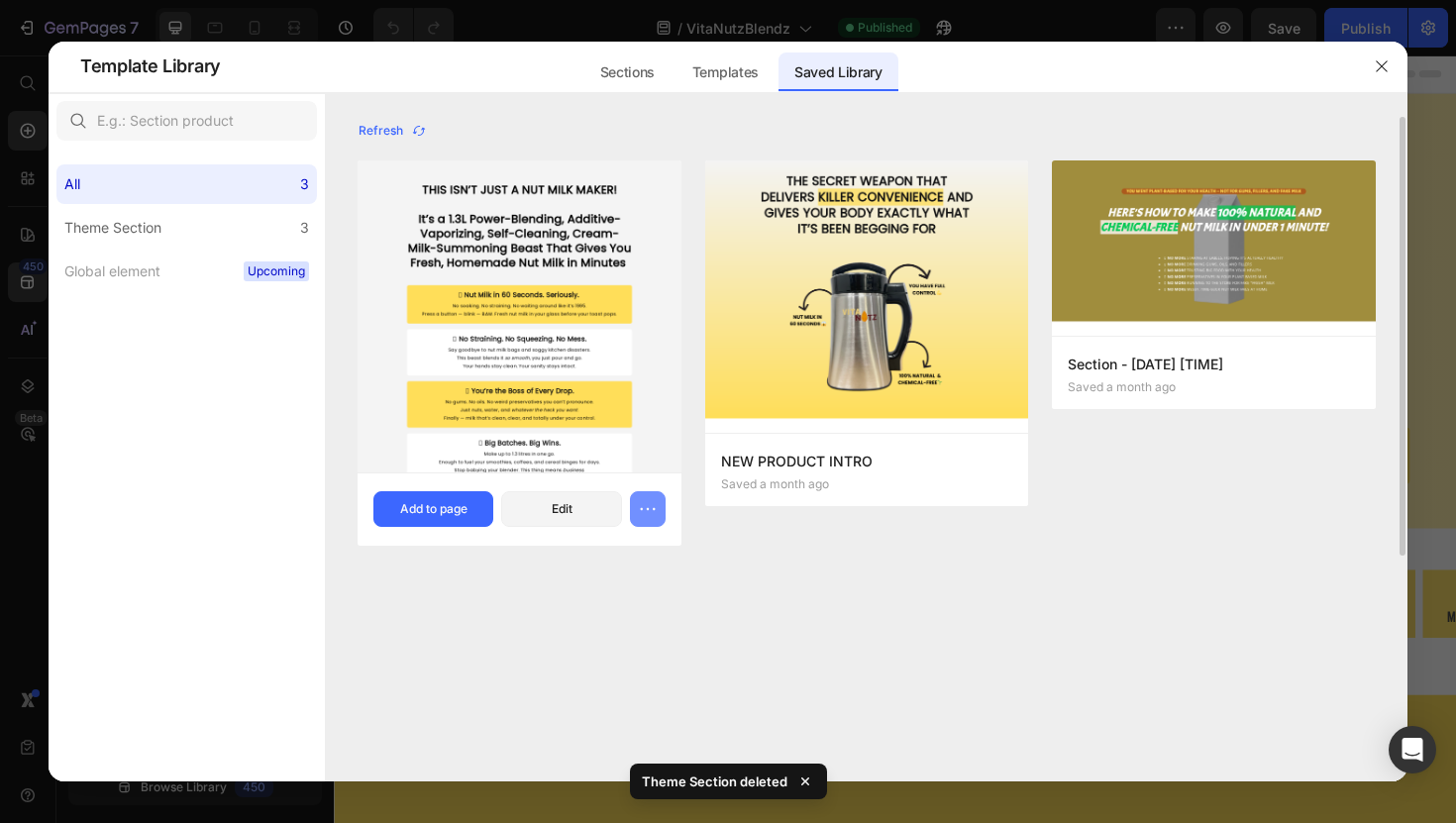 click 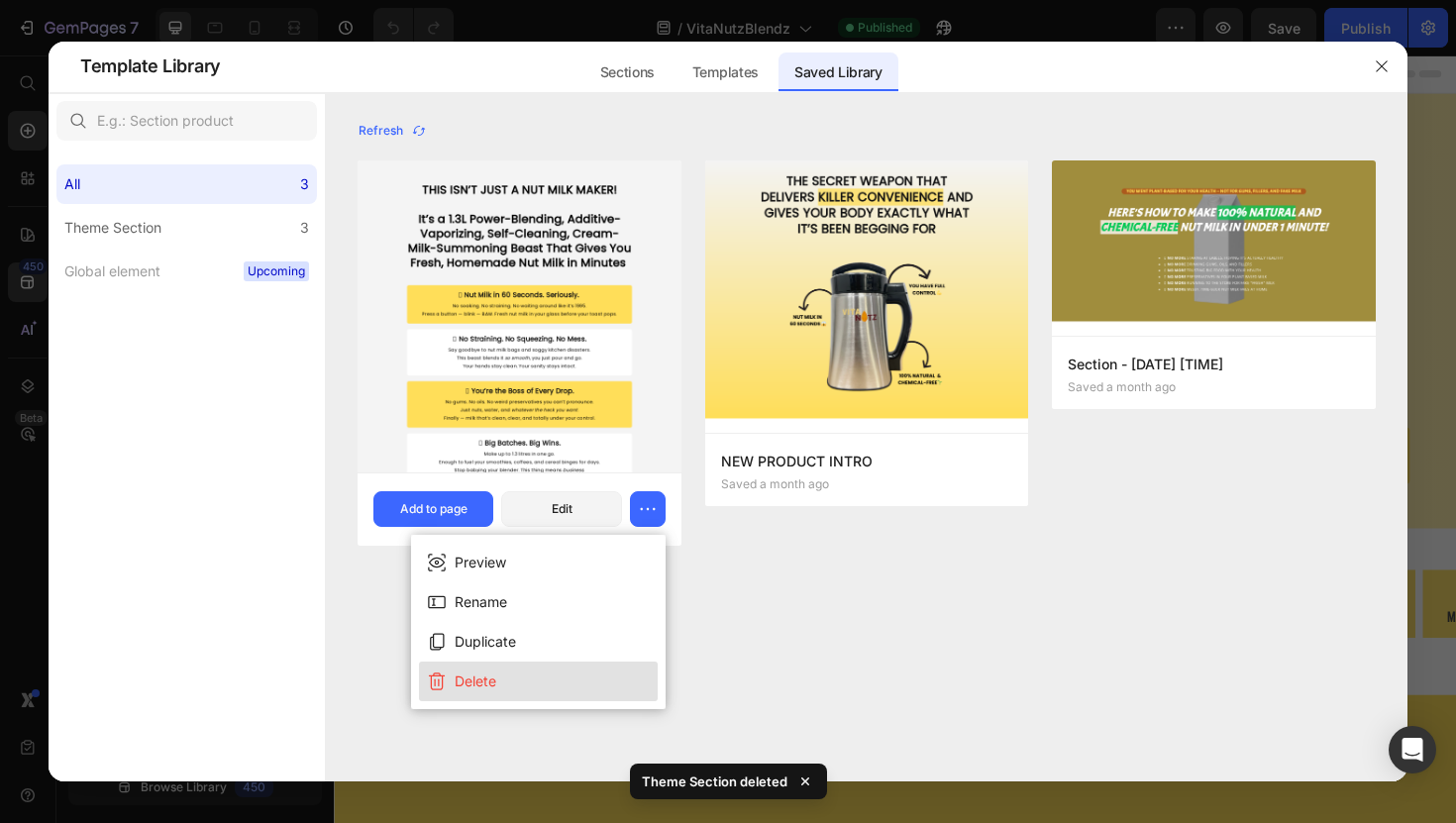 click on "Delete" at bounding box center (538, 681) 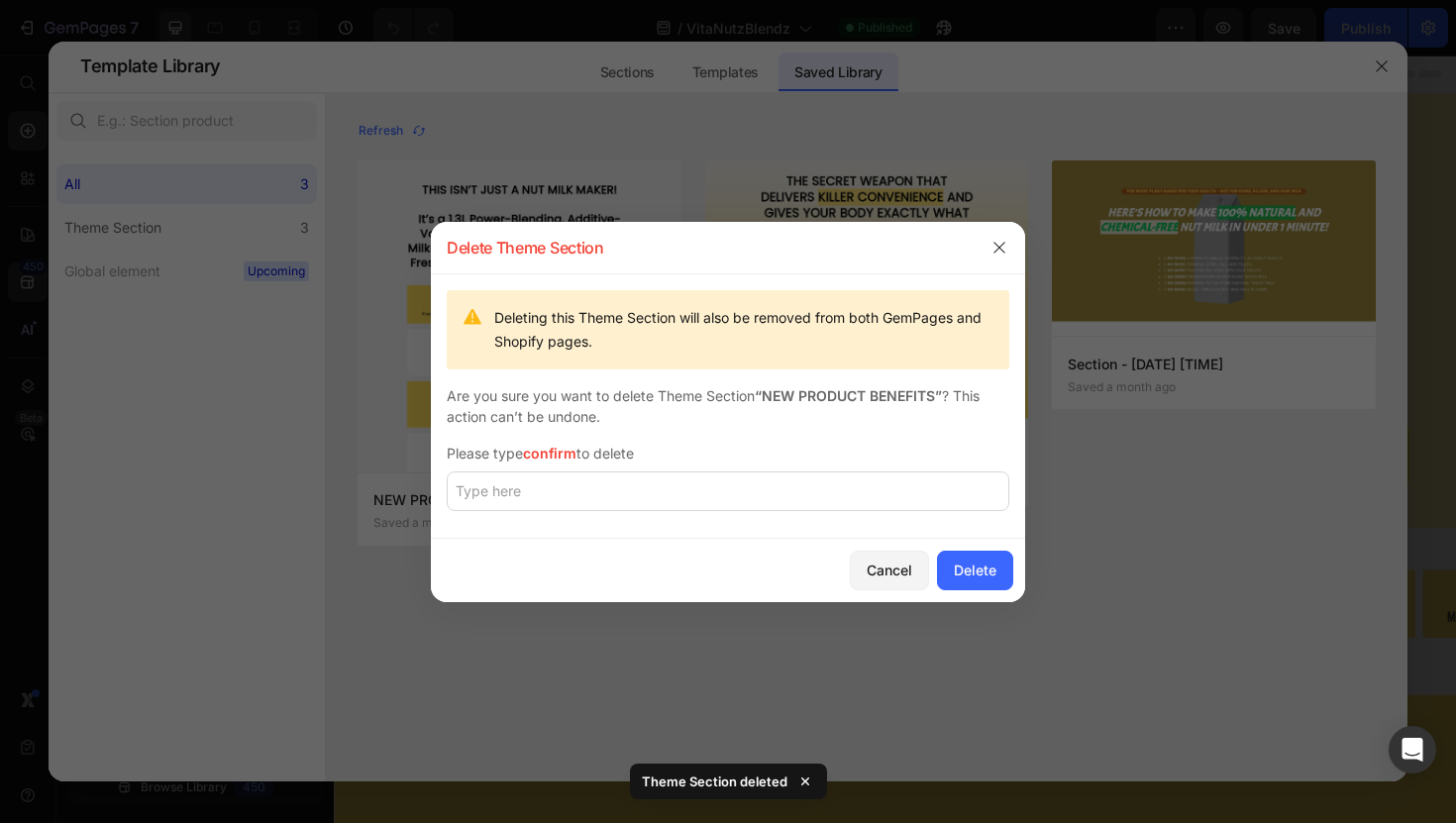 click 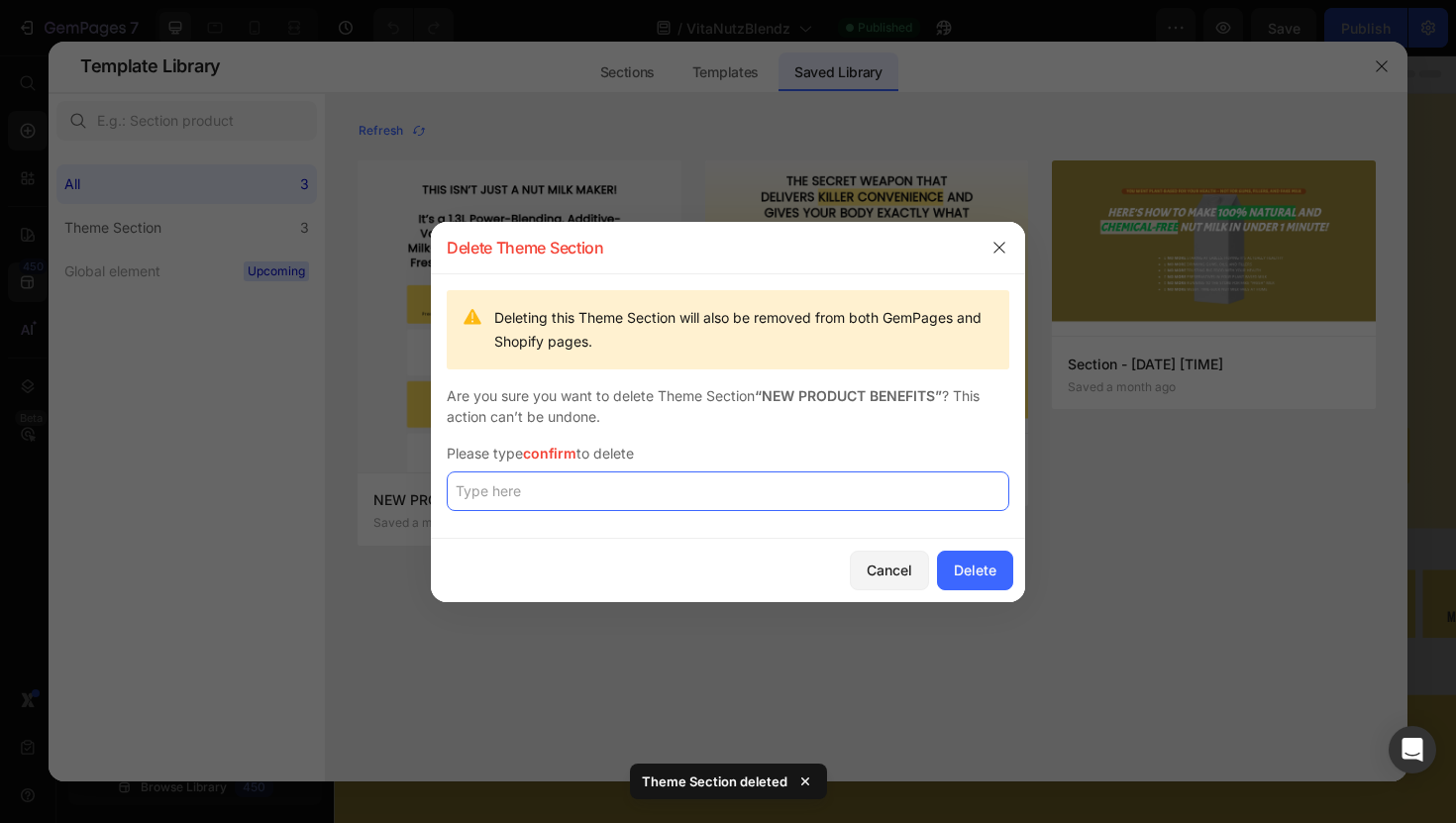 click 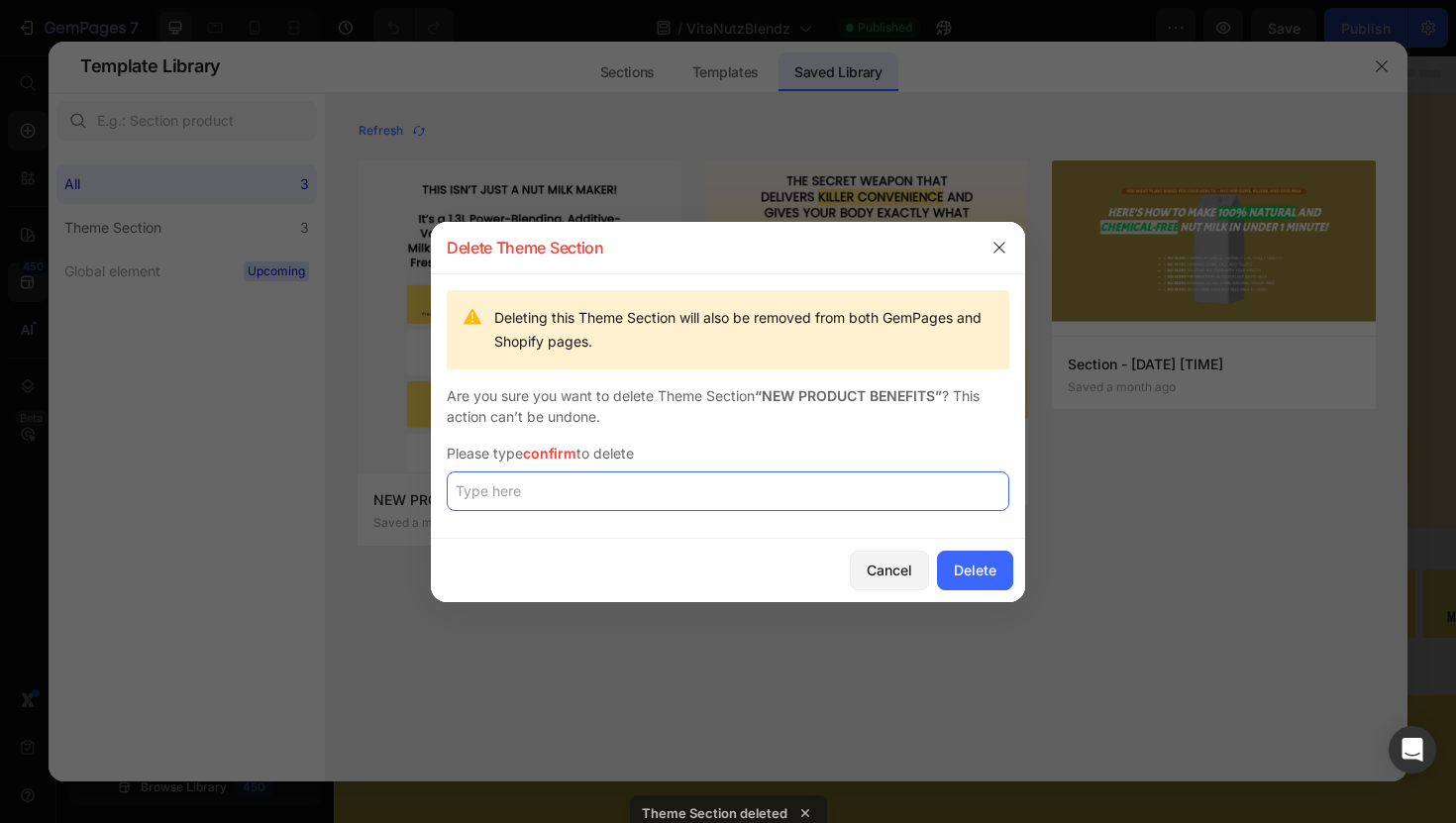 paste on "confirm" 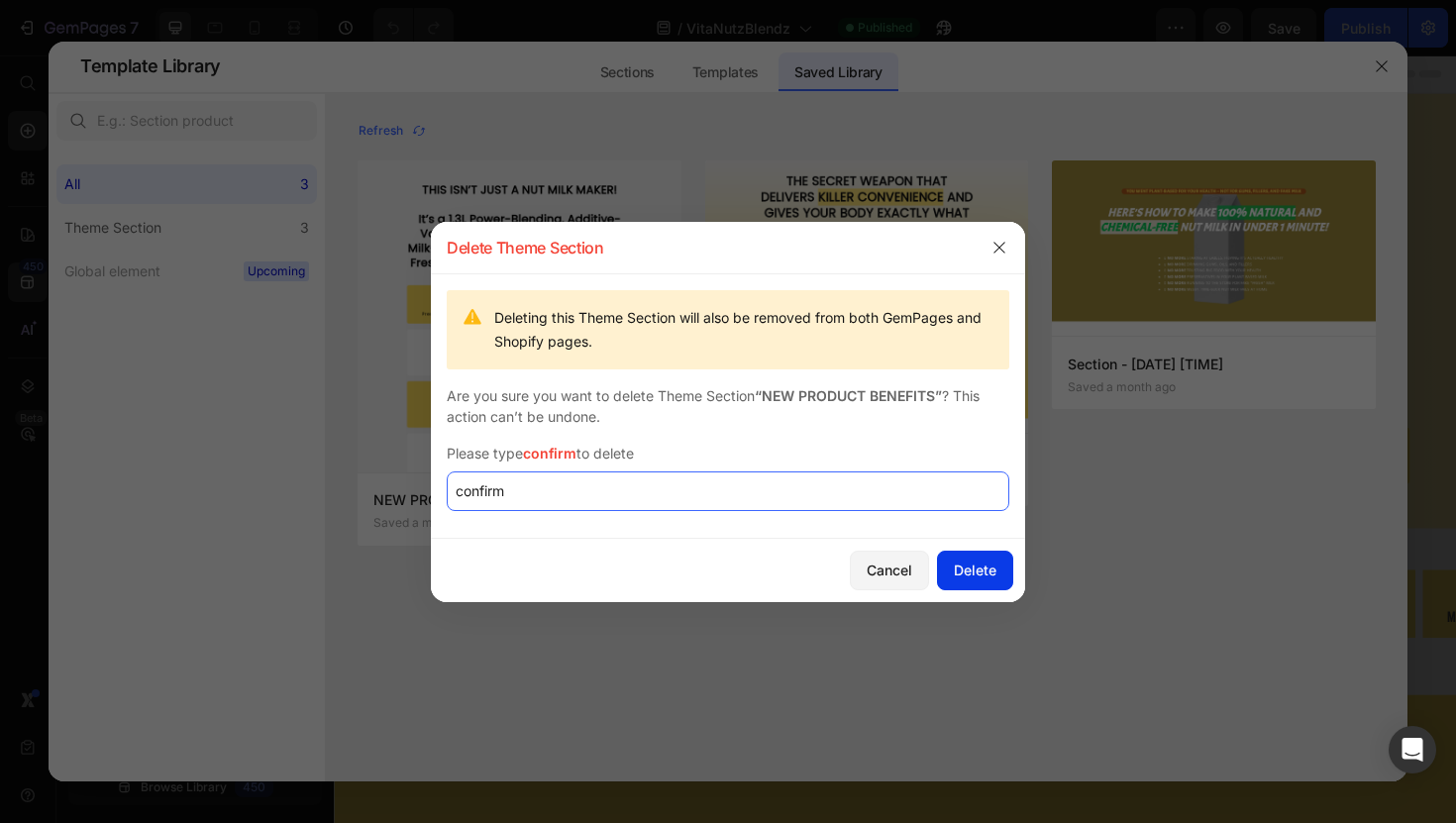 type on "confirm" 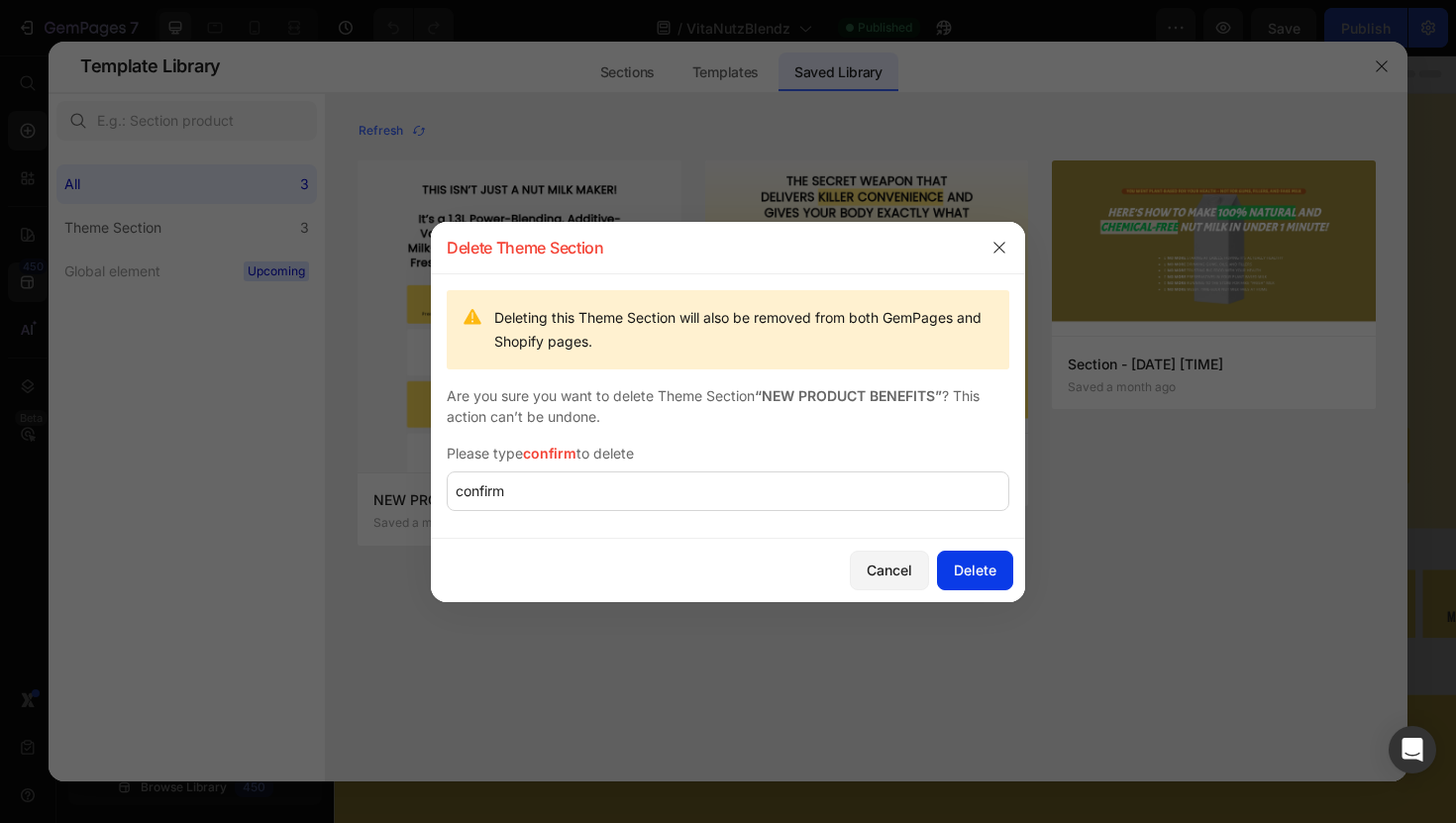 click on "Delete" at bounding box center [975, 569] 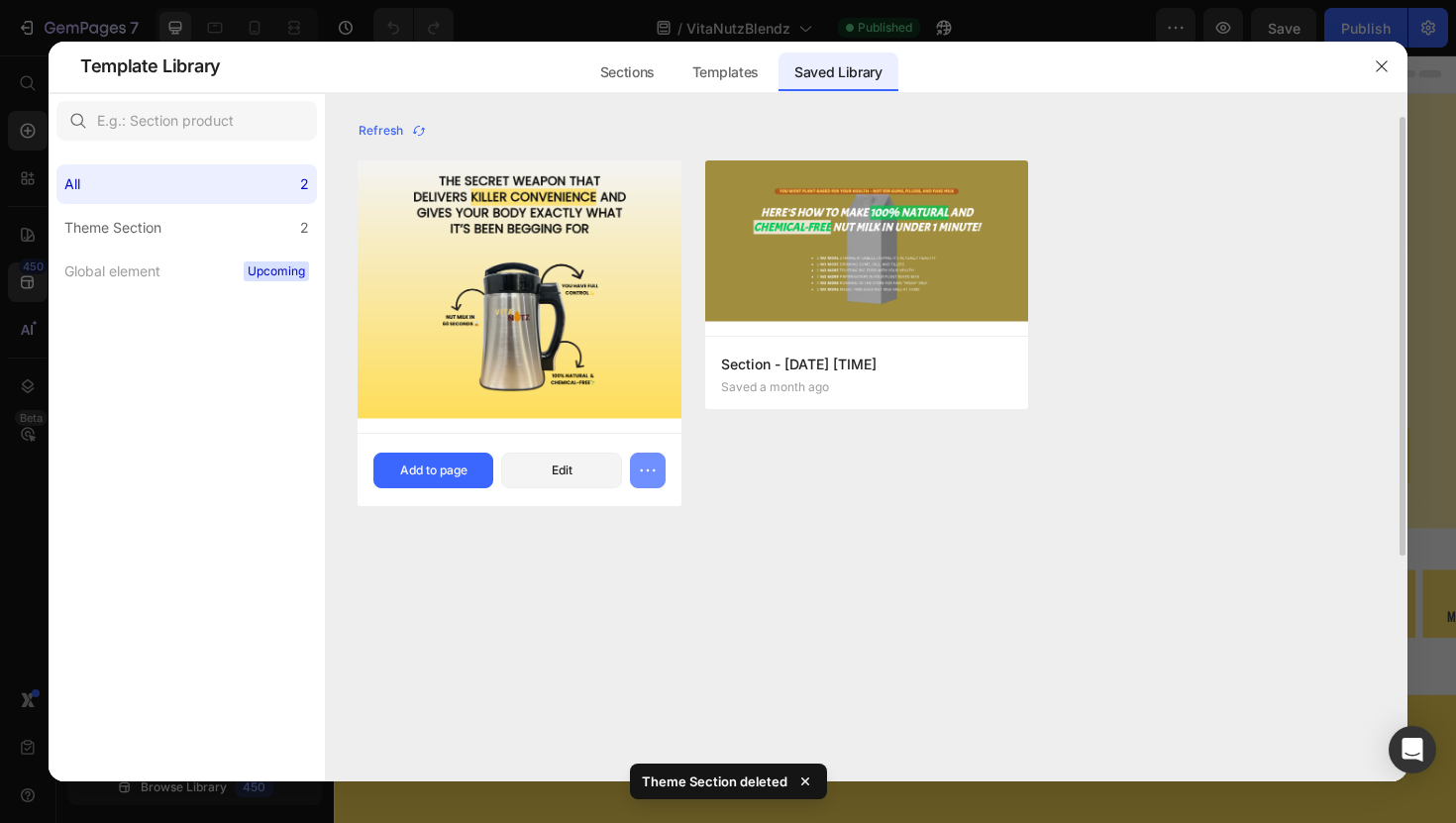 click 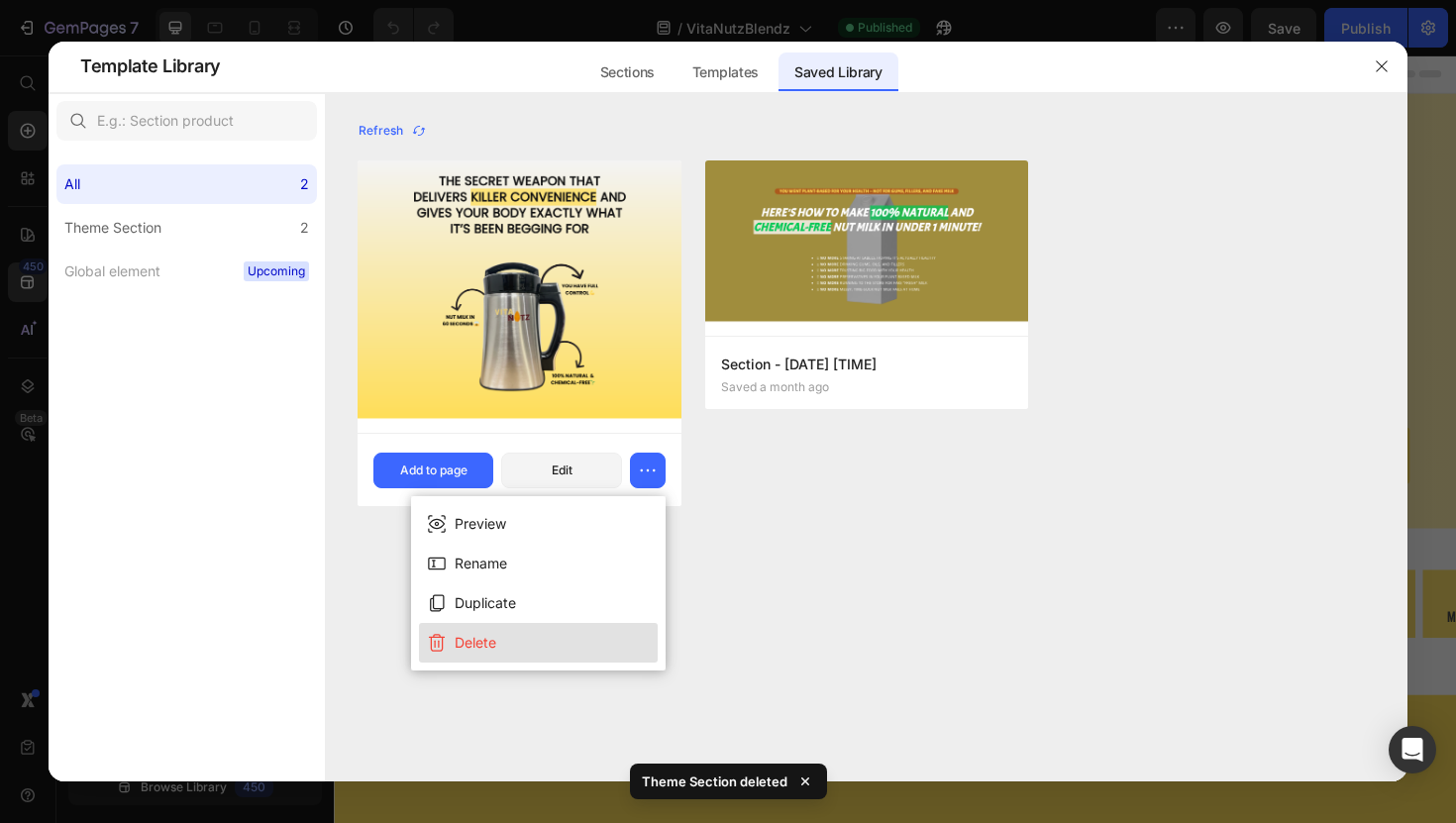click on "Delete" at bounding box center (538, 643) 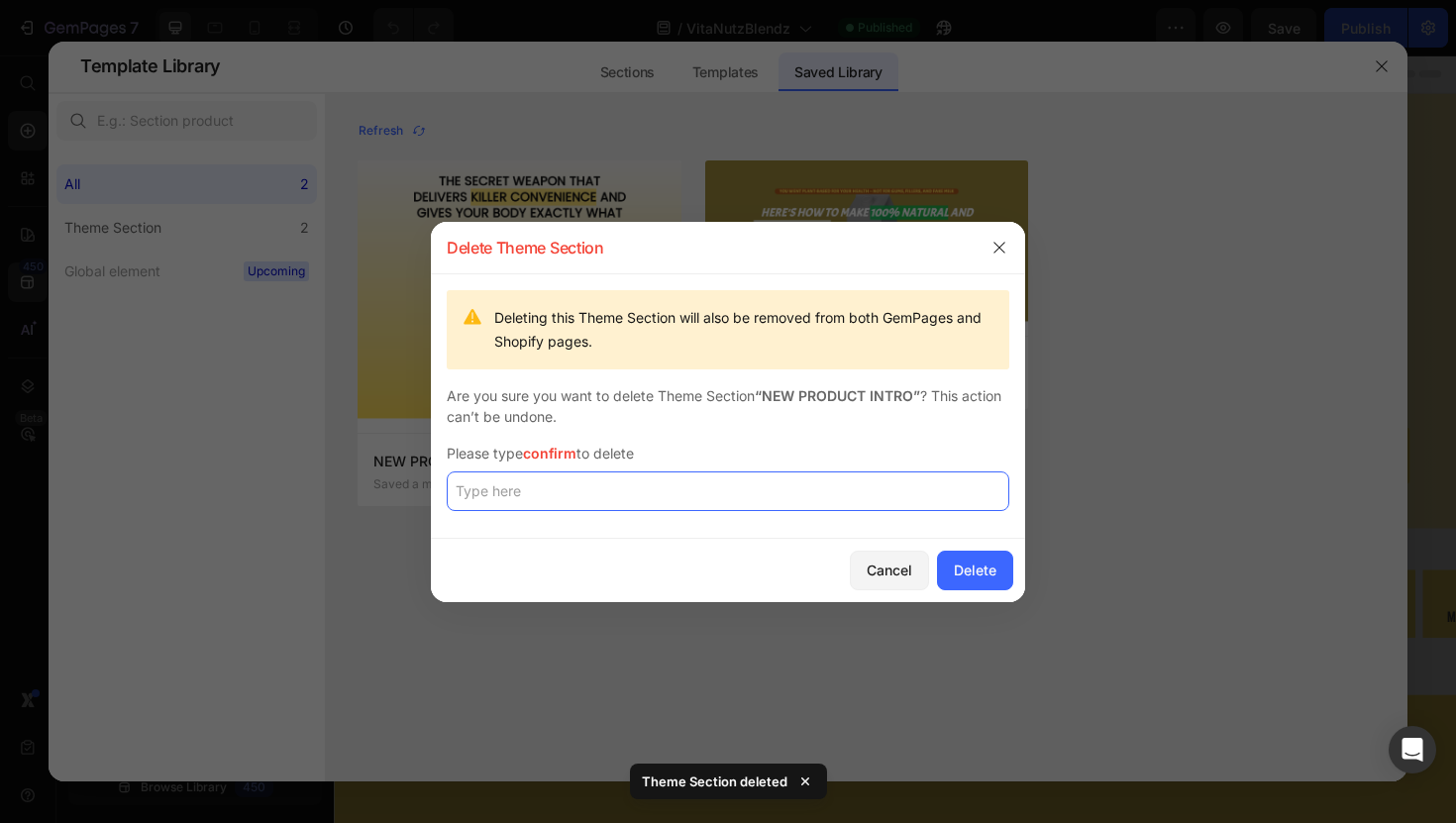 click 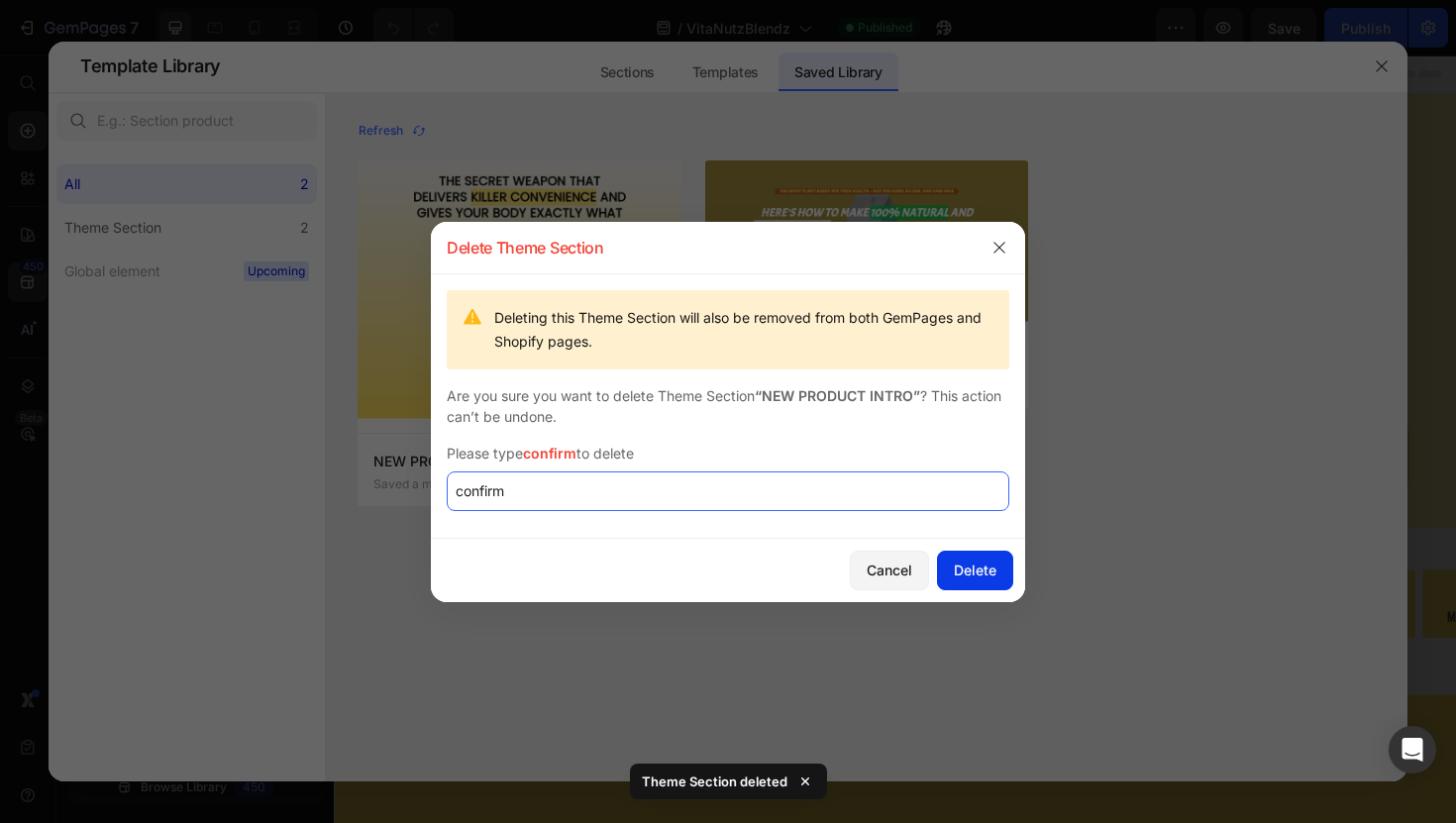 type on "confirm" 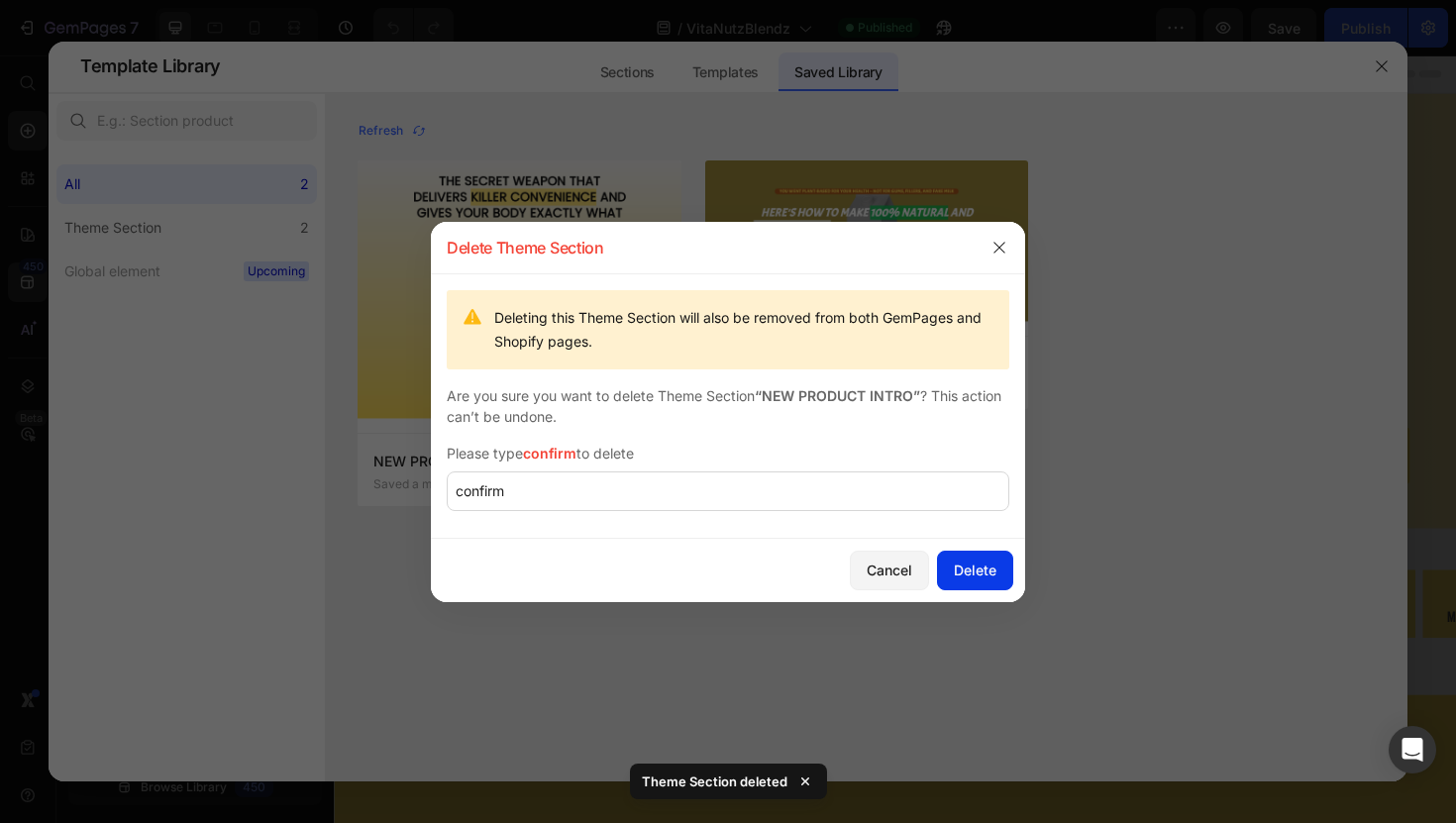 click on "Delete" at bounding box center (975, 569) 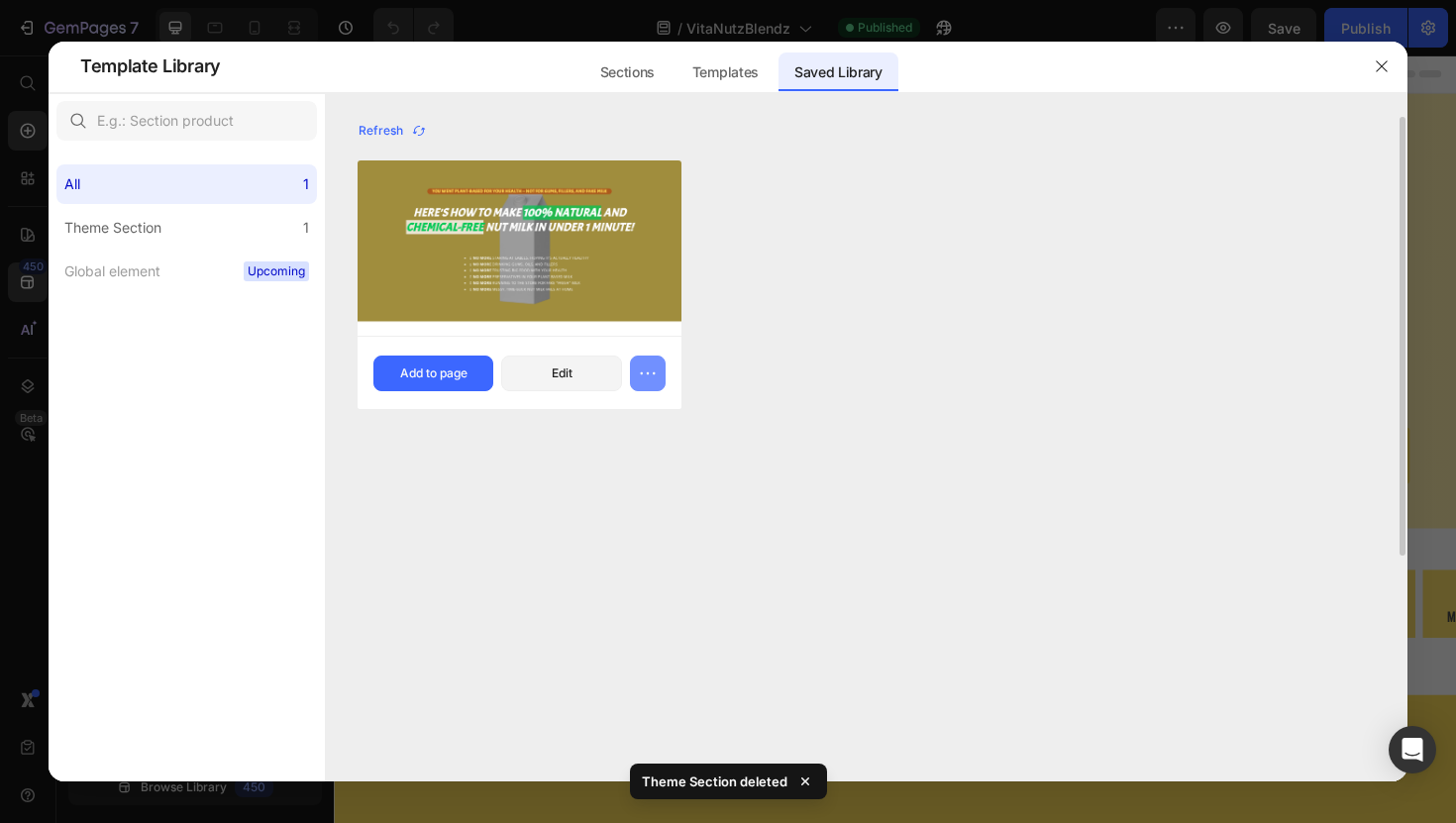 click at bounding box center [648, 373] 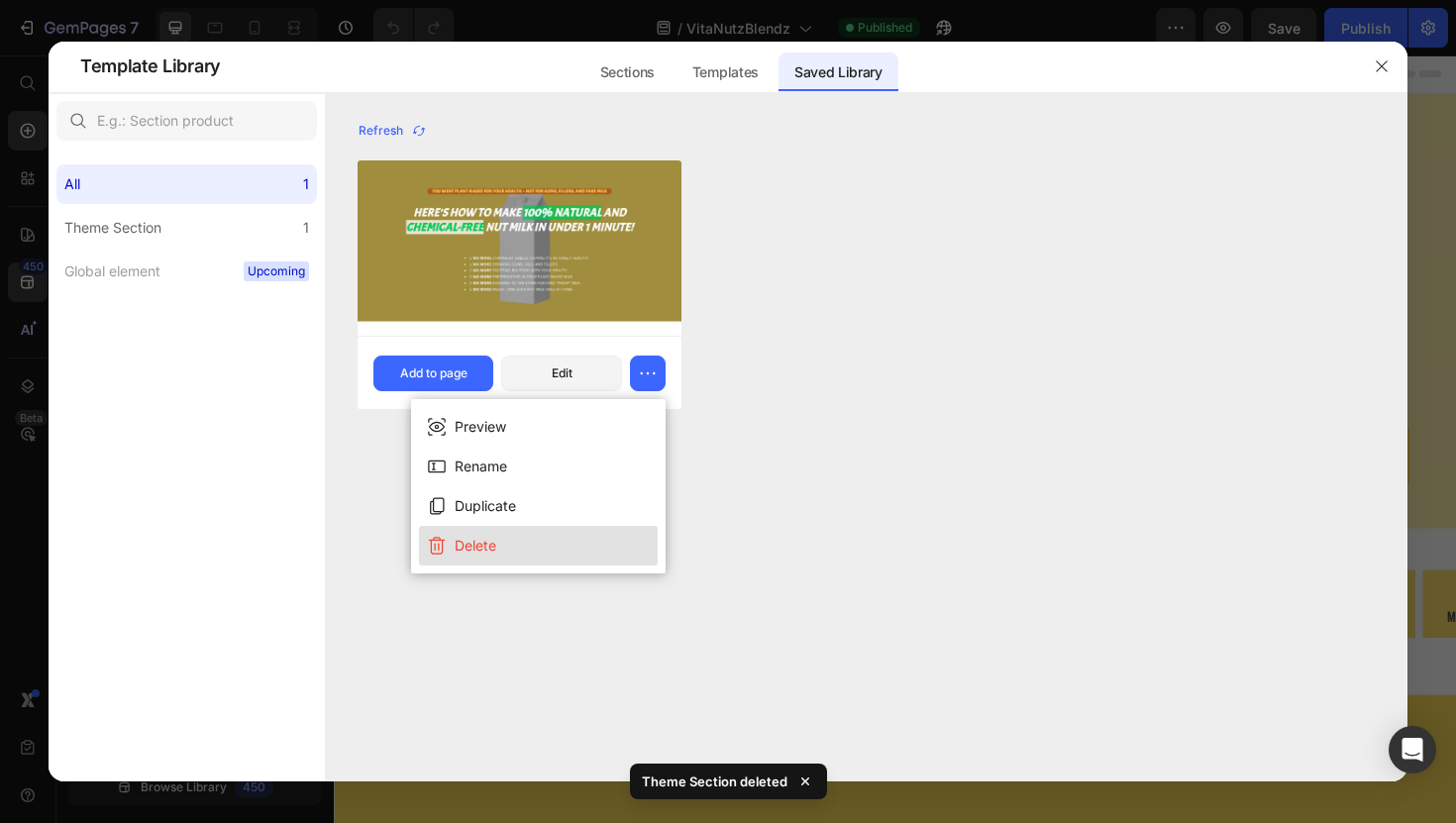 click on "Delete" at bounding box center (538, 546) 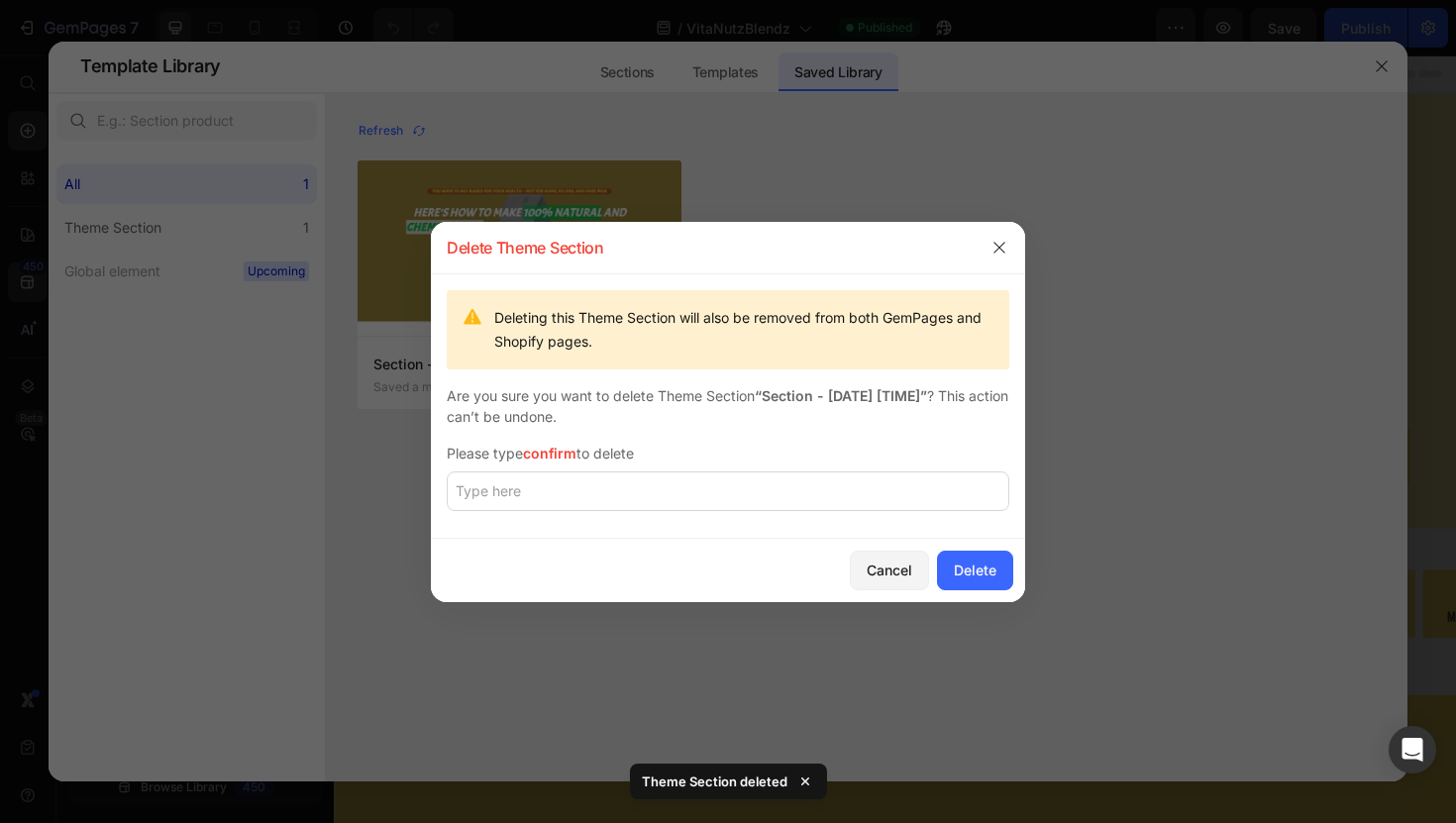 click 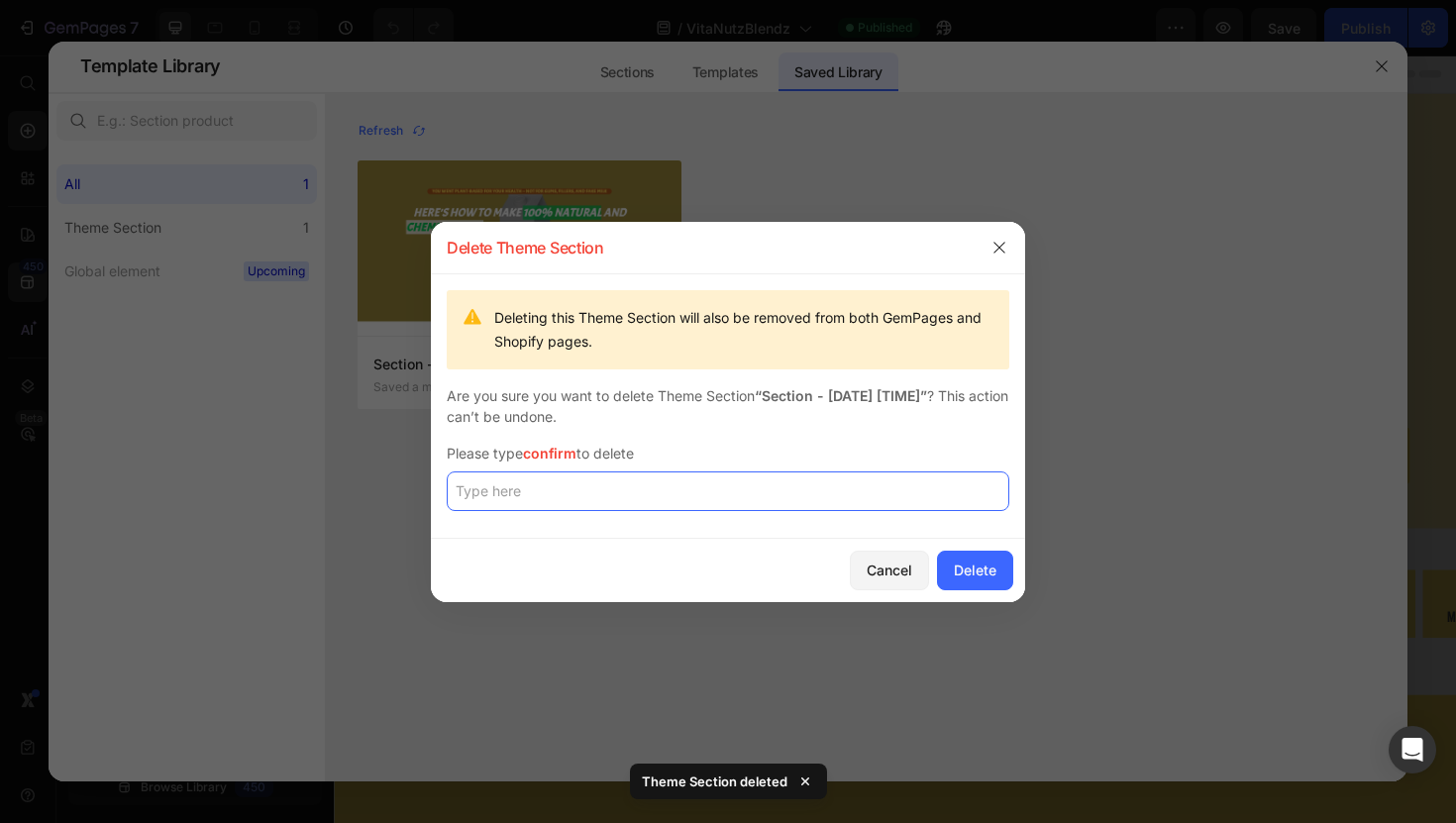 click 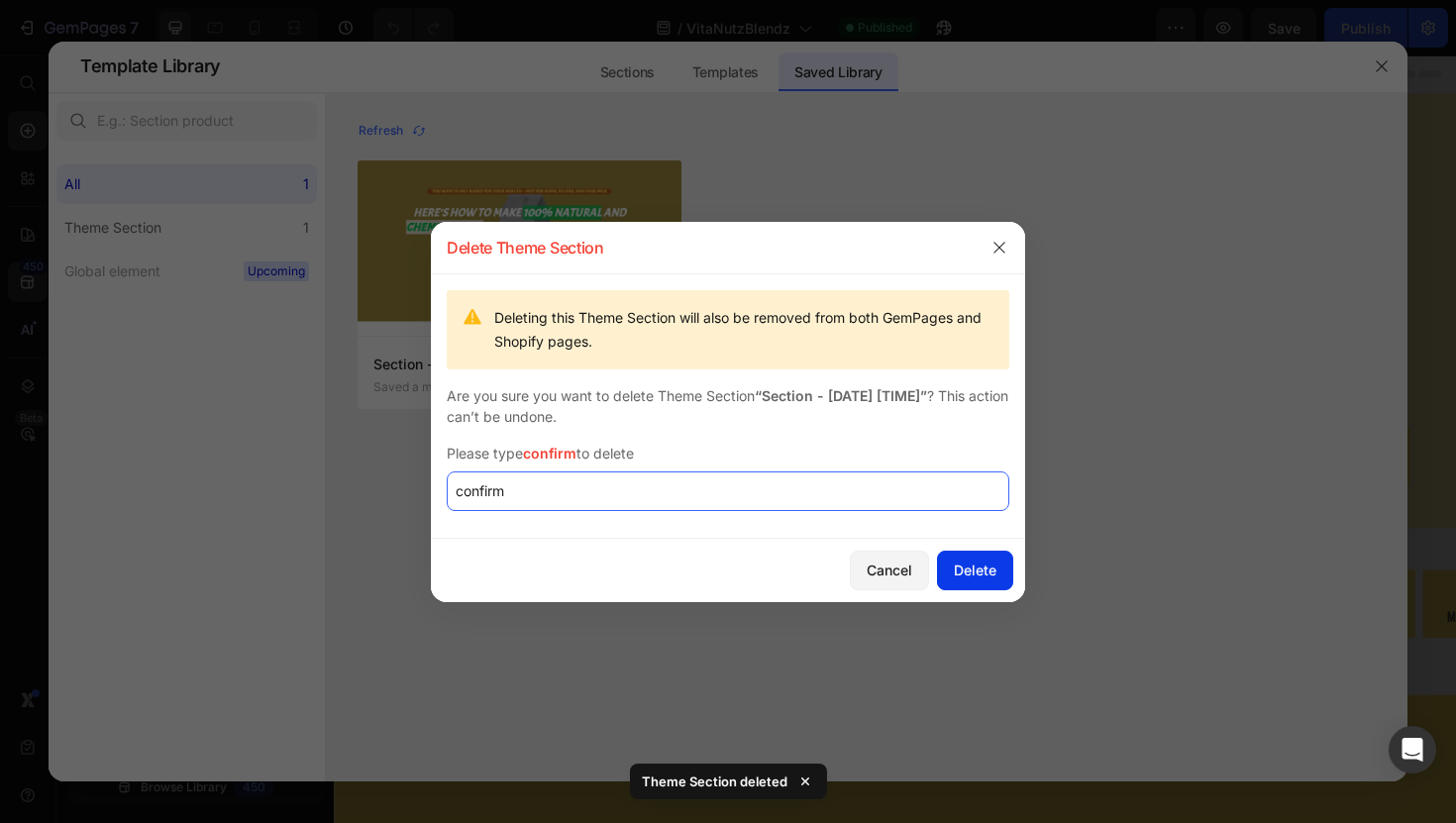 type on "confirm" 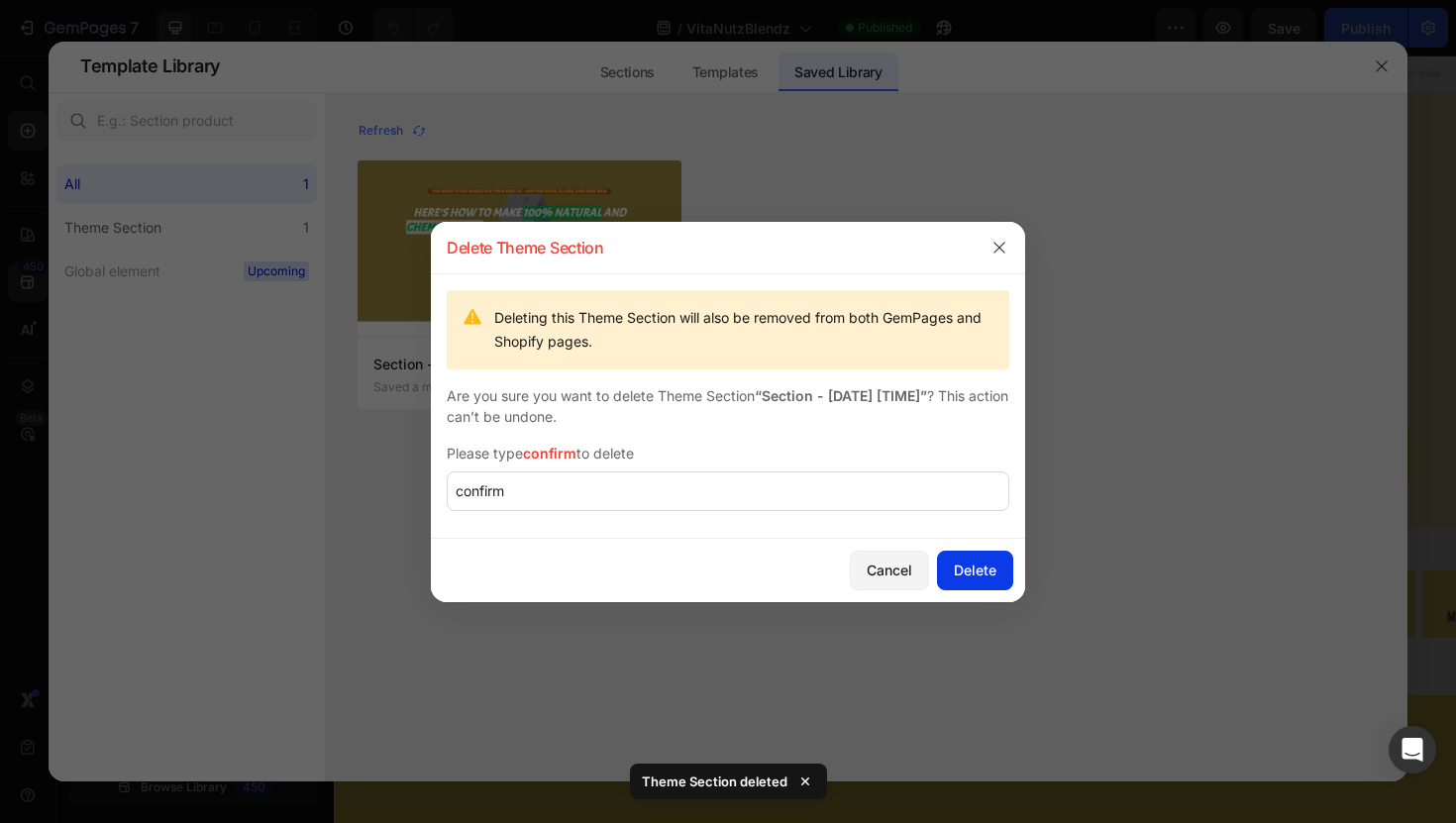 click on "Delete" at bounding box center (975, 569) 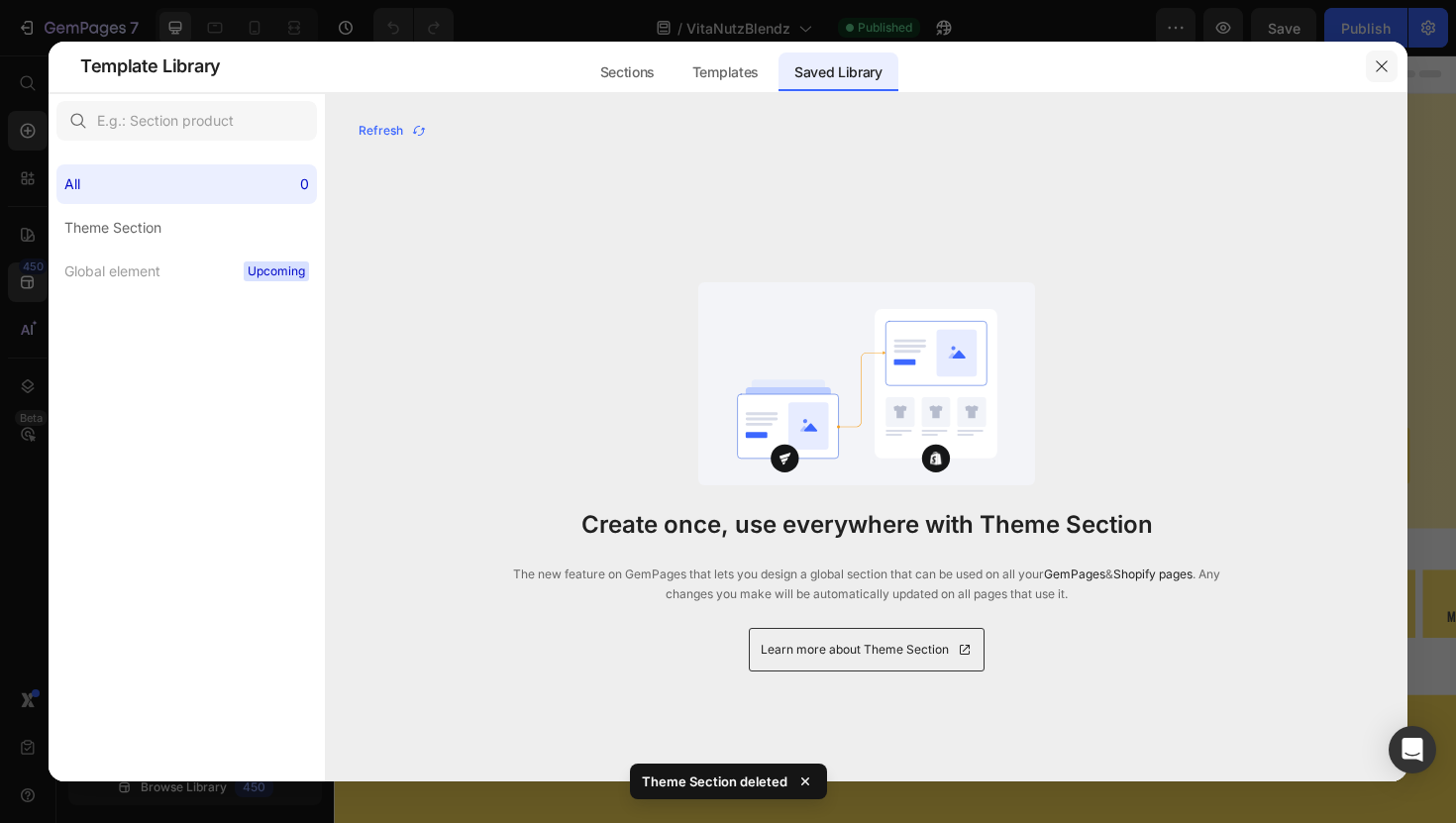click 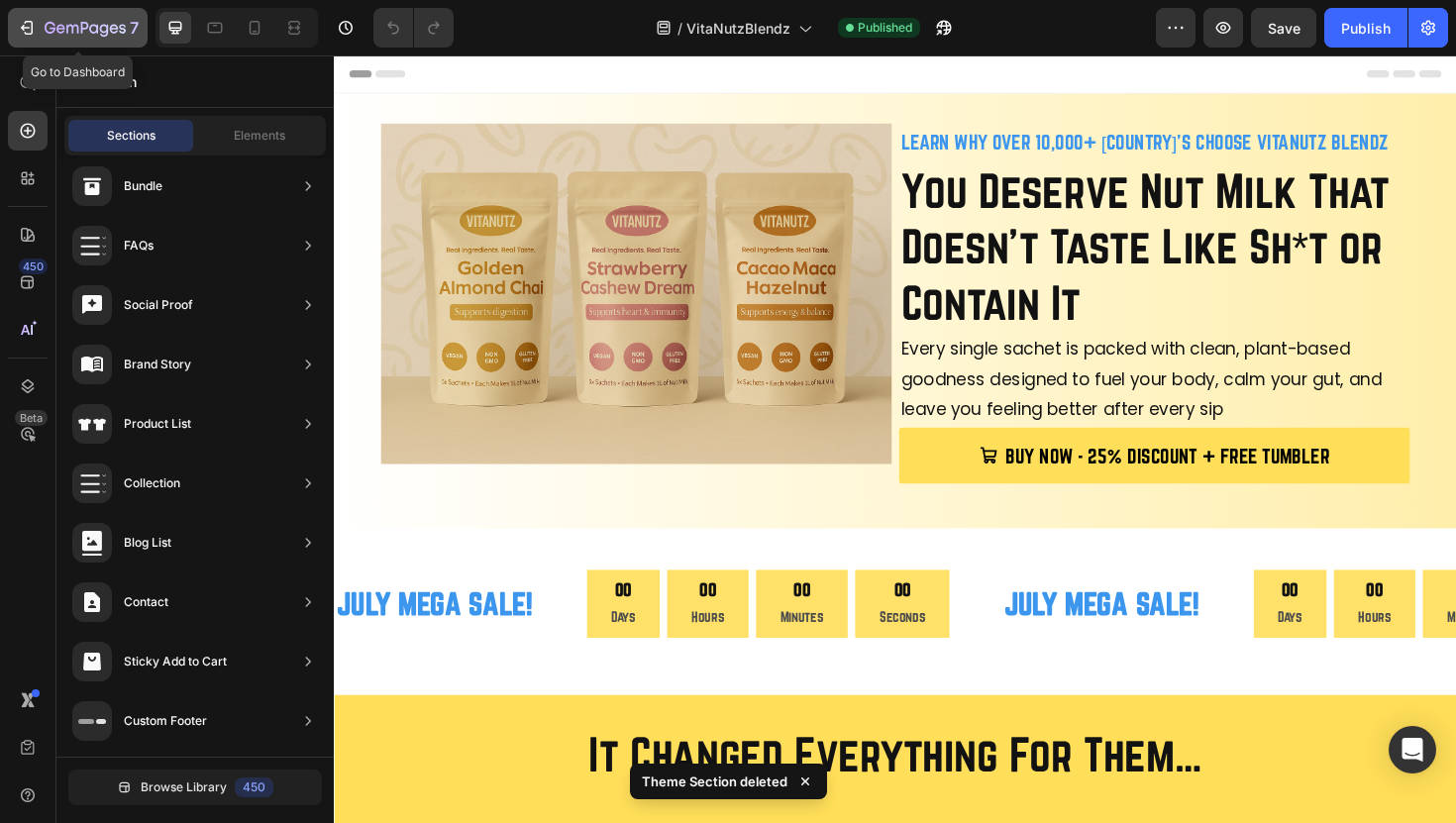 click 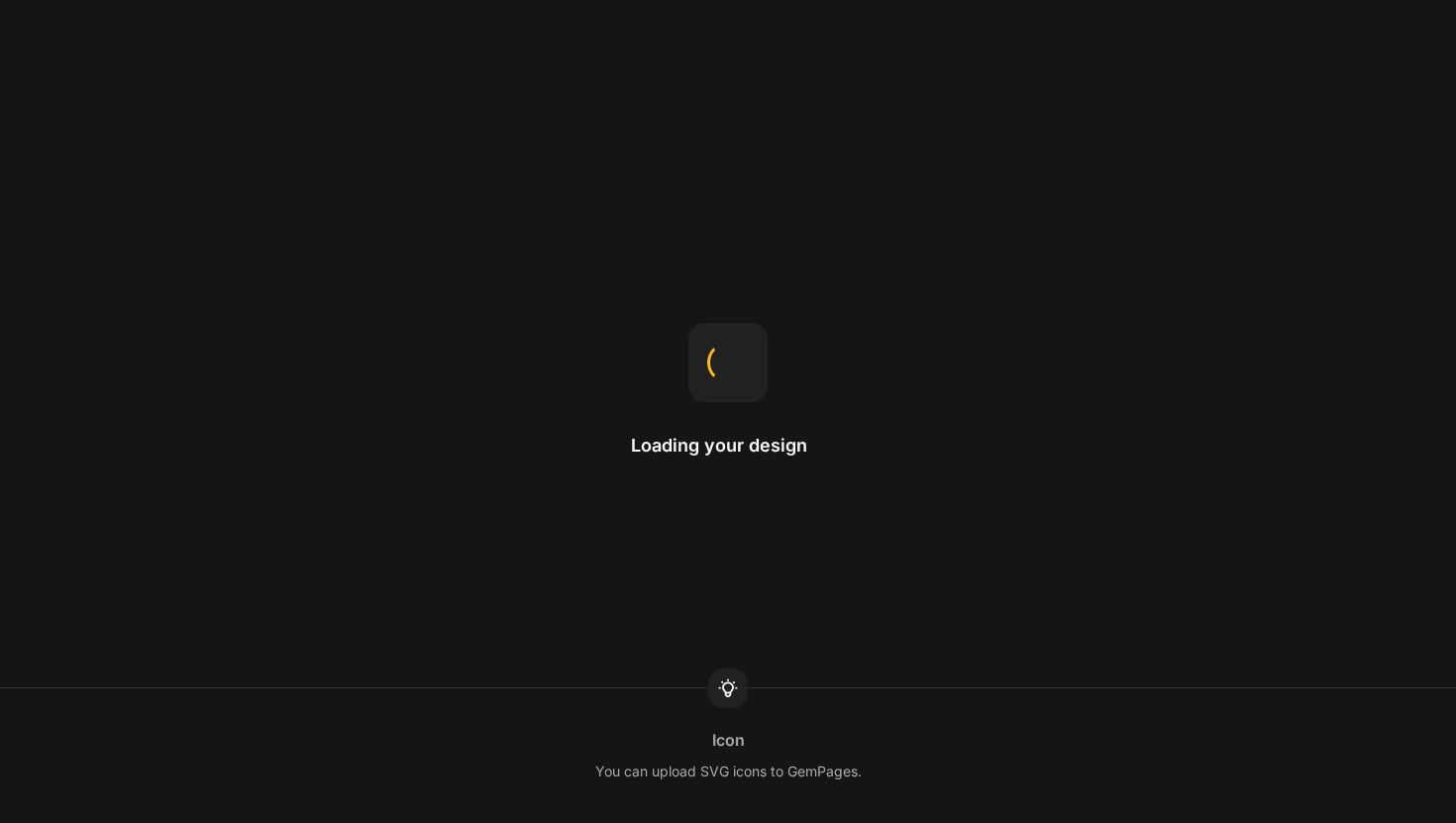 scroll, scrollTop: 0, scrollLeft: 0, axis: both 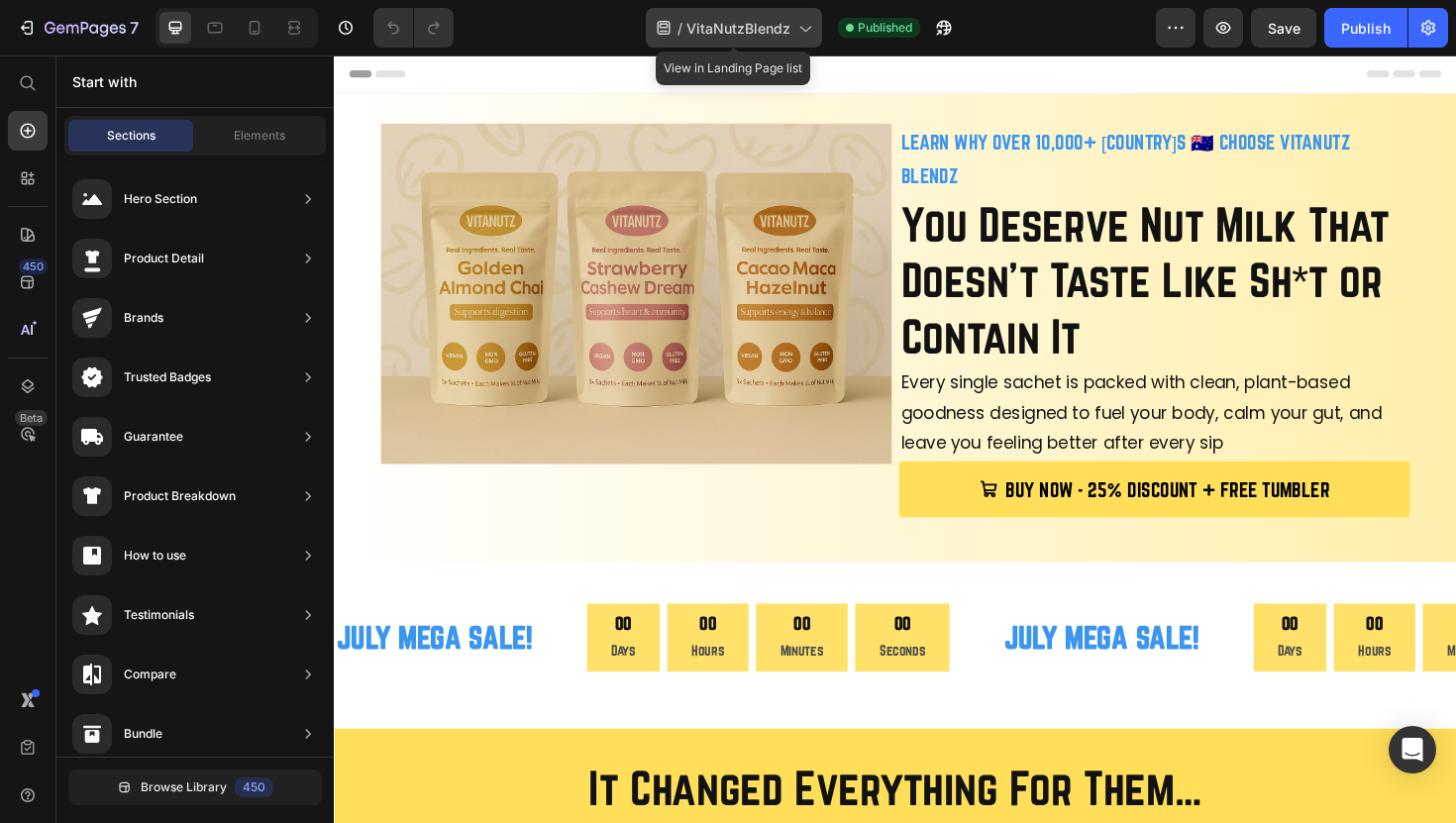 click on "VitaNutzBlendz" at bounding box center (738, 28) 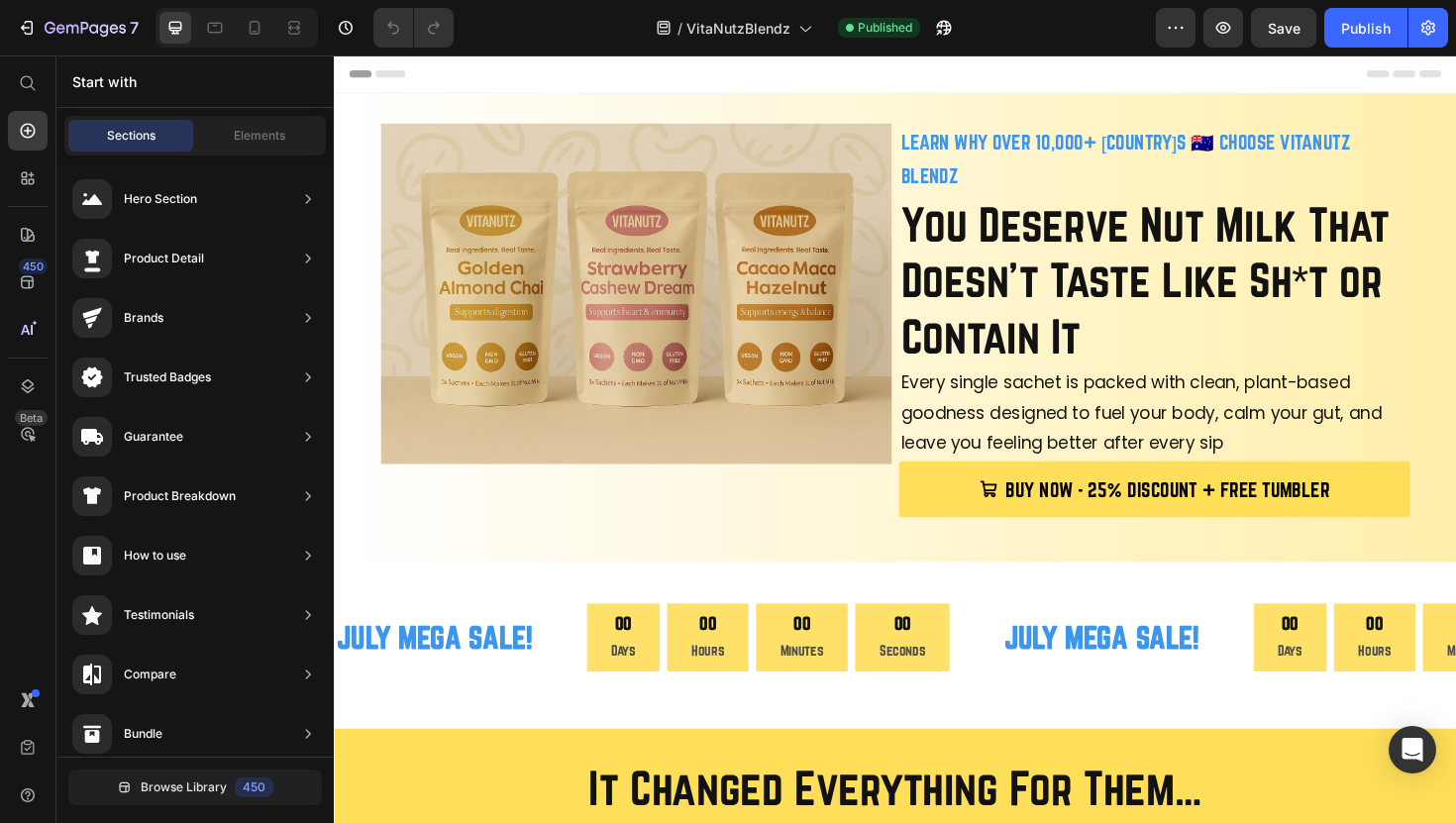 click on "Header" at bounding box center (928, 75) 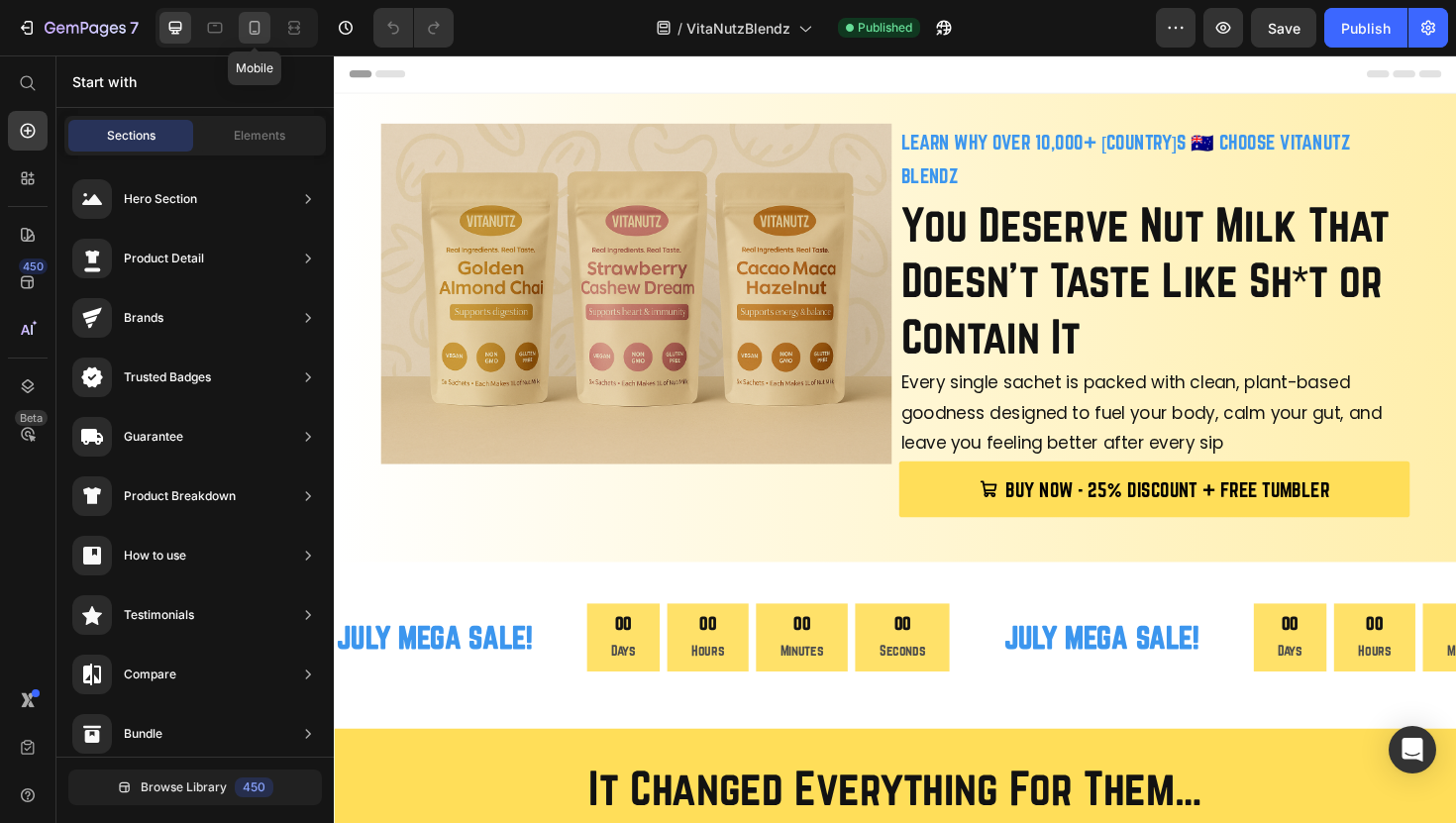 click 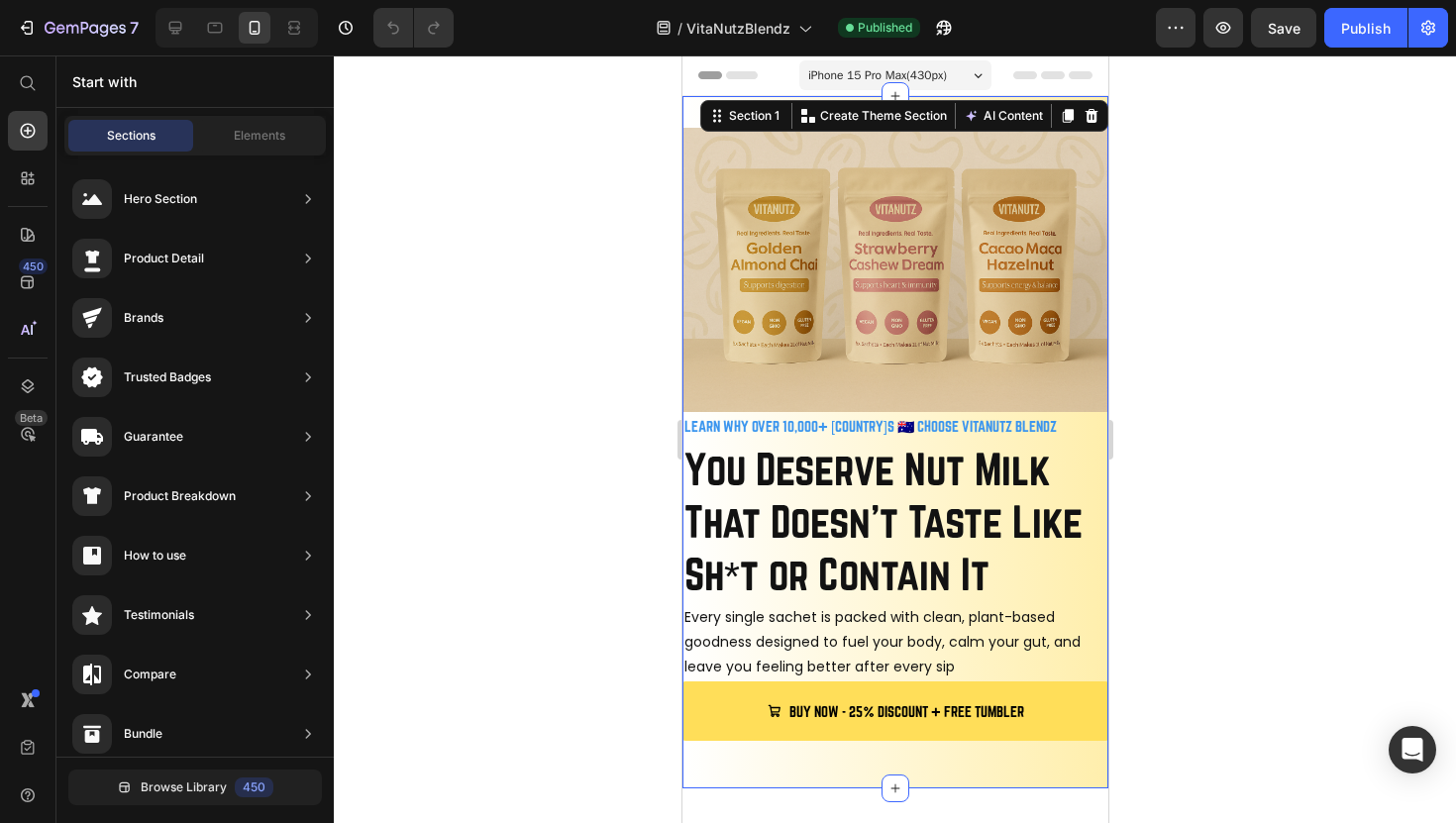click on "Image LEARN WHY OVER 10,000+ AUSSIE'S CHOOSE VITANUTZ BLENDZ Text Block You Deserve Nut Milk That Doesn’t Taste Like Sh*t or Contain It Heading Every single sachet is packed with clean, plant-based goodness designed to fuel your body, calm your gut, and leave you feeling better after every sip Text Block
BUY NOW - 25% DISCOUNT + FREE TUMBLER Button Row Section 1   Create Theme Section AI Content Write with GemAI What would you like to describe here? Tone and Voice Persuasive Product Getting products... Show more Generate" at bounding box center [894, 442] 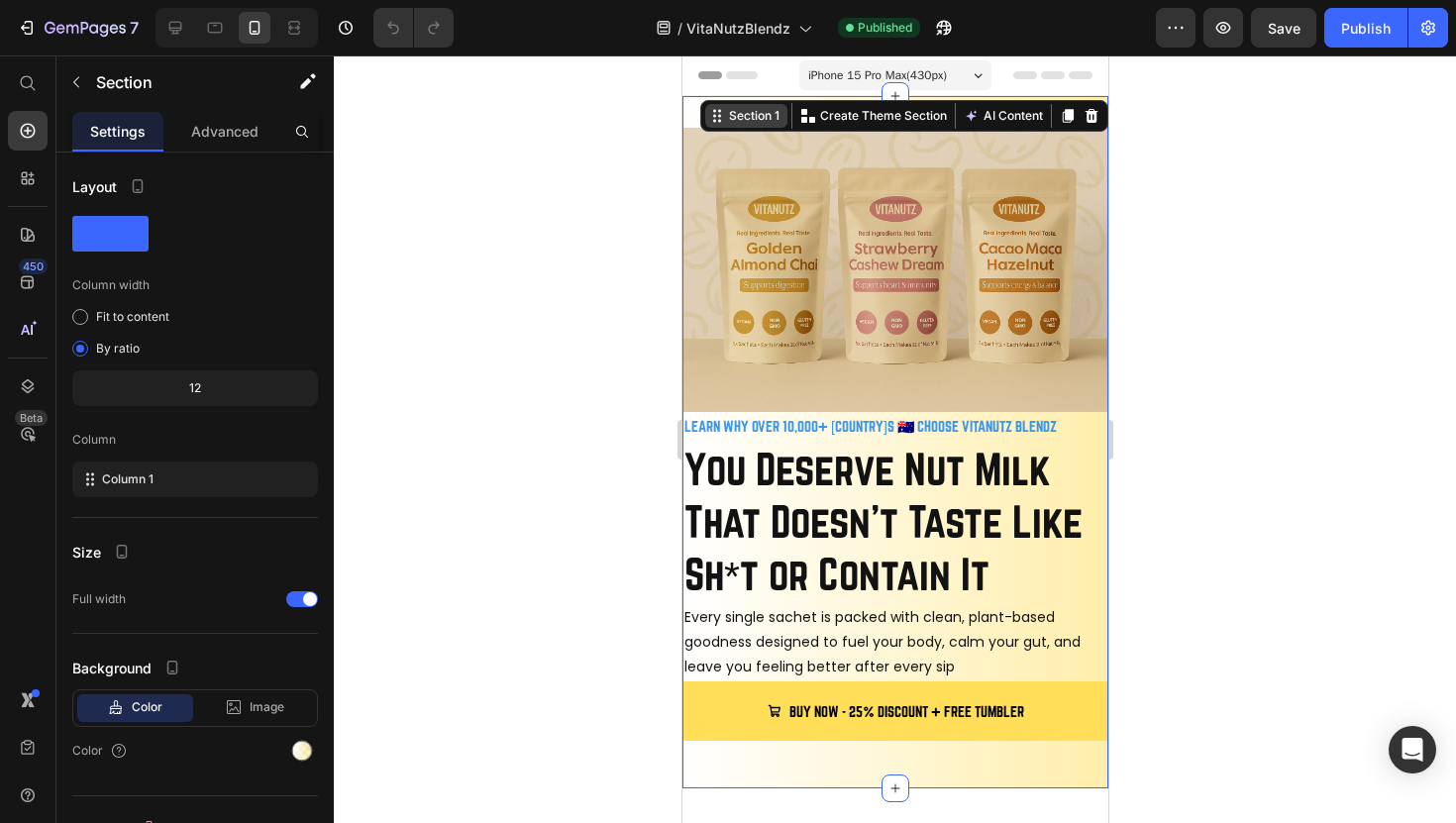 click on "Section 1" at bounding box center [753, 116] 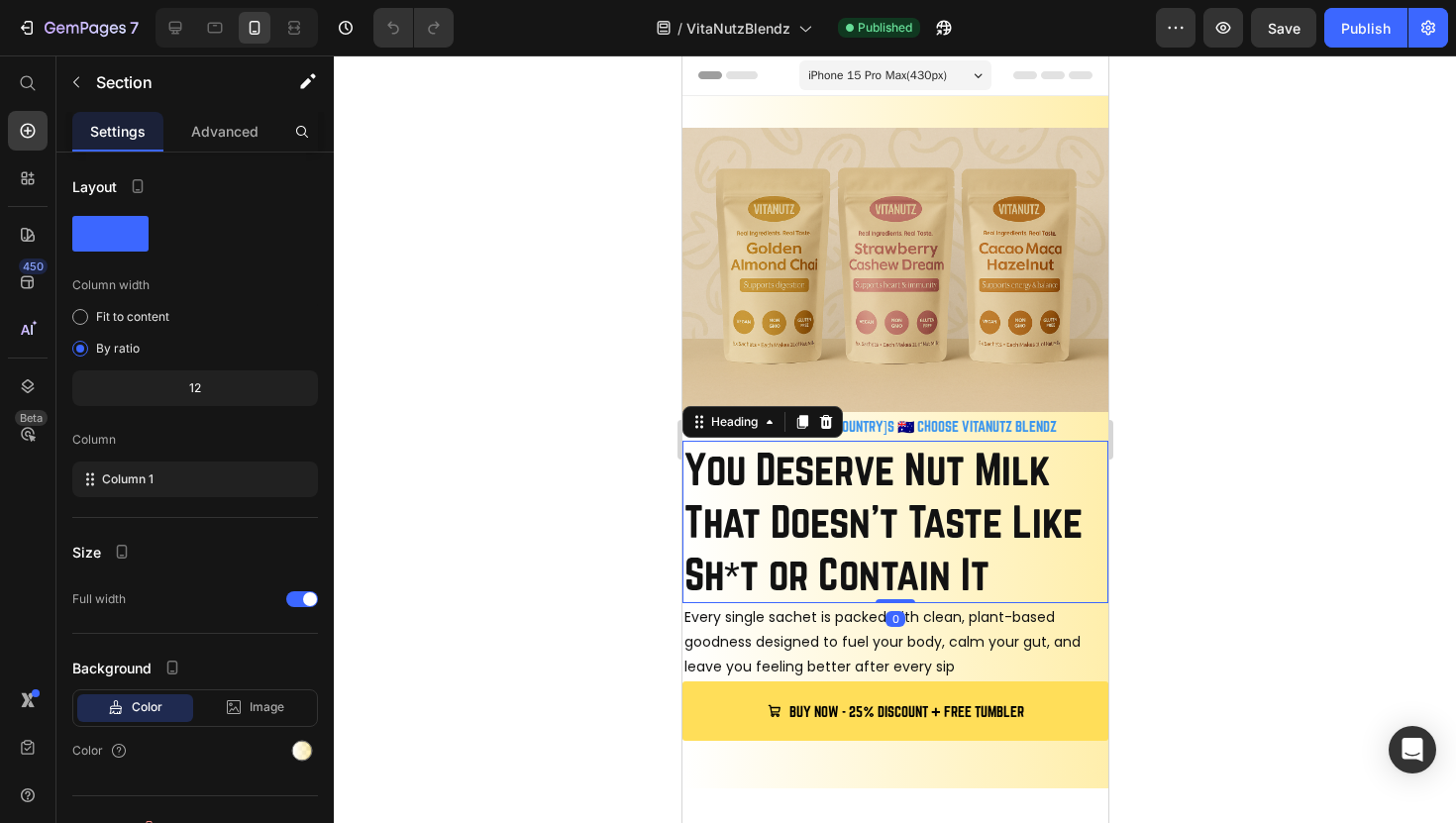 click on "You Deserve Nut Milk That Doesn’t Taste Like Sh*t or Contain It" at bounding box center [894, 522] 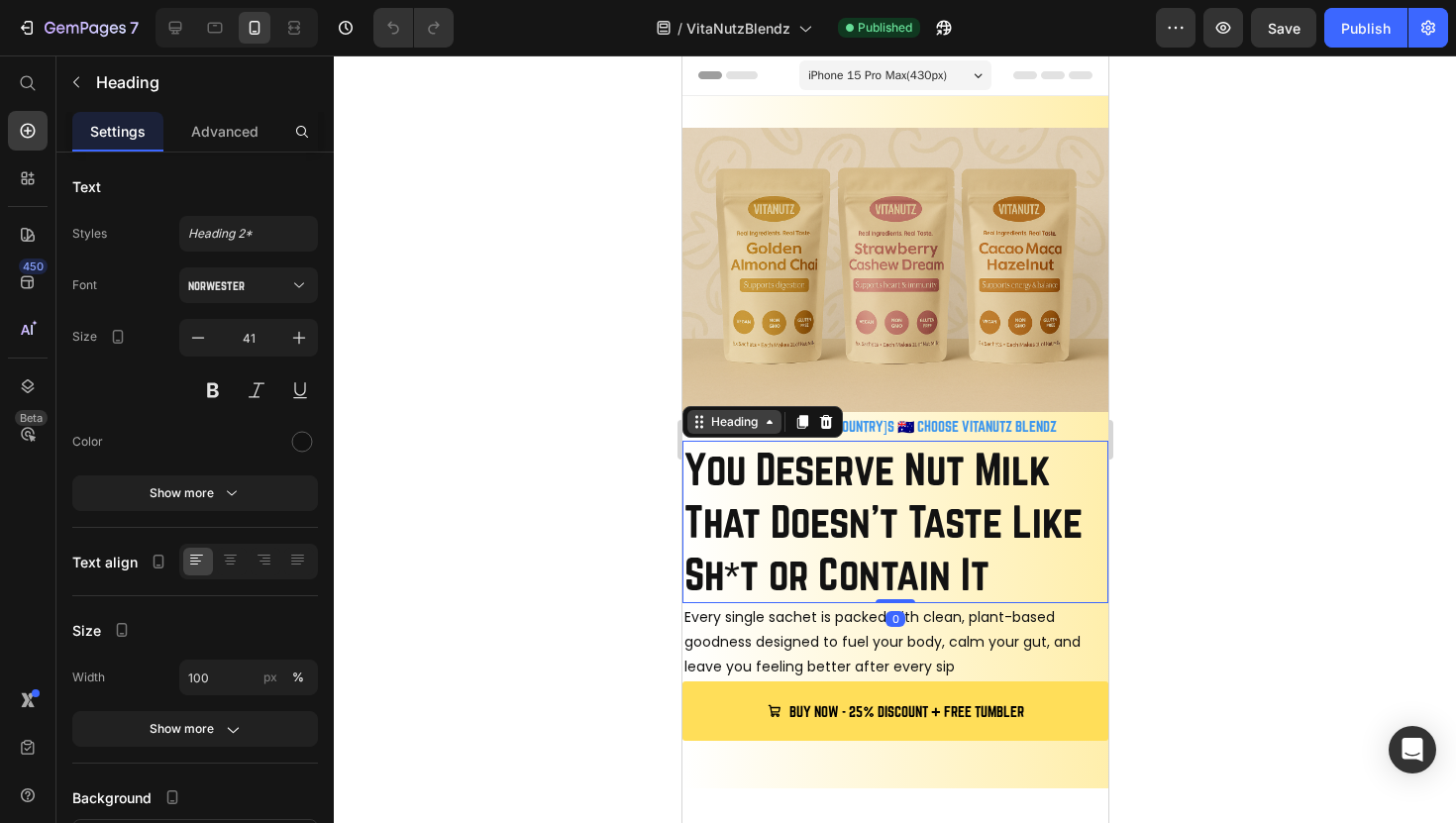 click on "Heading" at bounding box center (733, 422) 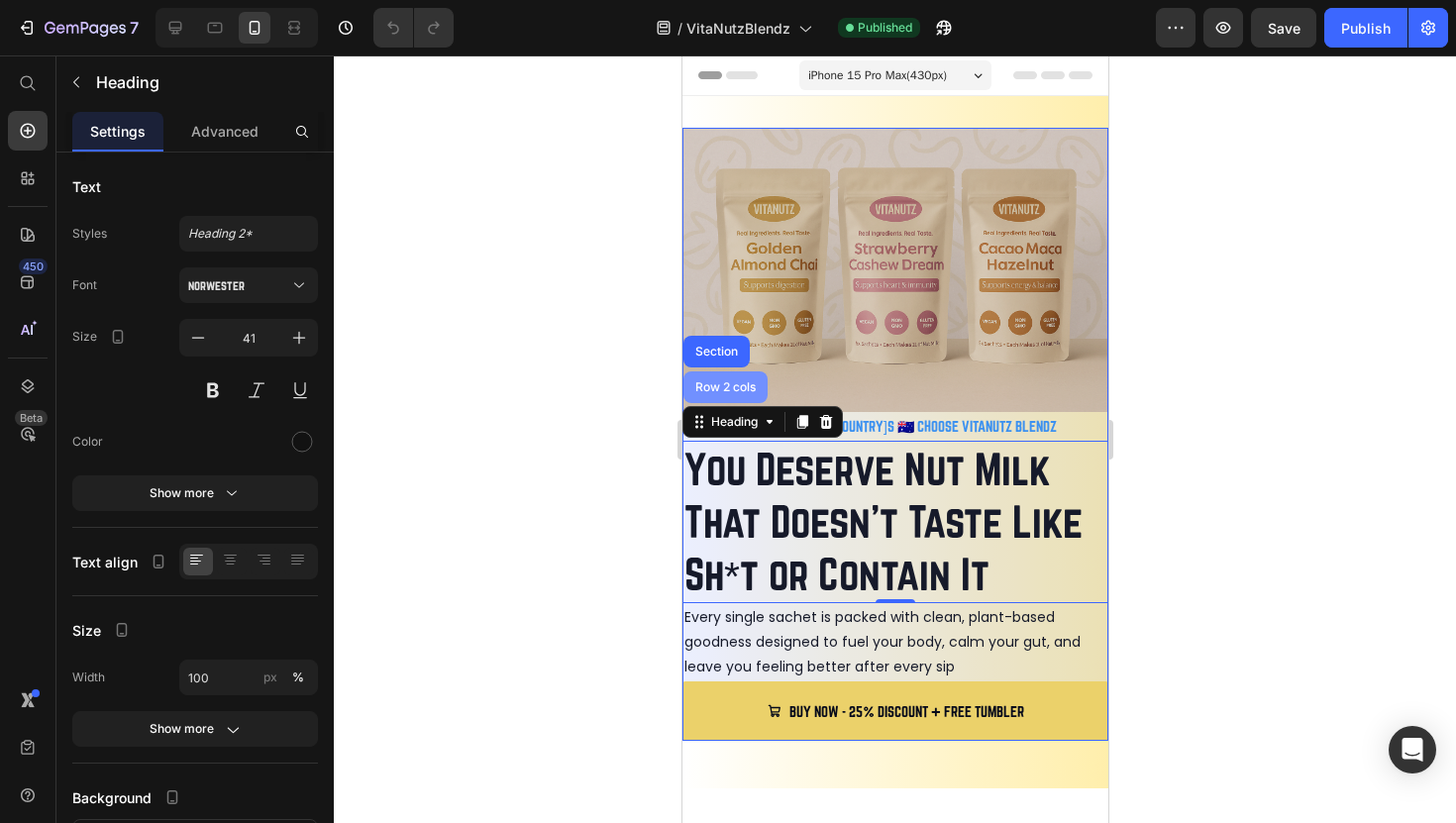 click on "Row 2 cols" at bounding box center [724, 387] 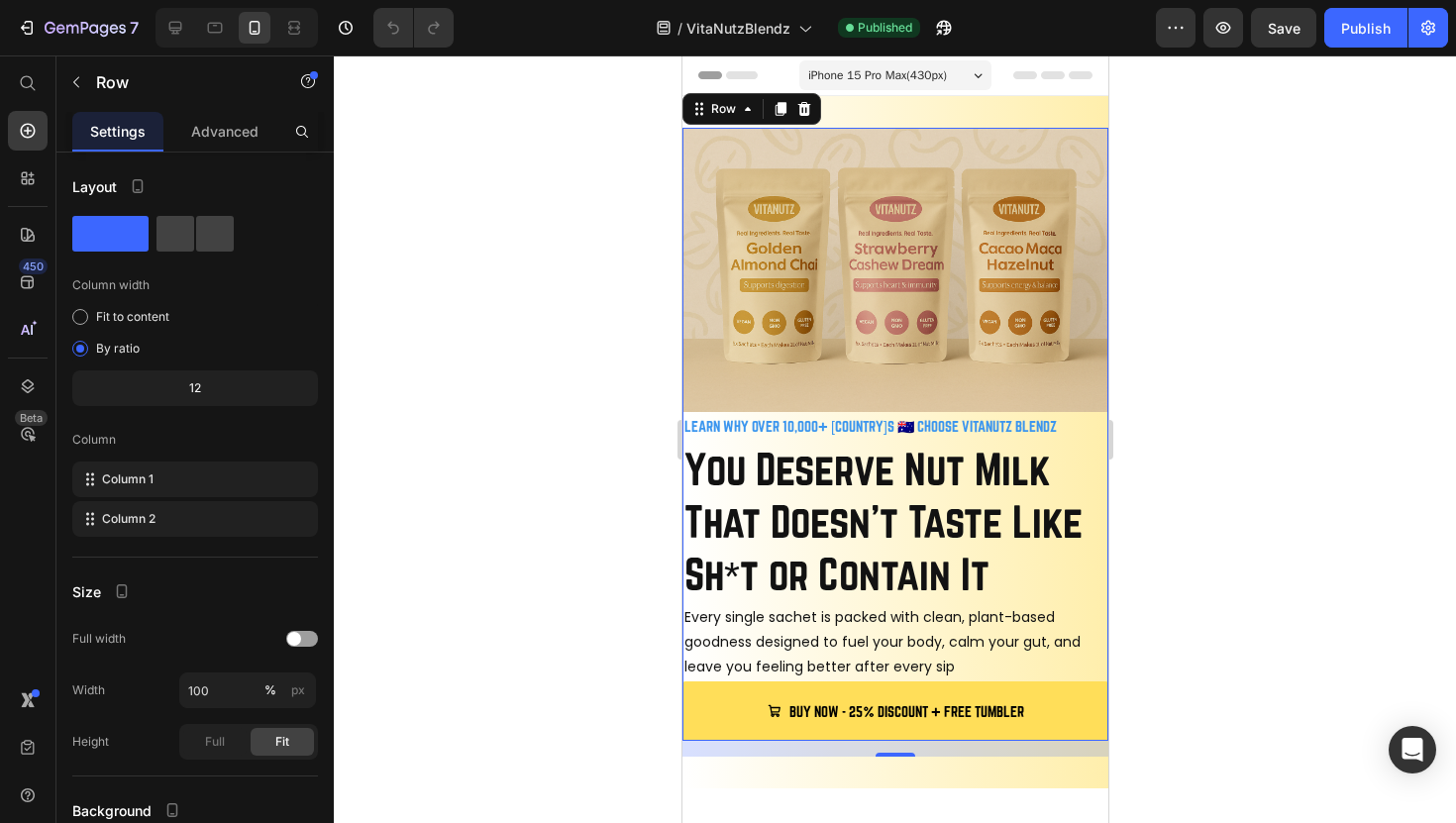 click on "iPhone 15 Pro Max  ( 430 px)" at bounding box center [877, 75] 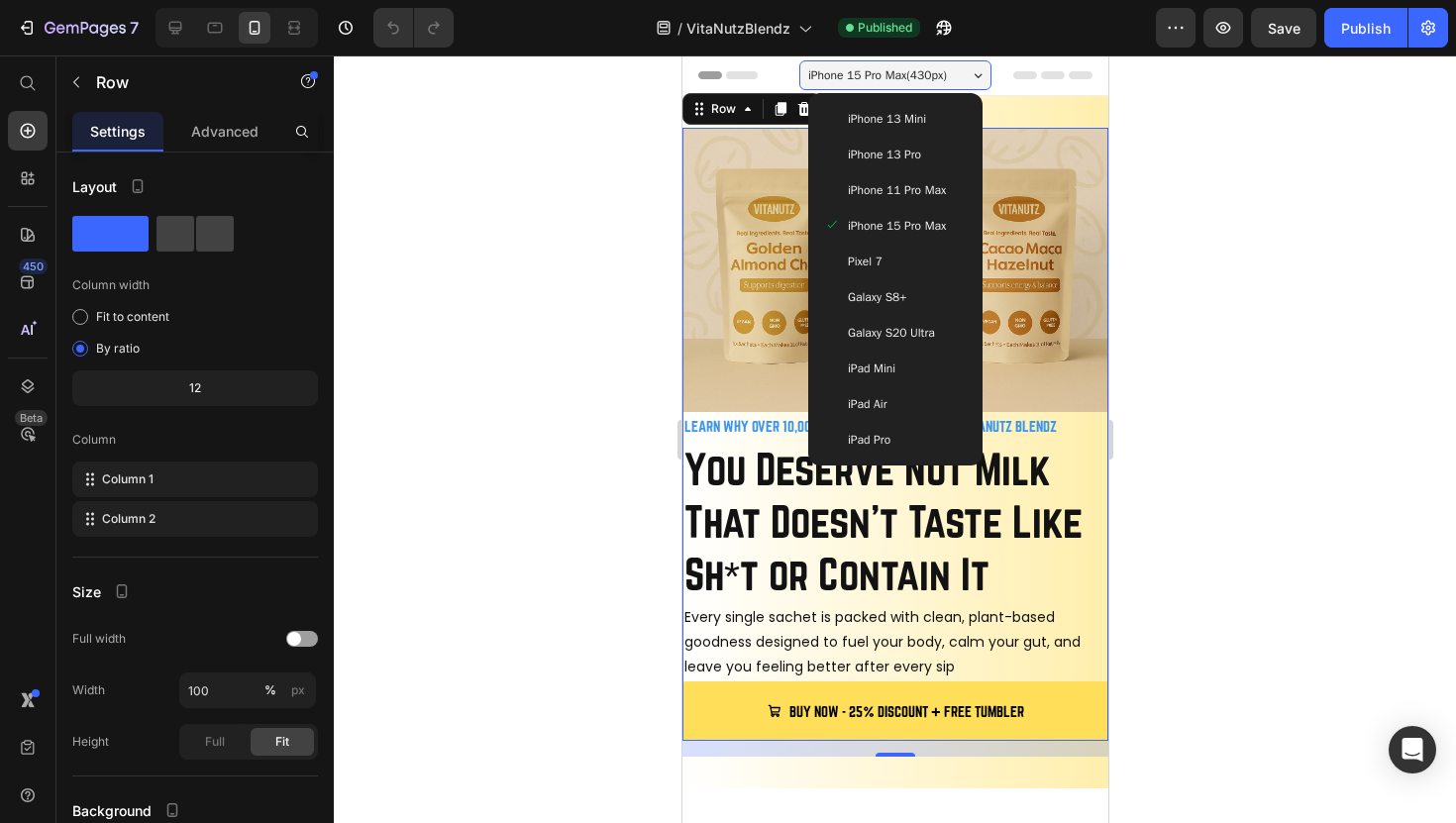click on "iPhone 13 Mini" at bounding box center [885, 119] 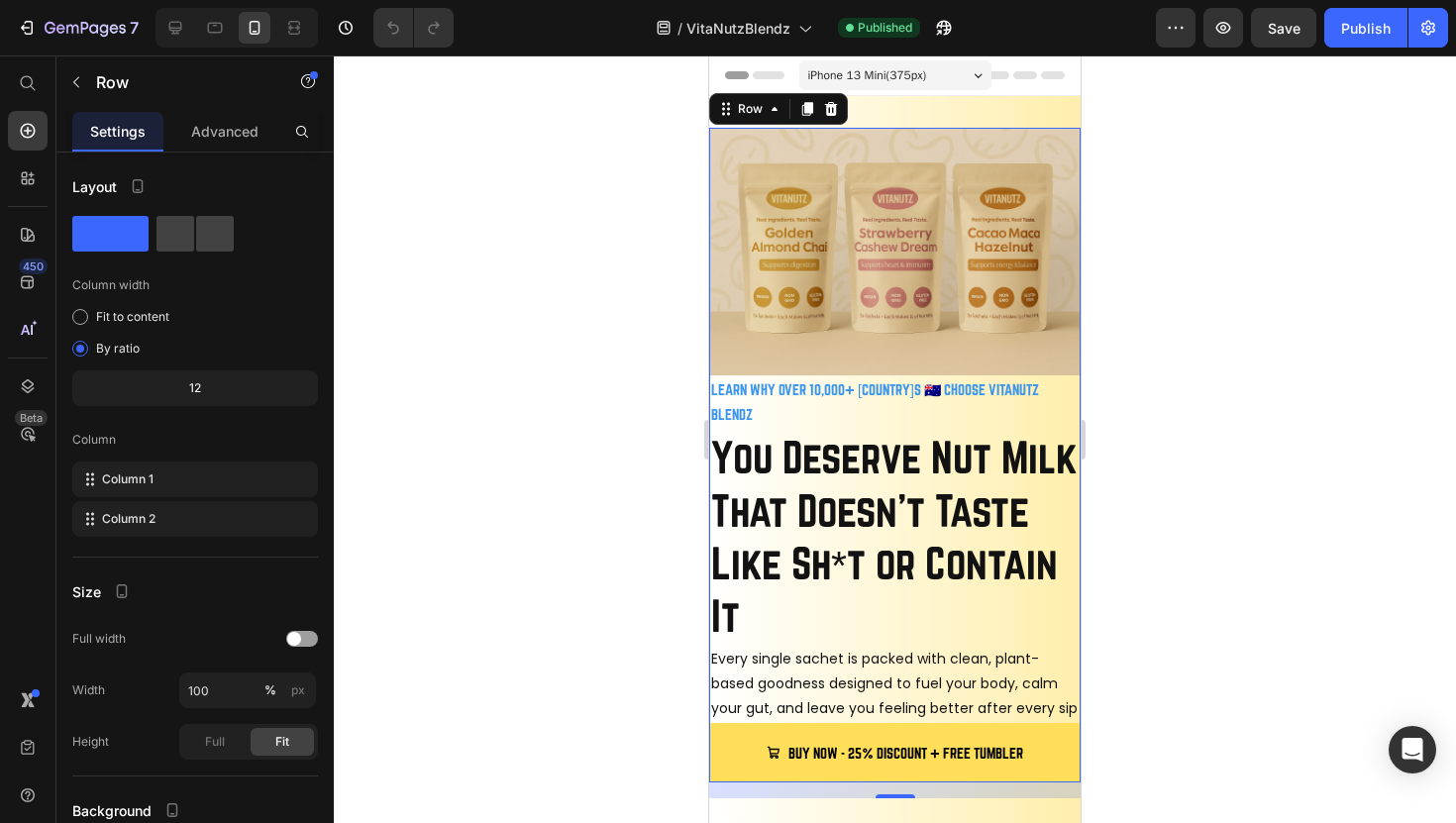 click on "iPhone 13 Mini  ( 375 px)" at bounding box center [868, 75] 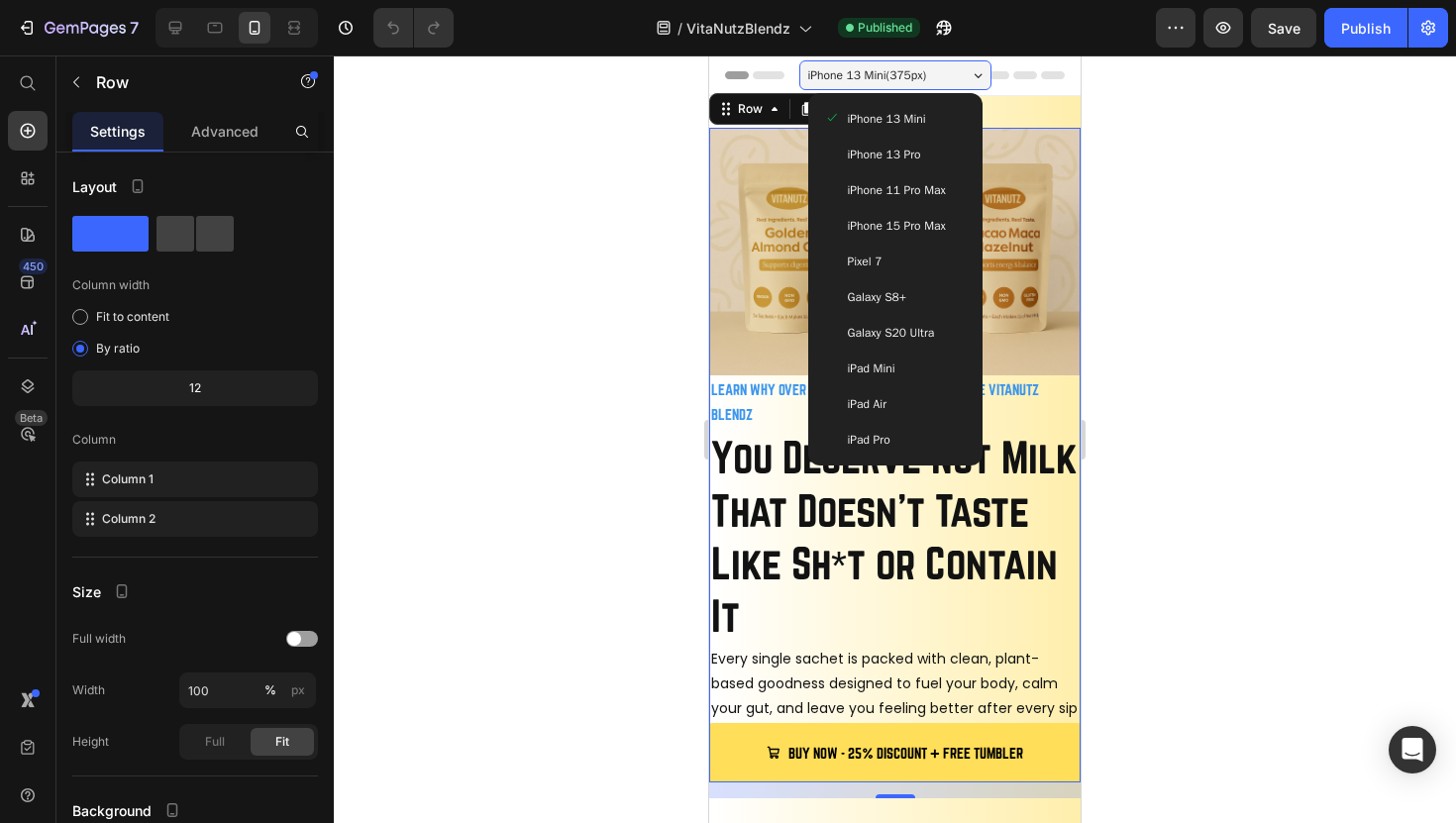 click on "iPhone 13 Mini" at bounding box center [886, 119] 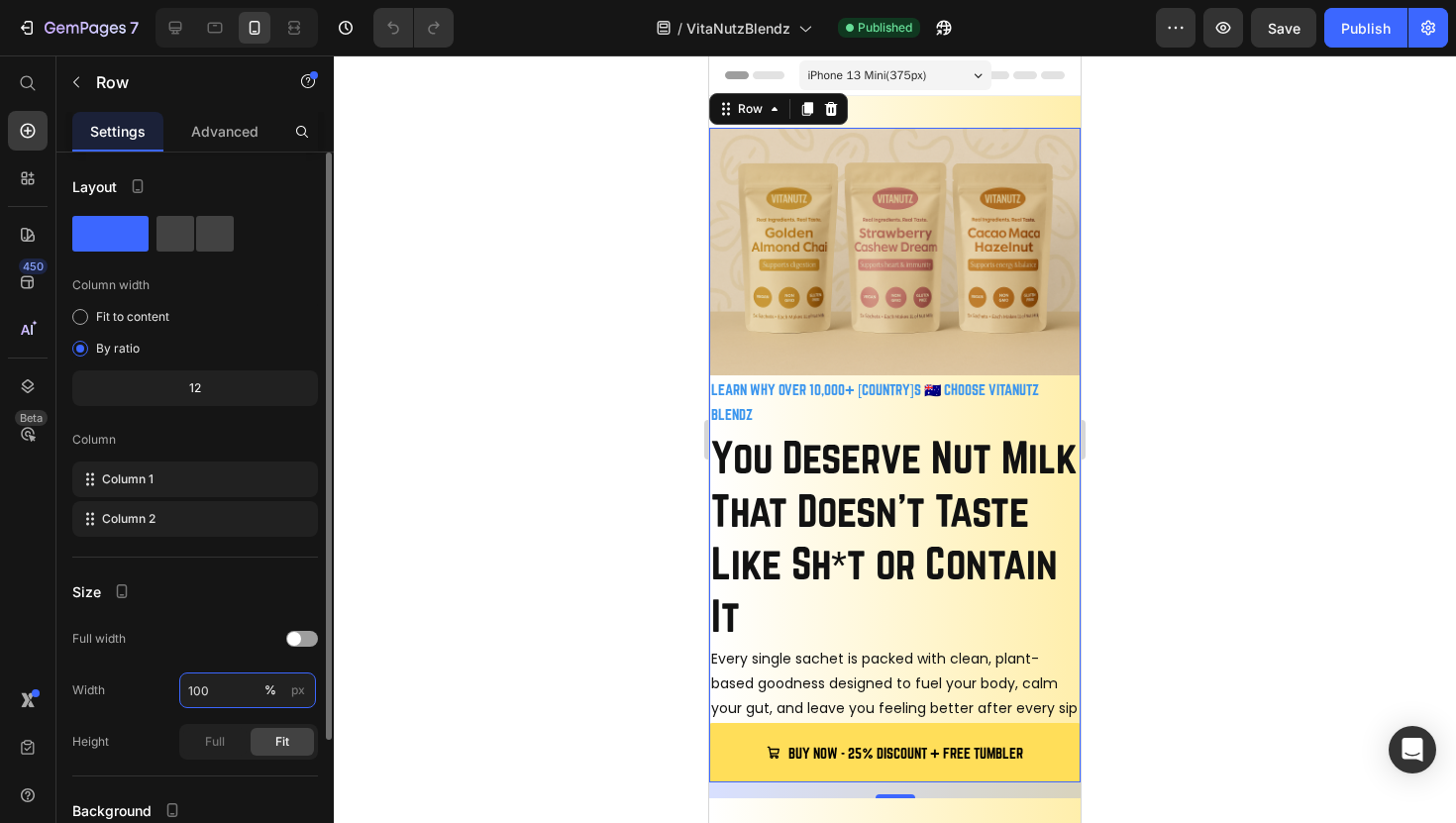 click on "100" at bounding box center [248, 690] 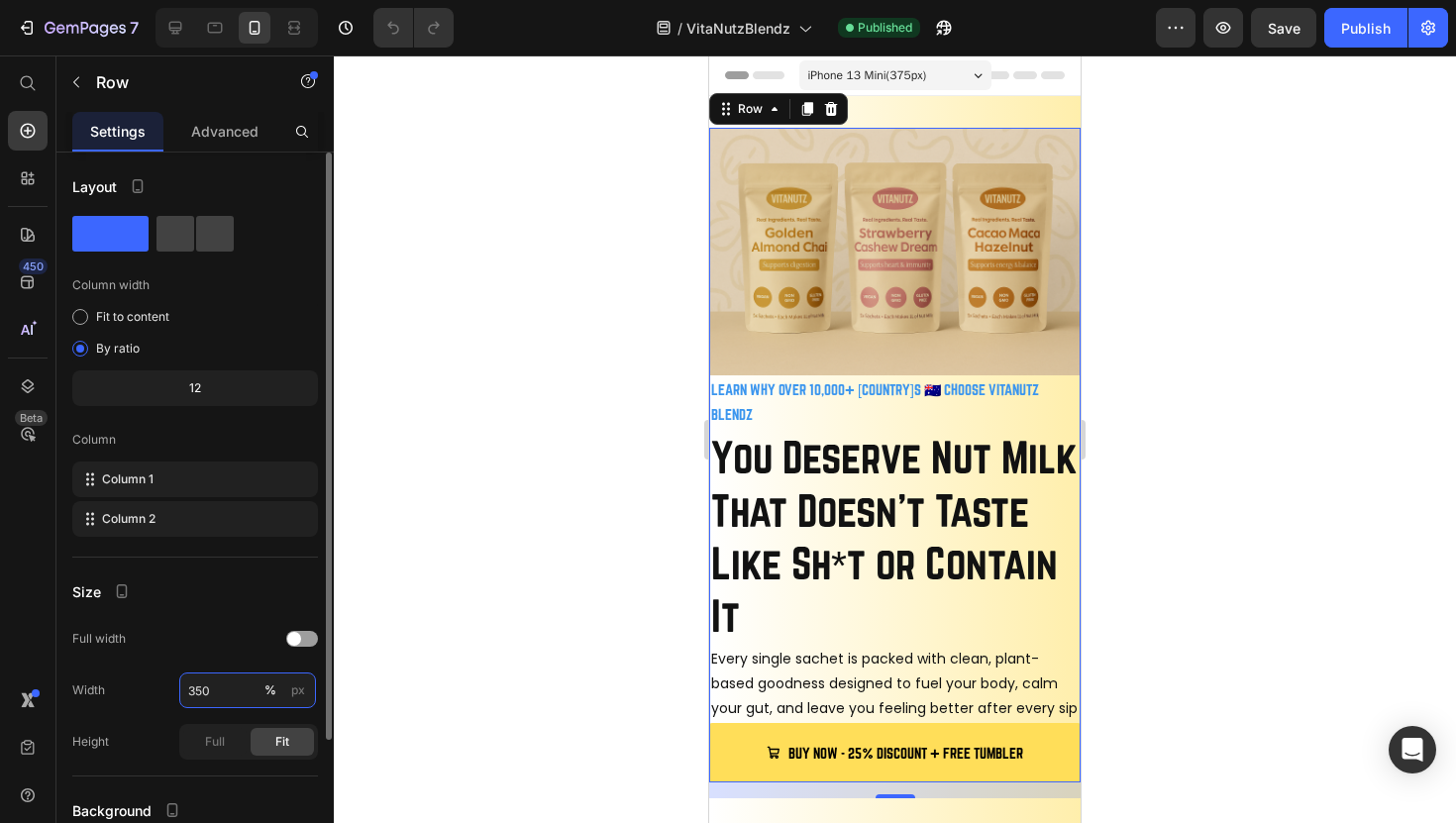 type on "350" 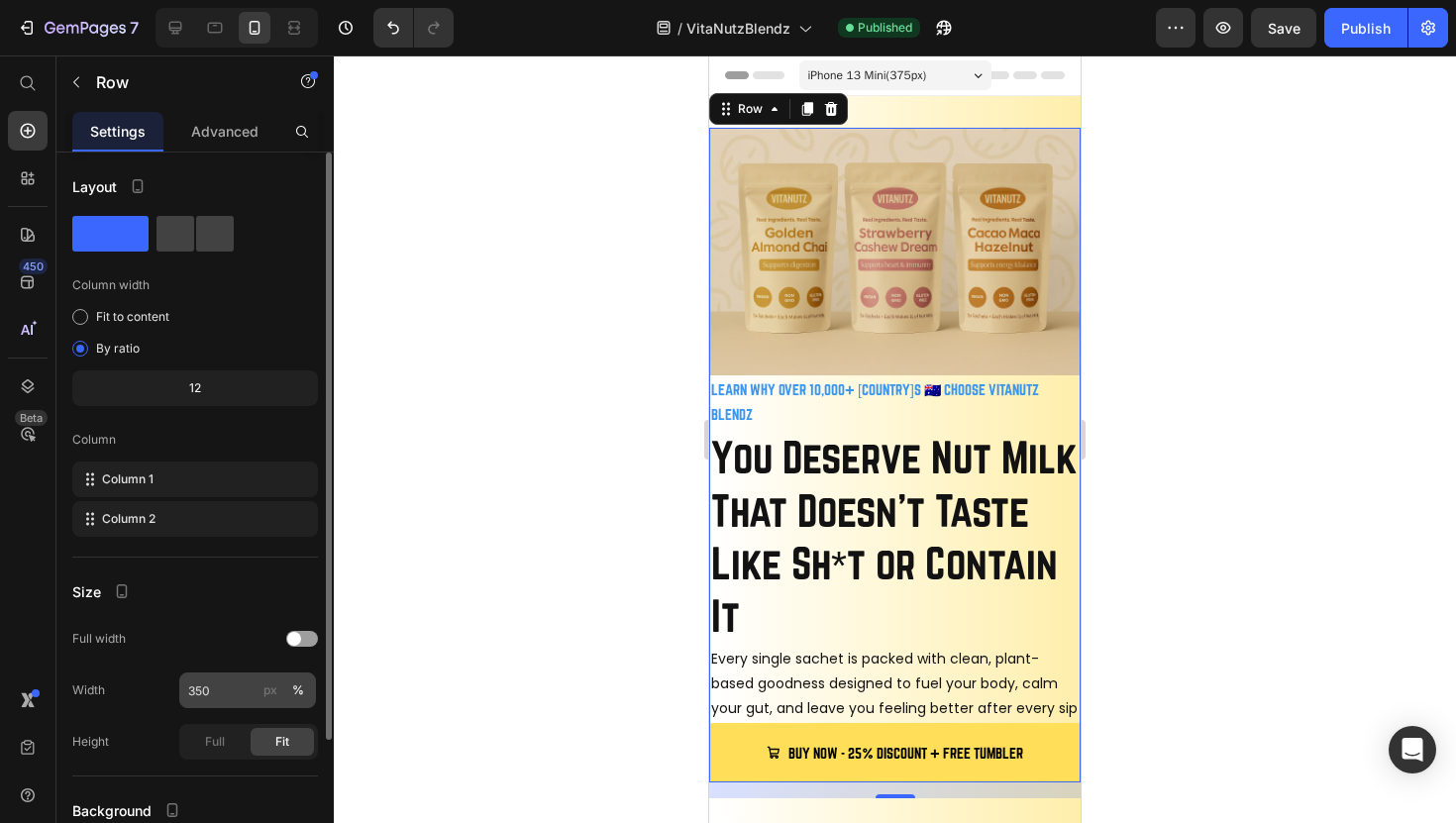 click on "px" at bounding box center (270, 690) 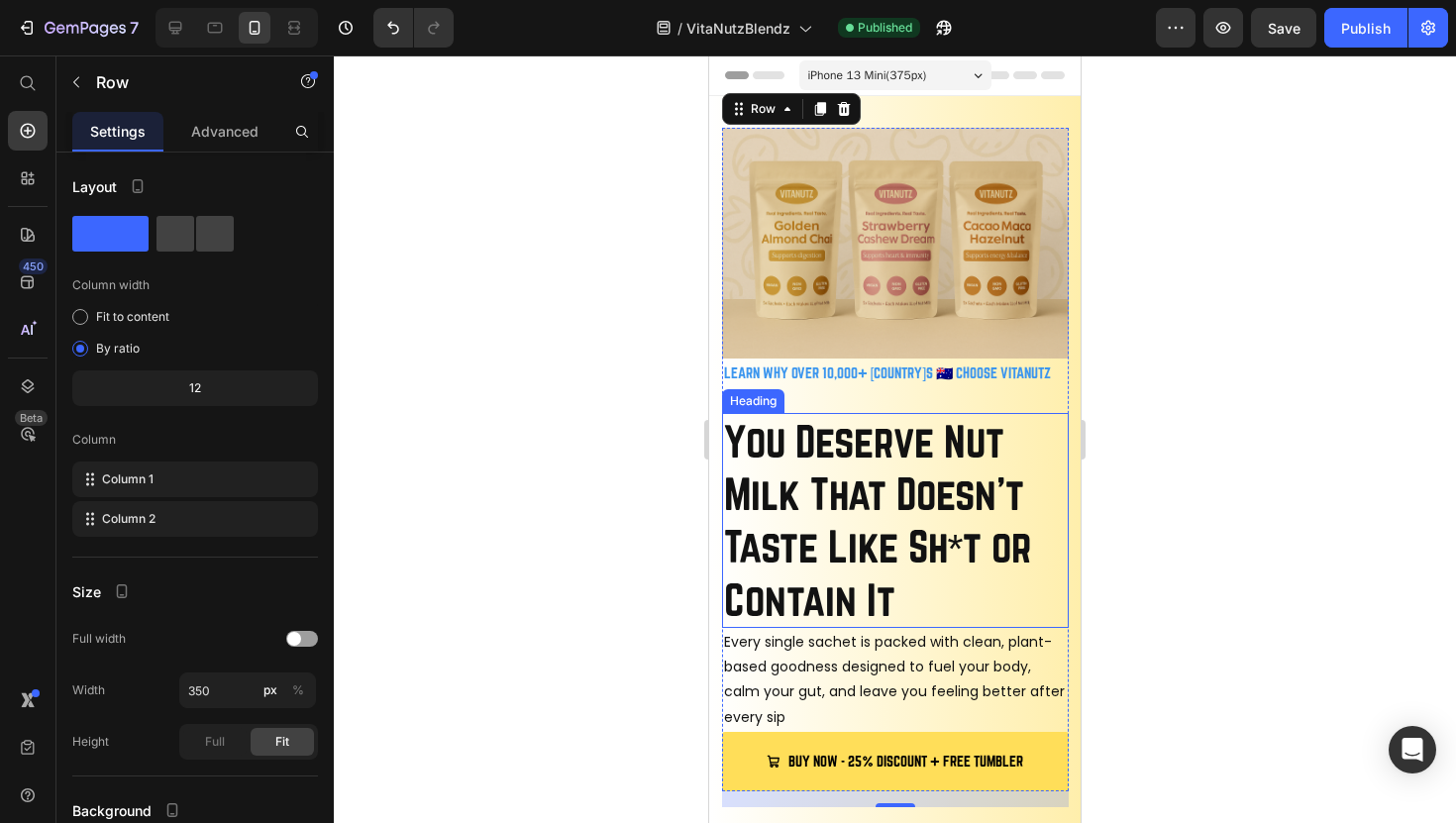 click 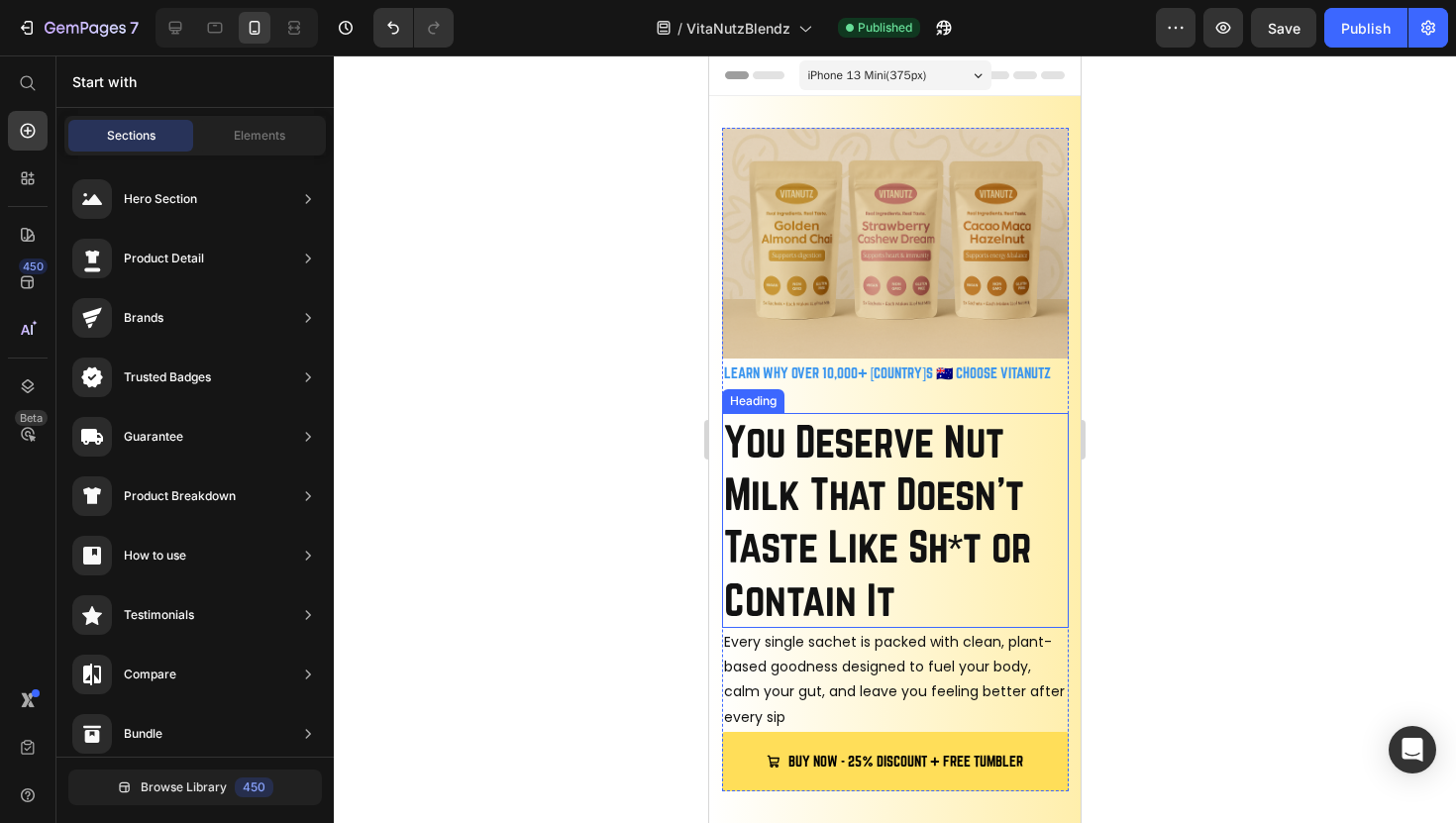 click 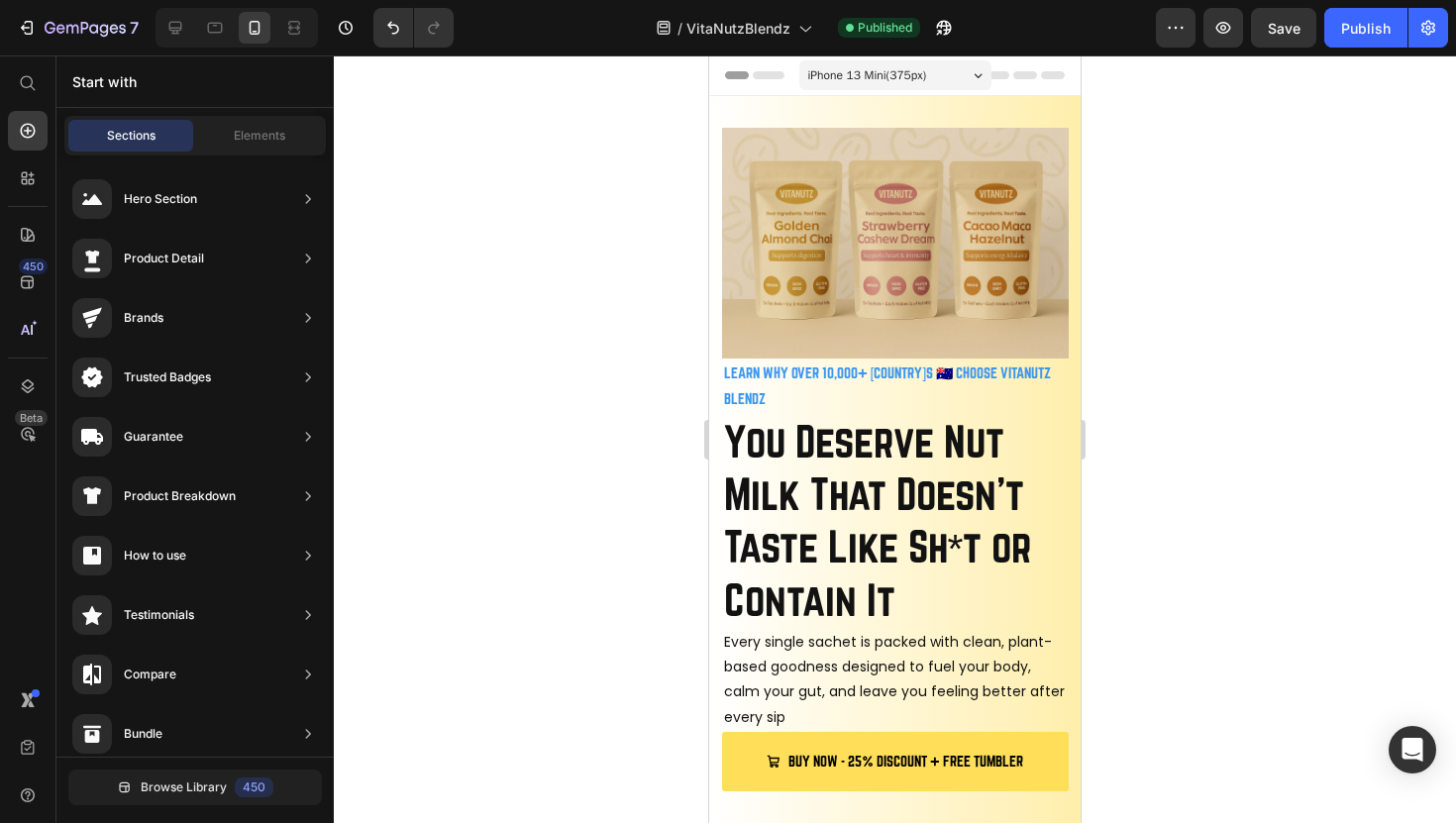 click 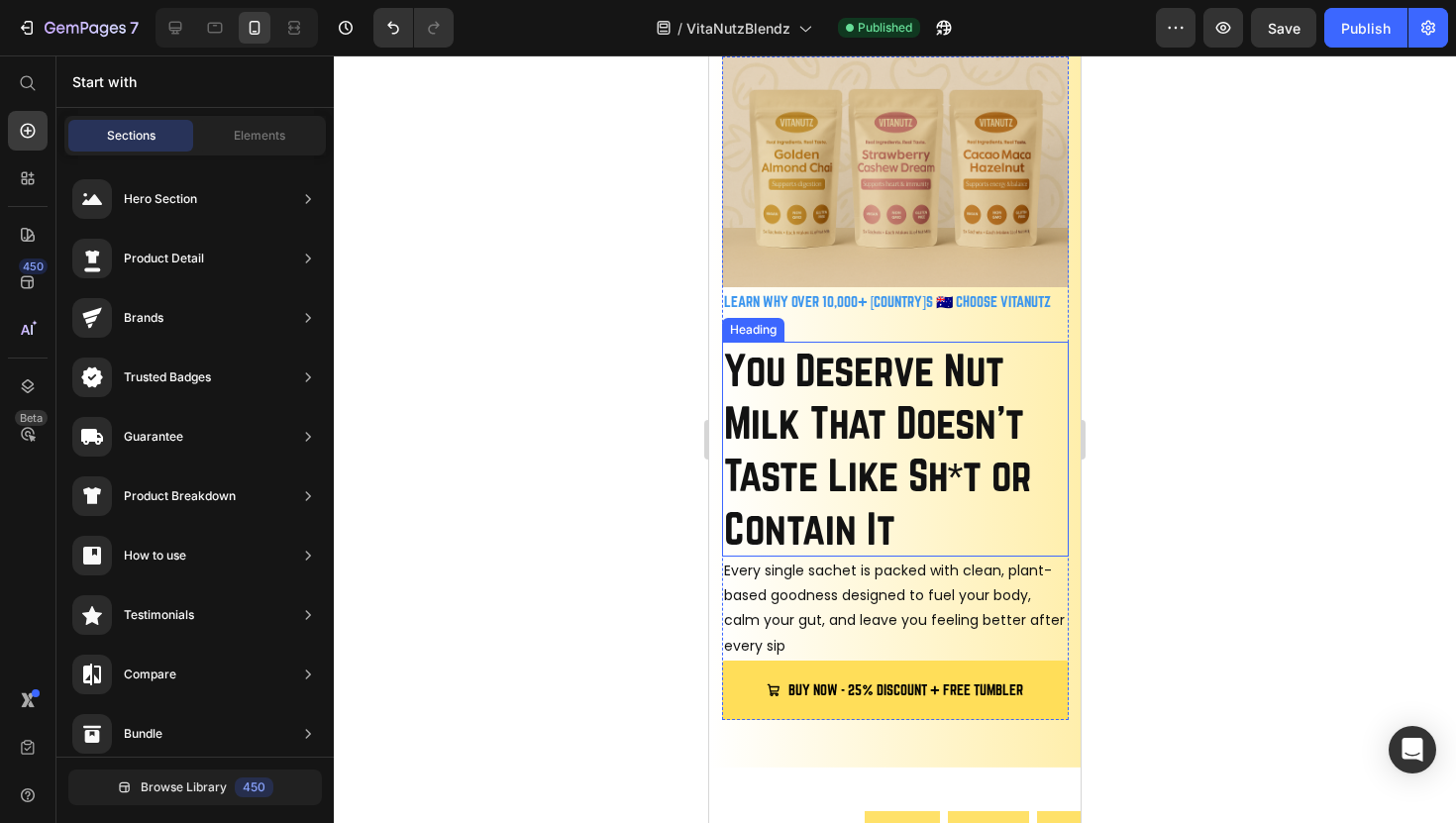 scroll, scrollTop: 77, scrollLeft: 0, axis: vertical 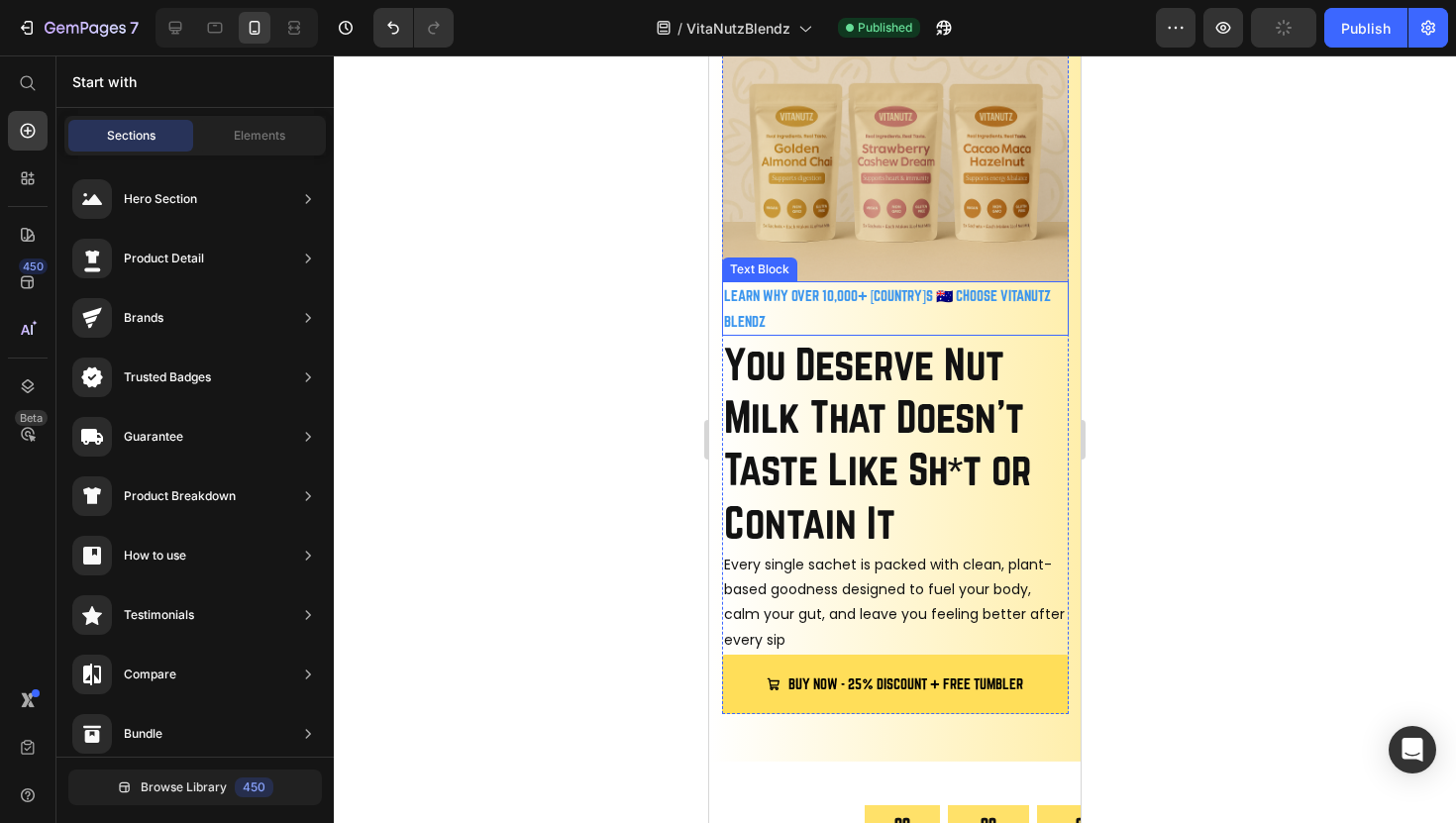 click on "LEARN WHY OVER 10,000+ [COUNTRY]S 🇦🇺 CHOOSE VITANUTZ BLENDZ" at bounding box center [895, 308] 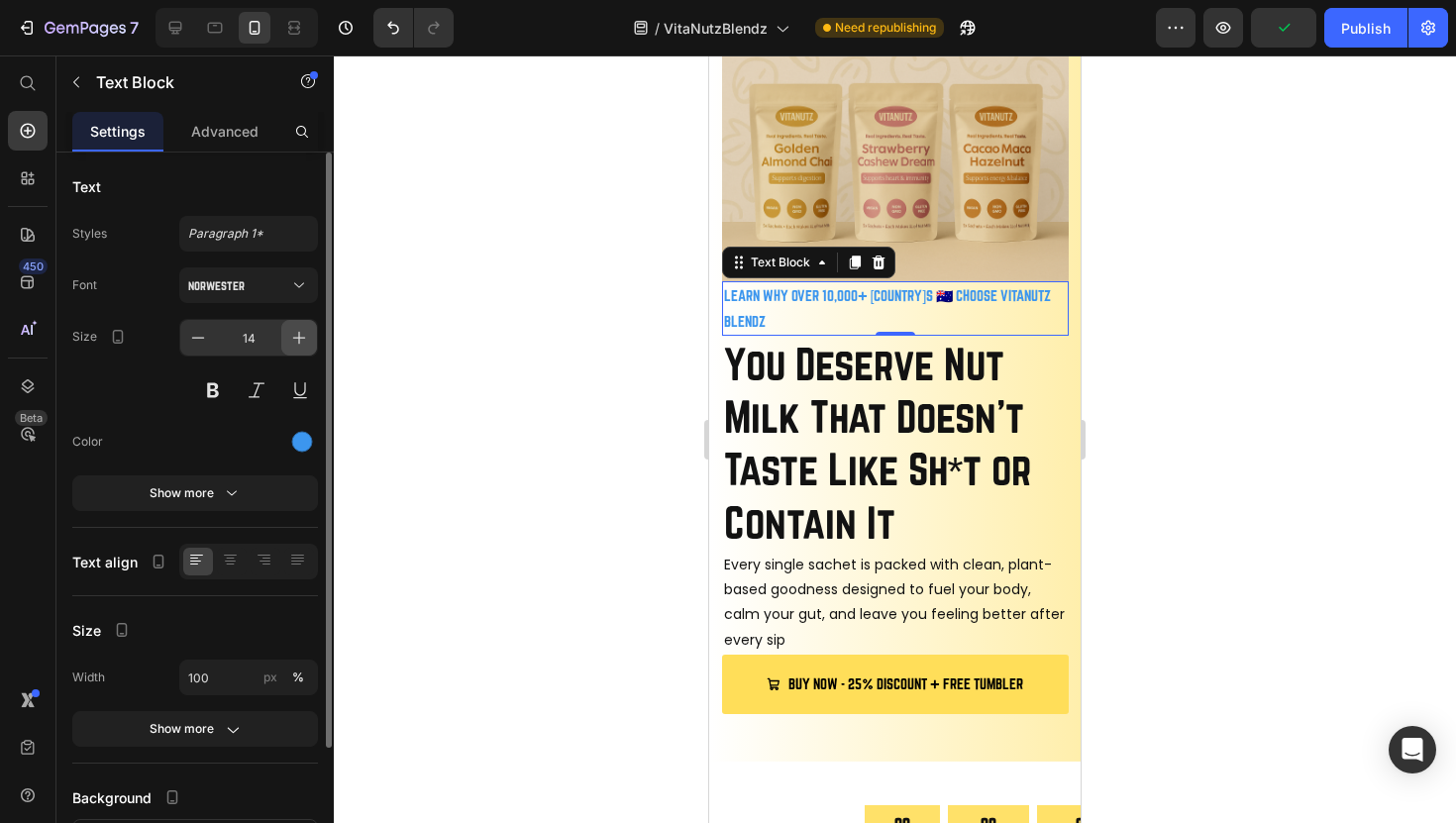 click 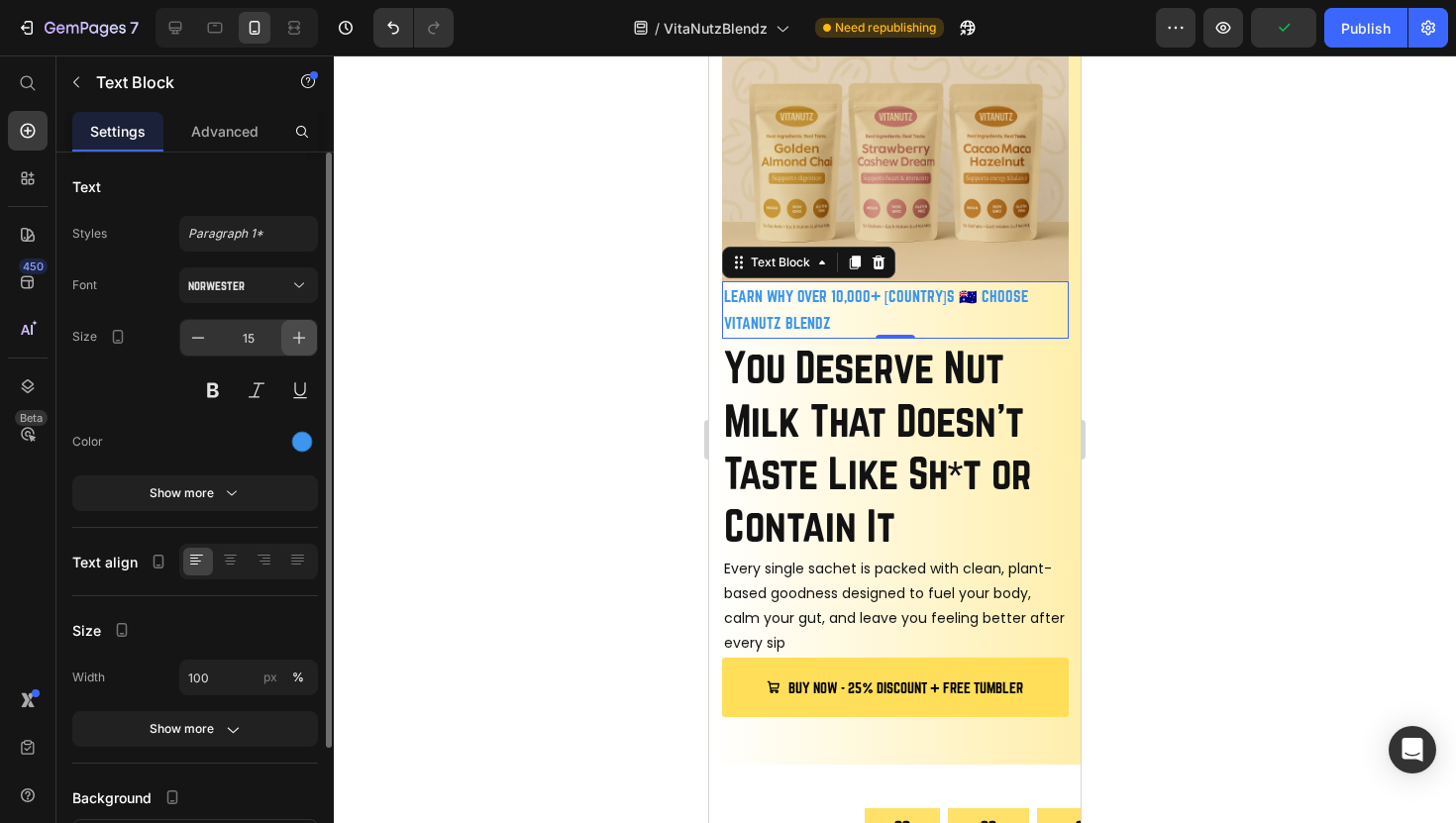 click 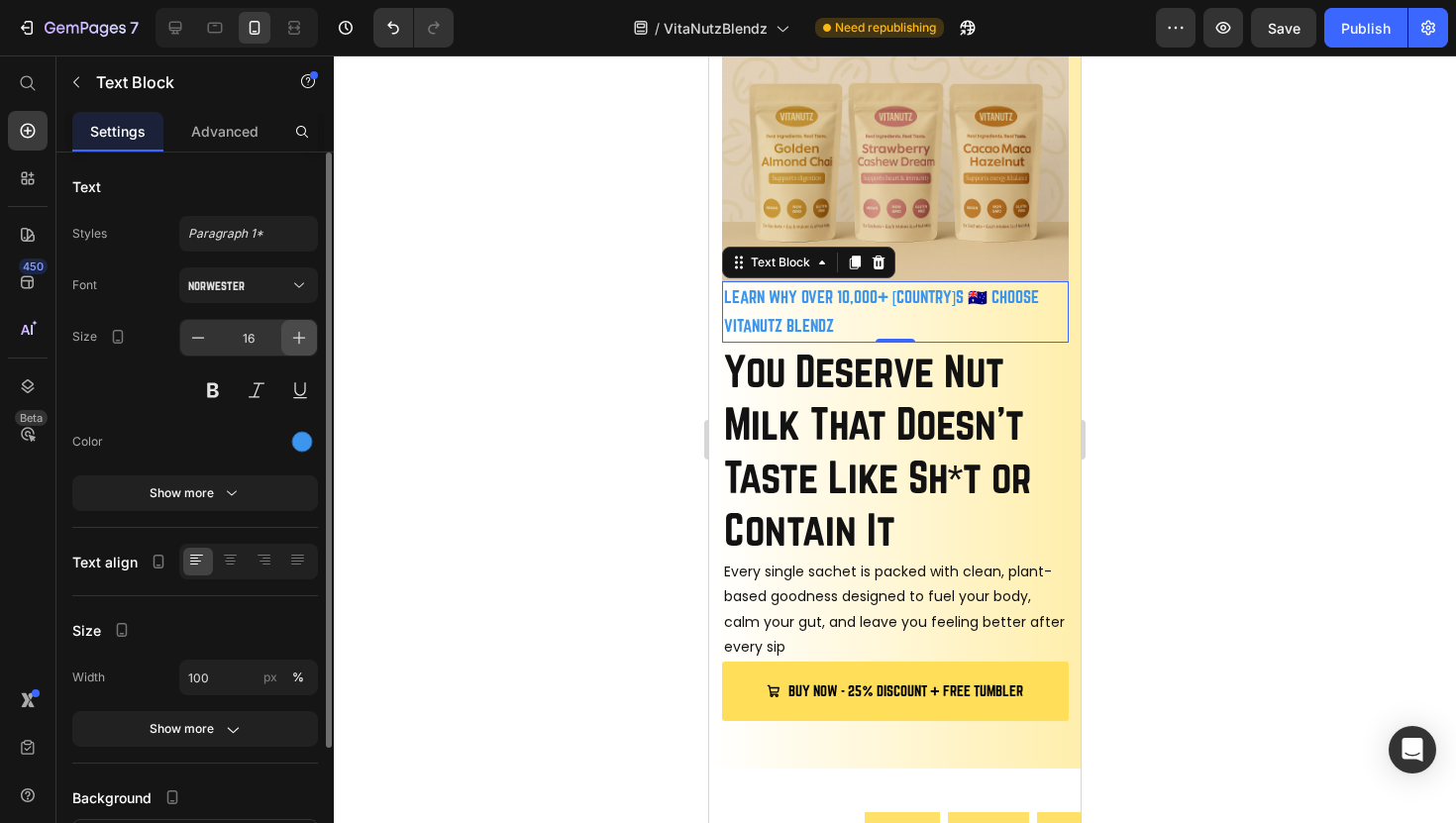 click 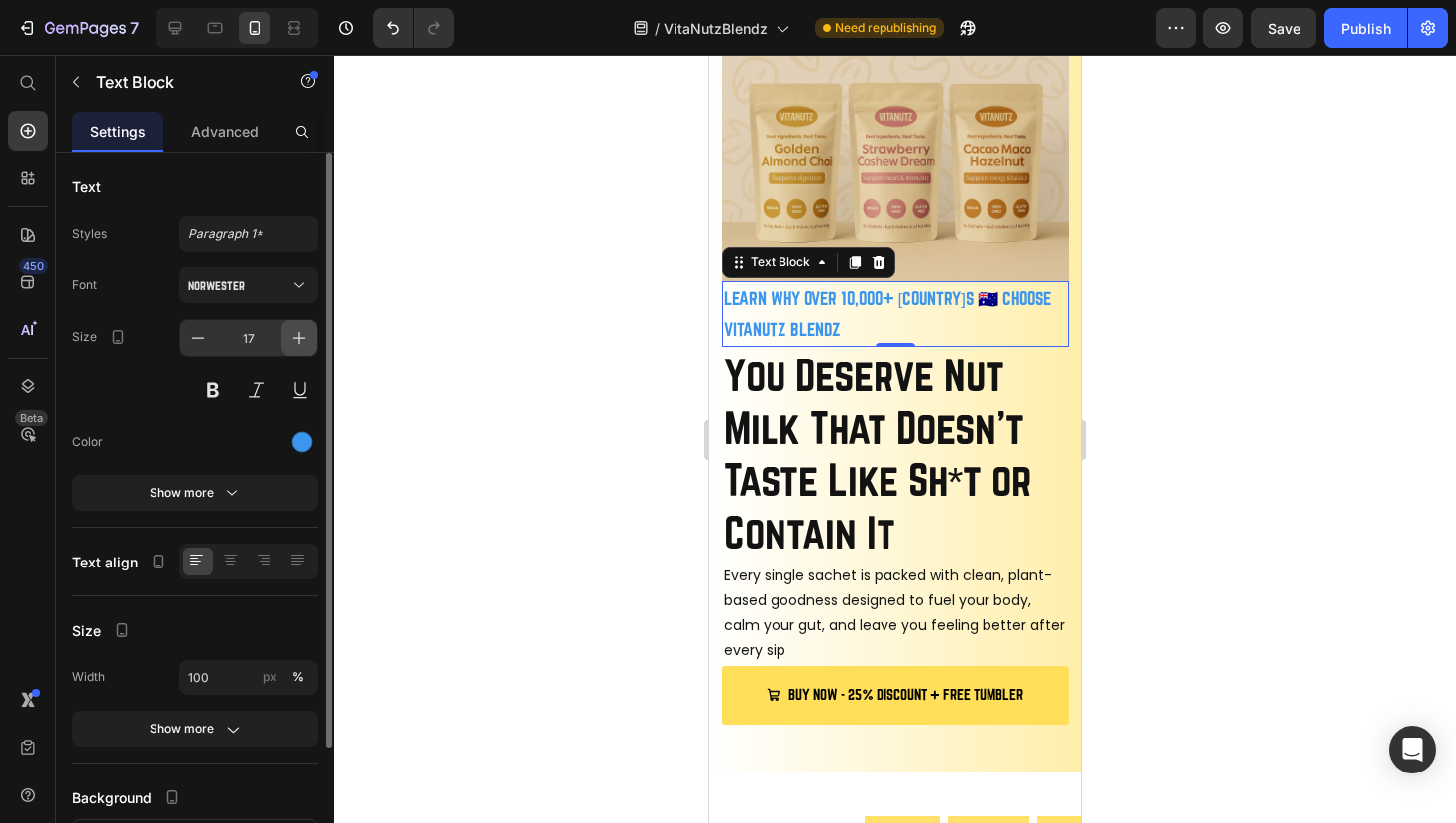 click 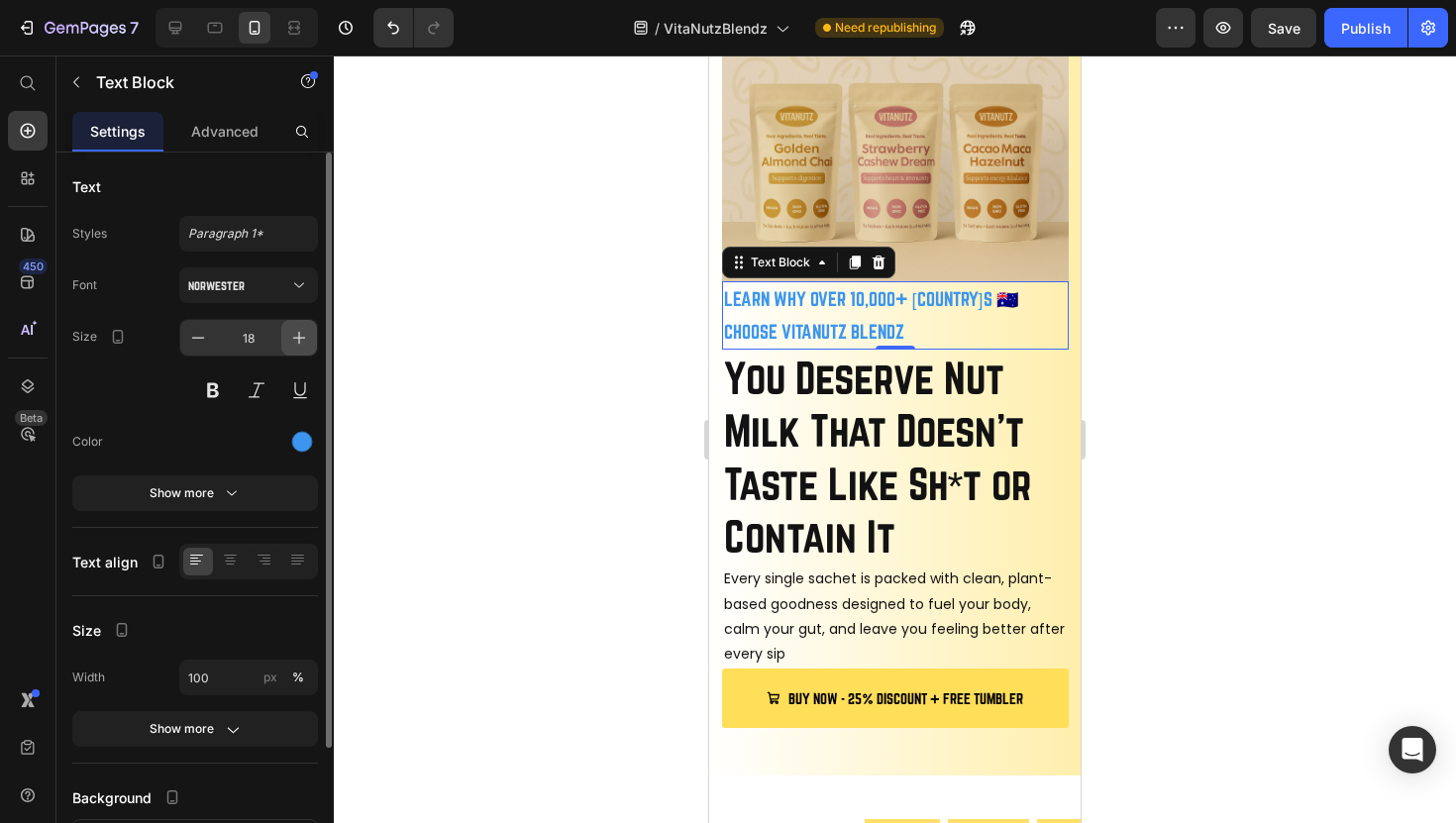 click 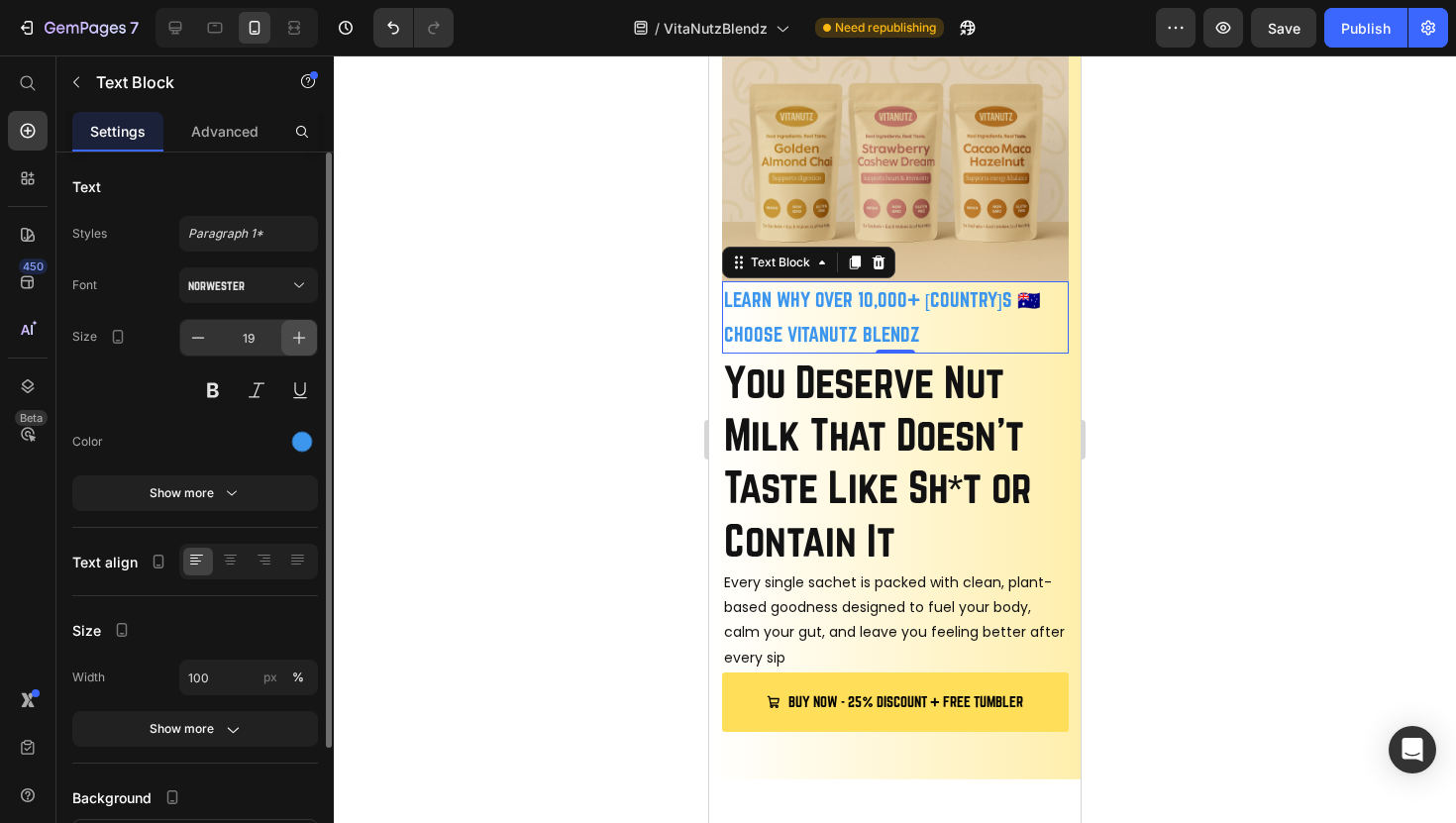 click 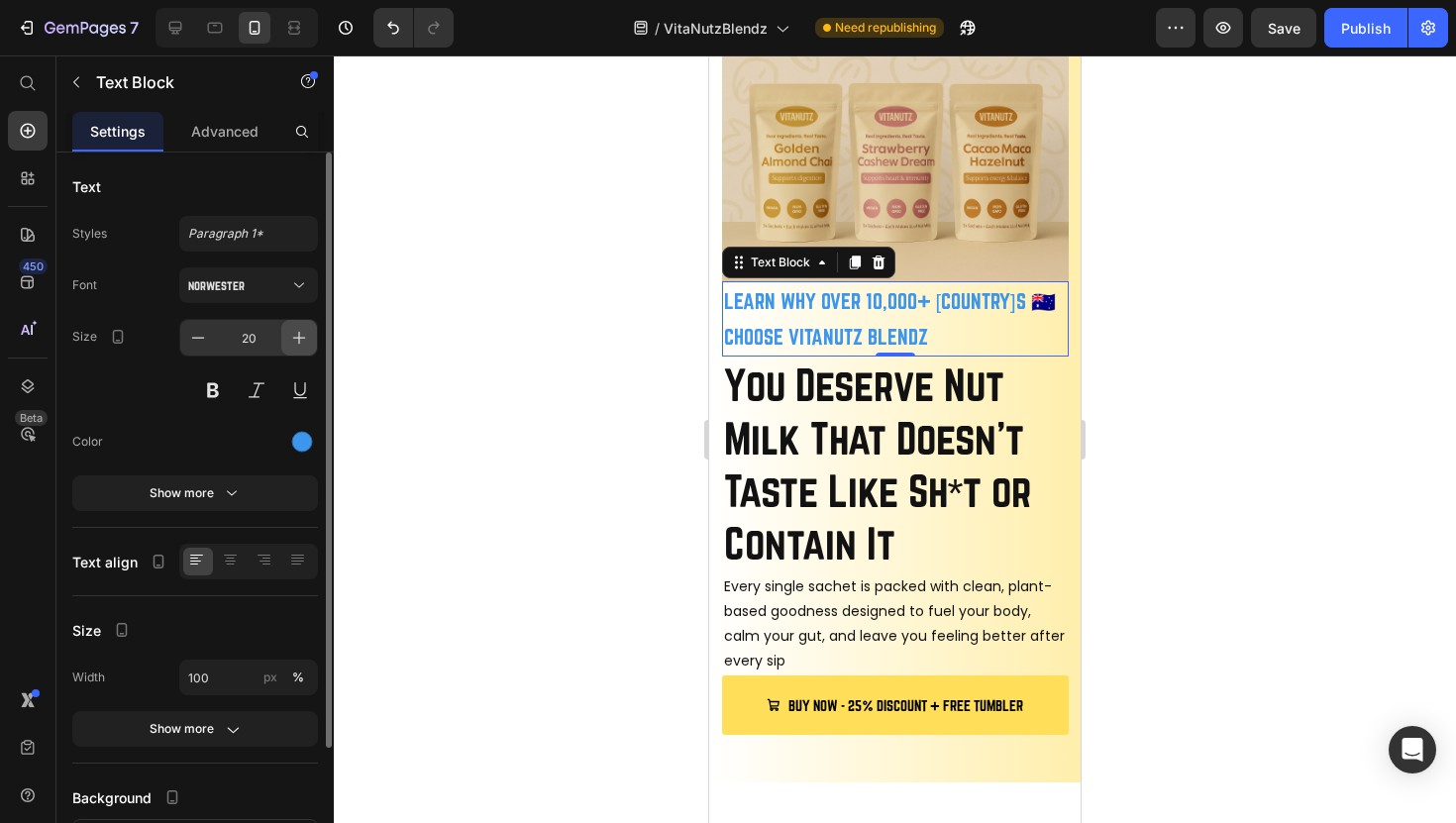 click 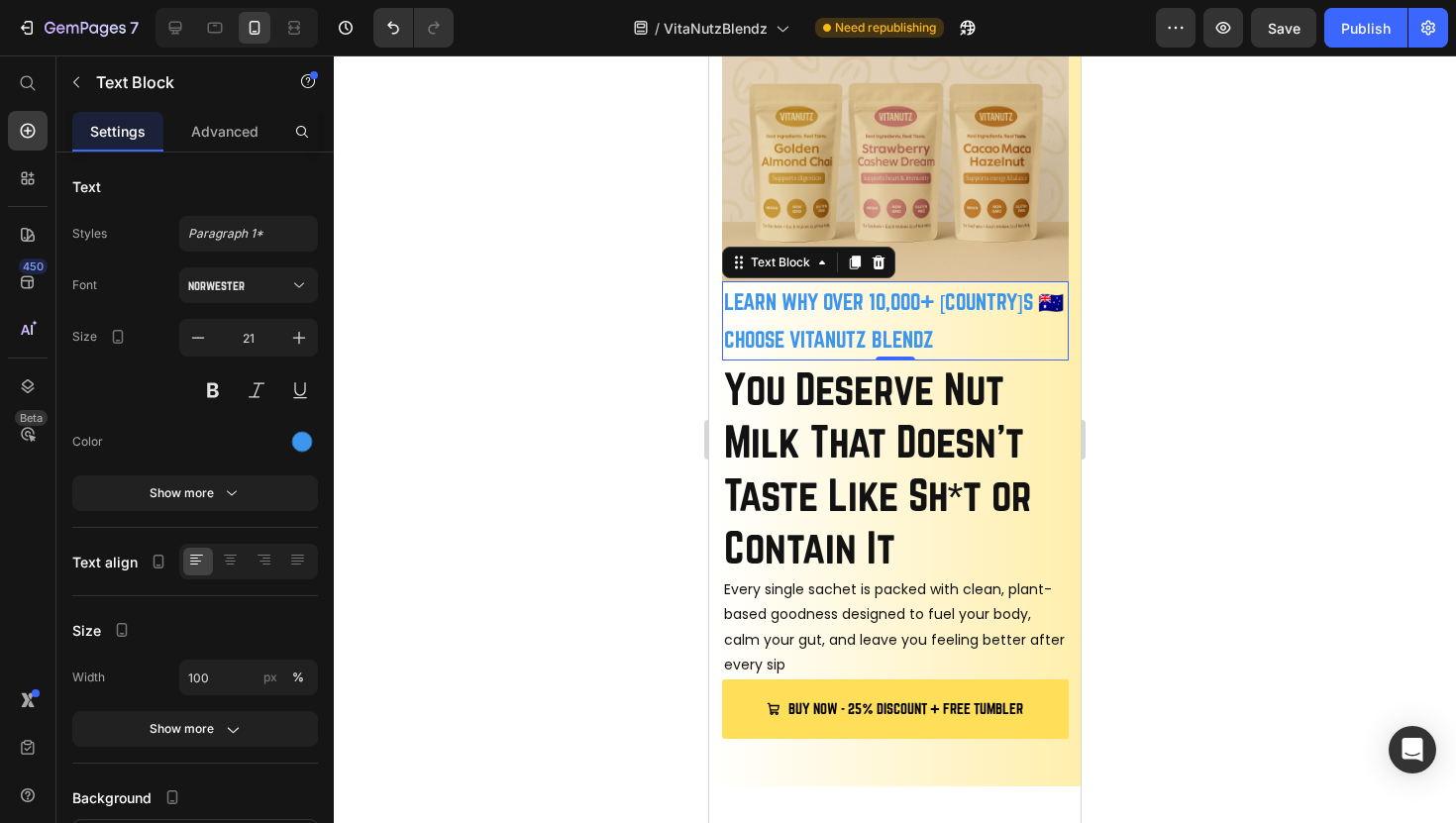 click 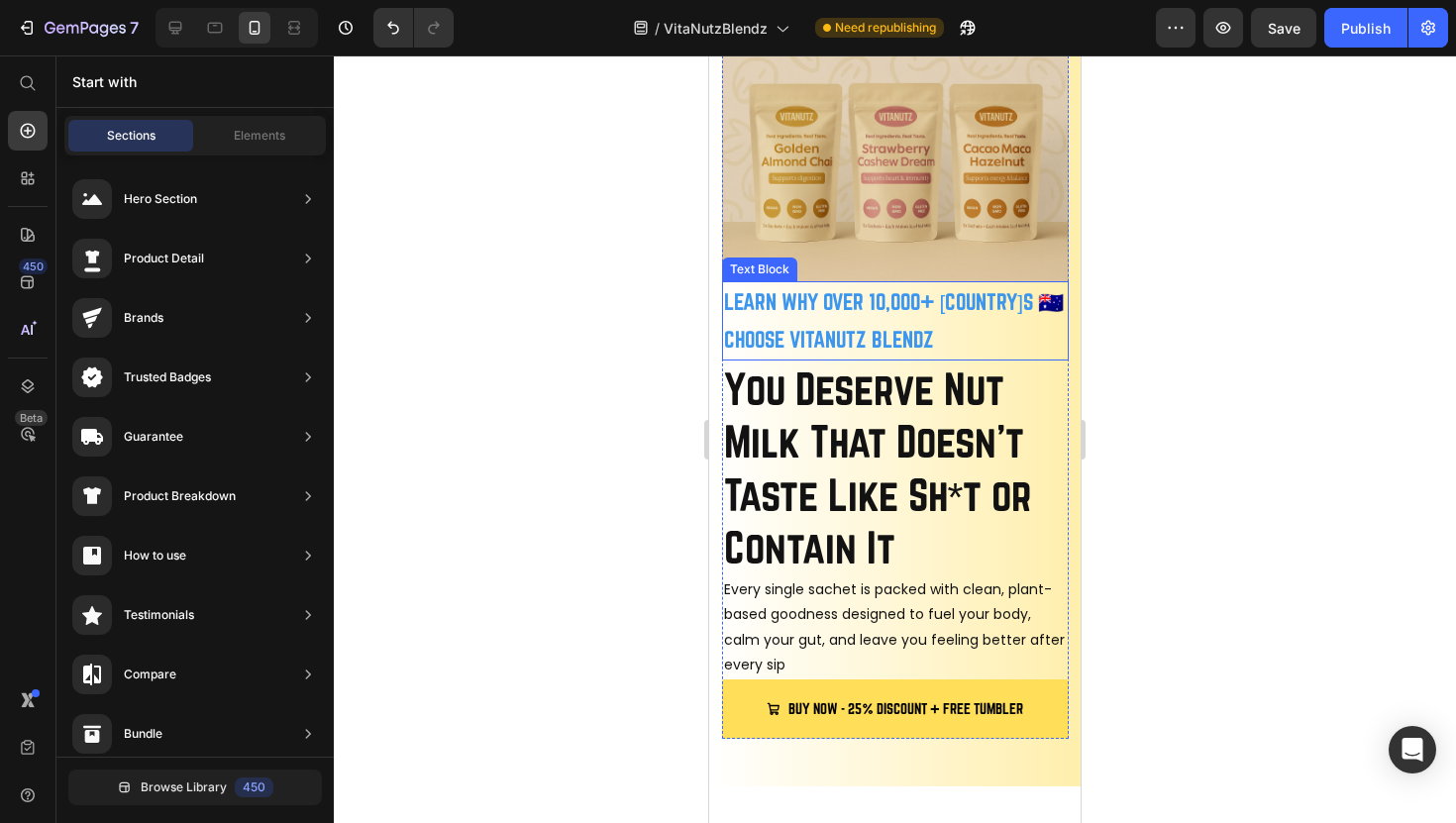 click on "LEARN WHY OVER 10,000+ [COUNTRY]S 🇦🇺 CHOOSE VITANUTZ BLENDZ" at bounding box center [895, 321] 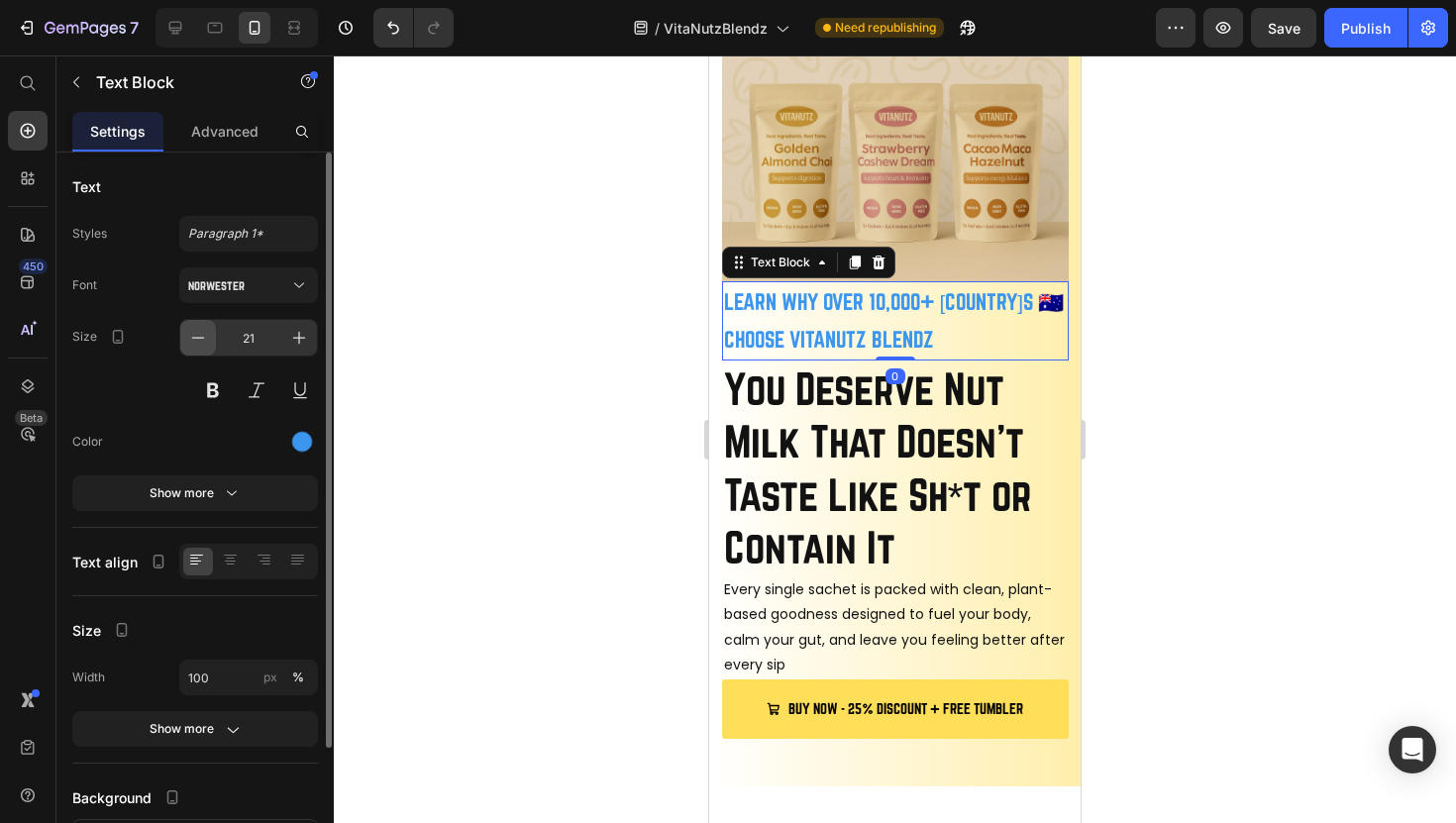 click 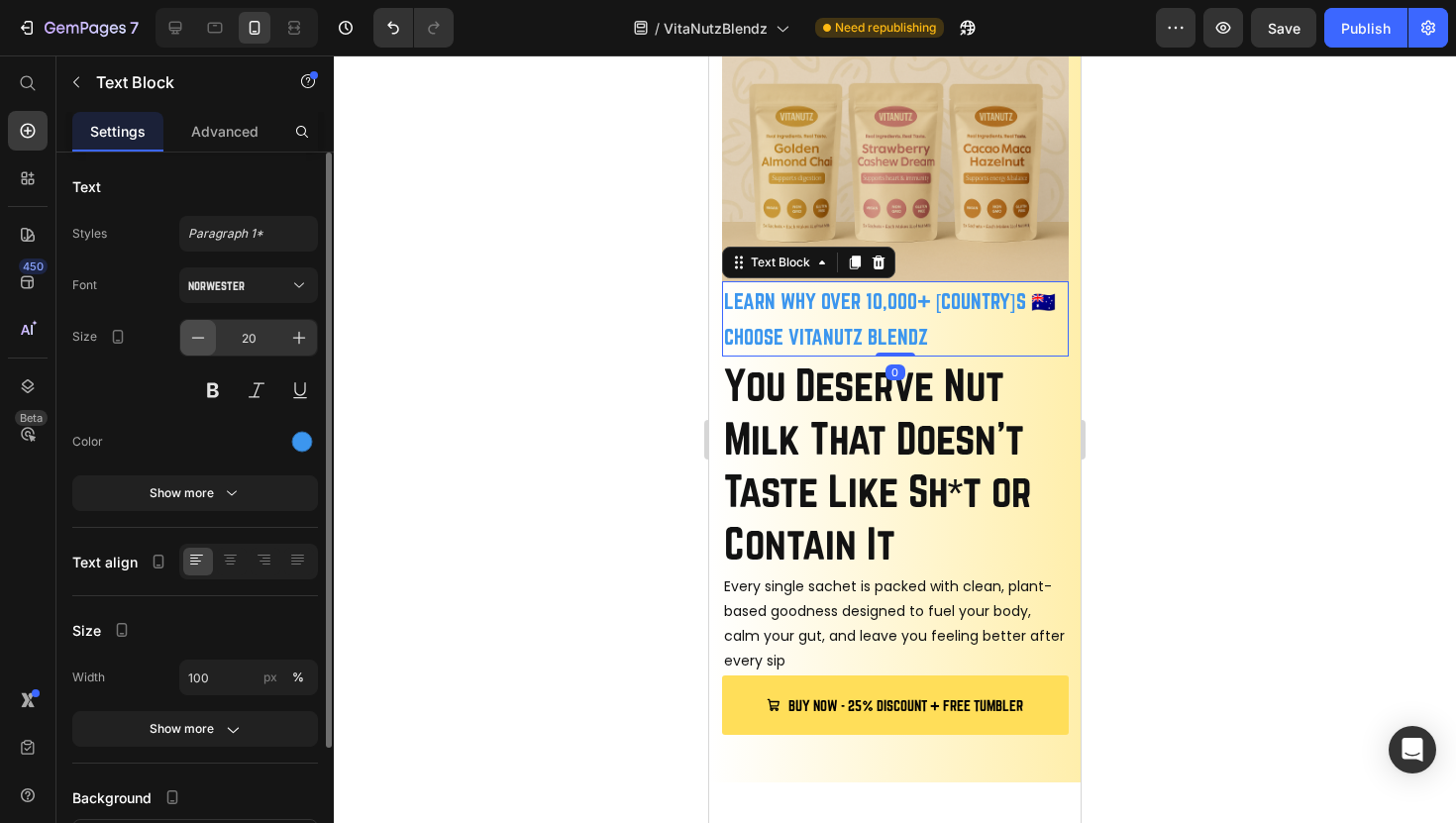 click 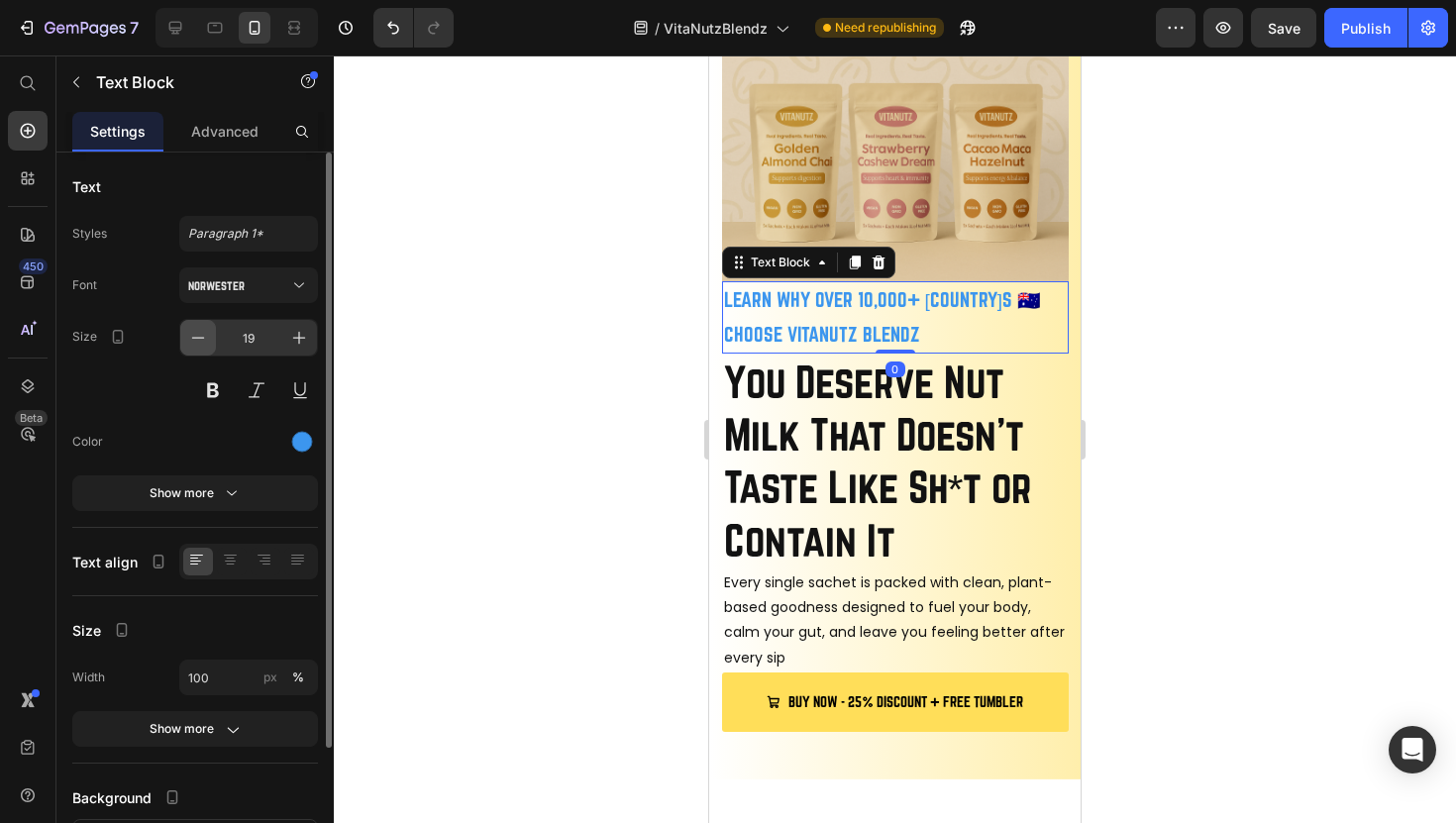 click 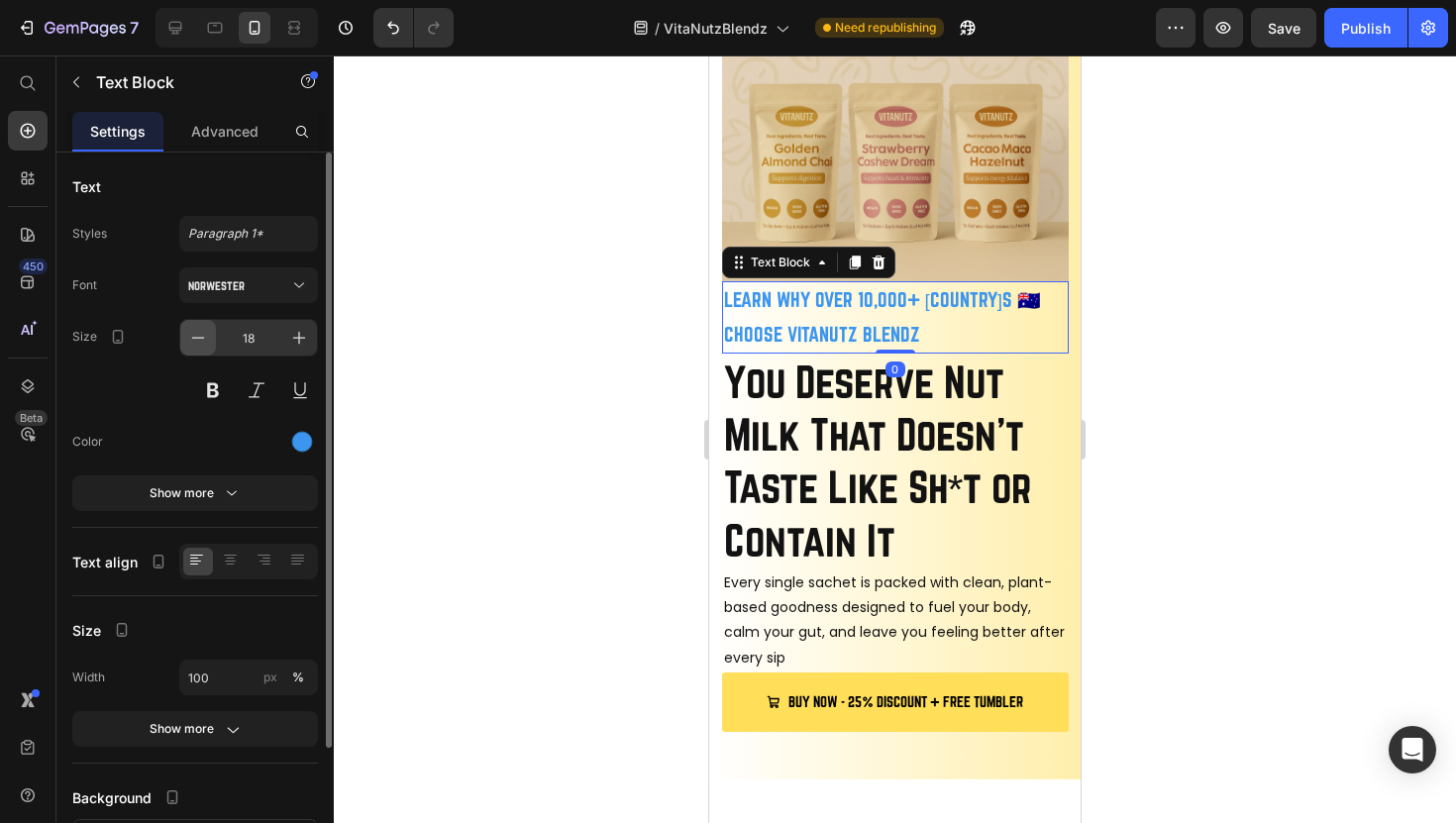 click 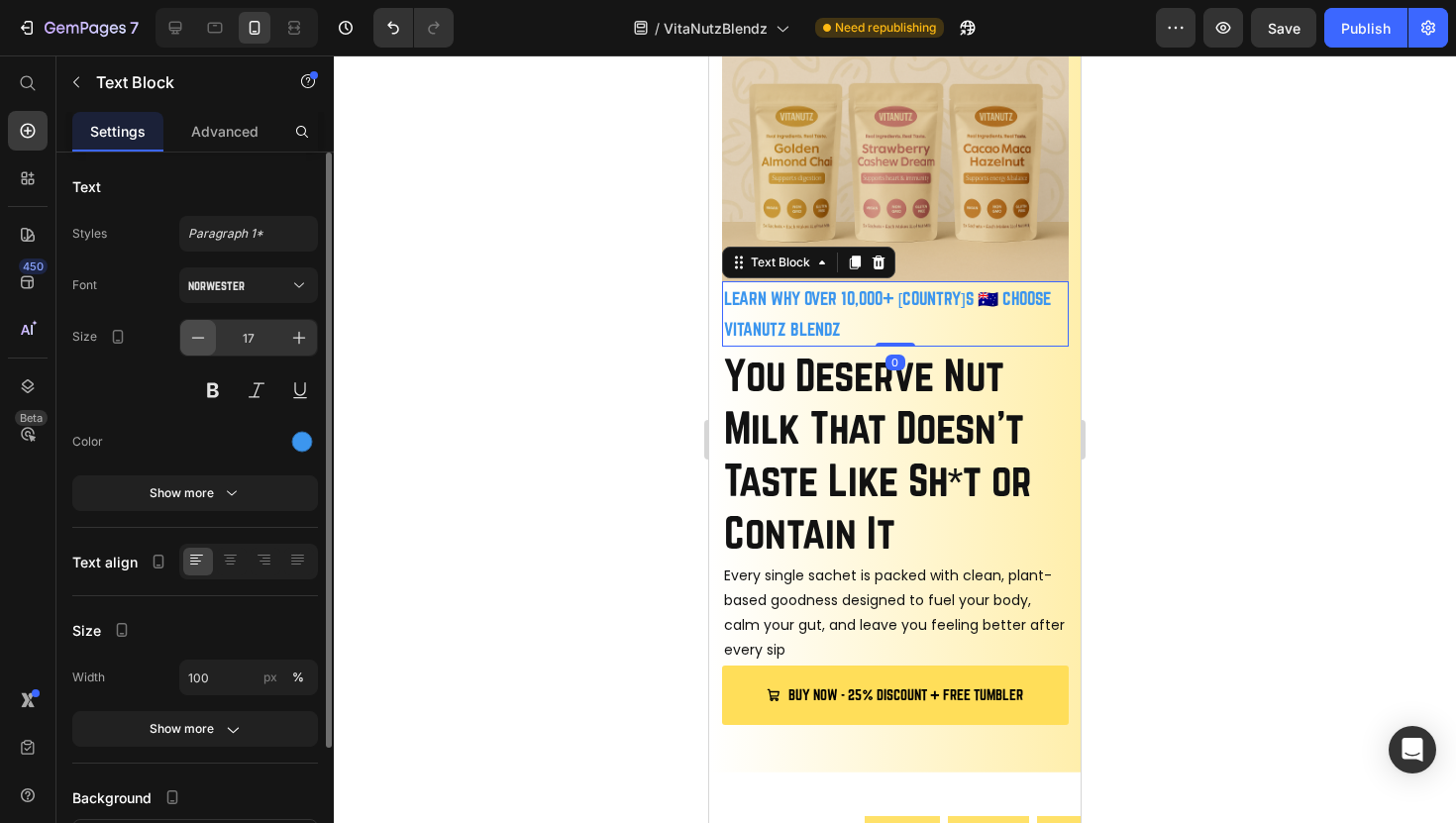 click 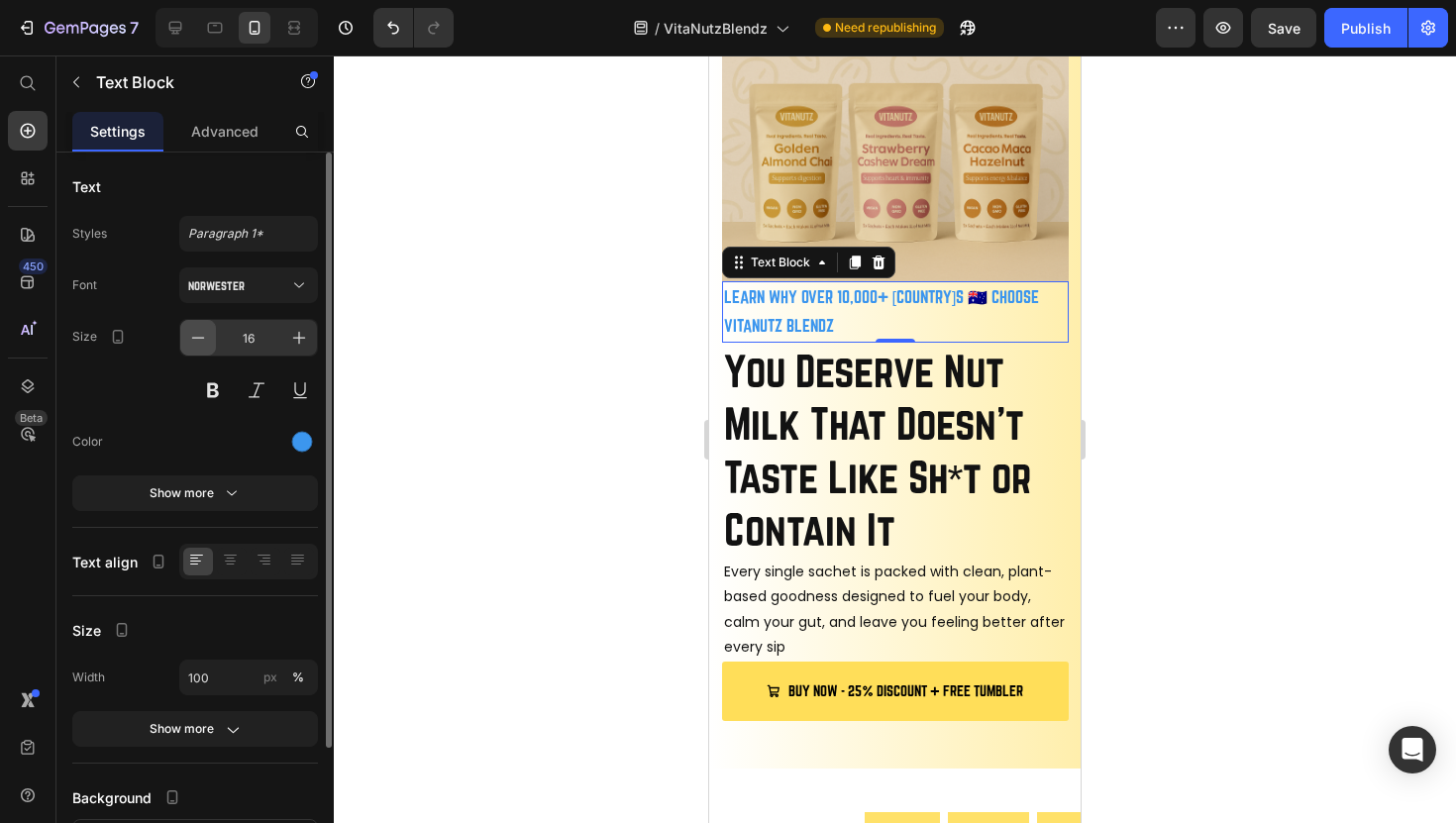 click 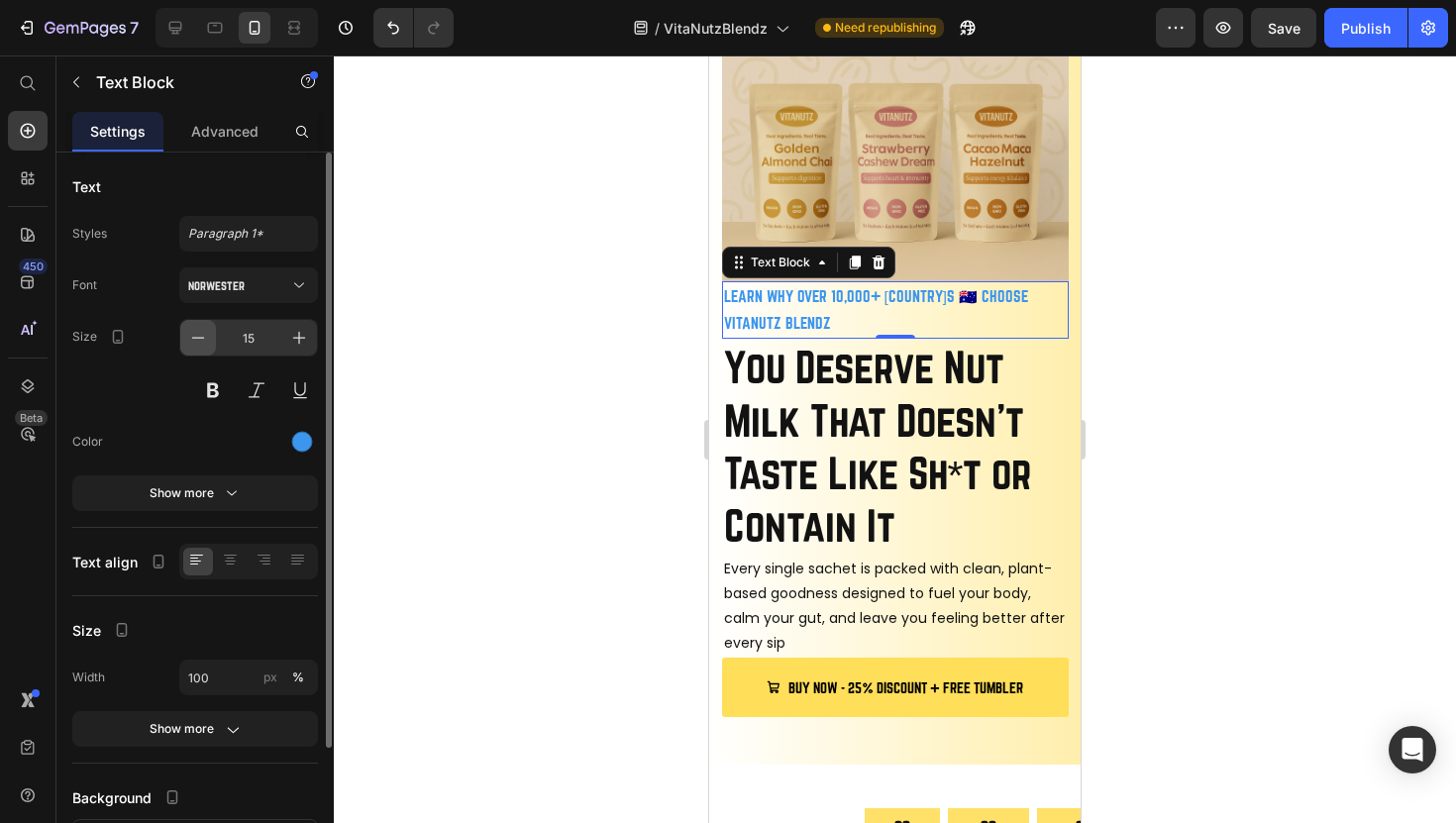 click 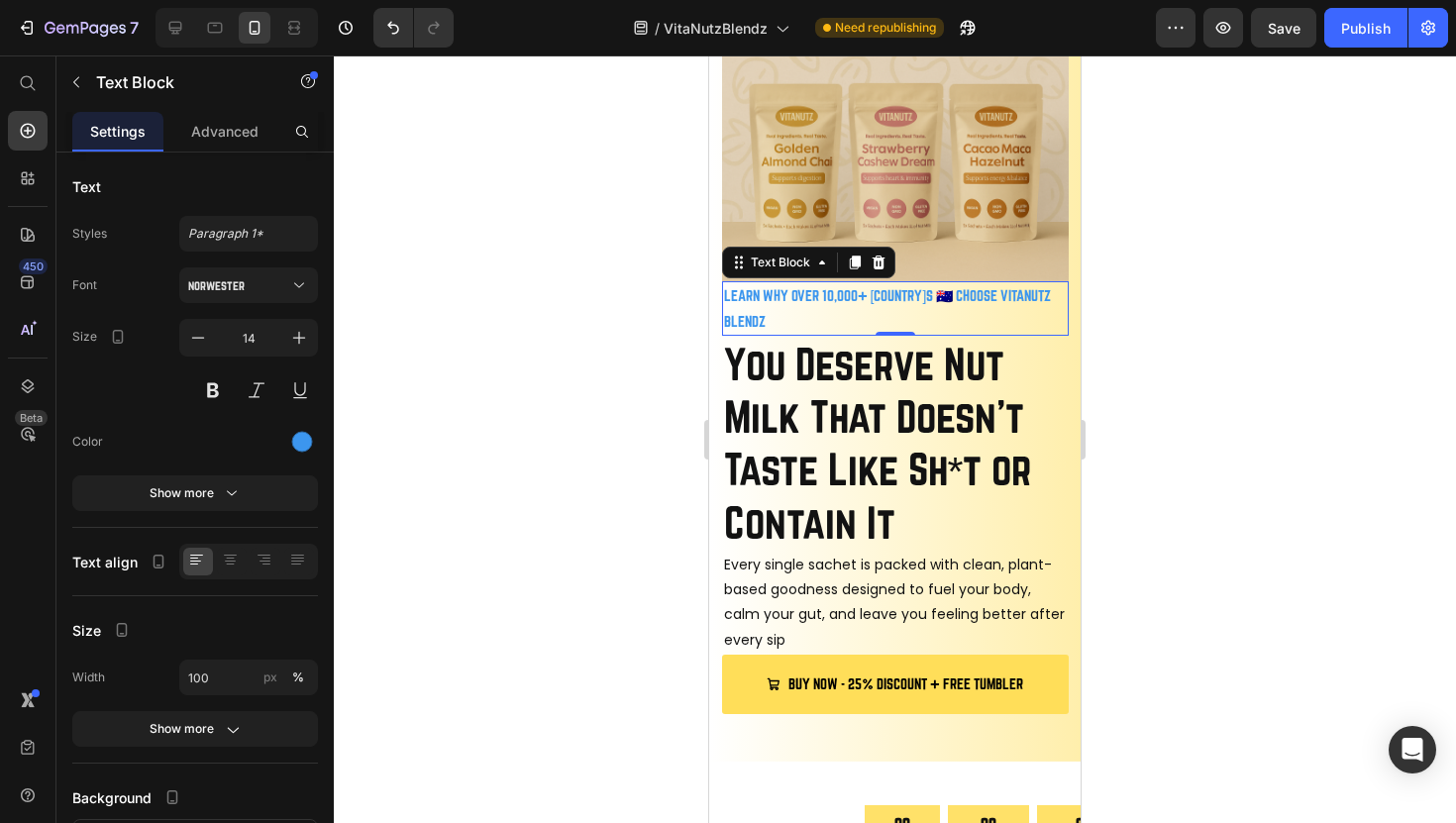 click 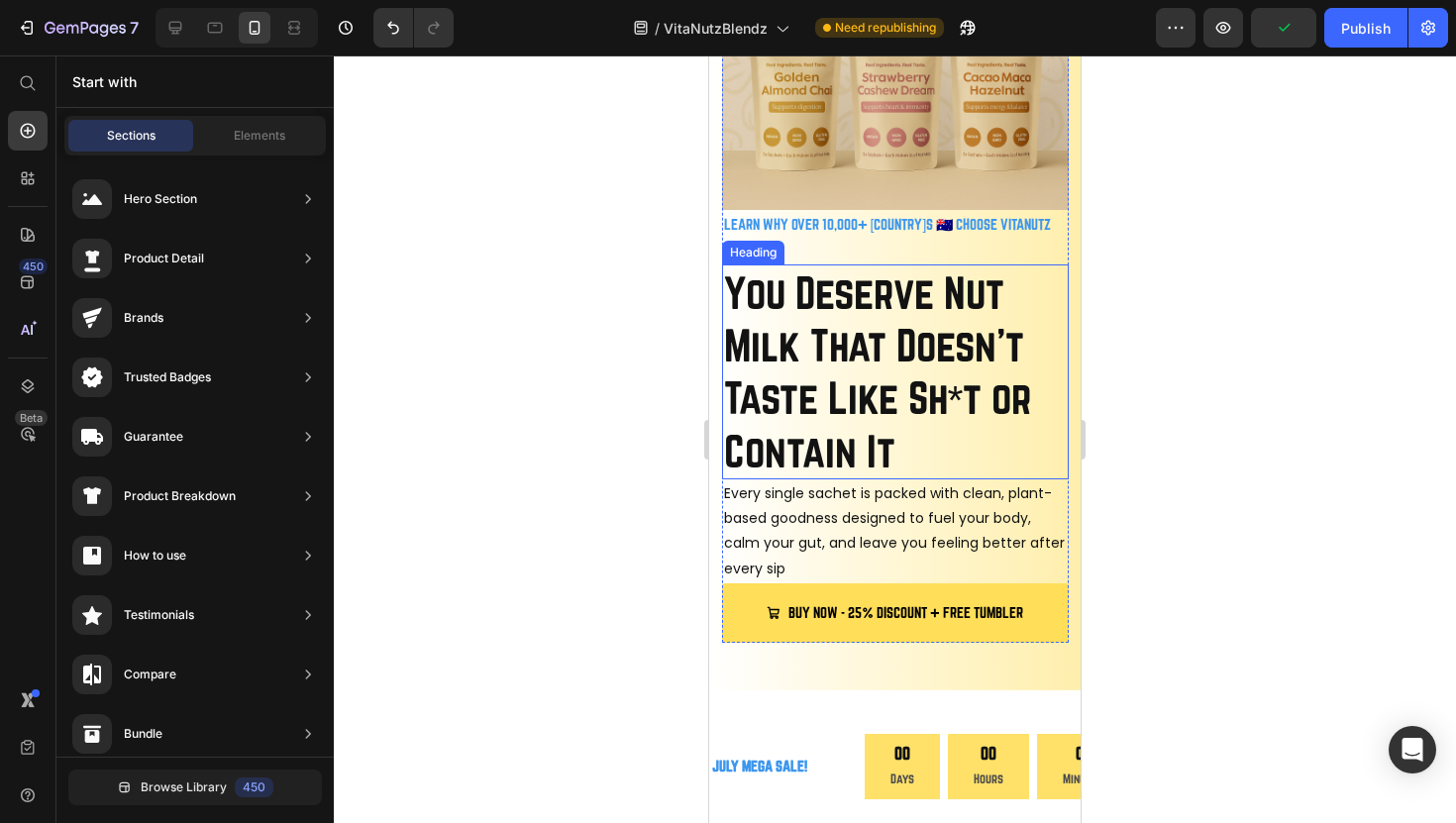 scroll, scrollTop: 159, scrollLeft: 0, axis: vertical 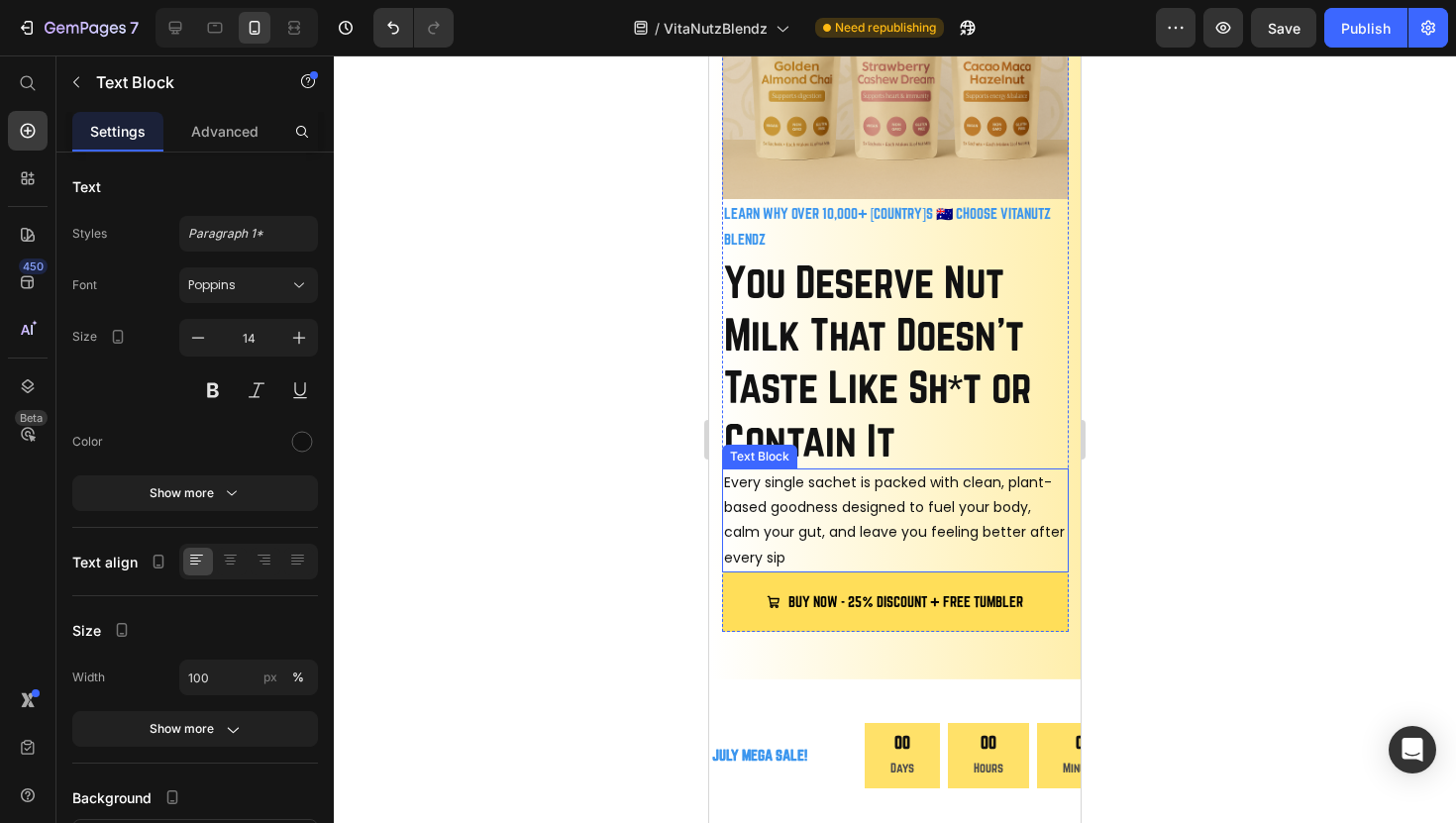 click on "Every single sachet is packed with clean, plant-based goodness designed to fuel your body, calm your gut, and leave you feeling better after every sip" at bounding box center (895, 520) 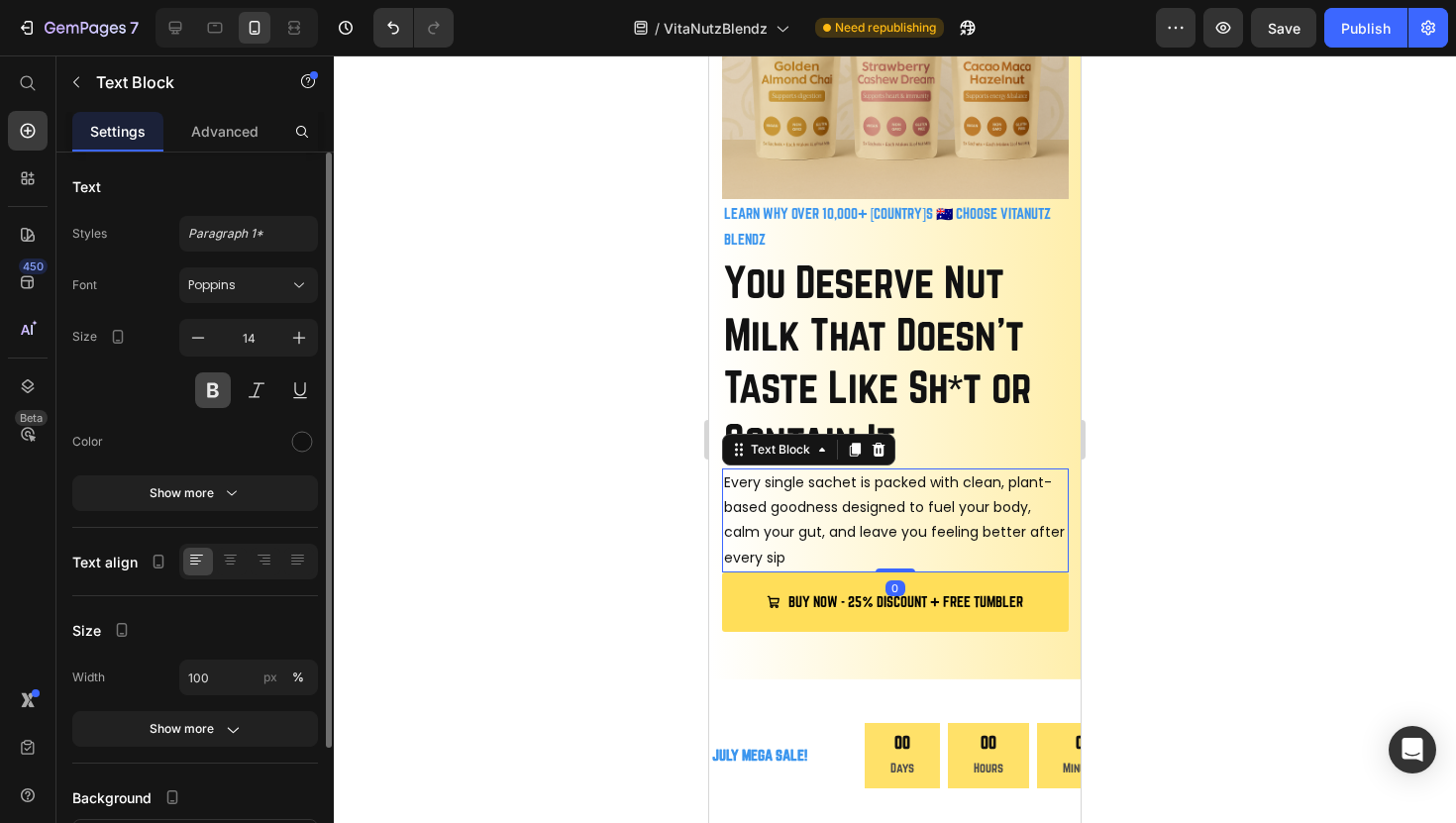 click at bounding box center [213, 390] 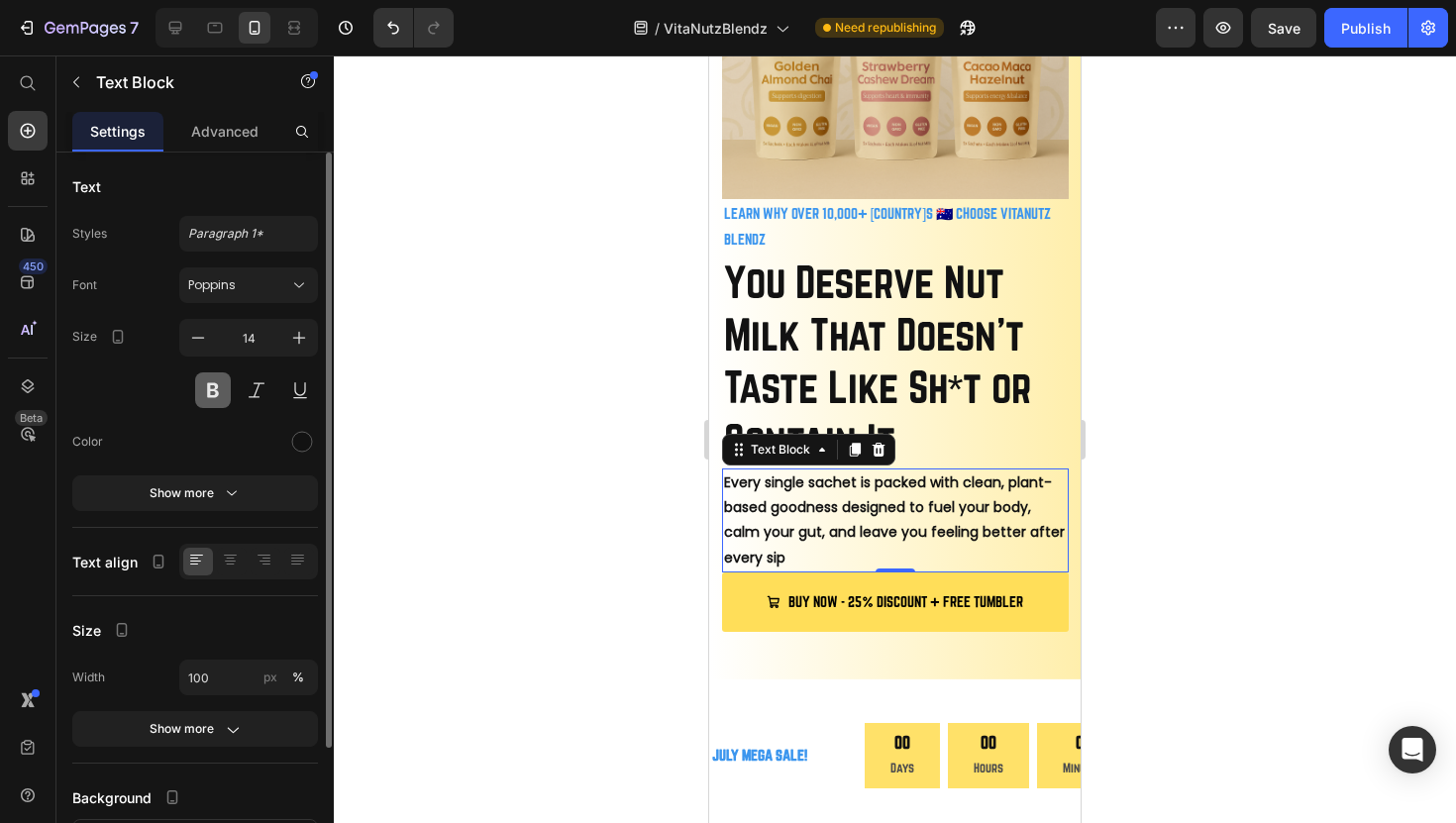 click at bounding box center [213, 390] 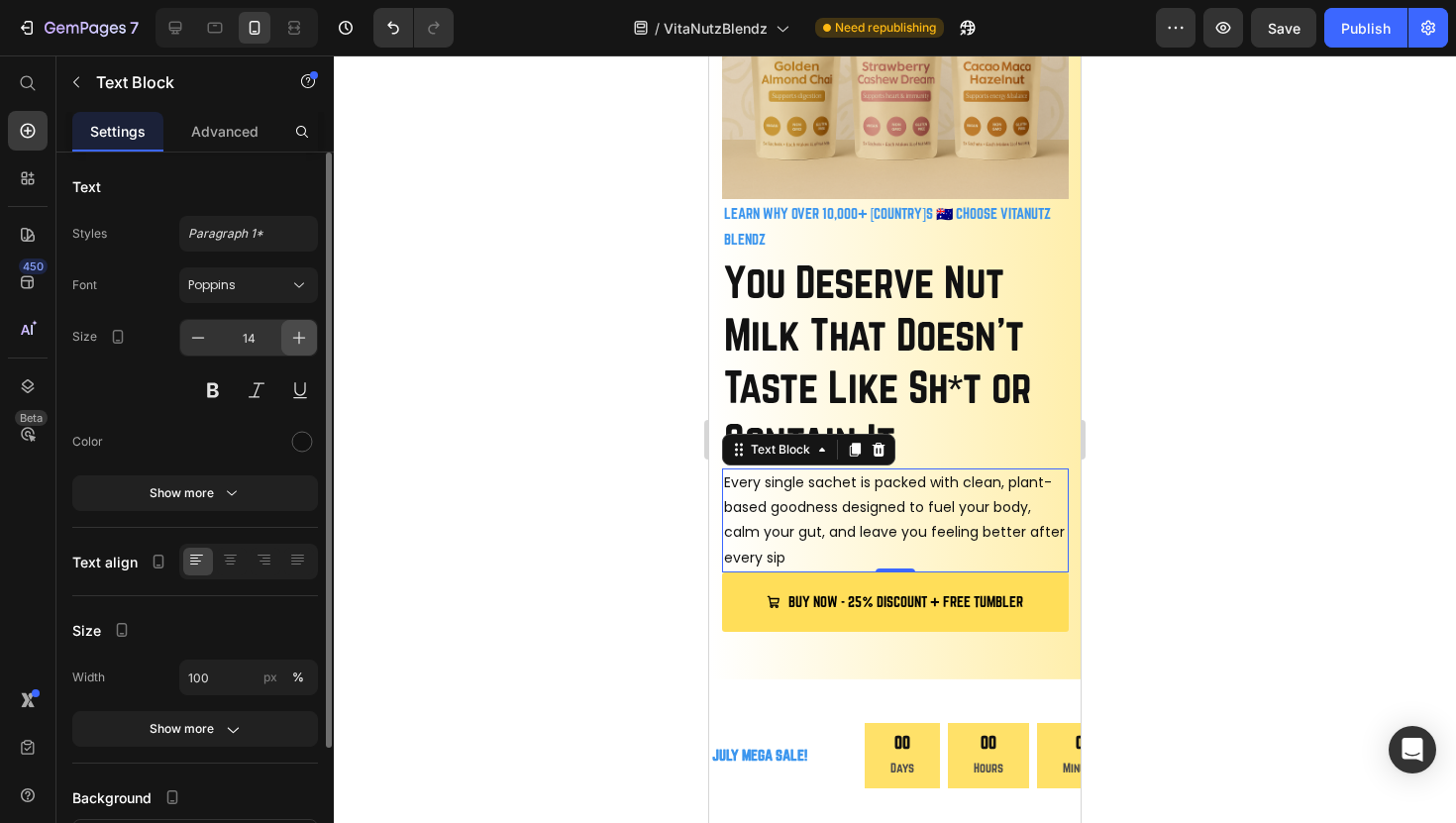 click at bounding box center (299, 338) 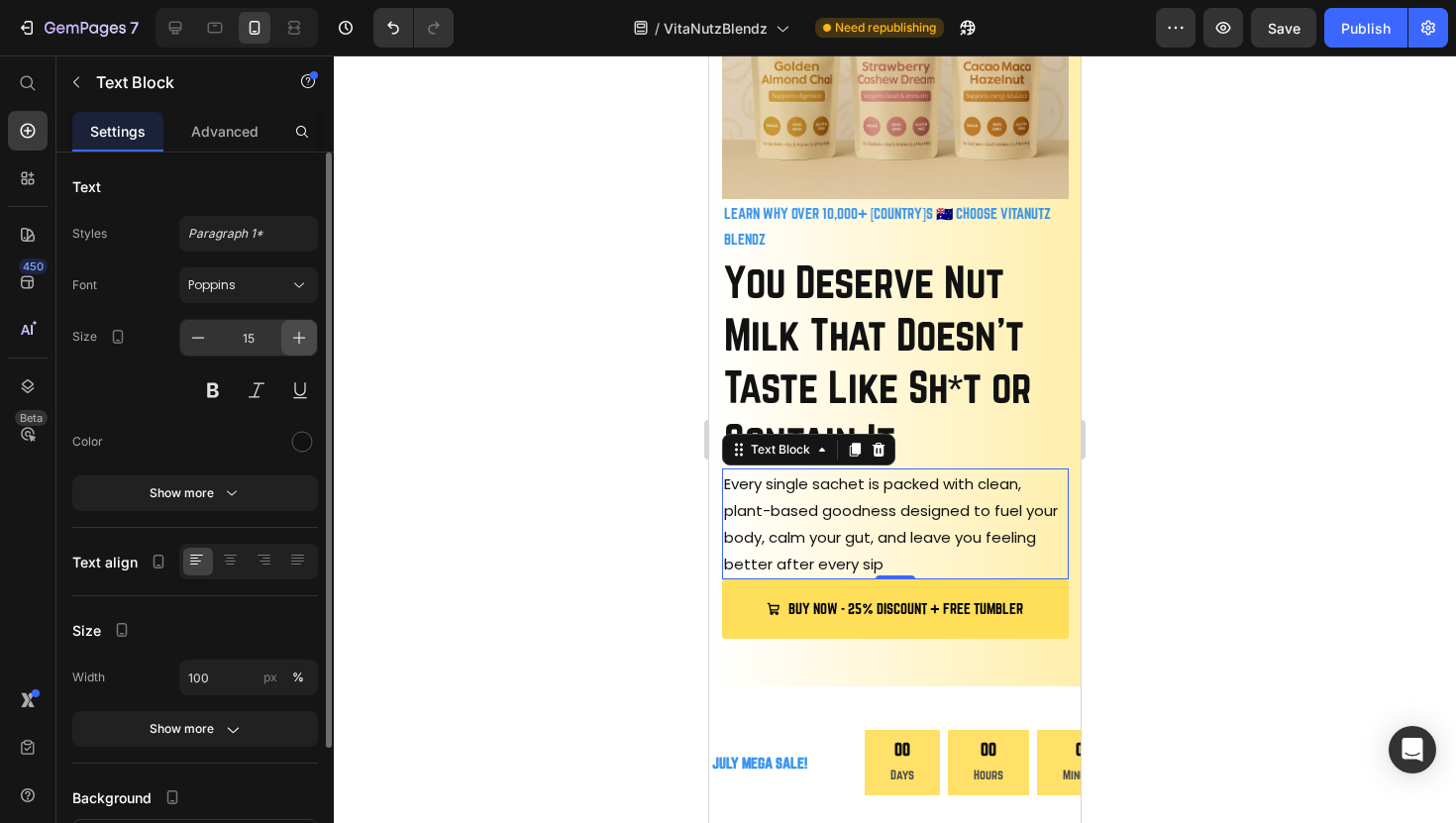 click at bounding box center [299, 338] 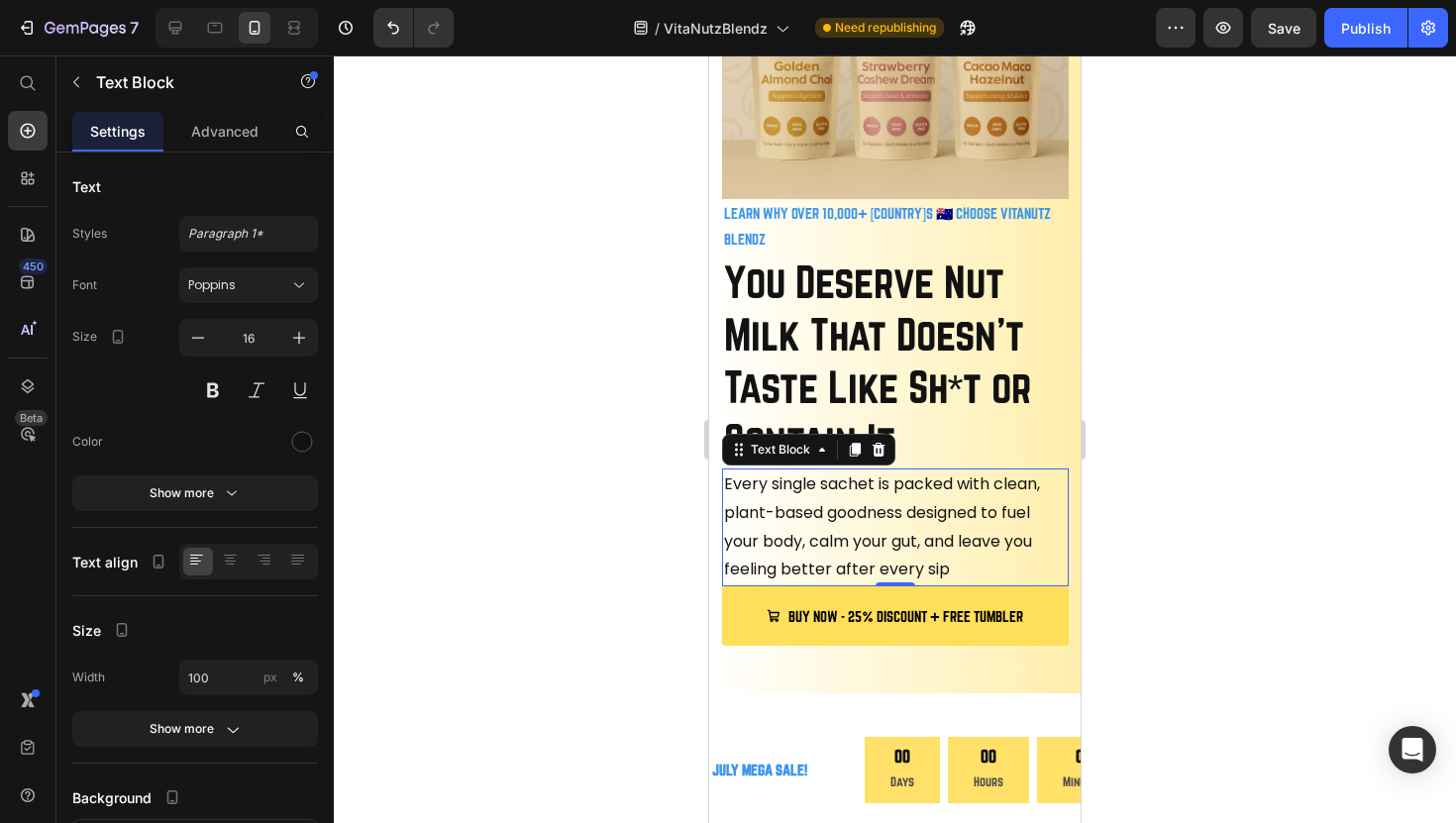 click 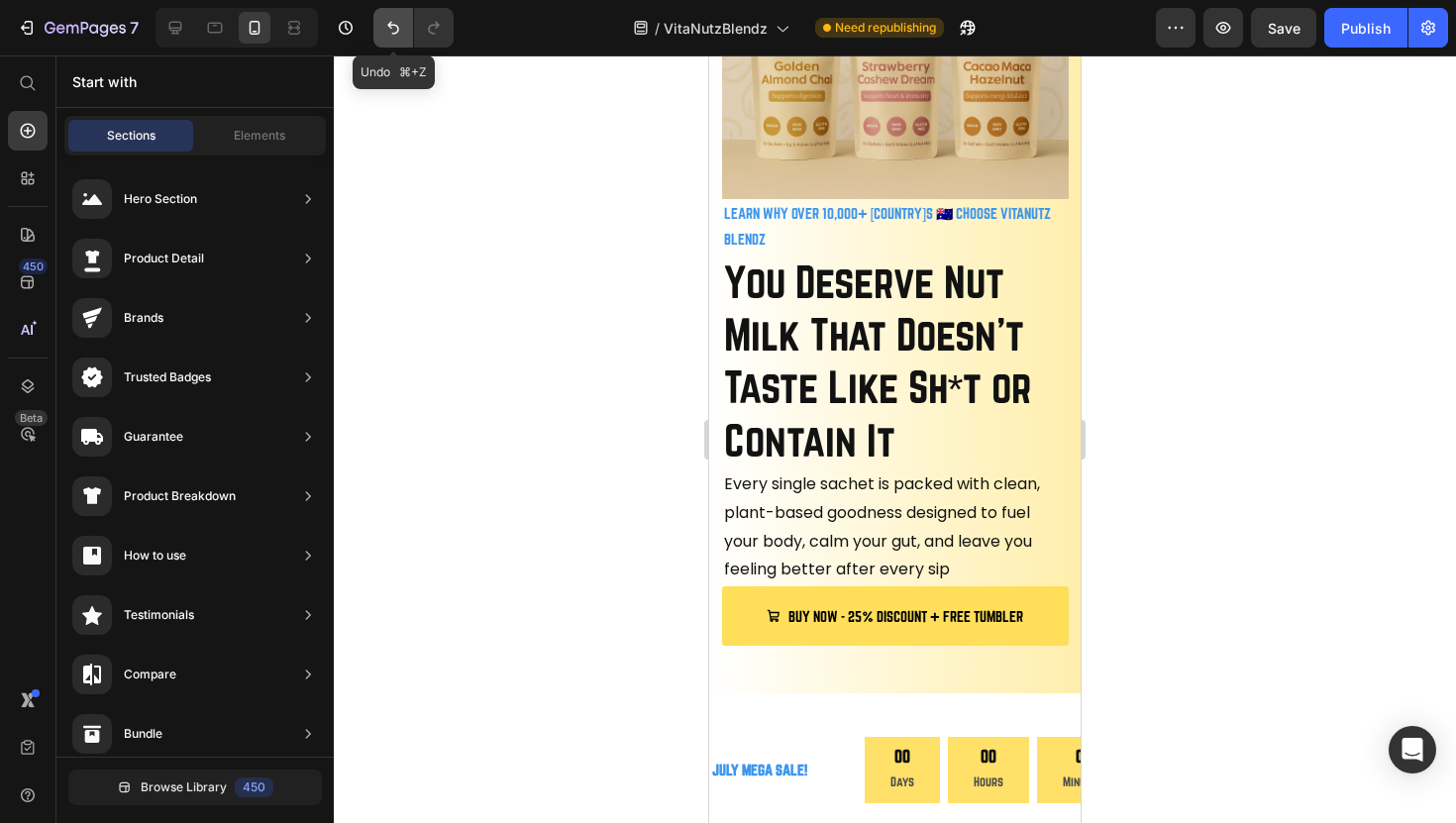 click 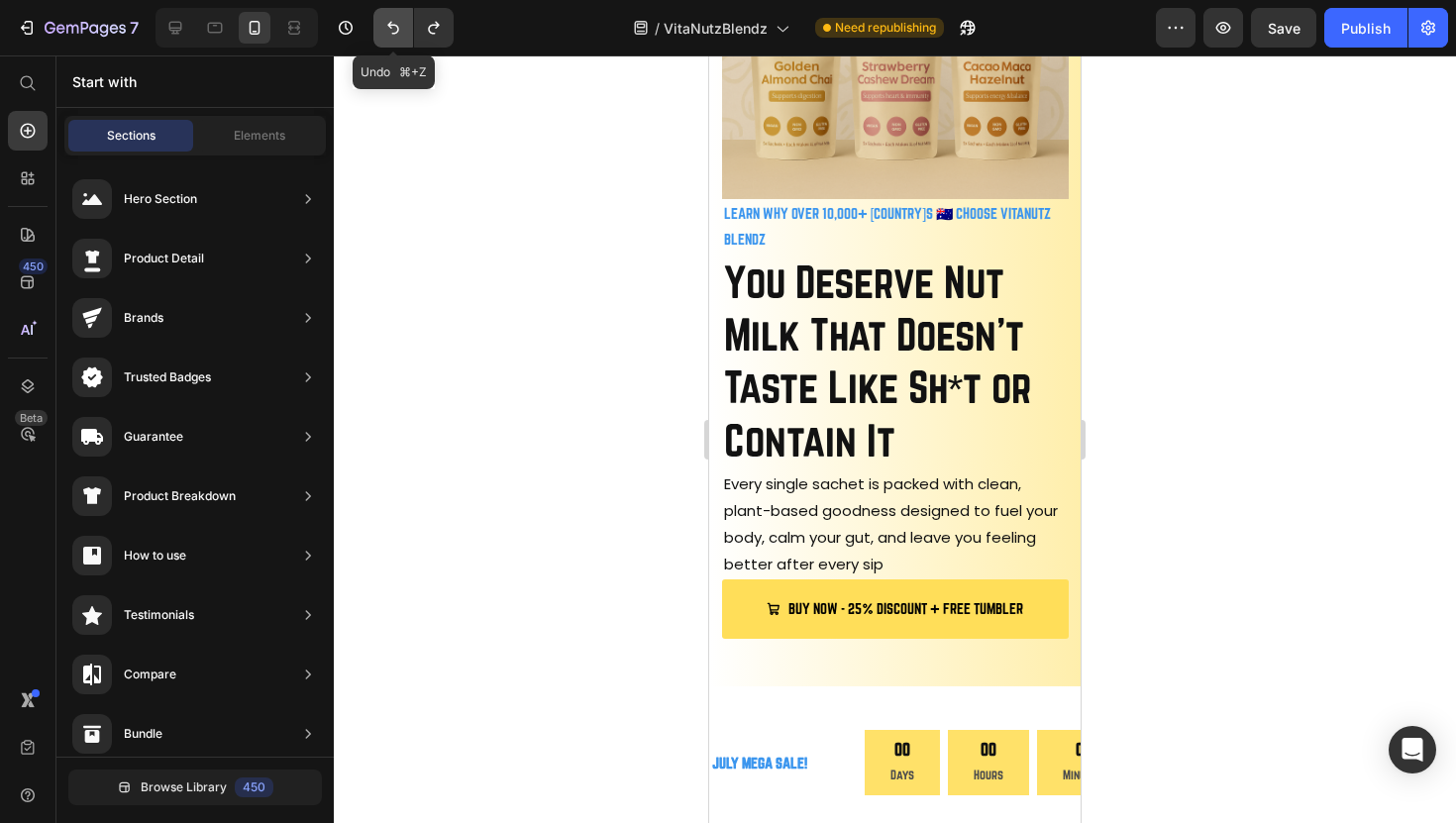 click 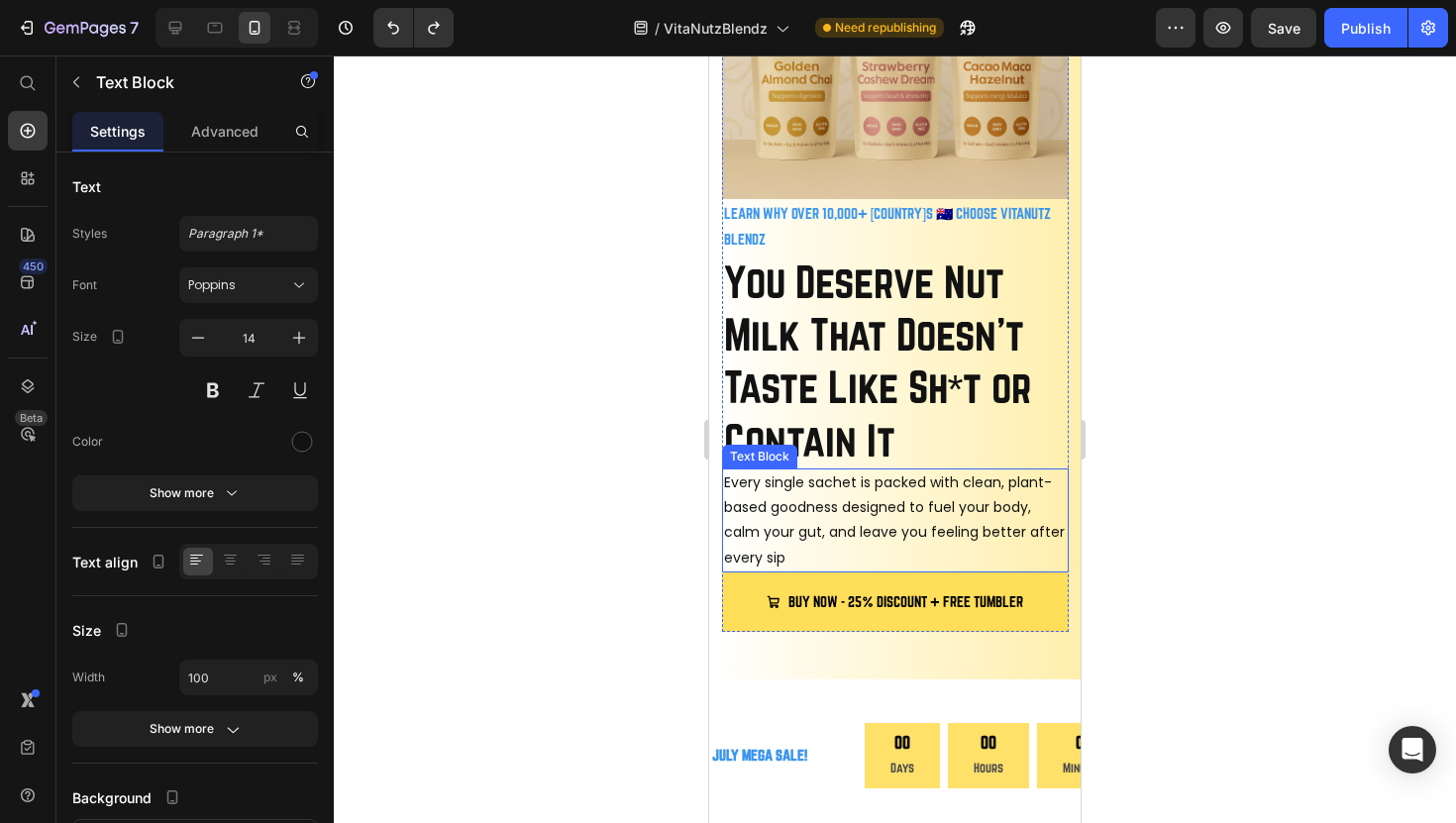 click on "Every single sachet is packed with clean, plant-based goodness designed to fuel your body, calm your gut, and leave you feeling better after every sip" at bounding box center (895, 520) 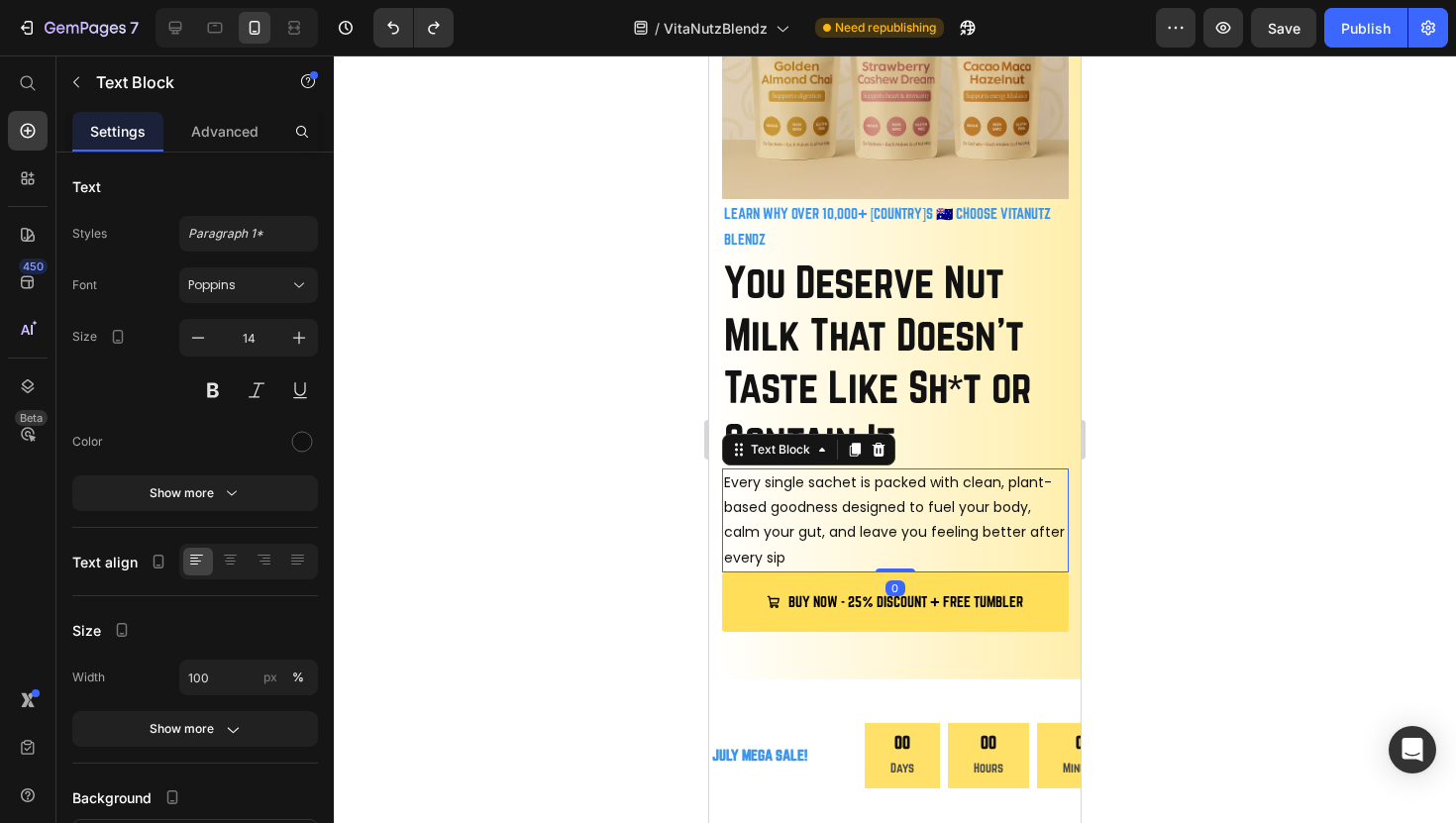 click 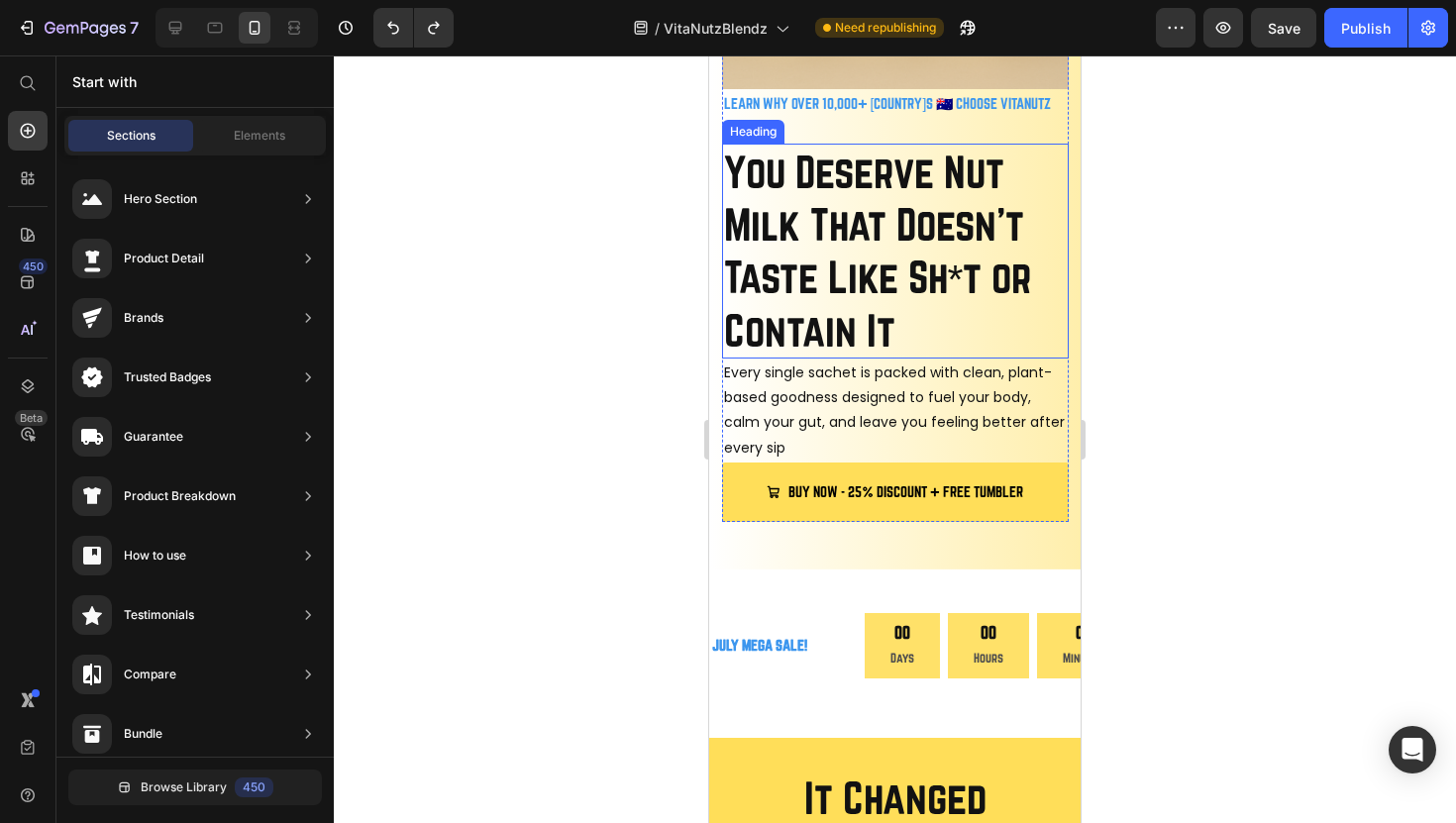scroll, scrollTop: 304, scrollLeft: 0, axis: vertical 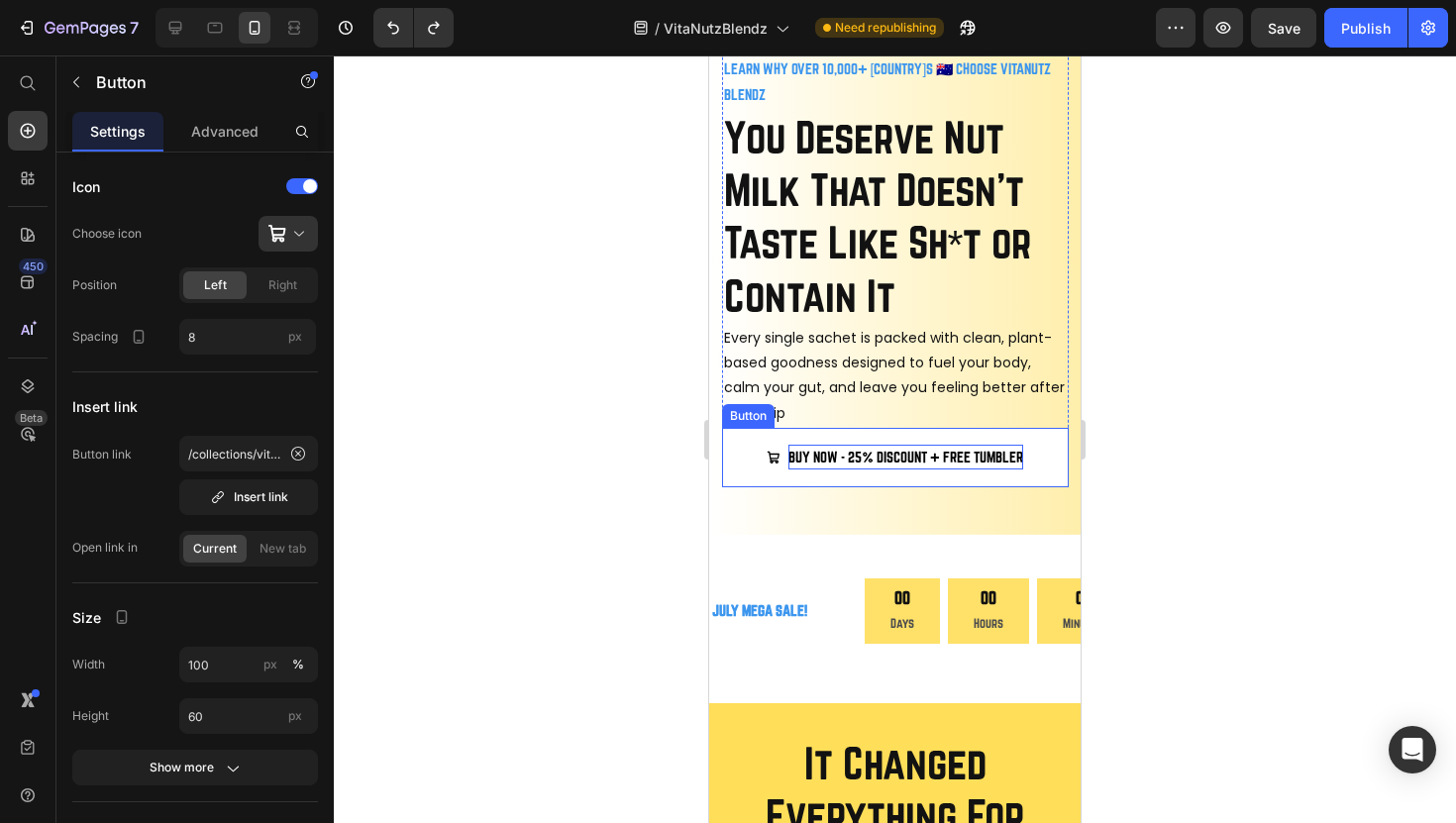 click on "BUY NOW - 25% DISCOUNT + FREE TUMBLER" at bounding box center (905, 457) 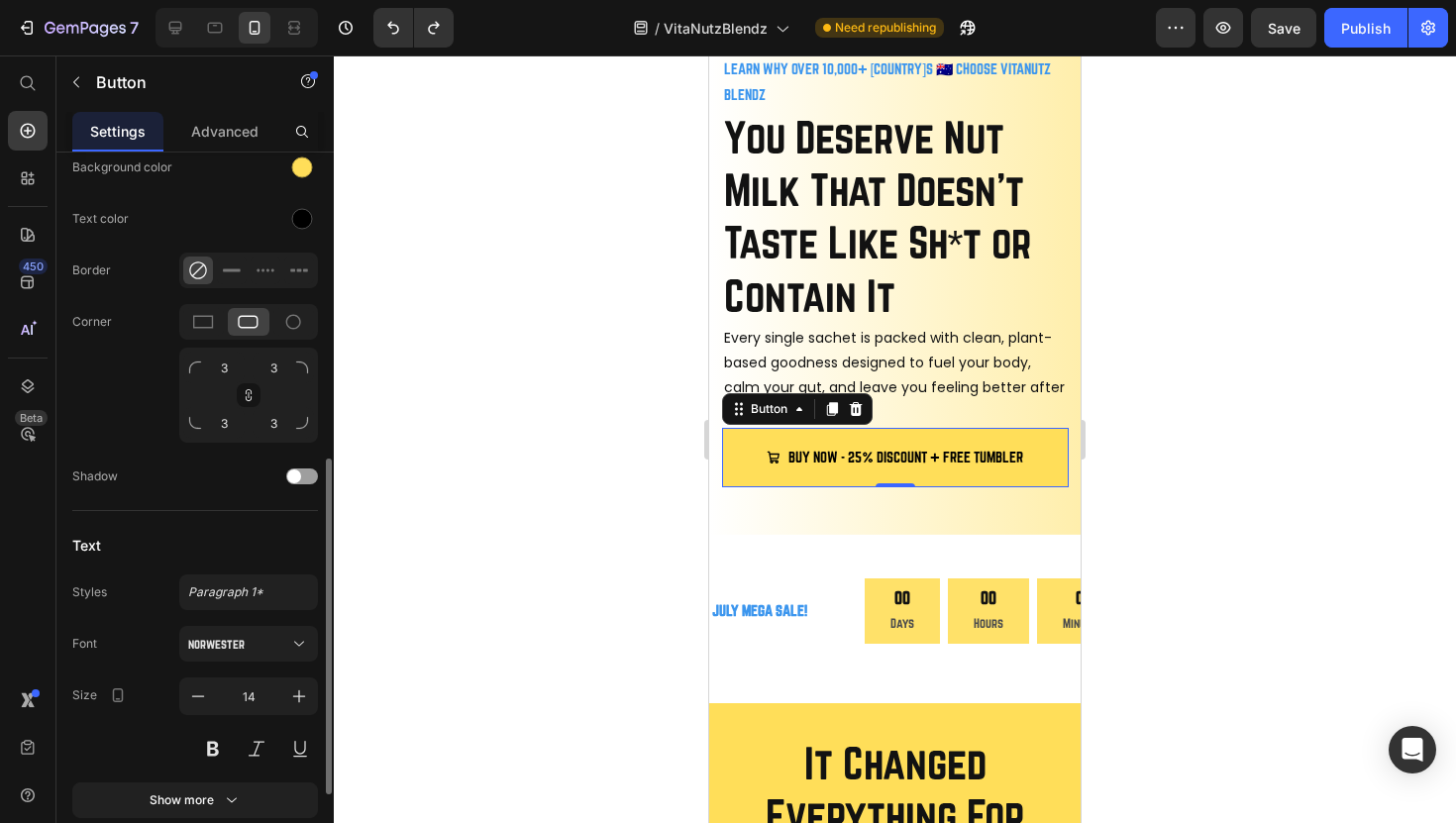 scroll, scrollTop: 847, scrollLeft: 0, axis: vertical 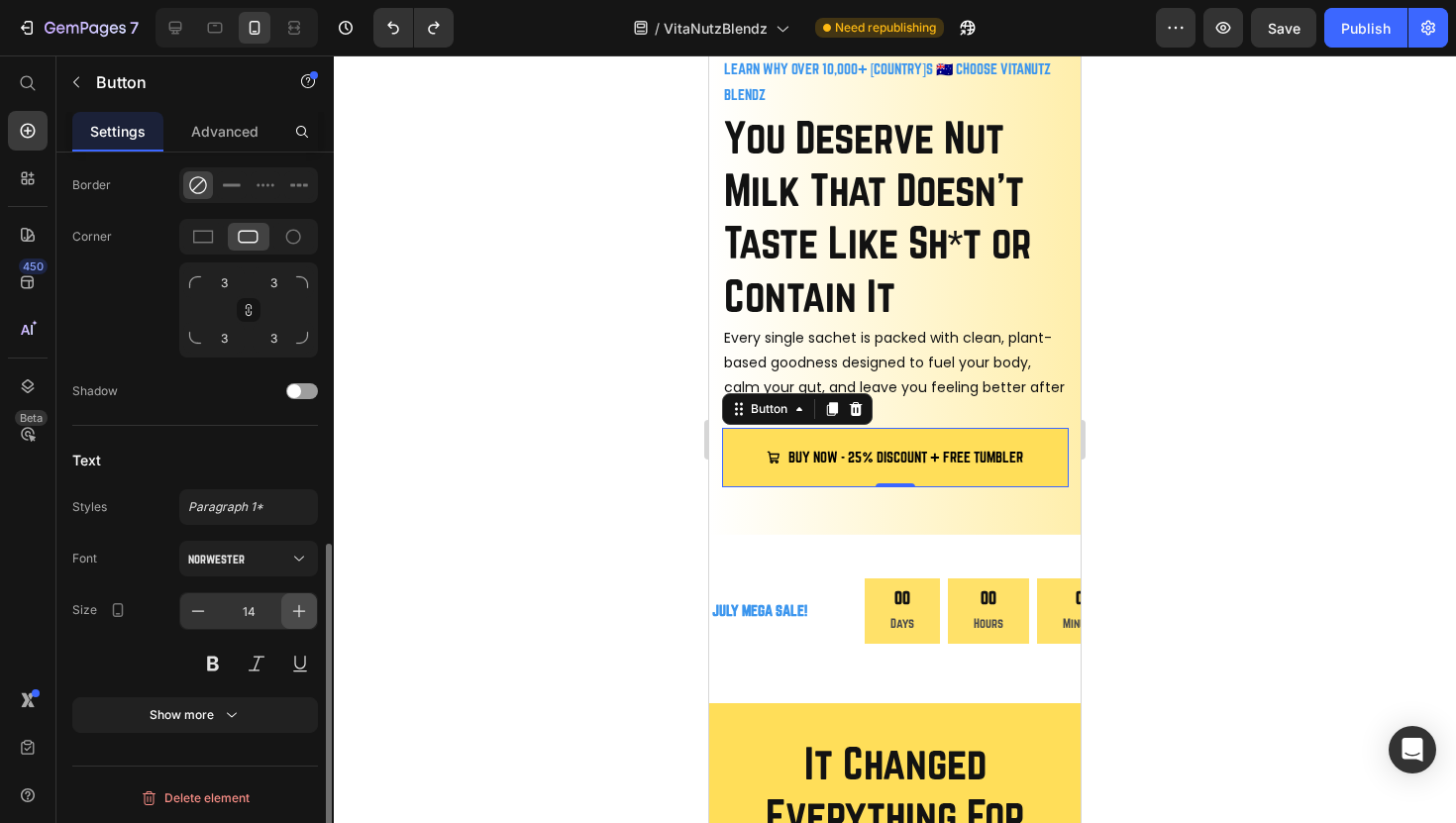 click 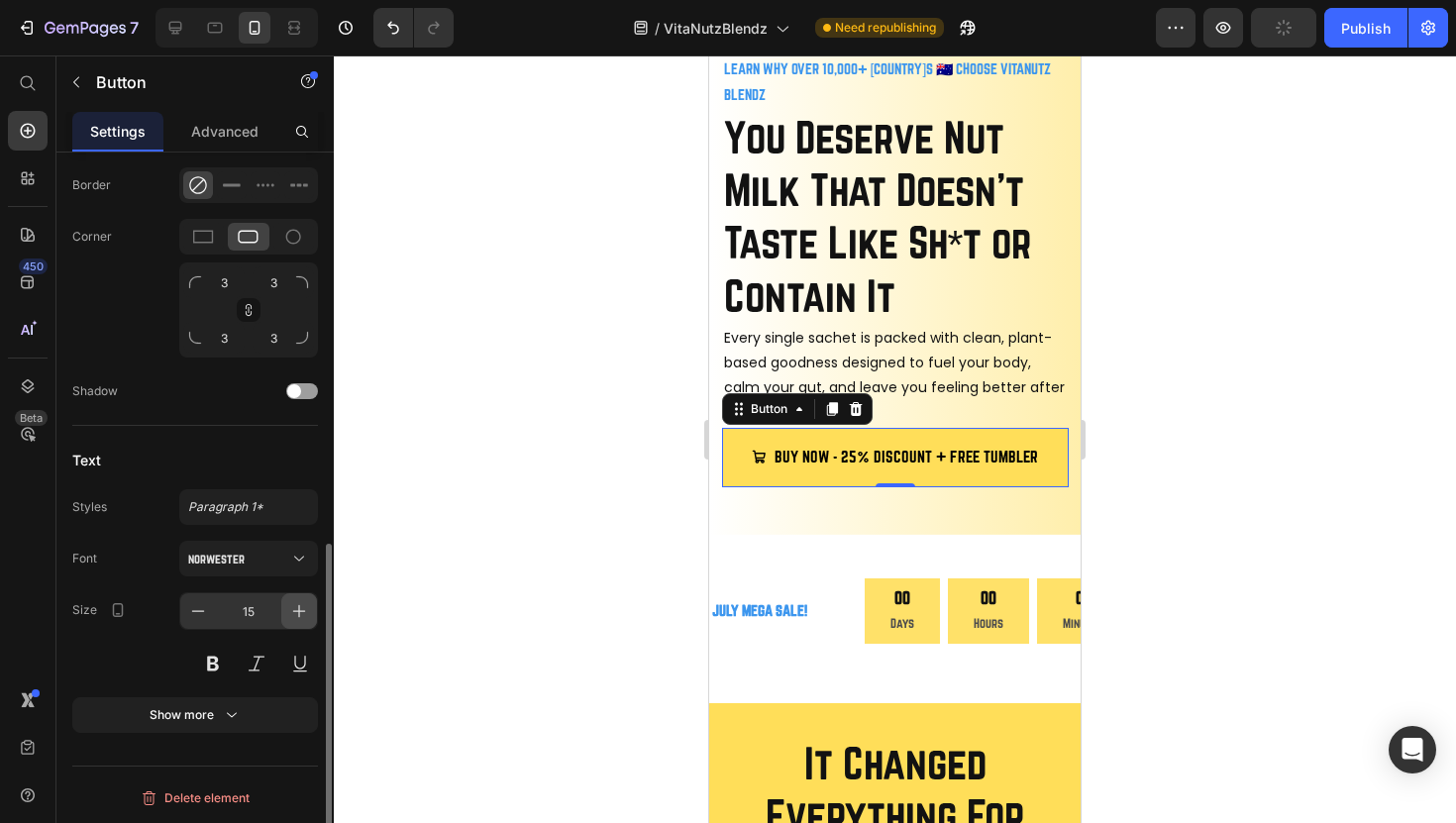 click 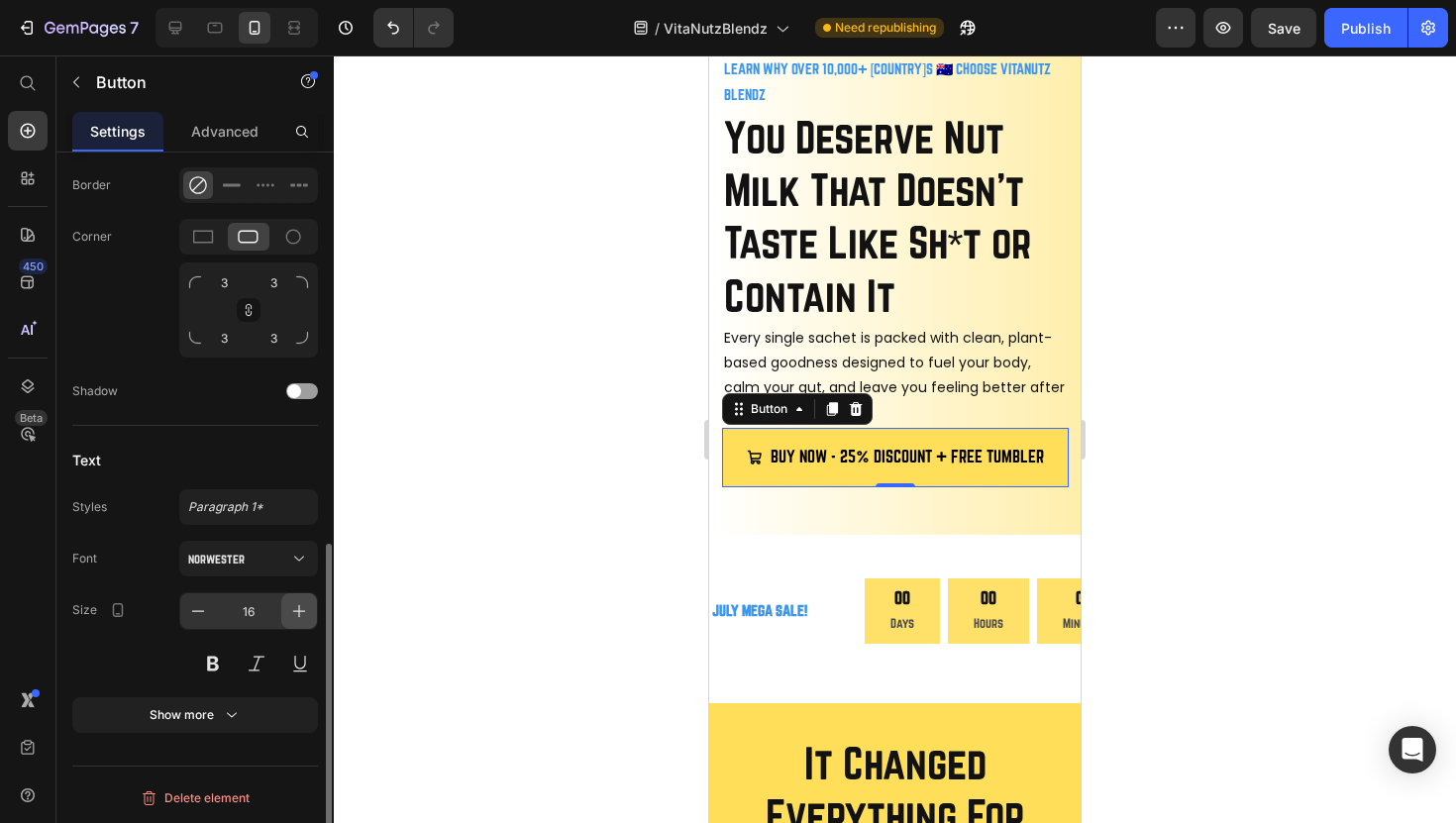 click 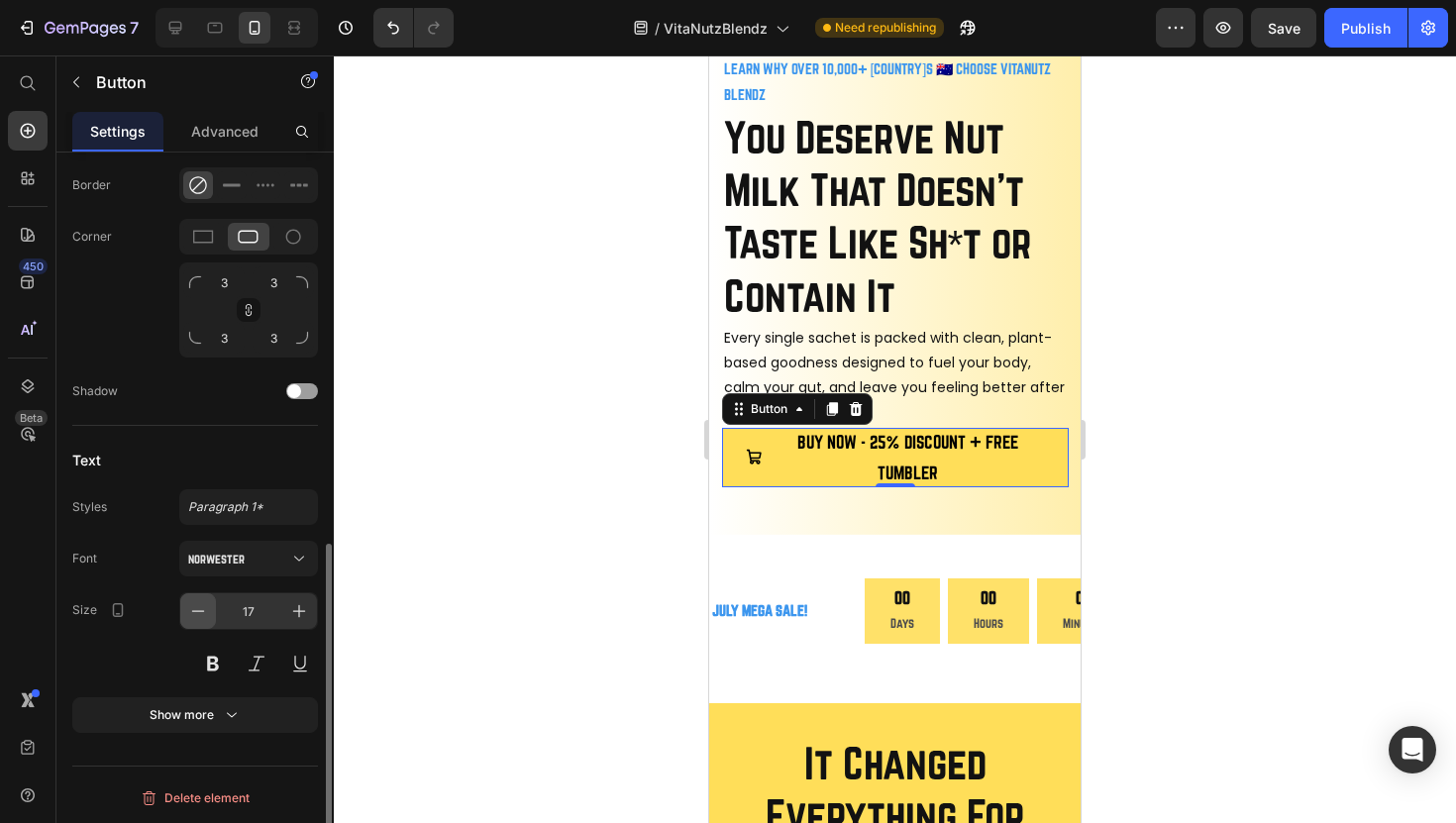 click 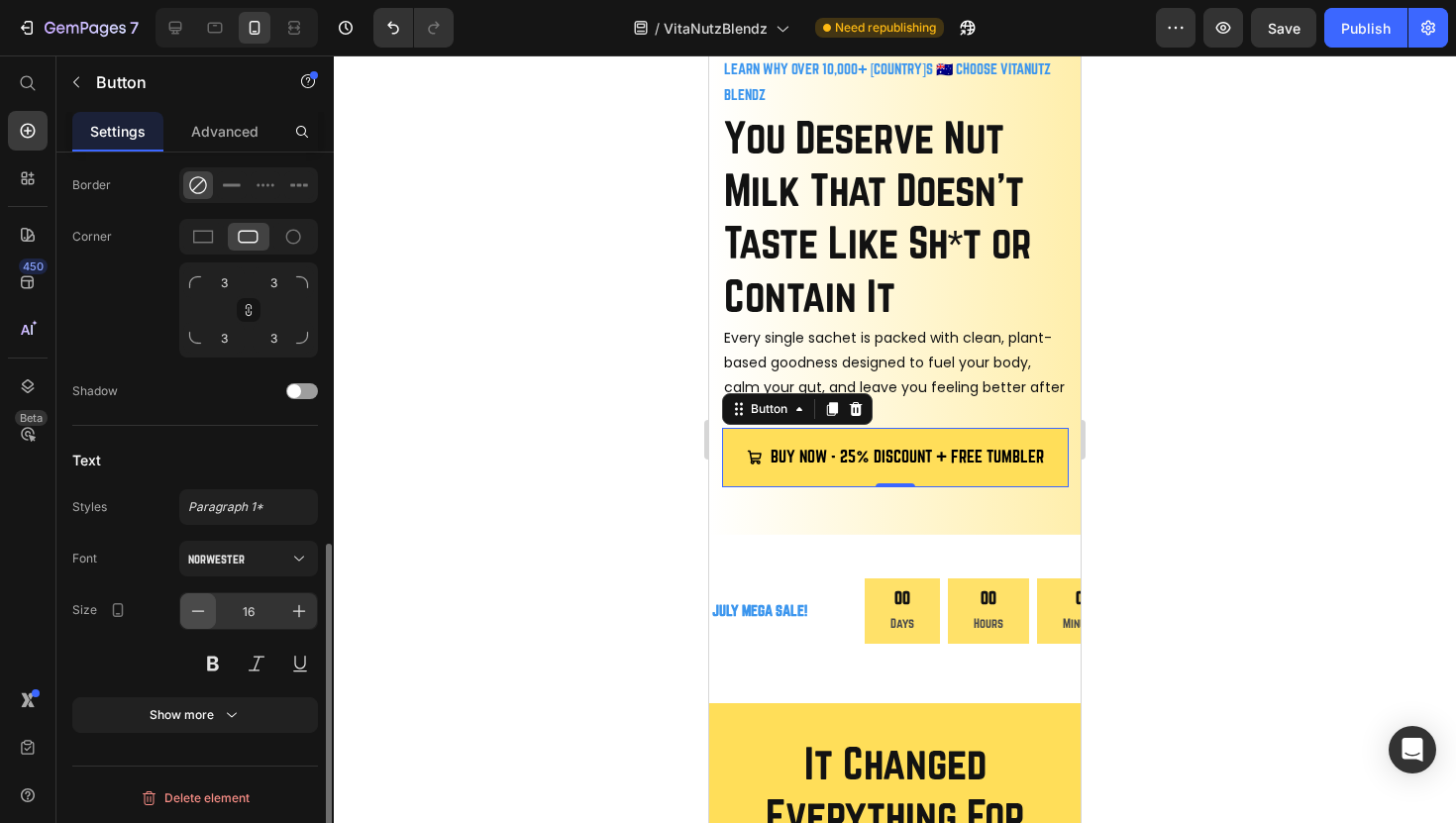 click 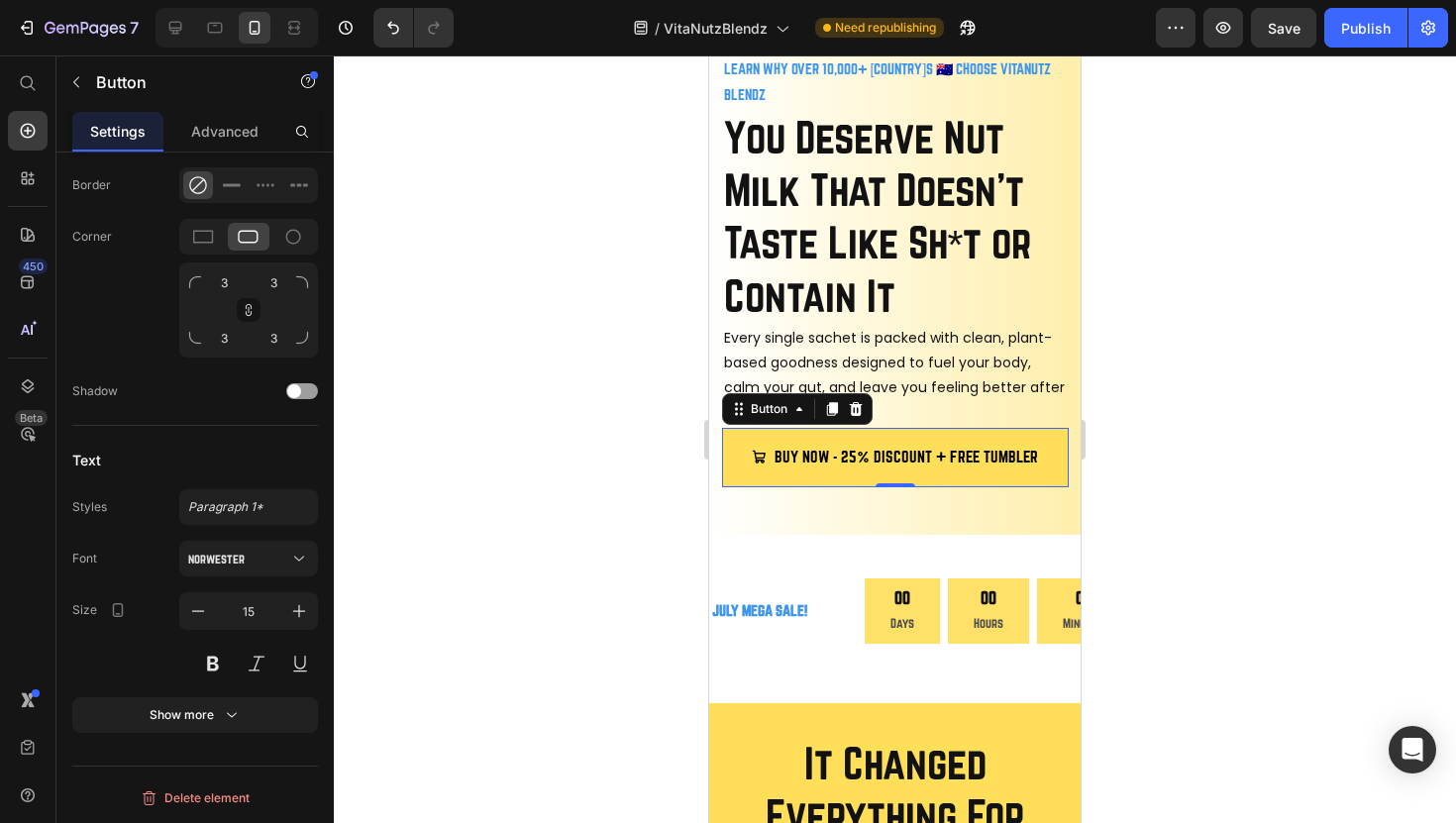 click 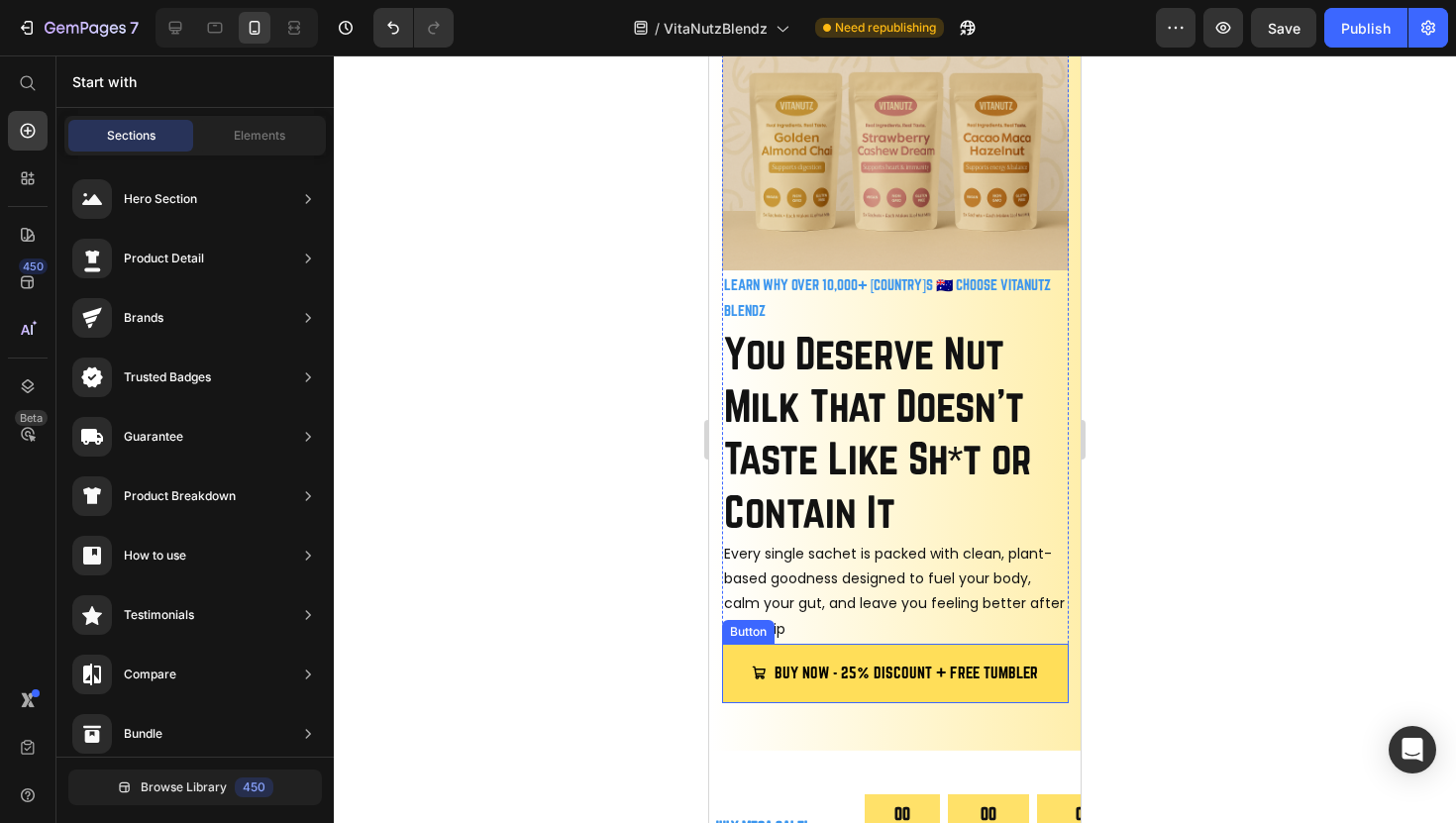 scroll, scrollTop: 59, scrollLeft: 0, axis: vertical 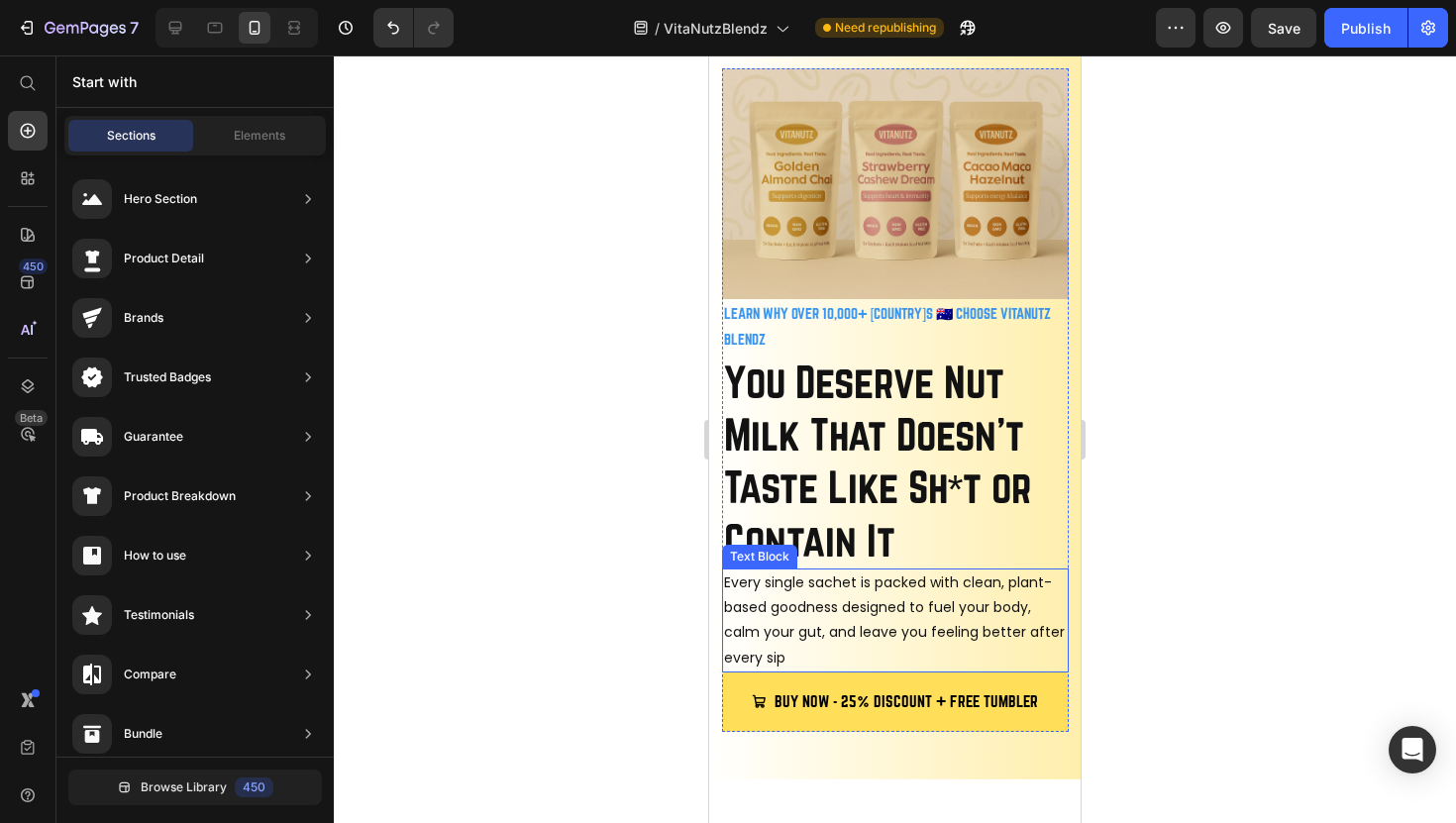 click 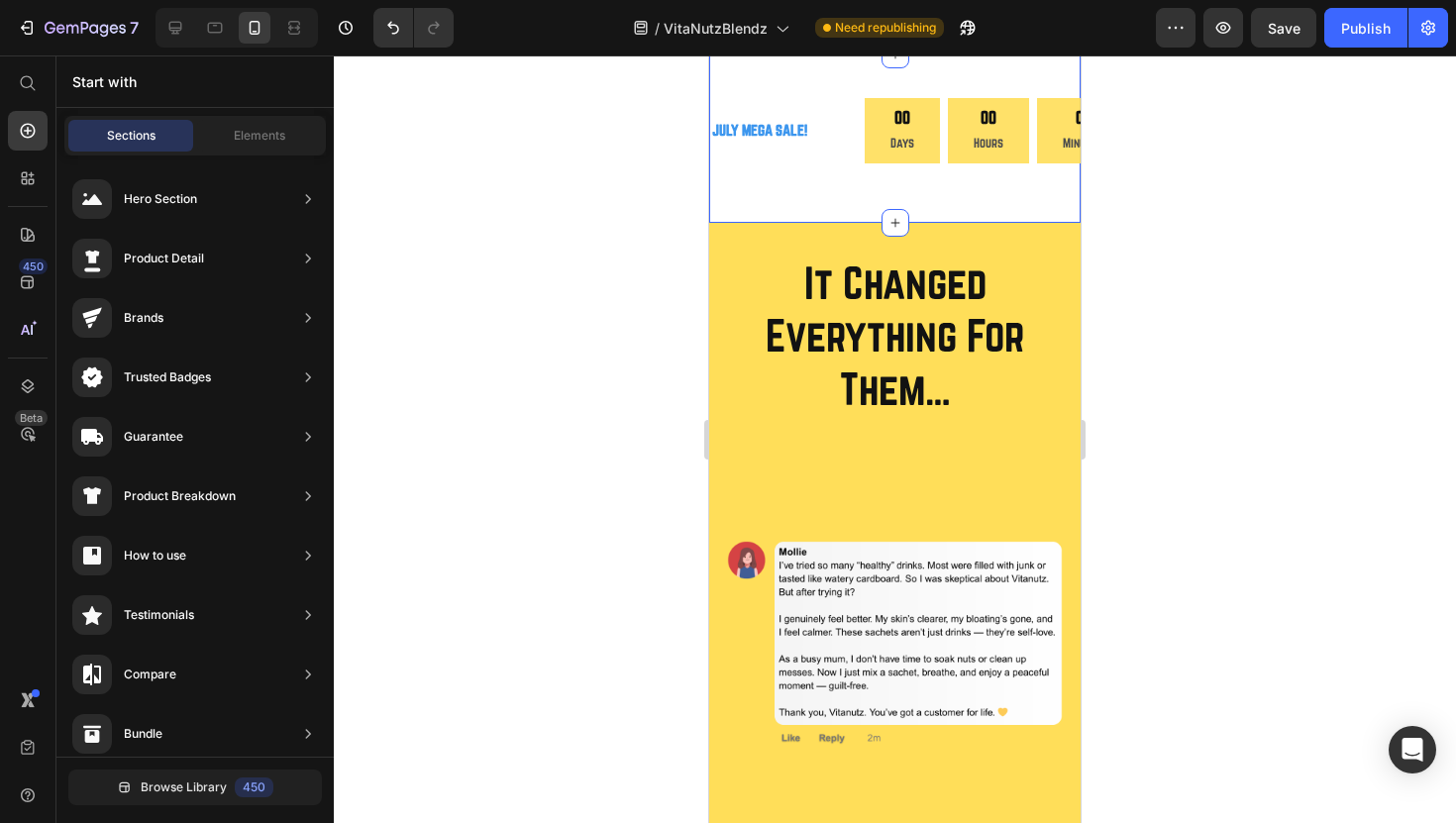 scroll, scrollTop: 785, scrollLeft: 0, axis: vertical 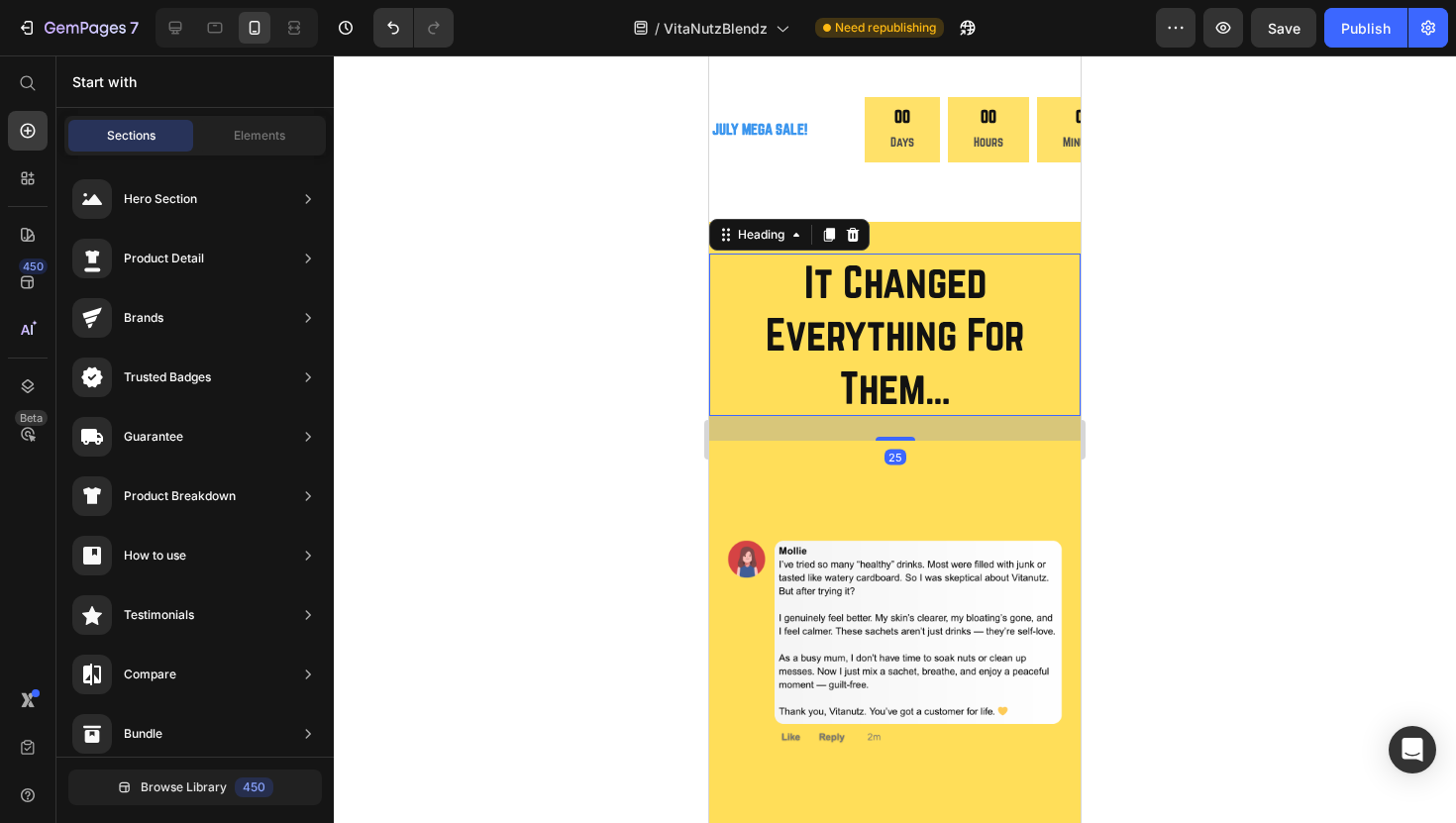click on "It Changed Everything For Them…" at bounding box center [894, 335] 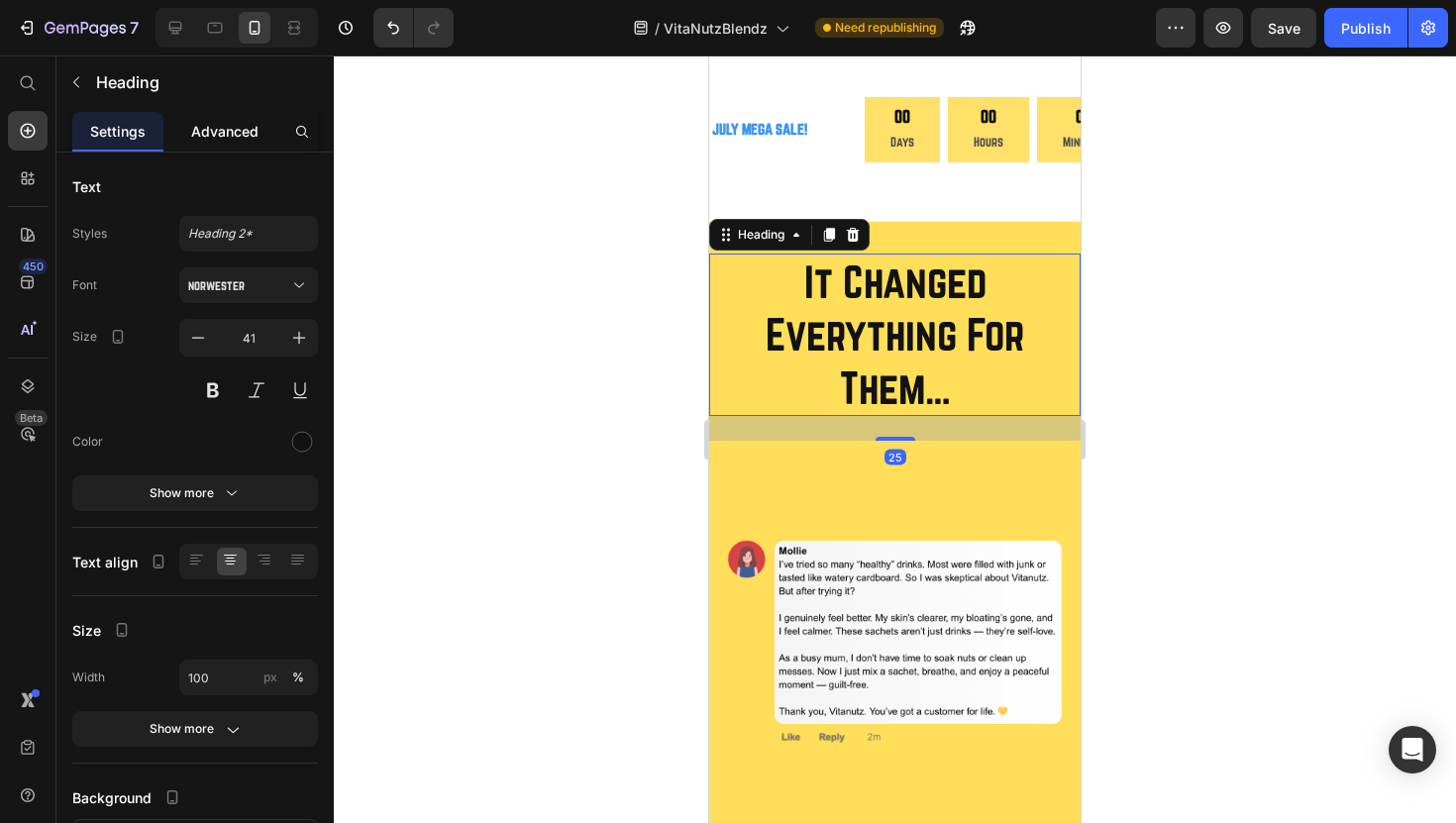 click on "Advanced" at bounding box center [225, 131] 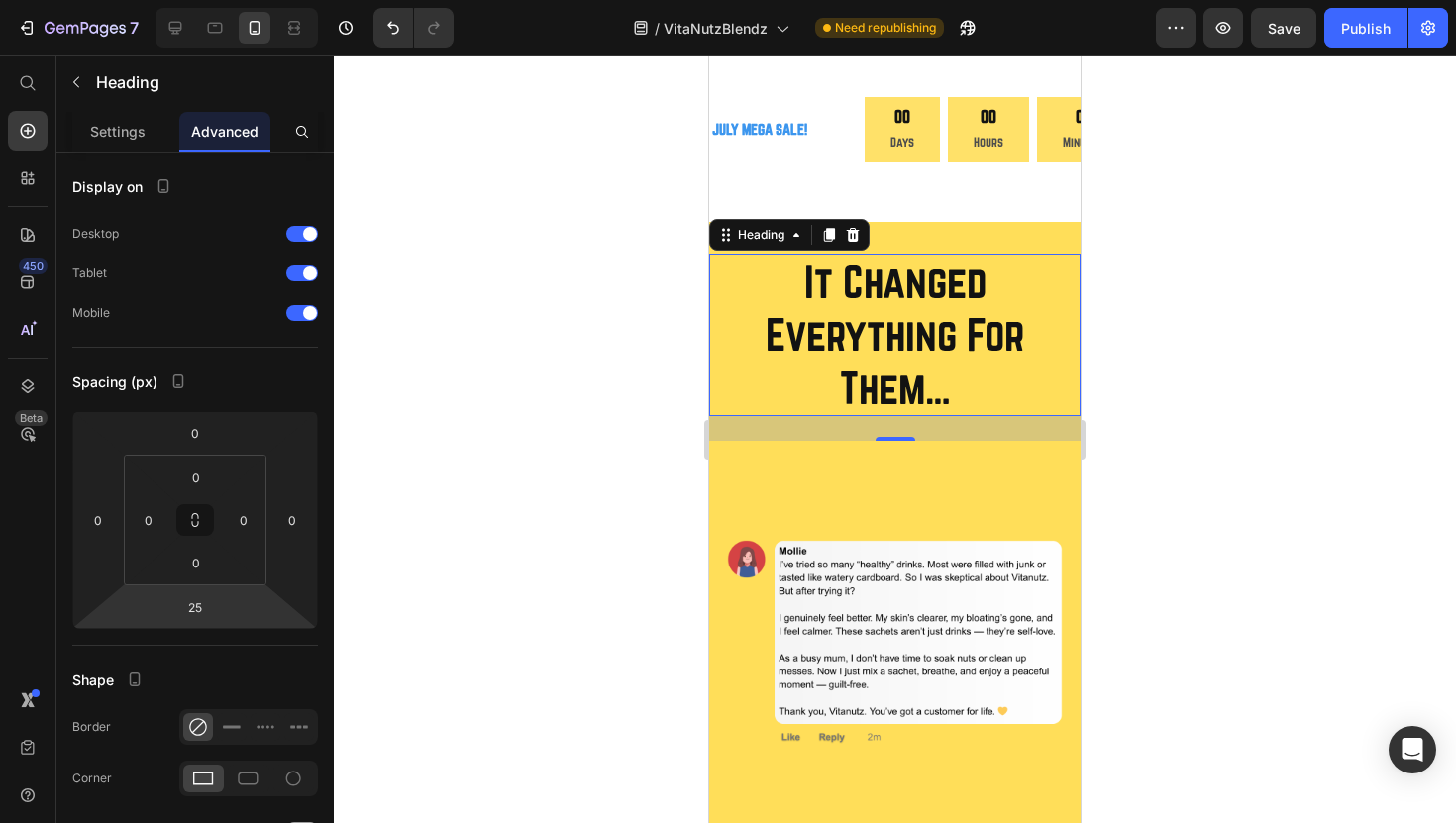 click on "7  Version history  /  VitaNutzBlendz Need republishing Preview  Save   Publish  450 Beta Start with Sections Elements Hero Section Product Detail Brands Trusted Badges Guarantee Product Breakdown How to use Testimonials Compare Bundle FAQs Social Proof Brand Story Product List Collection Blog List Contact Sticky Add to Cart Custom Footer Browse Library 450 Layout
Row
Row
Row
Row Text
Heading
Text Block Button
Button
Button
Sticky Back to top Media
Image" at bounding box center (728, 0) 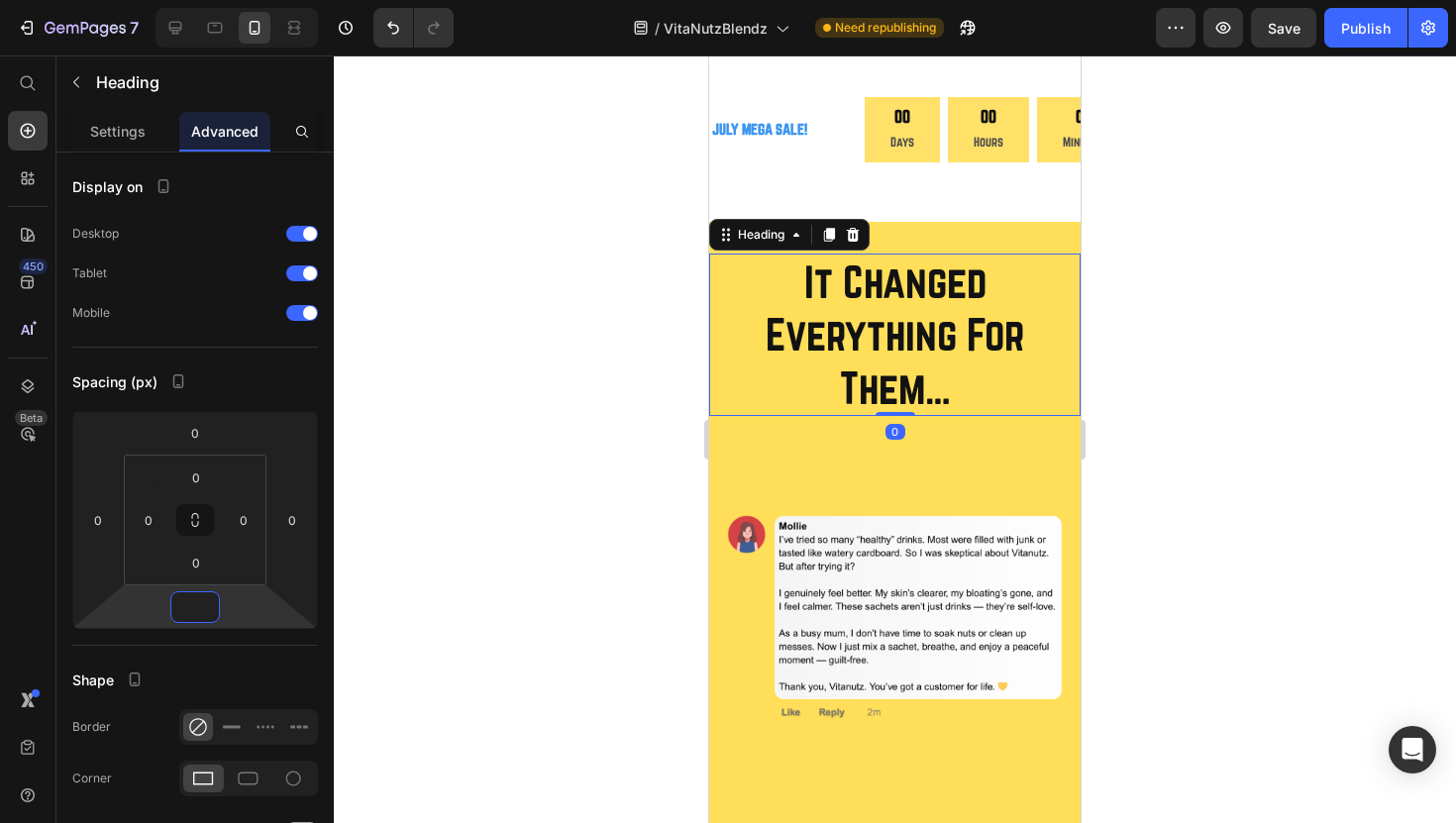 type on "0" 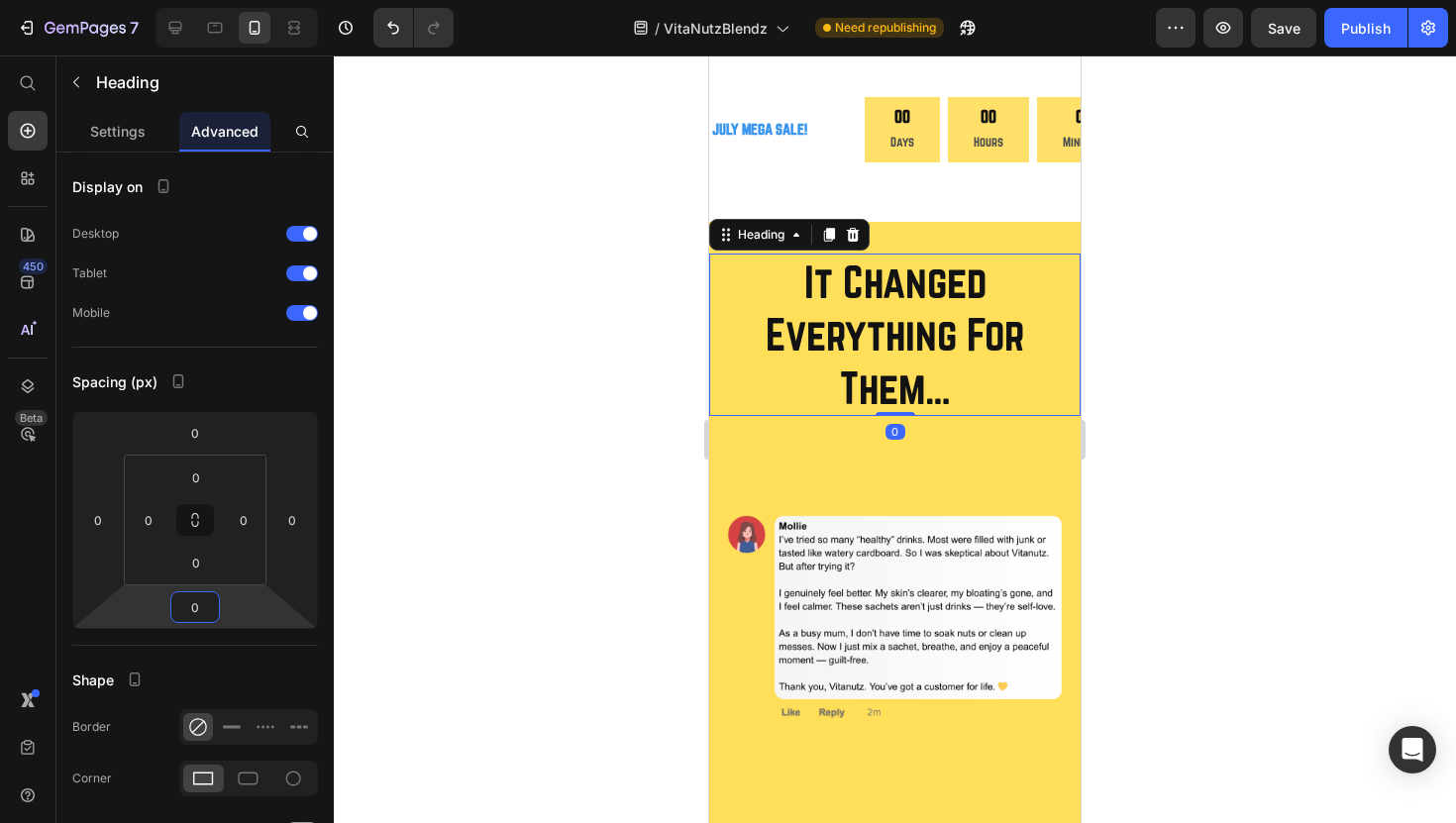 click 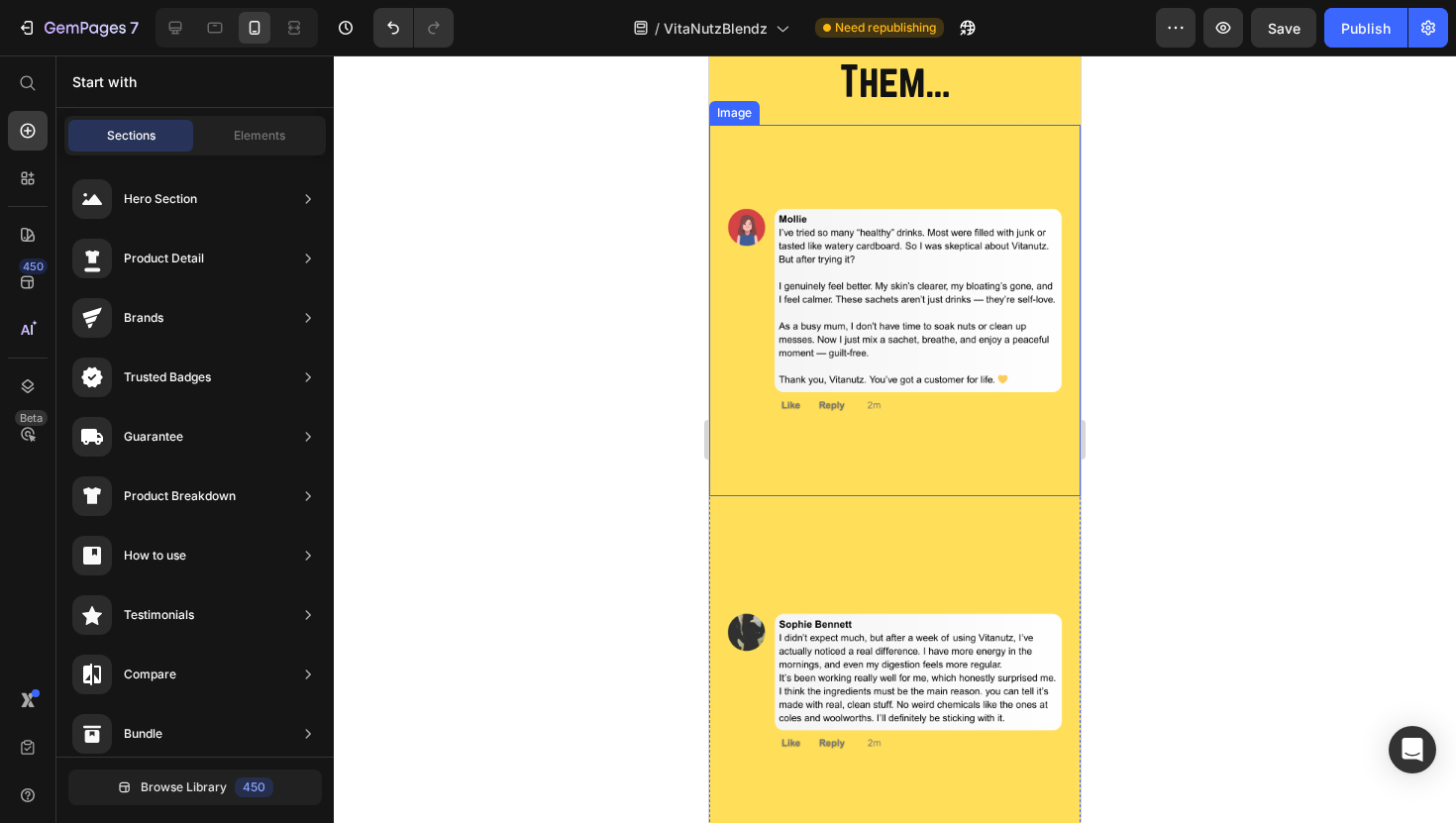 scroll, scrollTop: 1064, scrollLeft: 0, axis: vertical 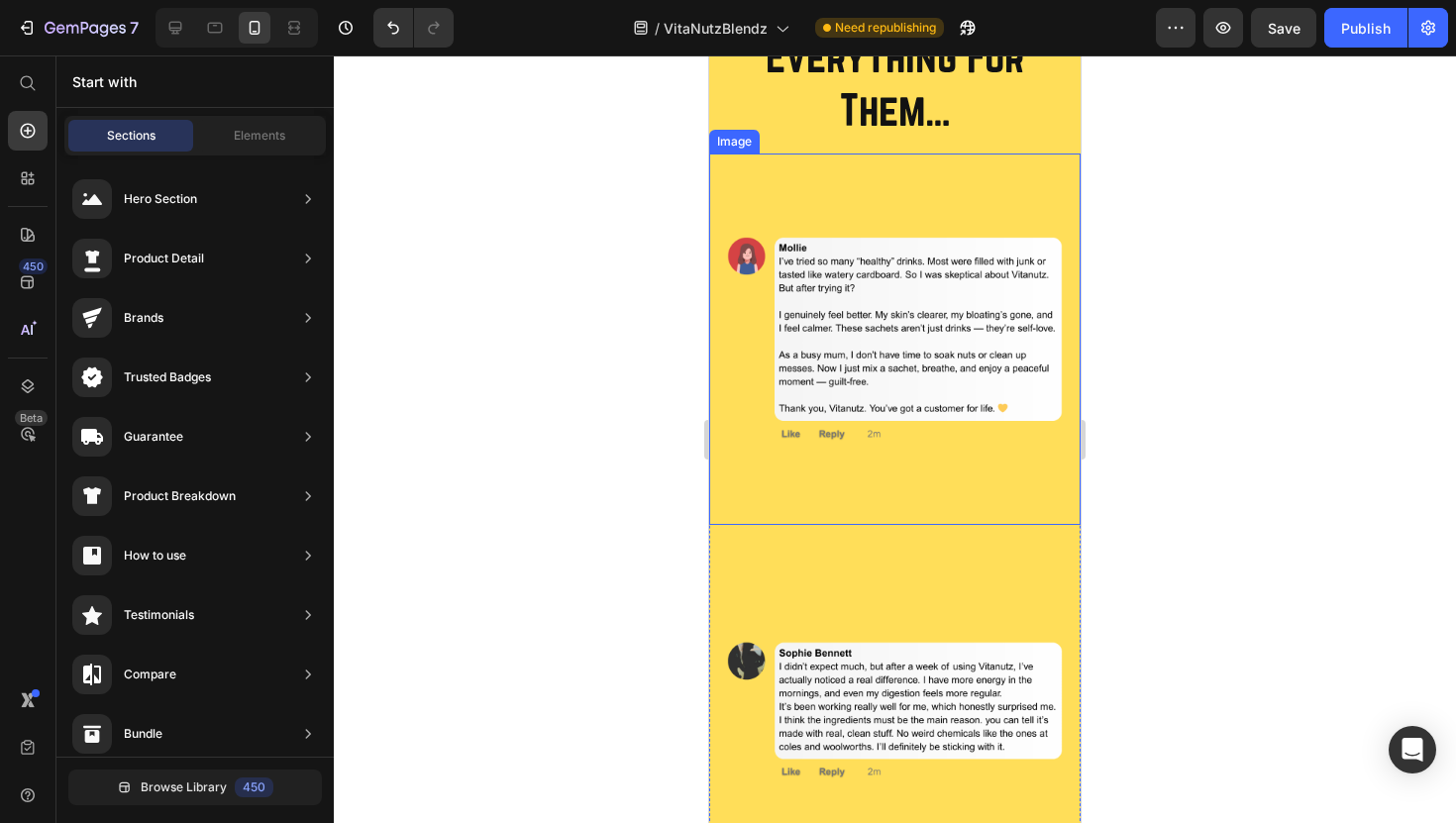 click at bounding box center (894, 339) 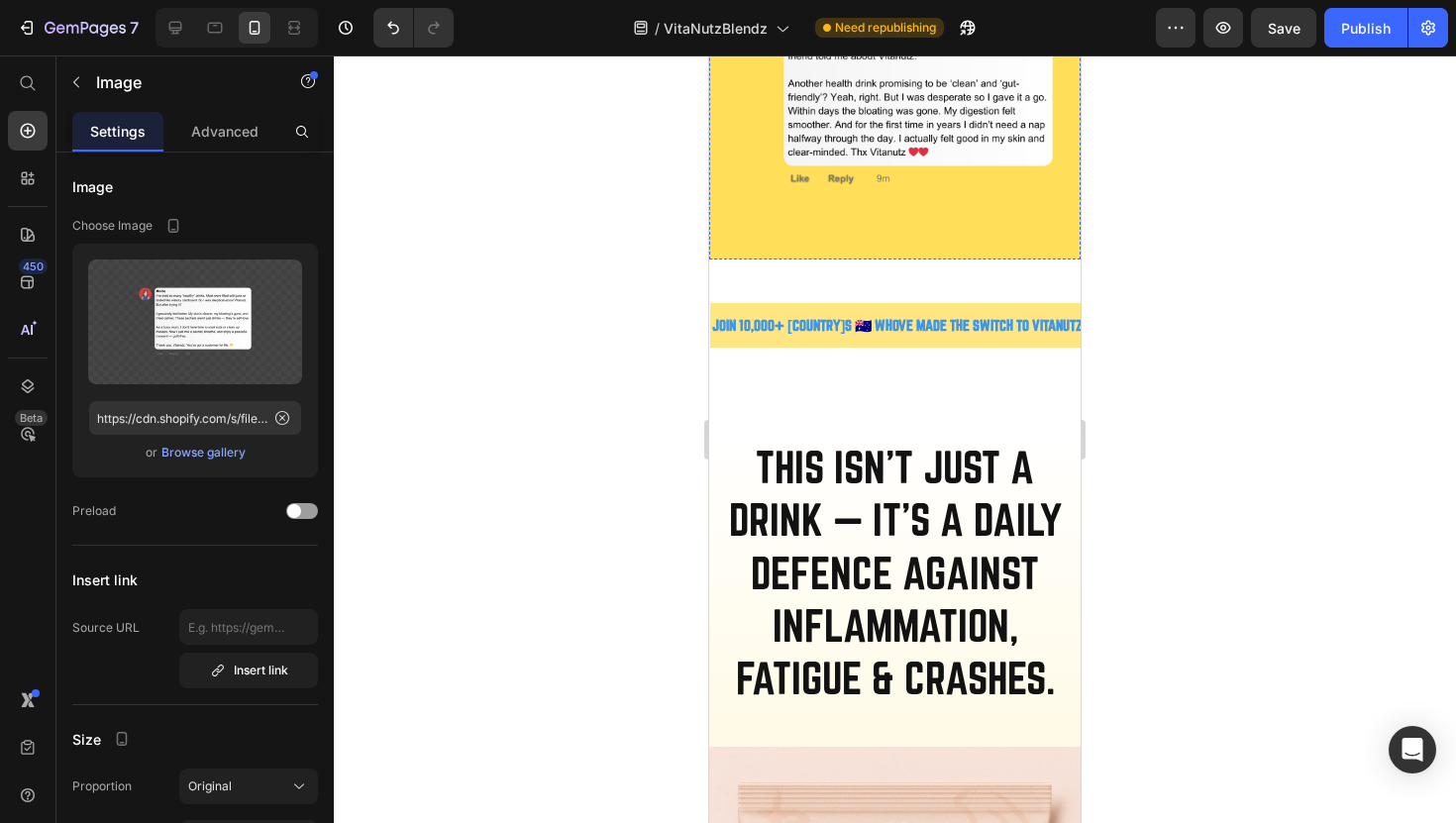 scroll, scrollTop: 2139, scrollLeft: 0, axis: vertical 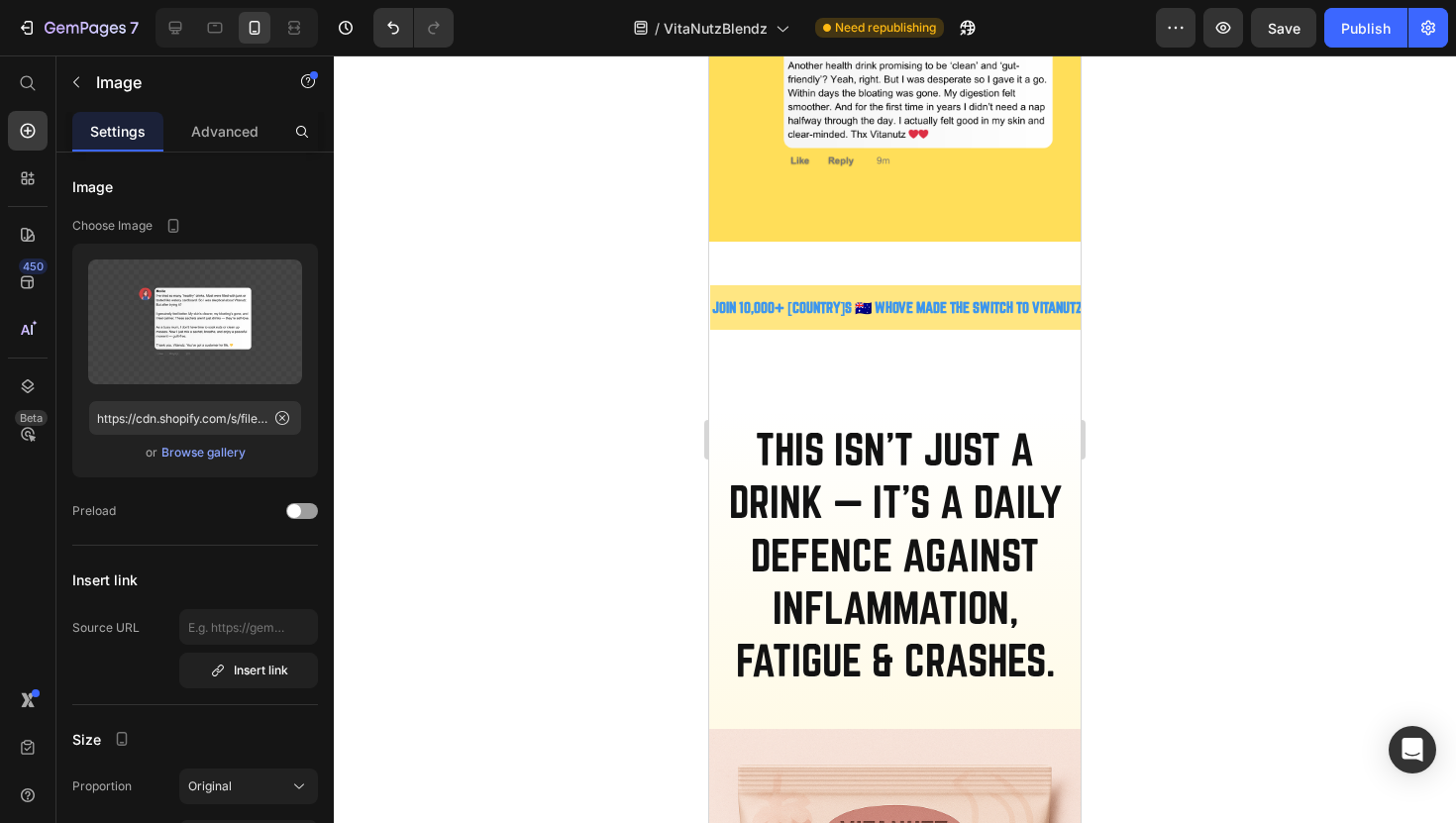 click 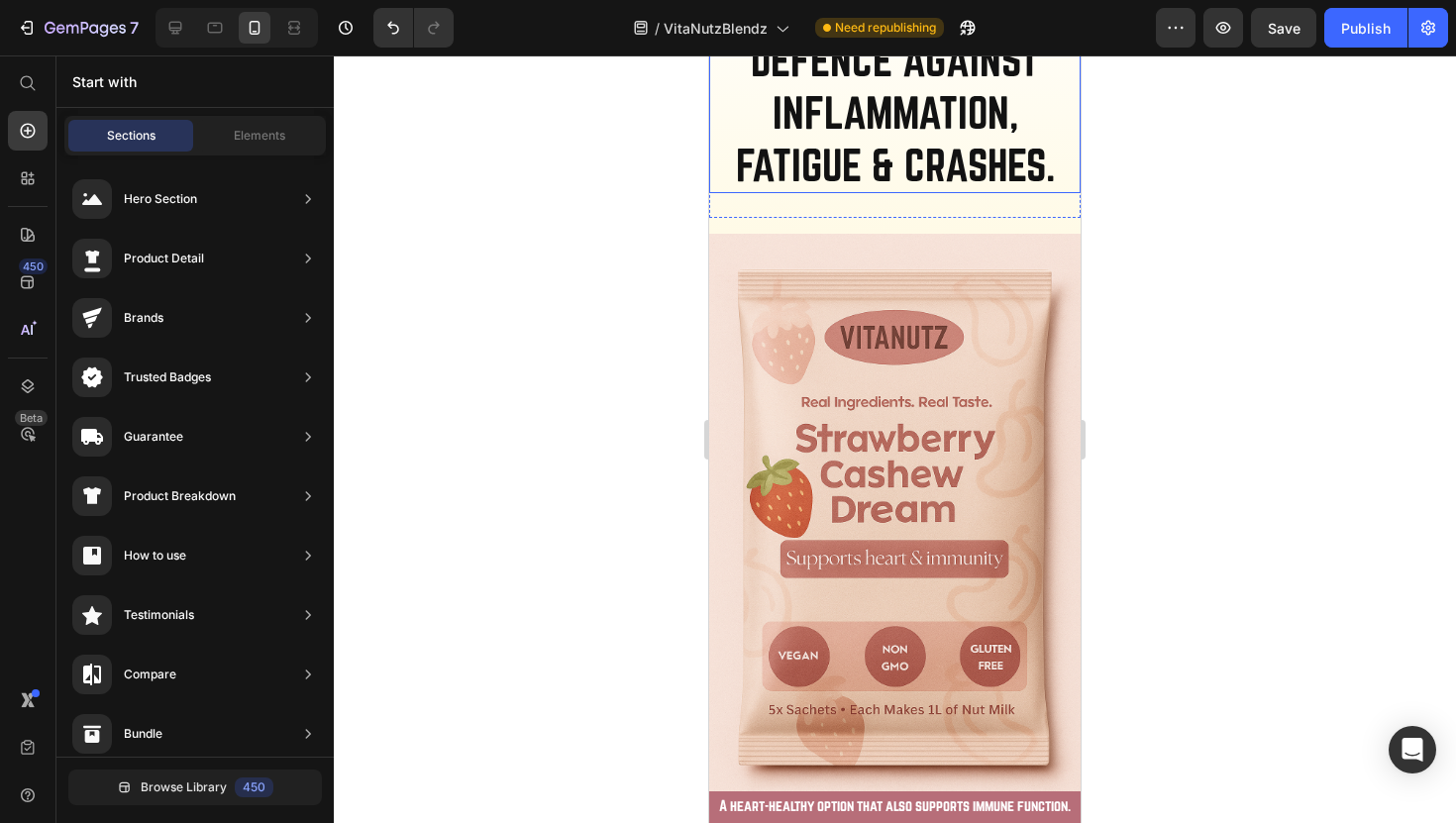 scroll, scrollTop: 2416, scrollLeft: 0, axis: vertical 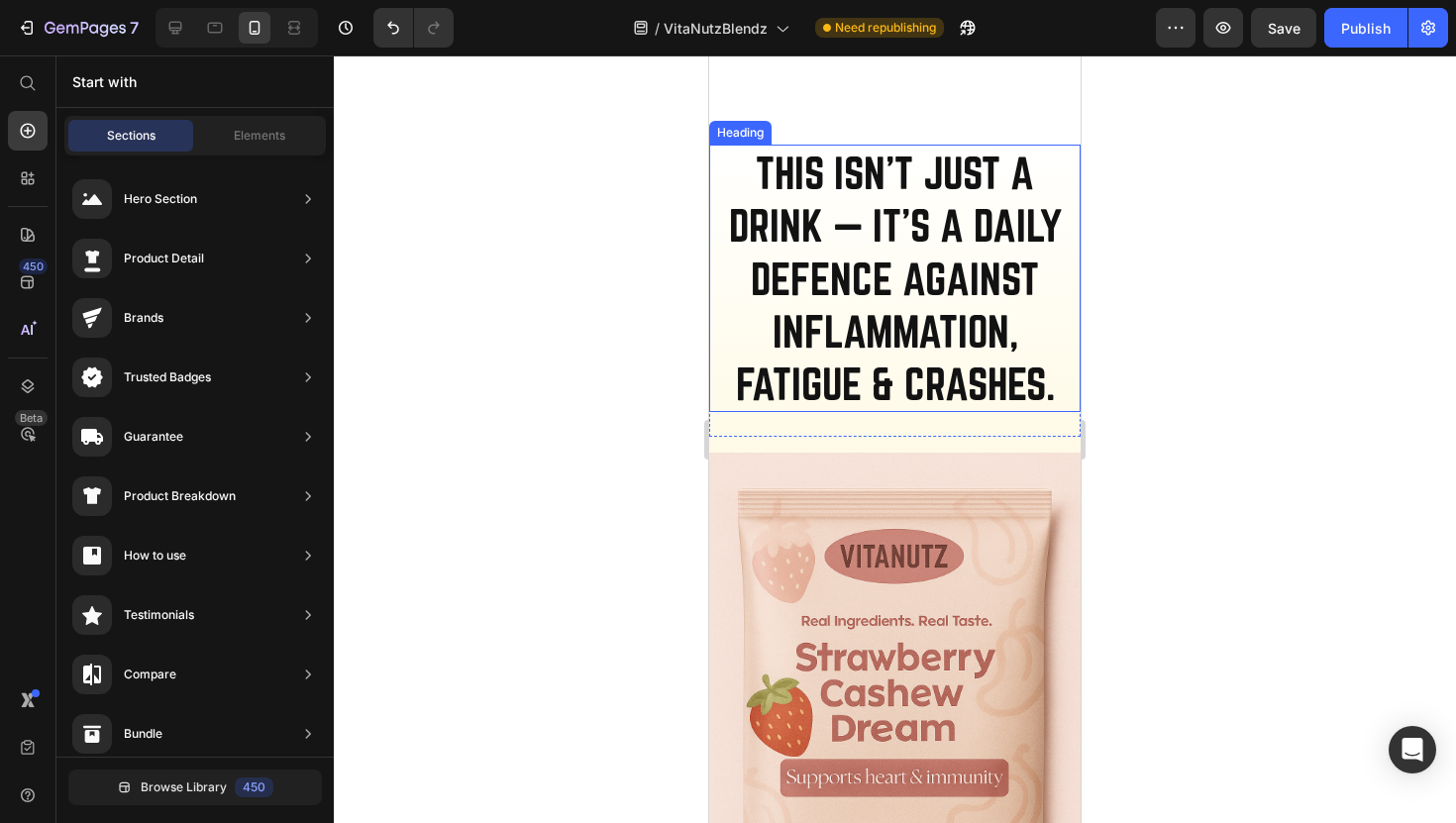 click on "THIS ISN’T JUST A DRINK — IT’S A DAILY DEFENCE AGAINST INFLAMMATION, FATIGUE & CRASHES." at bounding box center [894, 278] 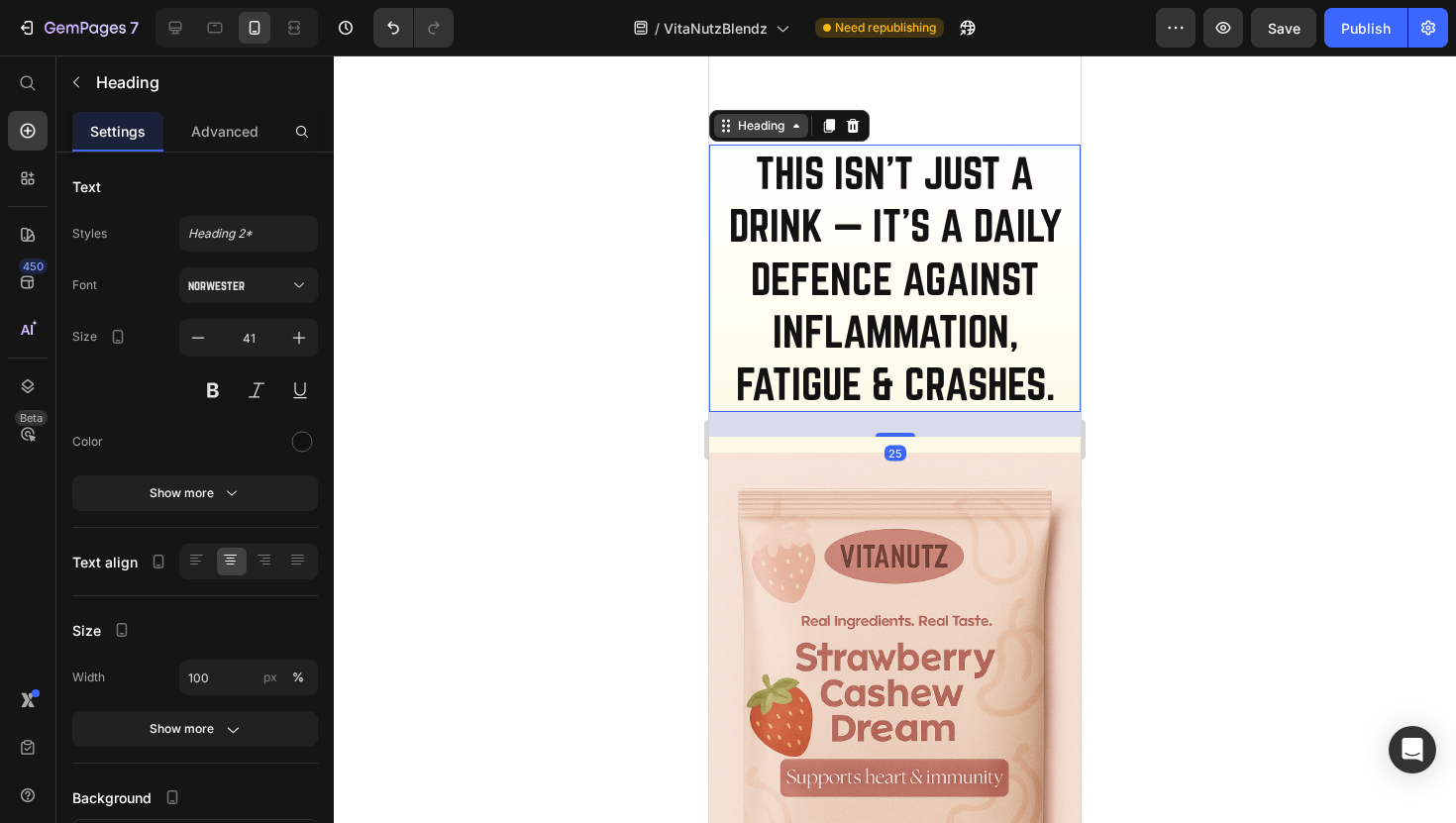 click on "Heading" at bounding box center [761, 126] 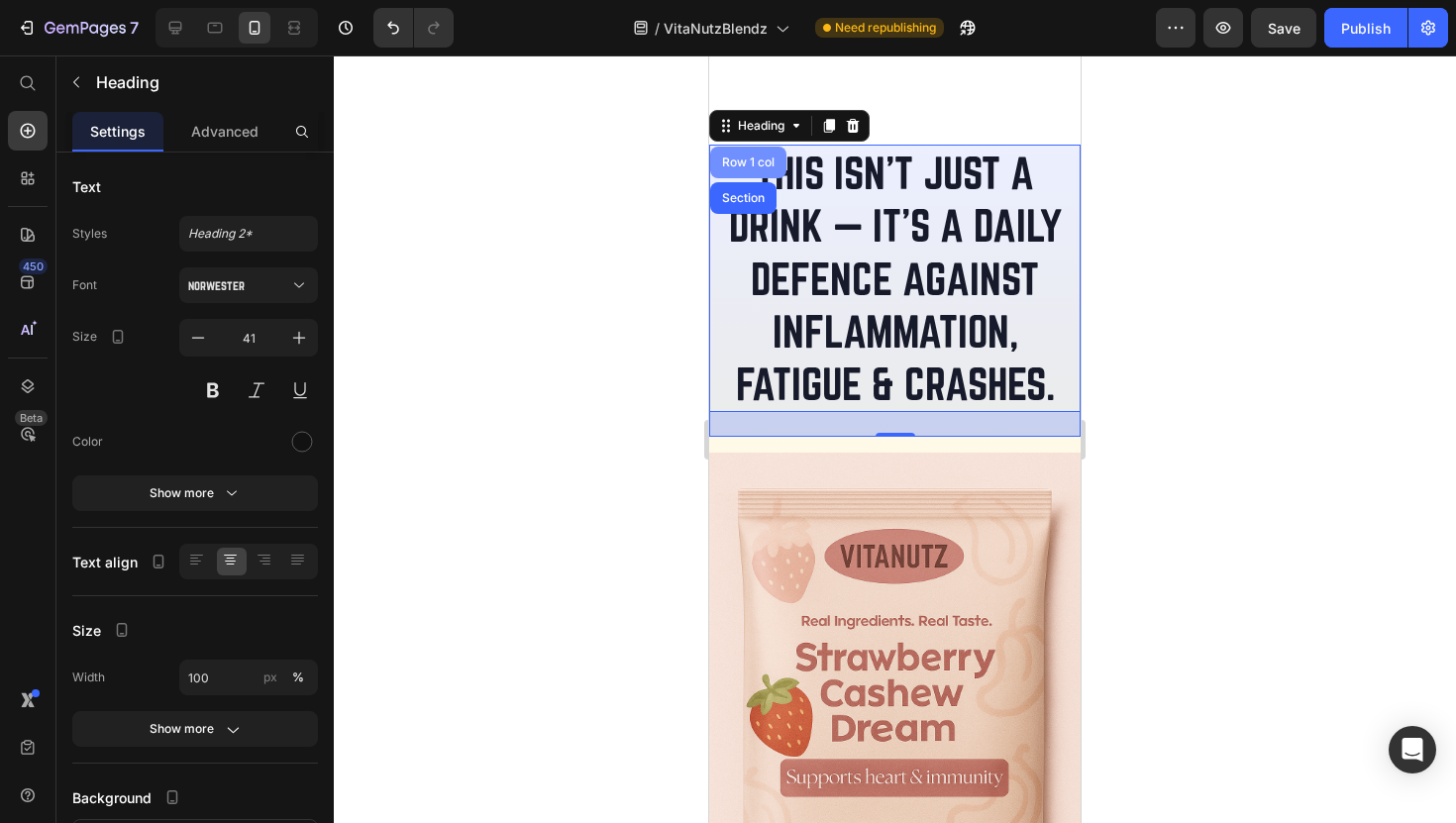 click on "Row 1 col" at bounding box center [748, 162] 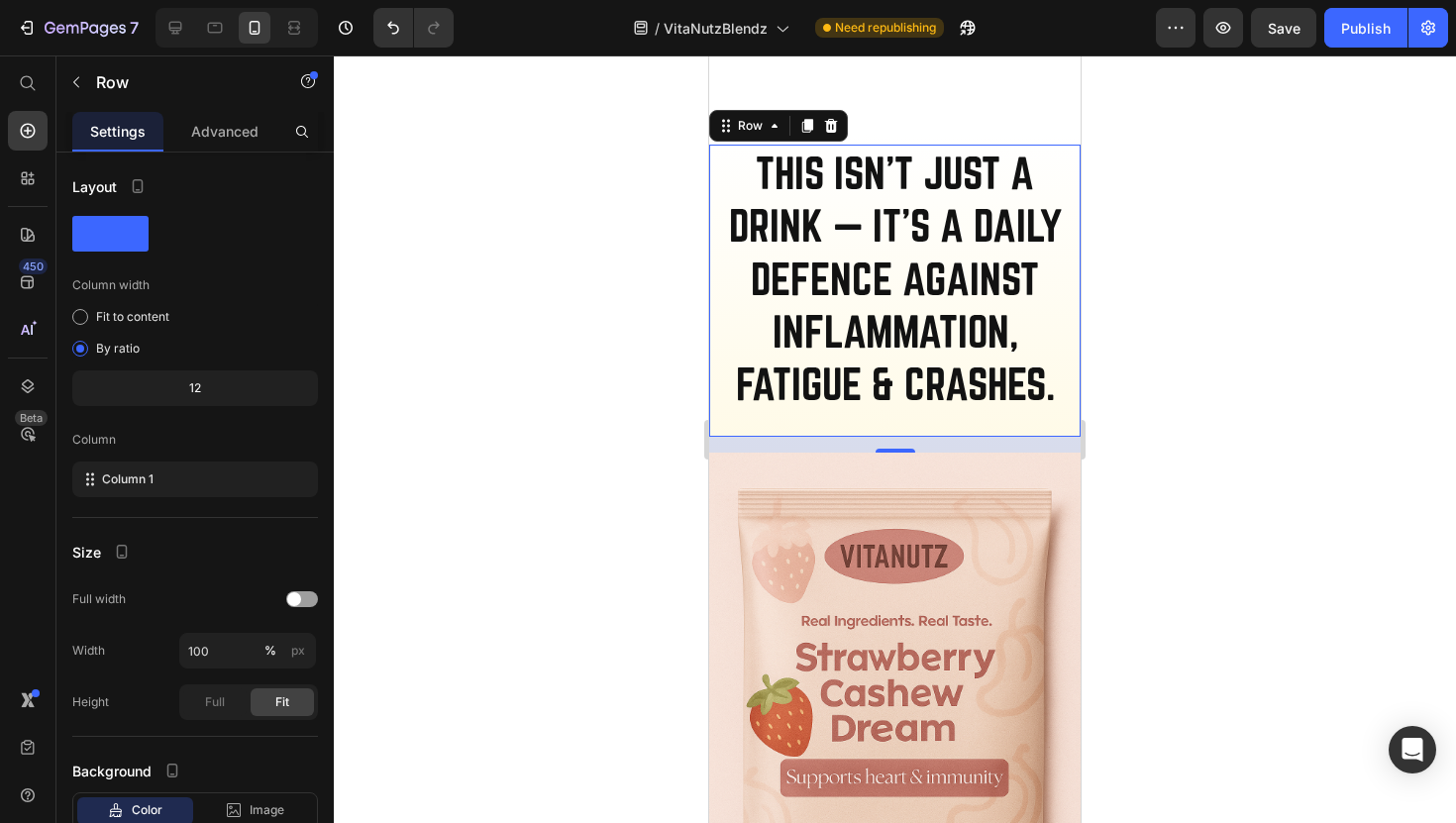 click 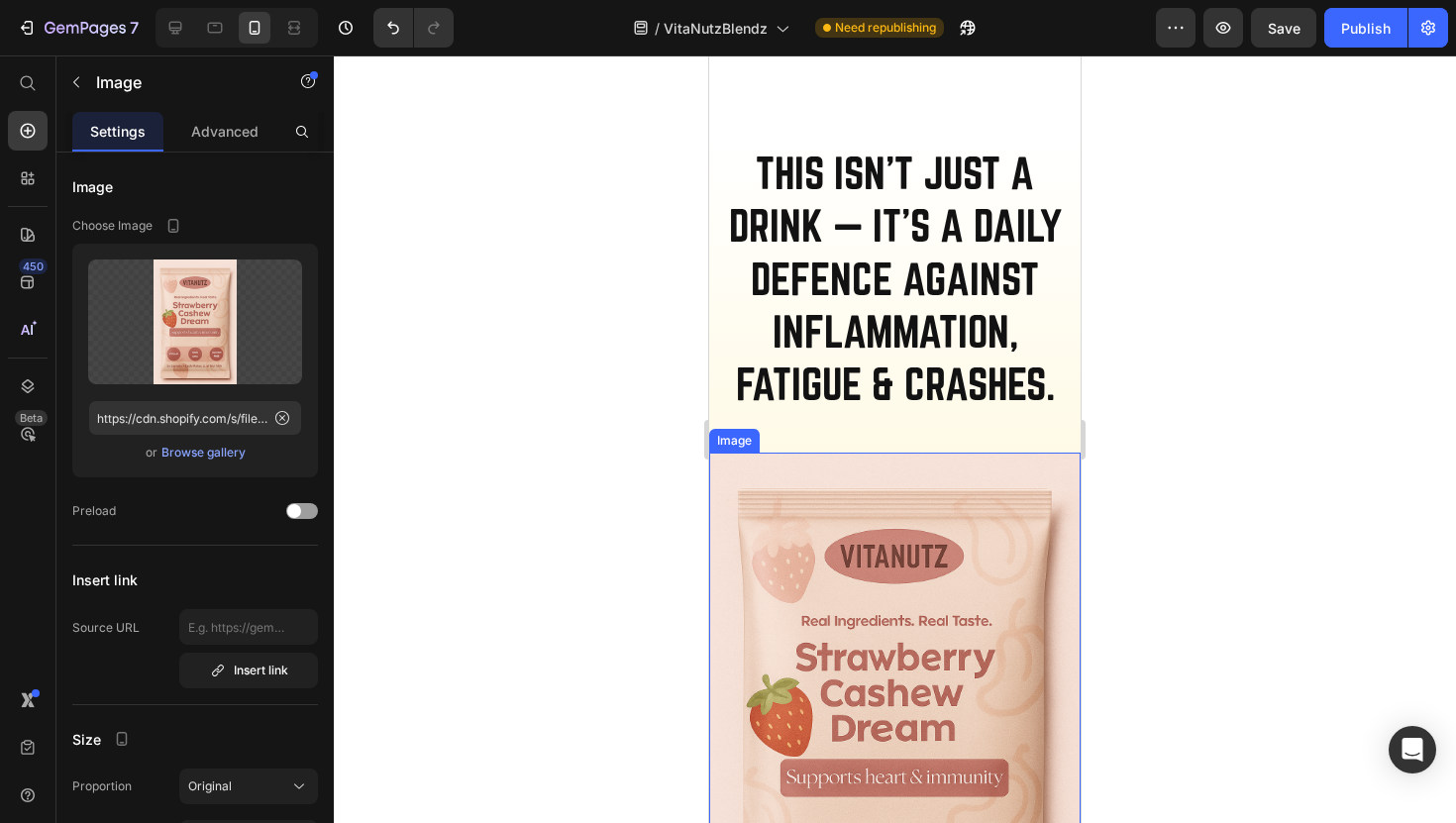click at bounding box center [894, 731] 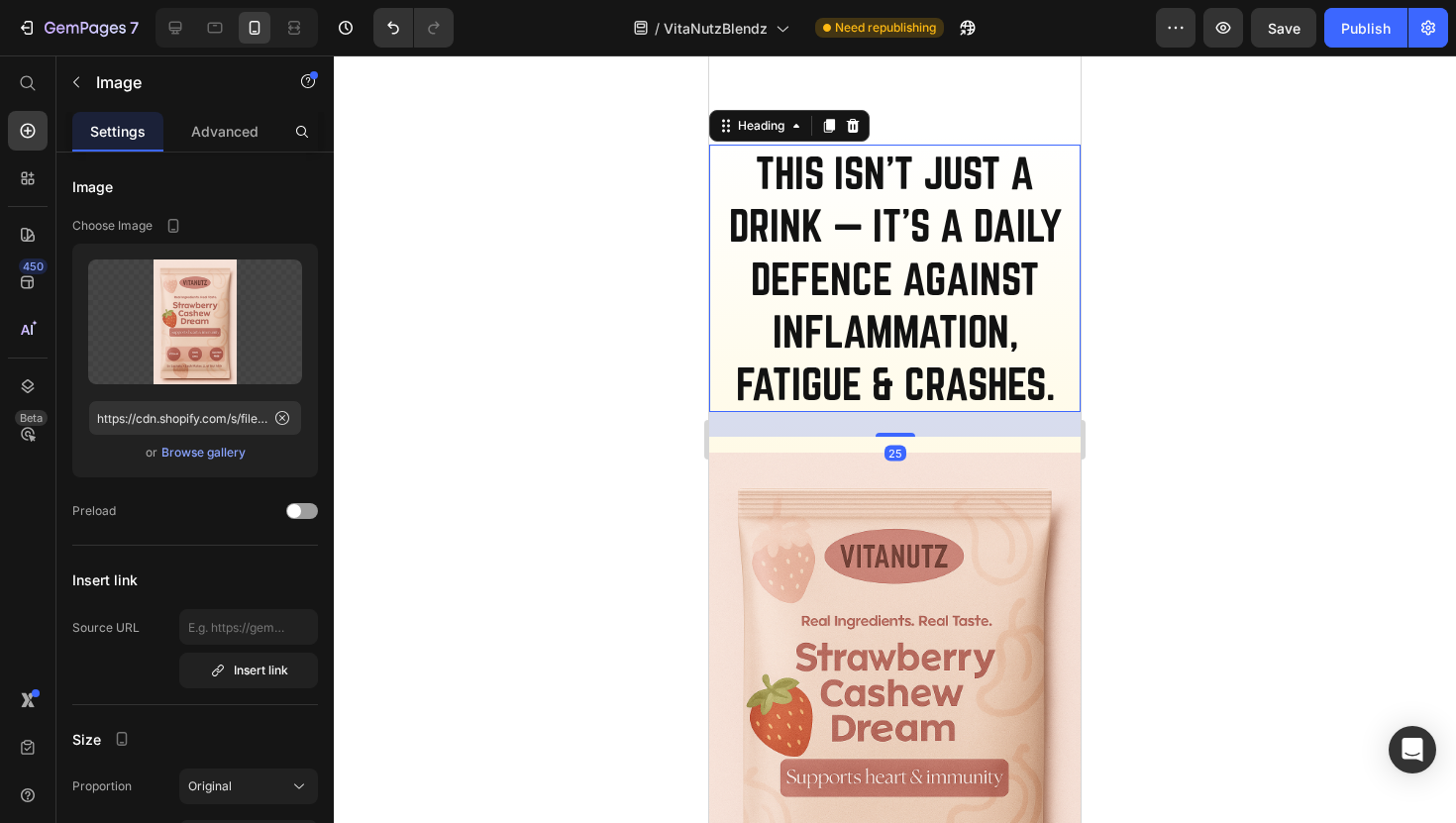 click on "THIS ISN’T JUST A DRINK — IT’S A DAILY DEFENCE AGAINST INFLAMMATION, FATIGUE & CRASHES." at bounding box center [894, 278] 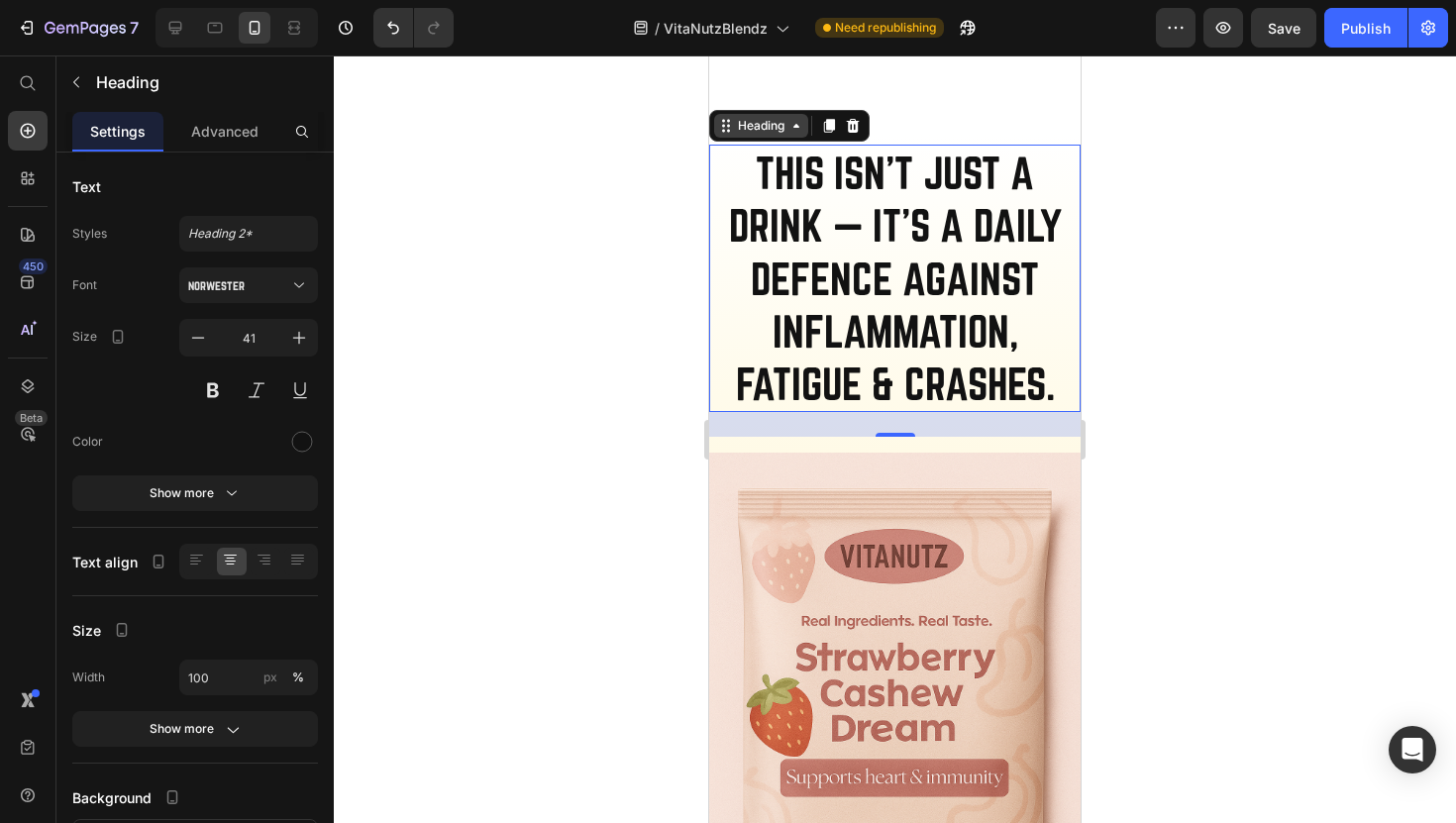 click on "Heading" at bounding box center [761, 126] 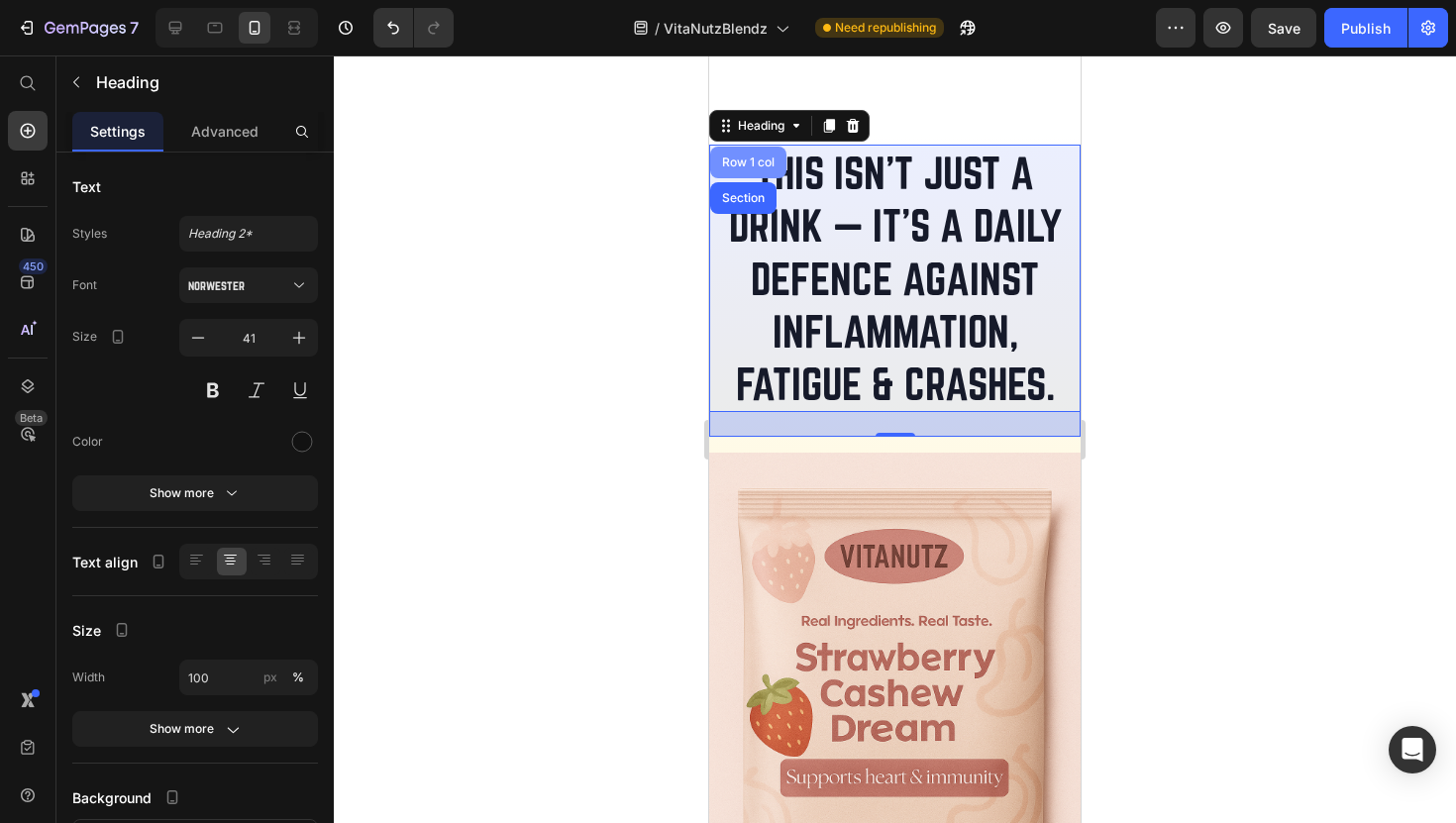 click on "Row 1 col" at bounding box center [748, 162] 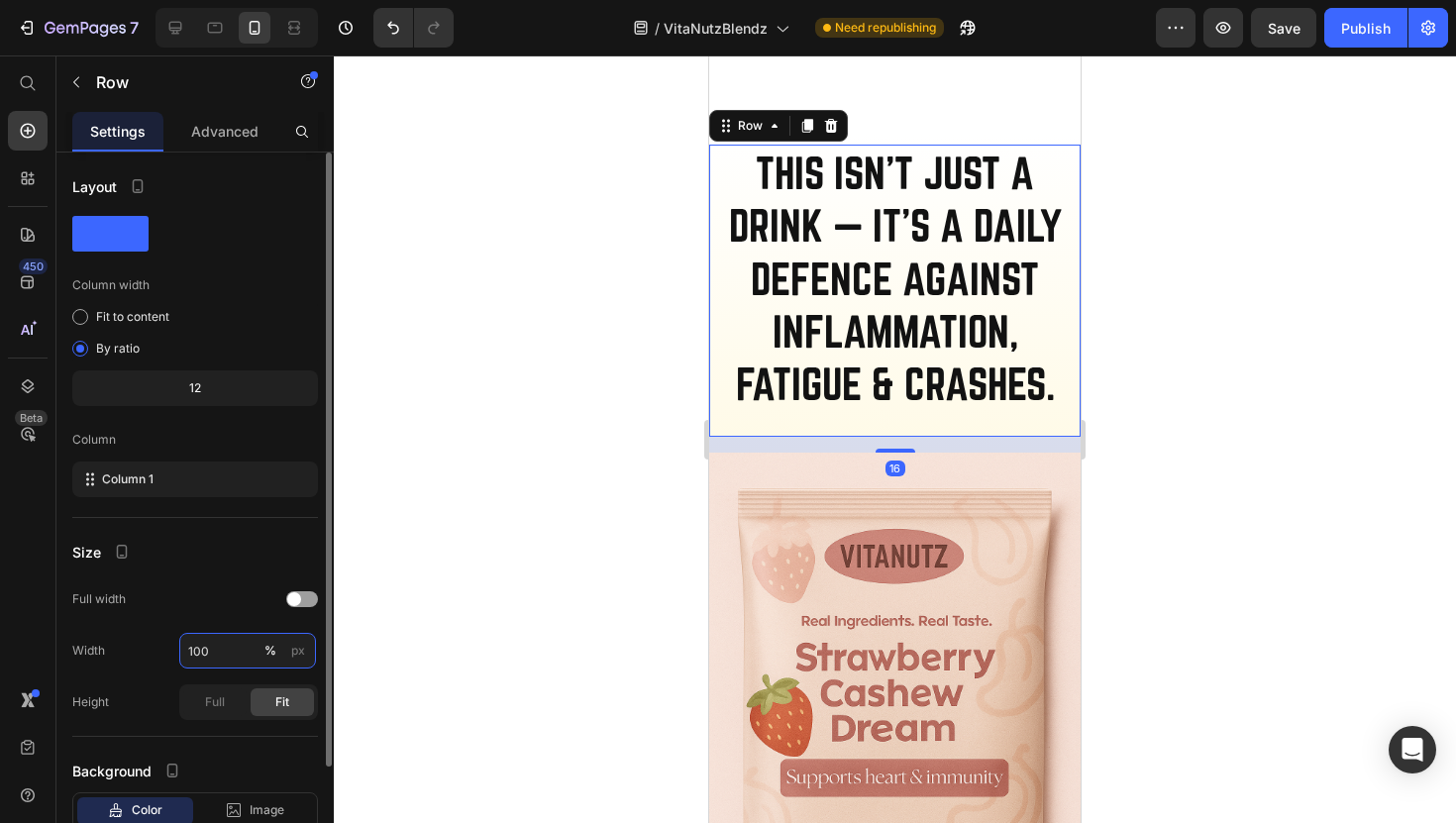 click on "100" at bounding box center (248, 651) 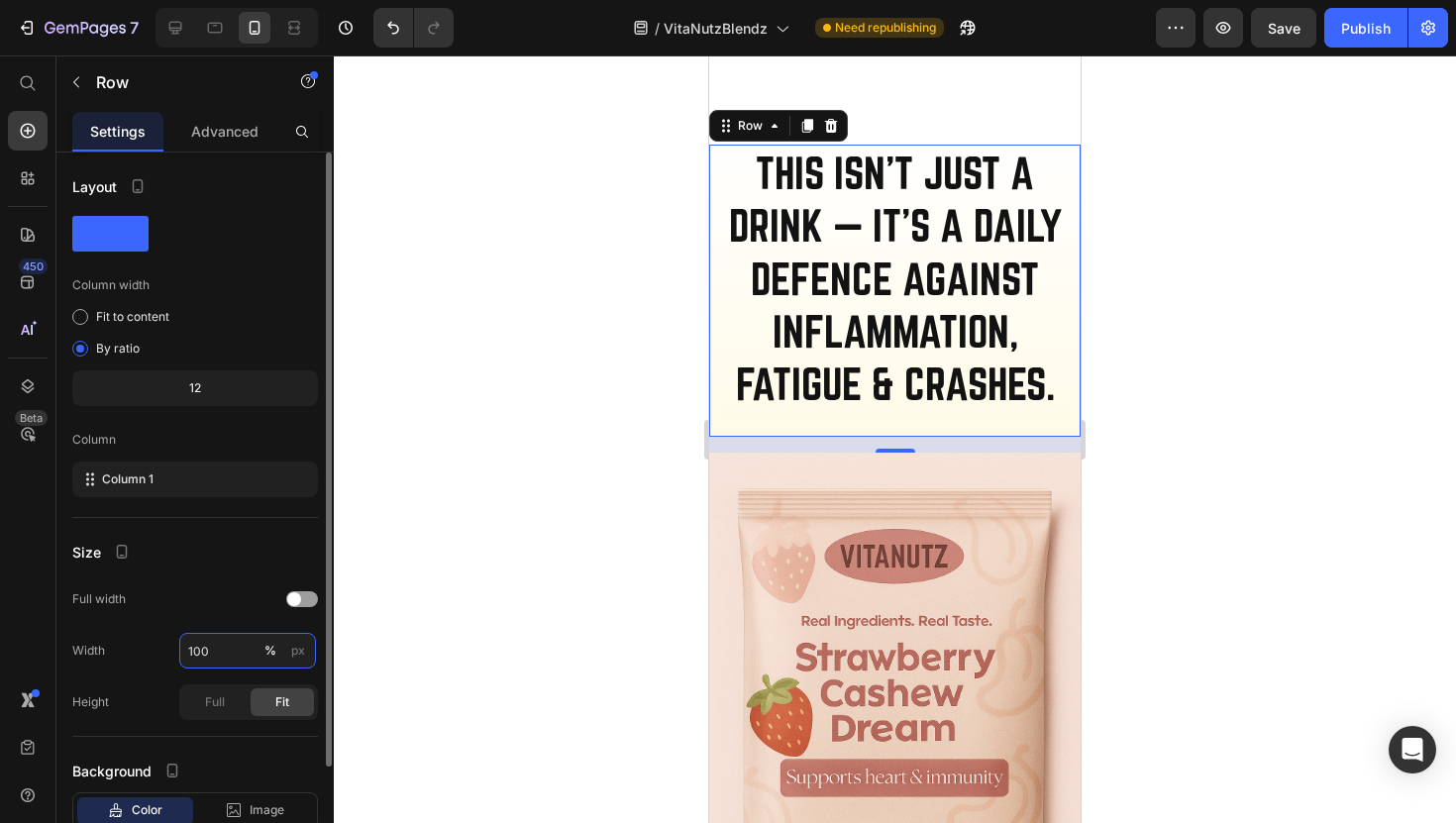 click on "100" at bounding box center [248, 651] 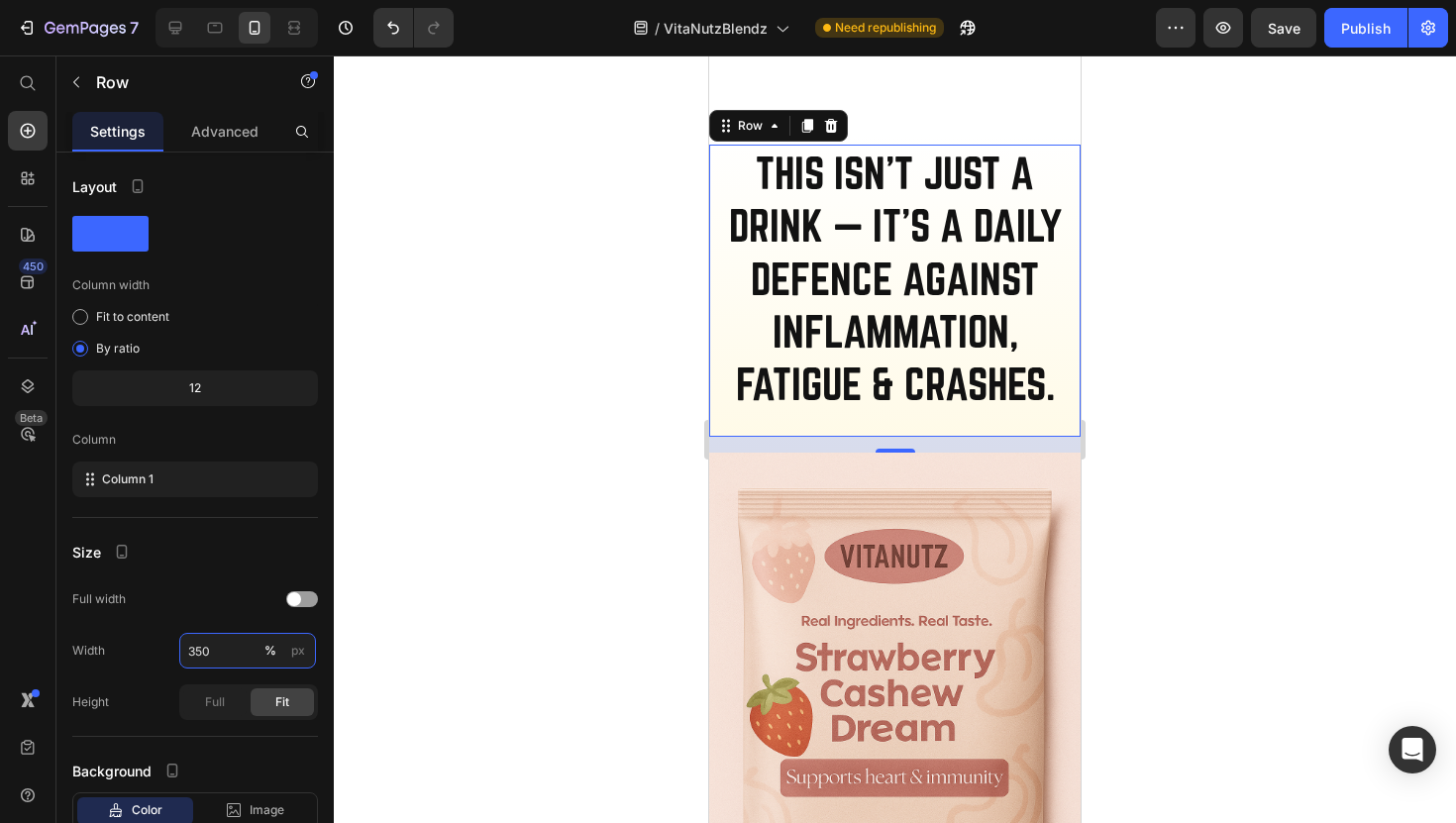 type on "350" 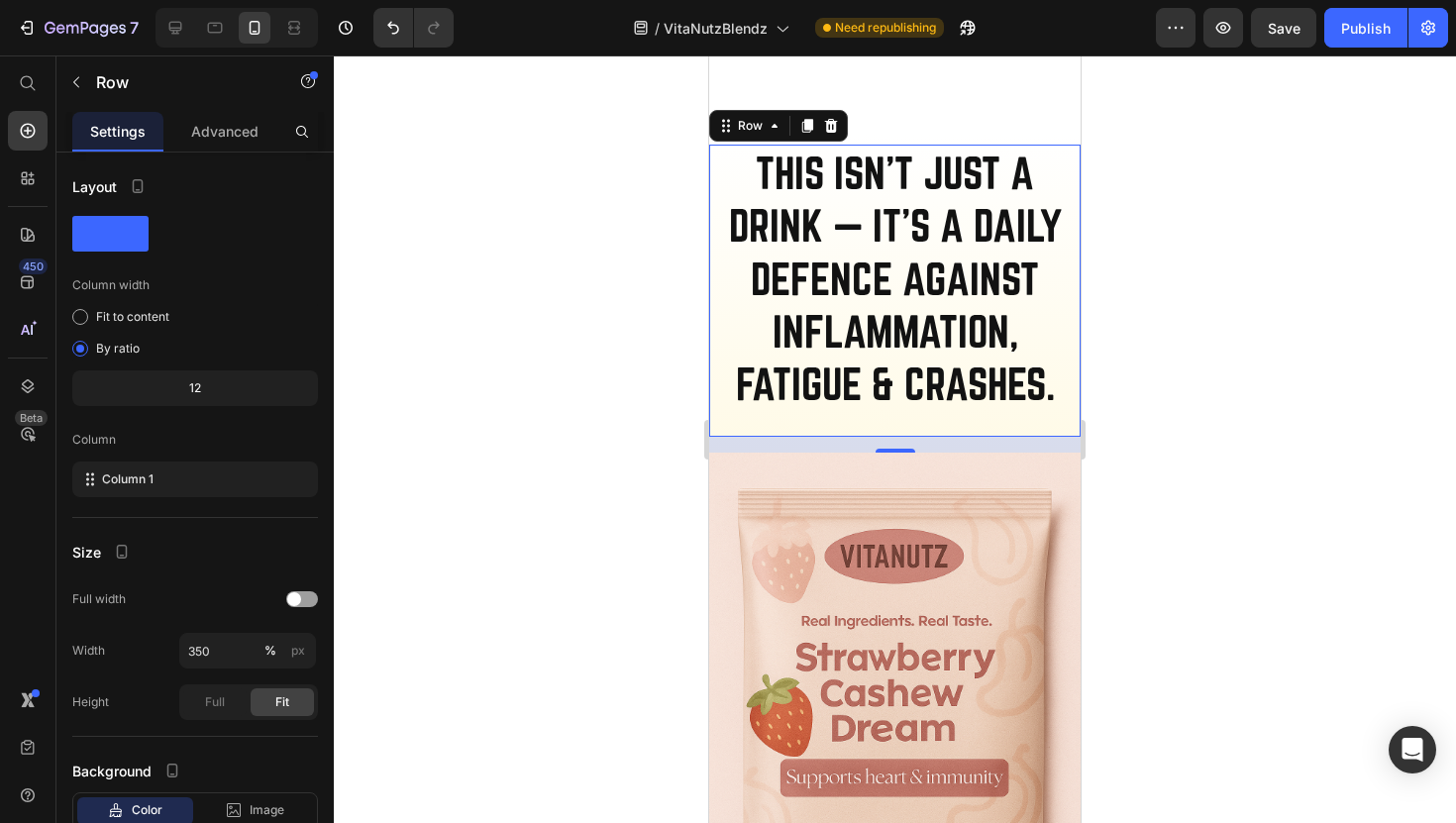 click 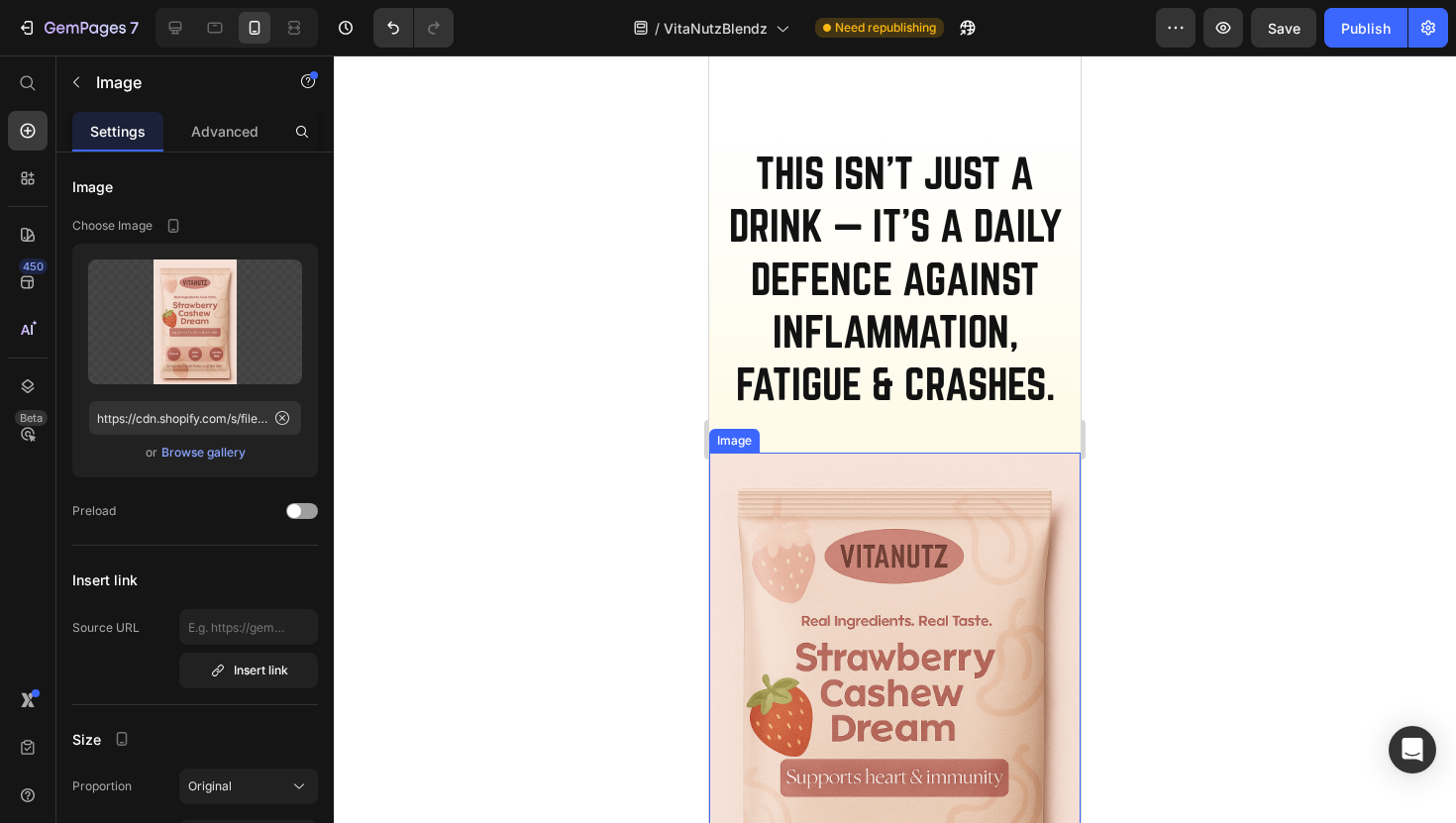 click at bounding box center [894, 731] 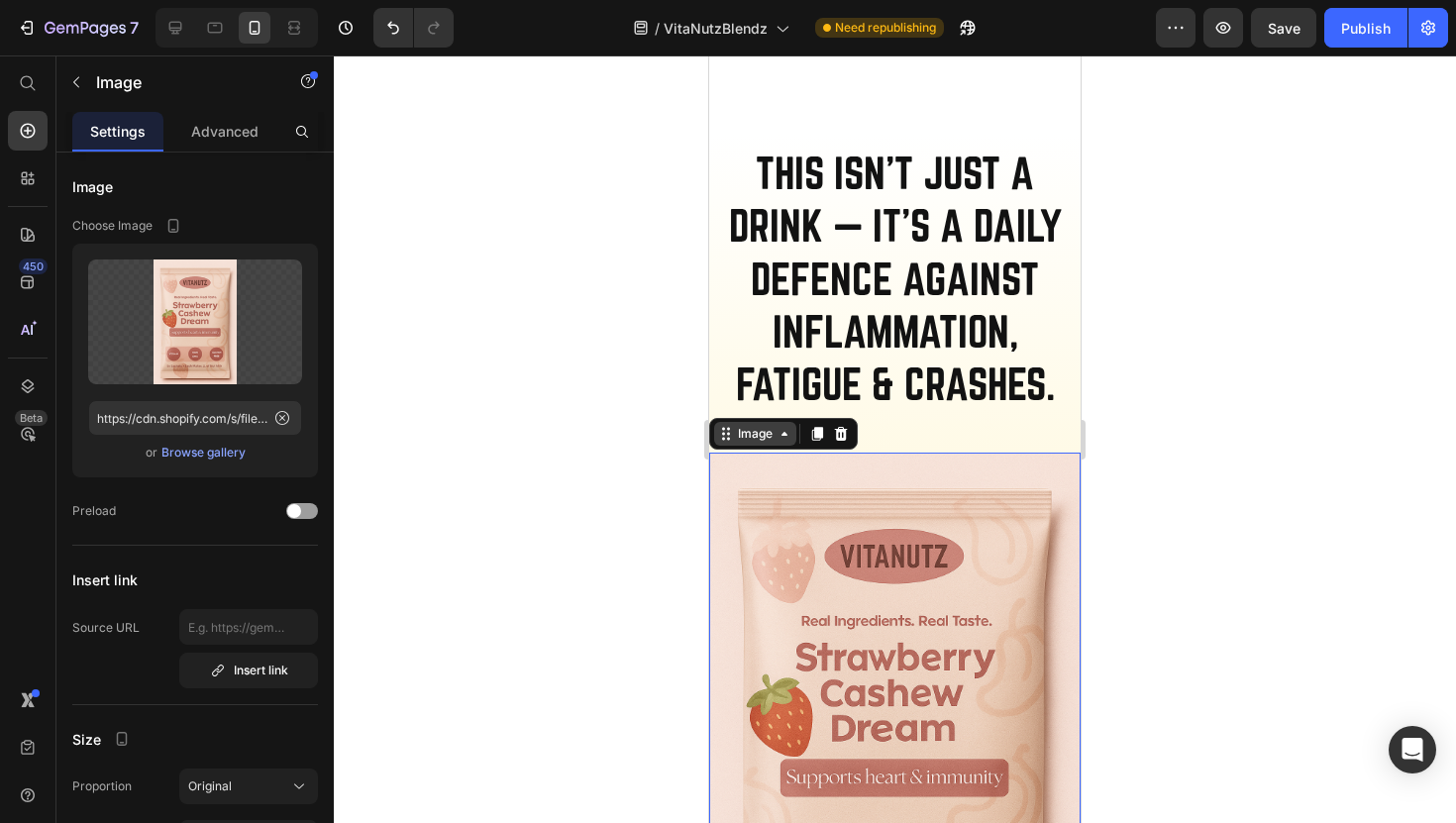 click on "Image" at bounding box center [755, 434] 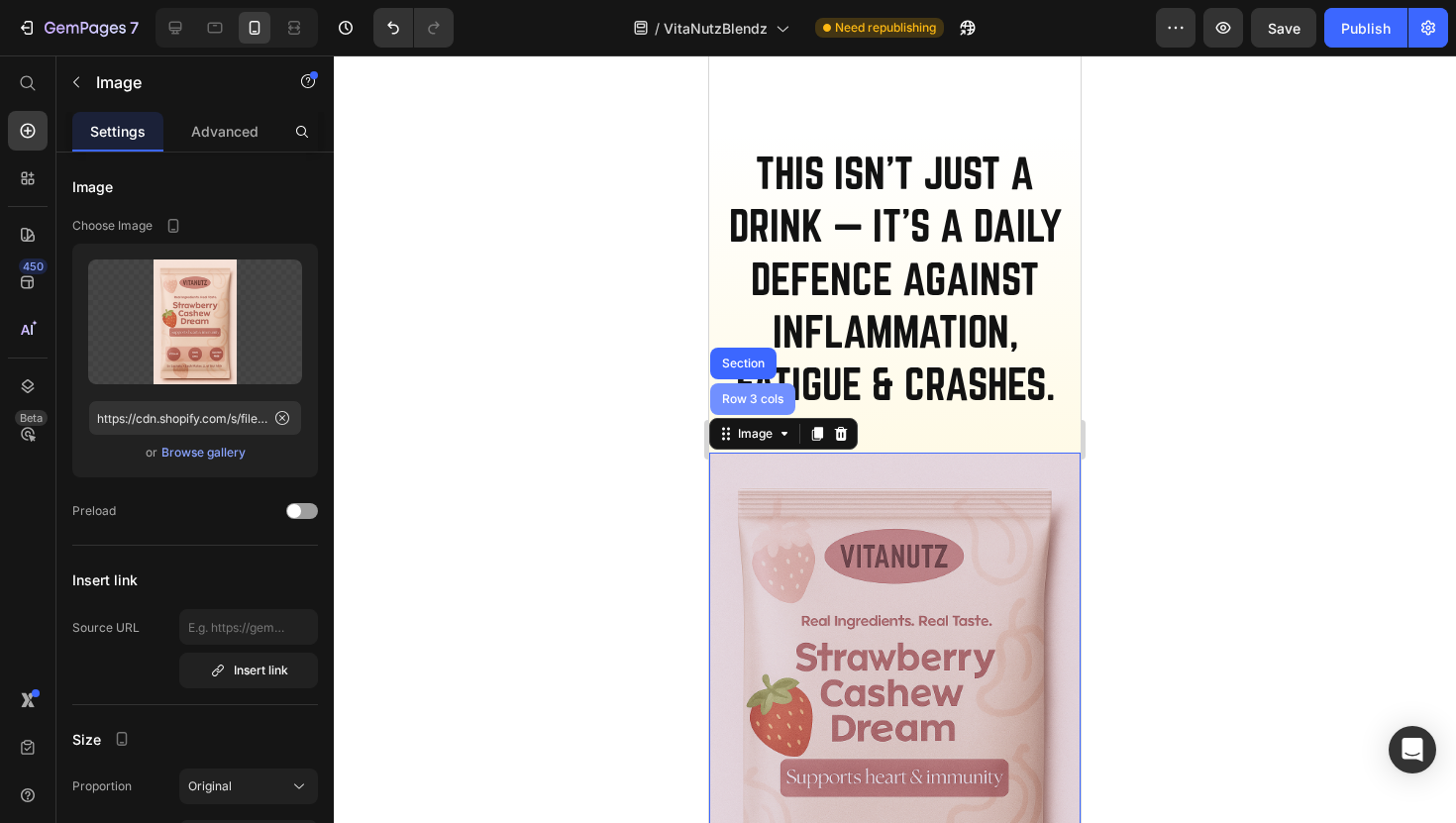 click on "Row 3 cols" at bounding box center (753, 399) 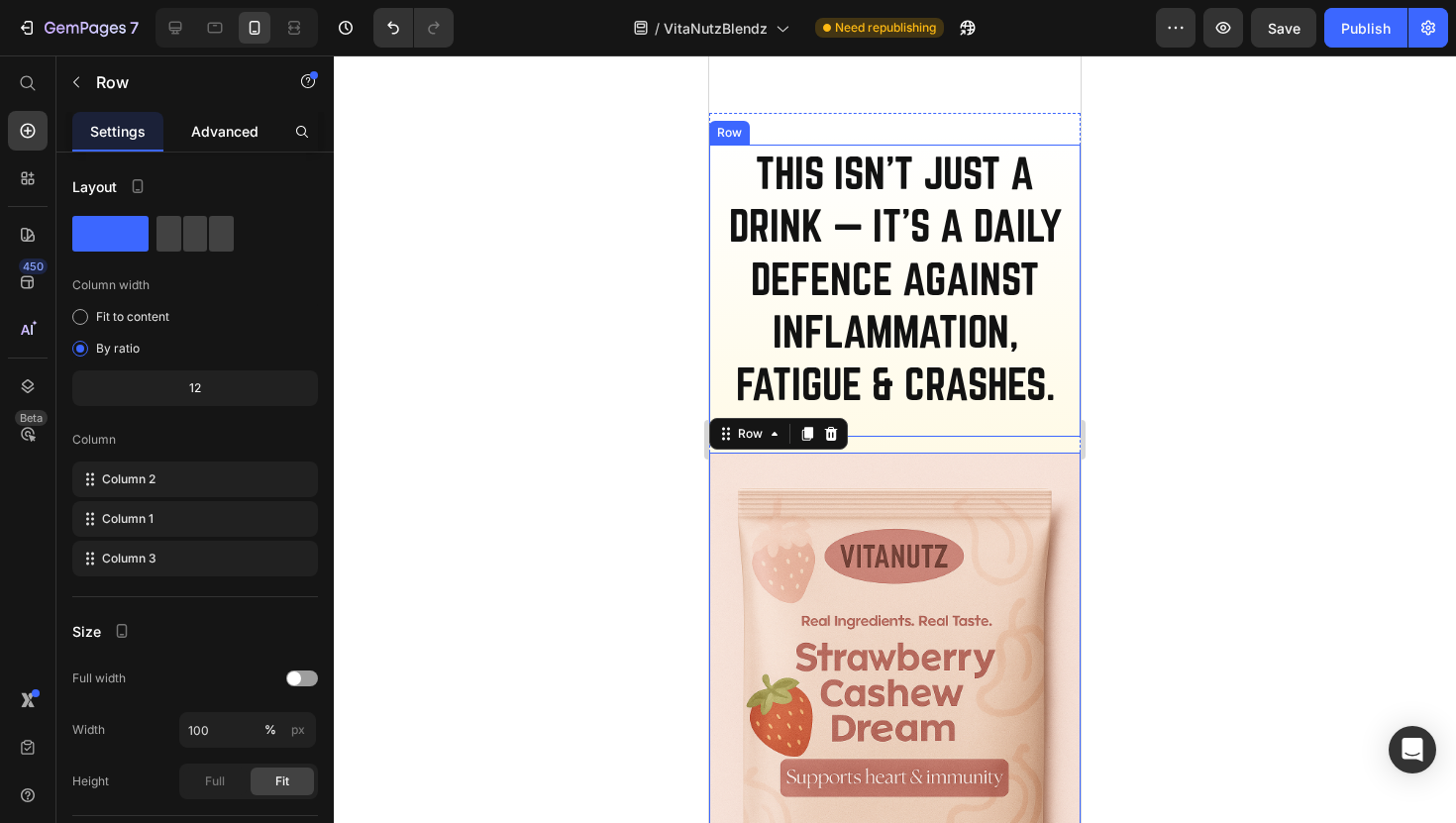 click on "Advanced" at bounding box center (225, 131) 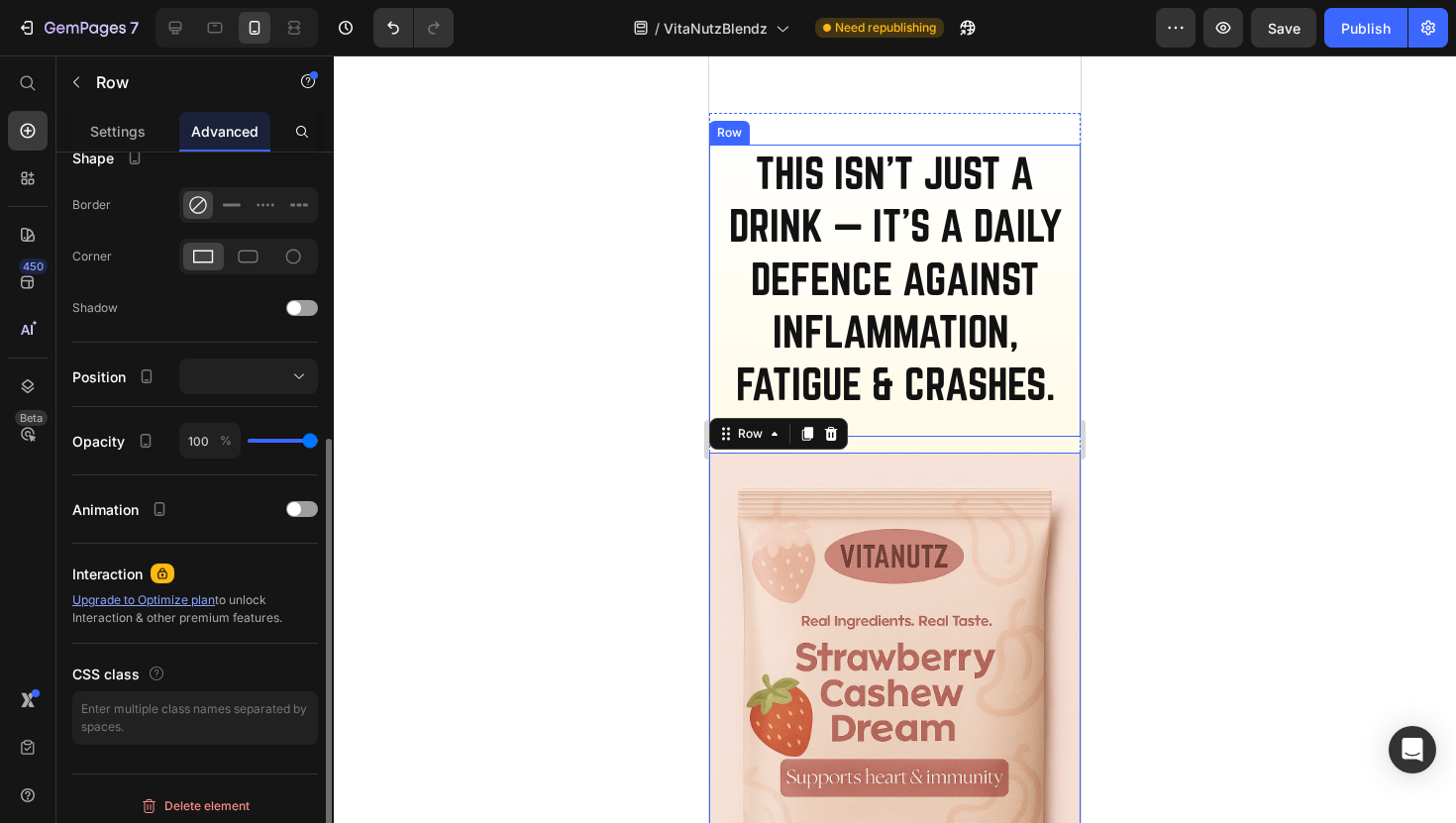 scroll, scrollTop: 530, scrollLeft: 0, axis: vertical 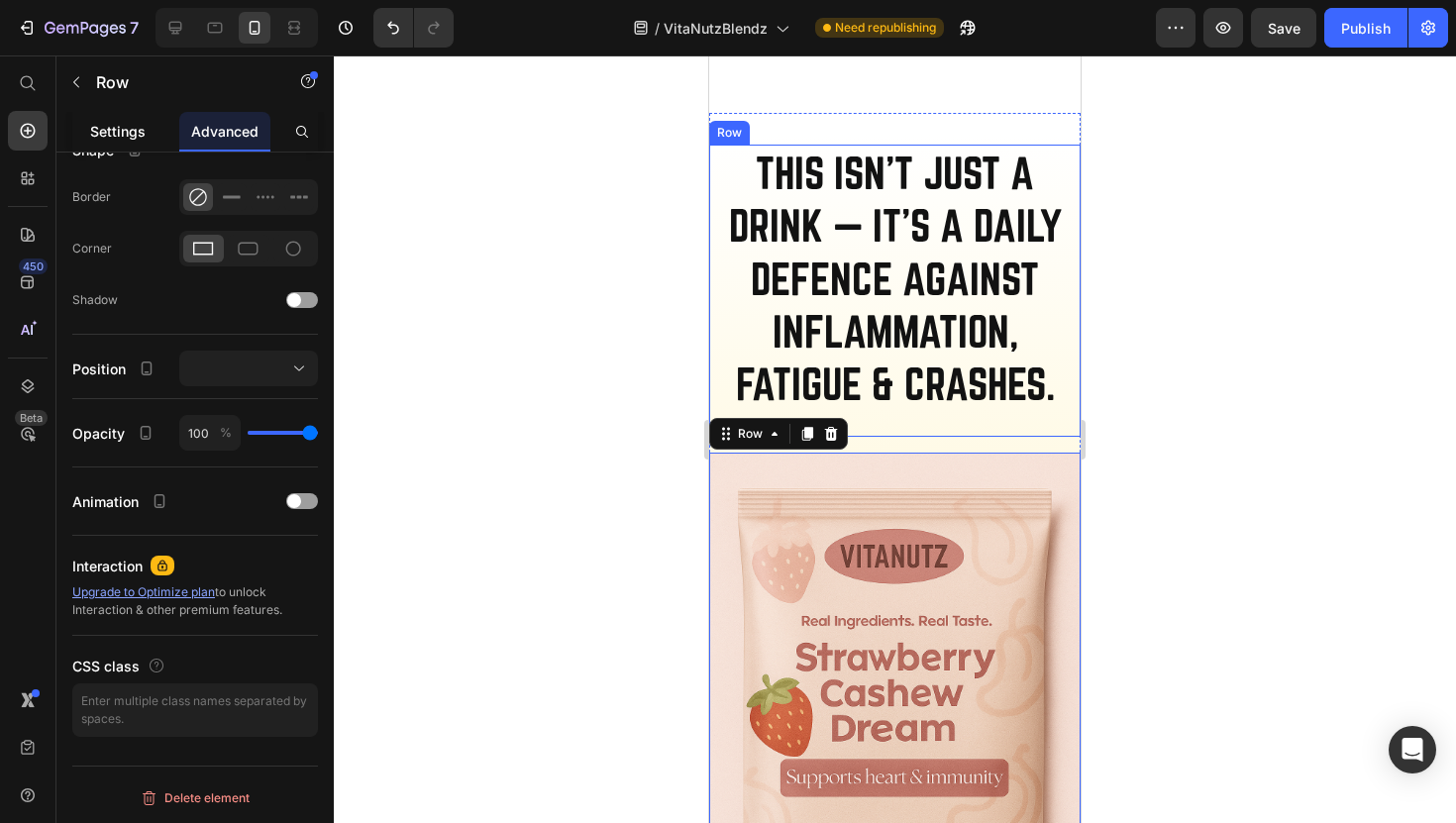 click on "Settings" 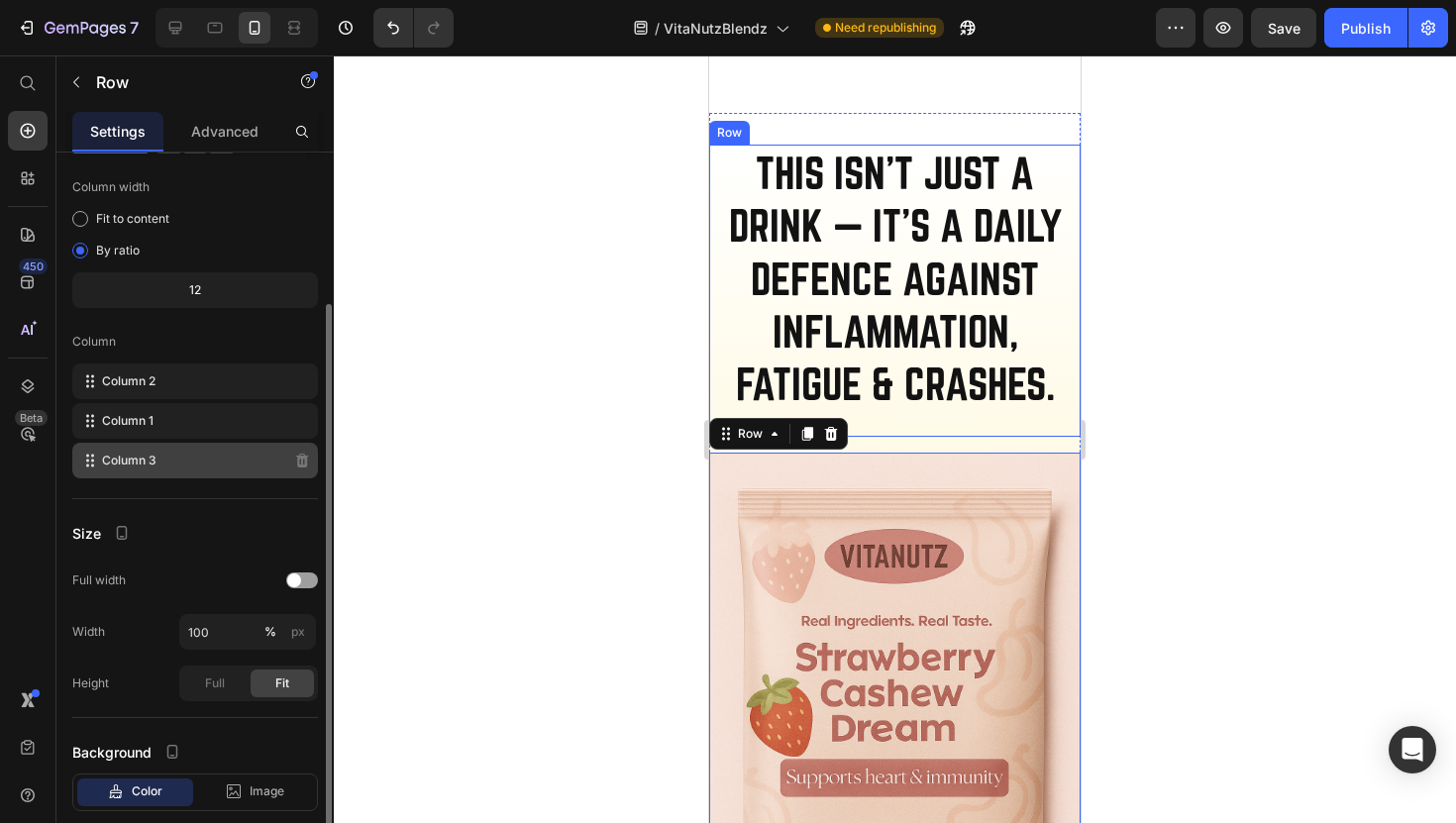 scroll, scrollTop: 157, scrollLeft: 0, axis: vertical 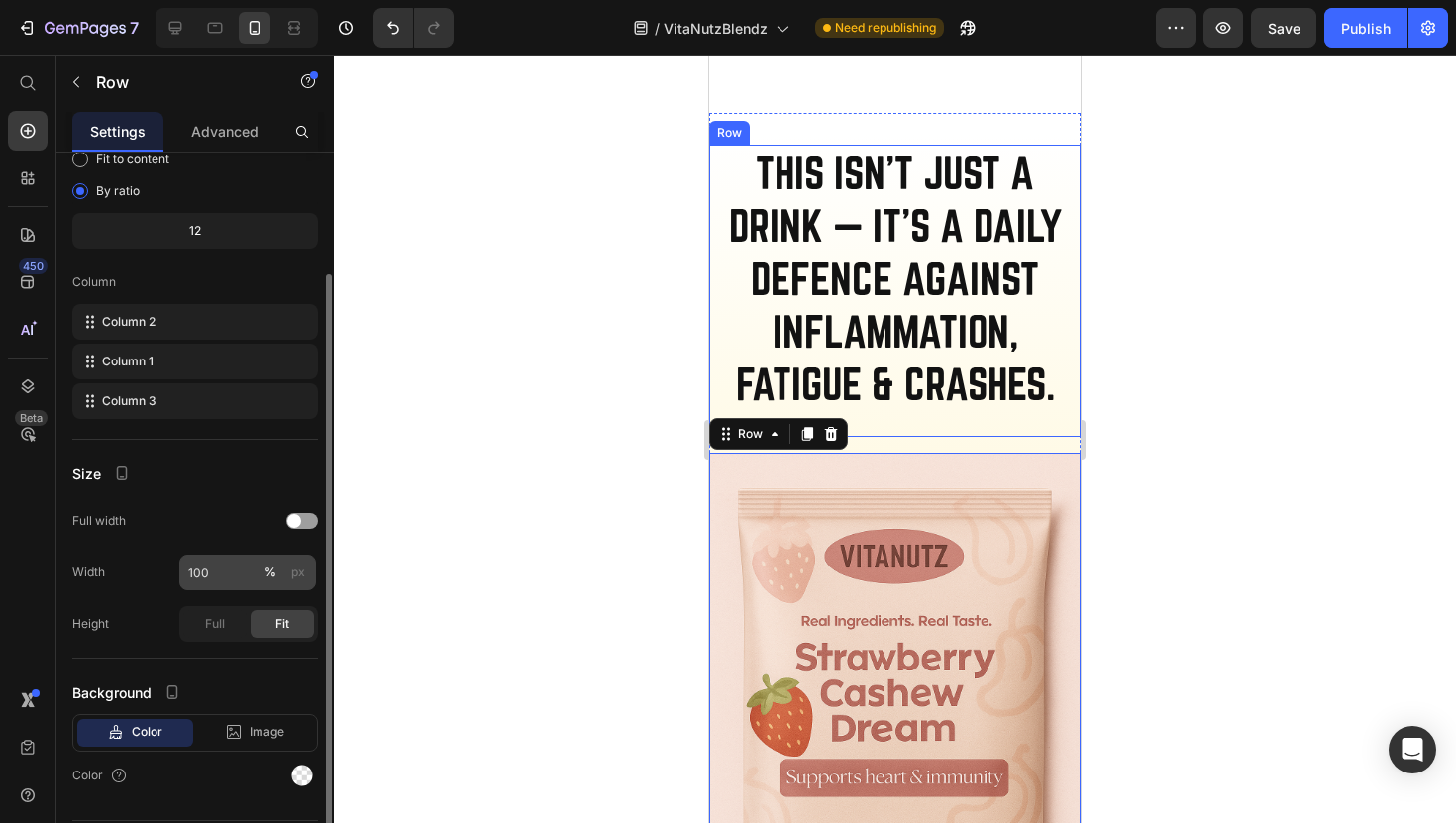 click on "px" at bounding box center [298, 572] 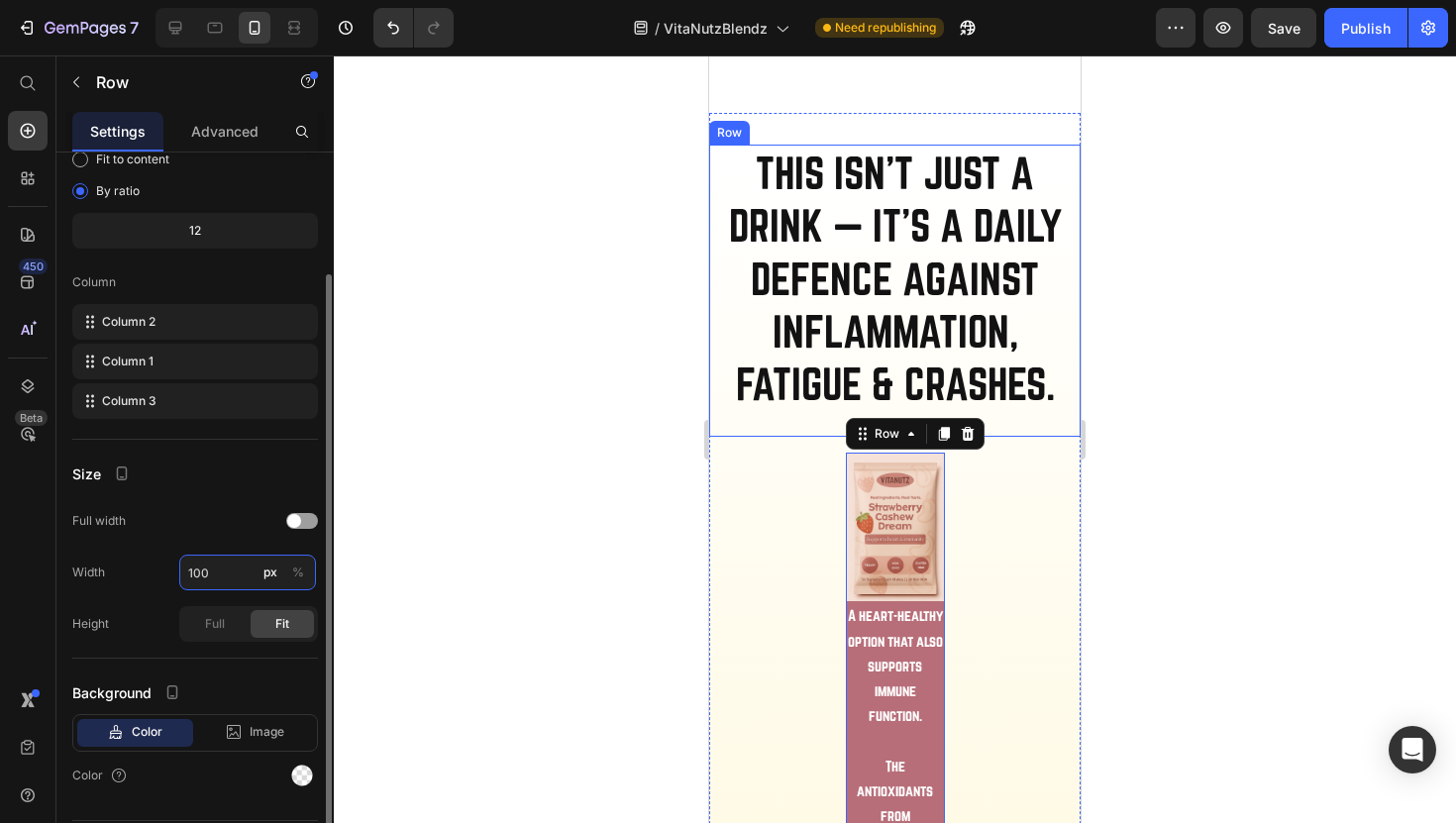 click on "100" at bounding box center [248, 572] 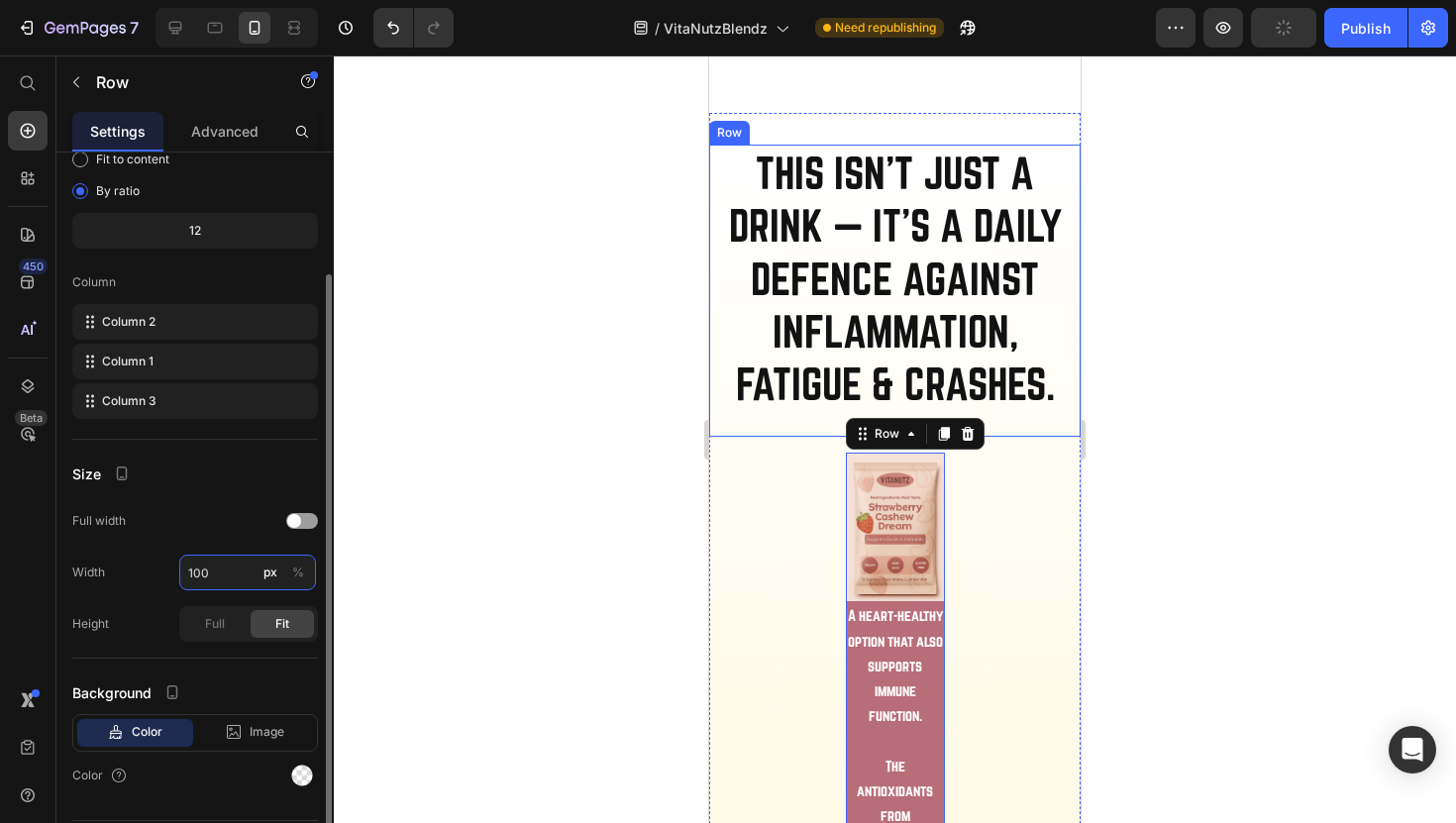 click on "100" at bounding box center [248, 572] 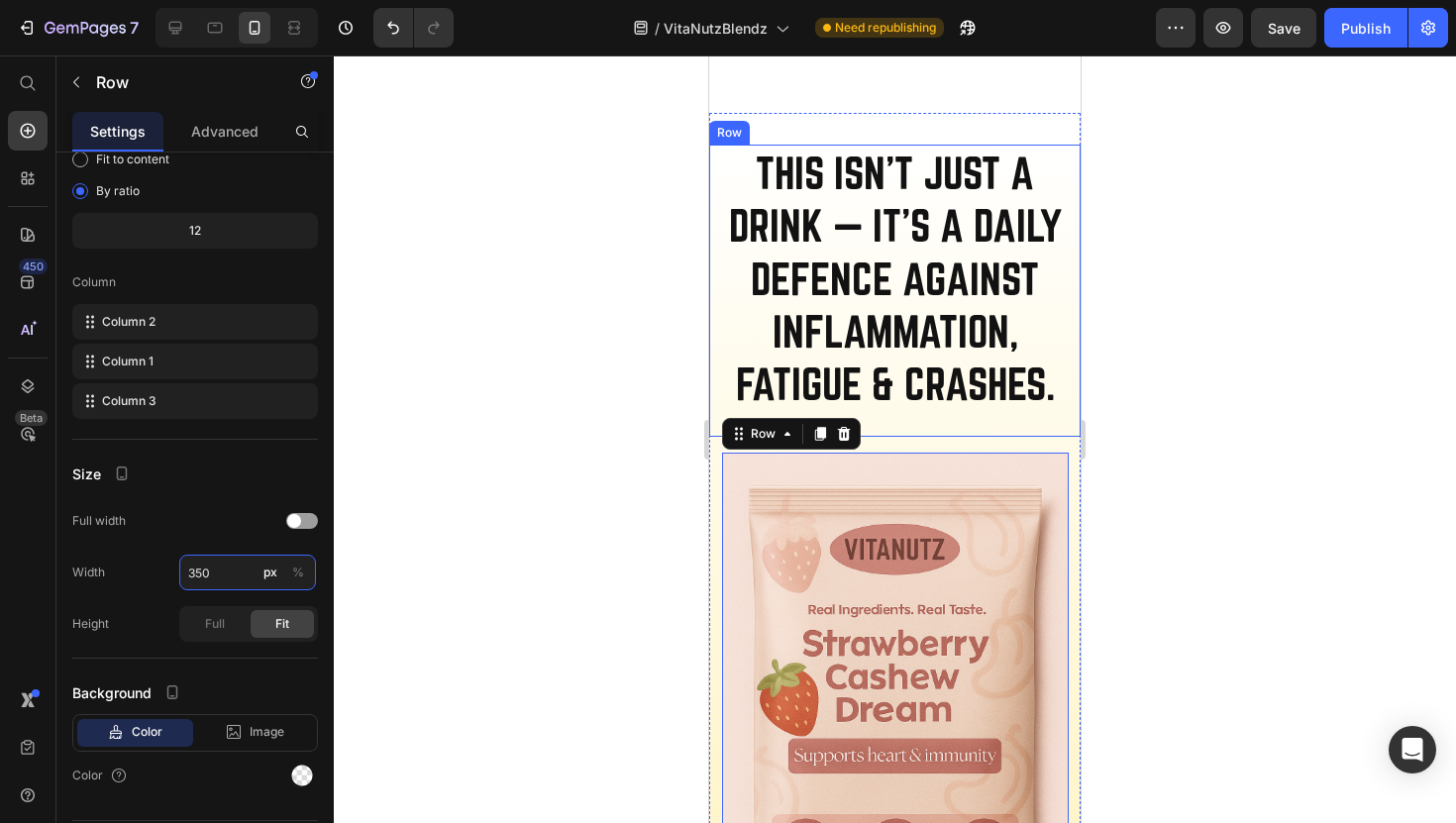 type on "350" 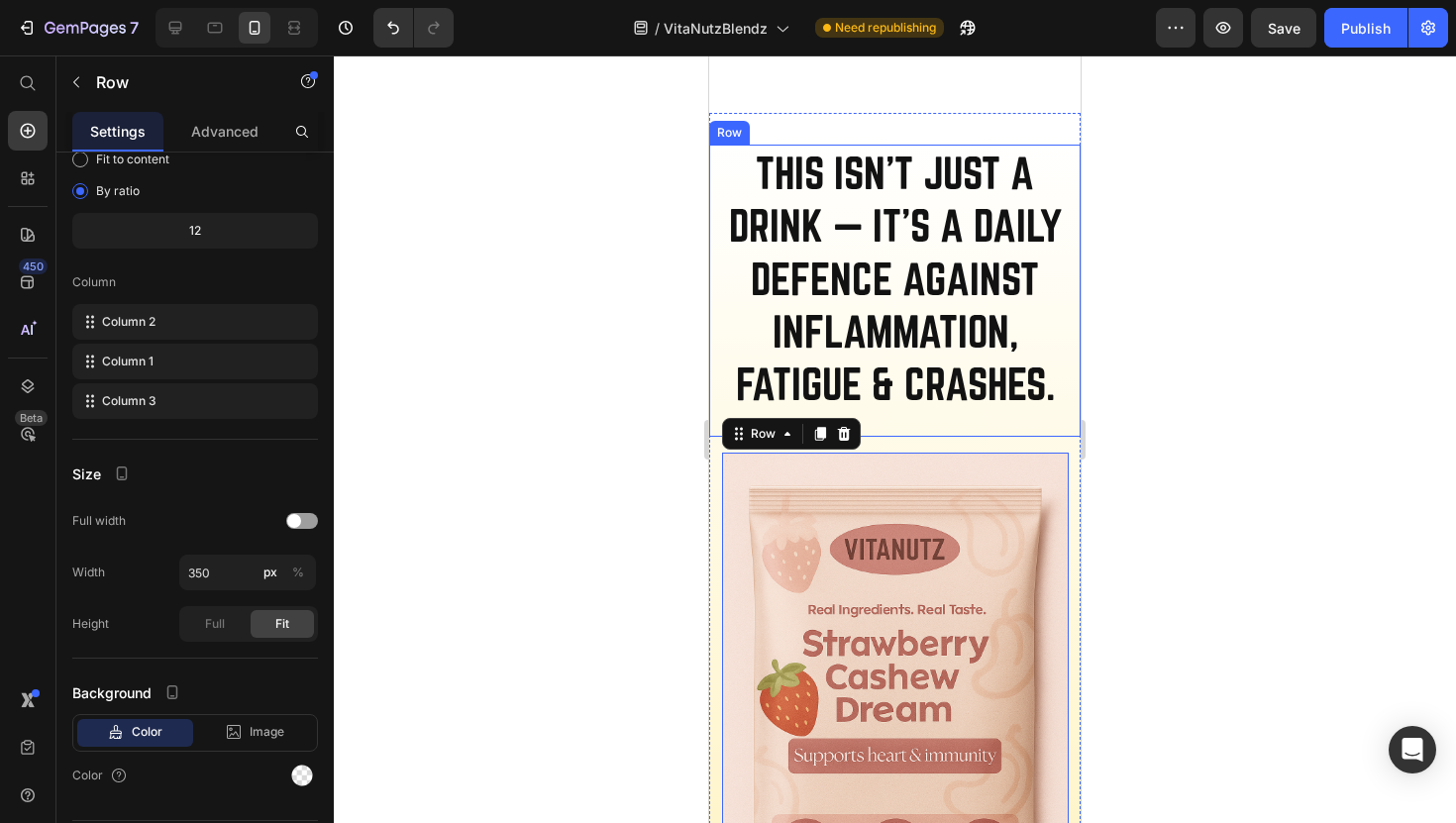 click 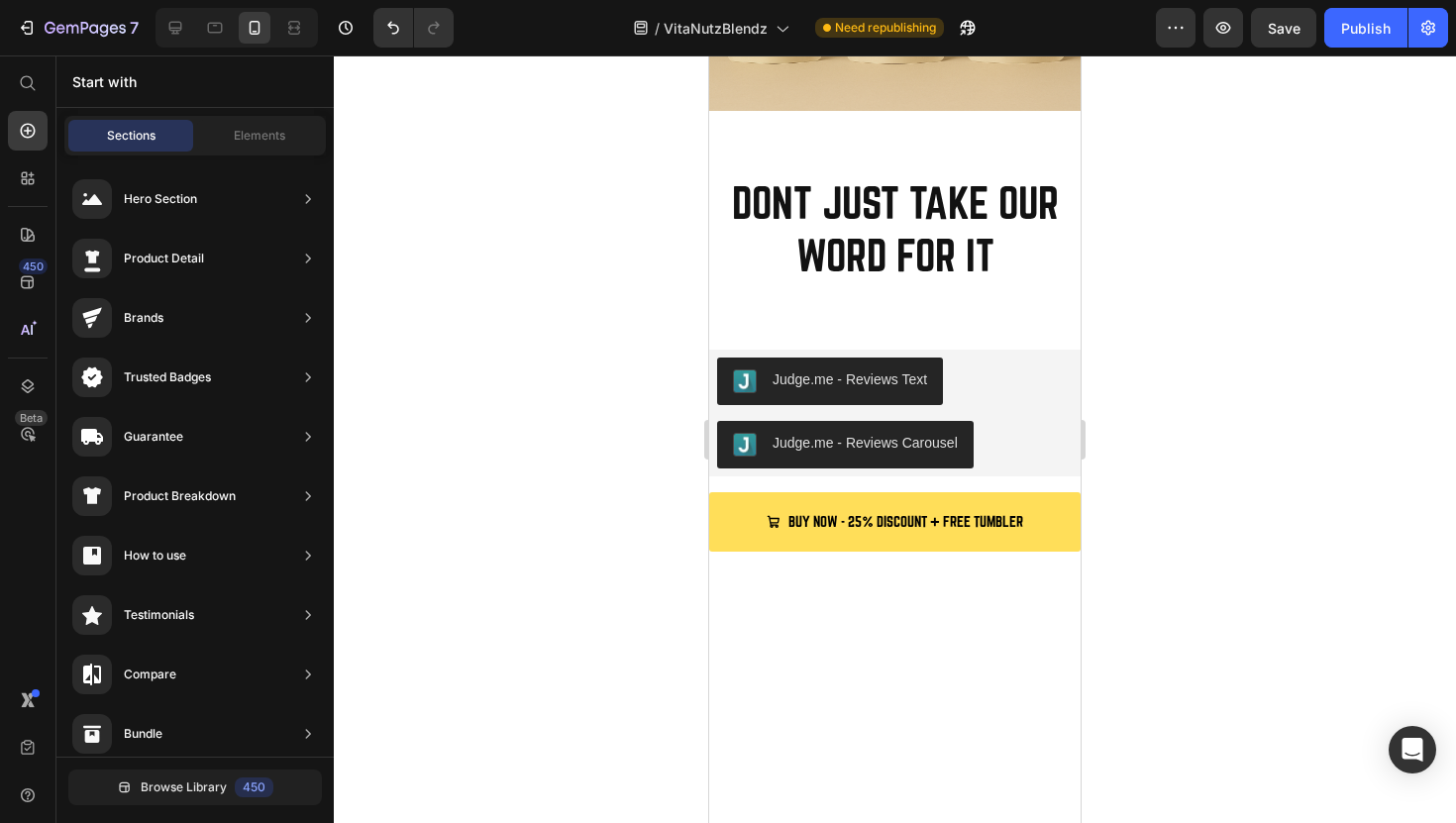 scroll, scrollTop: 5685, scrollLeft: 0, axis: vertical 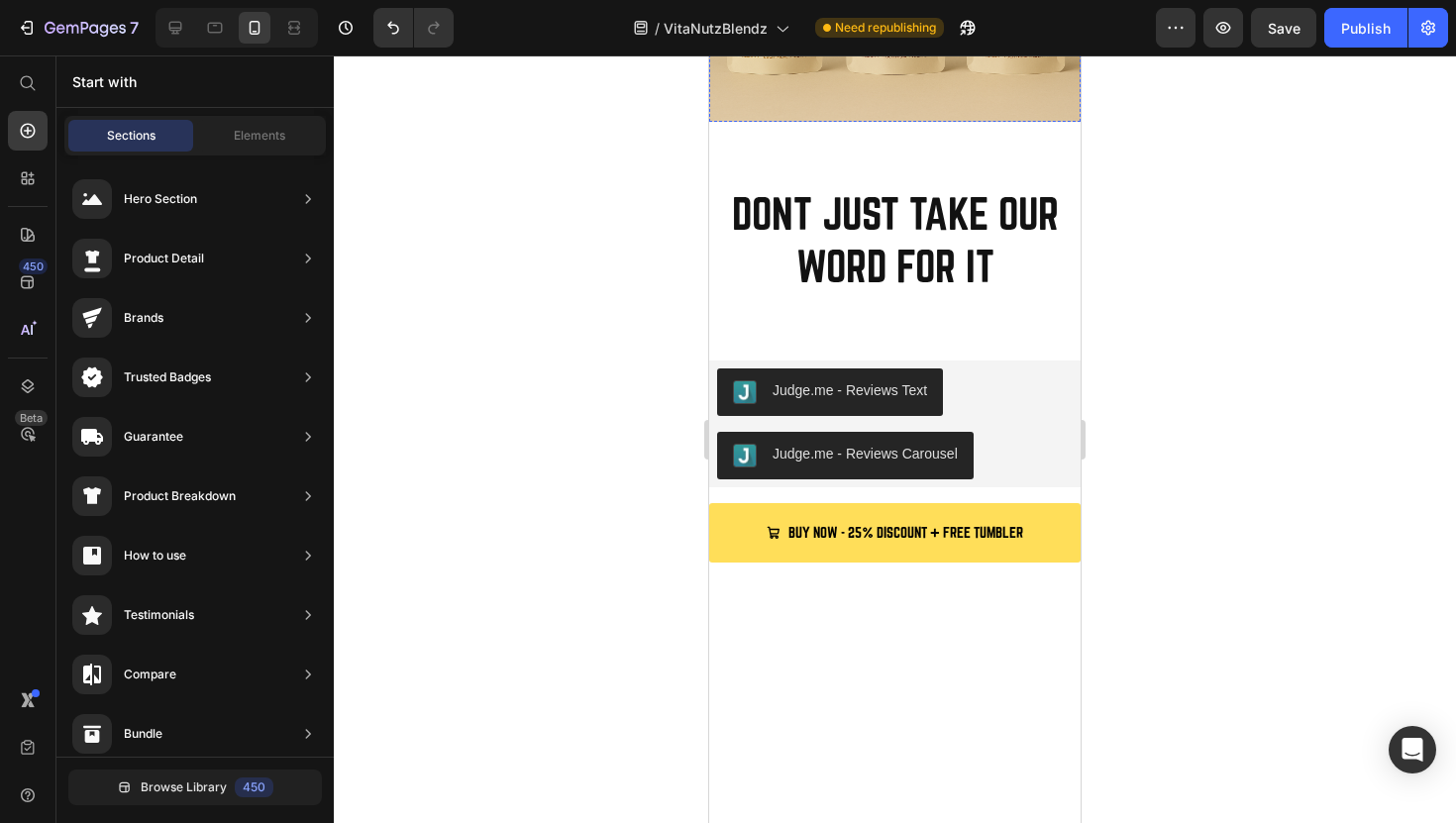 click on "VITANUTZ ISNT JUST NUT MILK" at bounding box center [894, -784] 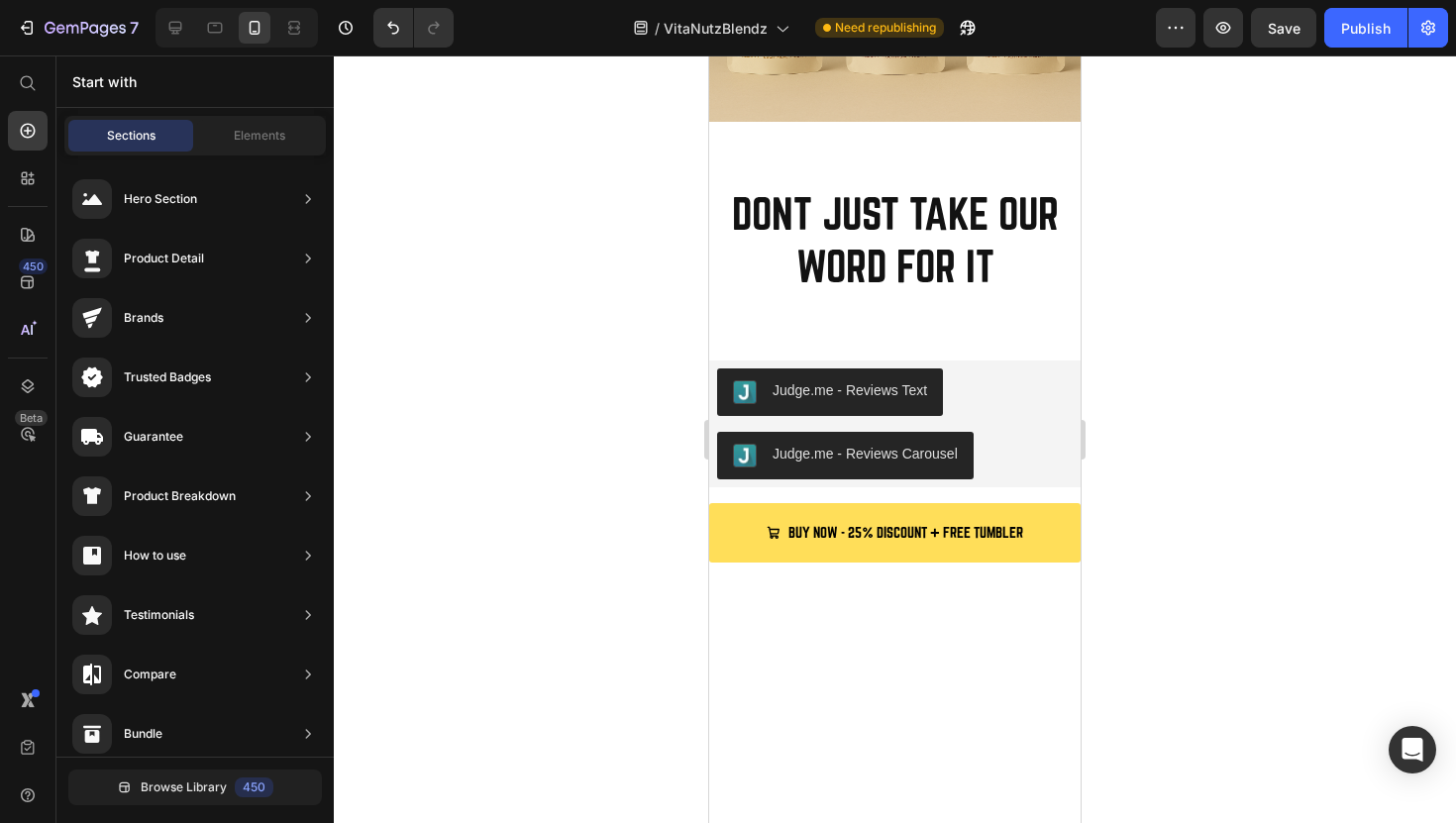 scroll, scrollTop: 0, scrollLeft: 0, axis: both 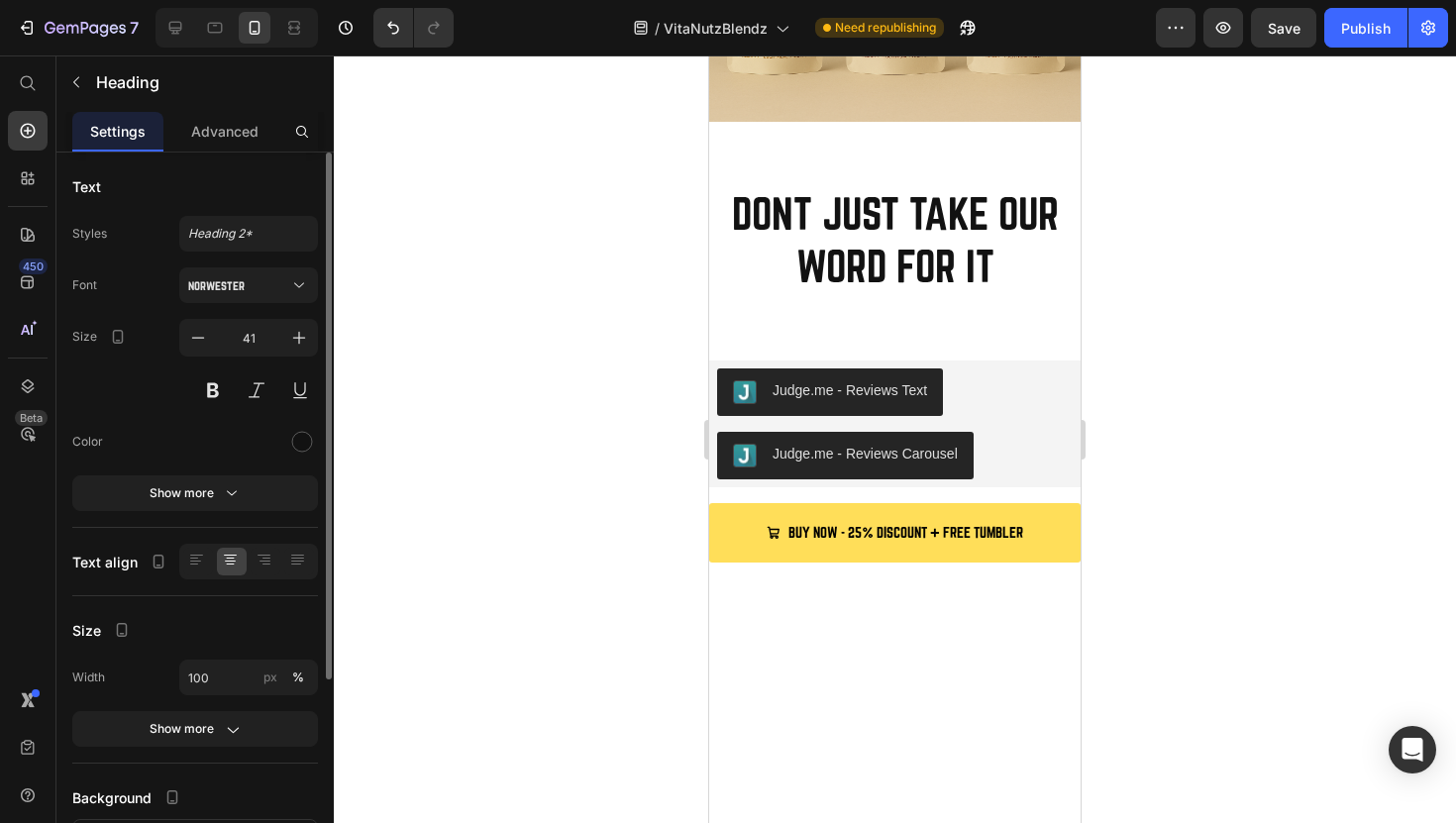 click on "Heading" at bounding box center [761, -858] 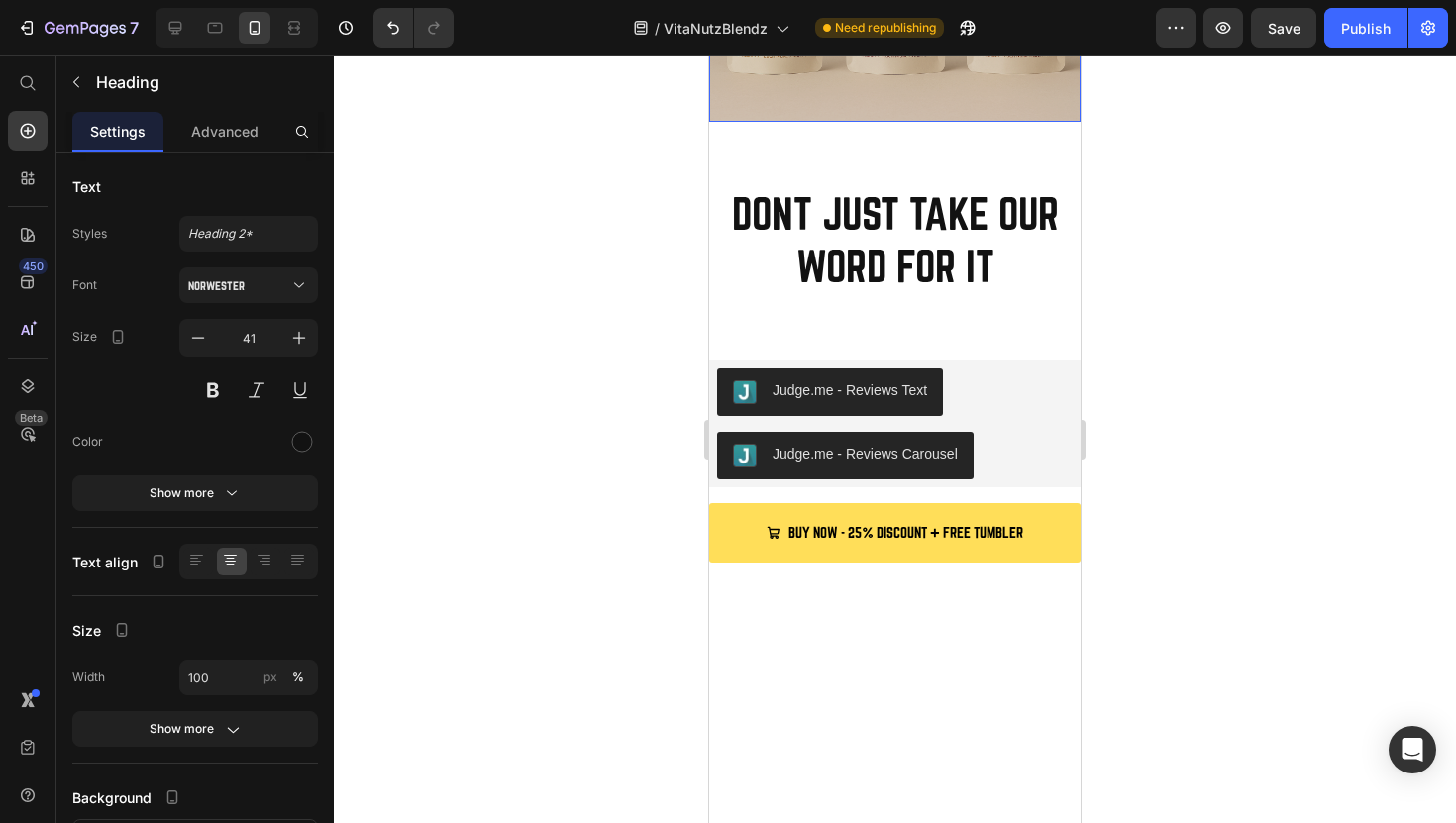 click on "Row 1 col" at bounding box center [748, -892] 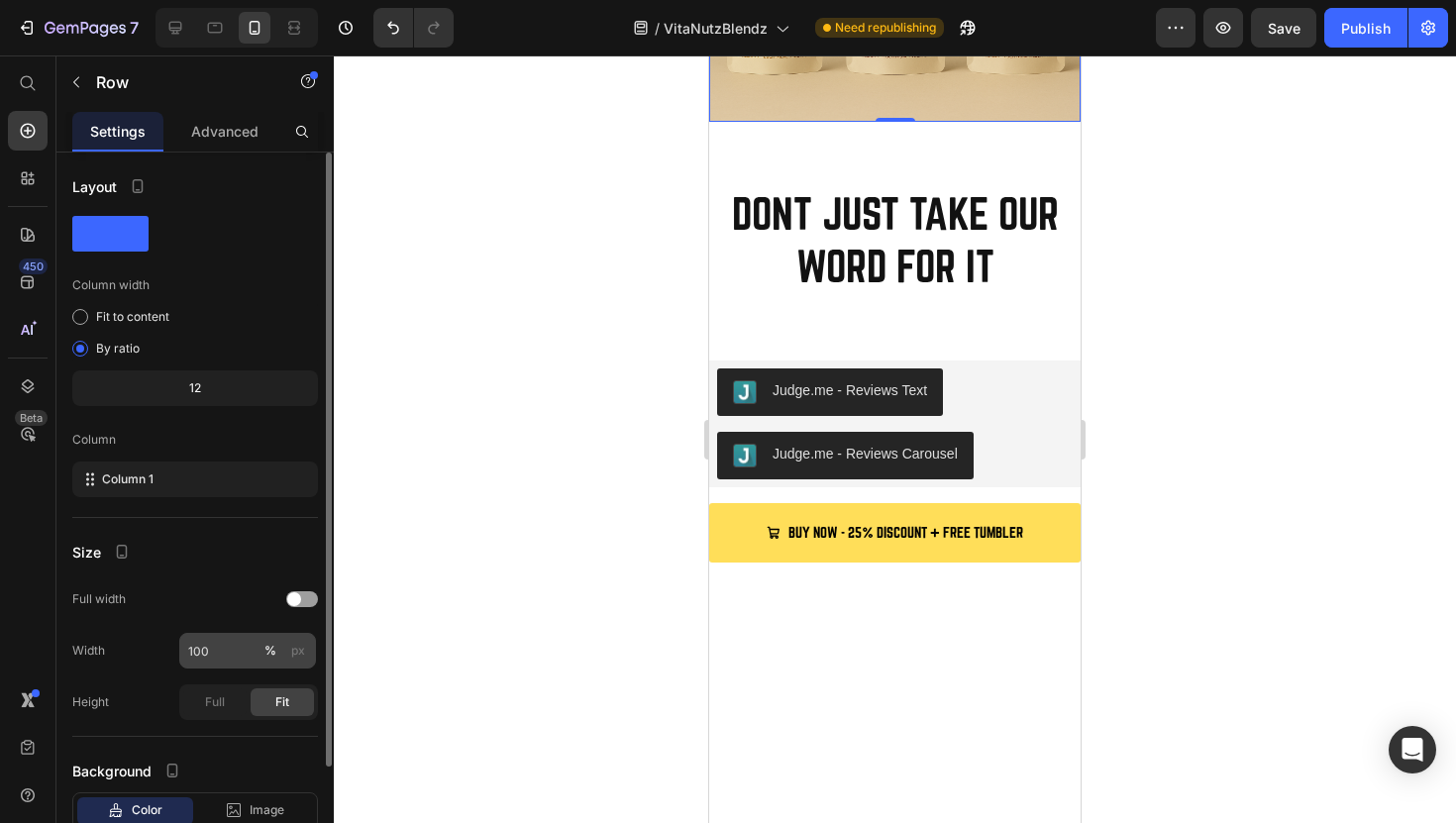 click on "px" at bounding box center [298, 651] 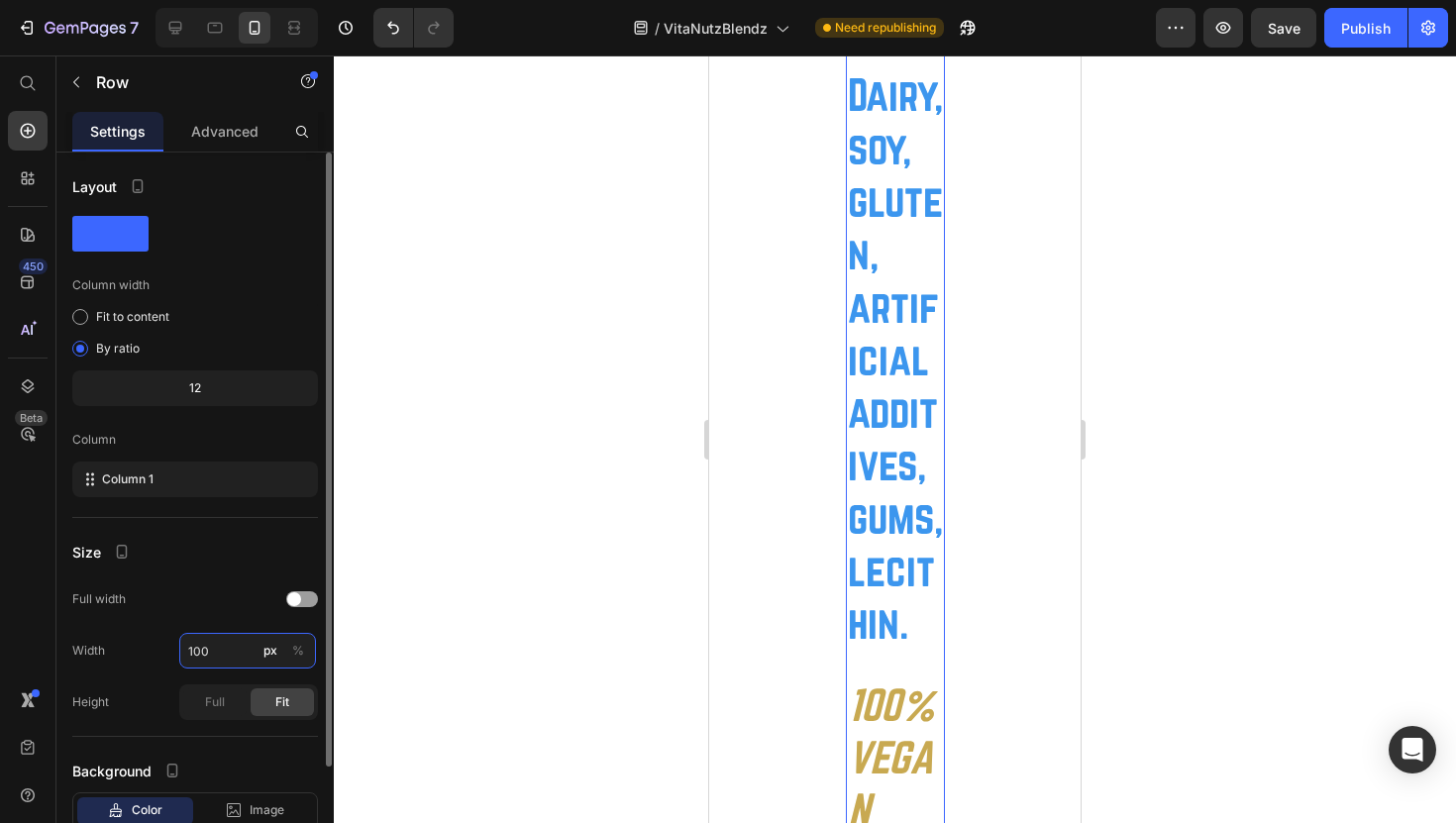 click on "100" at bounding box center (248, 651) 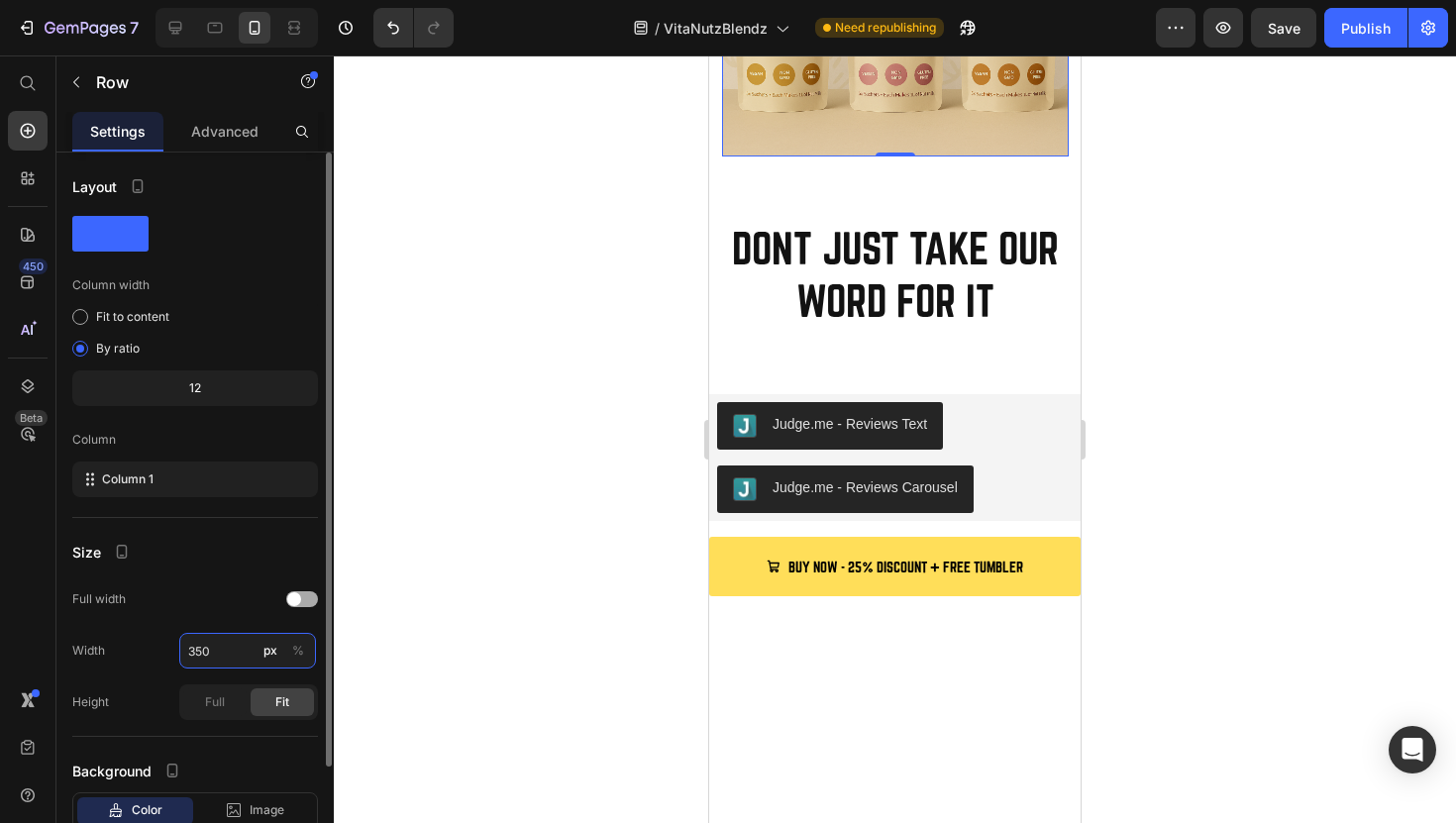 type on "350" 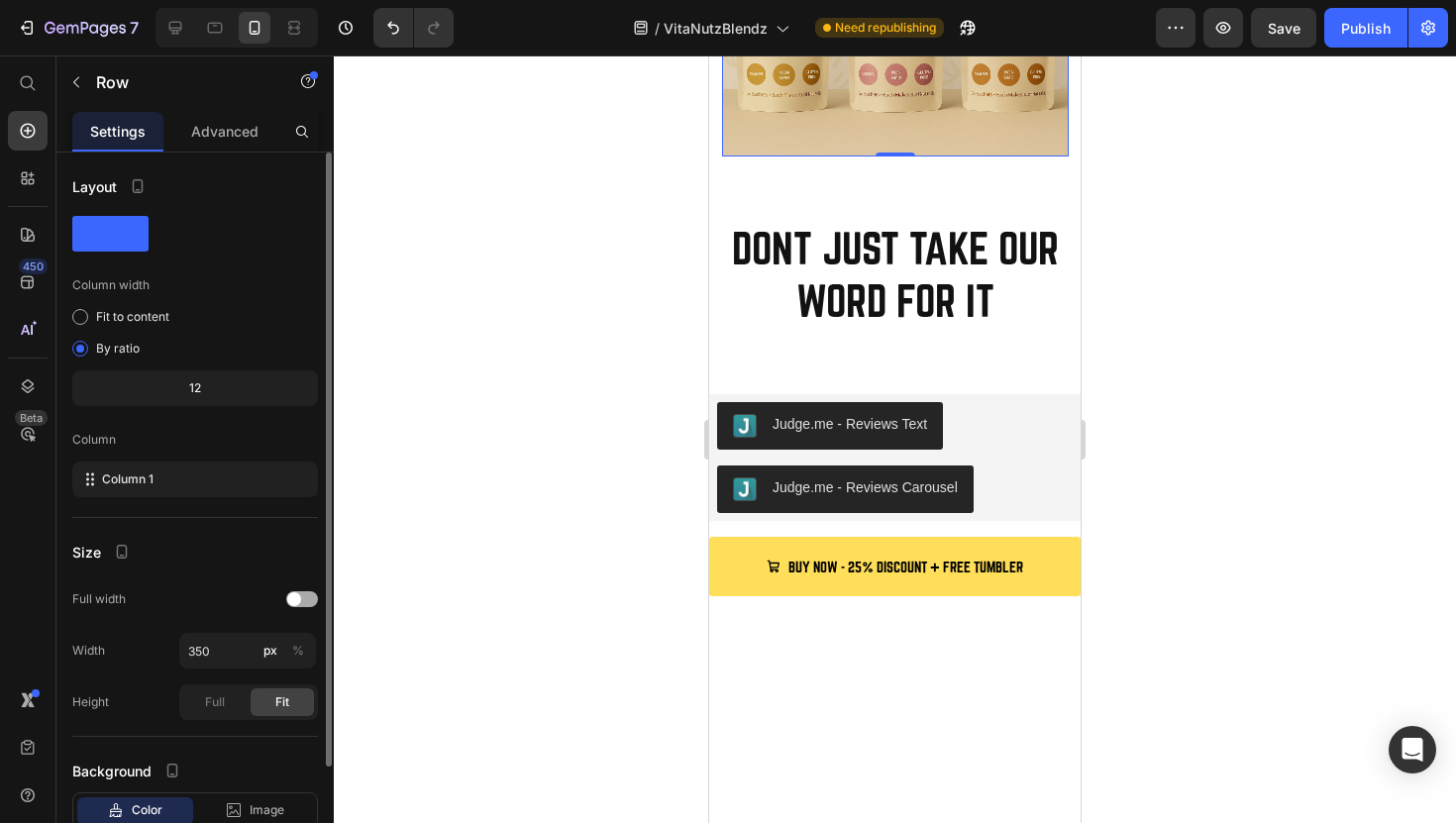 click on "Full width" 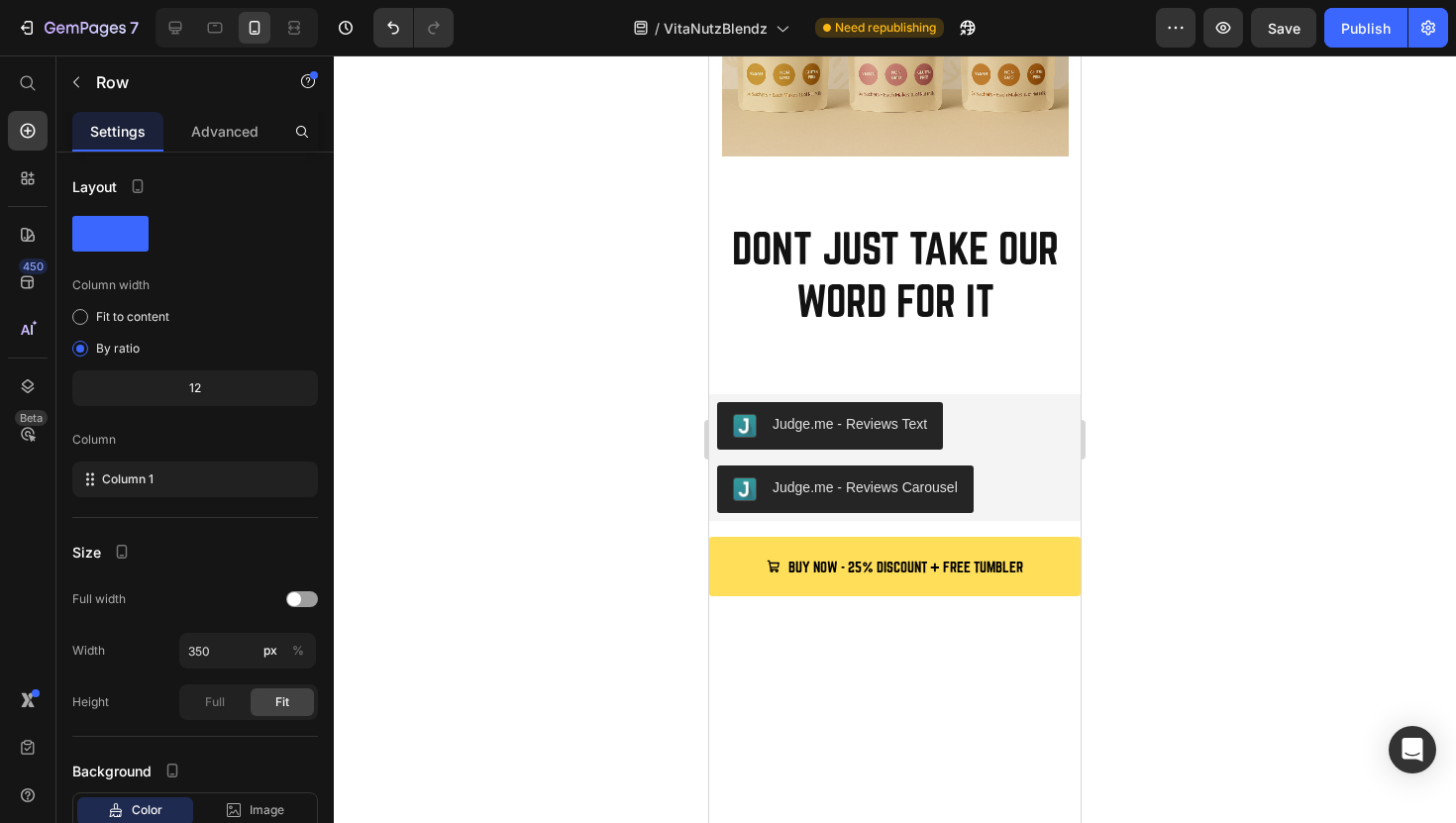 click on "FREE FROM" at bounding box center (895, -543) 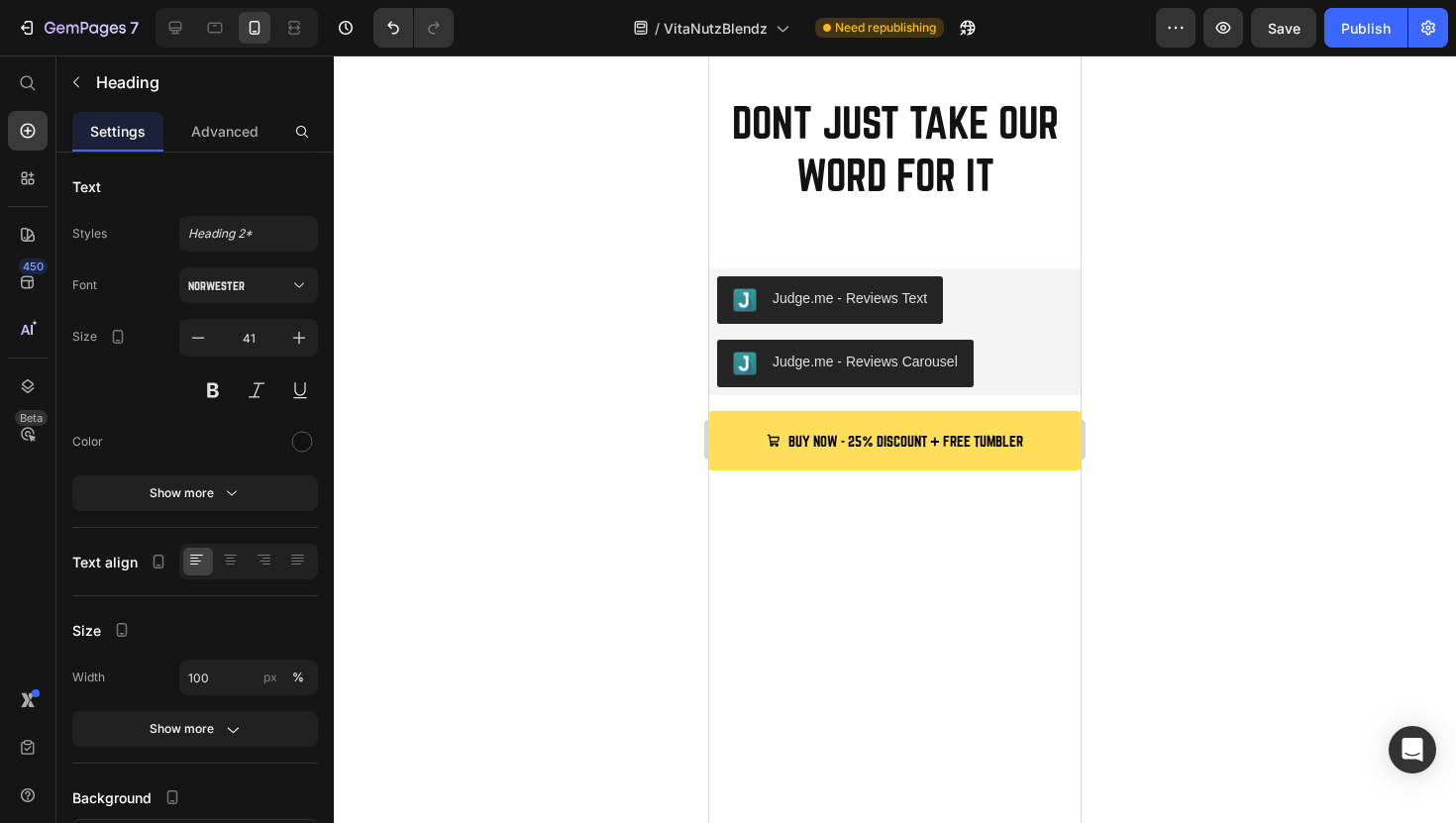 scroll, scrollTop: 5820, scrollLeft: 0, axis: vertical 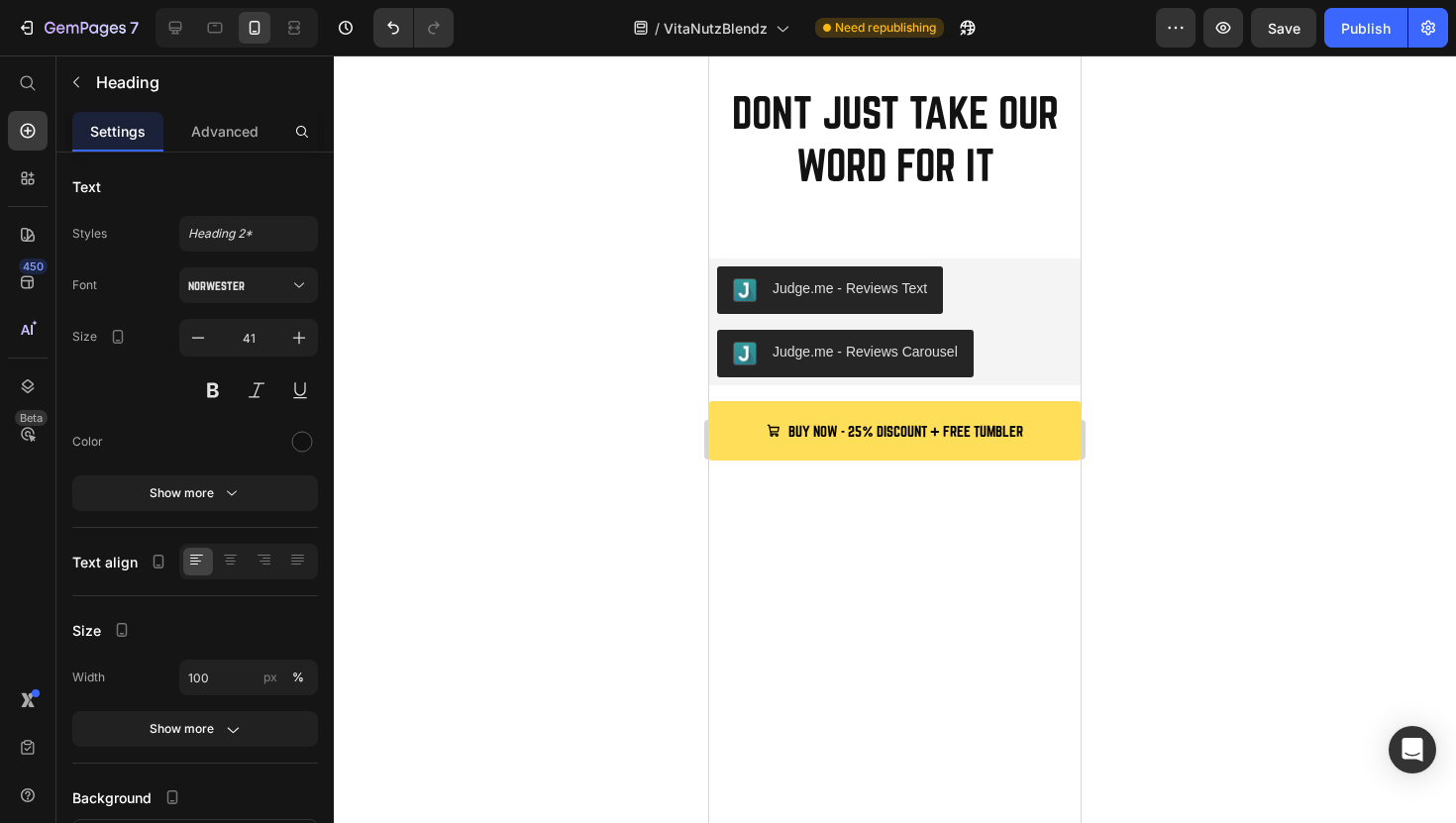 click 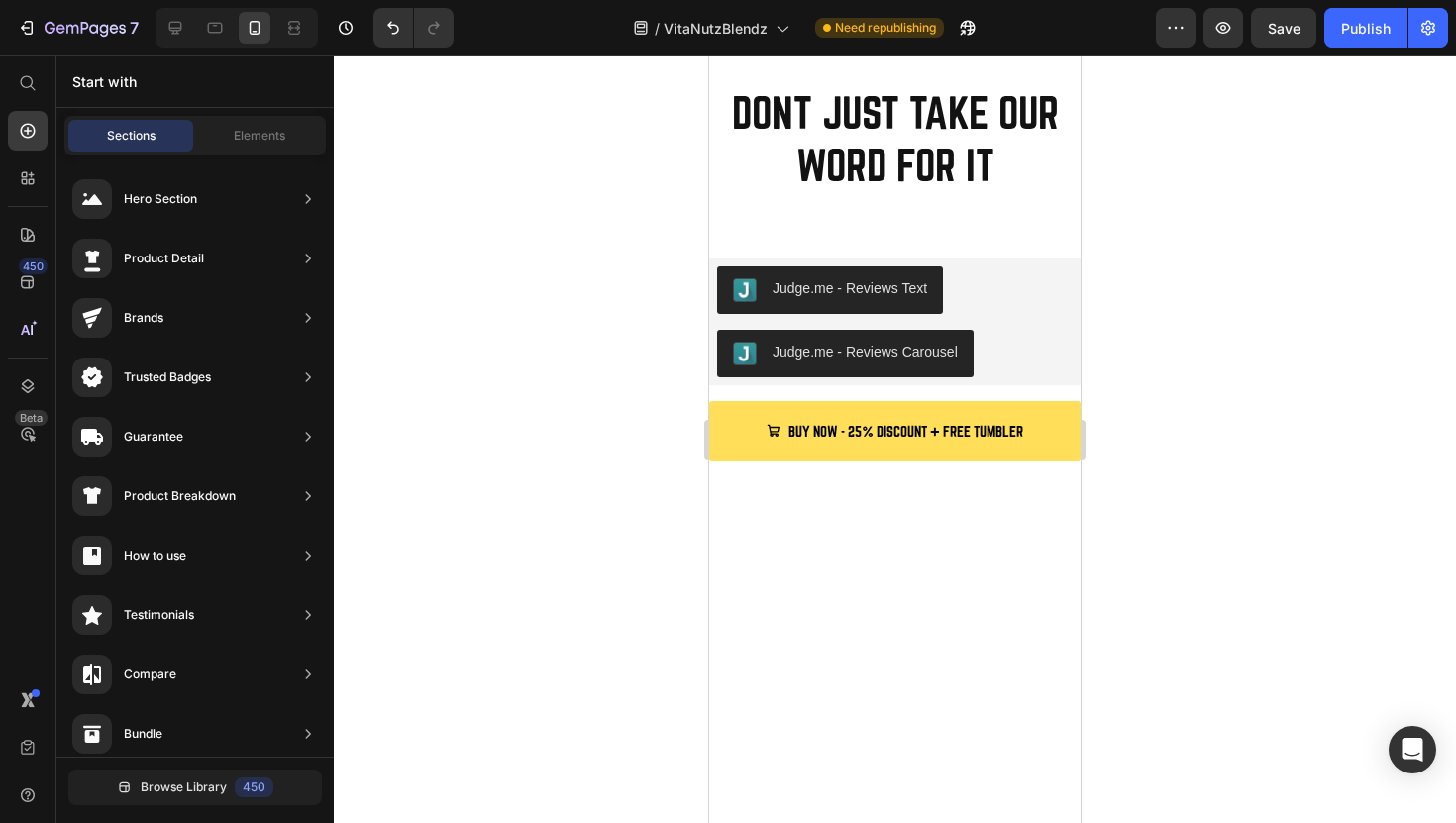 click on "Dairy, soy, gluten, artificial additives, gums, lecithin." at bounding box center (895, -543) 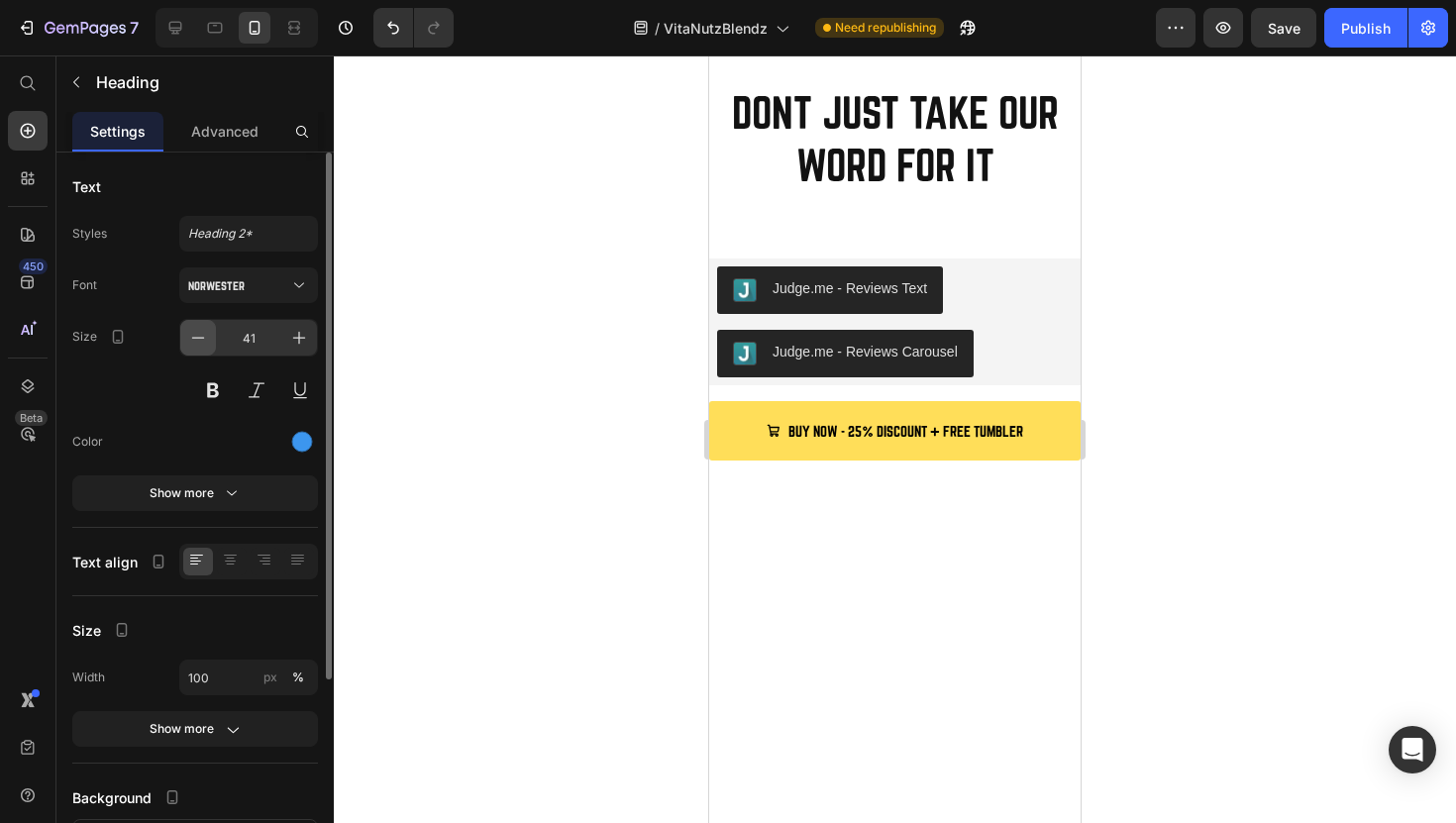 click 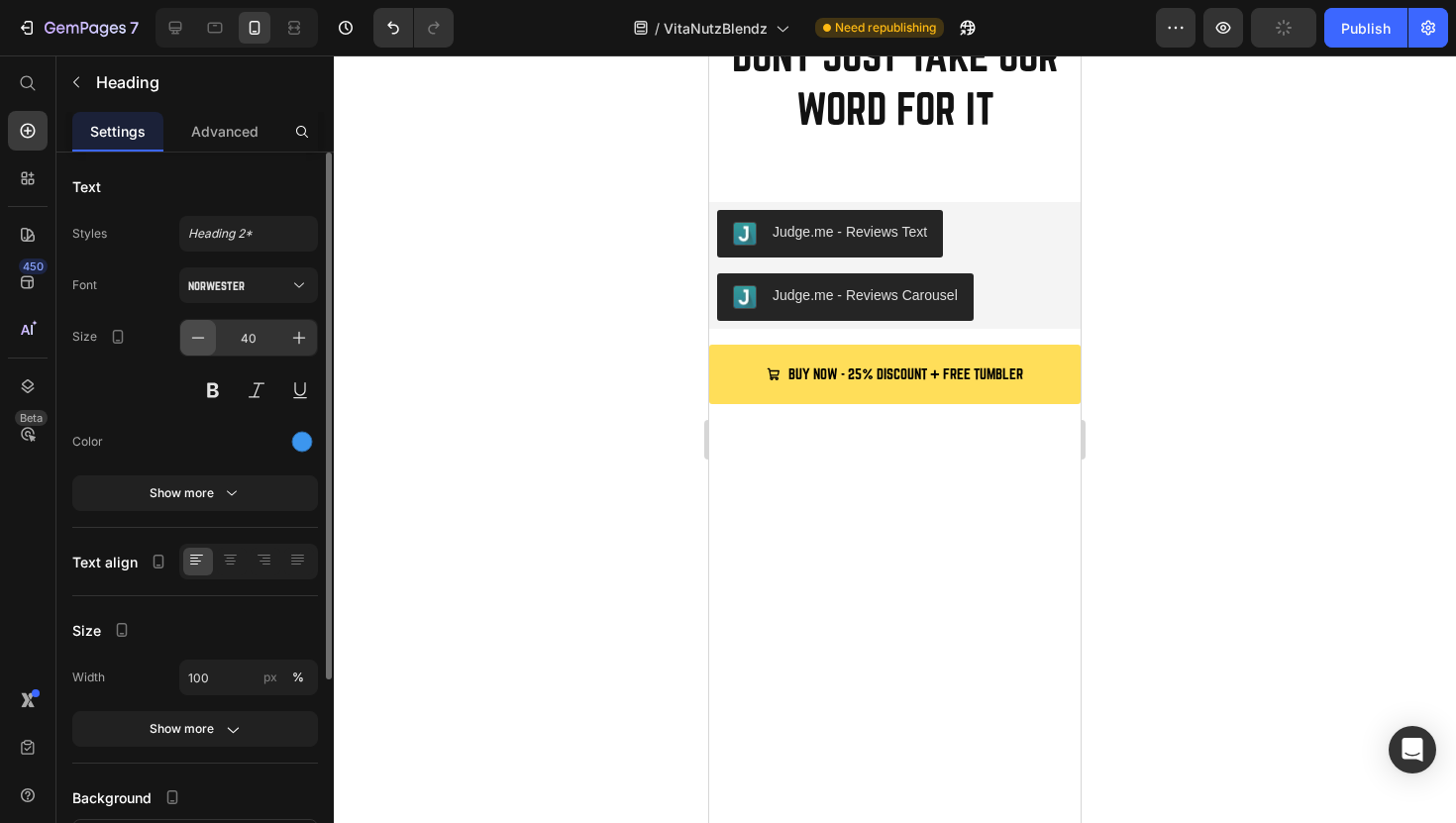 click 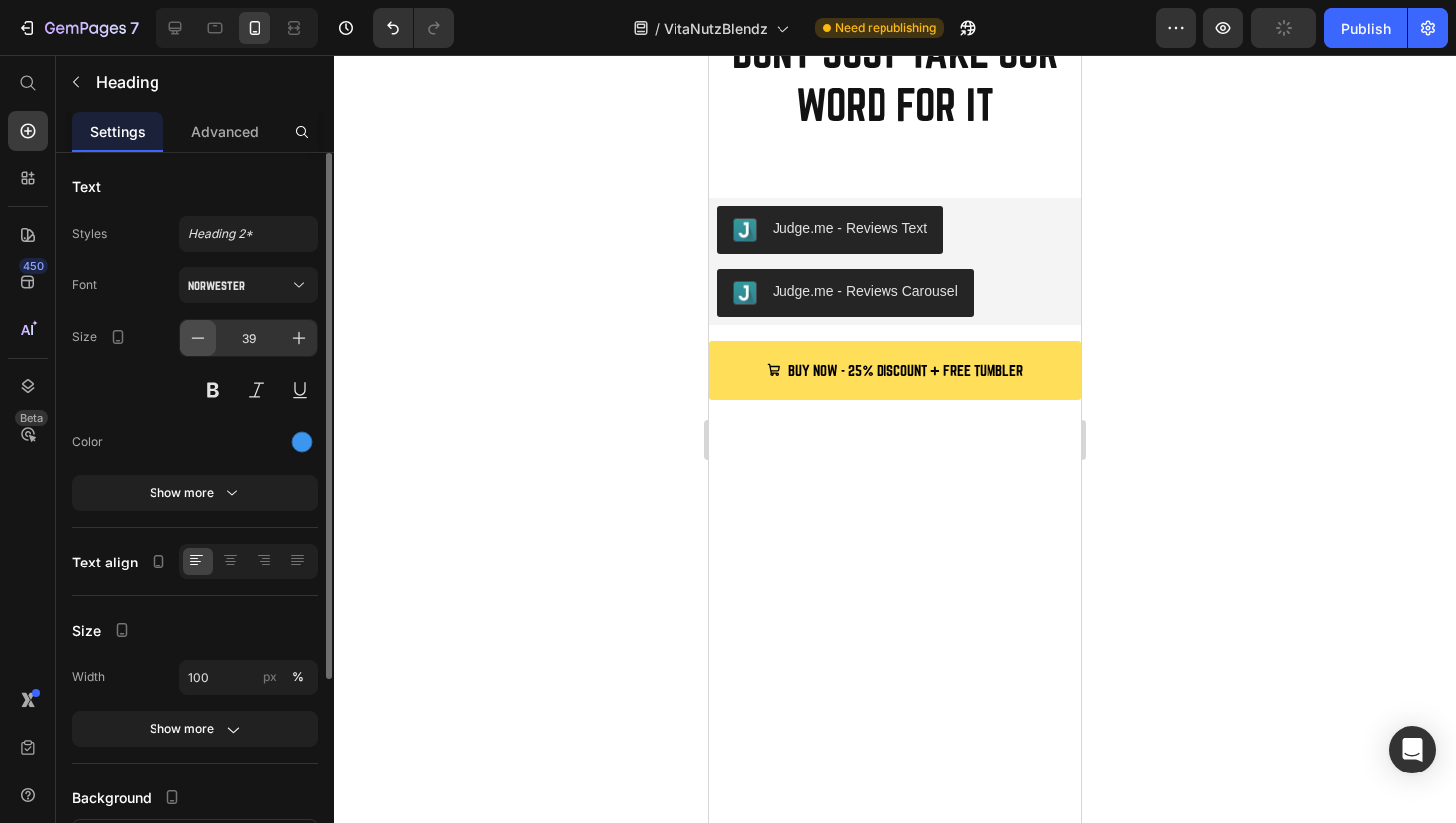 click 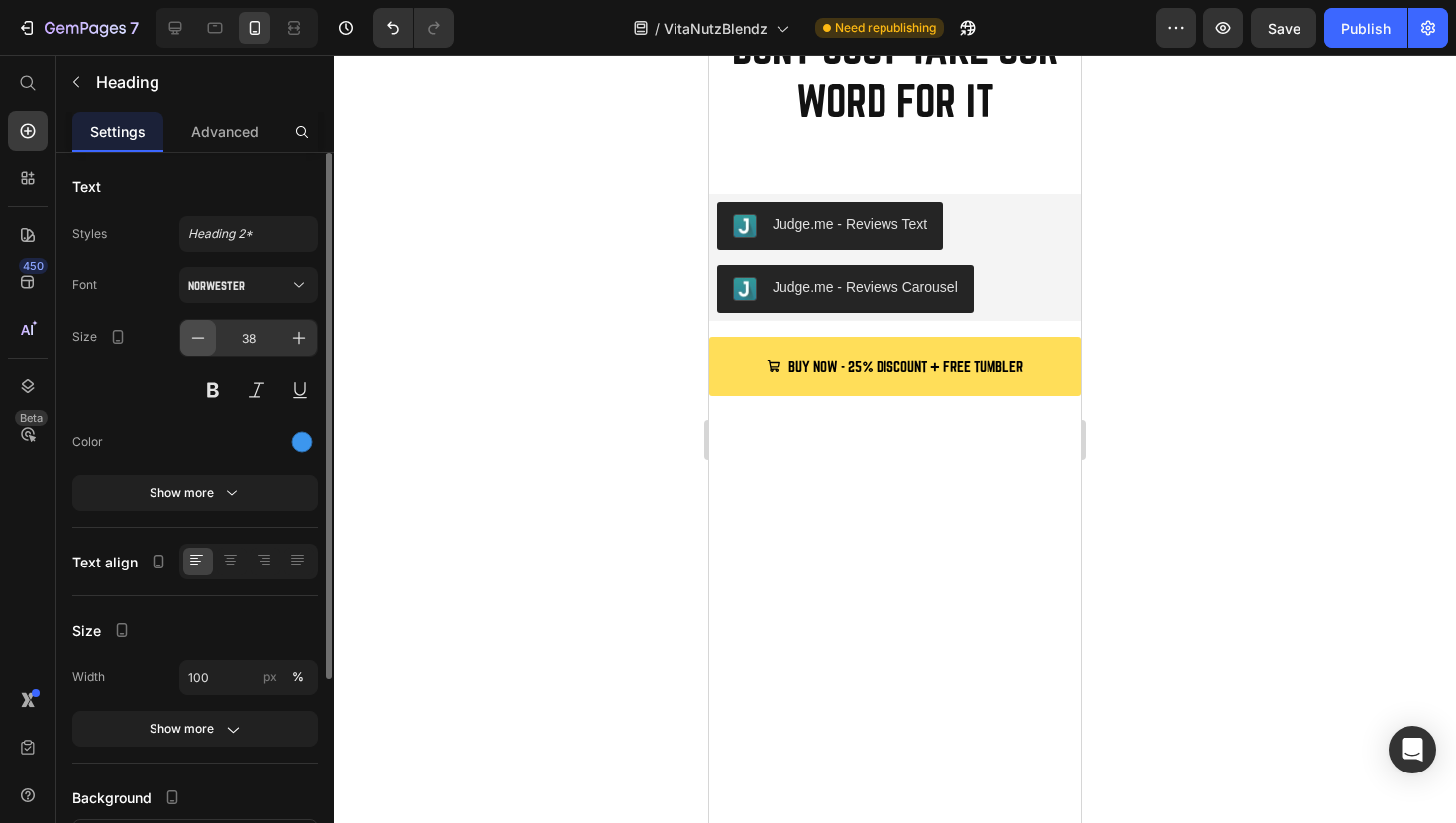 click 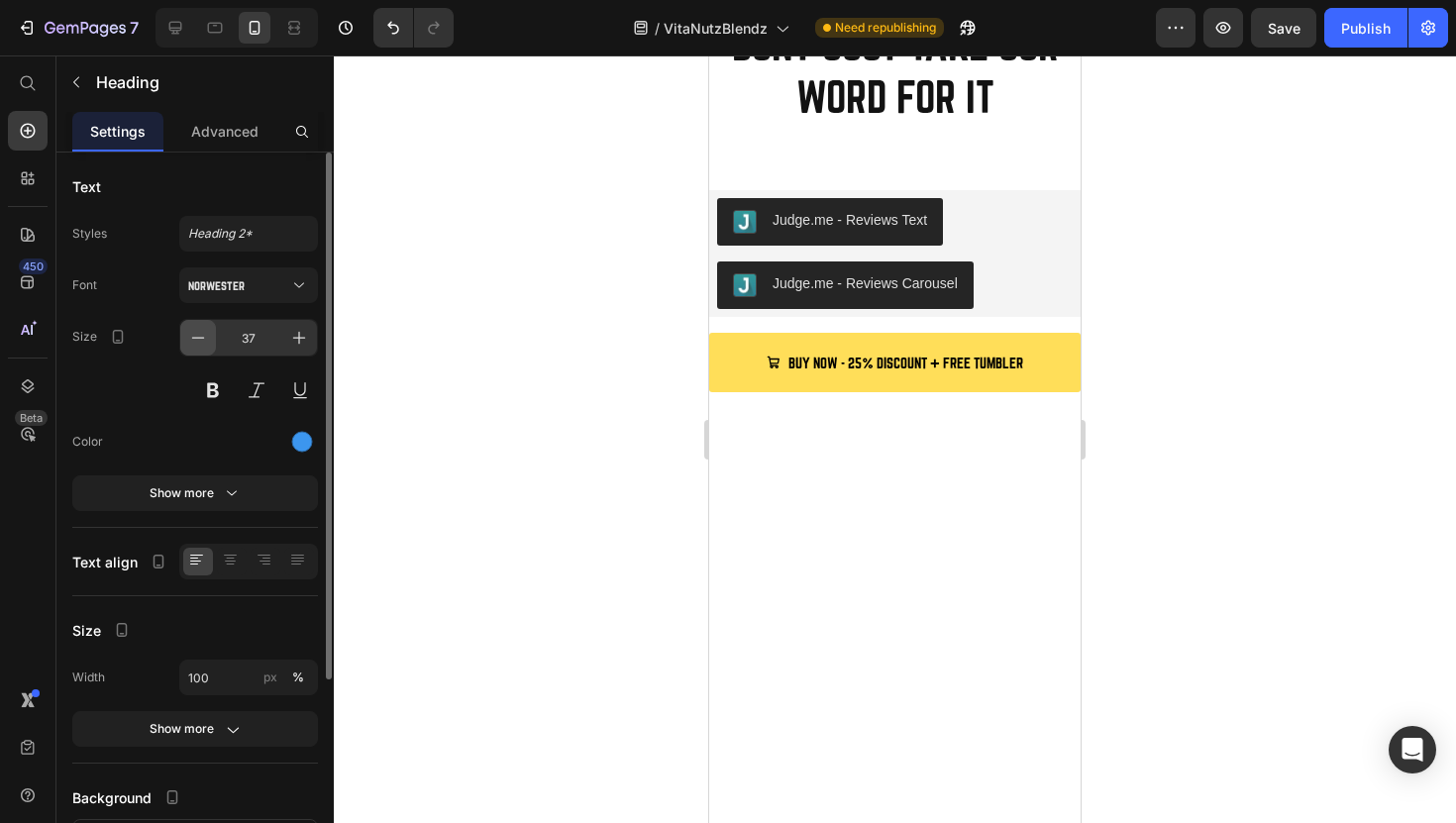 click 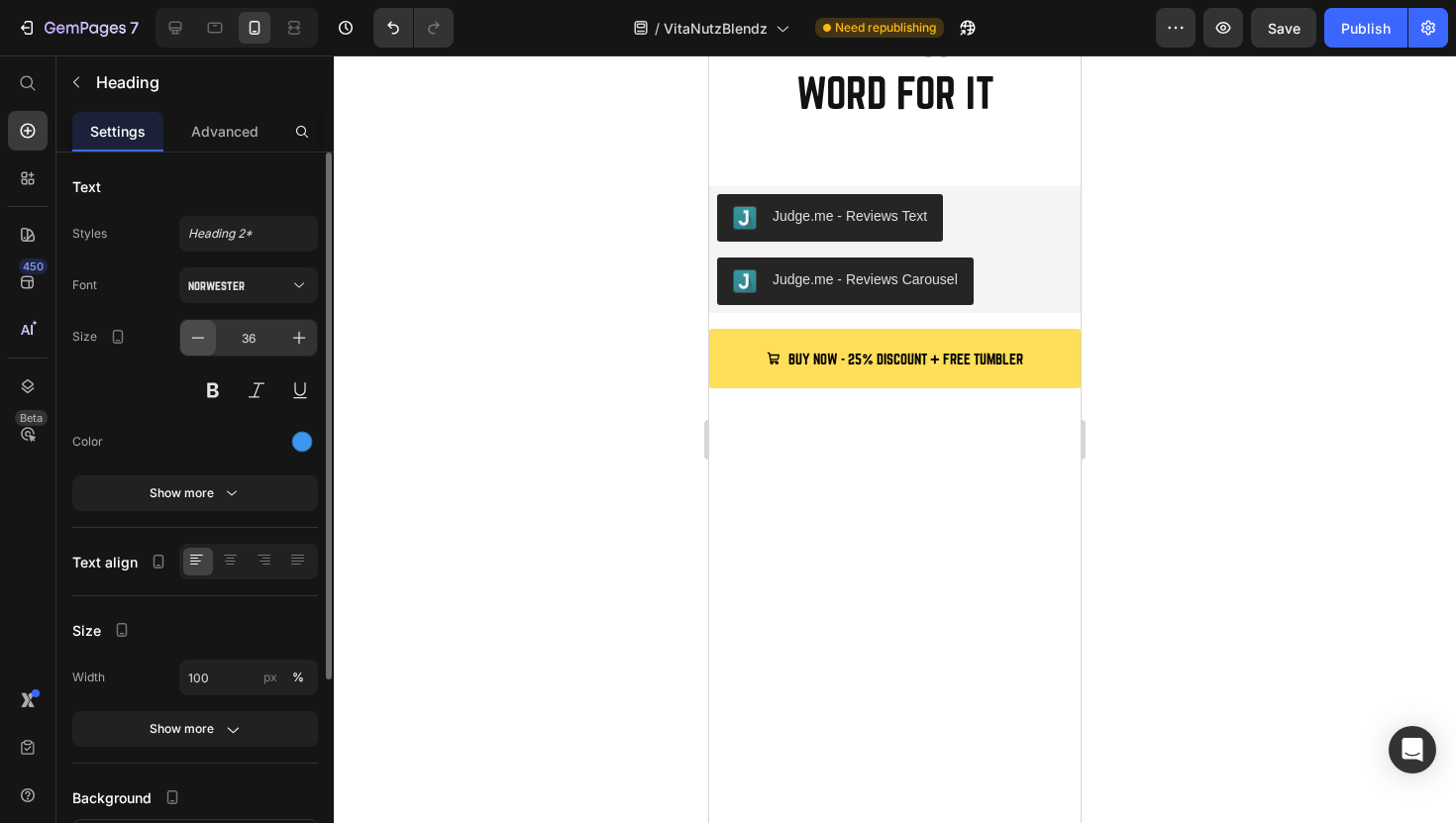 click 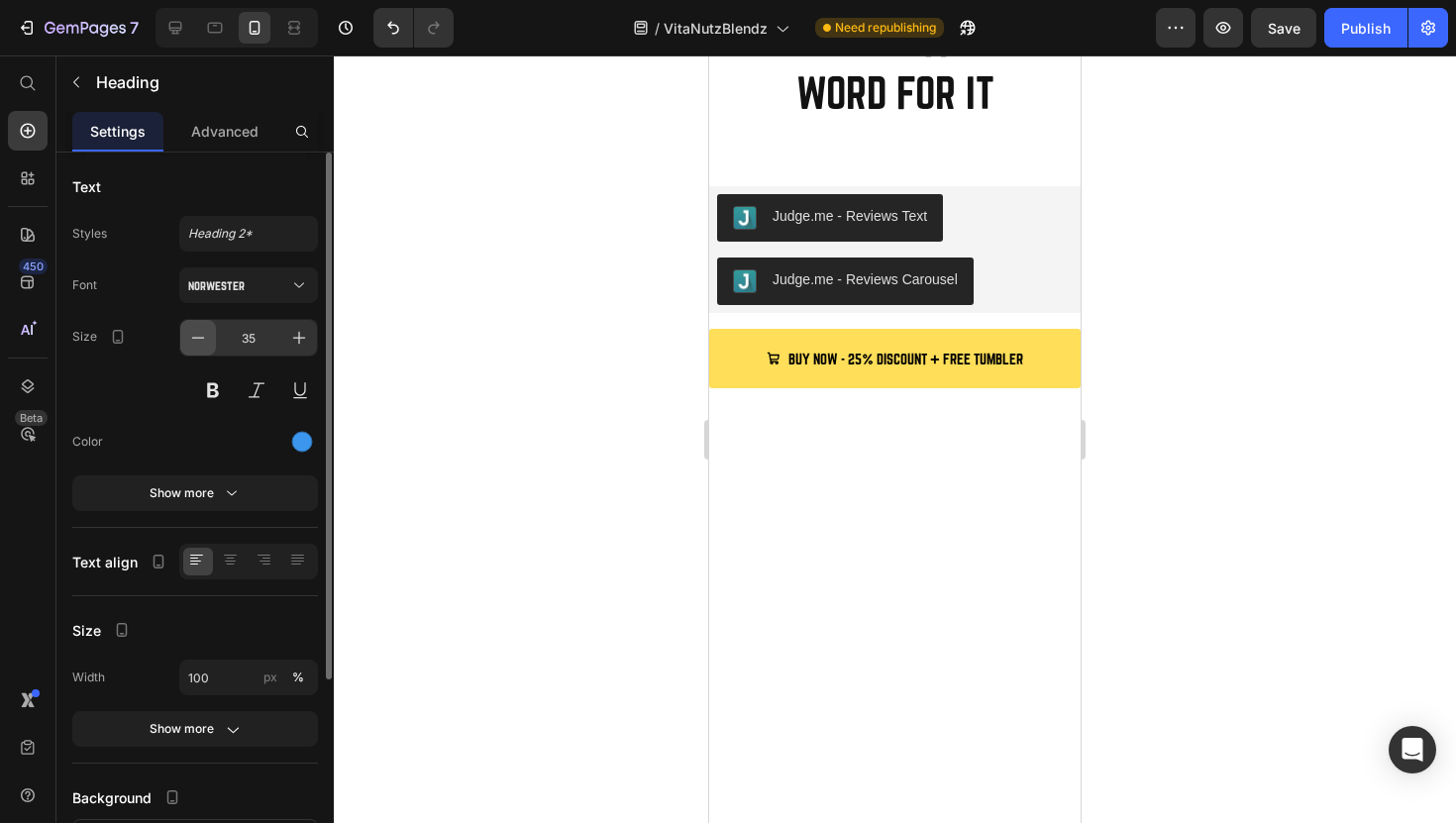 click 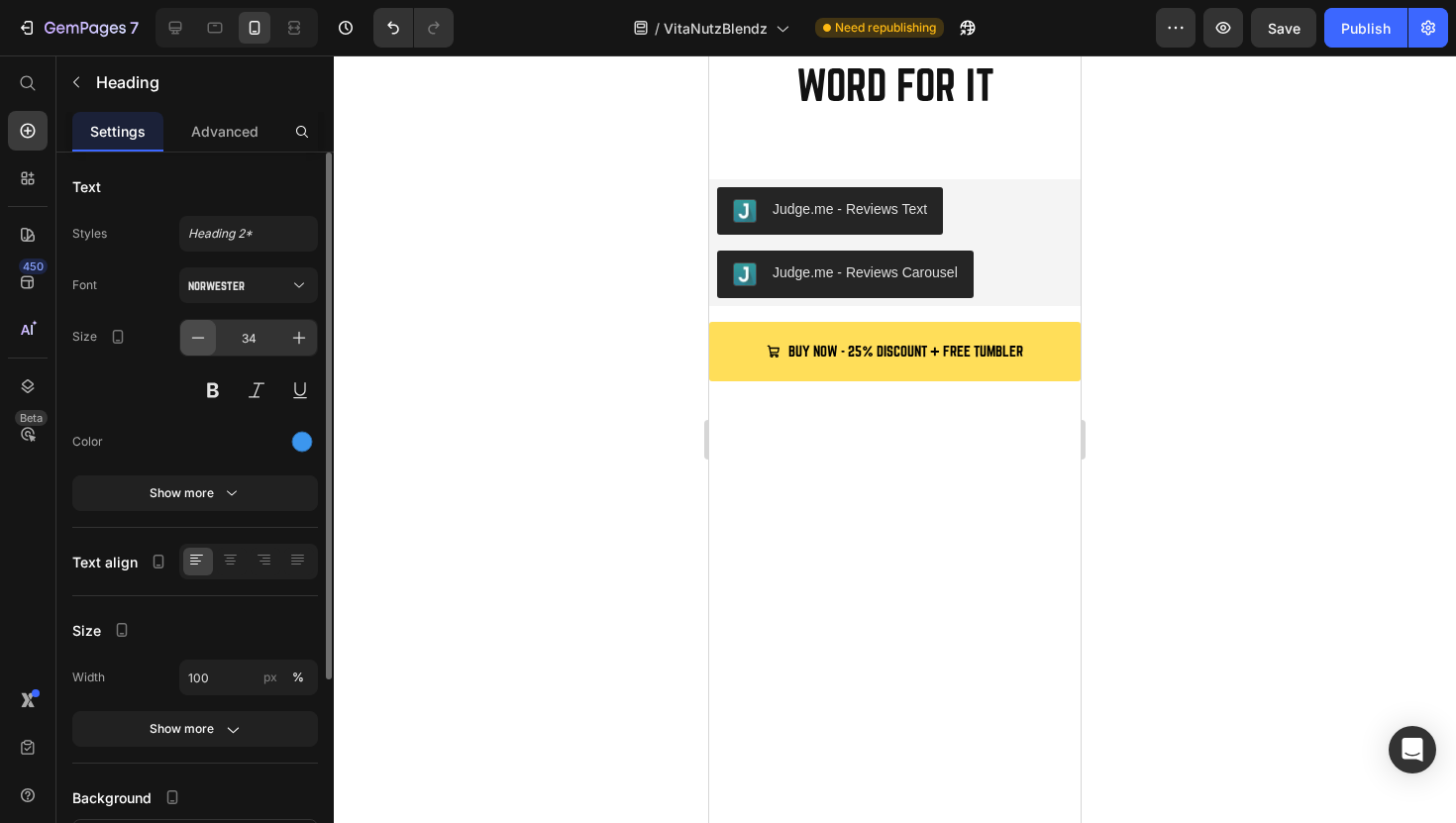 click 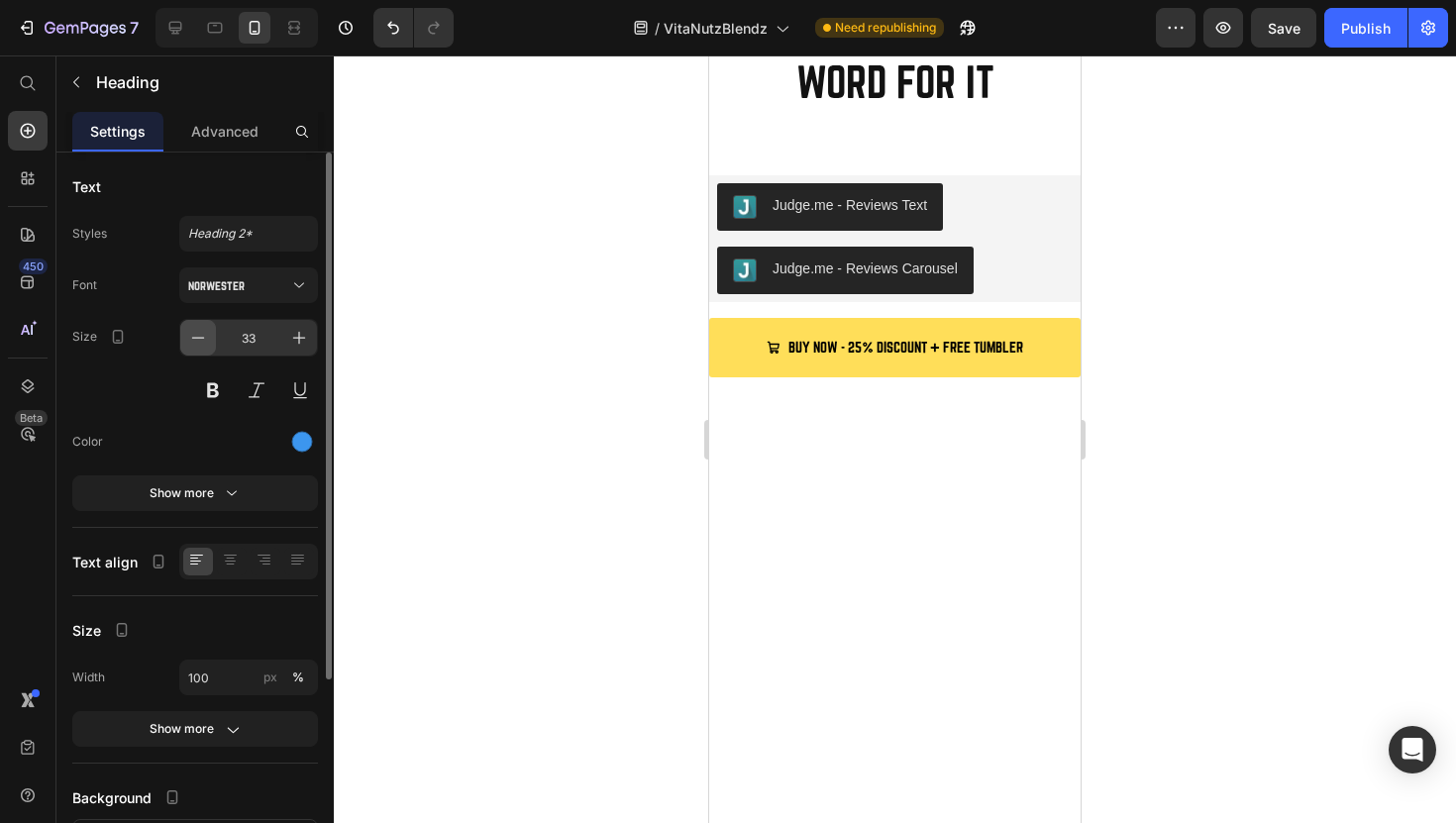 click 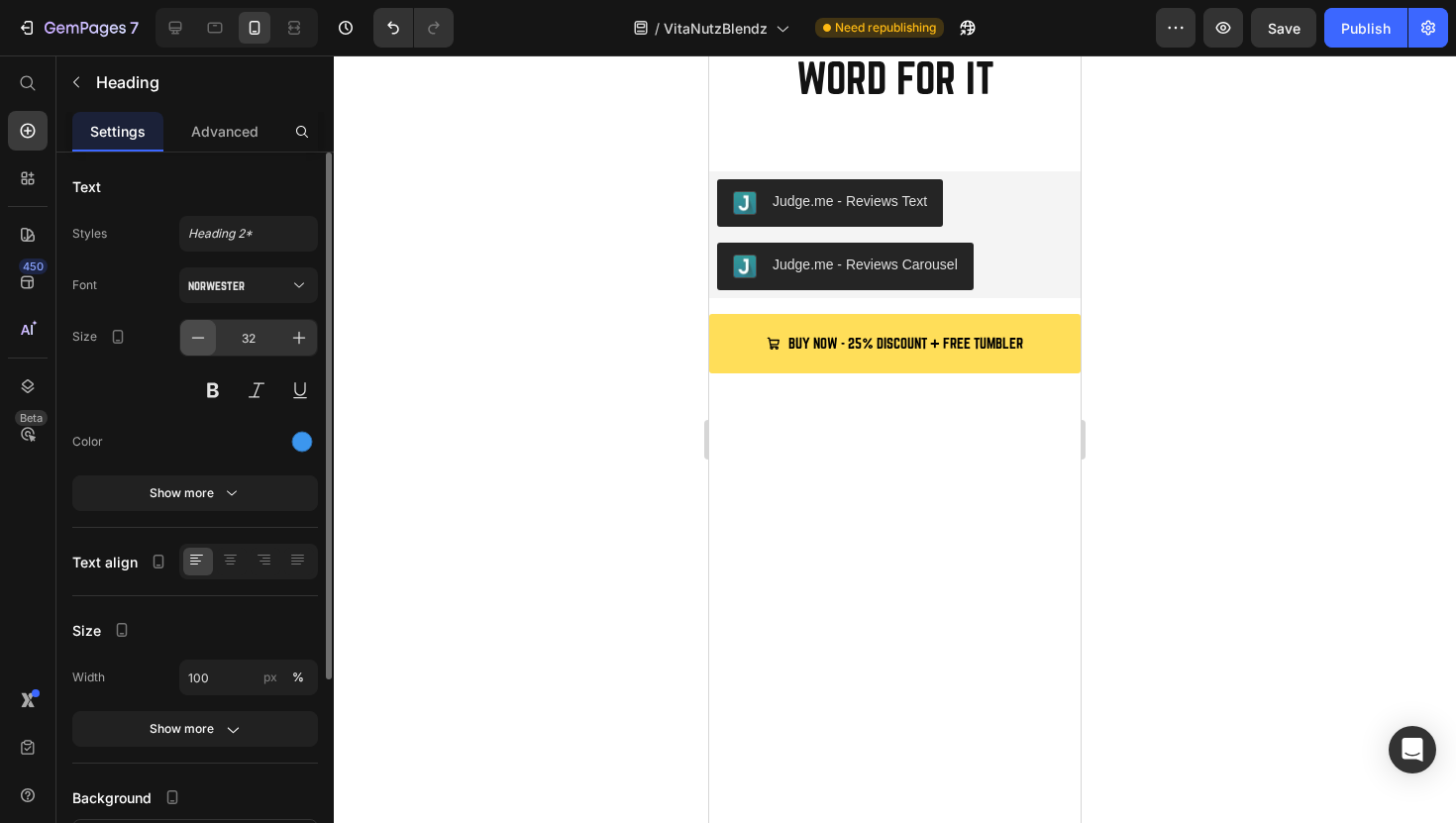 click 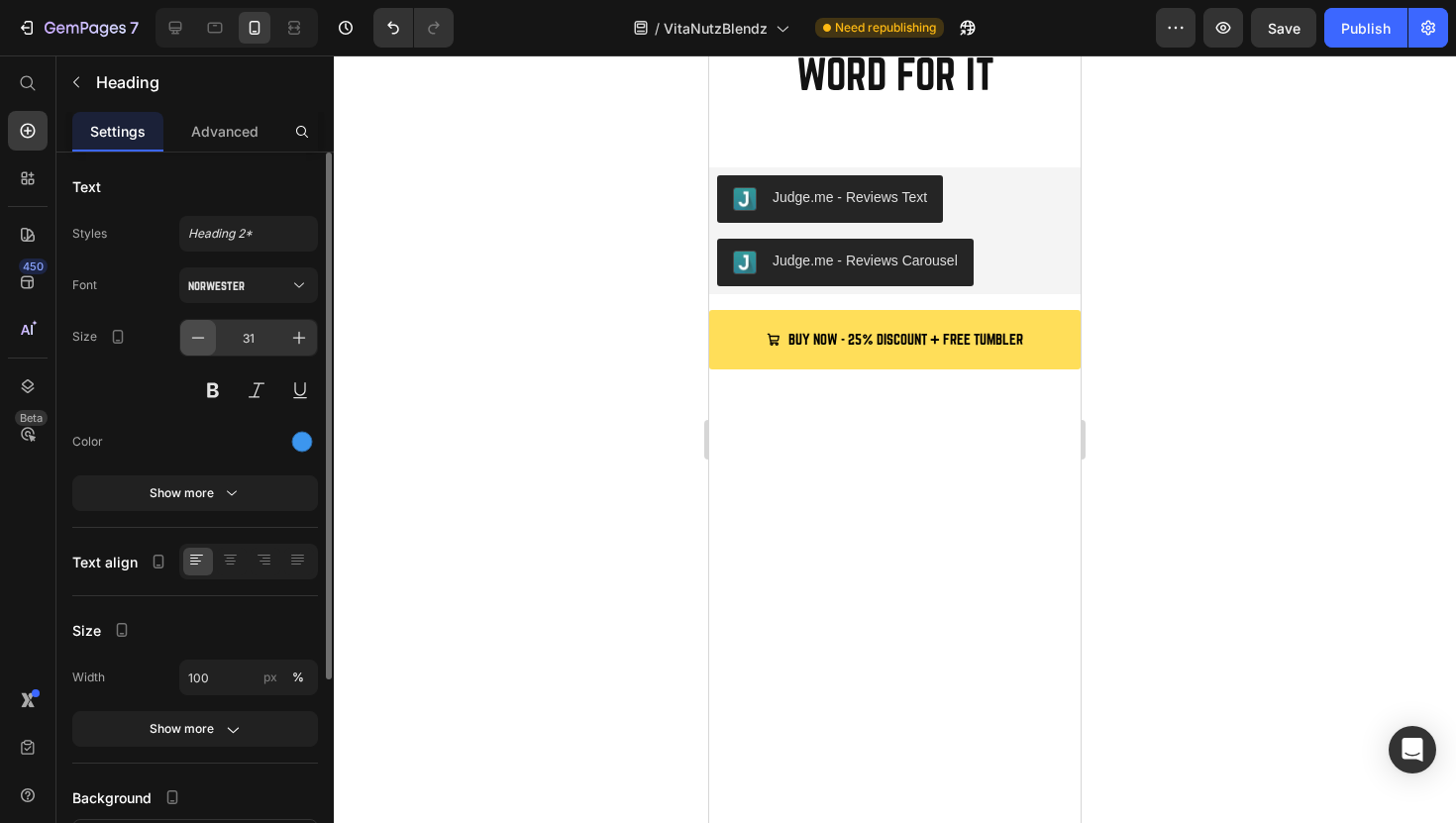 click 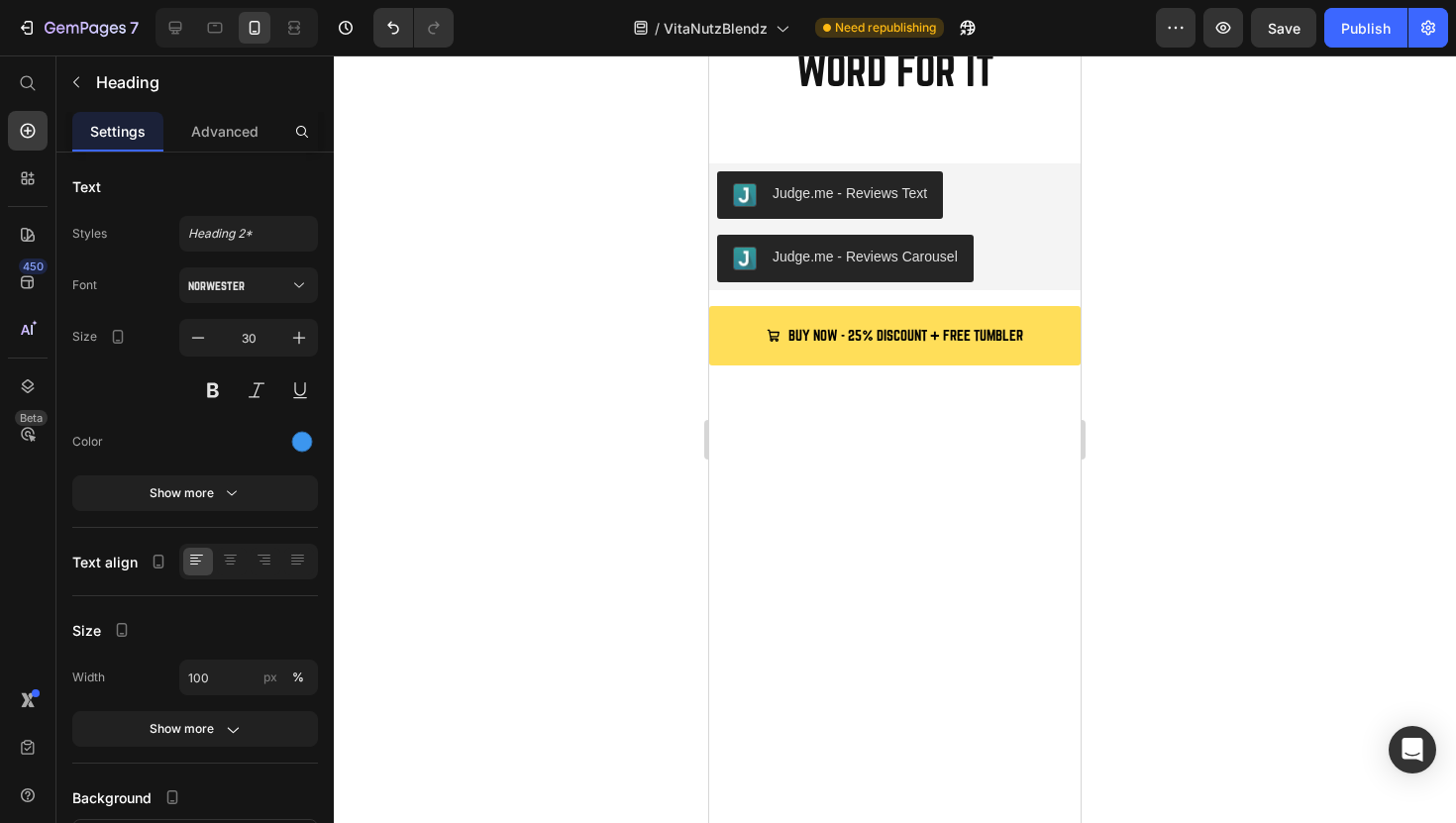 click on "100% VEGAN" at bounding box center (895, -477) 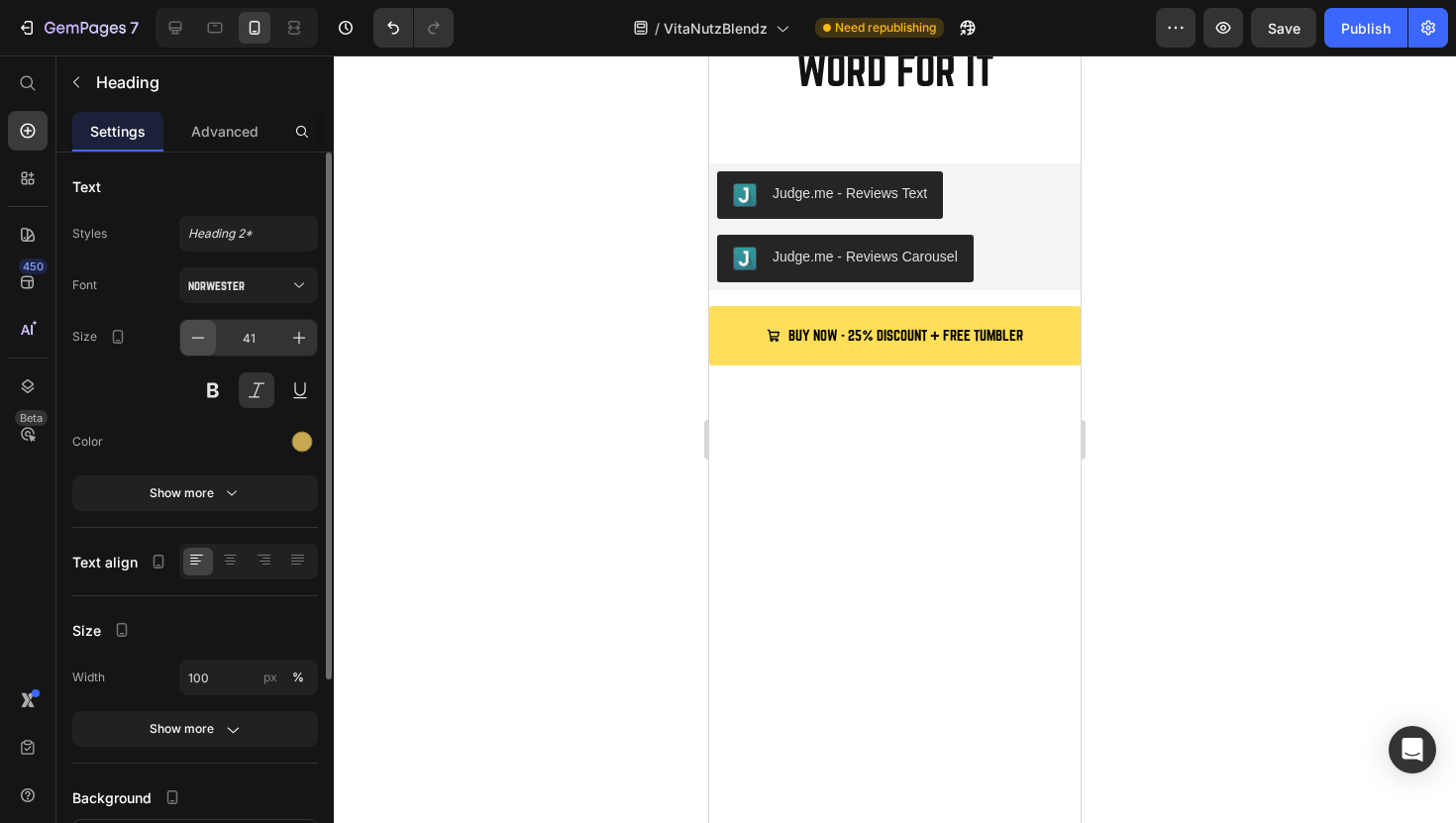 click 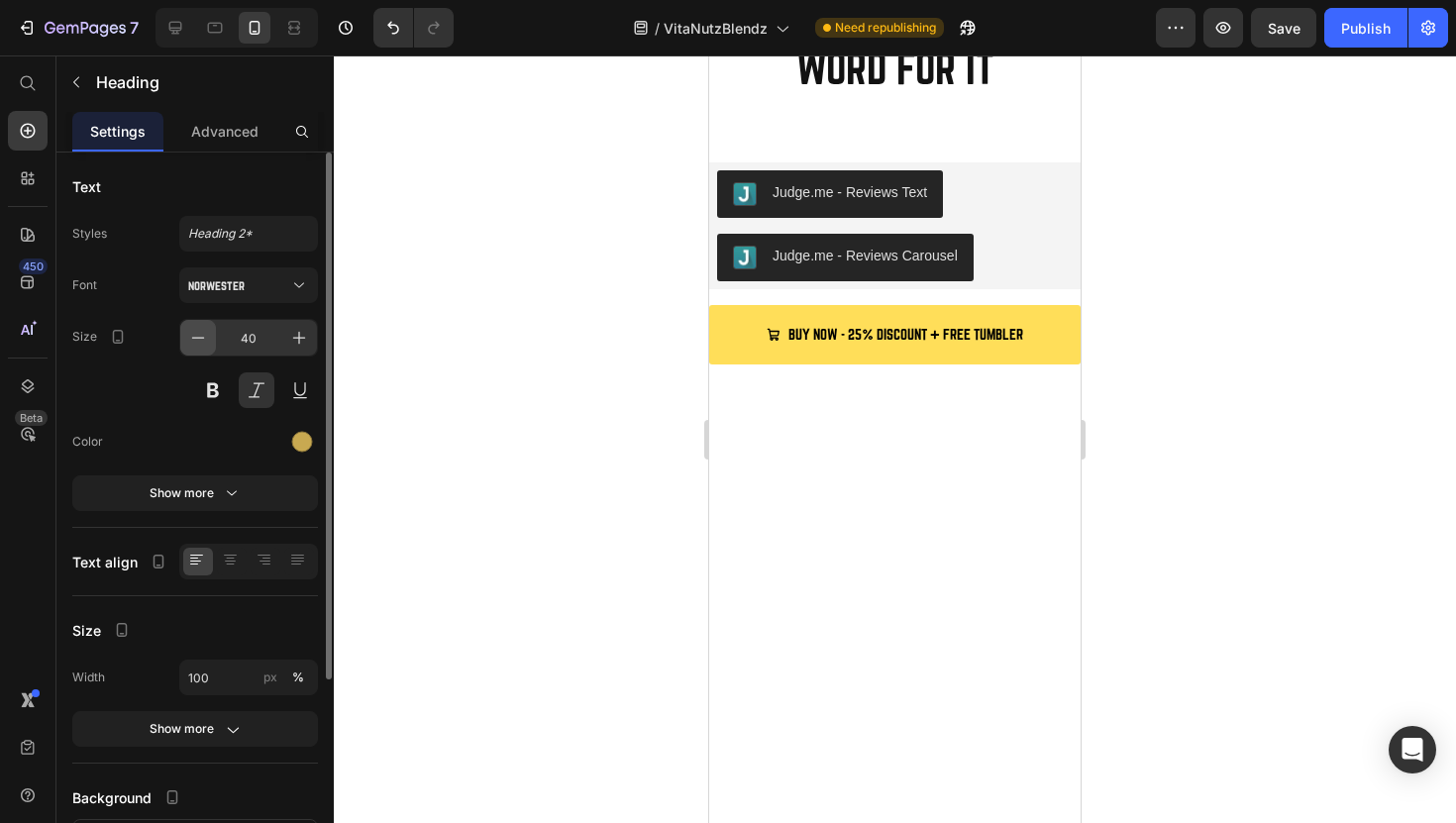 click 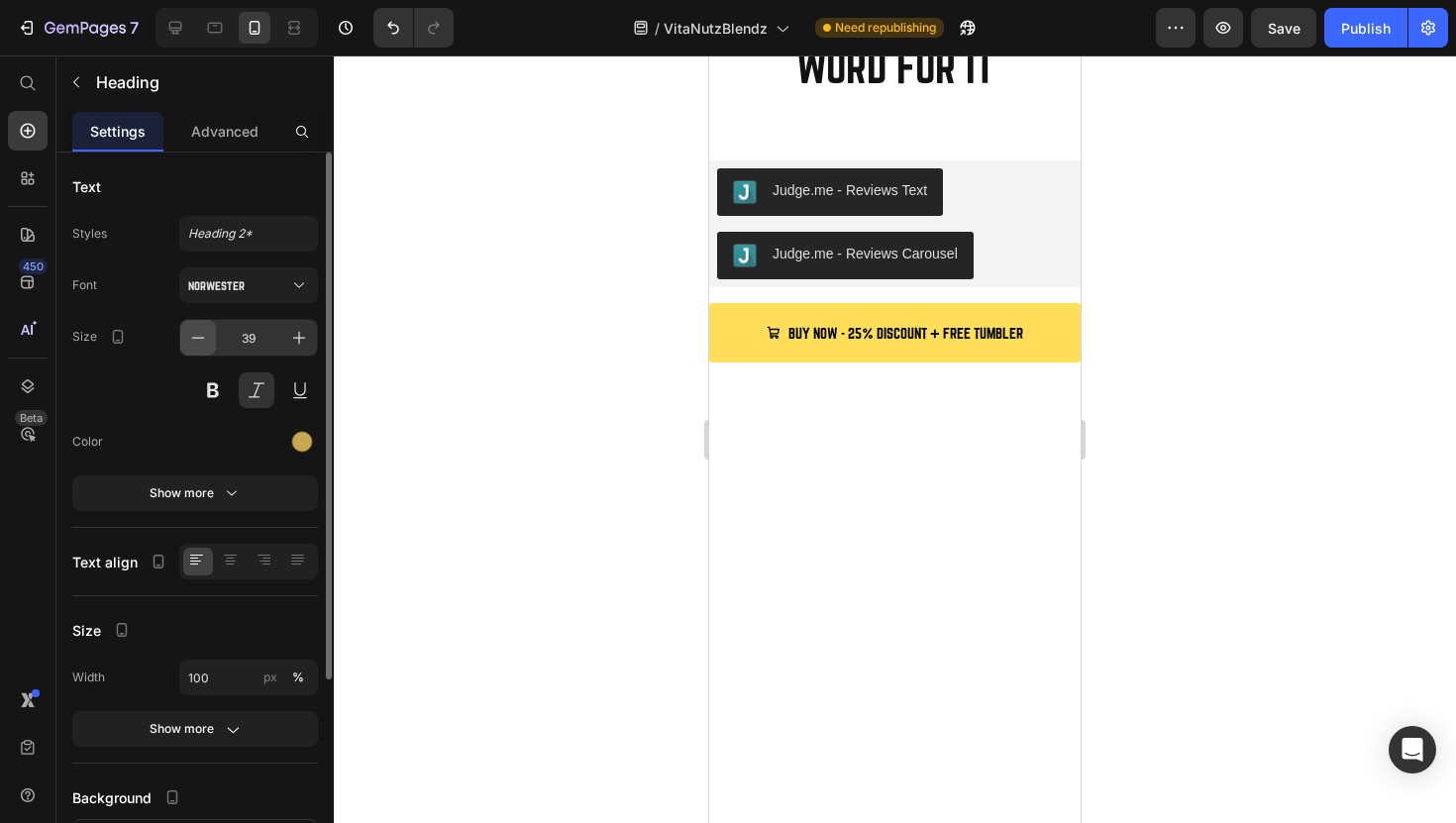 click 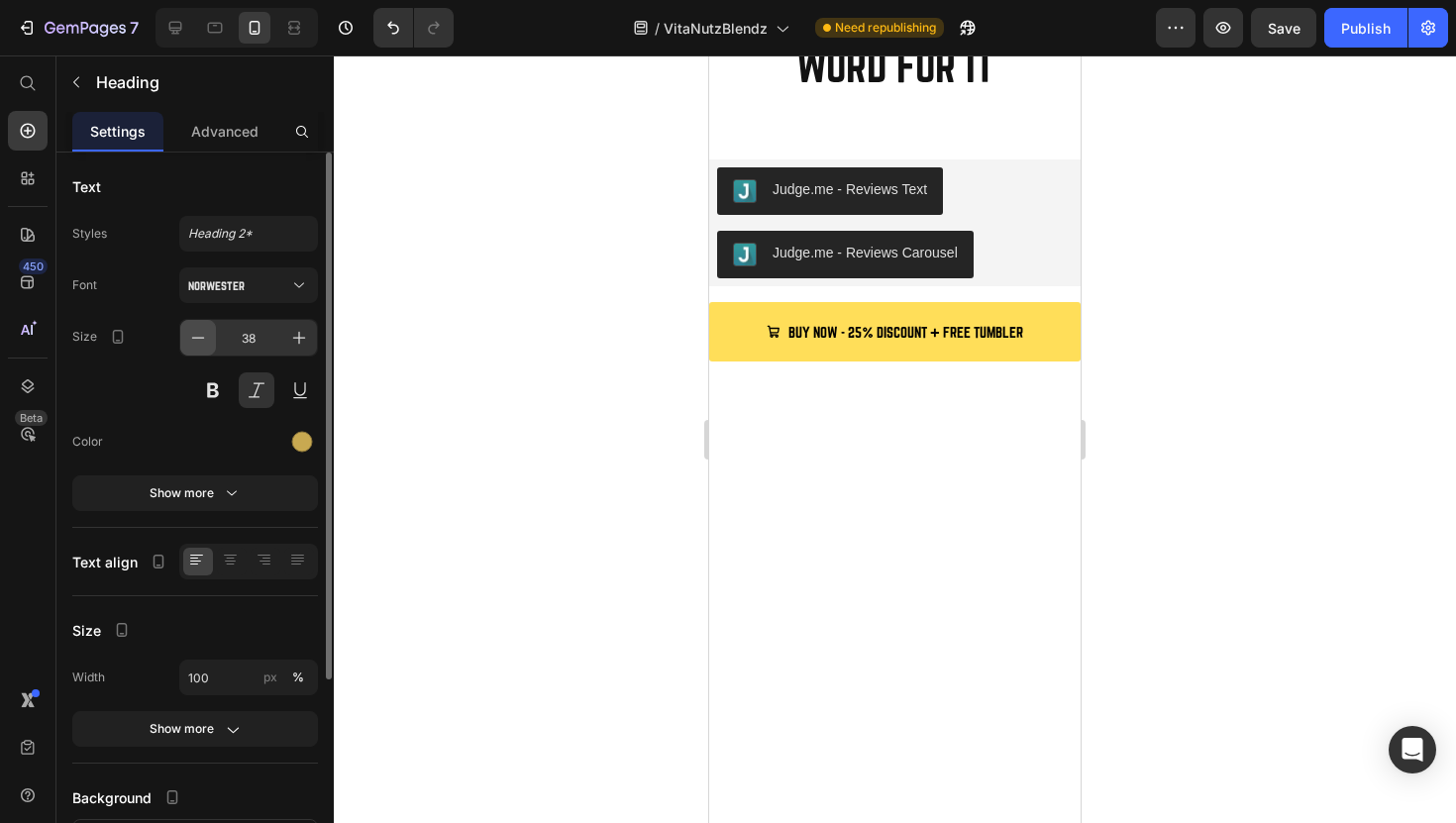 click 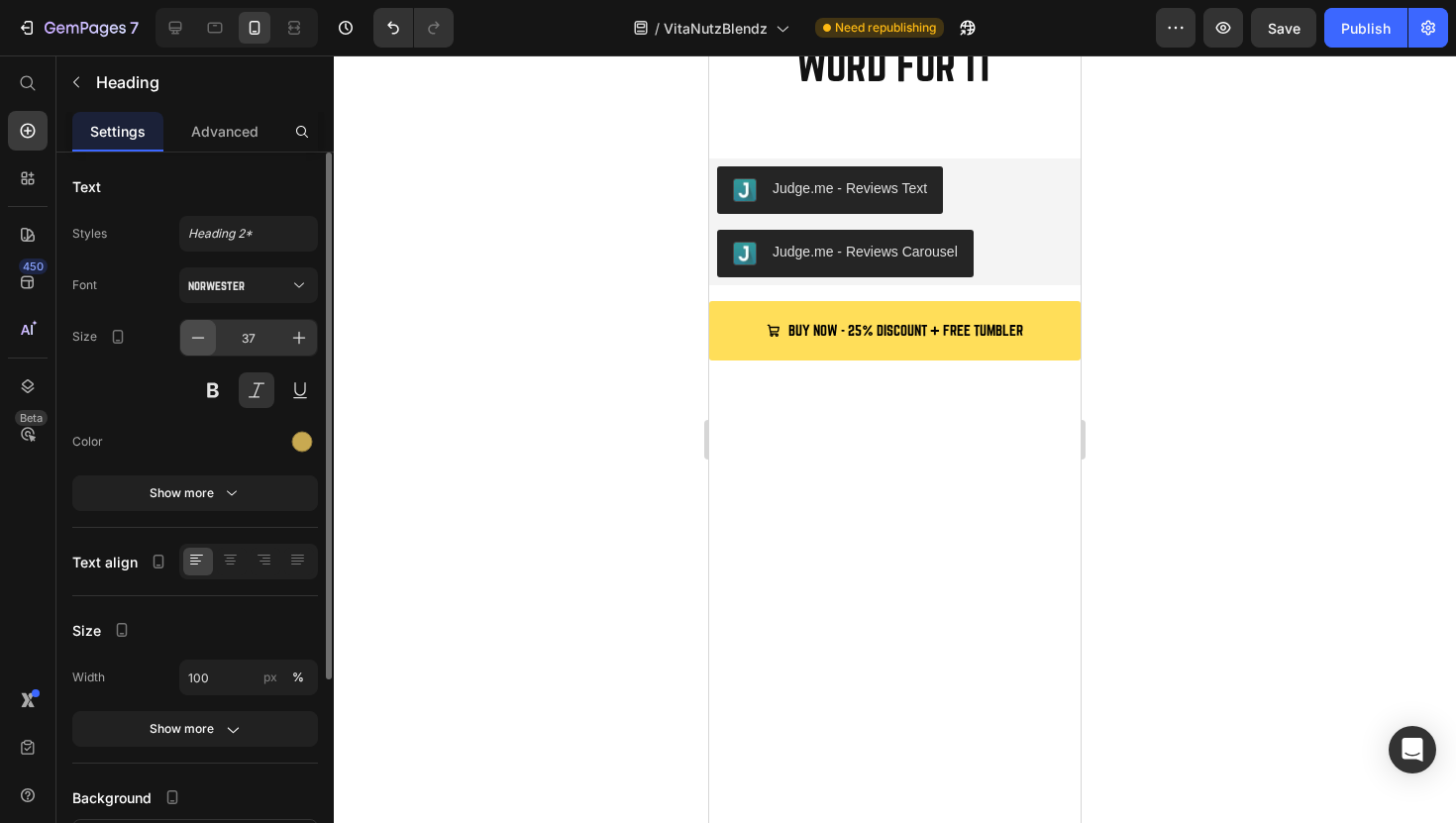 click 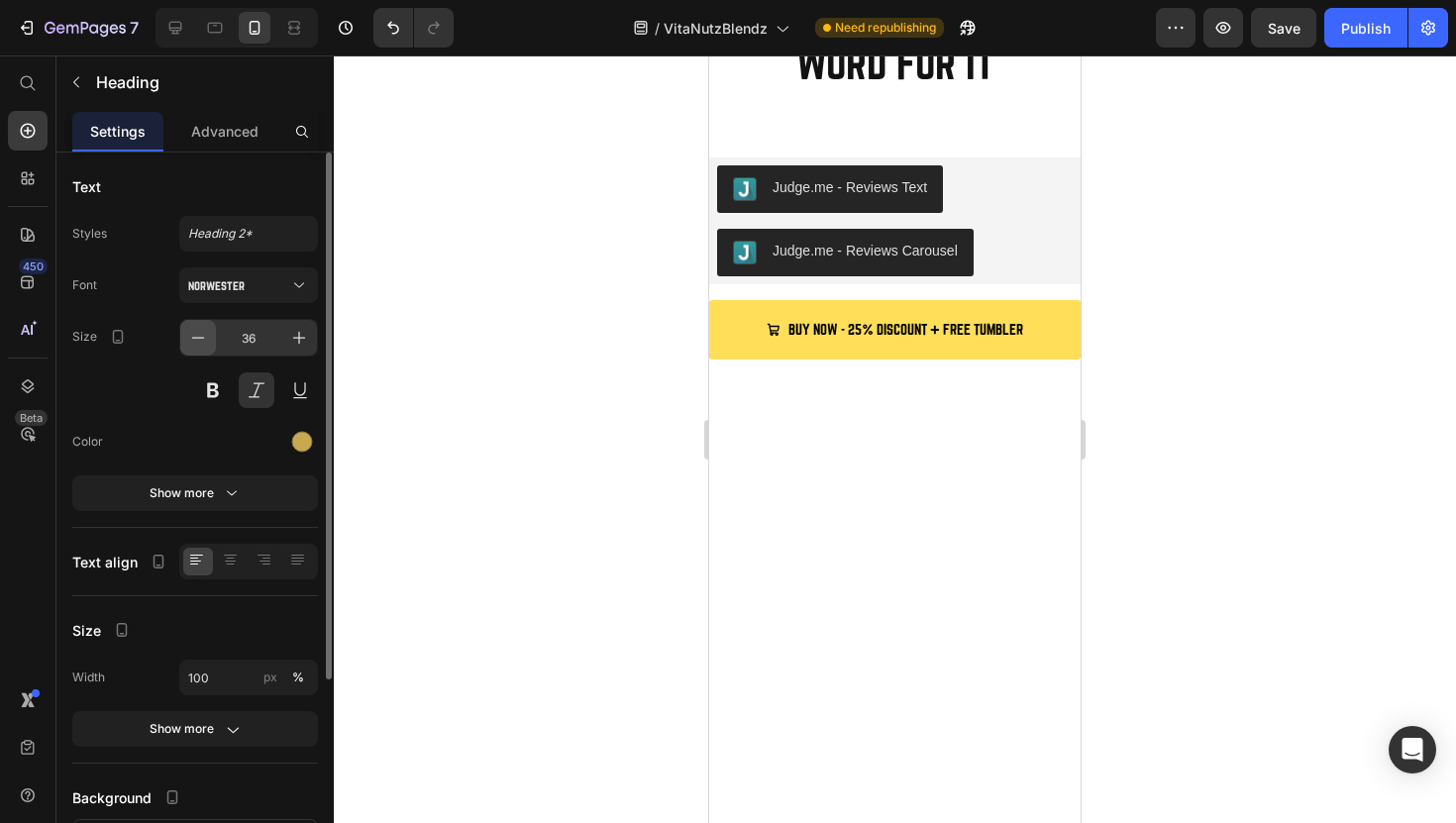click 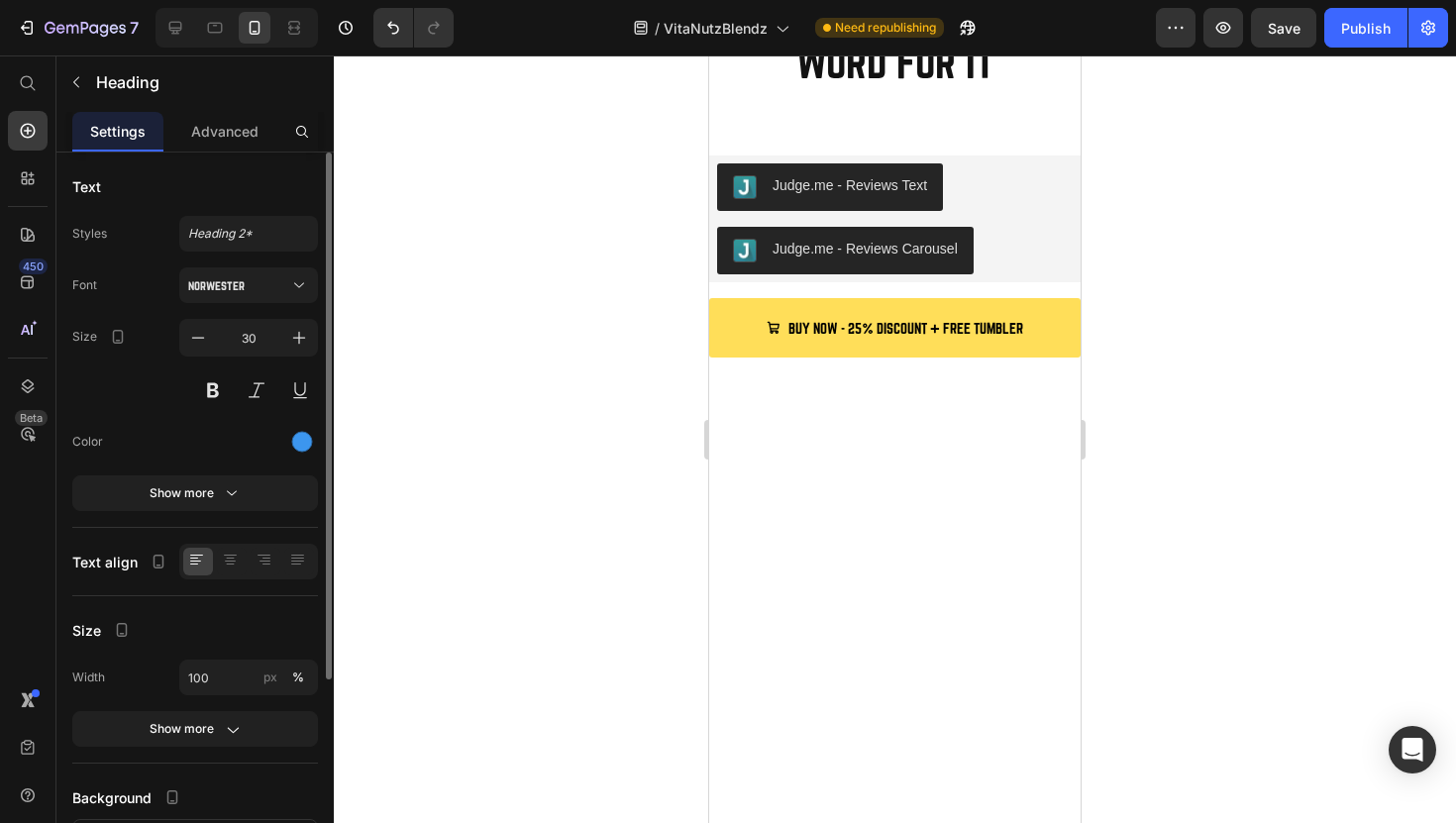 click on "Dairy, soy, gluten, artificial additives, gums, lecithin." at bounding box center (895, -590) 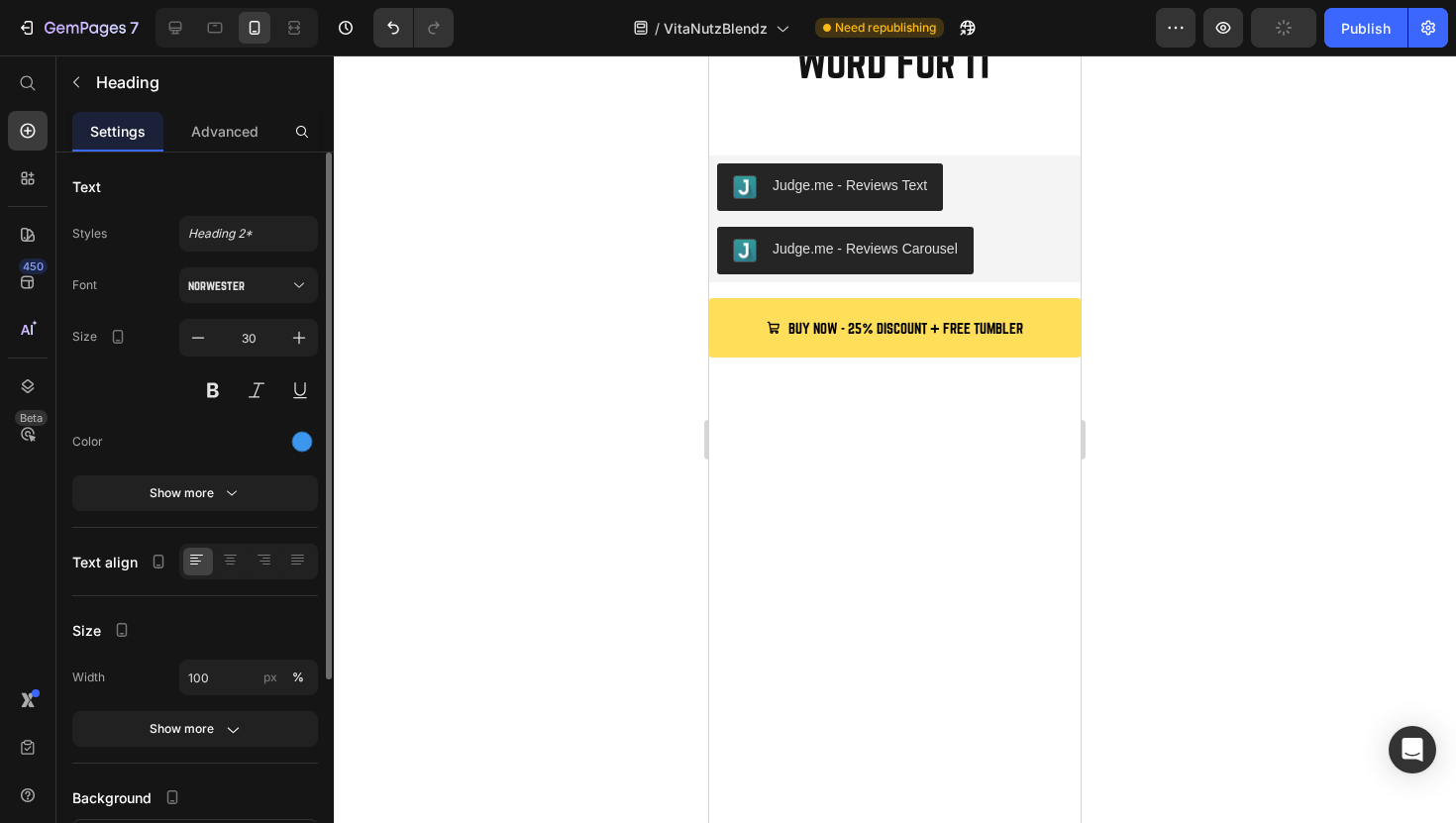 click on "100% NON-GMO" at bounding box center (895, -428) 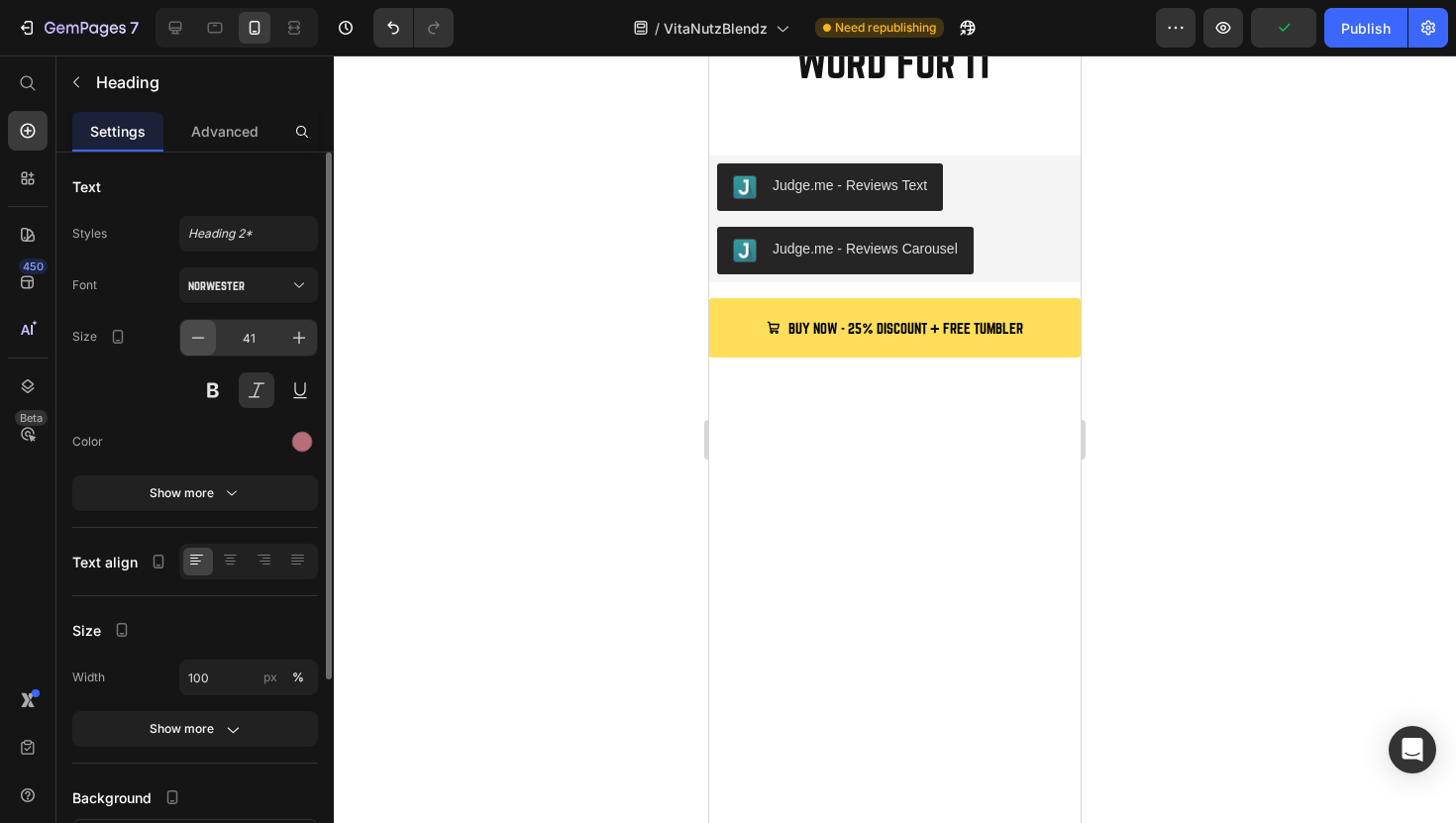 click at bounding box center (198, 338) 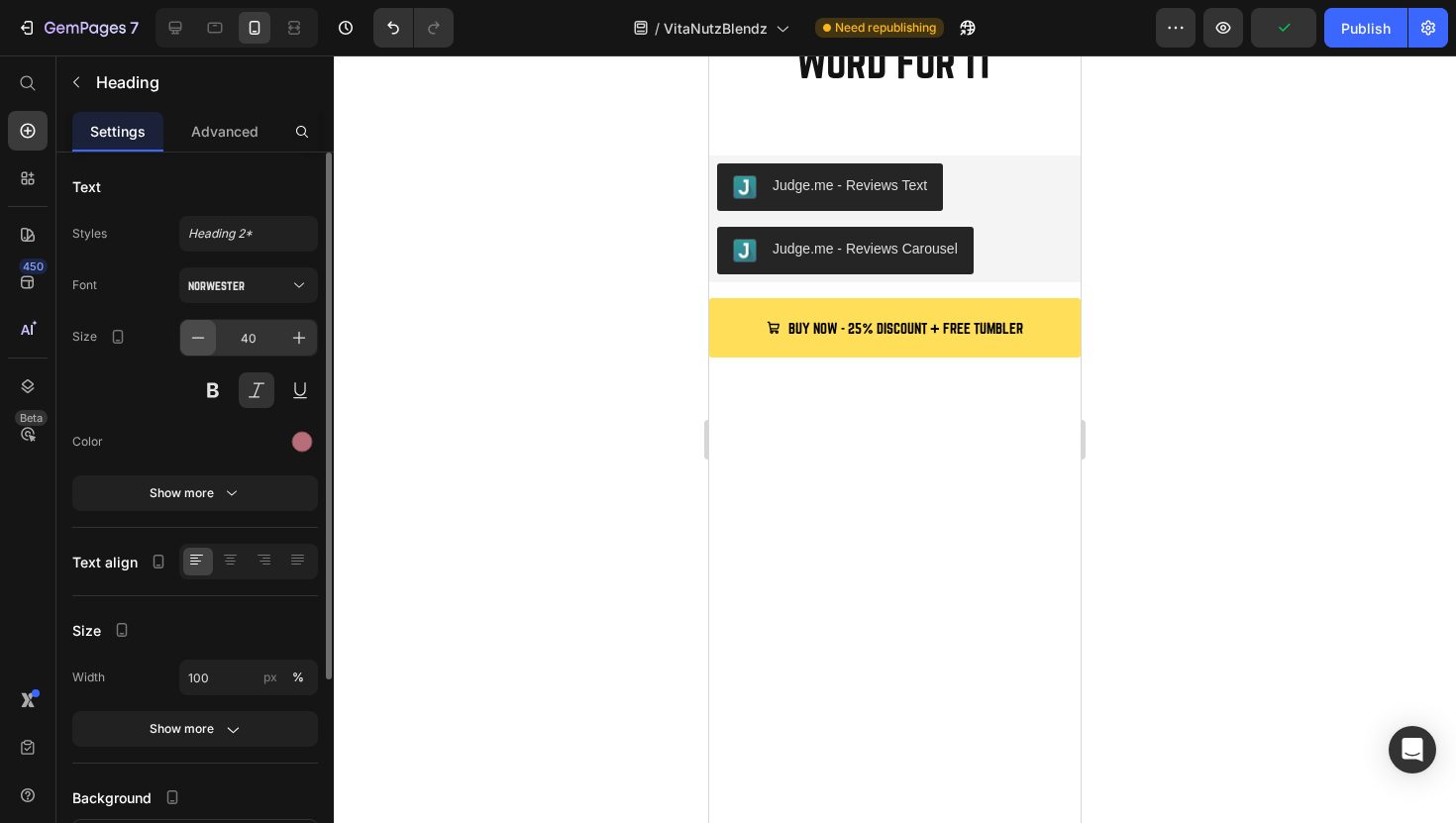 click at bounding box center (198, 338) 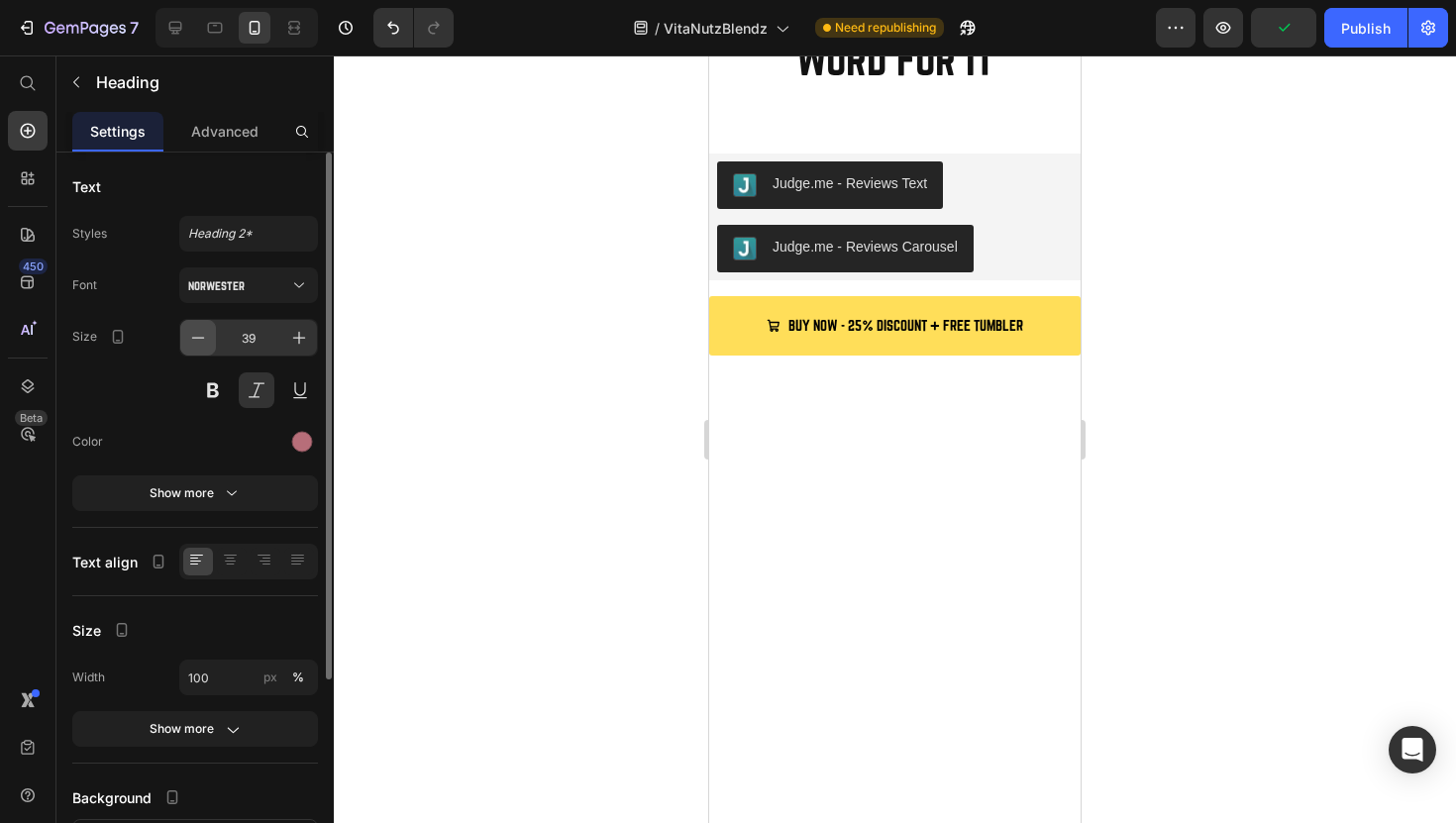 click at bounding box center (198, 338) 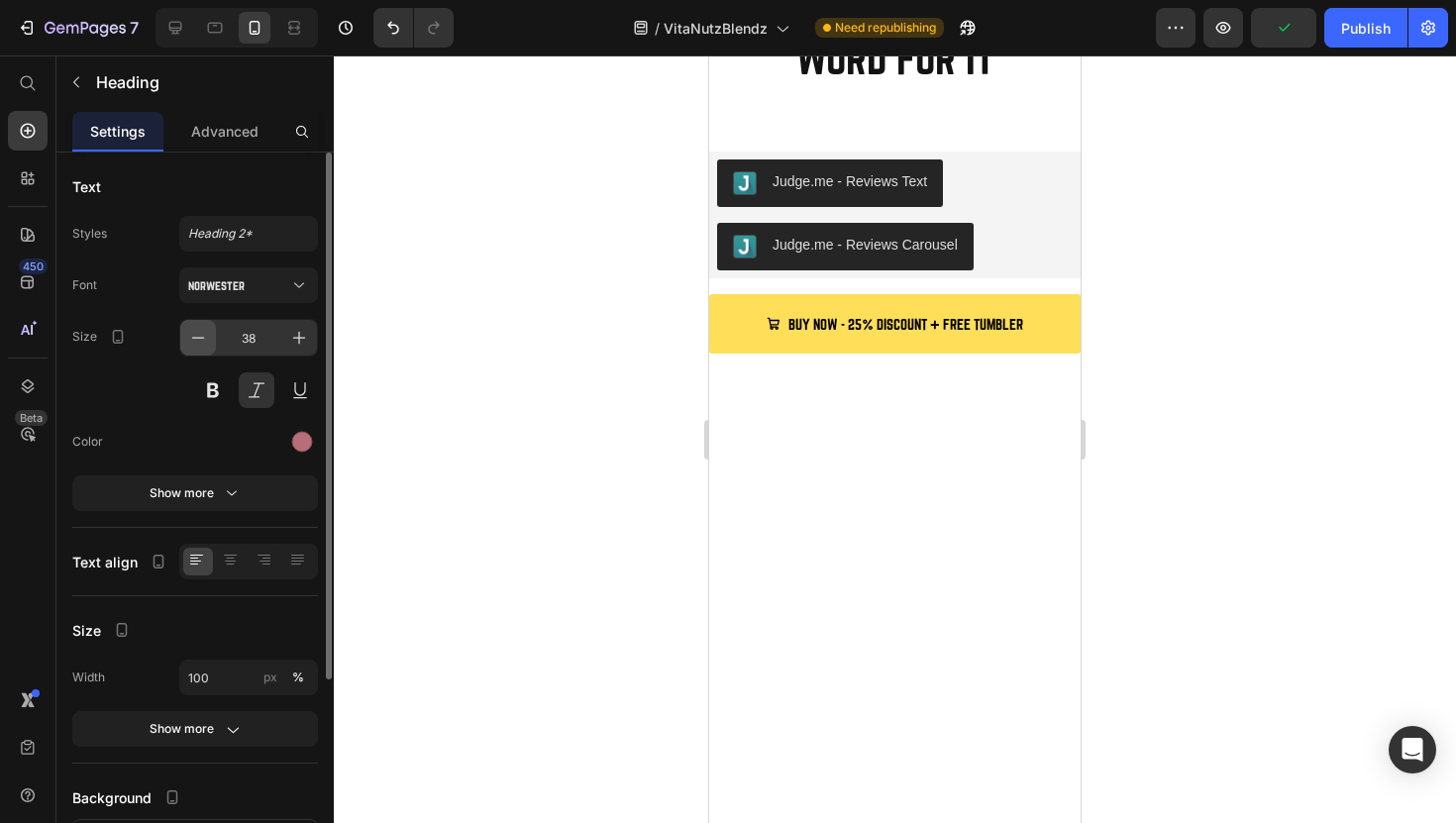 click at bounding box center (198, 338) 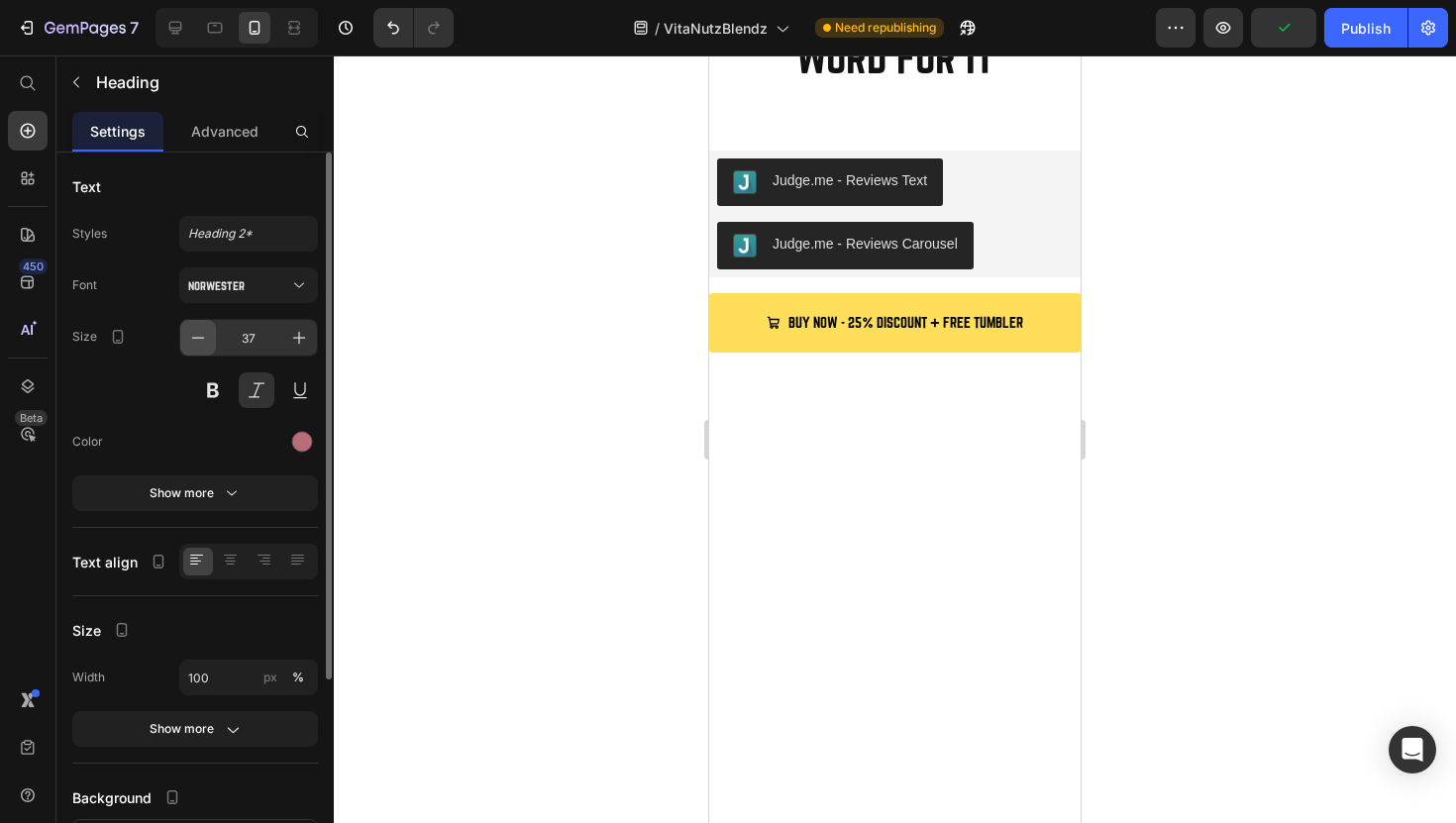 click at bounding box center [198, 338] 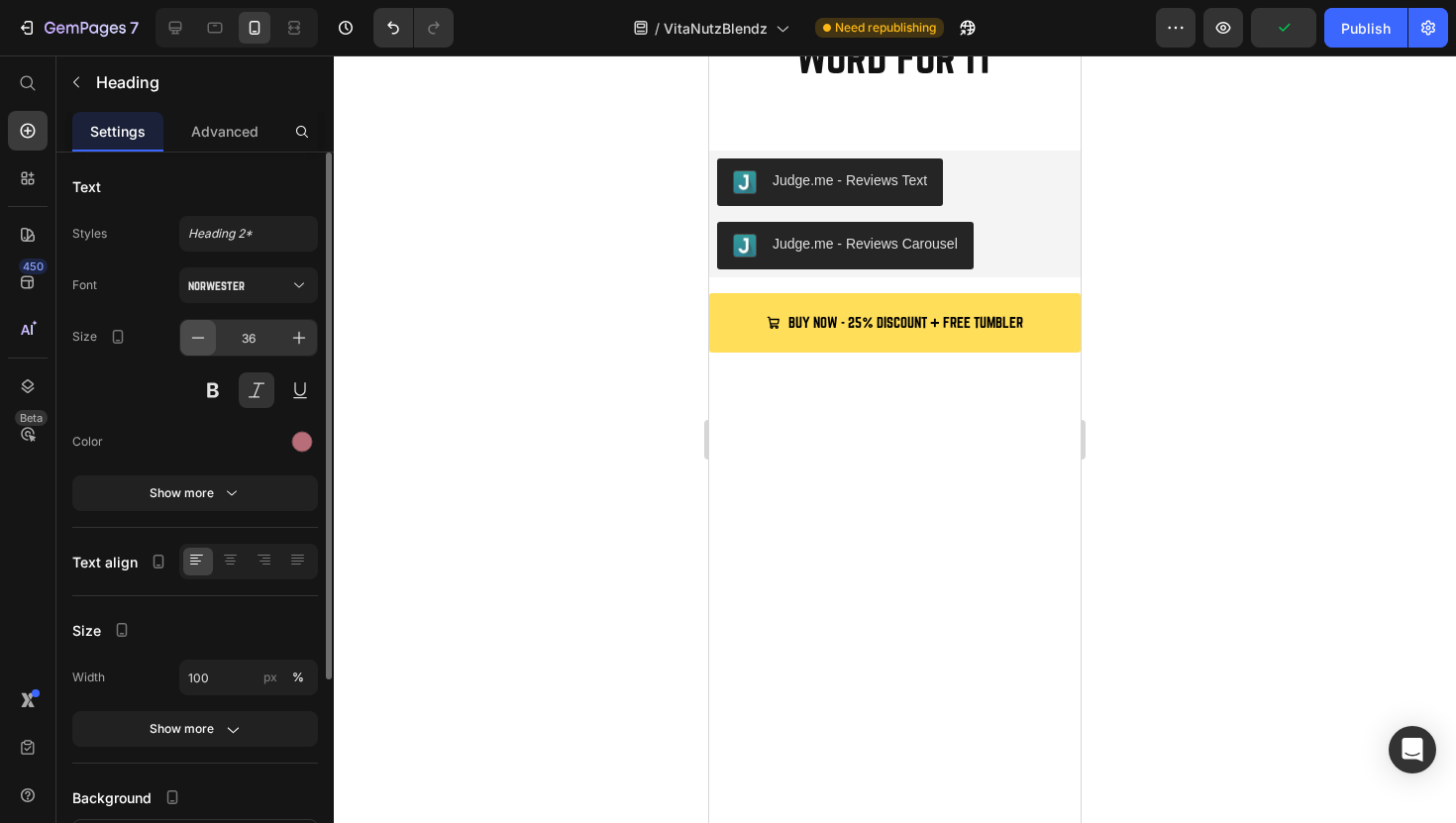 click at bounding box center [198, 338] 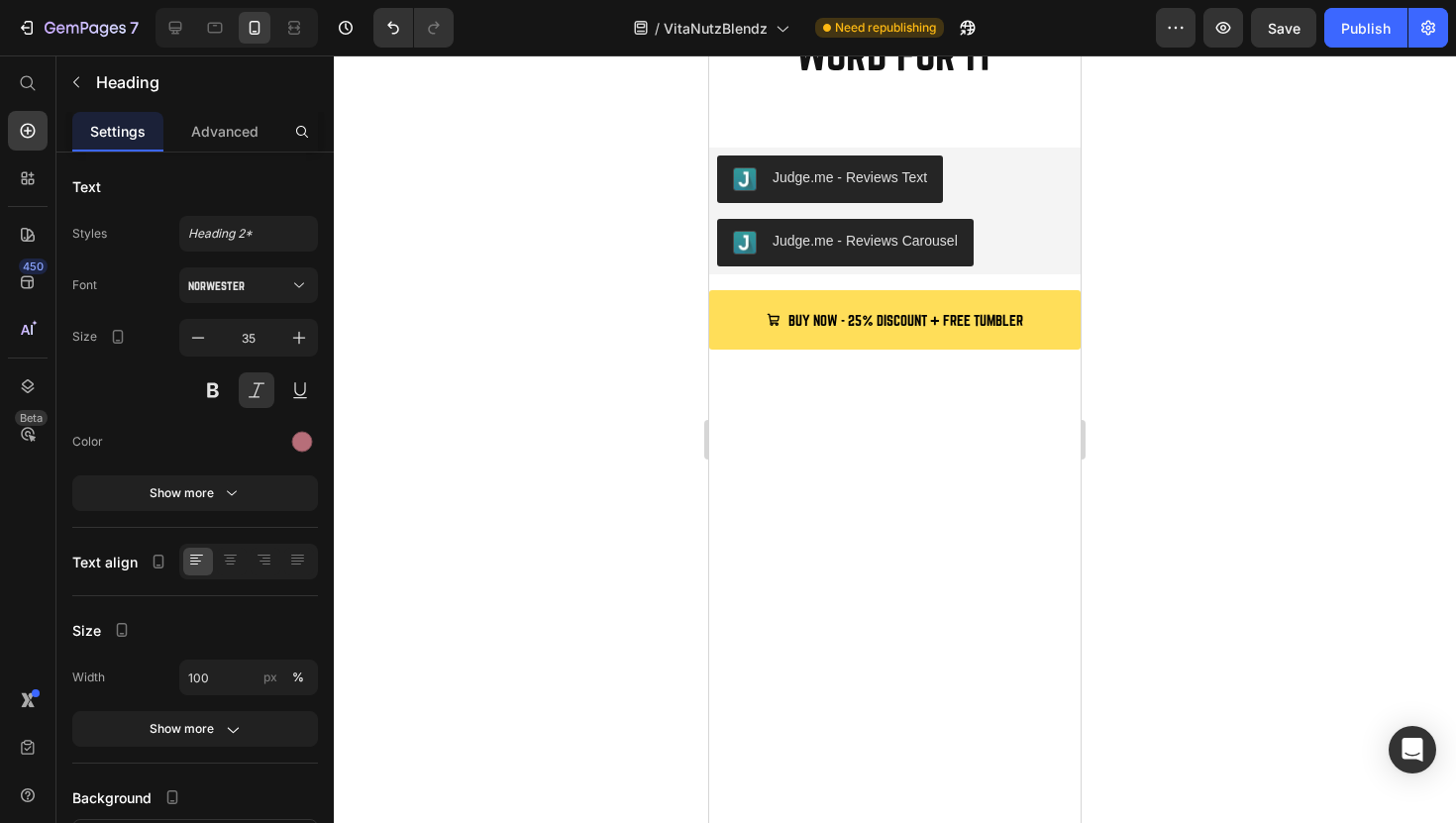 click on "100% VITANUTZ" at bounding box center (895, -379) 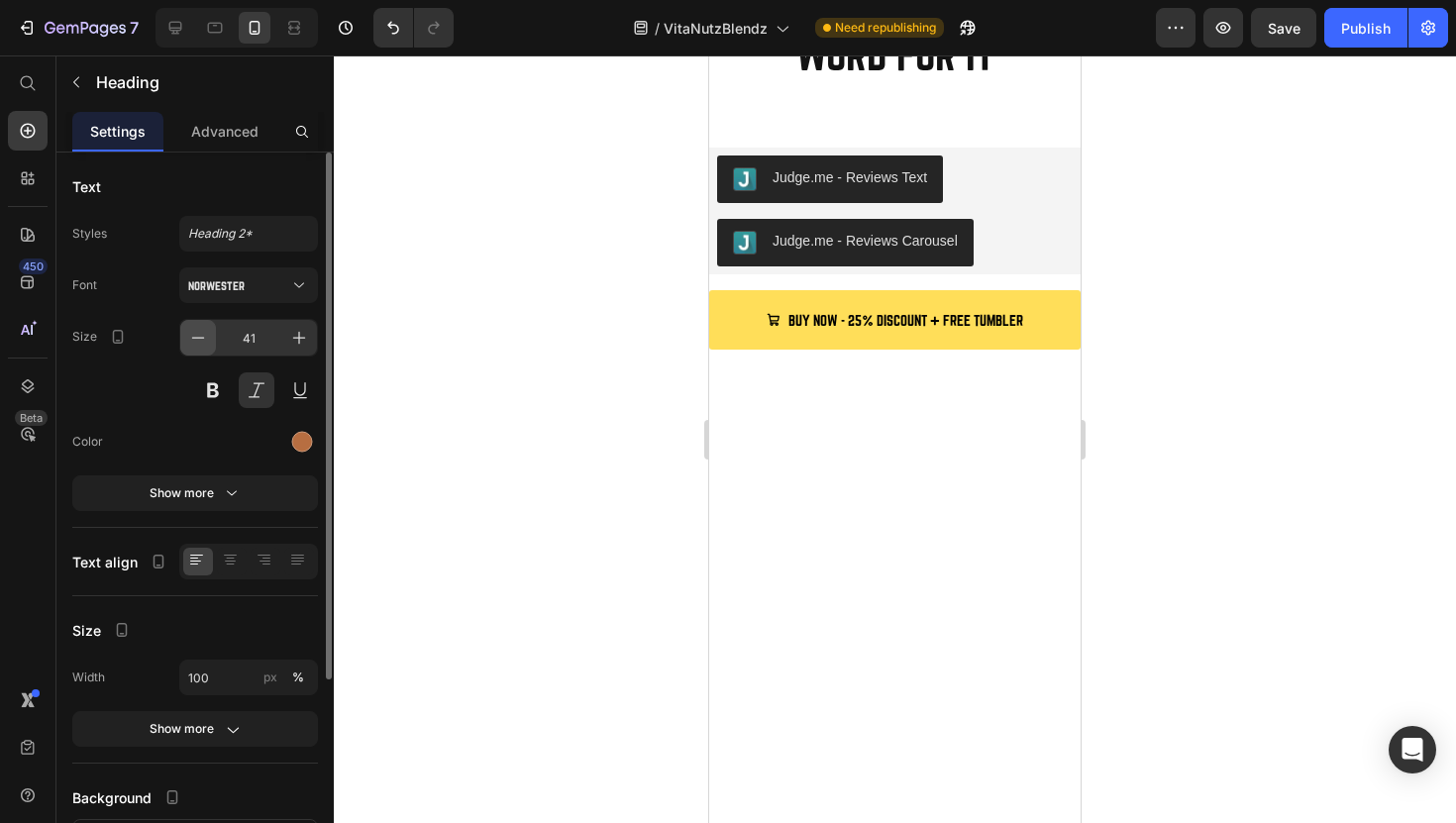 click 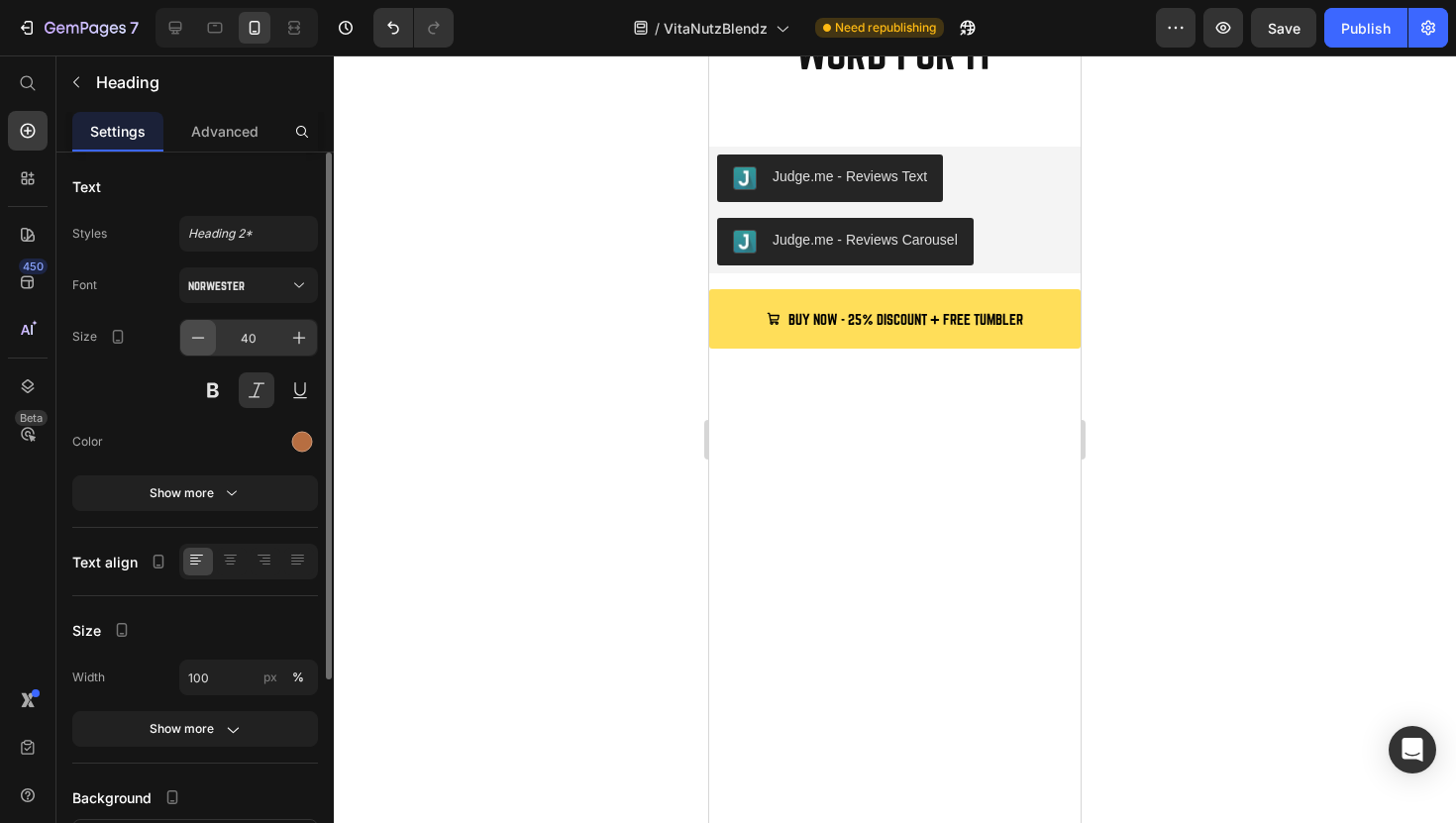 click 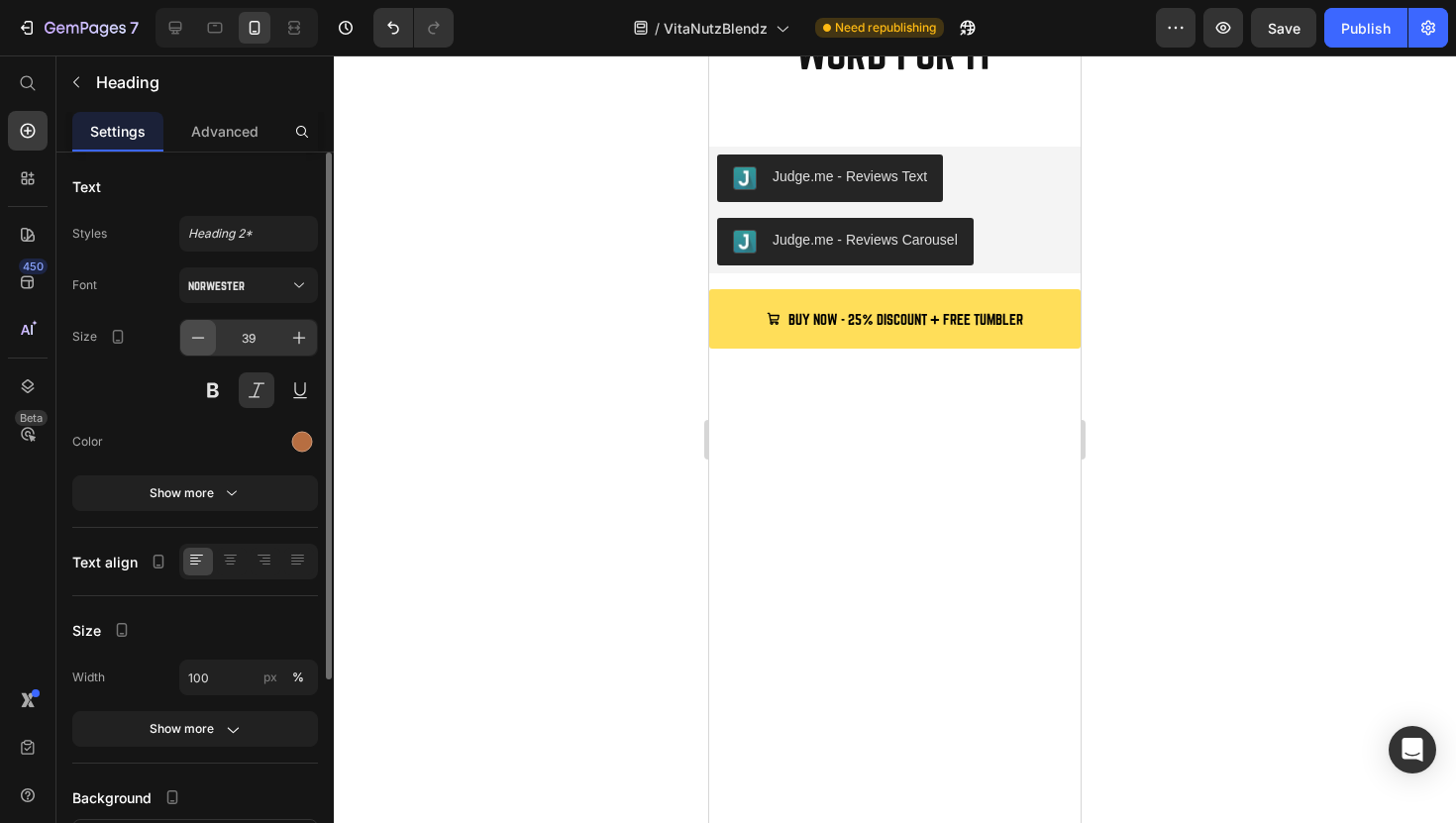 click 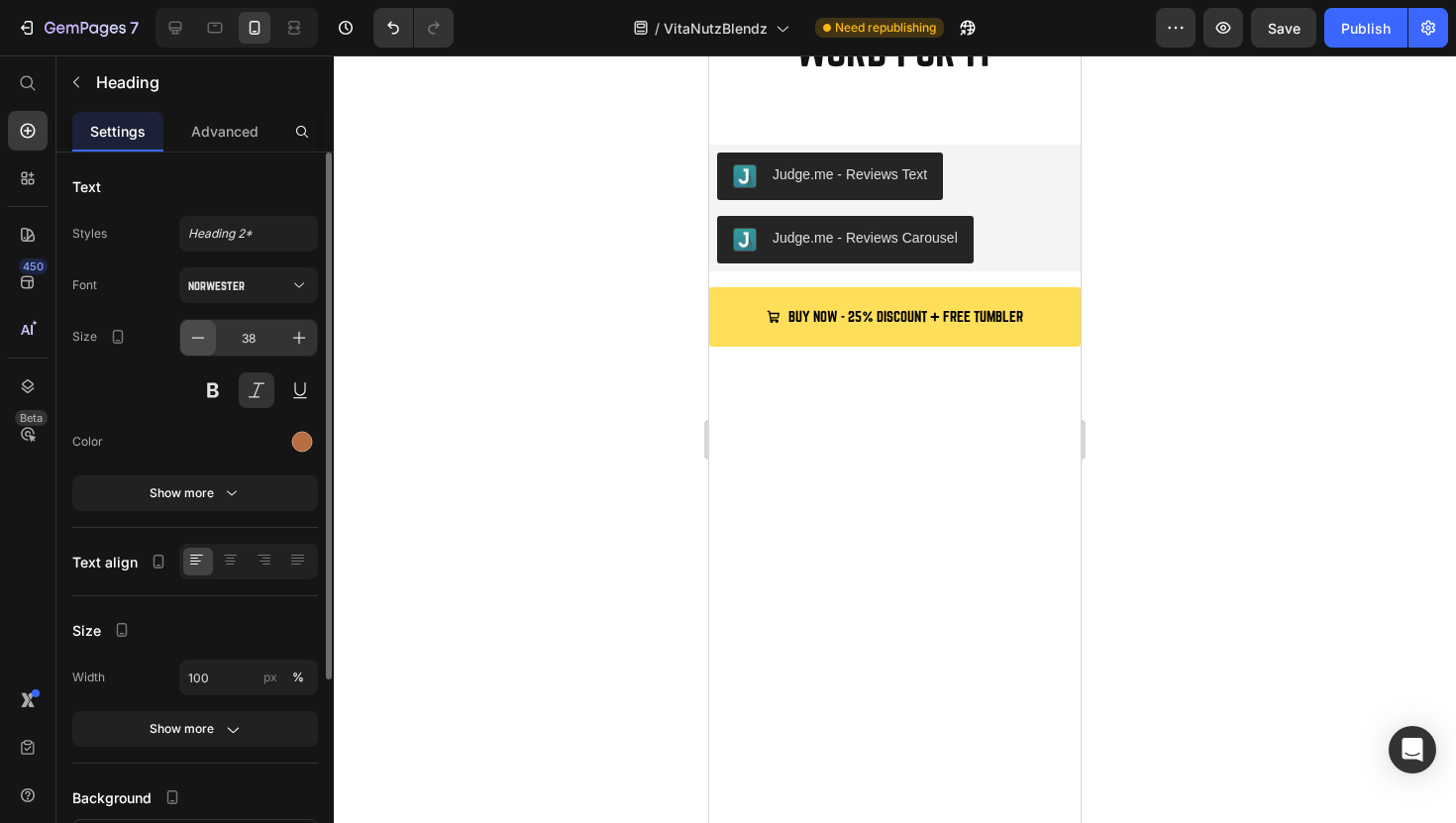 click 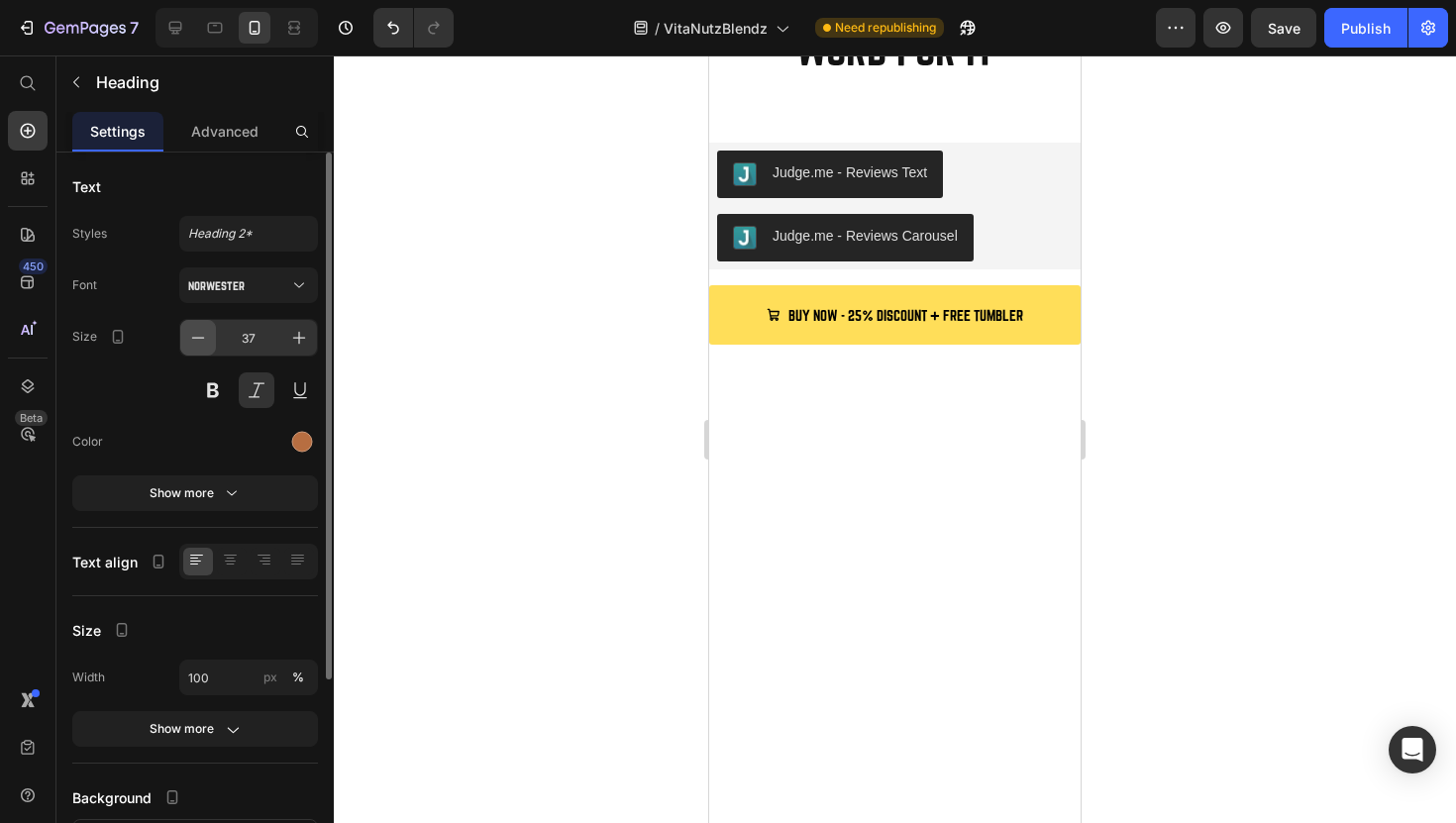 click 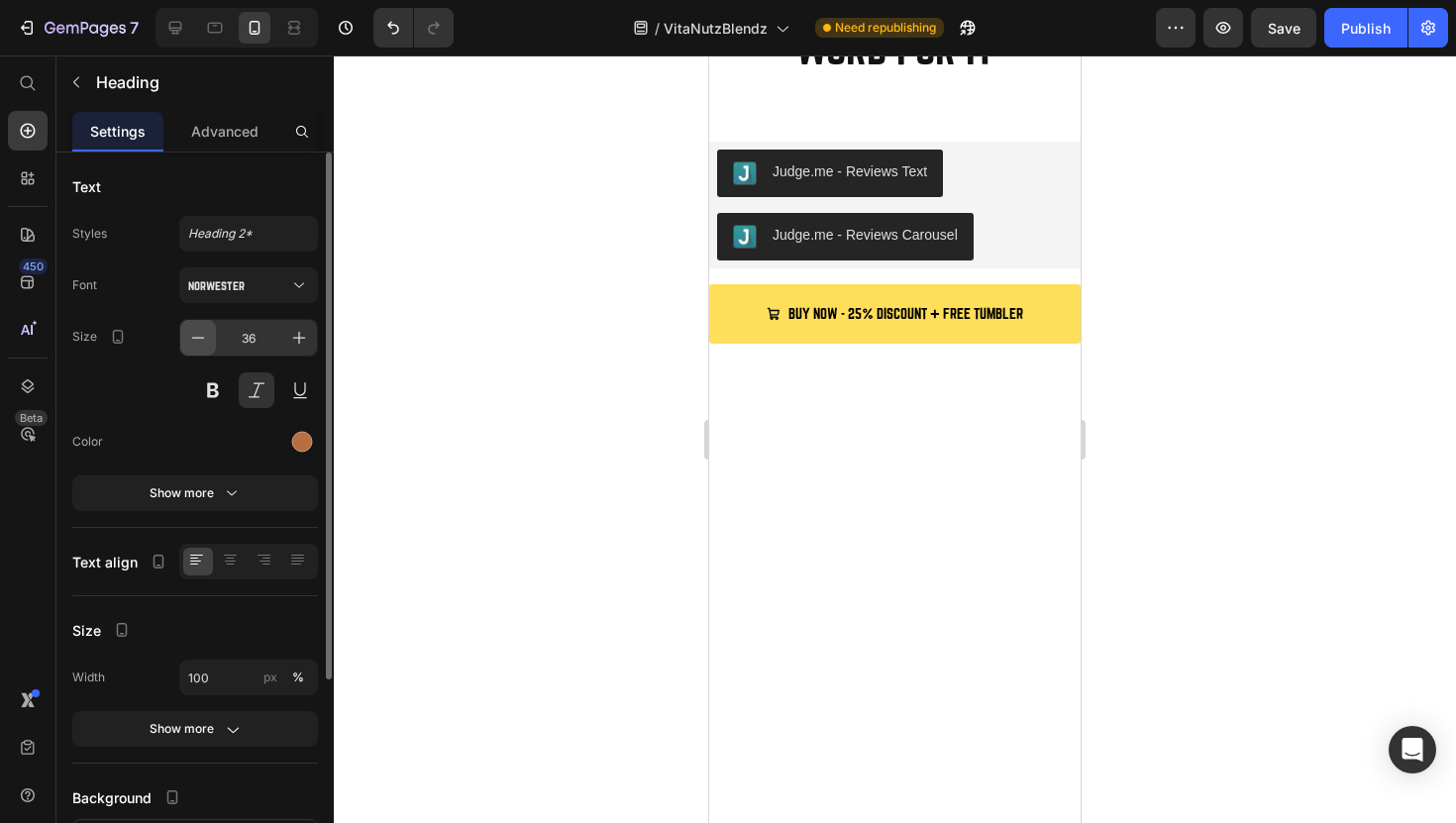 click 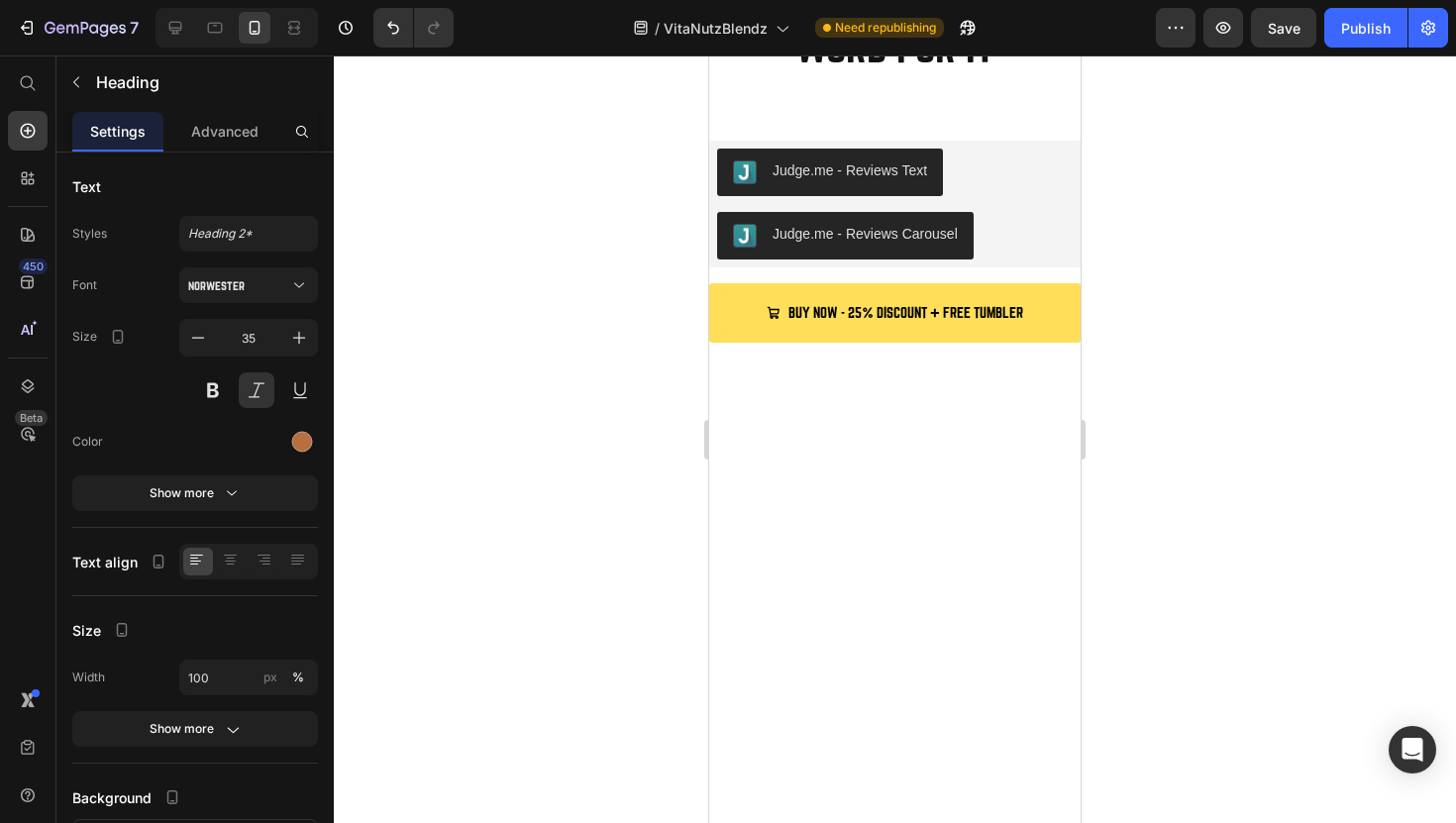 click 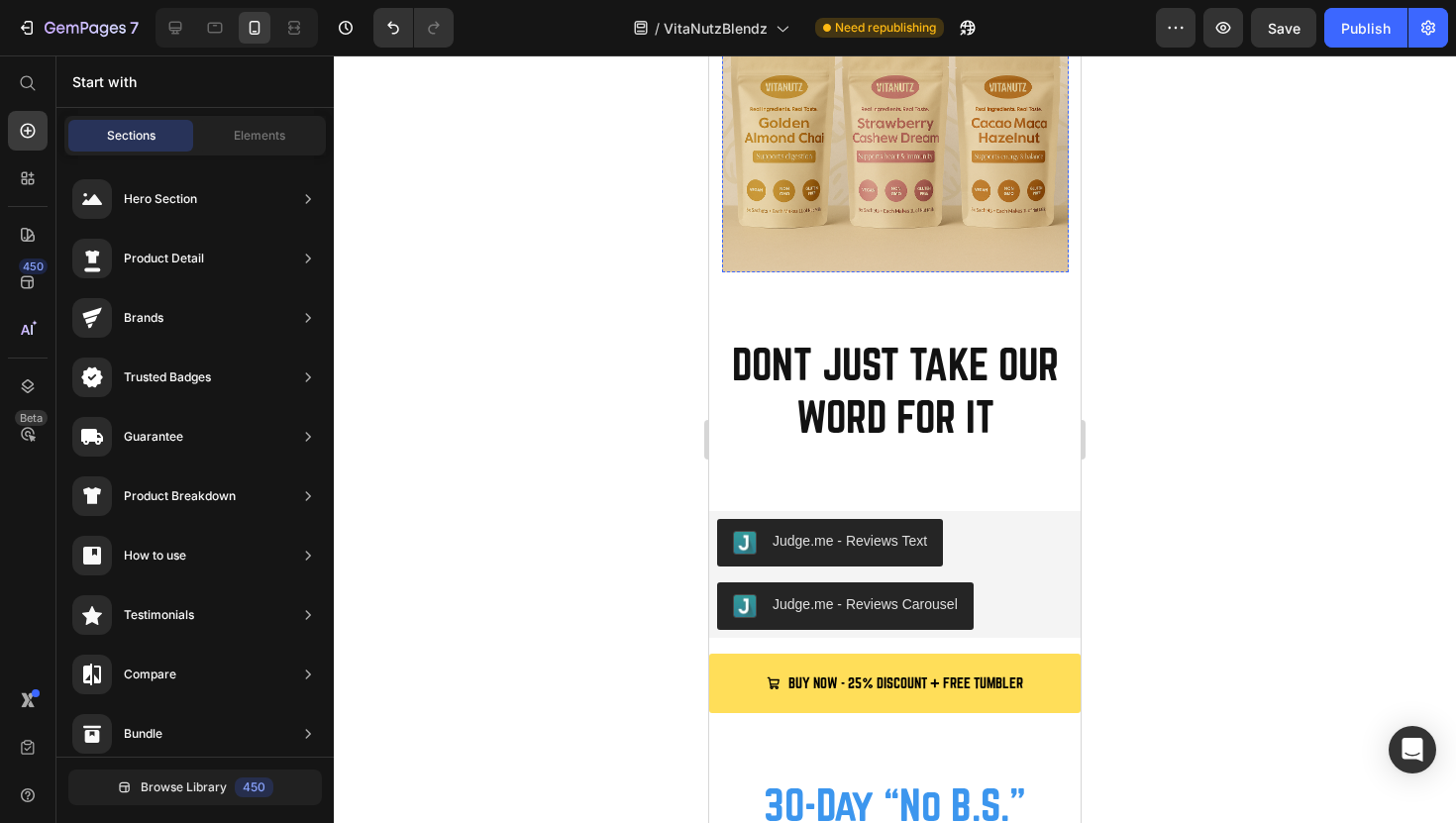 scroll, scrollTop: 6526, scrollLeft: 0, axis: vertical 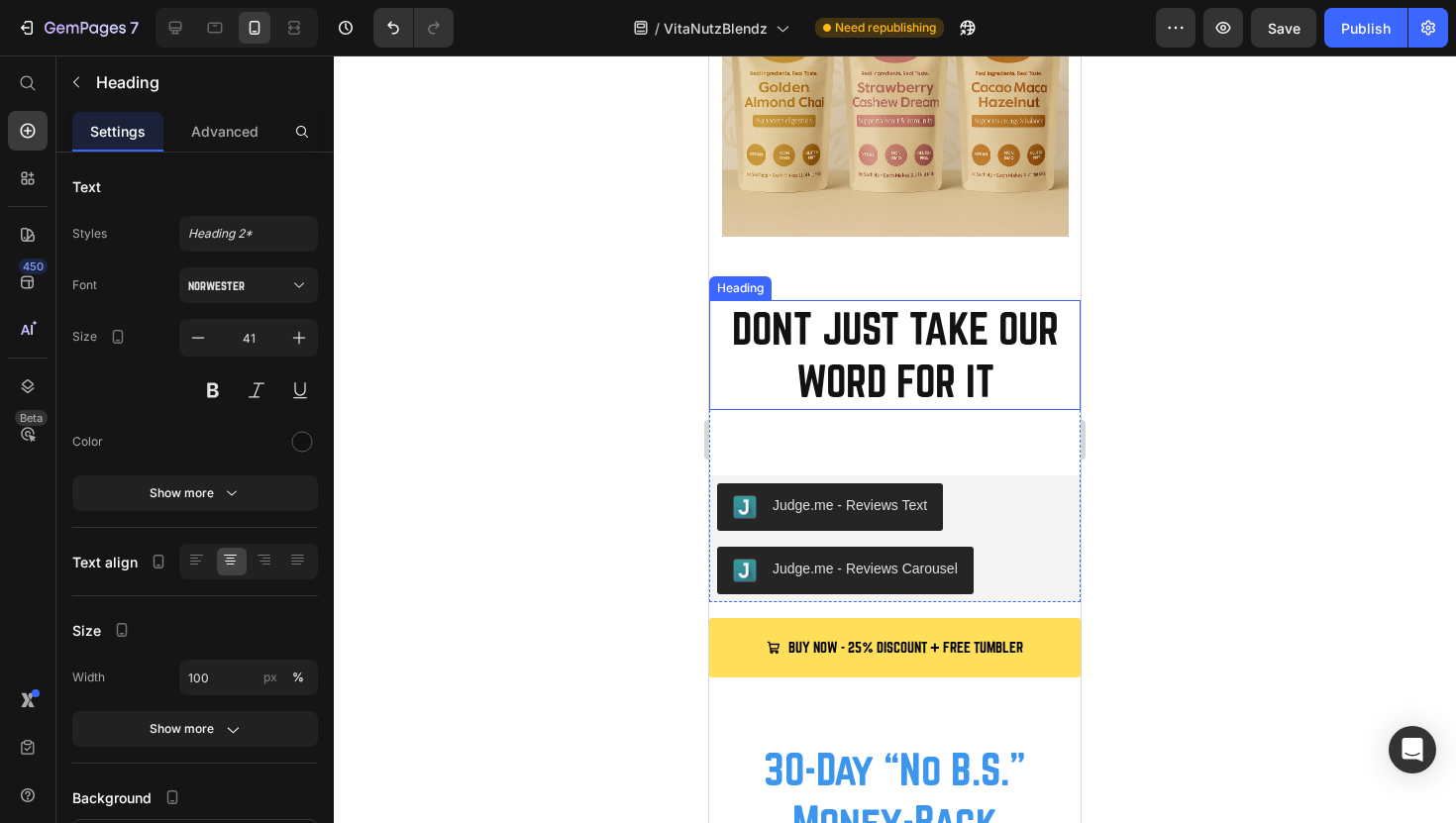 click on "DONT JUST TAKE OUR WORD FOR IT" at bounding box center (894, 355) 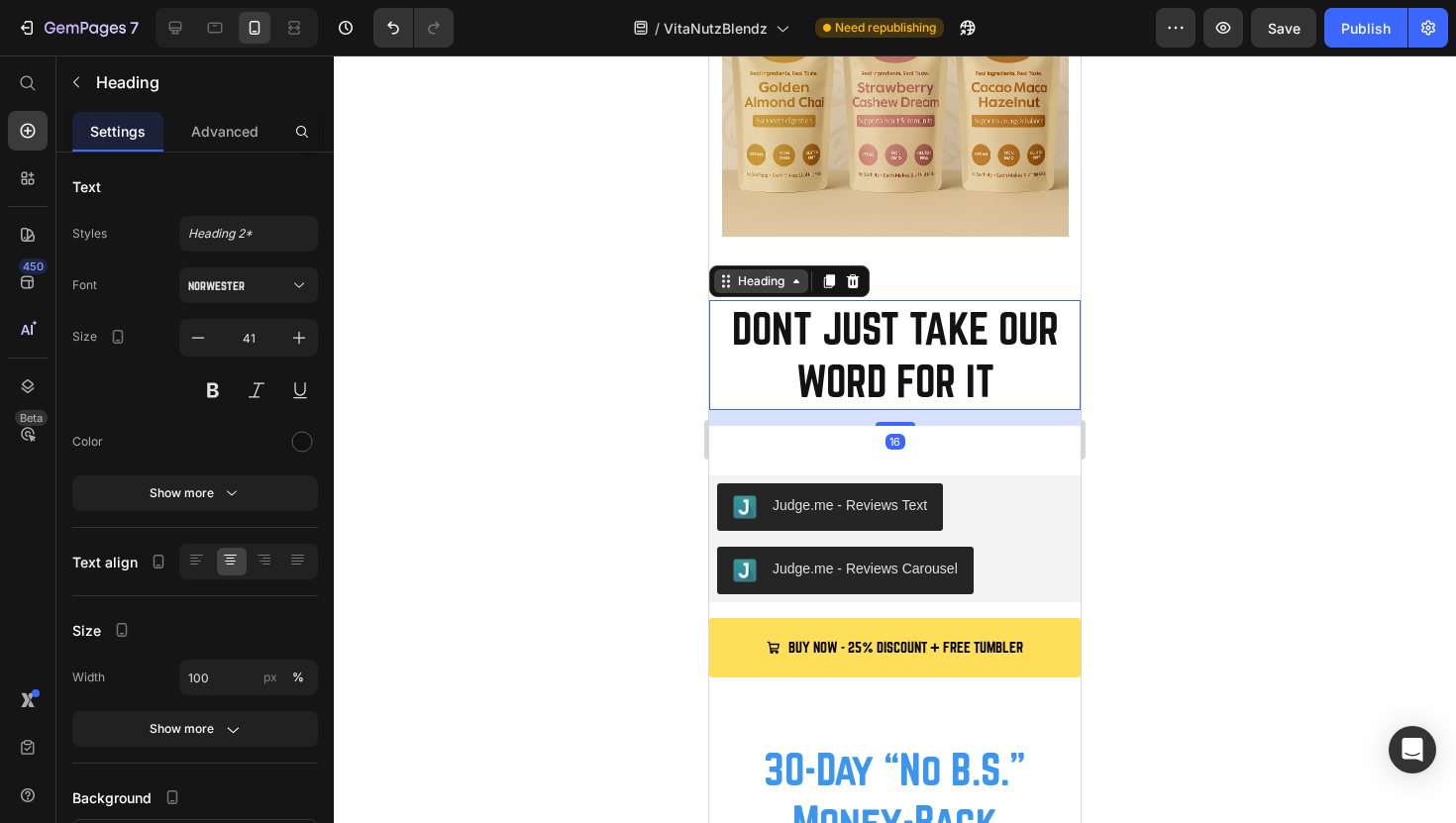 click on "Heading" at bounding box center (761, 281) 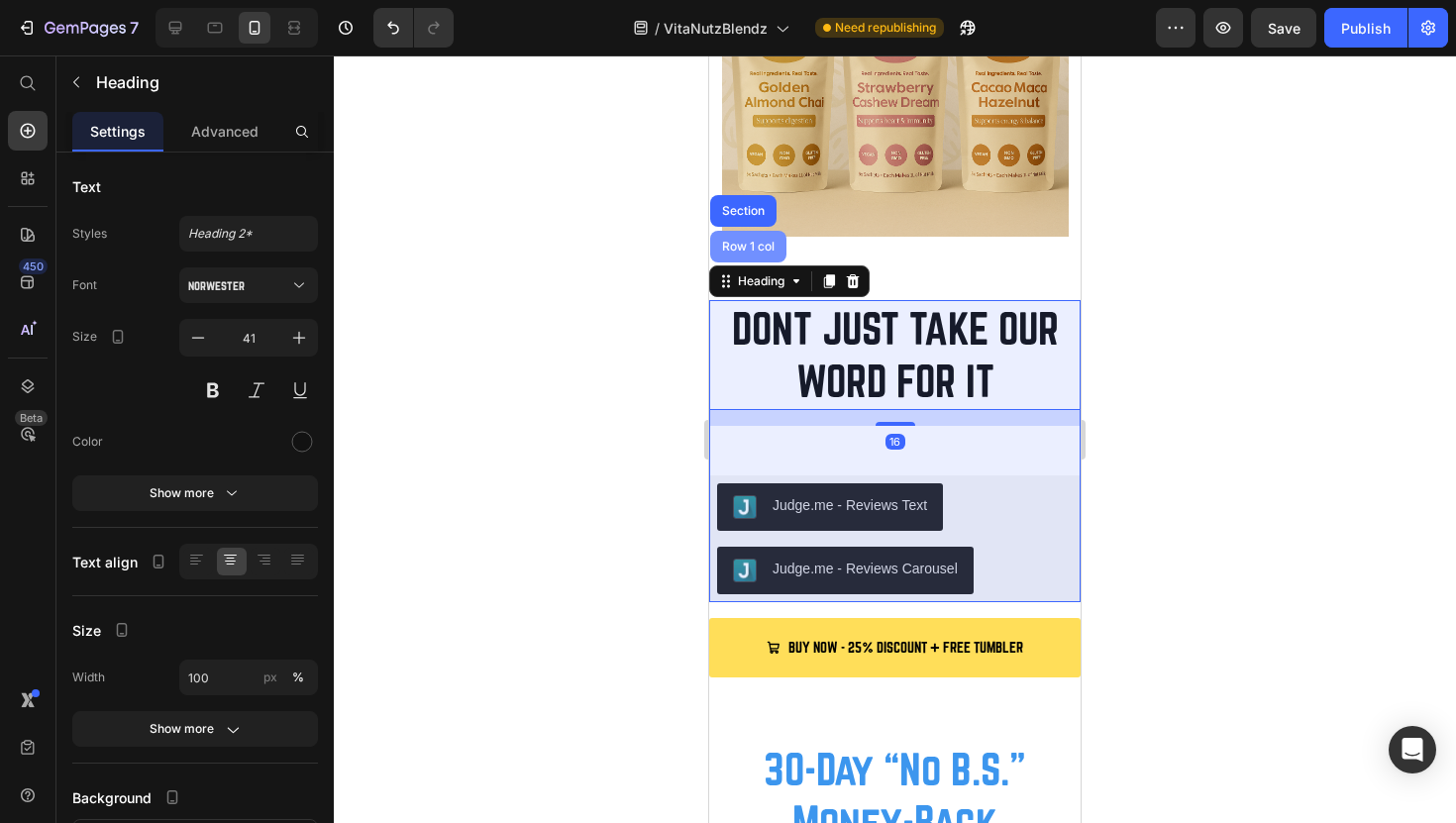 click on "Row 1 col" at bounding box center [748, 247] 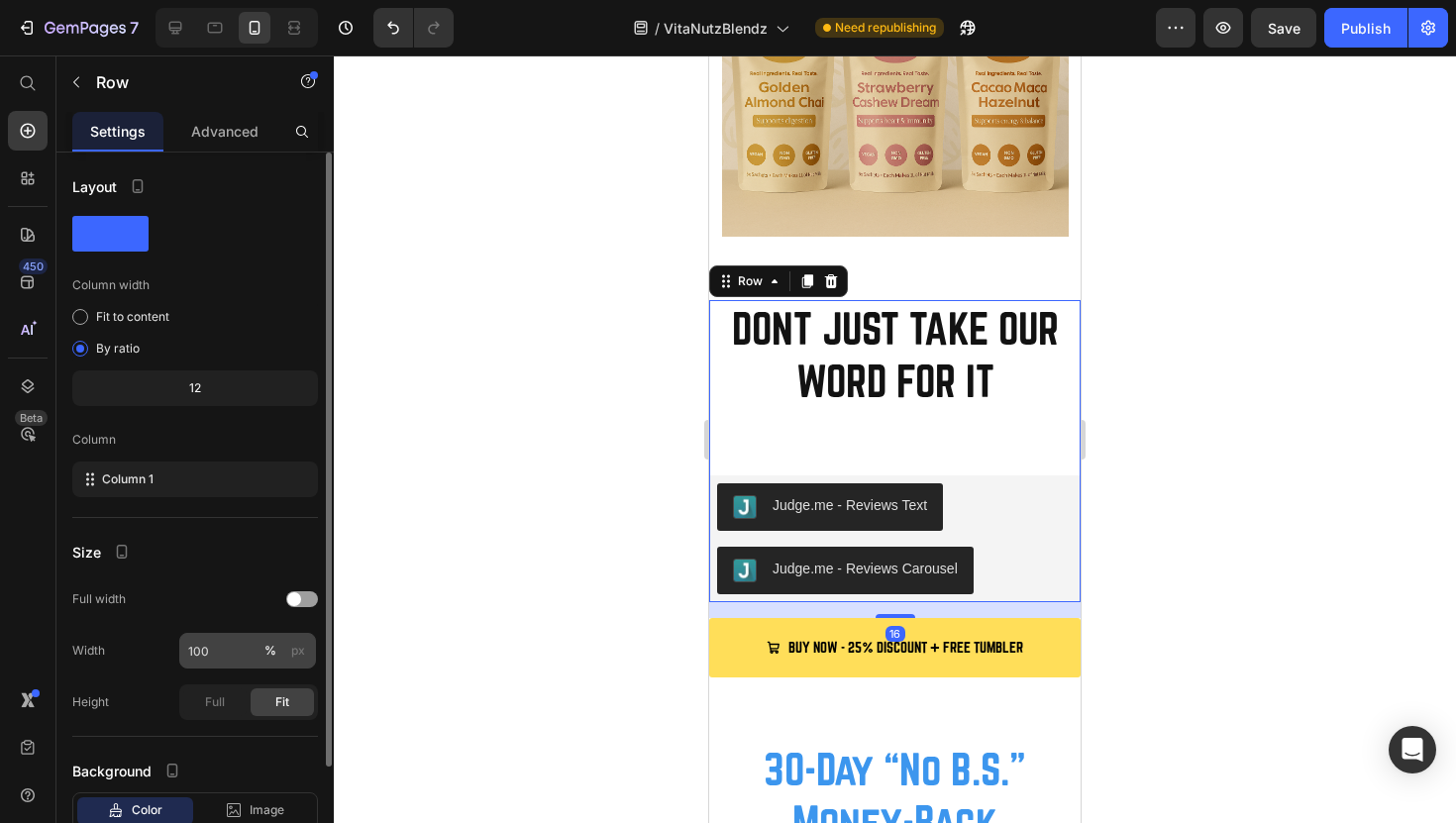 click on "px" 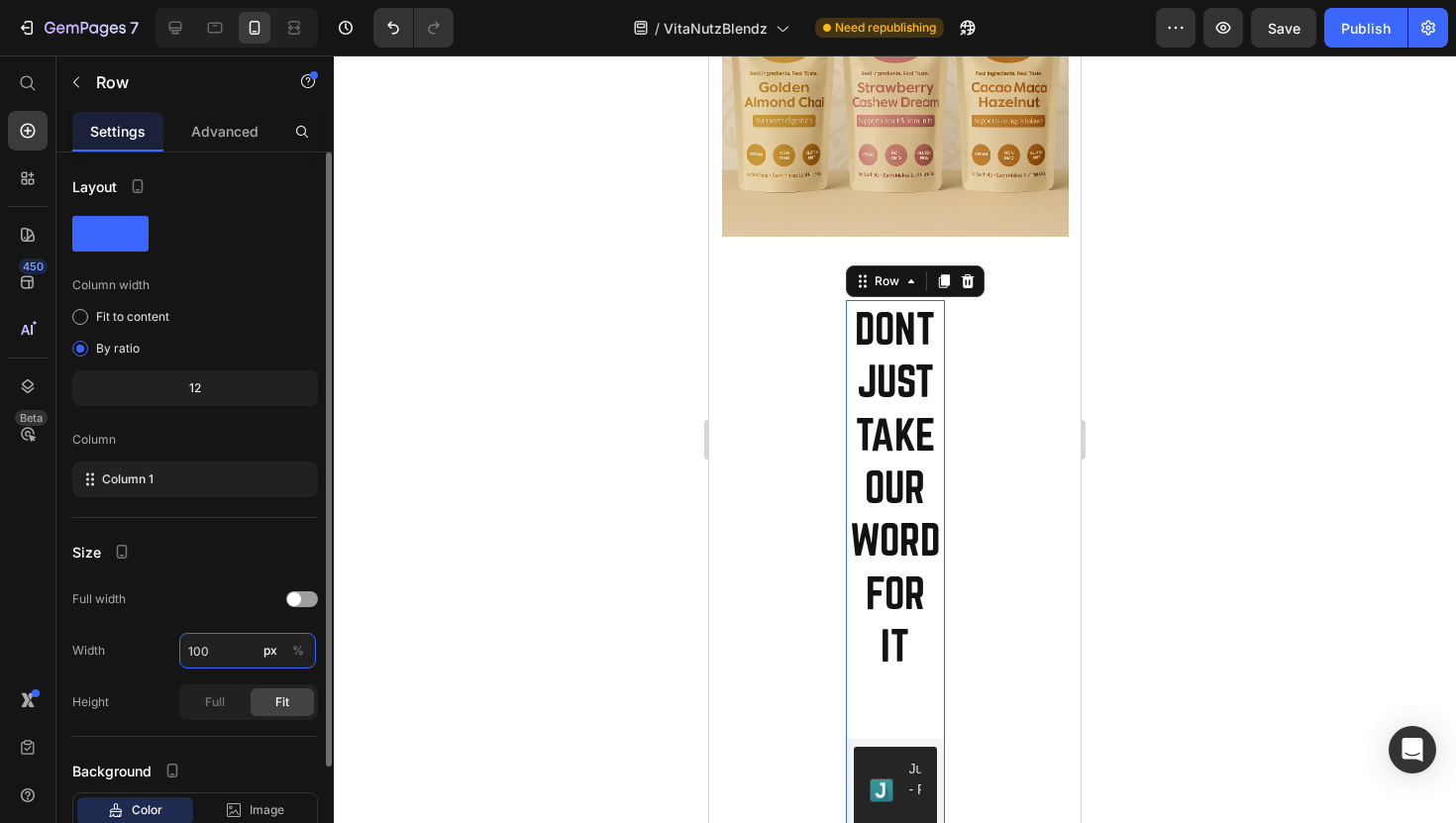 click on "100" at bounding box center (248, 651) 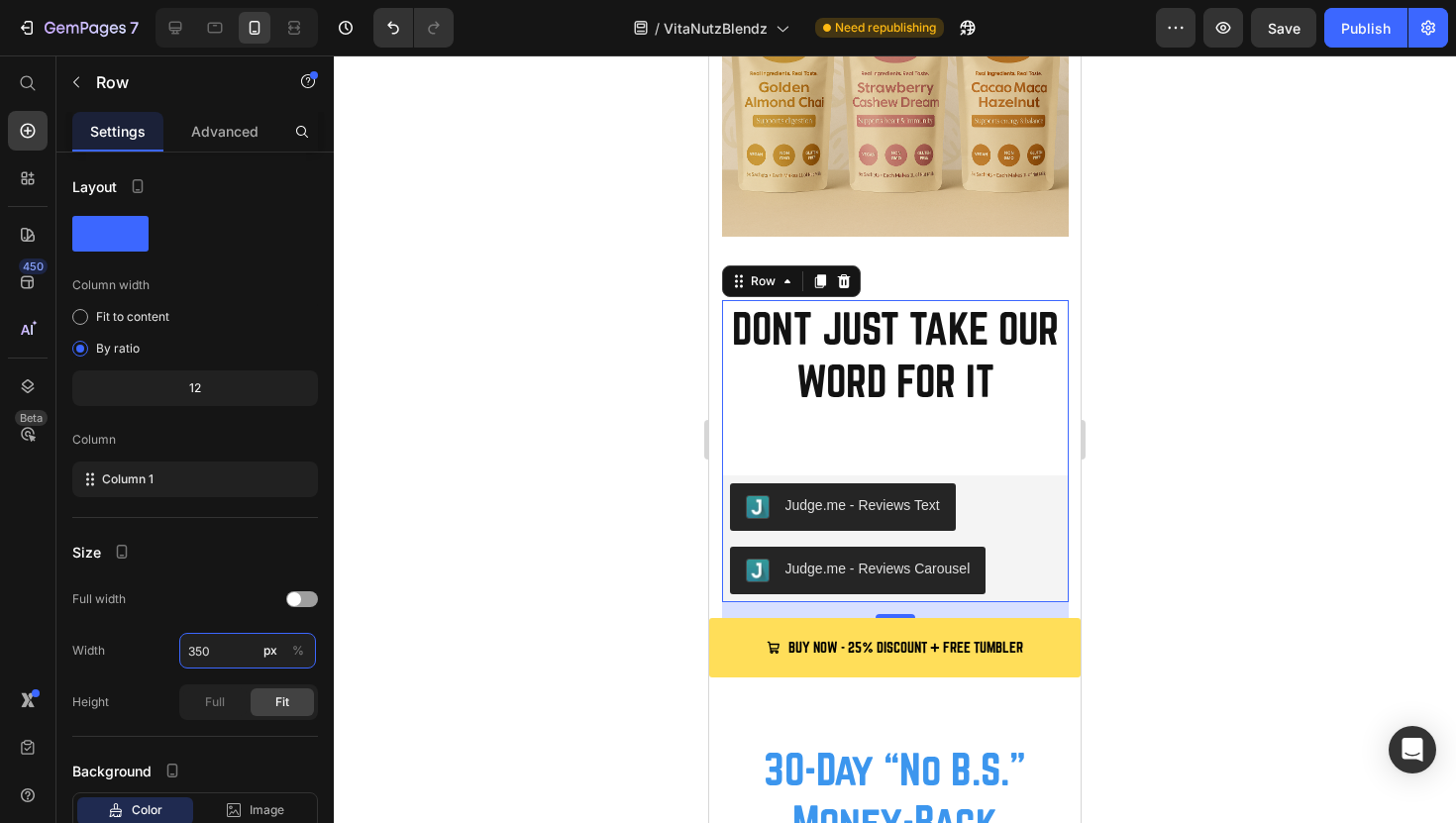 type on "350" 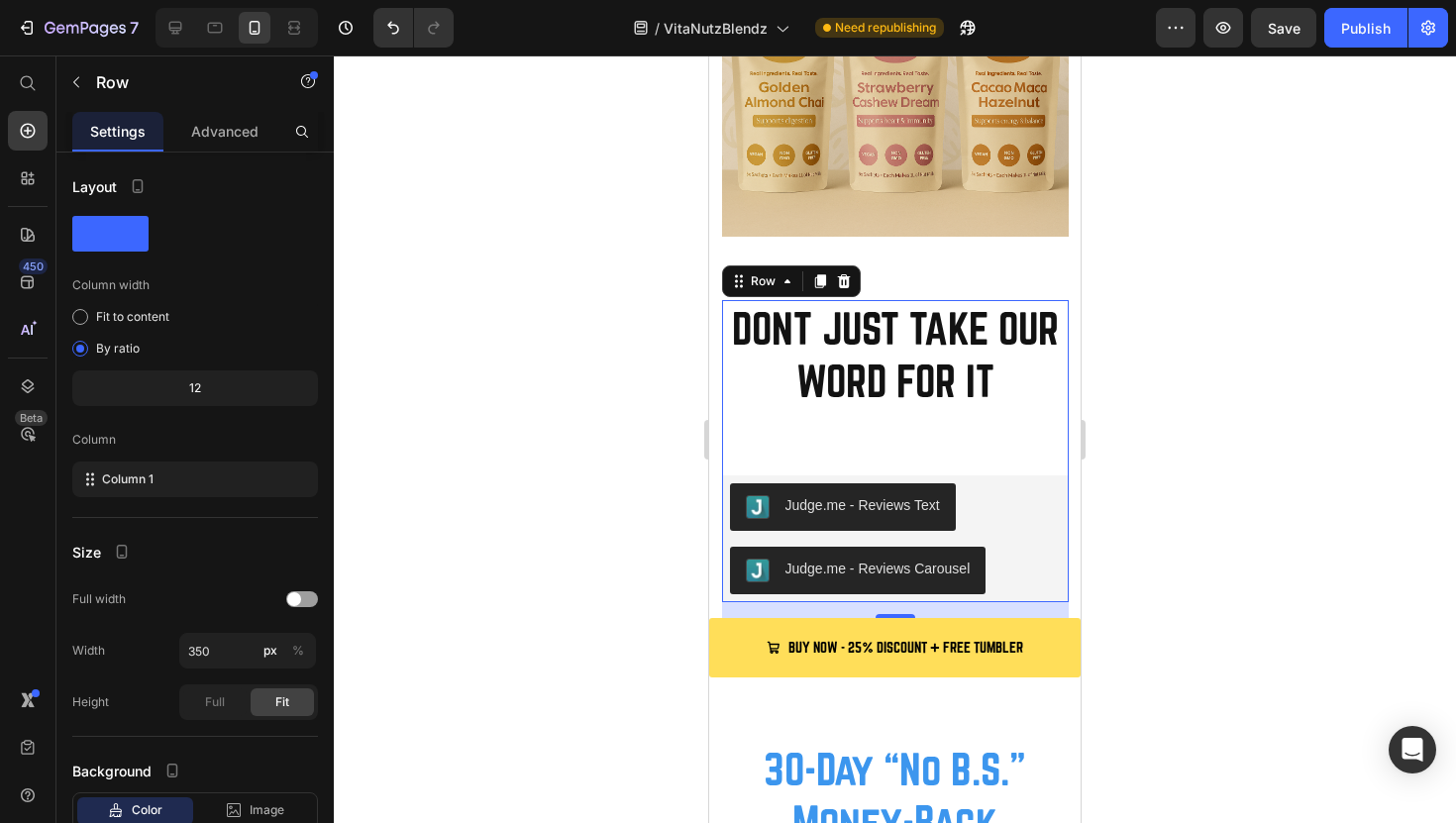 click 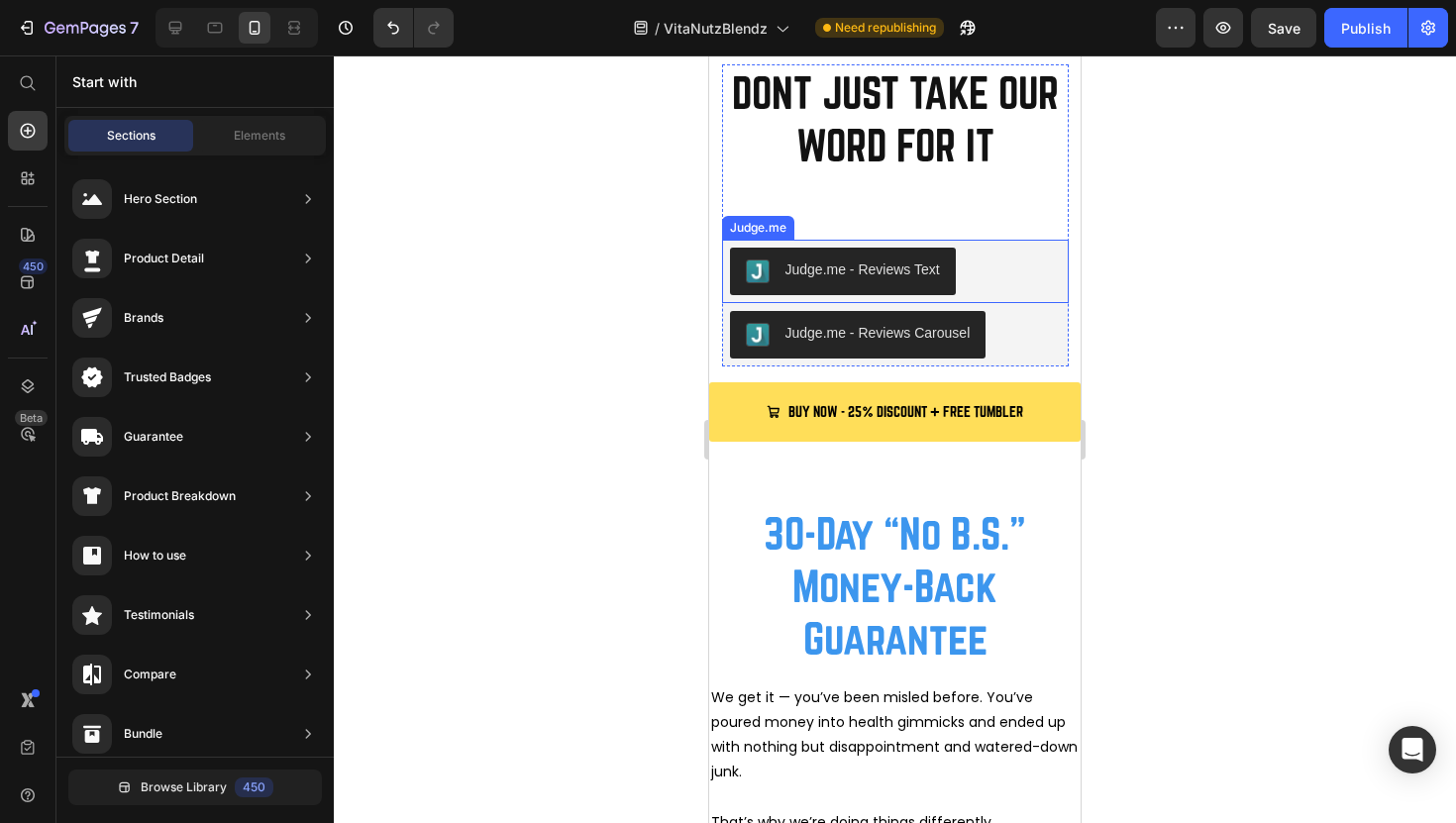 scroll, scrollTop: 6766, scrollLeft: 0, axis: vertical 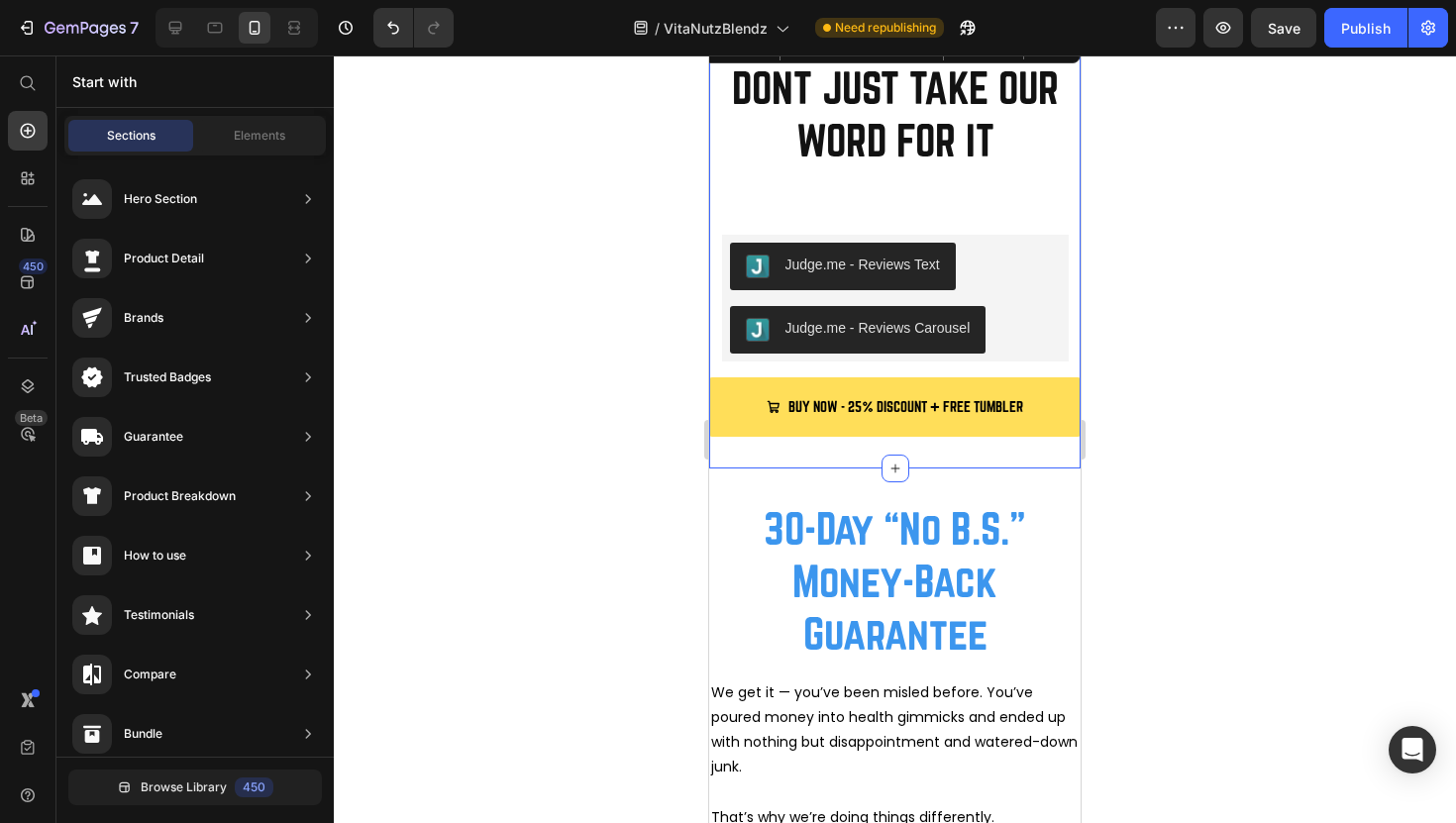click on "DONT JUST TAKE OUR WORD FOR IT Heading Judge.me - Reviews Text Judge.me Judge.me - Reviews Carousel Judge.me Row
BUY NOW - 25% DISCOUNT + FREE TUMBLER Button Section 7   Create Theme Section AI Content Write with GemAI What would you like to describe here? Tone and Voice Persuasive Product Cacao Maca Hazelnut Show more Generate" at bounding box center (894, 248) 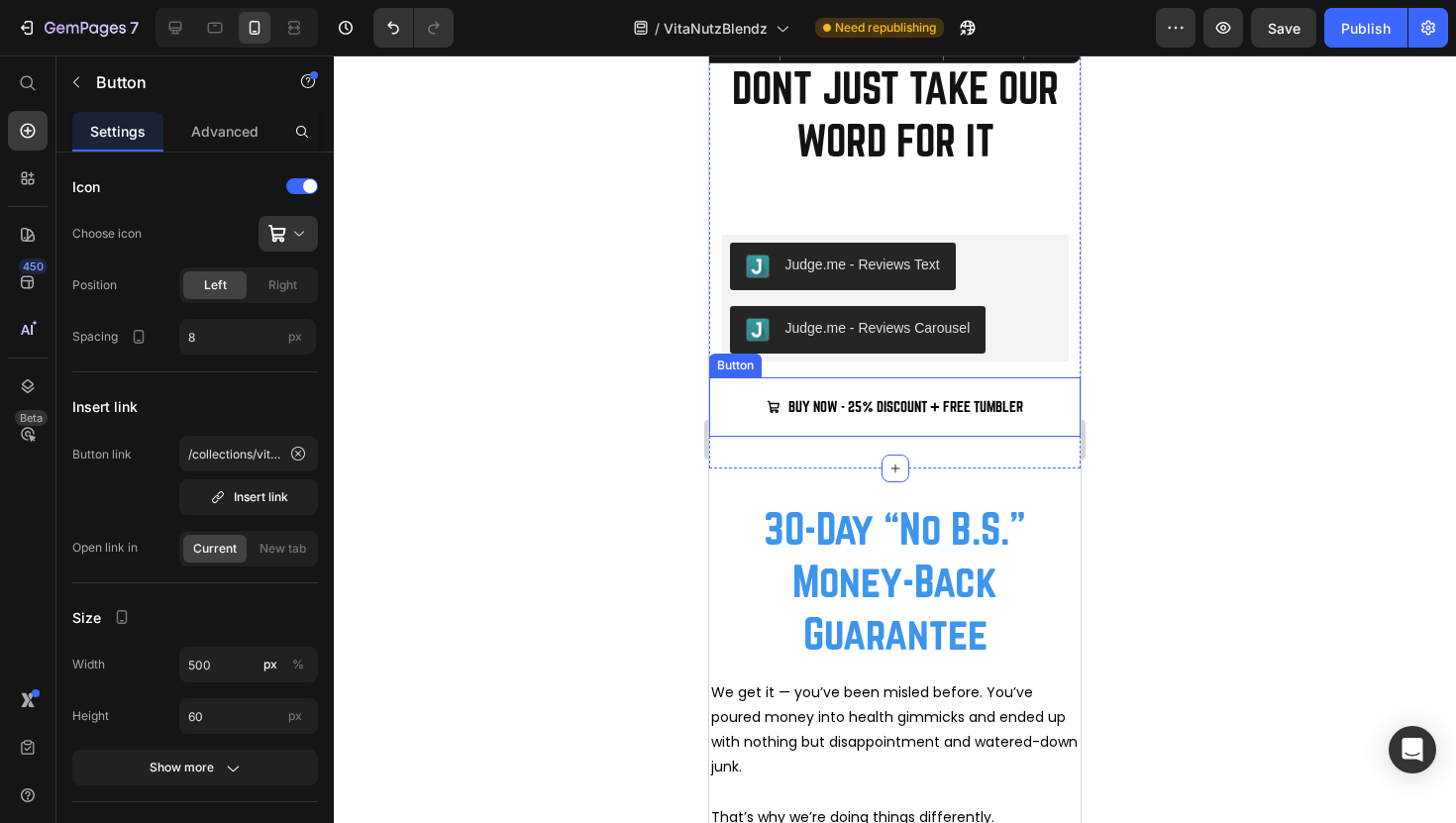 click on "BUY NOW - 25% DISCOUNT + FREE TUMBLER" at bounding box center [894, 407] 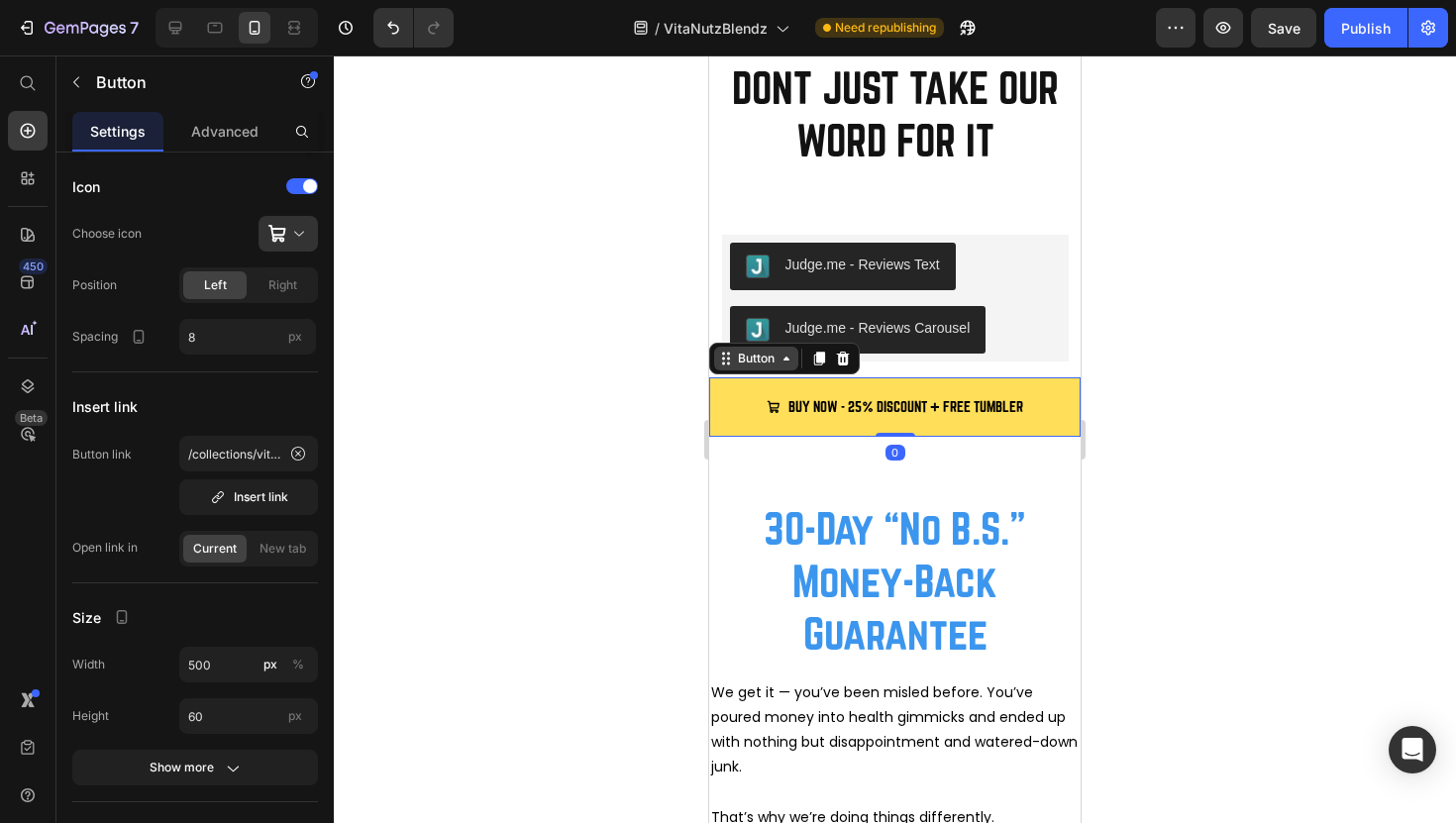 click on "Button" at bounding box center [756, 359] 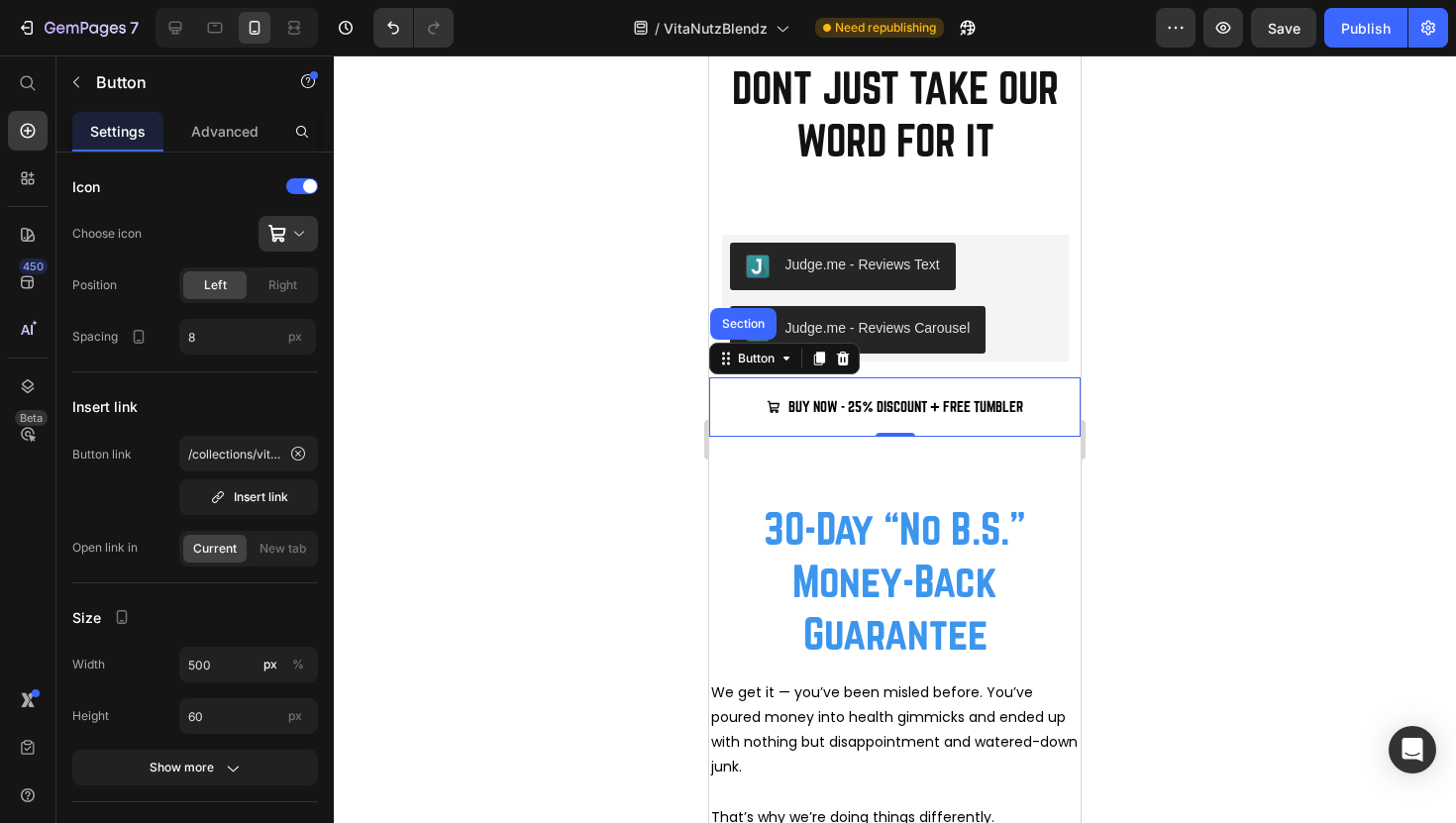 click on "BUY NOW - 25% DISCOUNT + FREE TUMBLER" at bounding box center (894, 407) 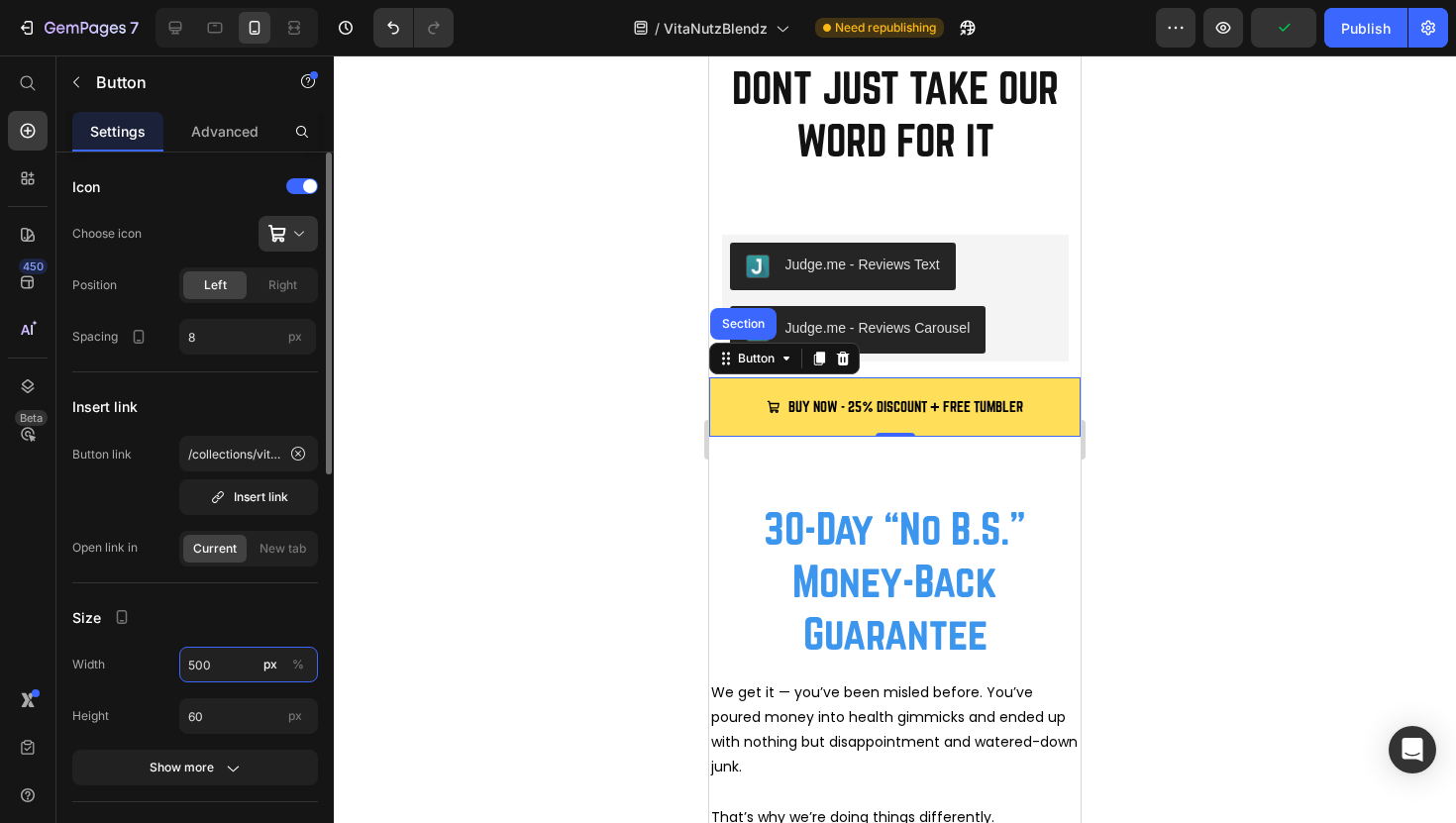 click on "500" at bounding box center [249, 665] 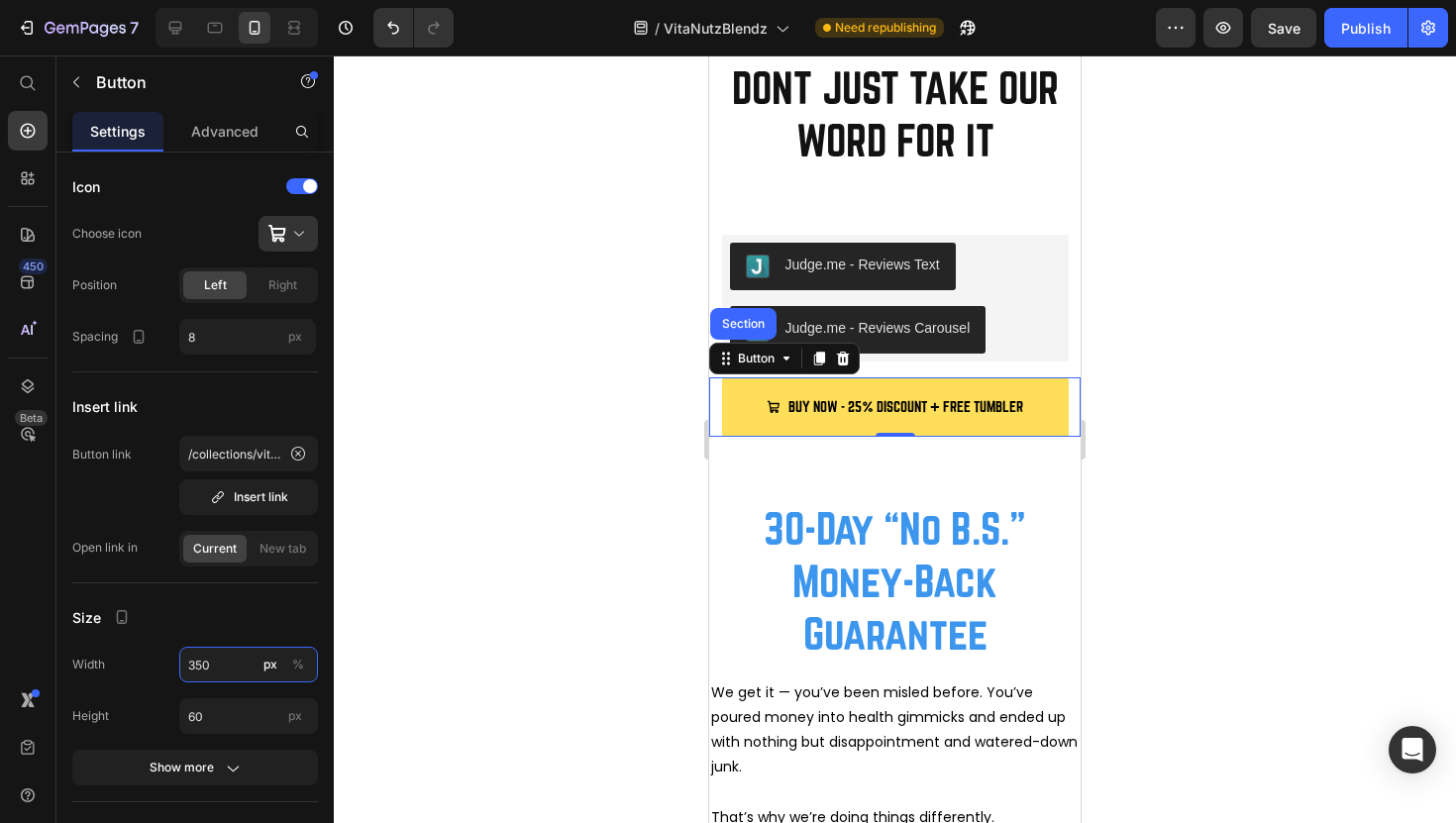 type on "350" 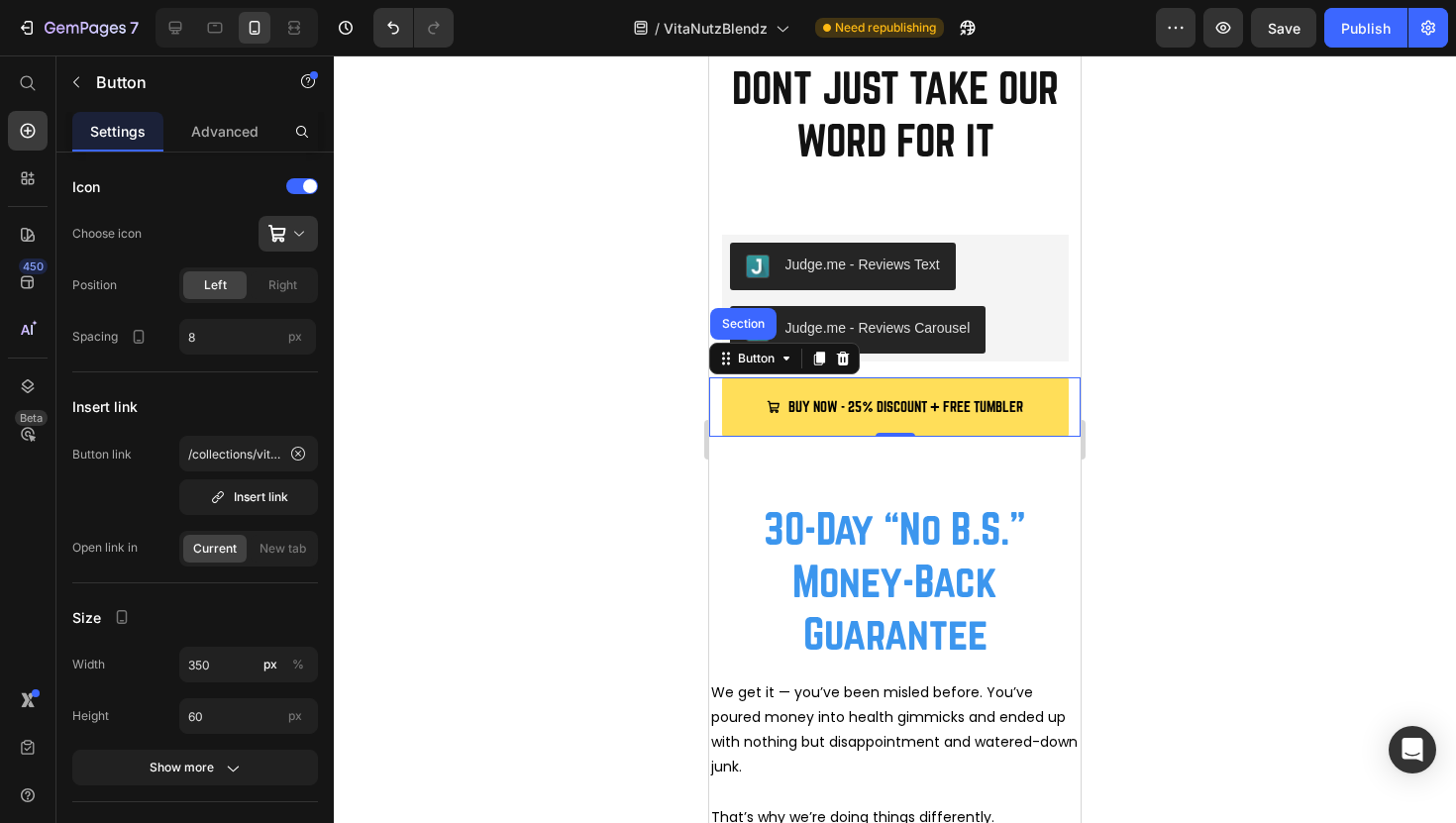 click 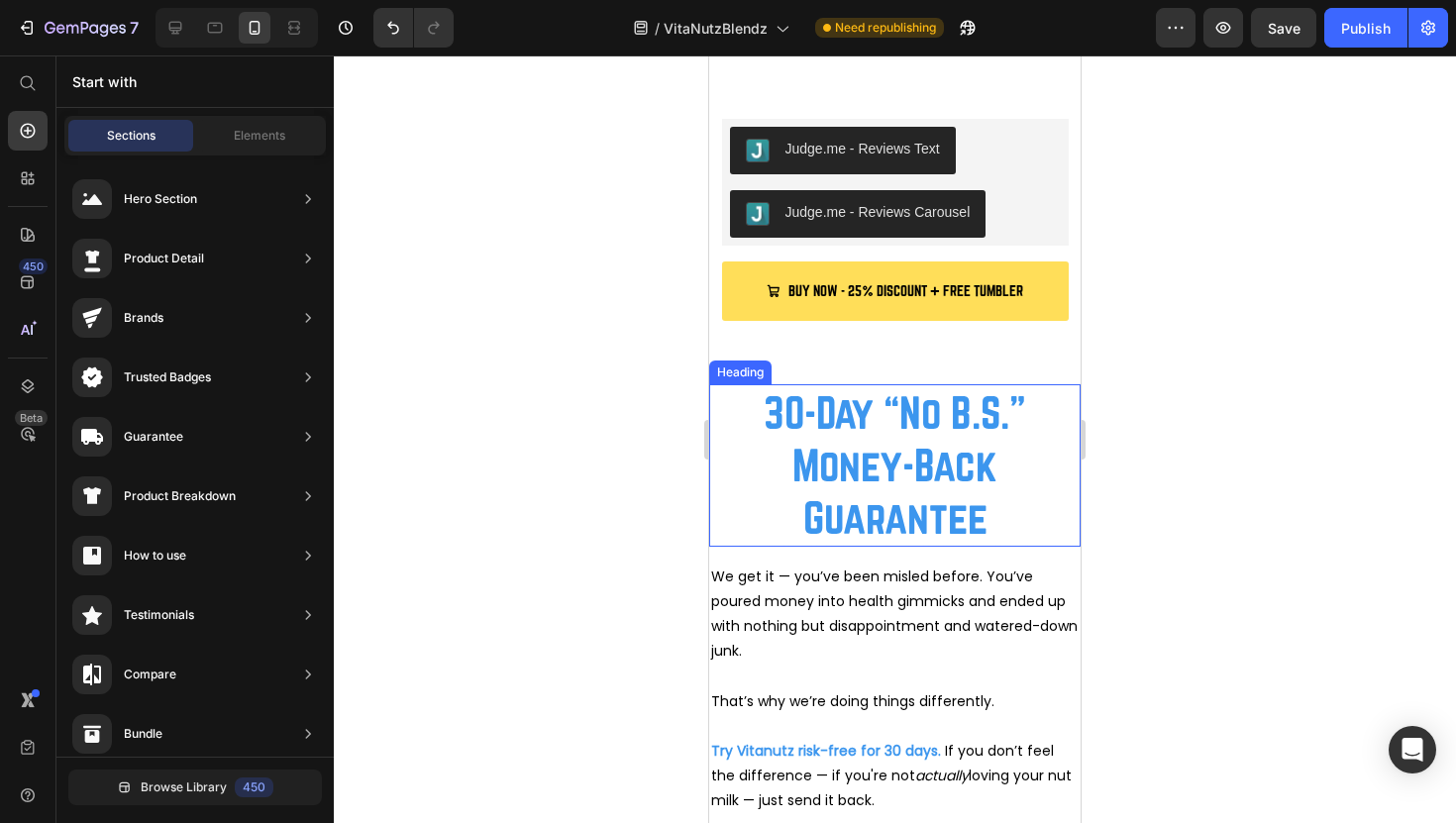 scroll, scrollTop: 6918, scrollLeft: 0, axis: vertical 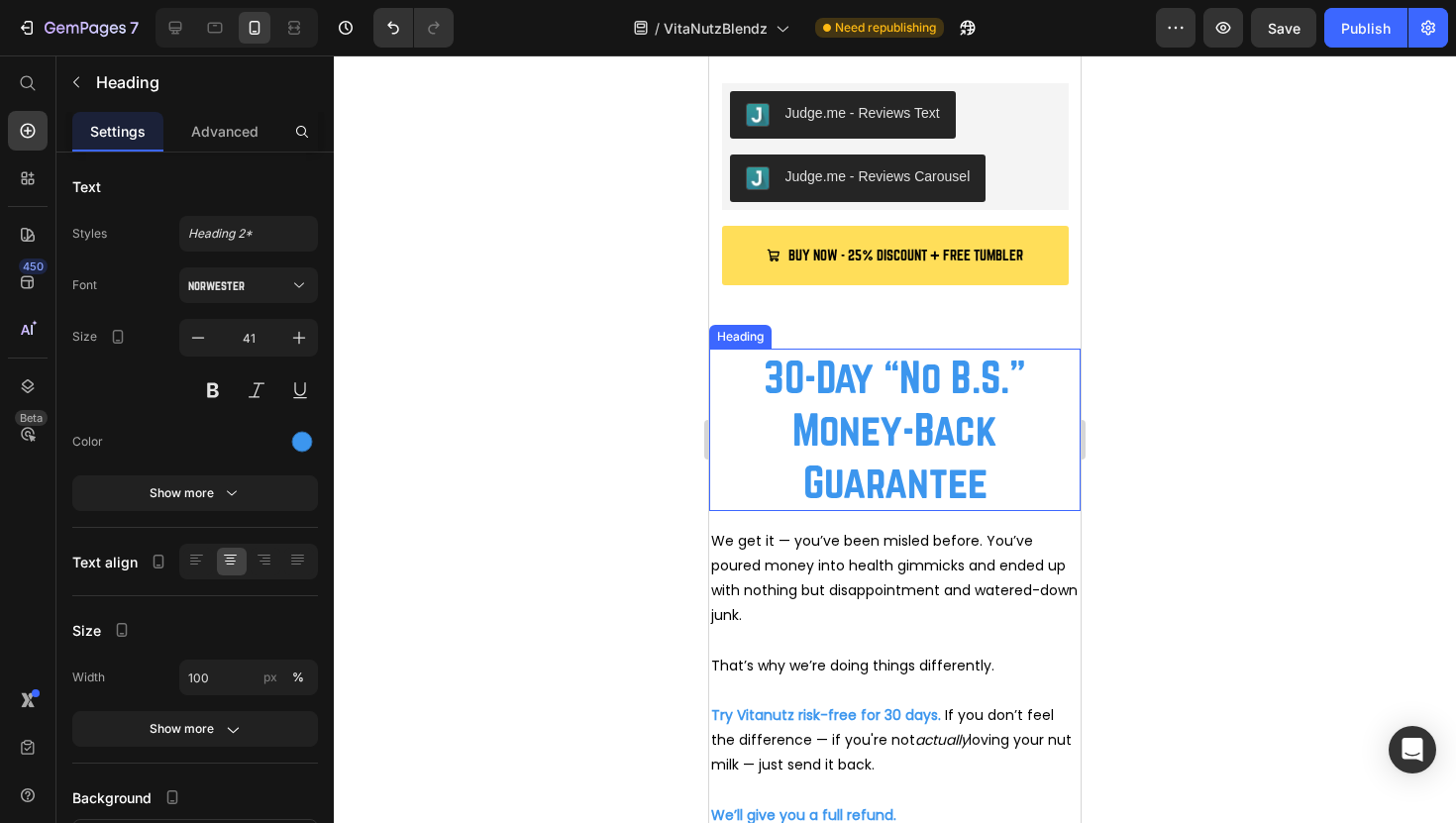 click on "30-Day “No B.S.” Money-Back Guarantee" at bounding box center (894, 430) 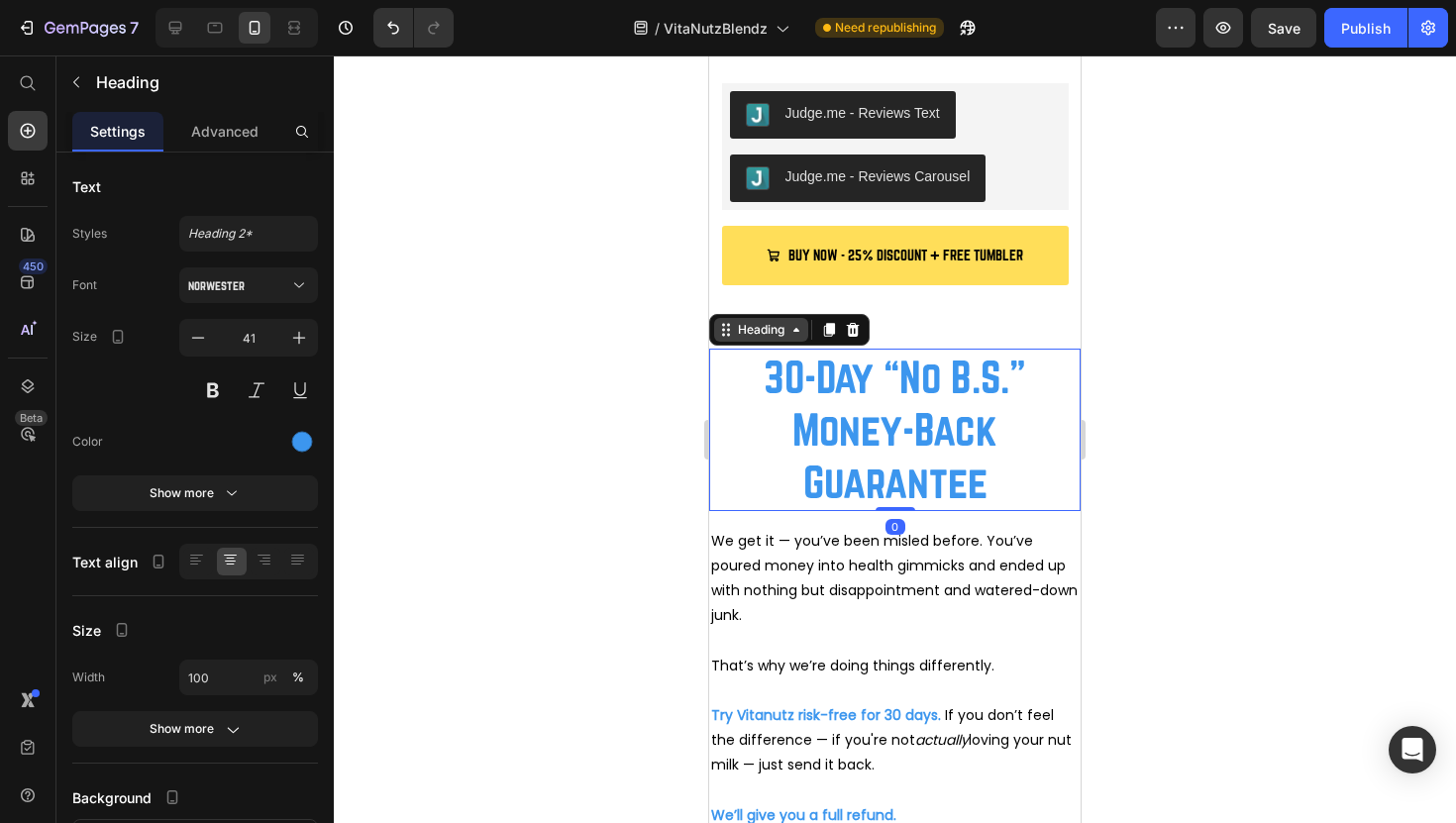 click on "Heading" at bounding box center [761, 330] 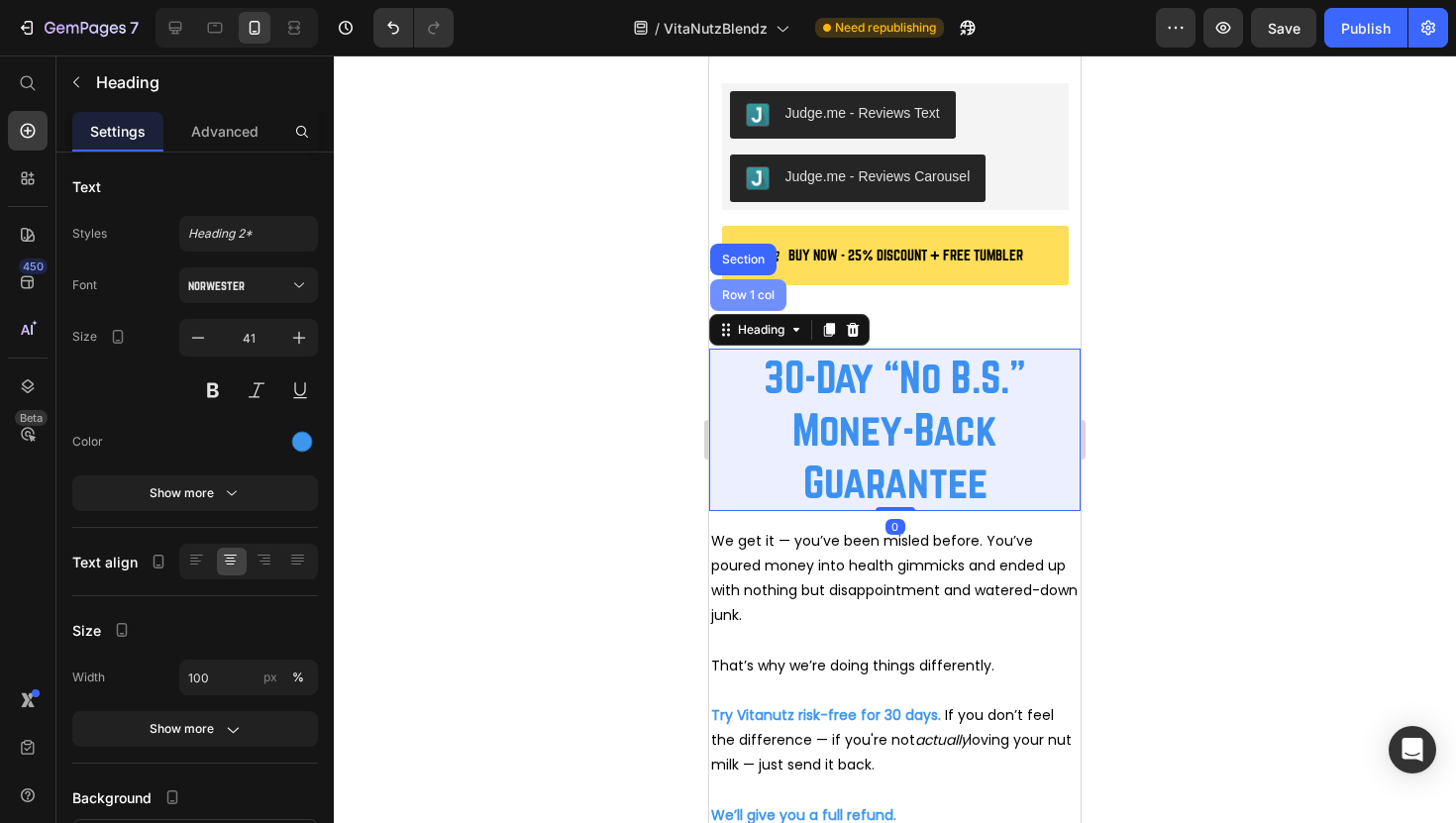 click on "Row 1 col" at bounding box center (748, 295) 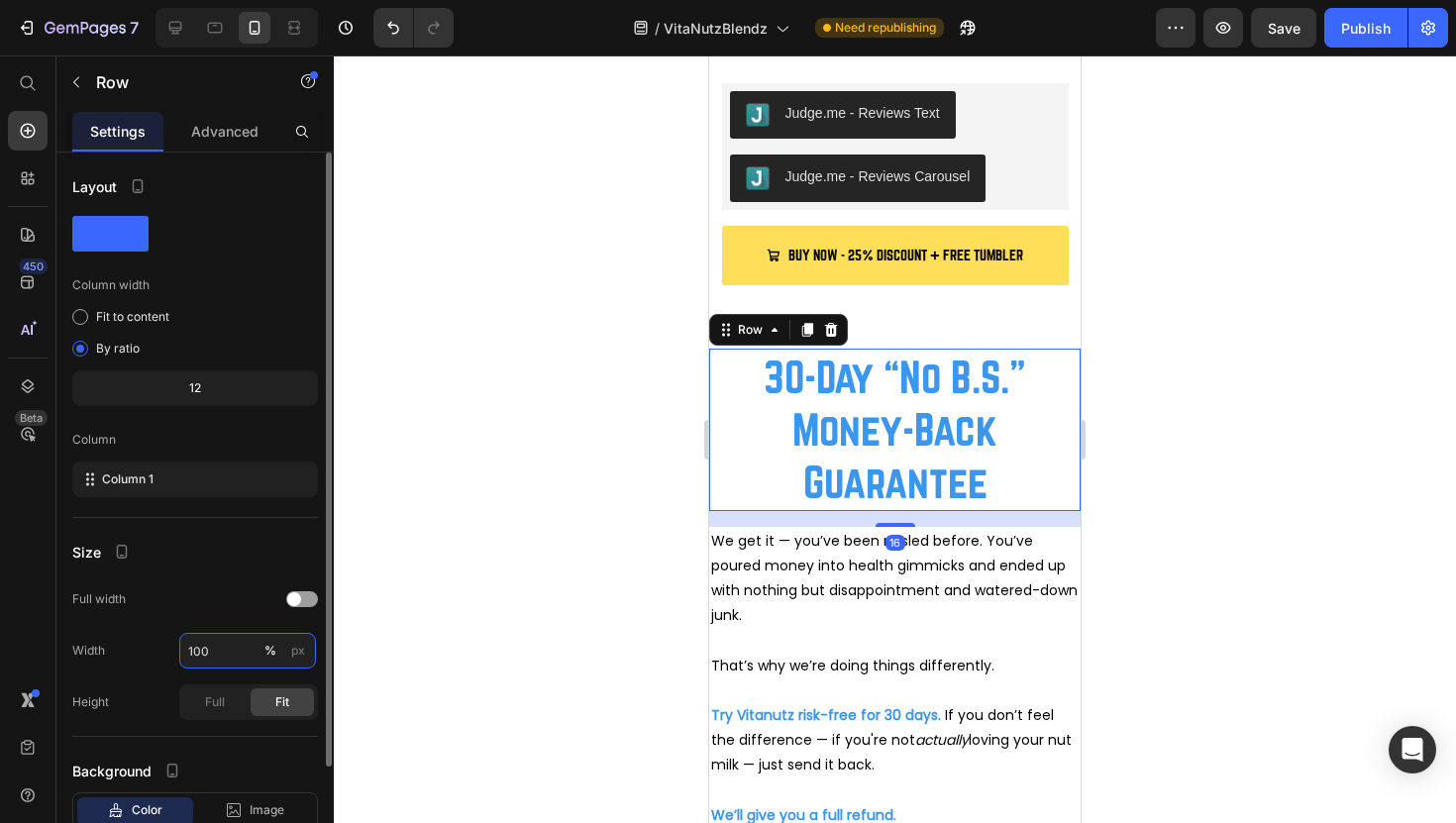 click on "100" at bounding box center (248, 651) 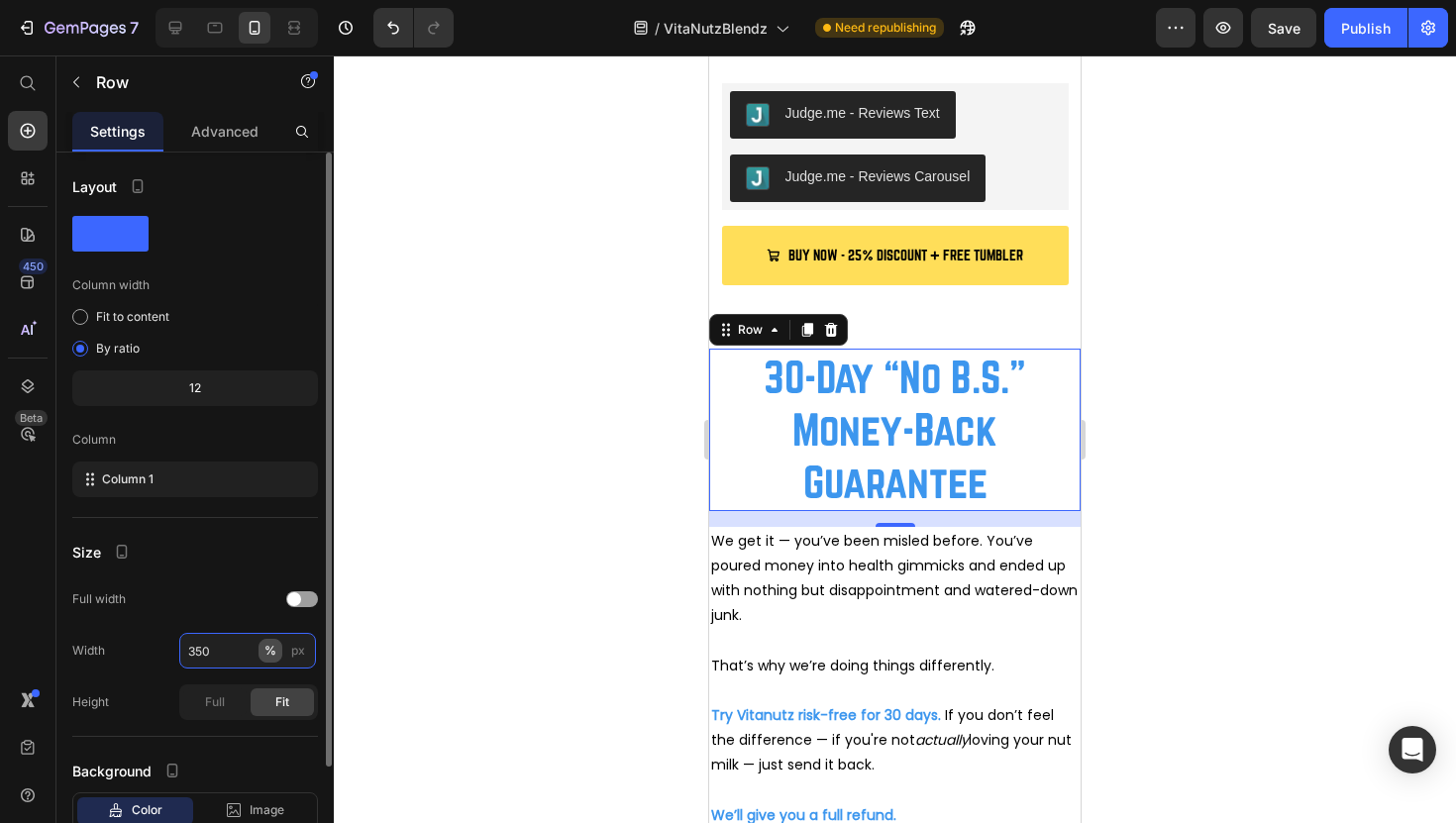 type on "350" 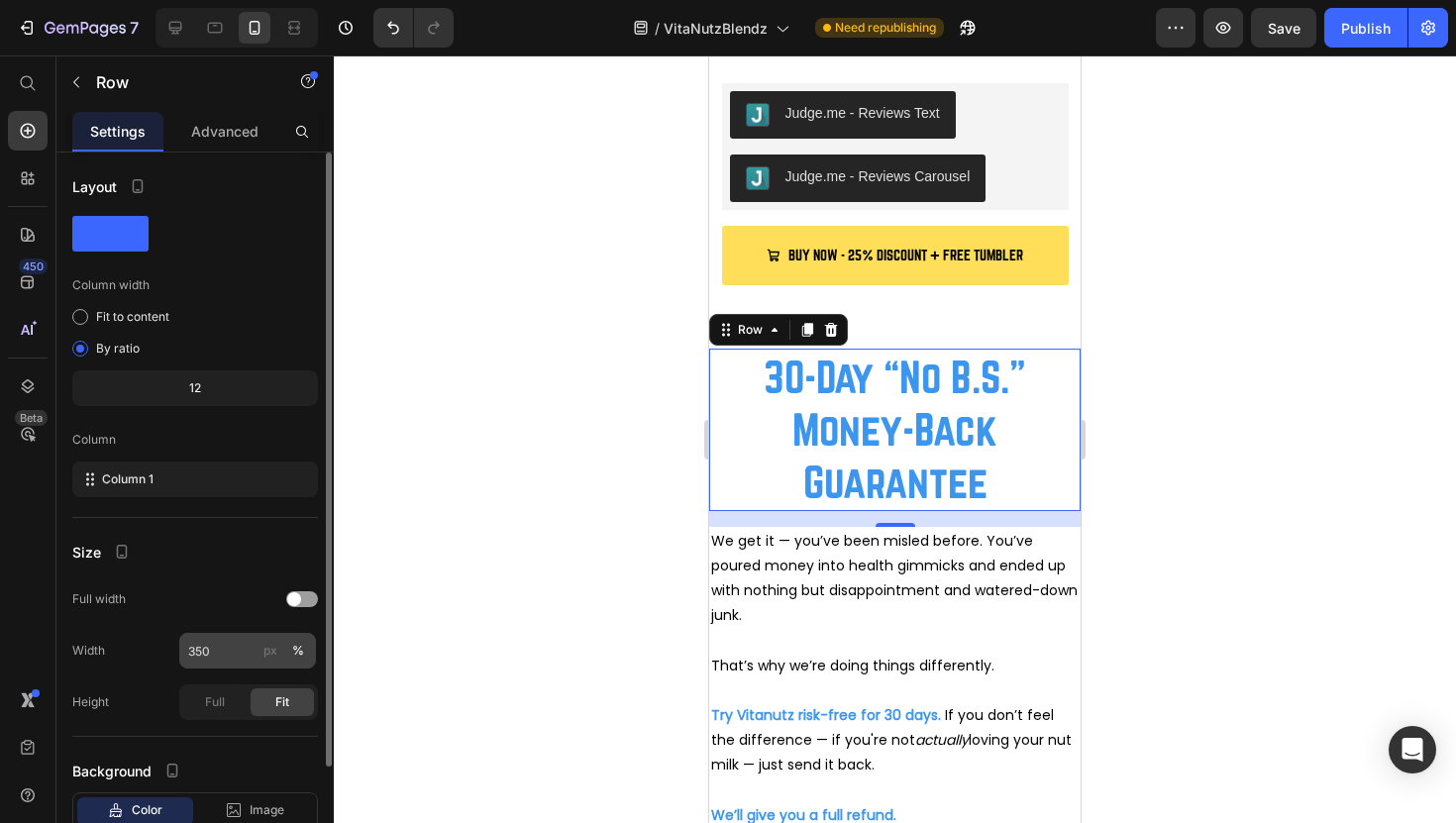 click on "px" at bounding box center (270, 651) 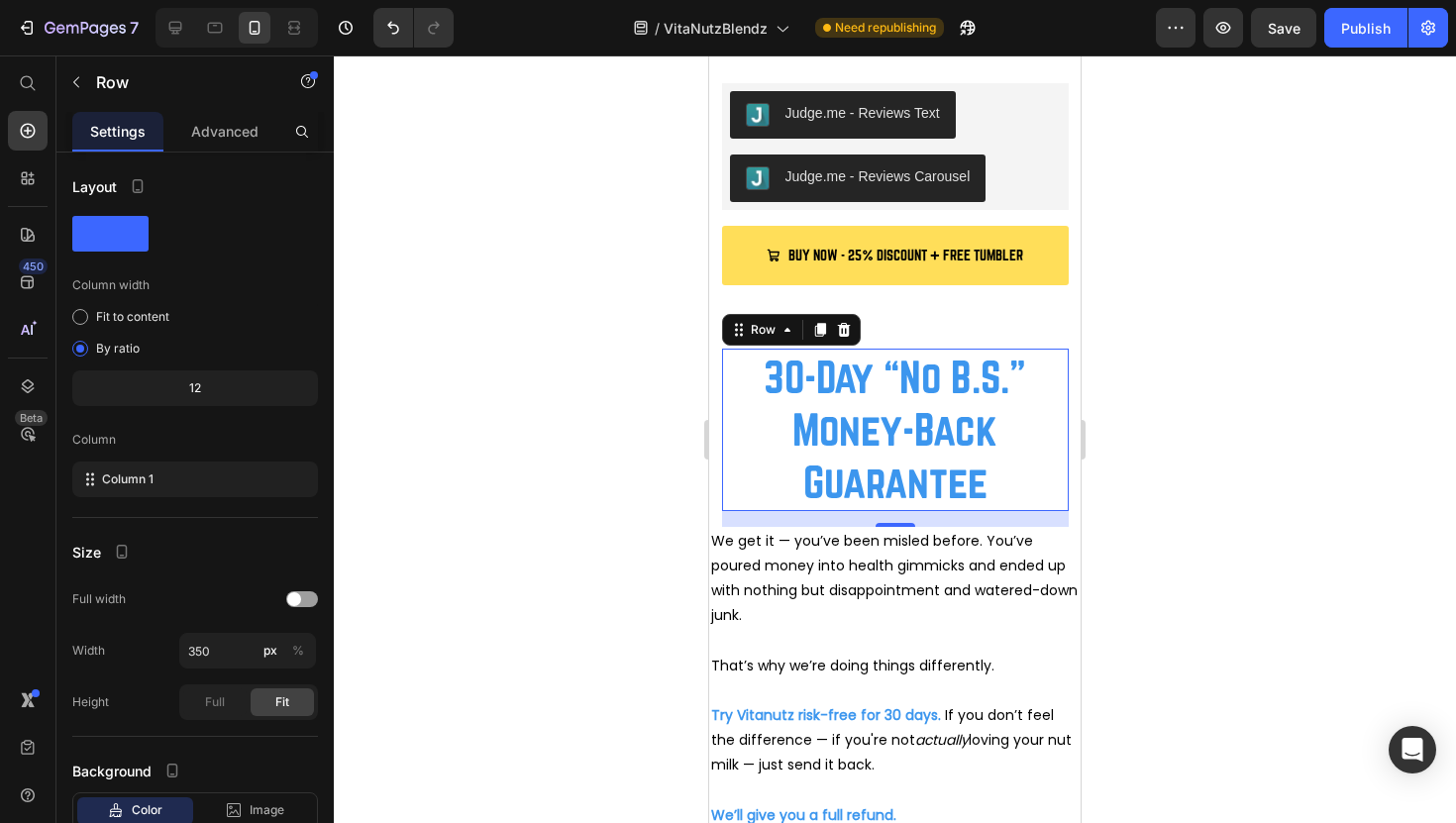 click 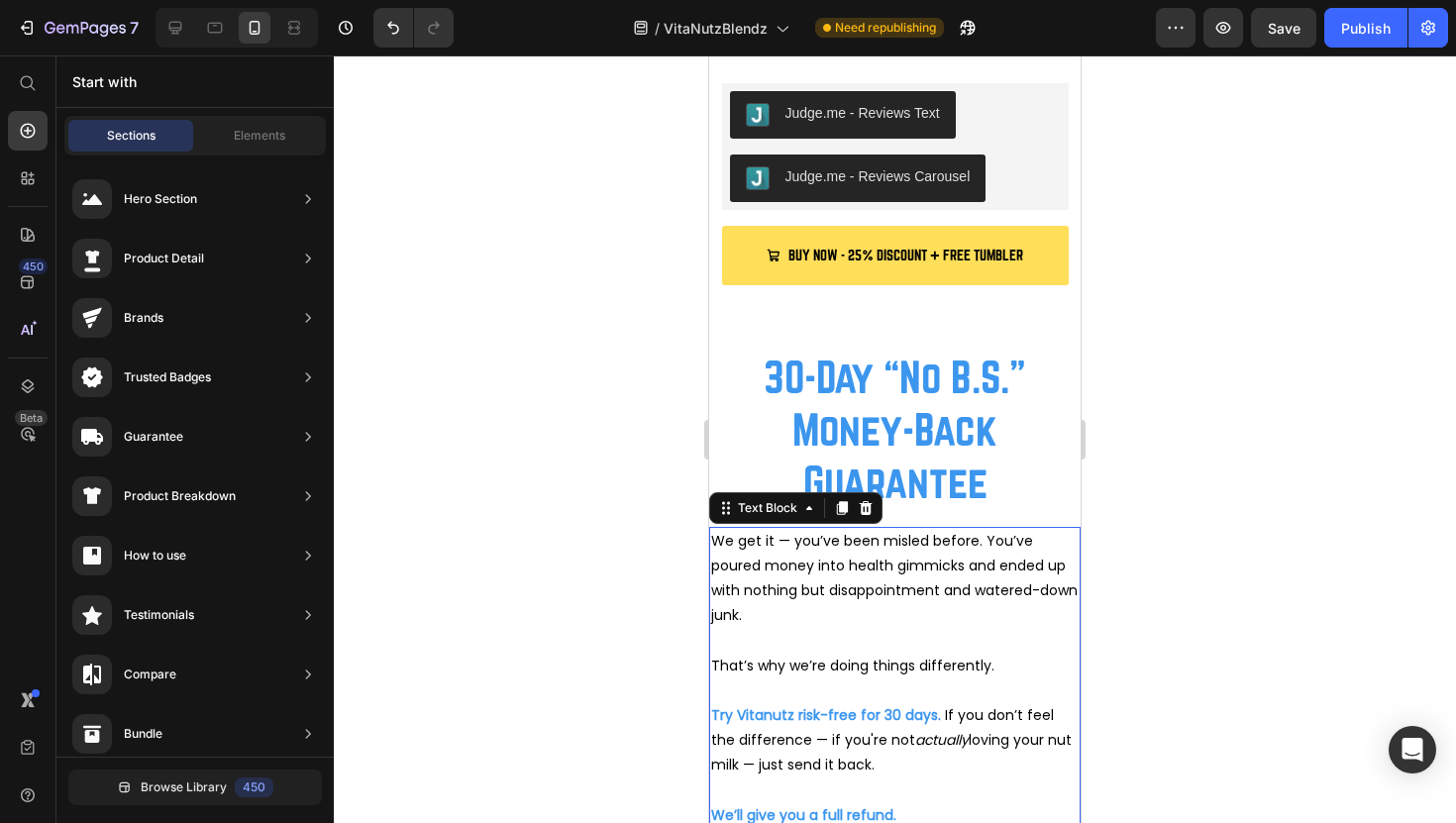 click on "We get it — you’ve been misled before. You’ve poured money into health gimmicks and ended up with nothing but disappointment and watered-down junk." at bounding box center (894, 578) 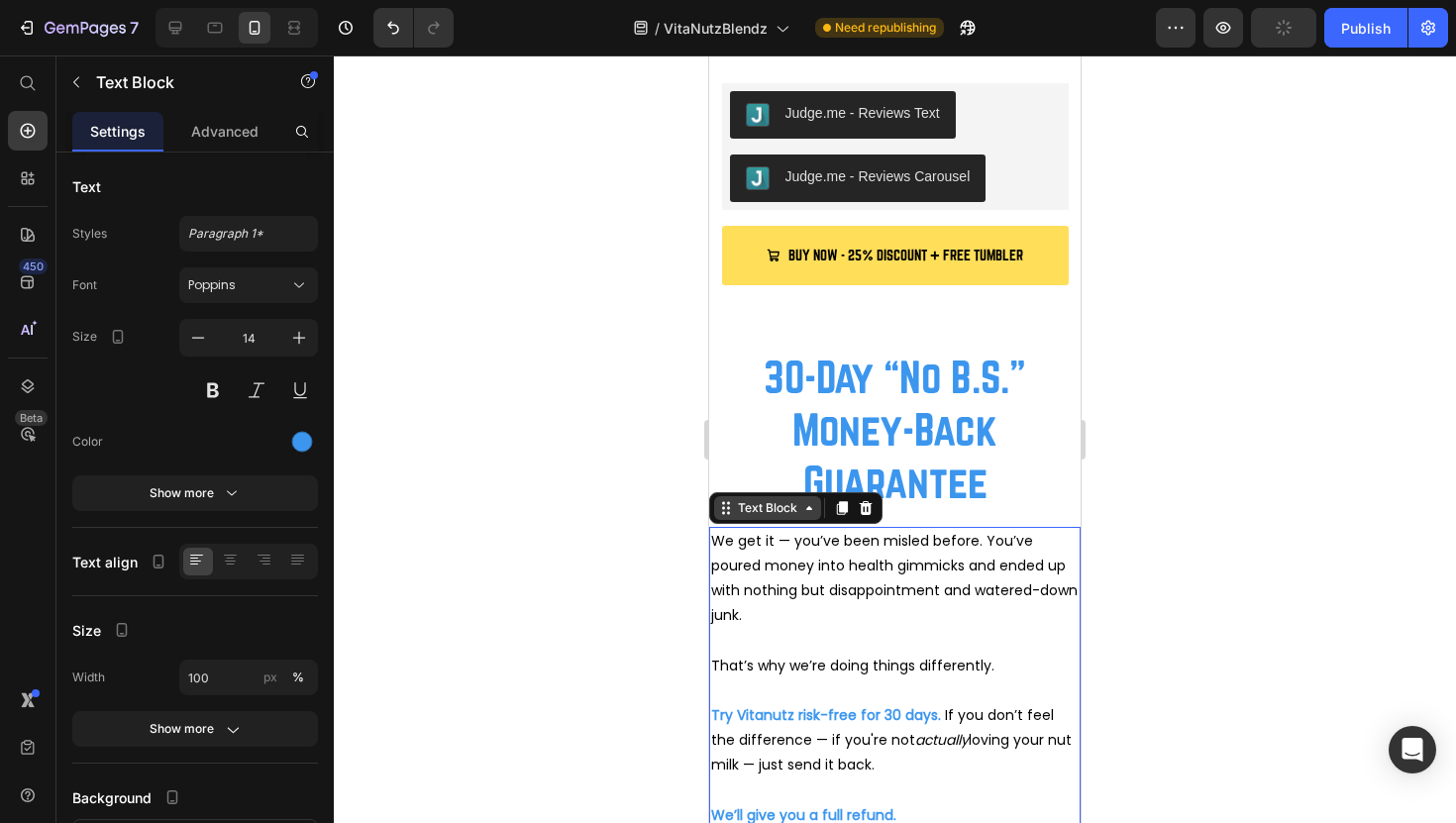 click on "Text Block" at bounding box center [768, 508] 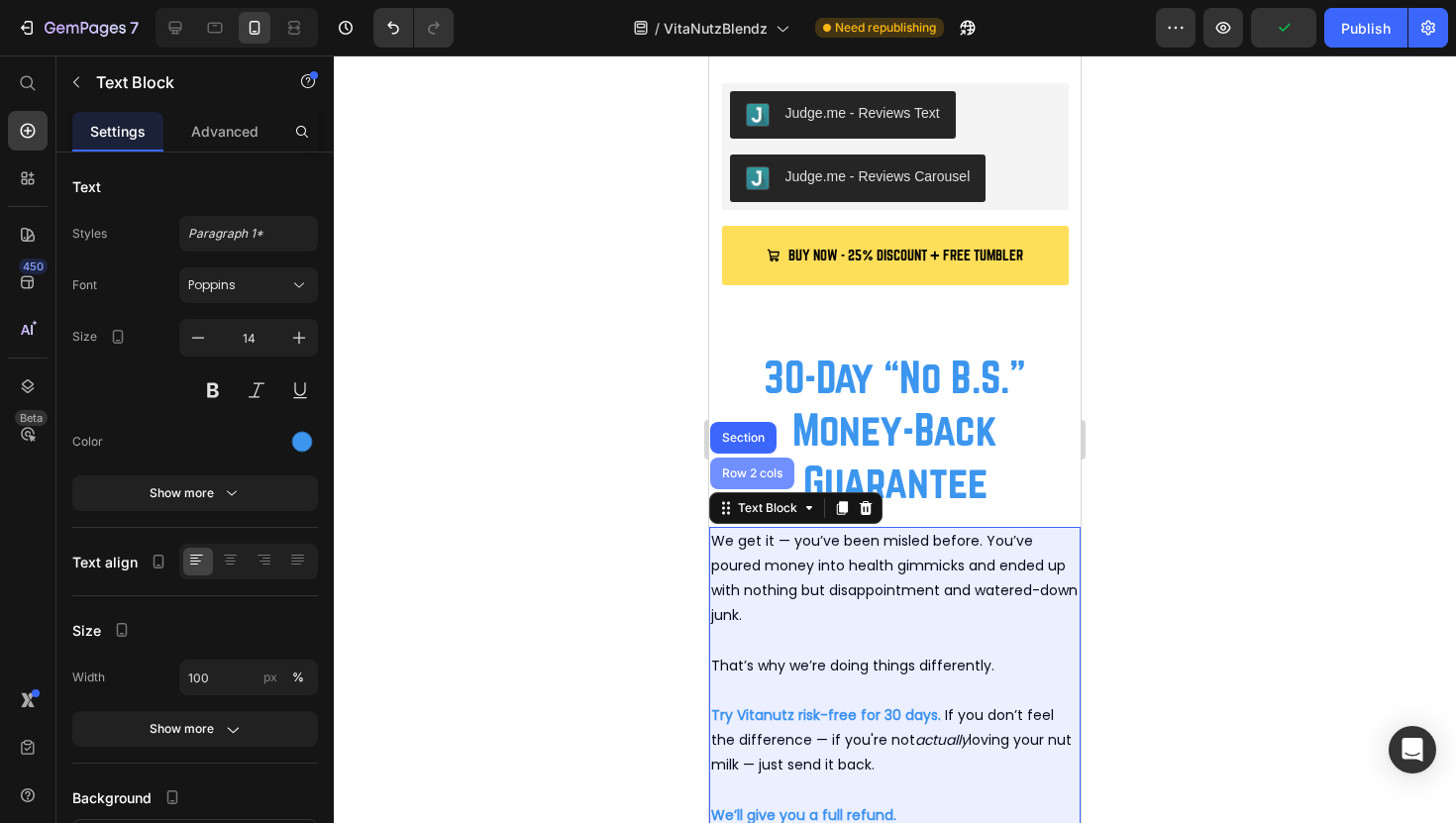 click on "Row 2 cols" at bounding box center (752, 473) 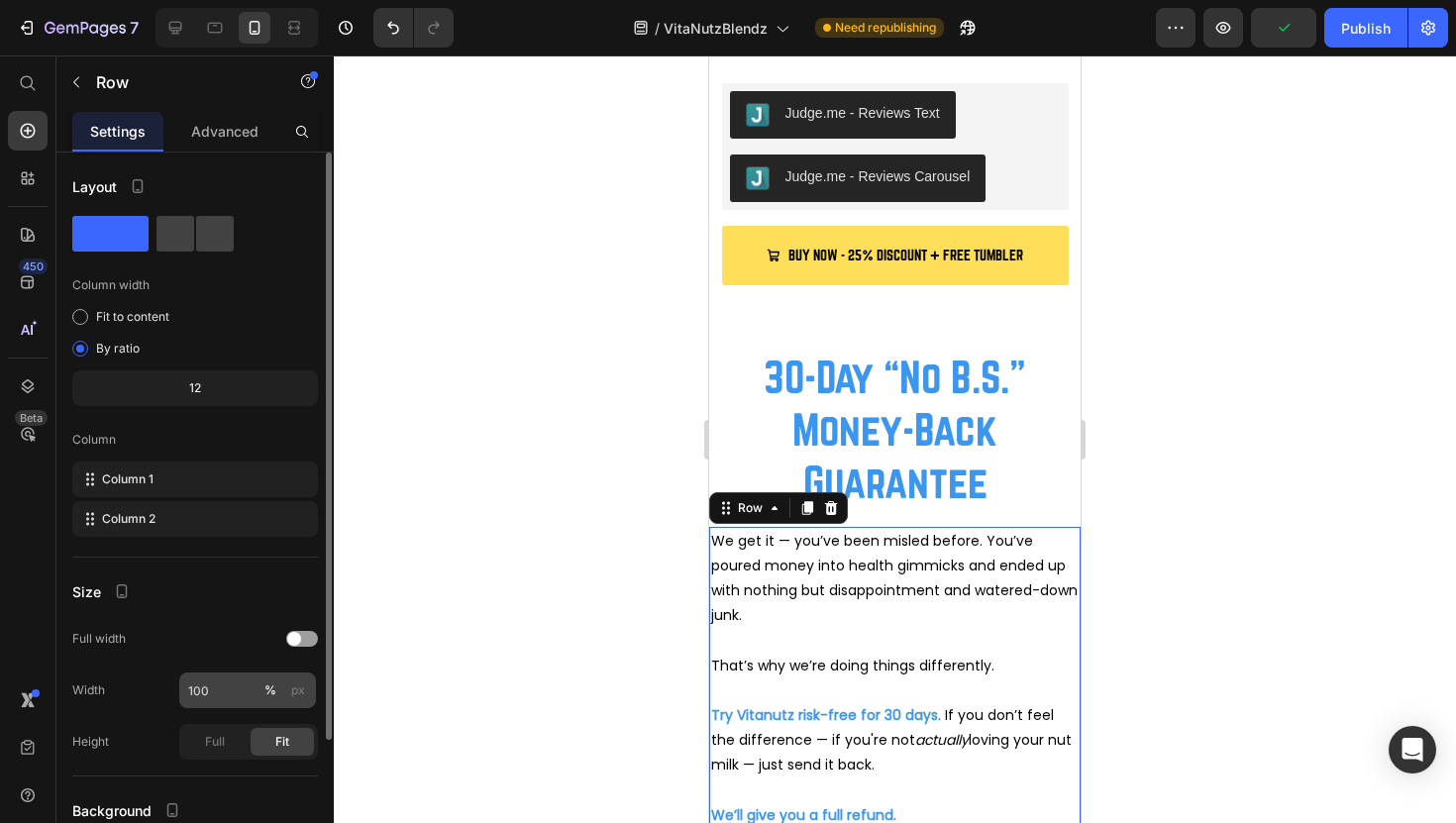 click on "% px" at bounding box center (284, 690) 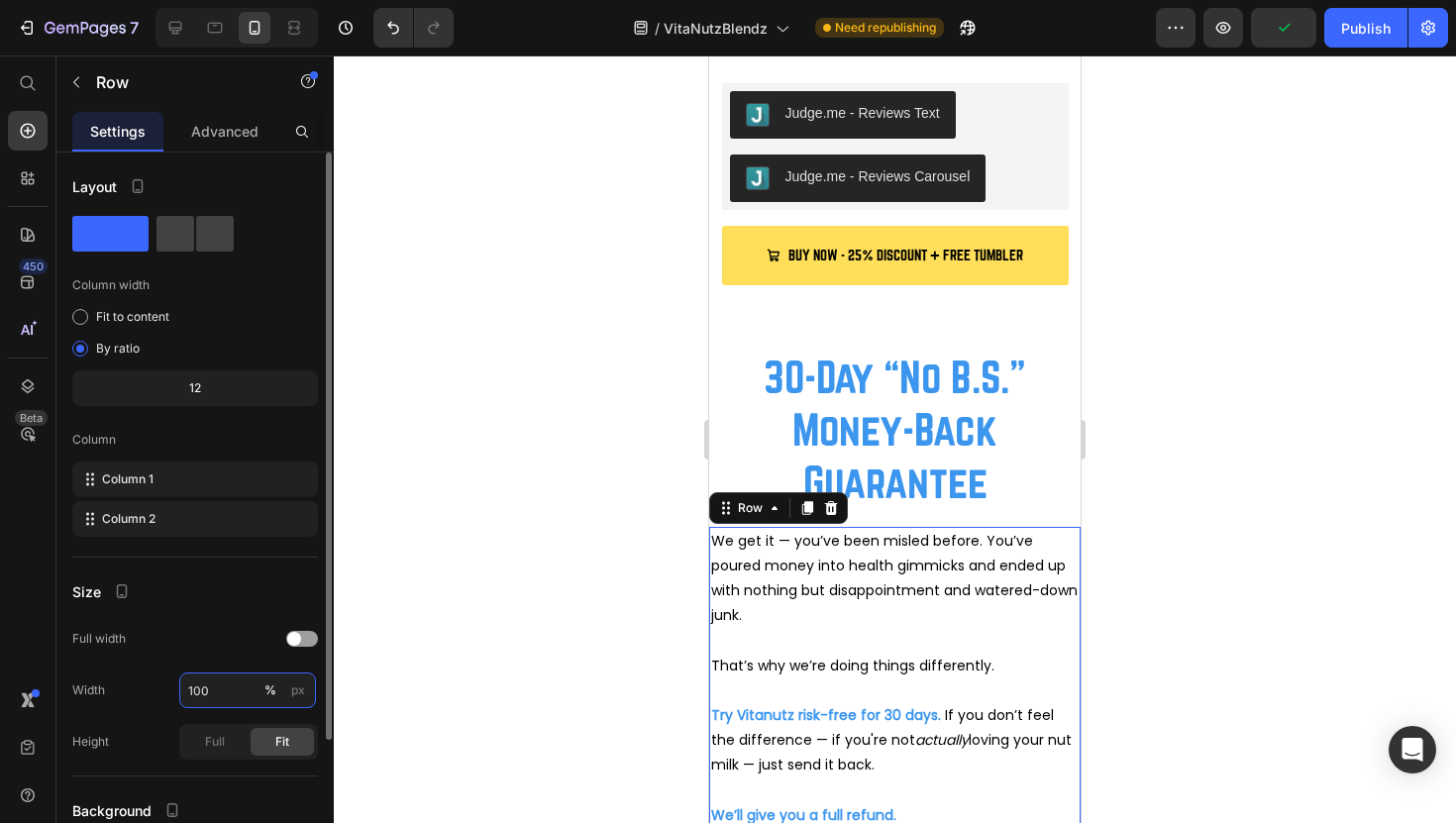 click on "100" at bounding box center (248, 690) 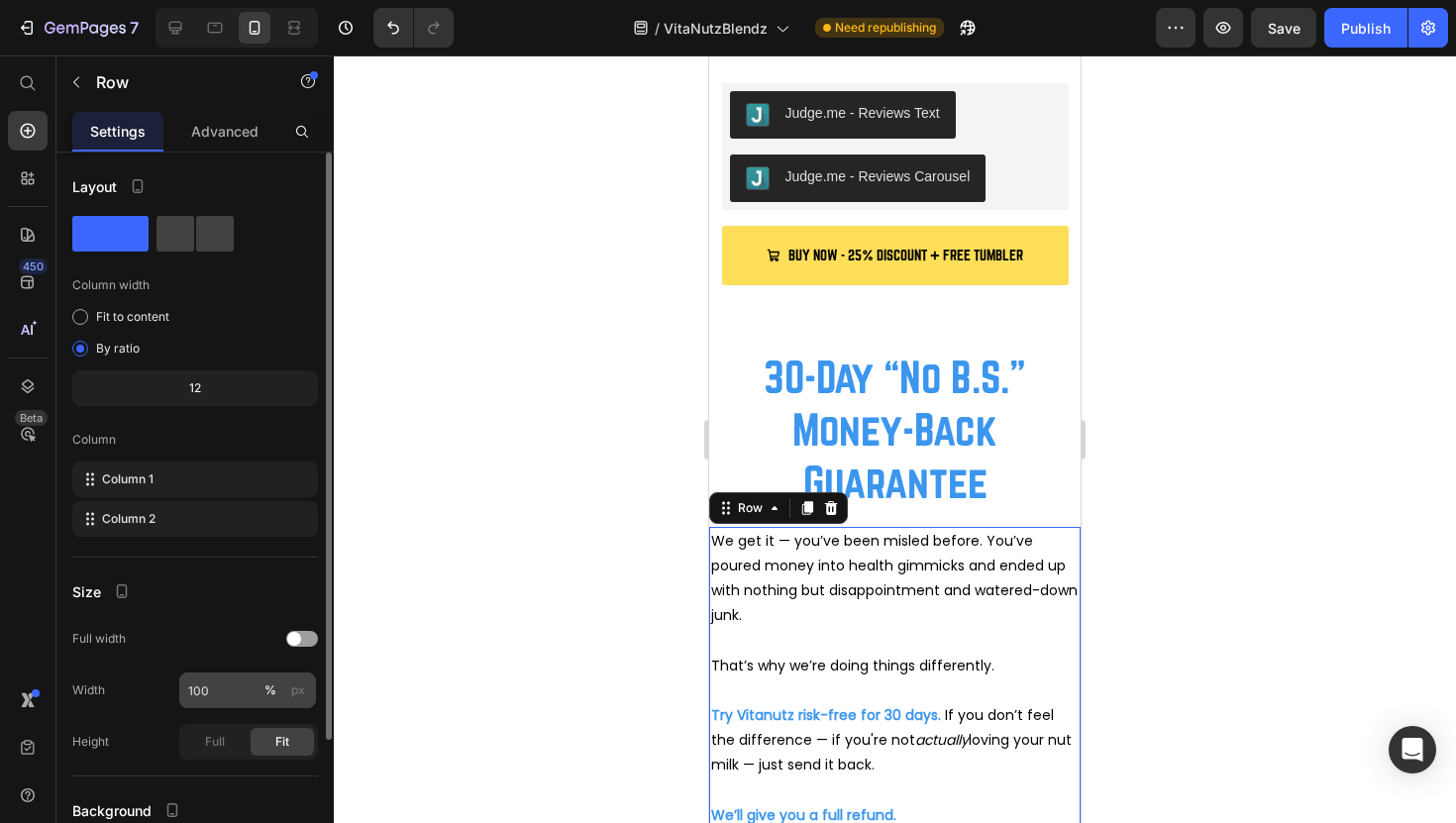 click on "px" at bounding box center (298, 690) 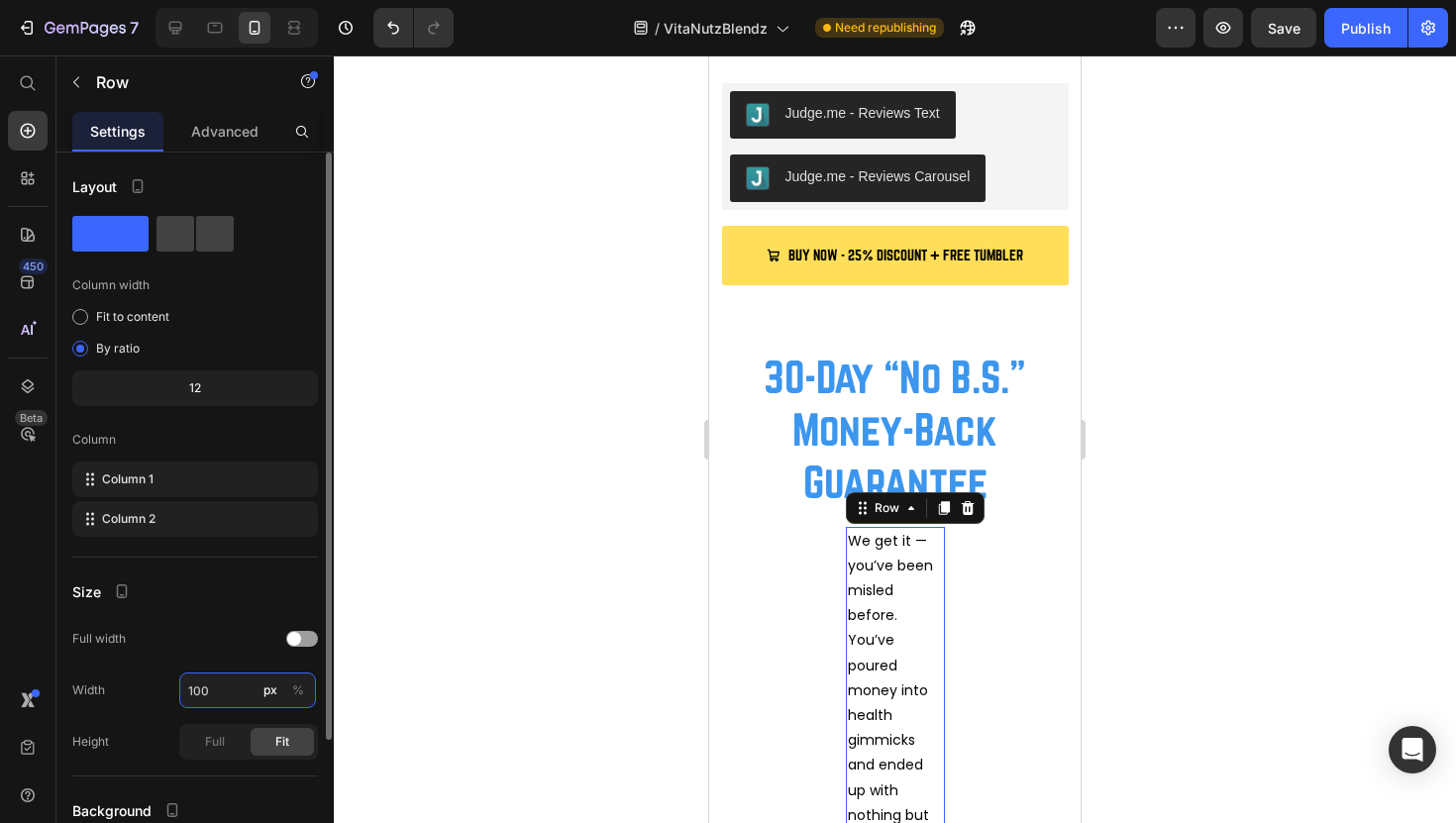 click on "100" at bounding box center (248, 690) 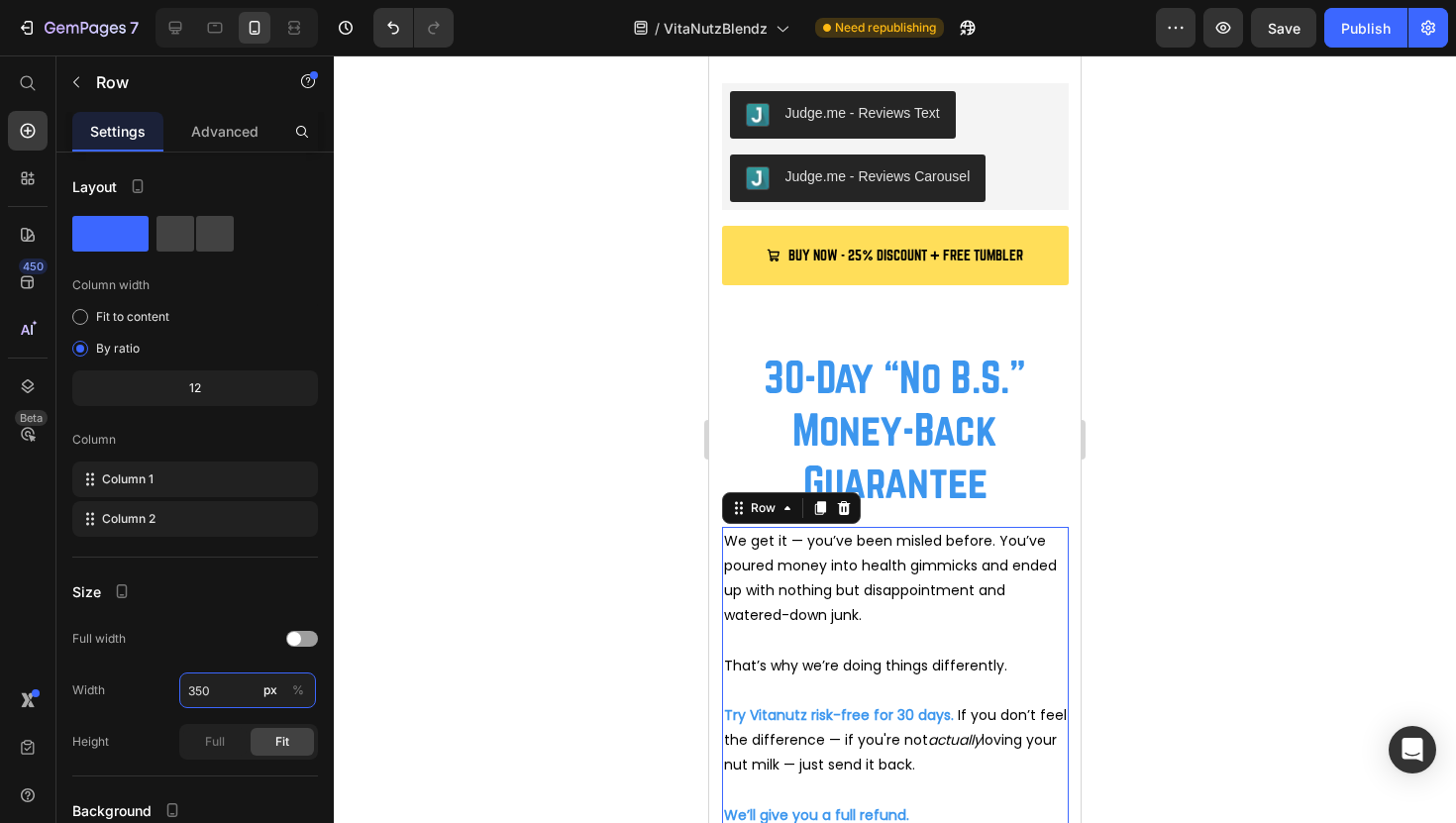 type on "350" 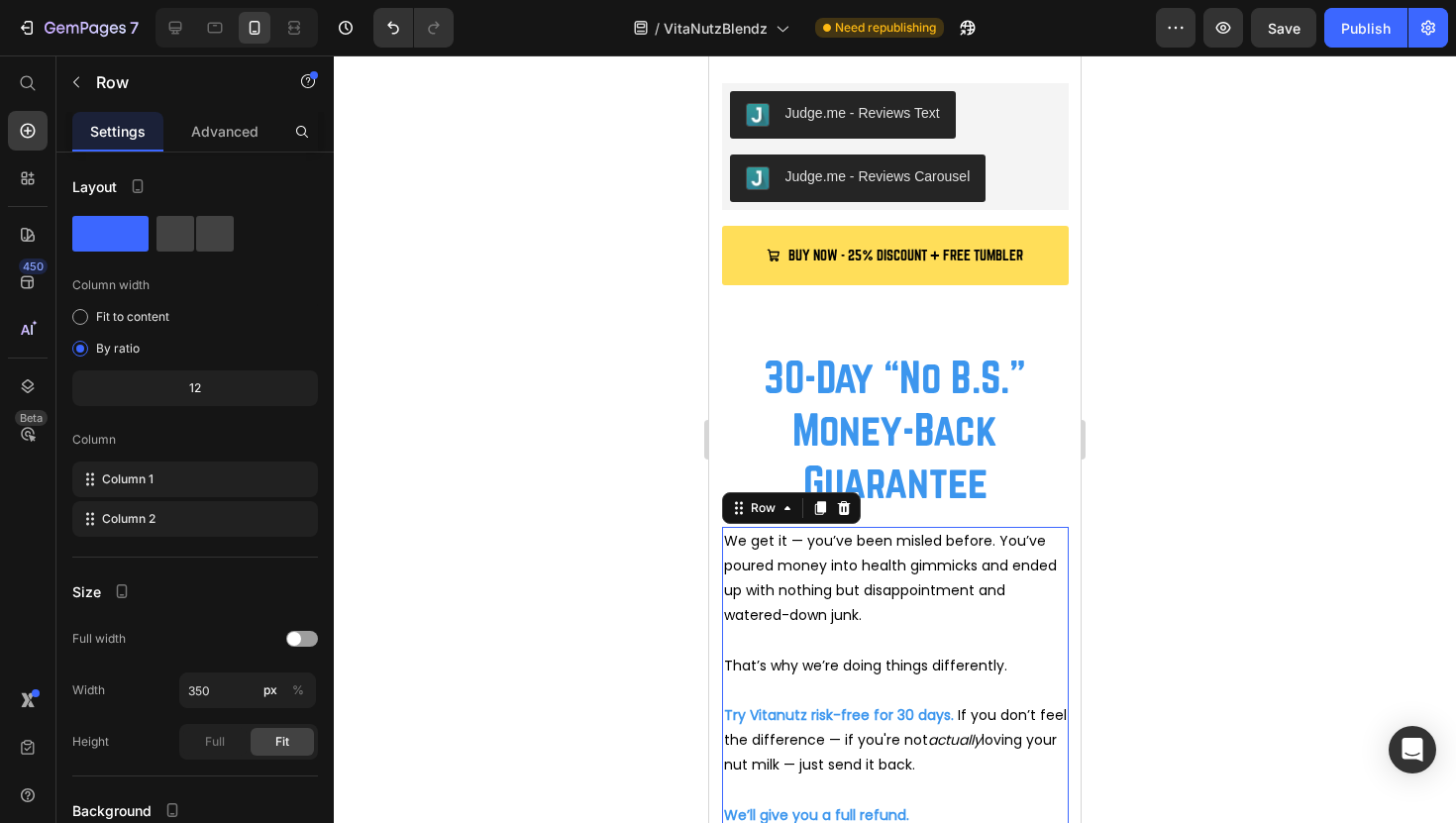 click 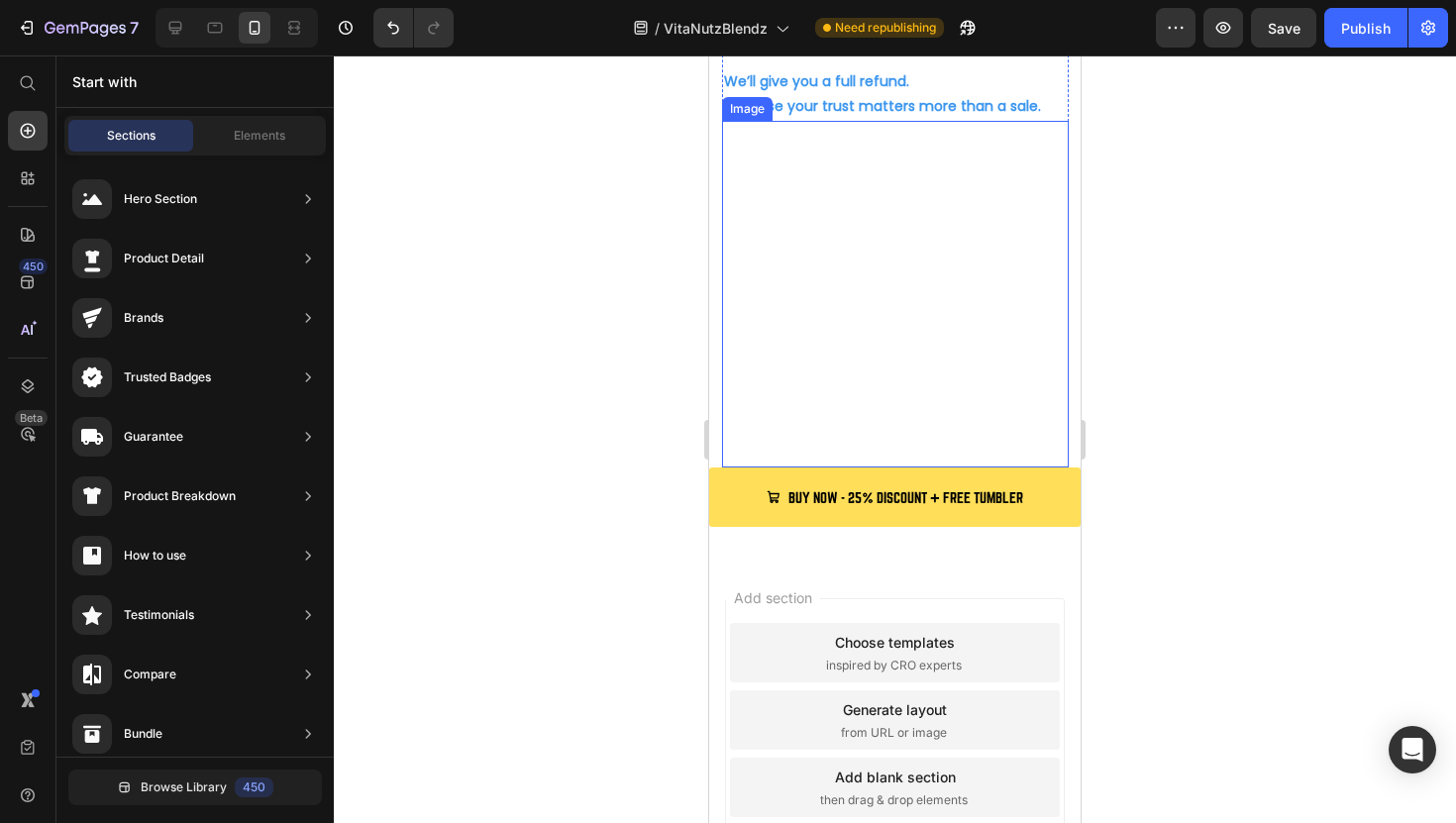 scroll, scrollTop: 7668, scrollLeft: 0, axis: vertical 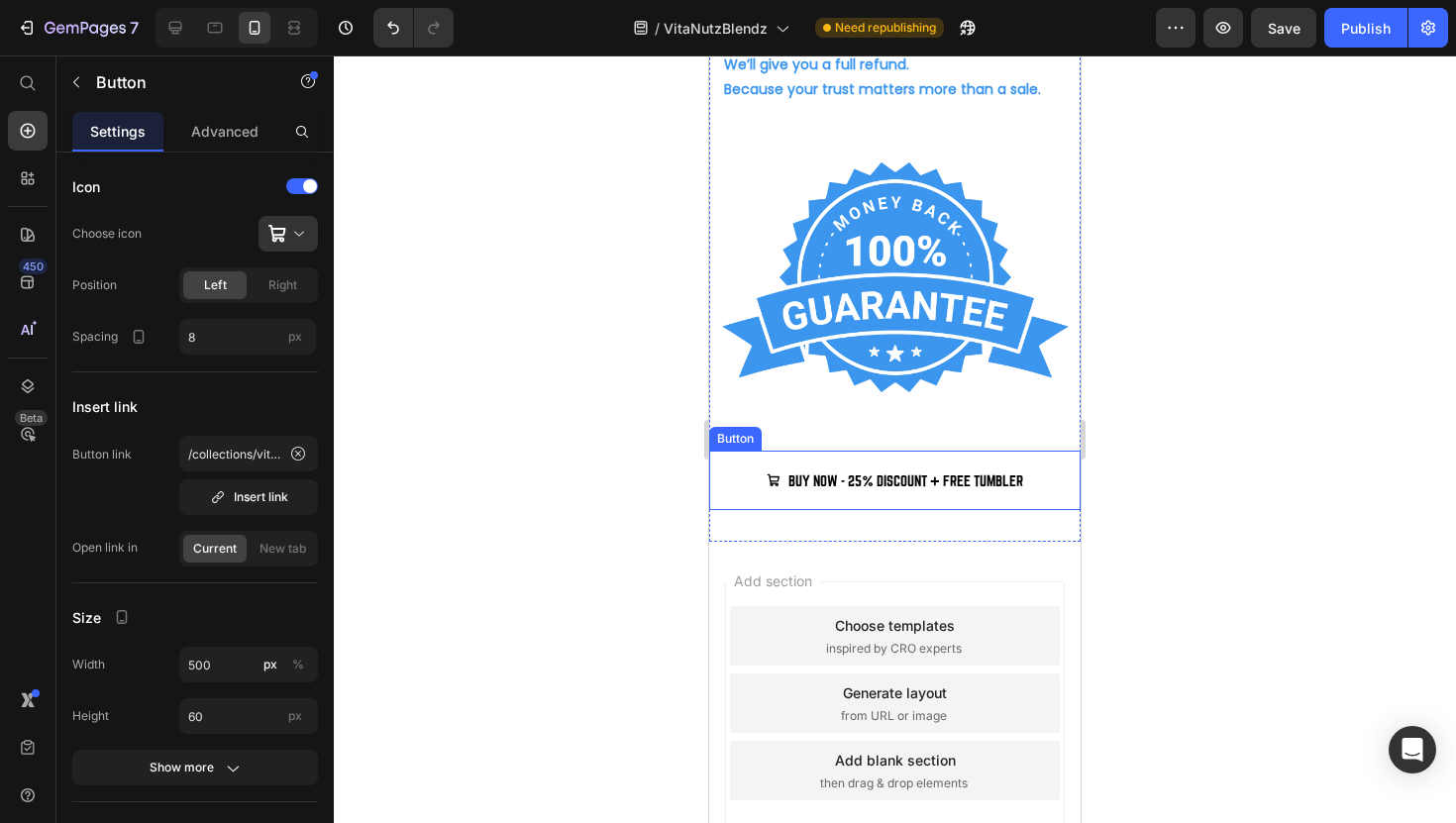 click on "BUY NOW - 25% DISCOUNT + FREE TUMBLER" at bounding box center [894, 480] 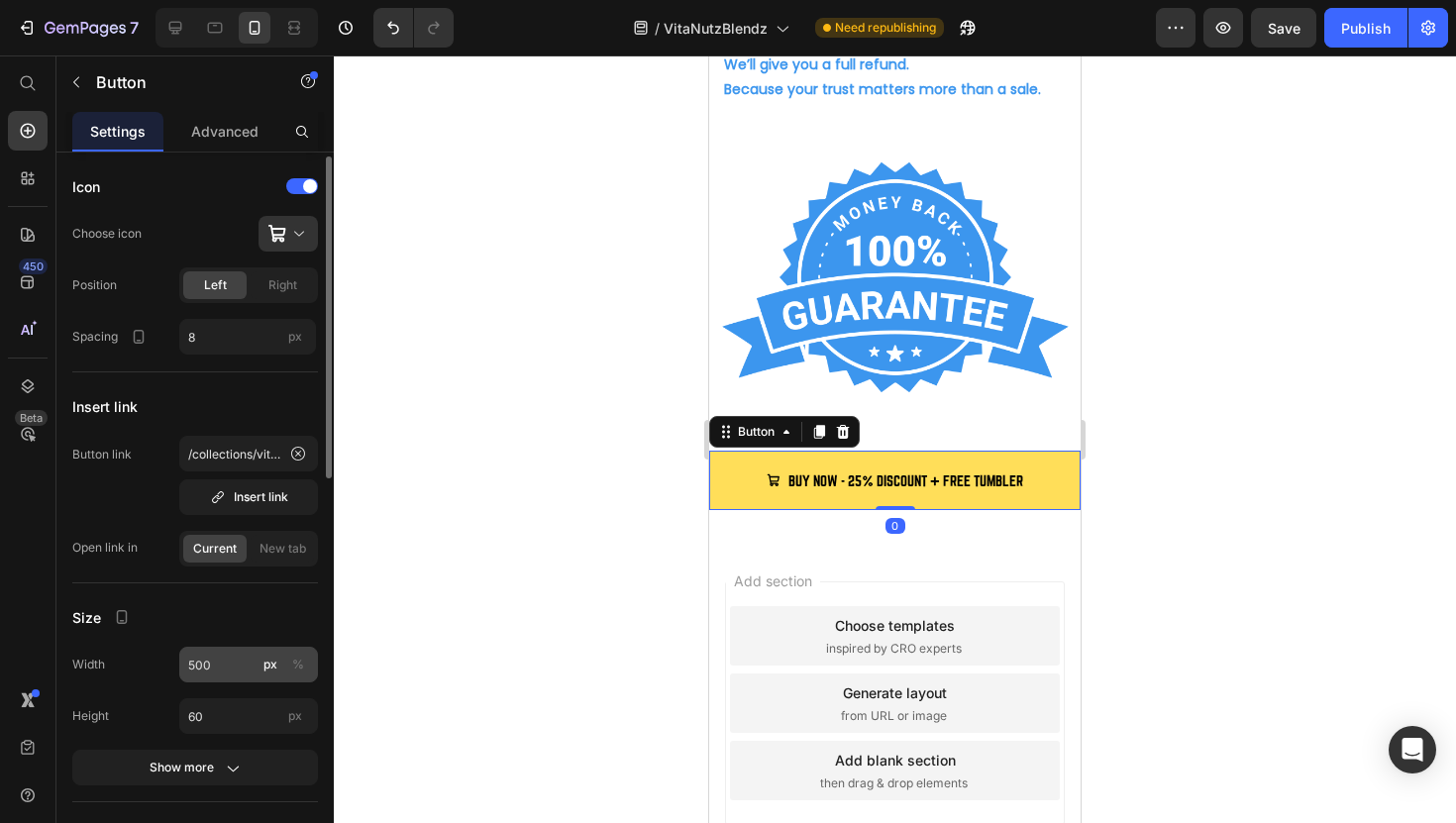 scroll, scrollTop: 14, scrollLeft: 0, axis: vertical 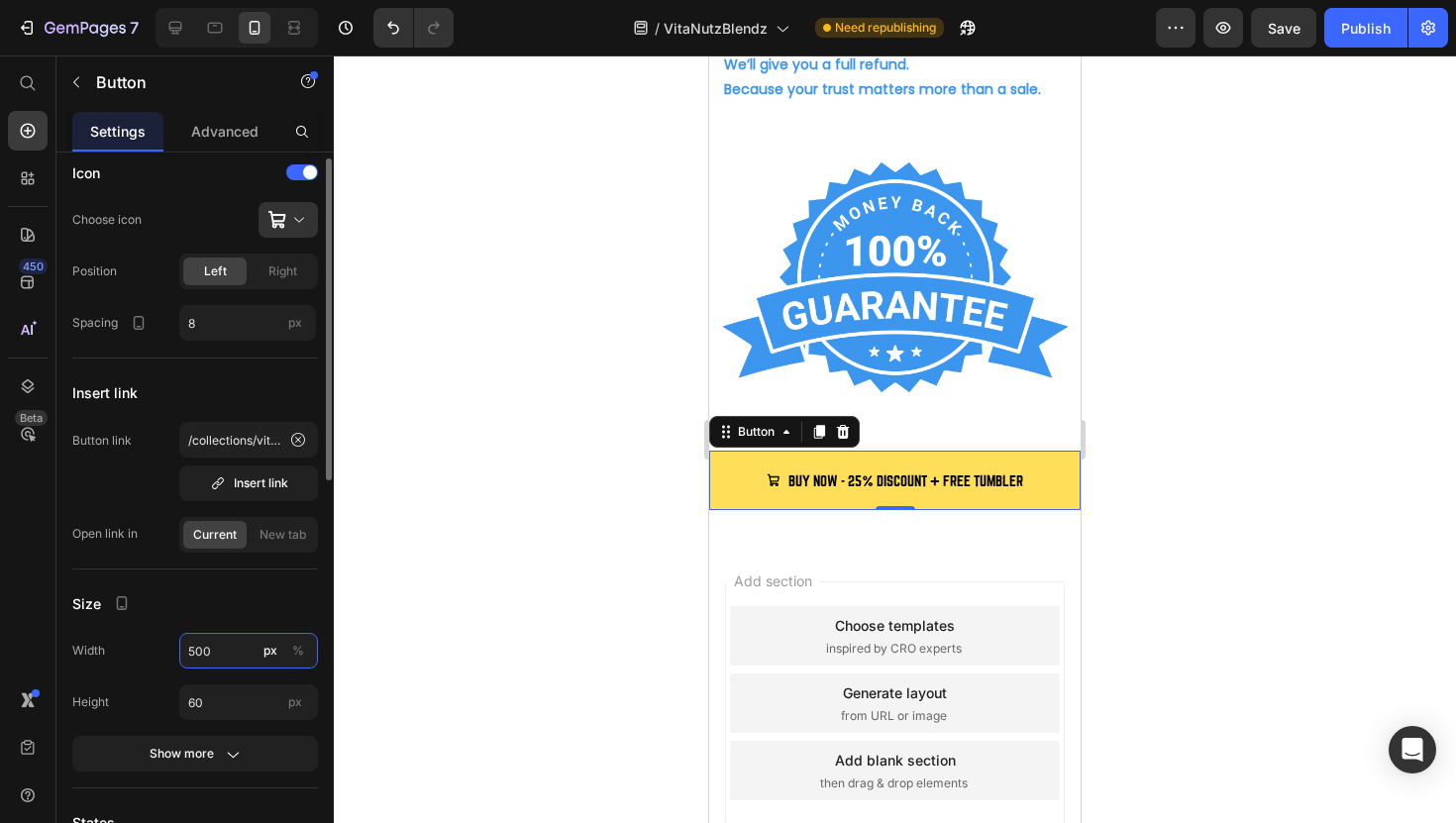 click on "500" at bounding box center [249, 651] 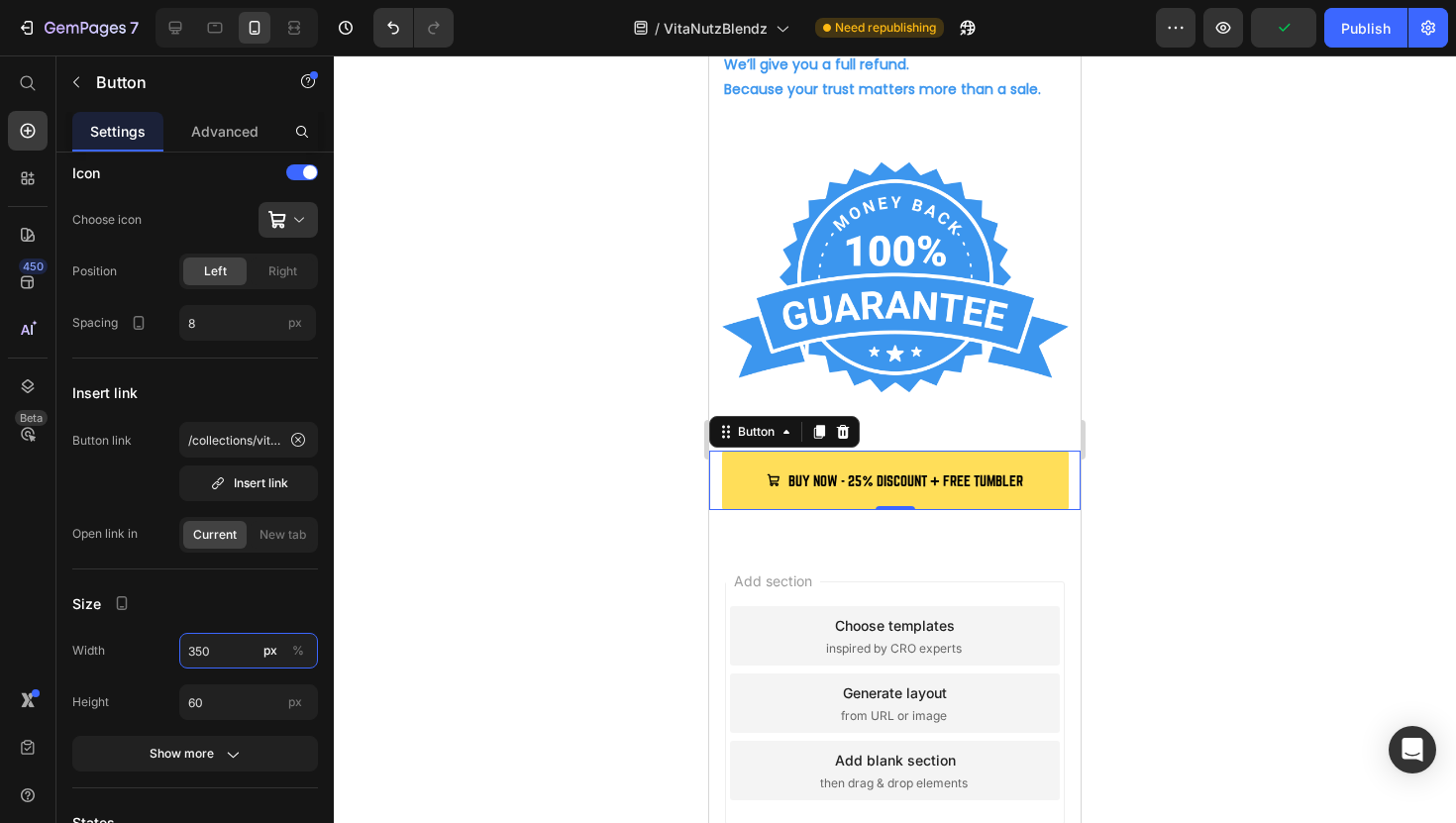 type on "350" 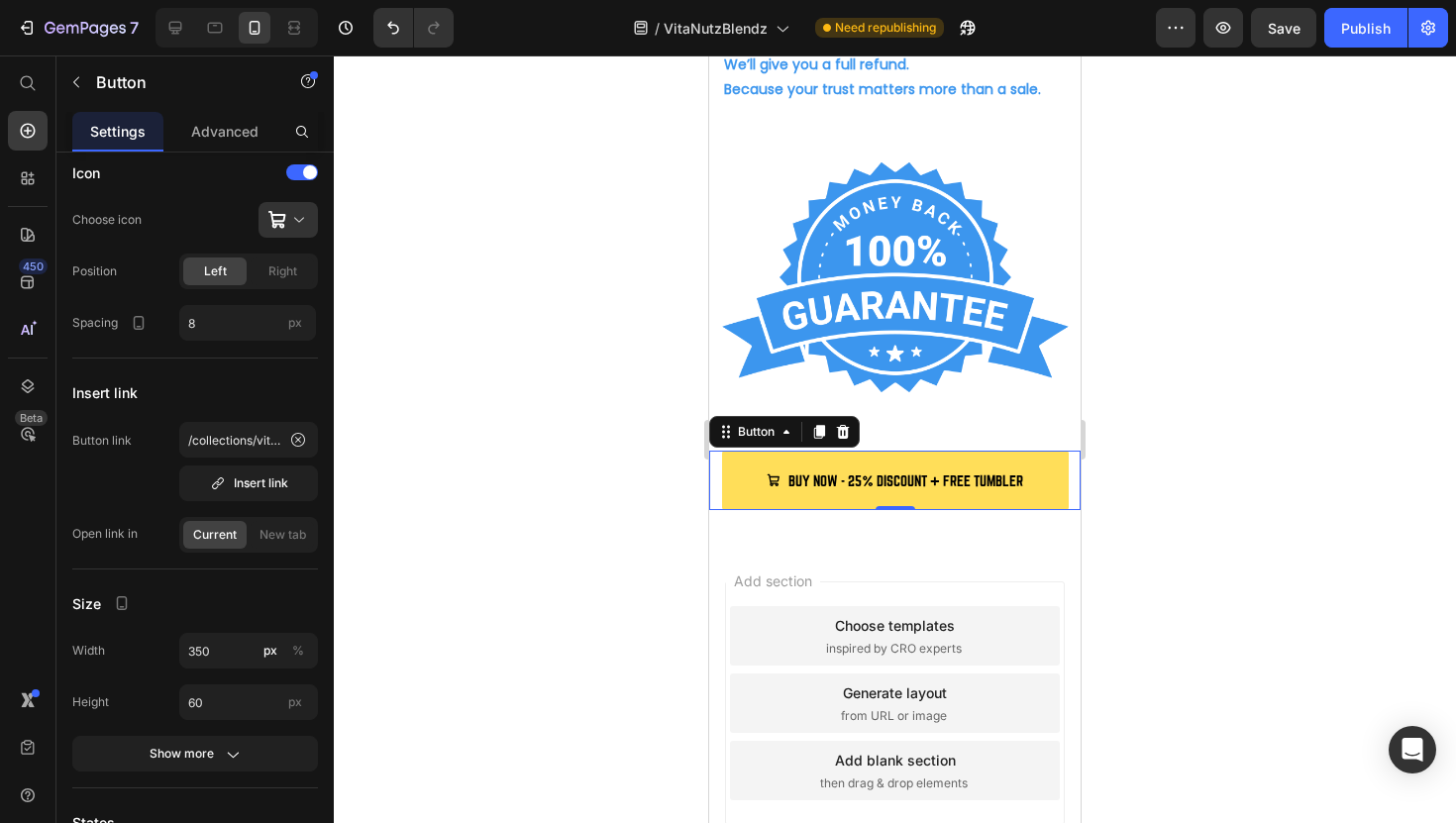 click 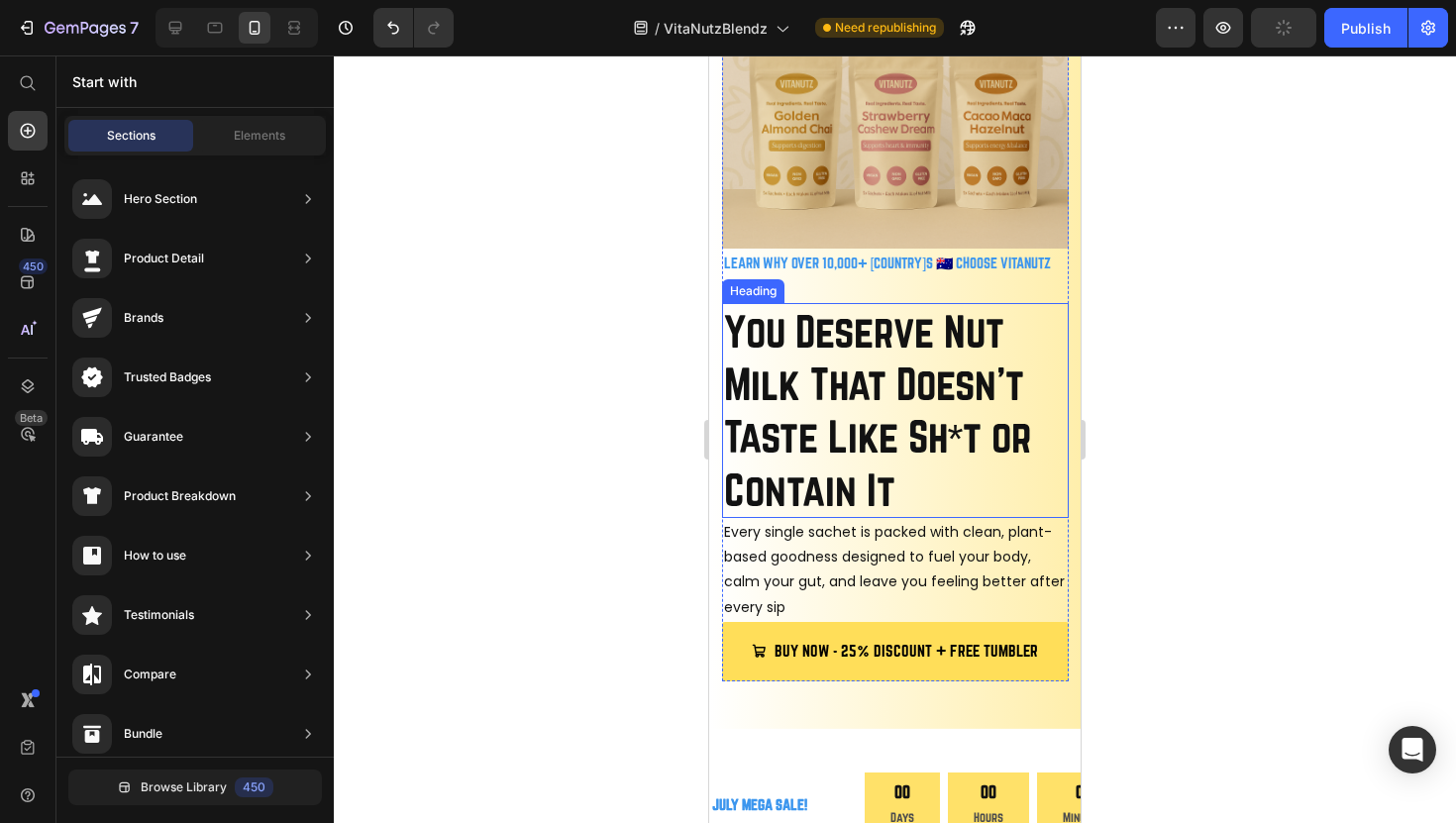 scroll, scrollTop: 0, scrollLeft: 0, axis: both 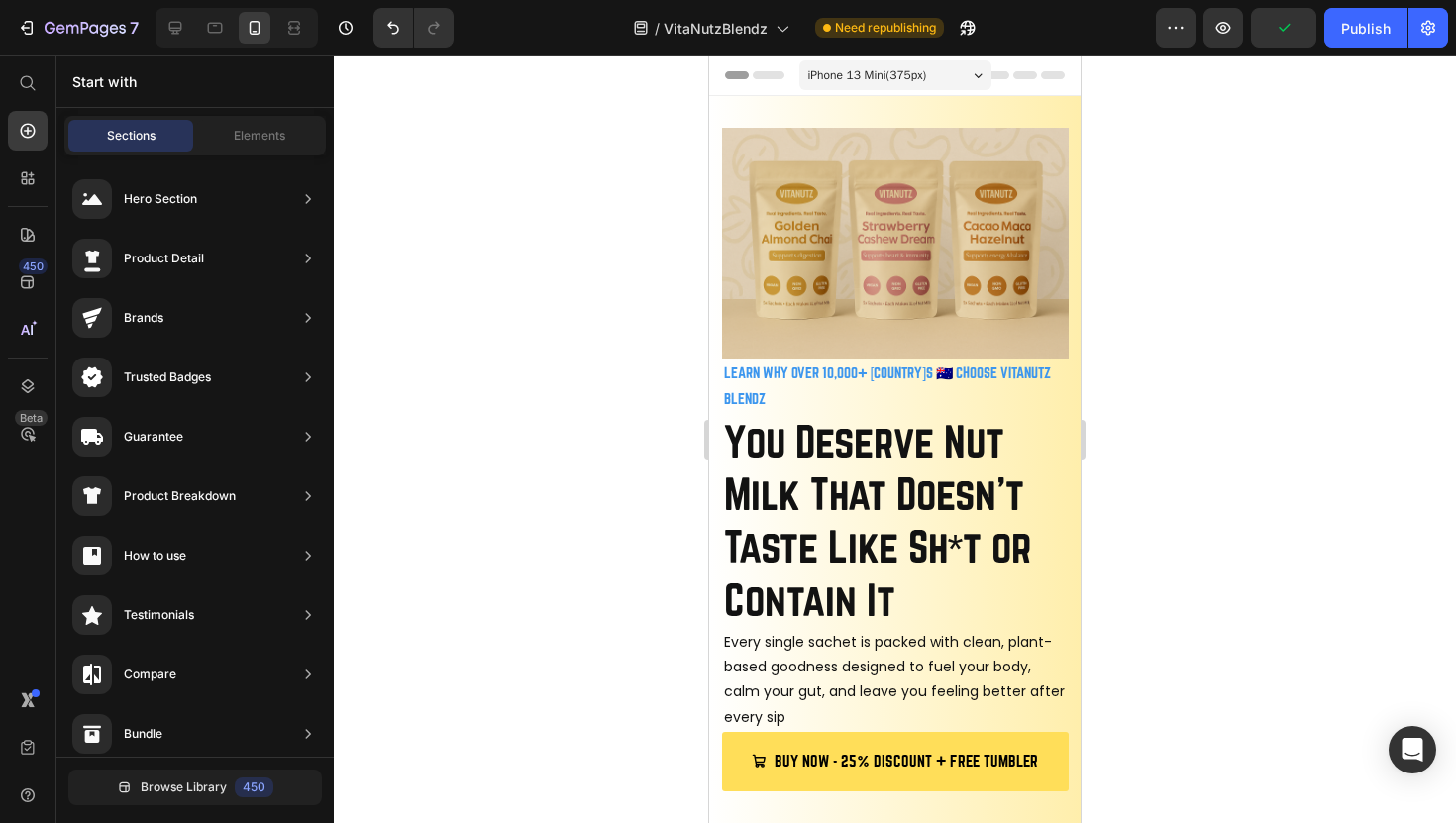 click on "iPhone 13 Mini  ( 375 px)" at bounding box center (868, 75) 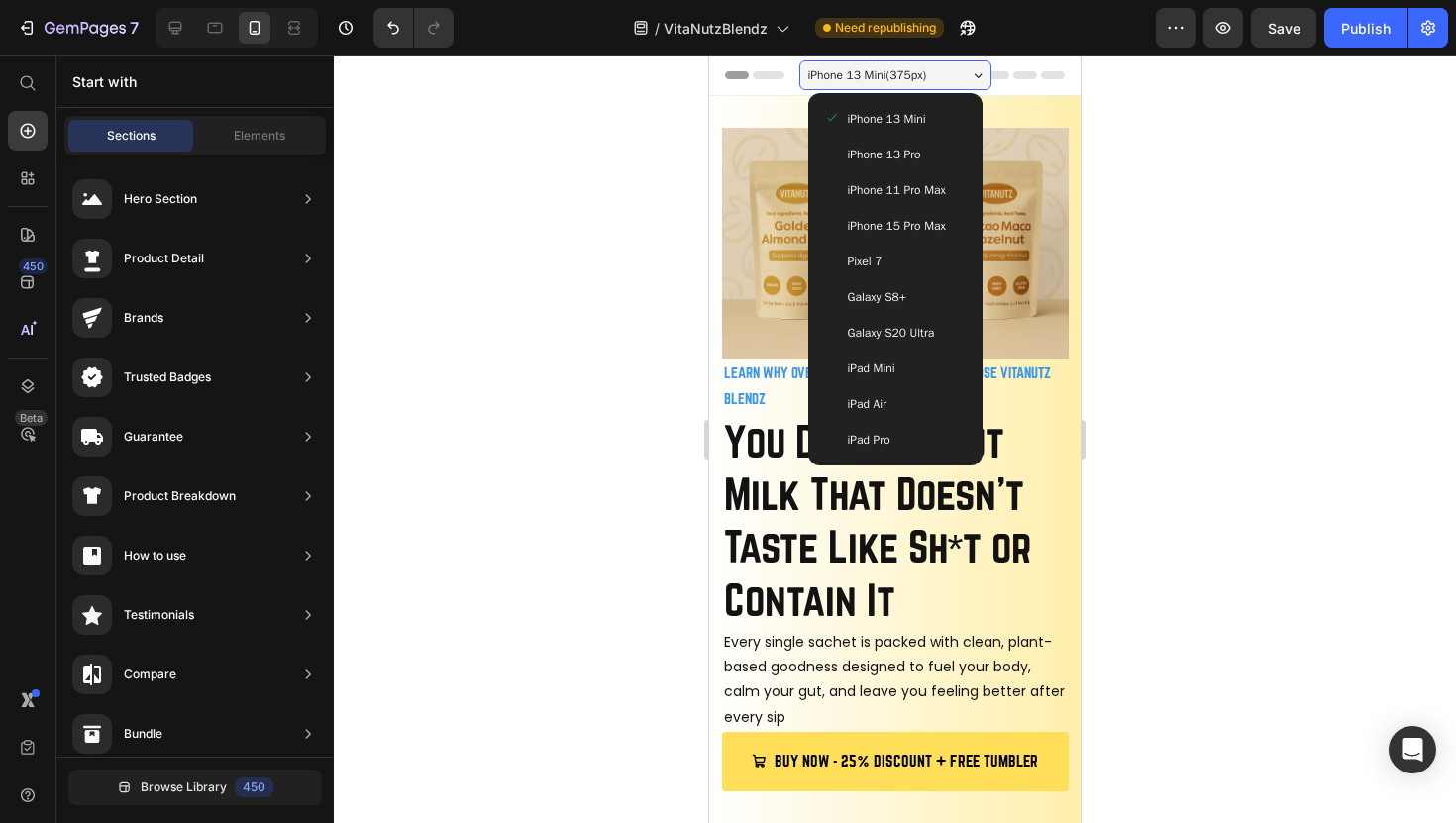 click on "iPhone 15 Pro Max" at bounding box center (896, 226) 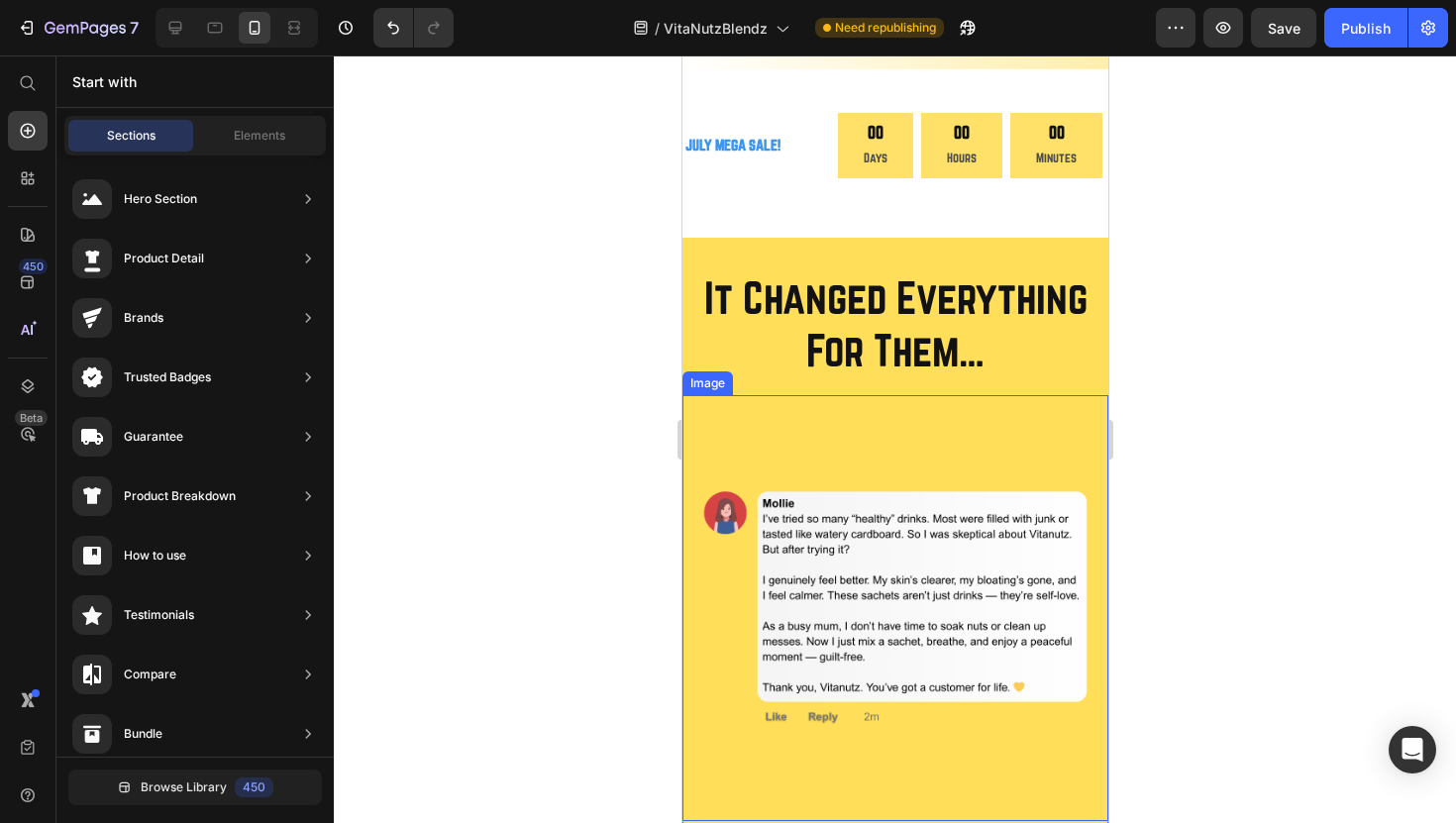 scroll, scrollTop: 743, scrollLeft: 0, axis: vertical 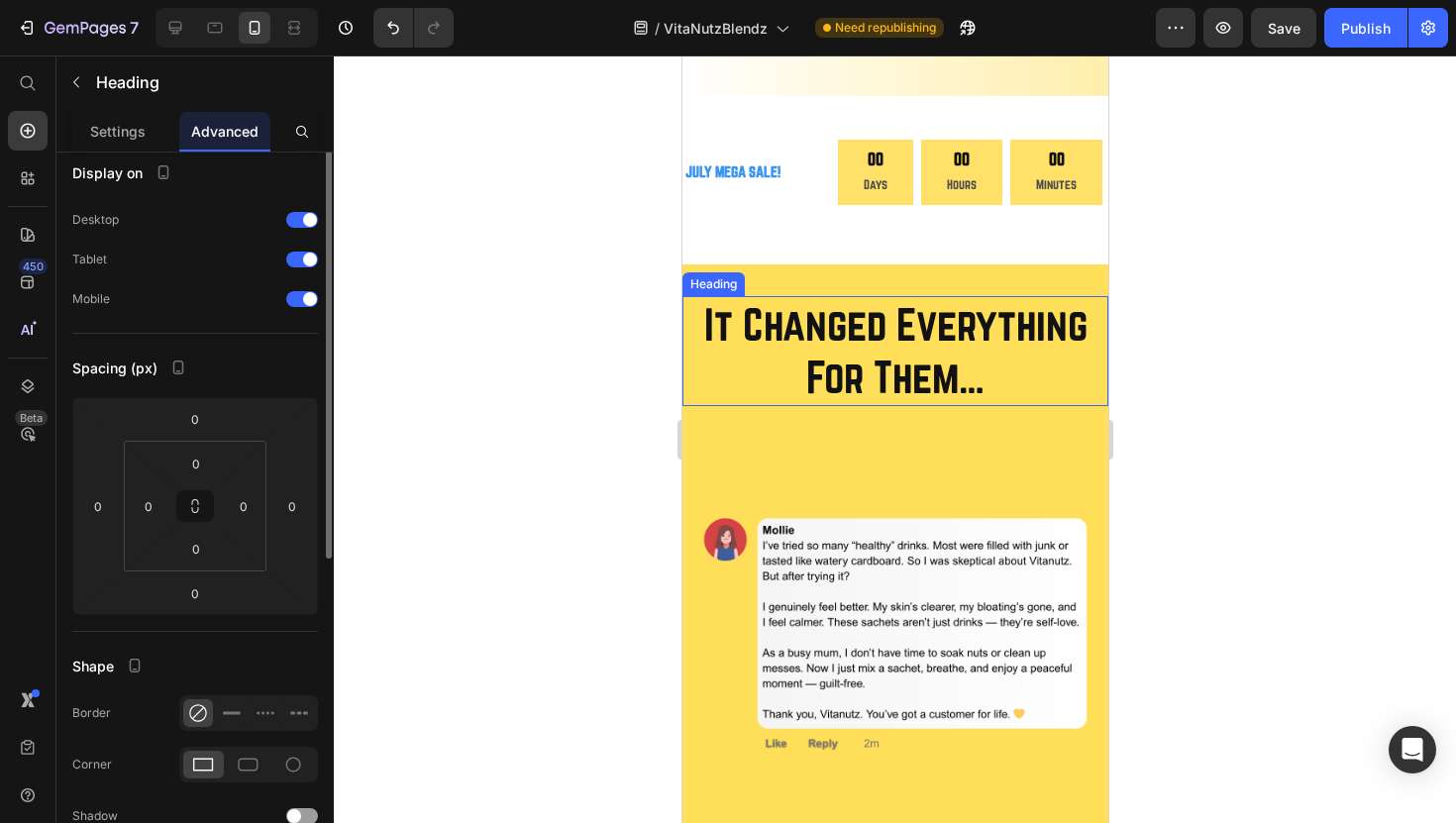 click on "It Changed Everything For Them…" at bounding box center (894, 351) 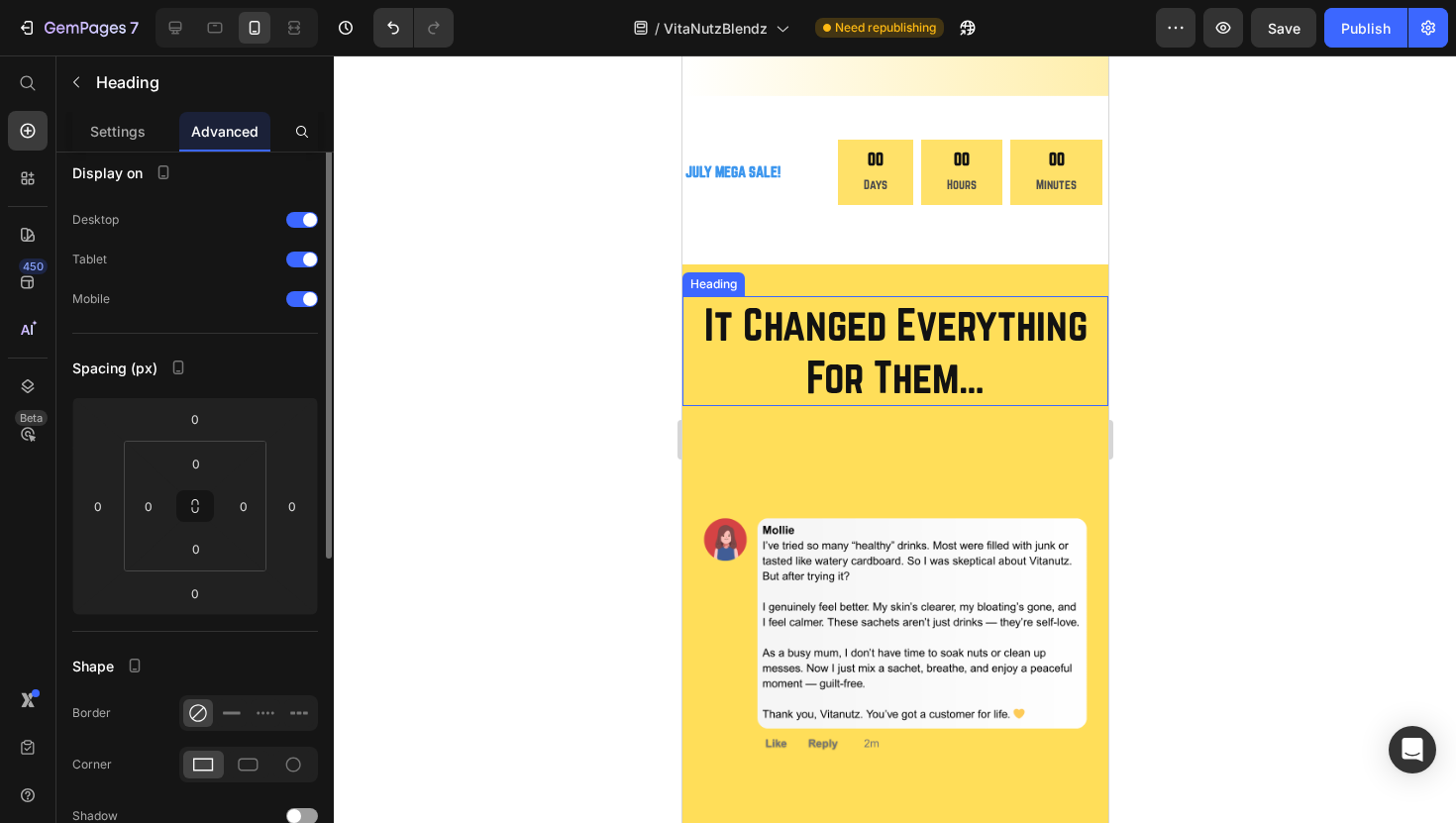 scroll, scrollTop: 0, scrollLeft: 0, axis: both 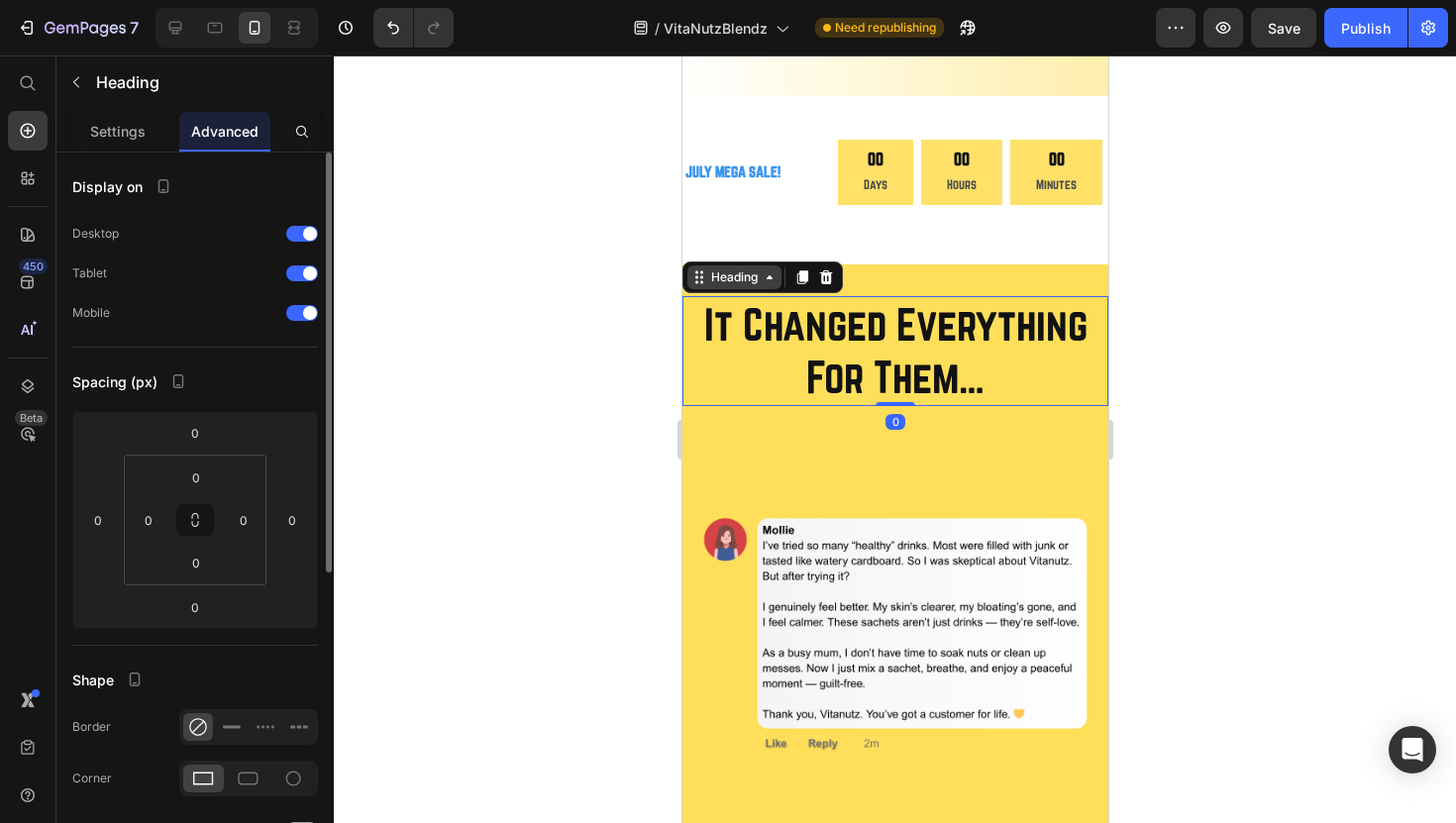 click on "Heading" at bounding box center (733, 277) 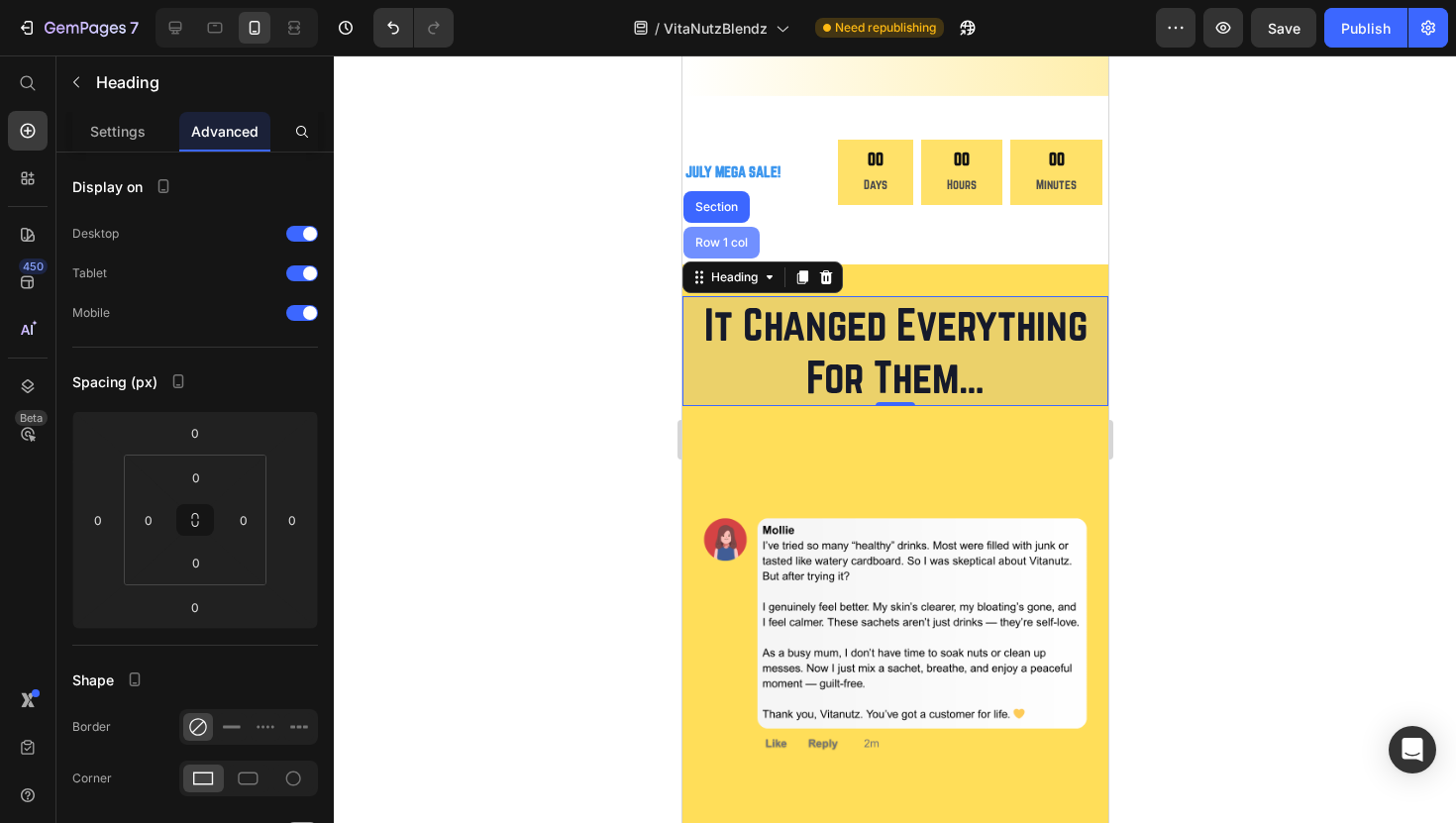 click on "Row 1 col" at bounding box center [720, 243] 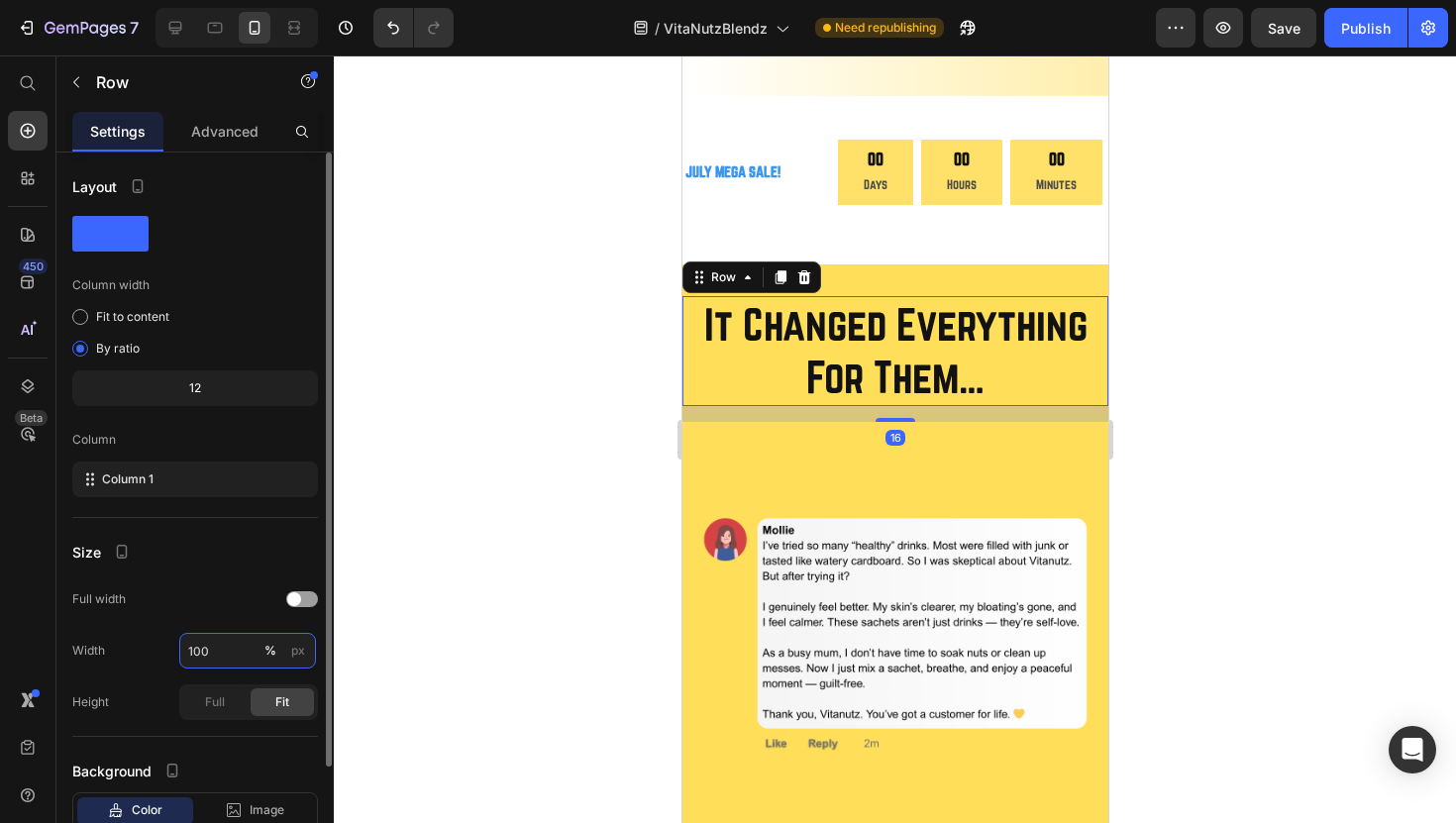 click on "100" at bounding box center [248, 651] 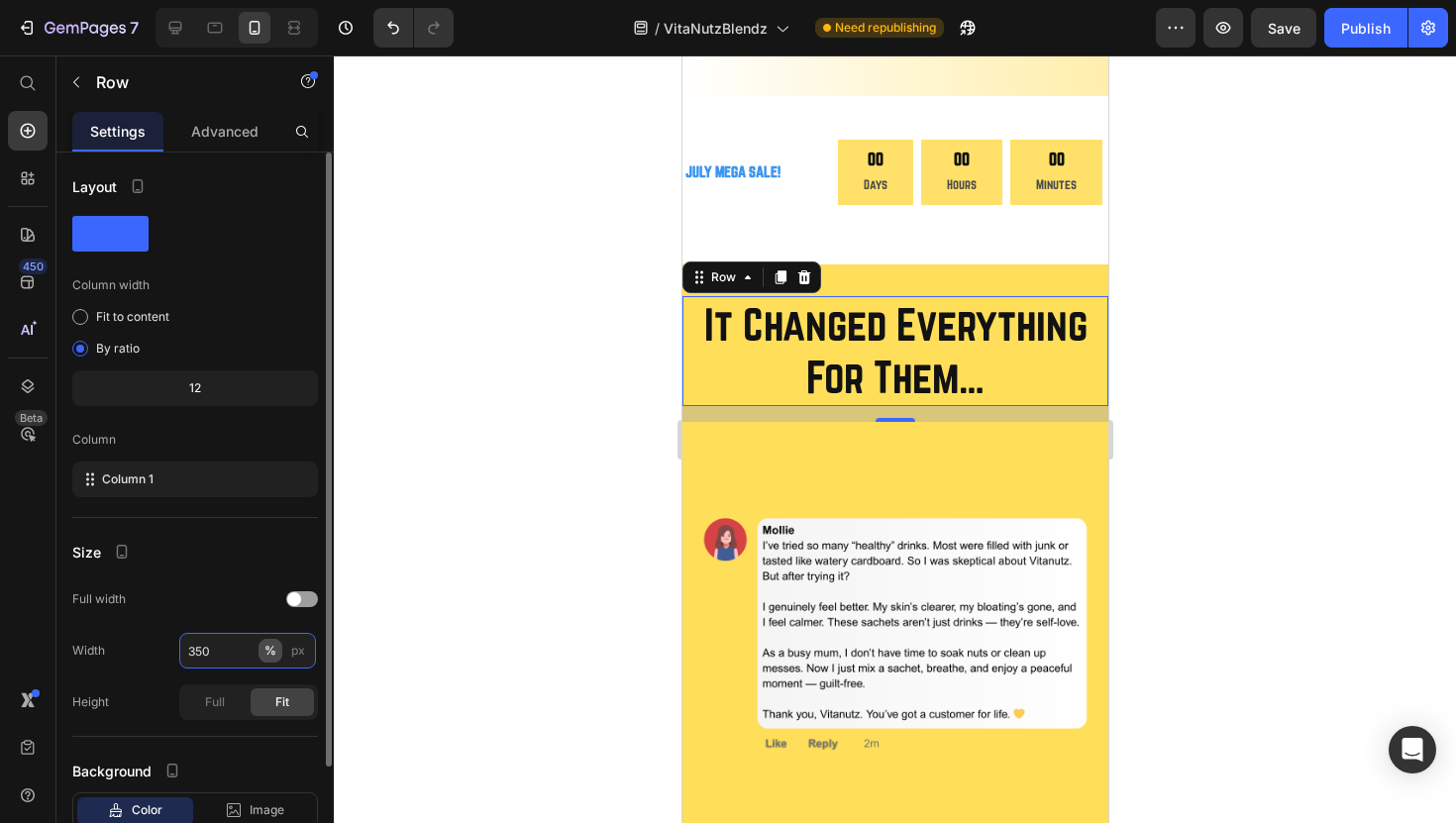 type on "350" 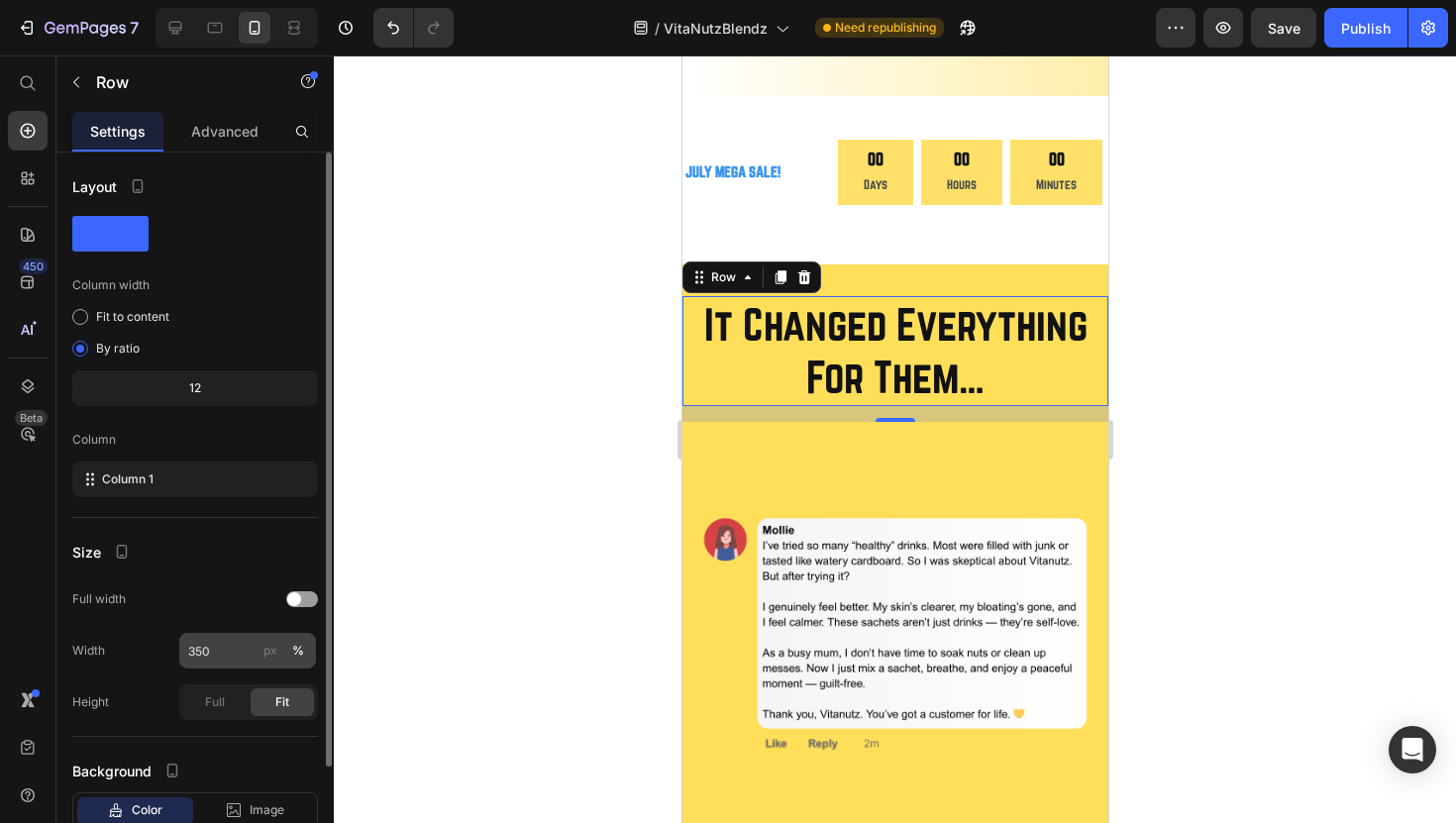 click on "px" at bounding box center [270, 651] 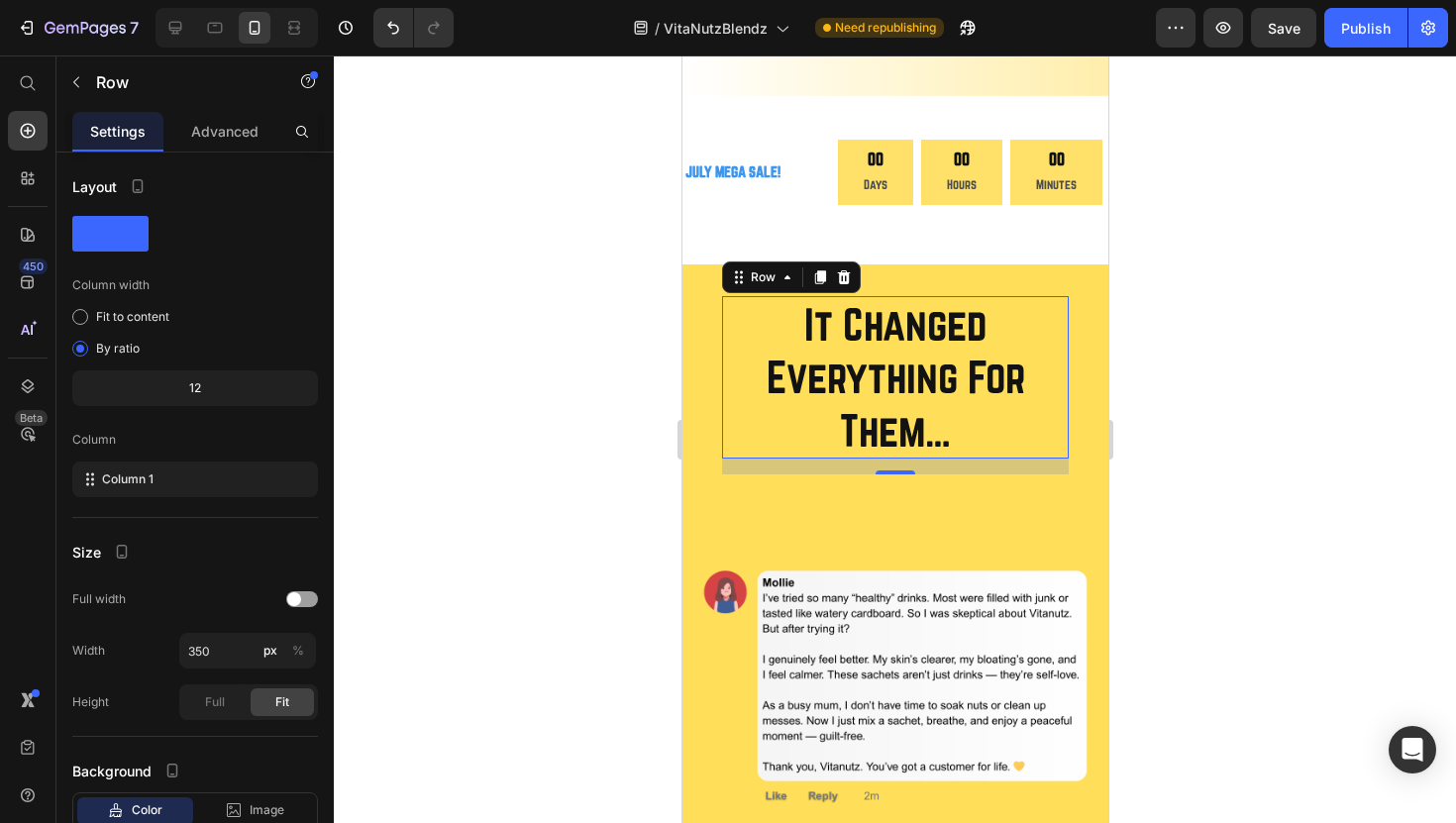 click 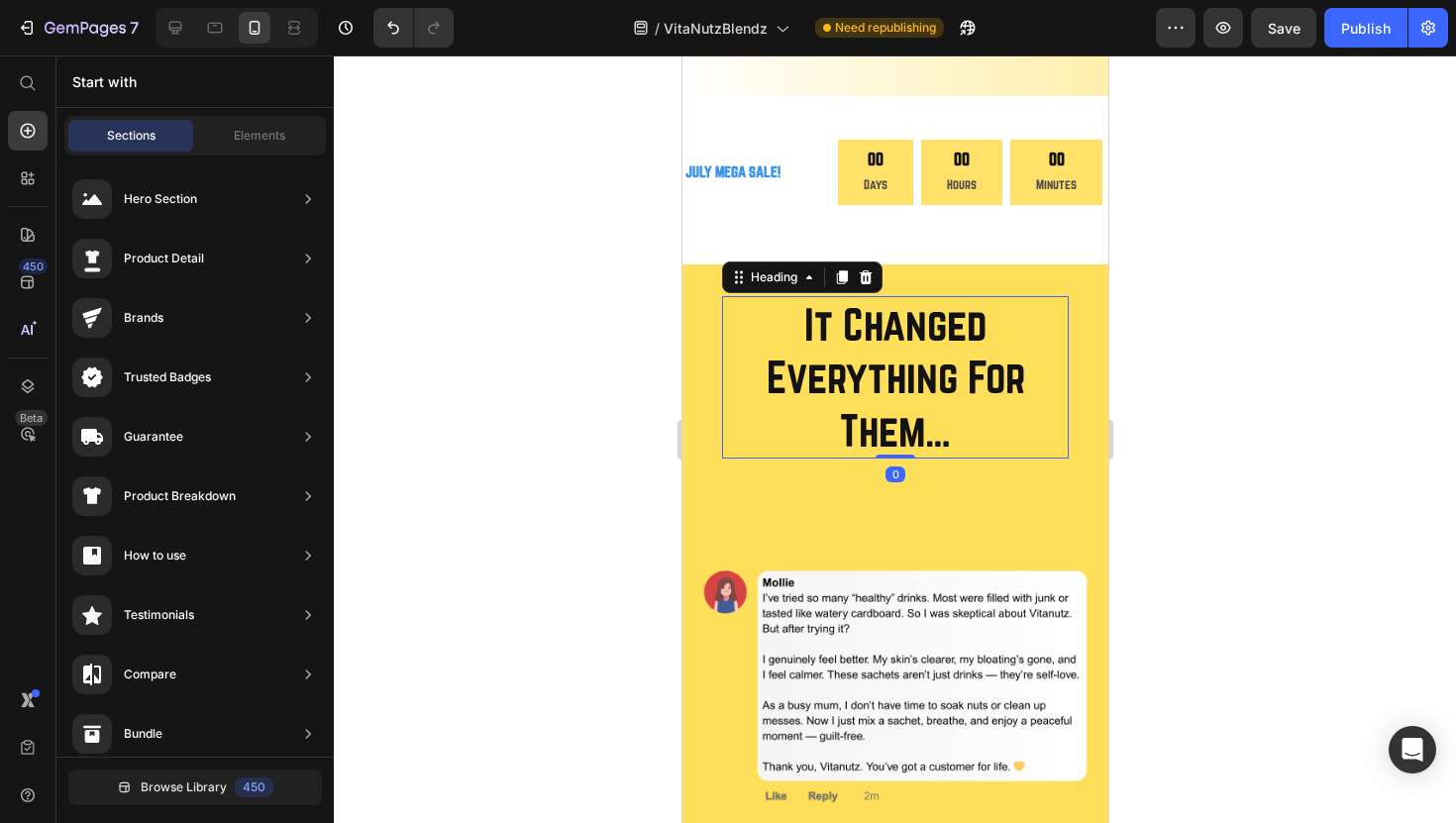 click on "It Changed Everything For Them…" at bounding box center (894, 377) 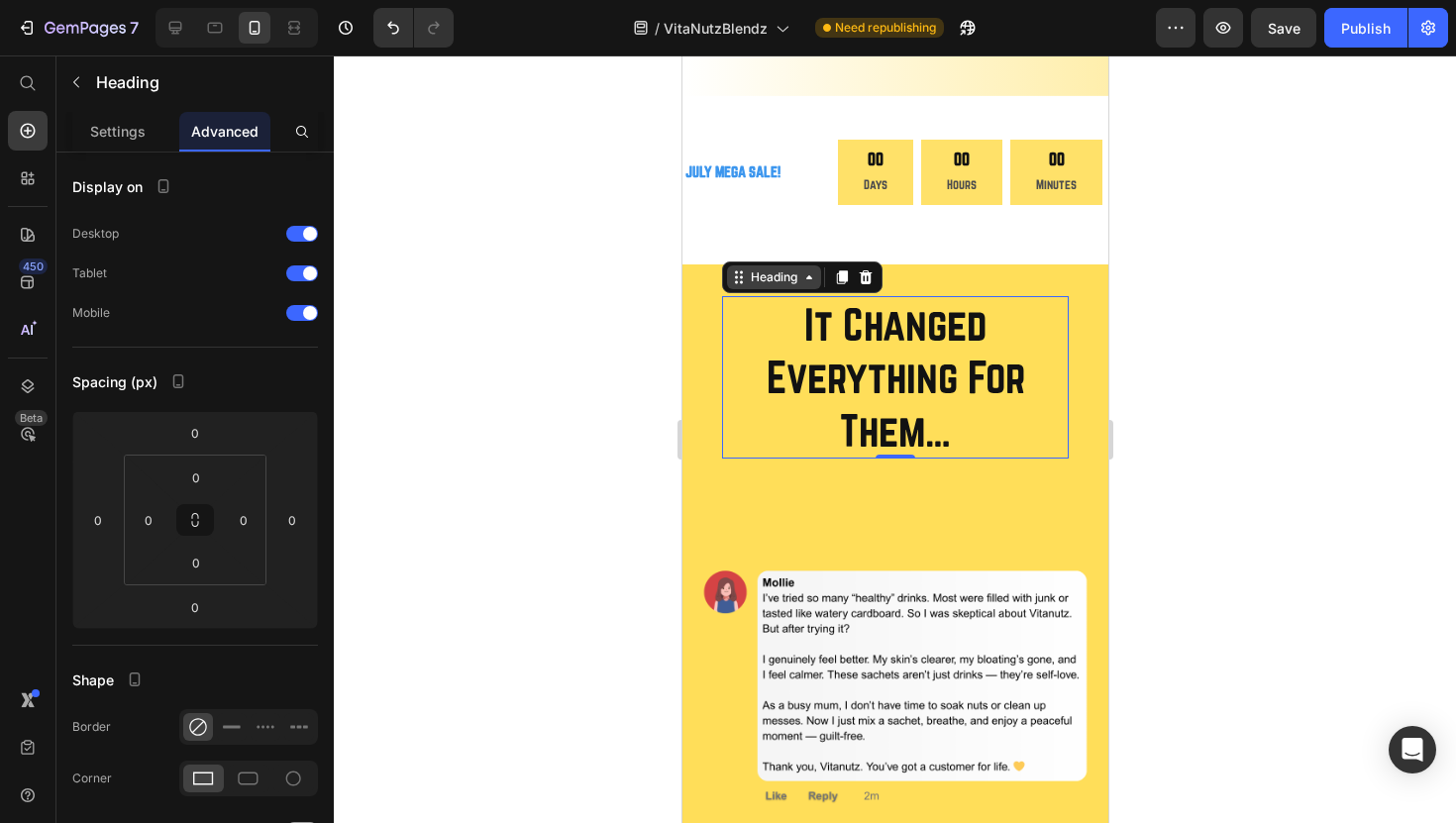 click on "Heading" at bounding box center [773, 277] 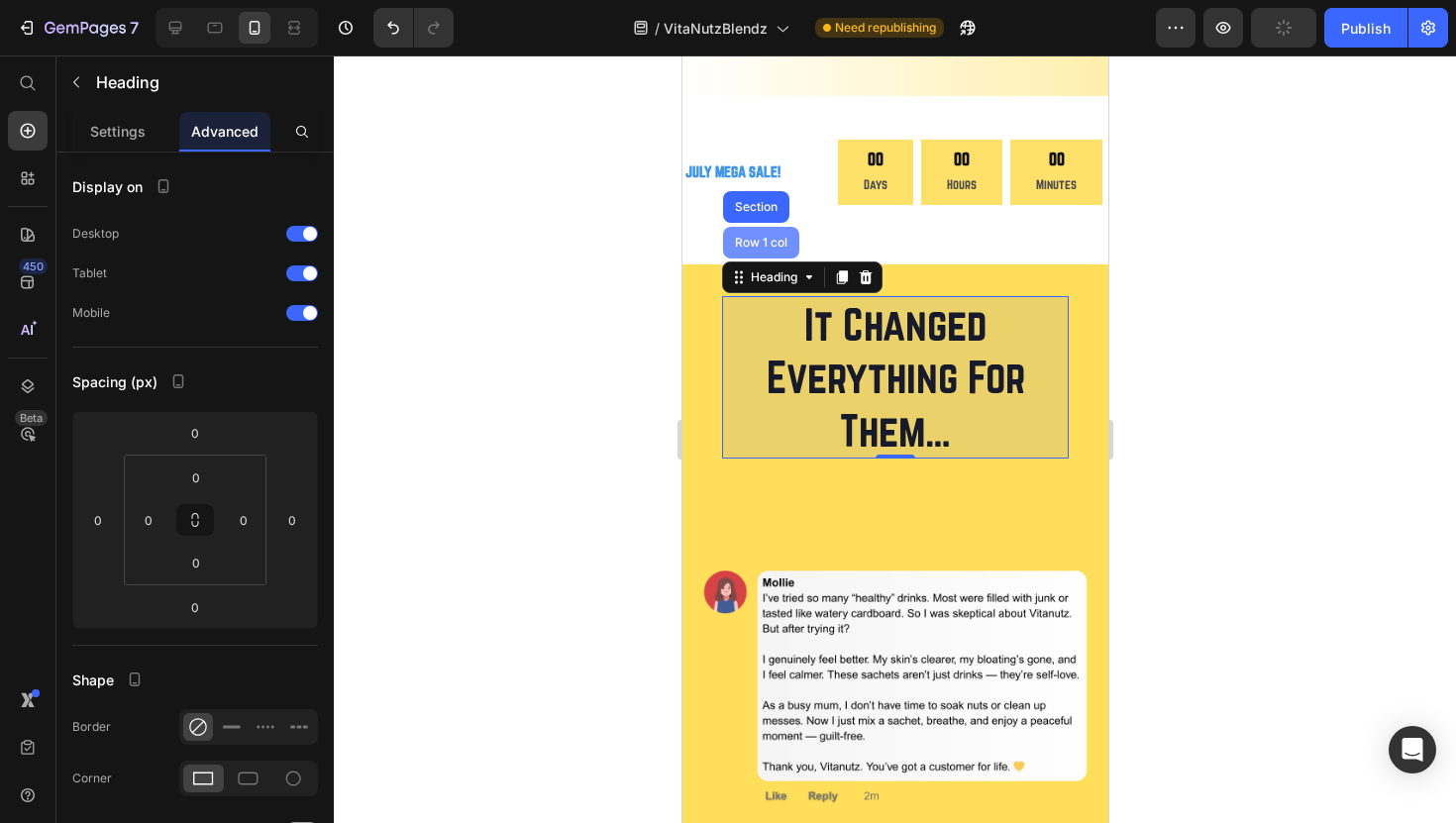 click on "Row 1 col" at bounding box center [760, 243] 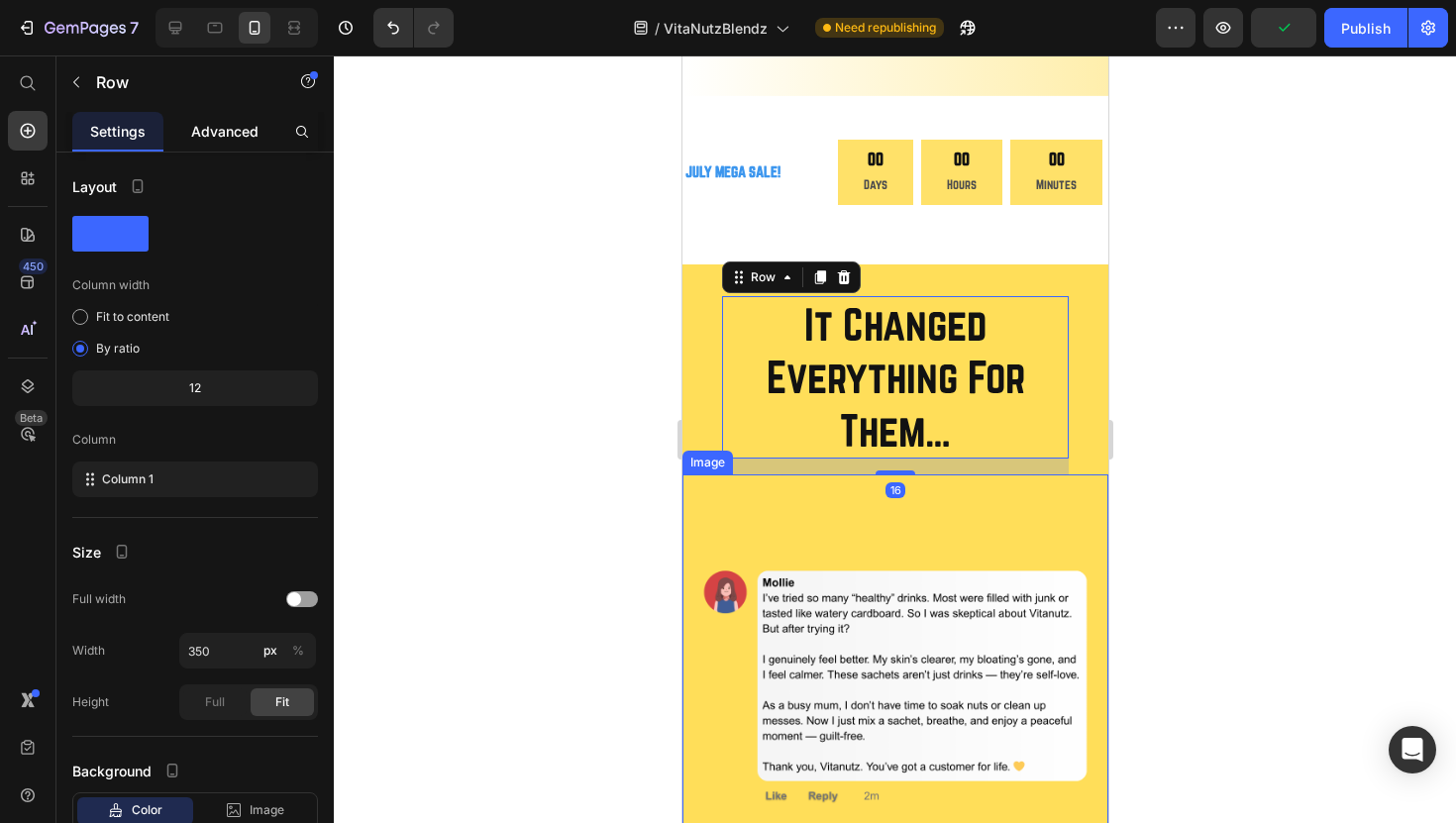 click on "Advanced" at bounding box center (225, 131) 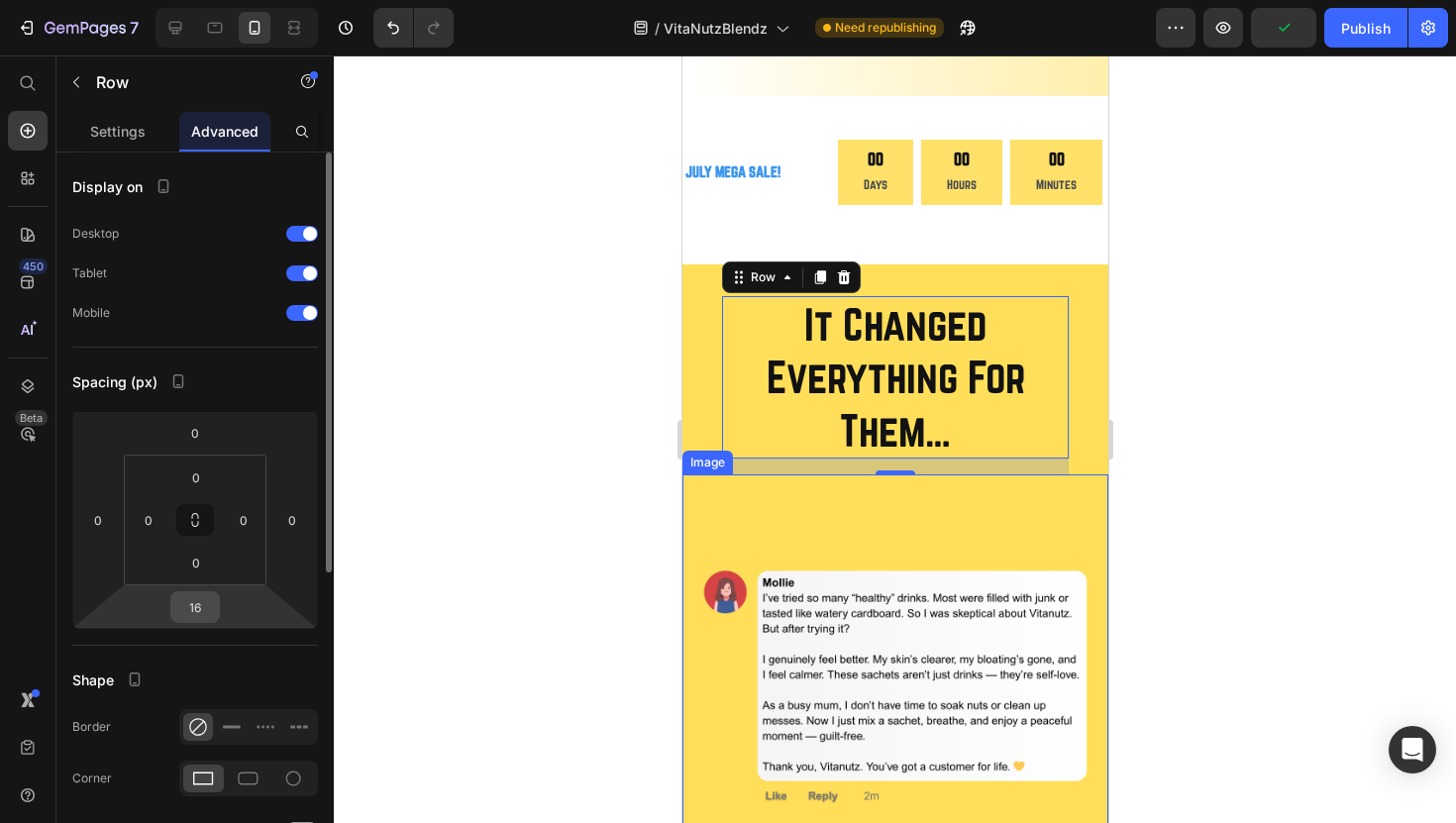 click on "16" at bounding box center (195, 607) 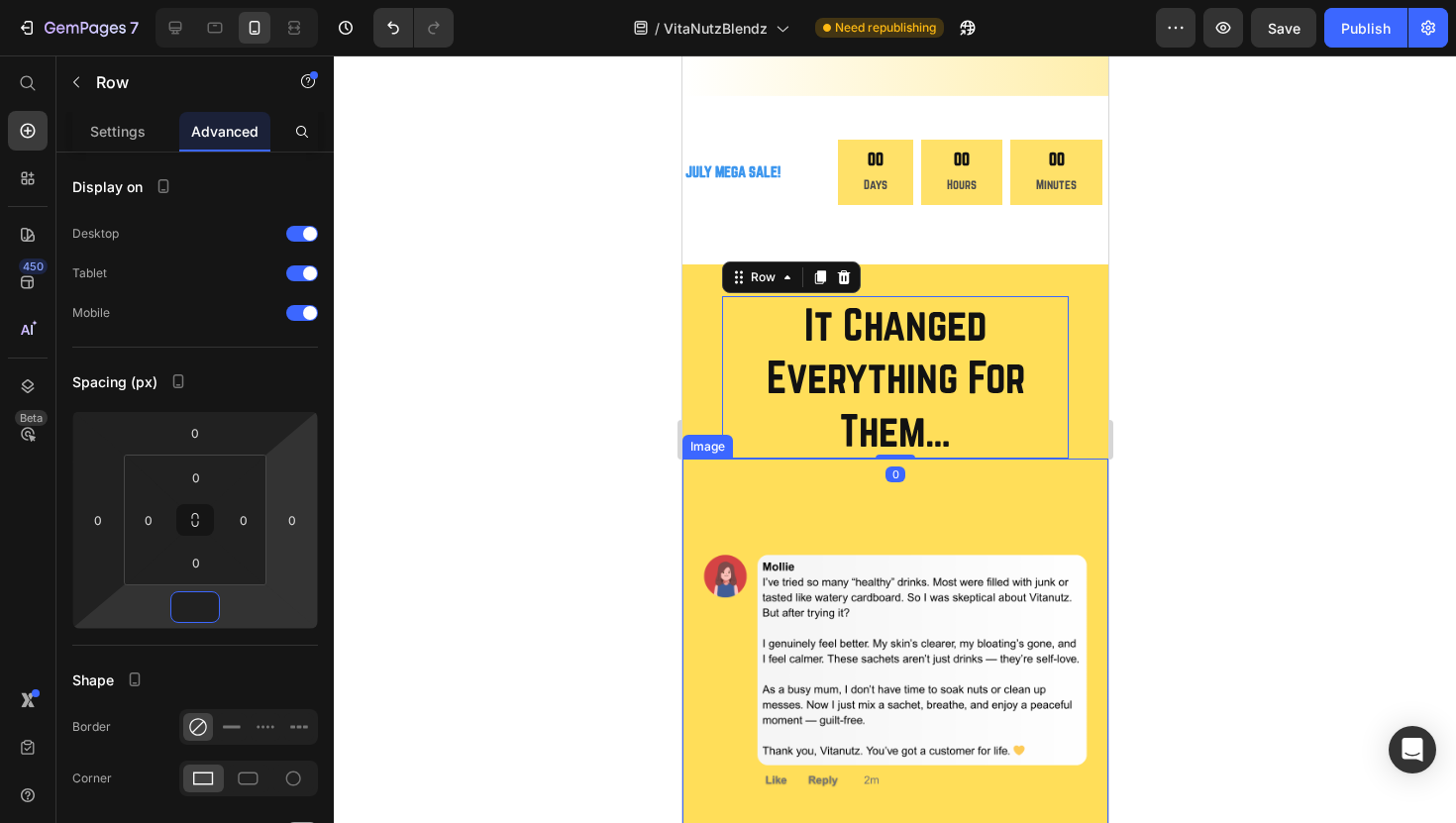 type on "0" 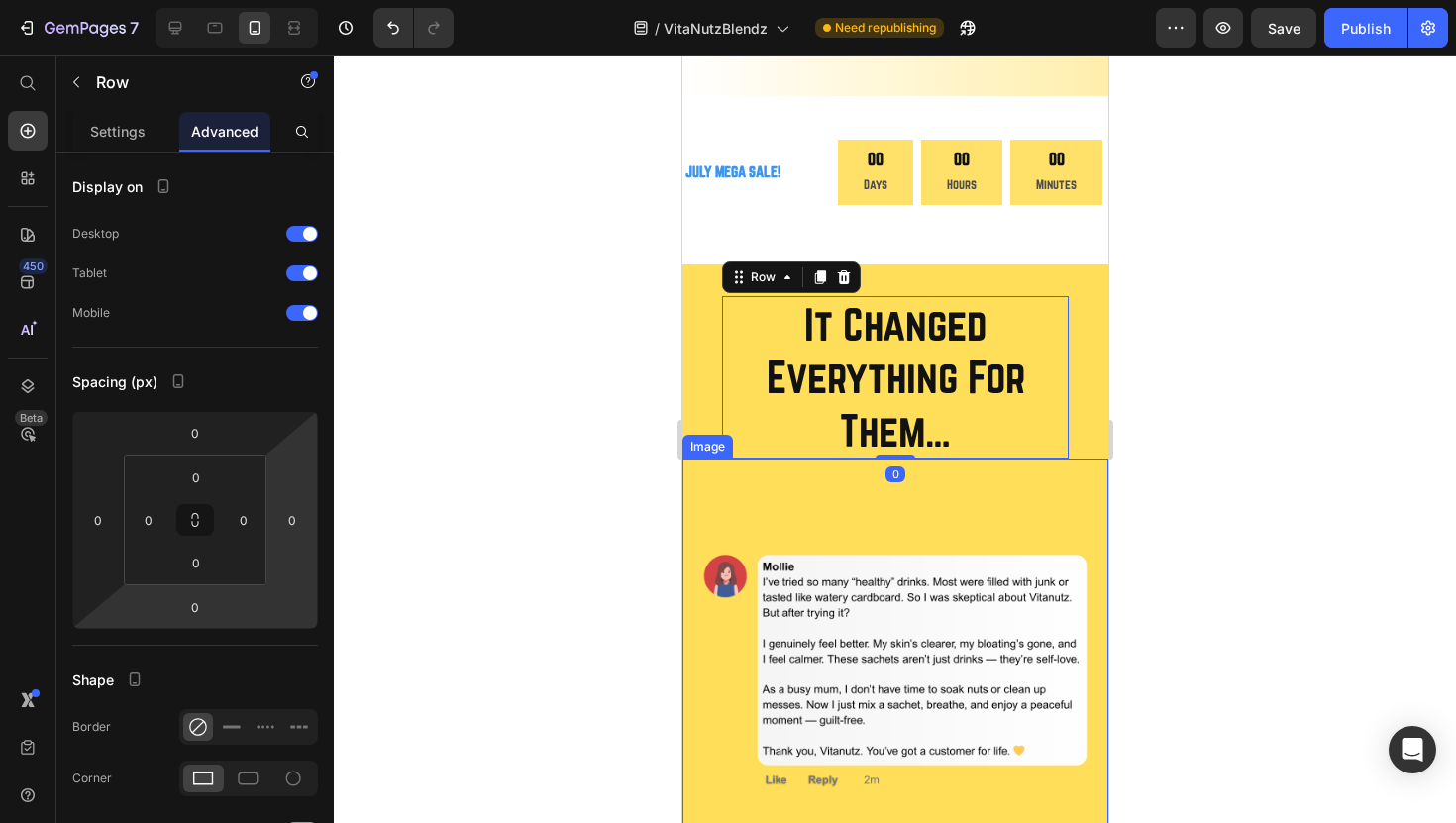 click 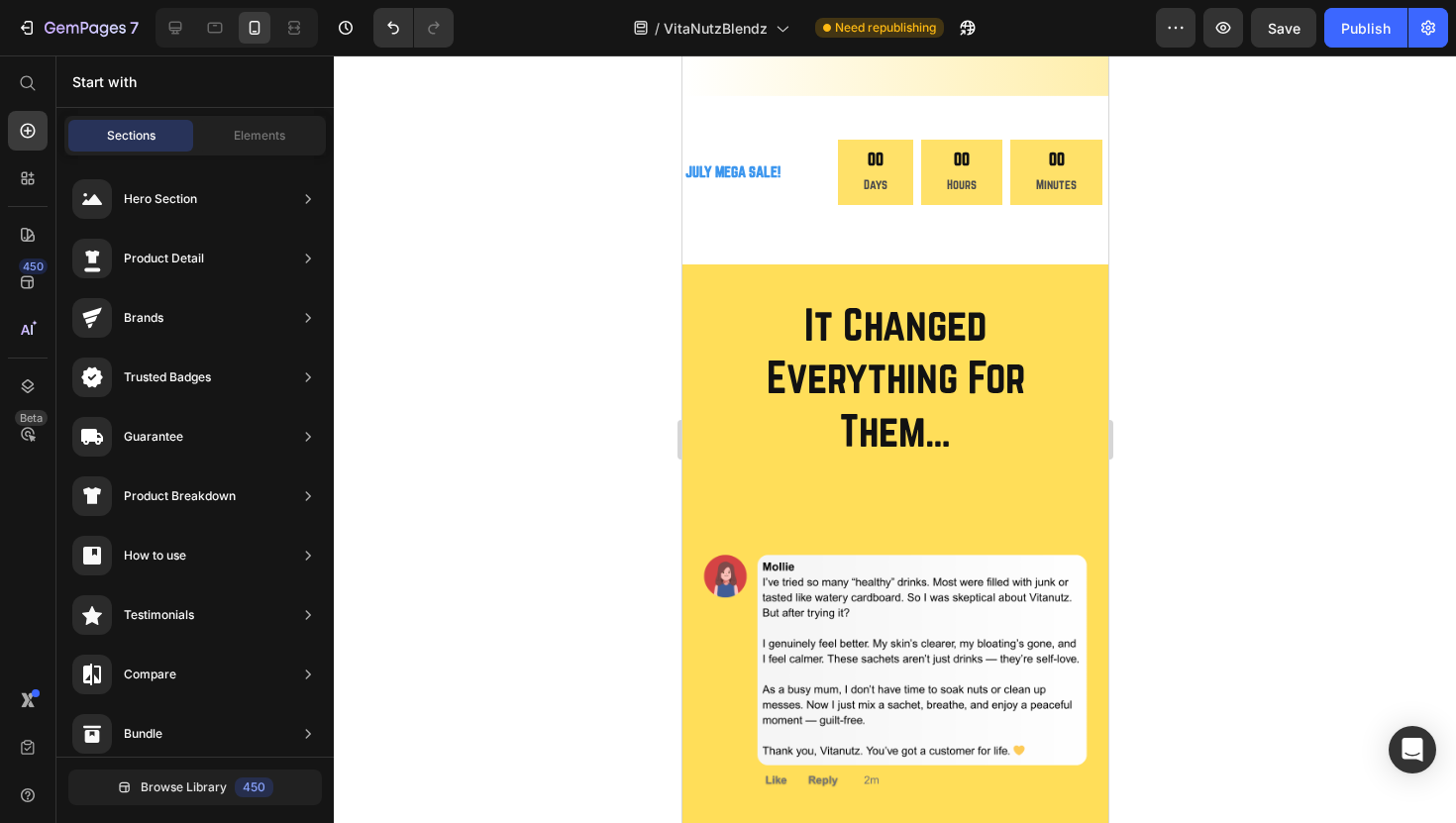 click 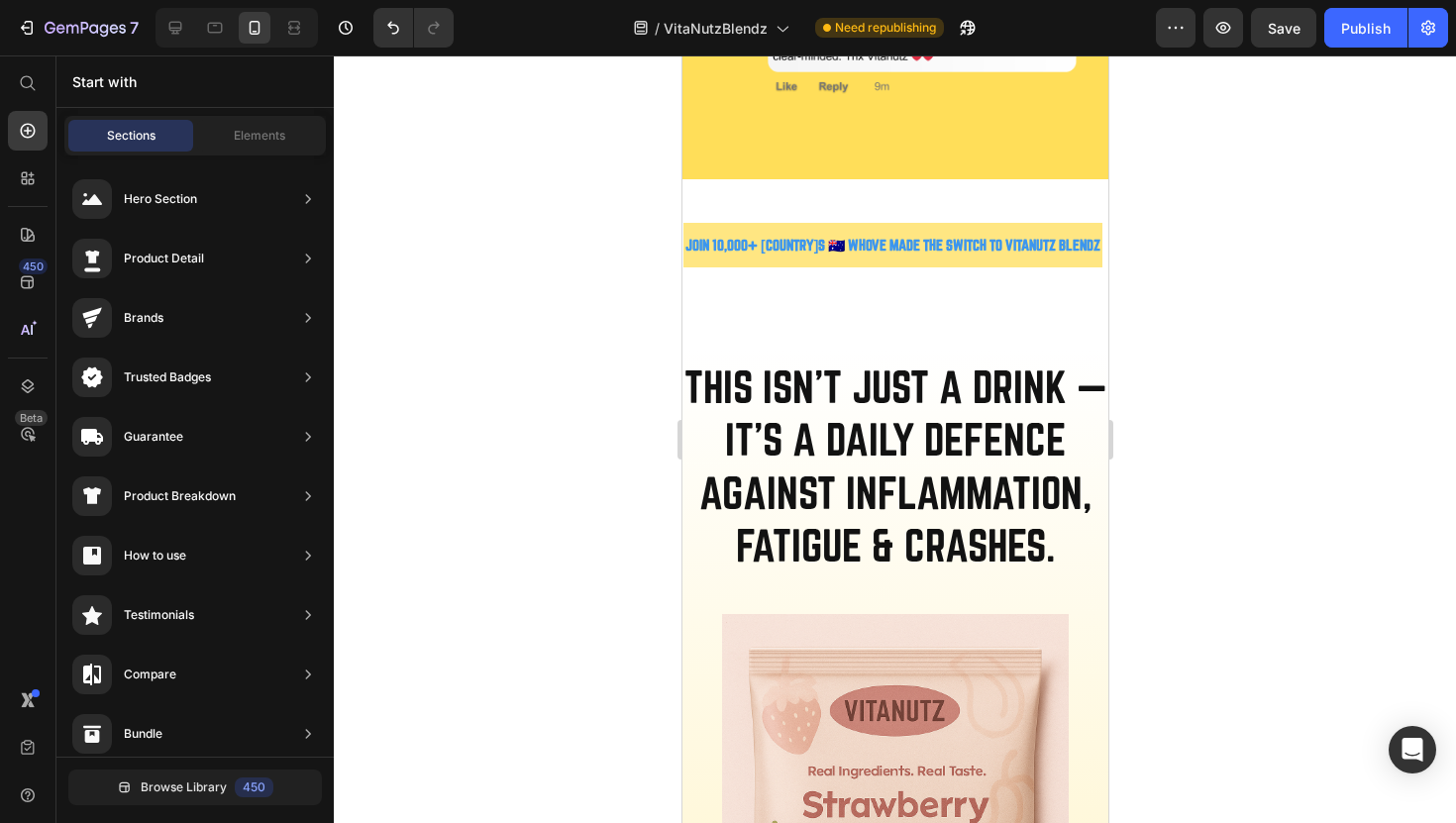 scroll, scrollTop: 2356, scrollLeft: 0, axis: vertical 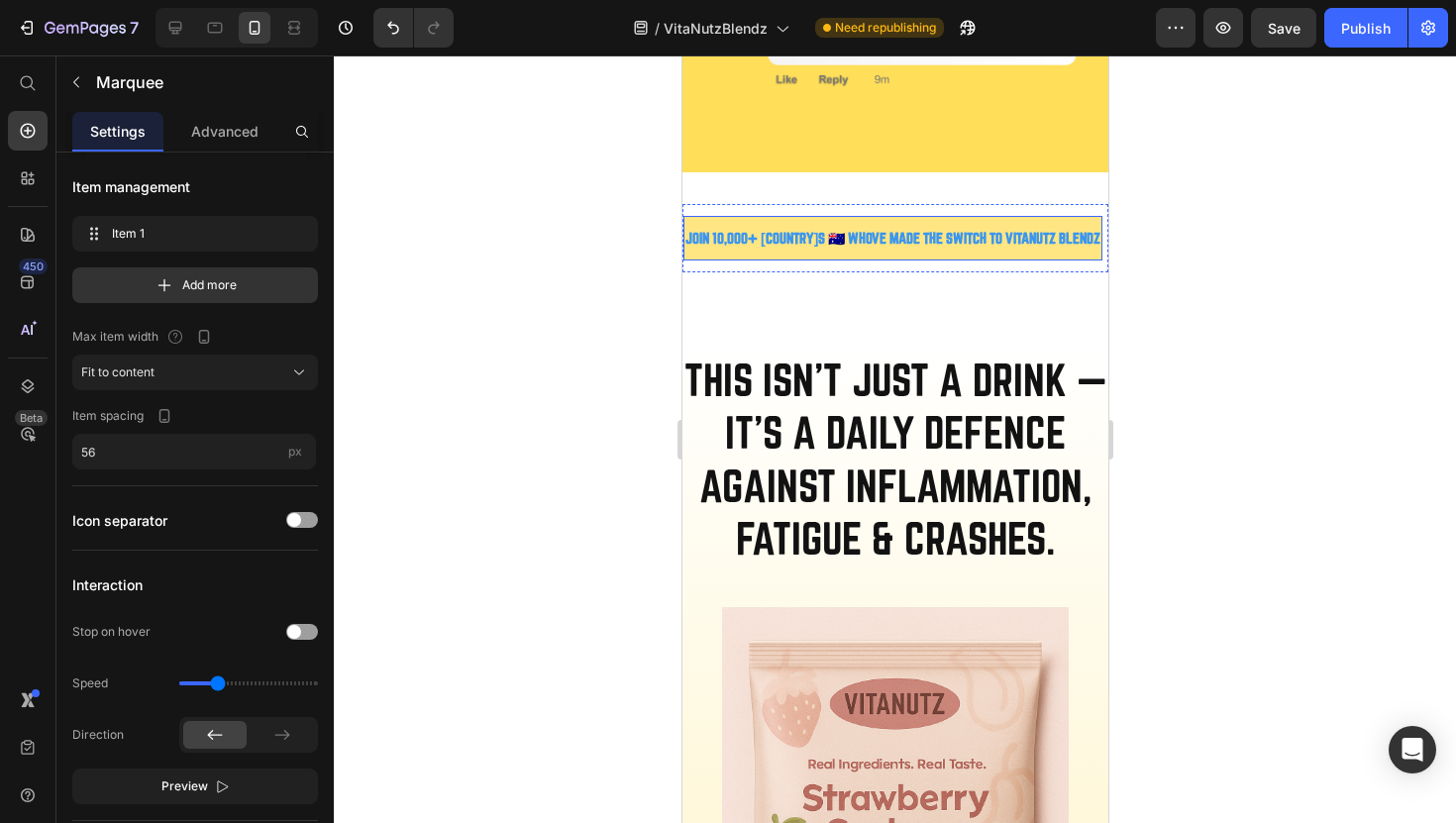 click on "JOIN 10,000+ [COUNTRY]S 🇦🇺 WHOVE MADE THE SWITCH TO VITANUTZ BLENDZ Text JOIN 10,000+ [COUNTRY]S 🇦🇺 WHOVE MADE THE SWITCH TO VITANUTZ BLENDZ Text Marquee" at bounding box center (894, 238) 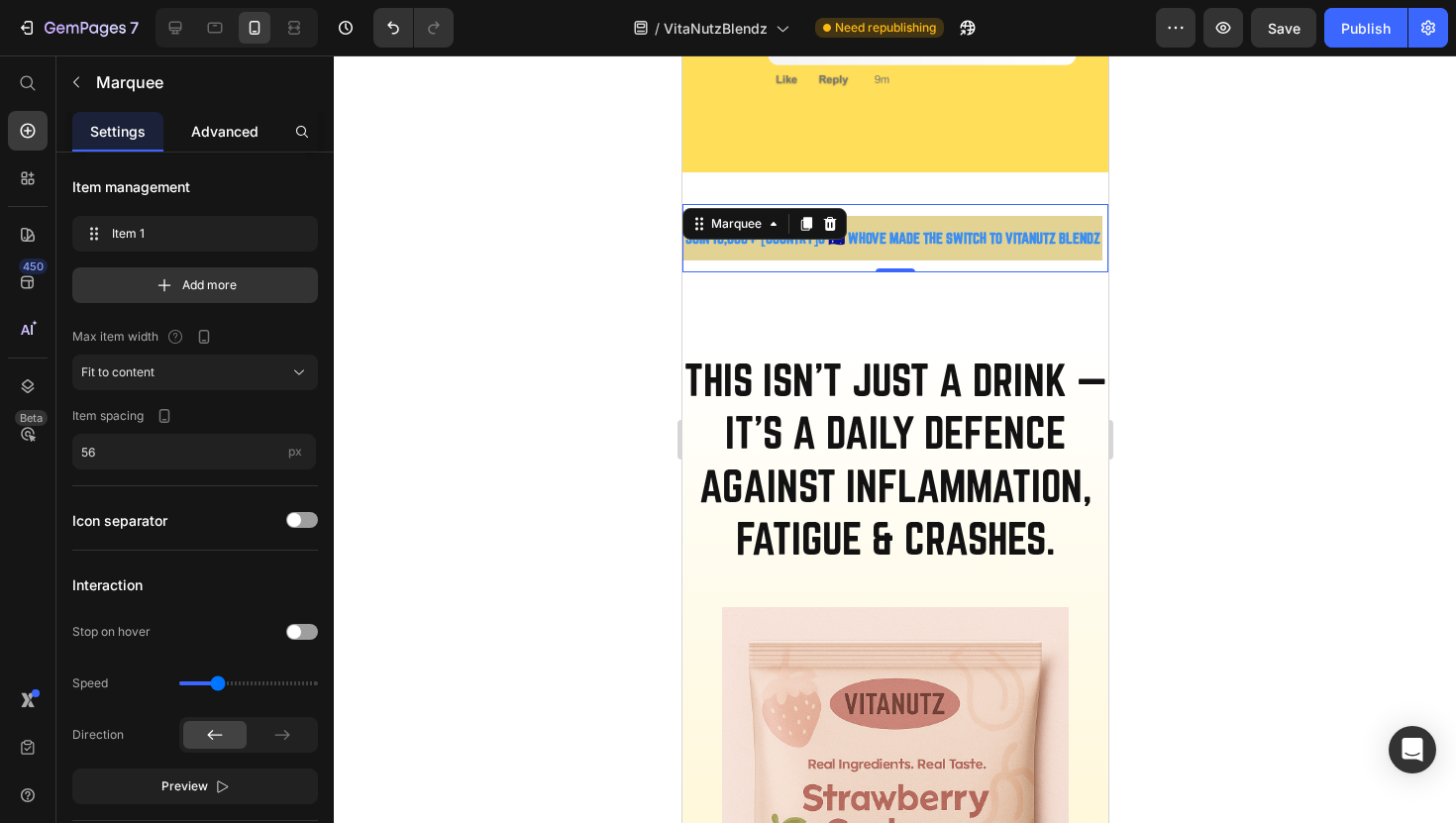 click on "Advanced" at bounding box center [225, 131] 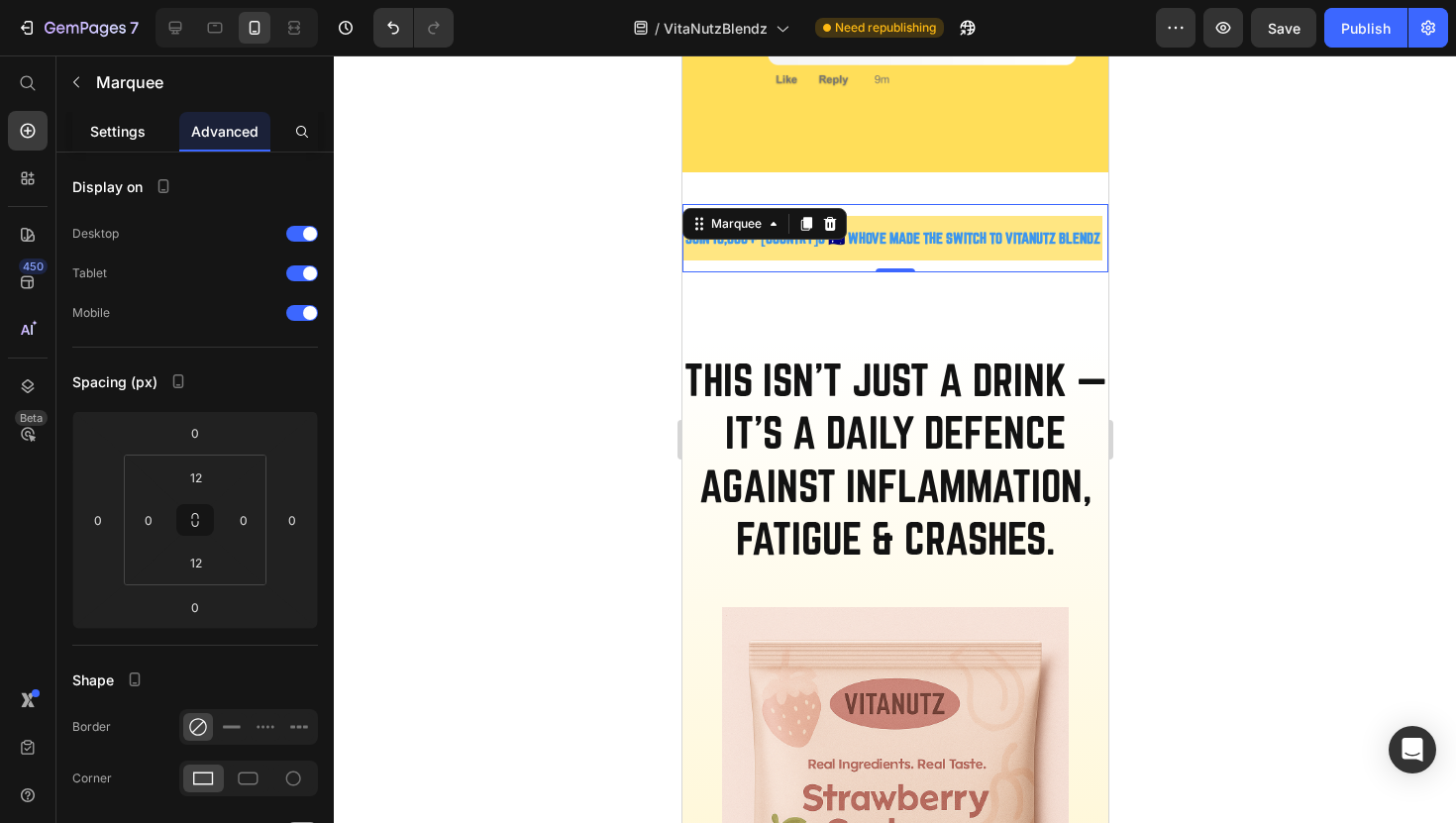 click on "Settings" at bounding box center [118, 131] 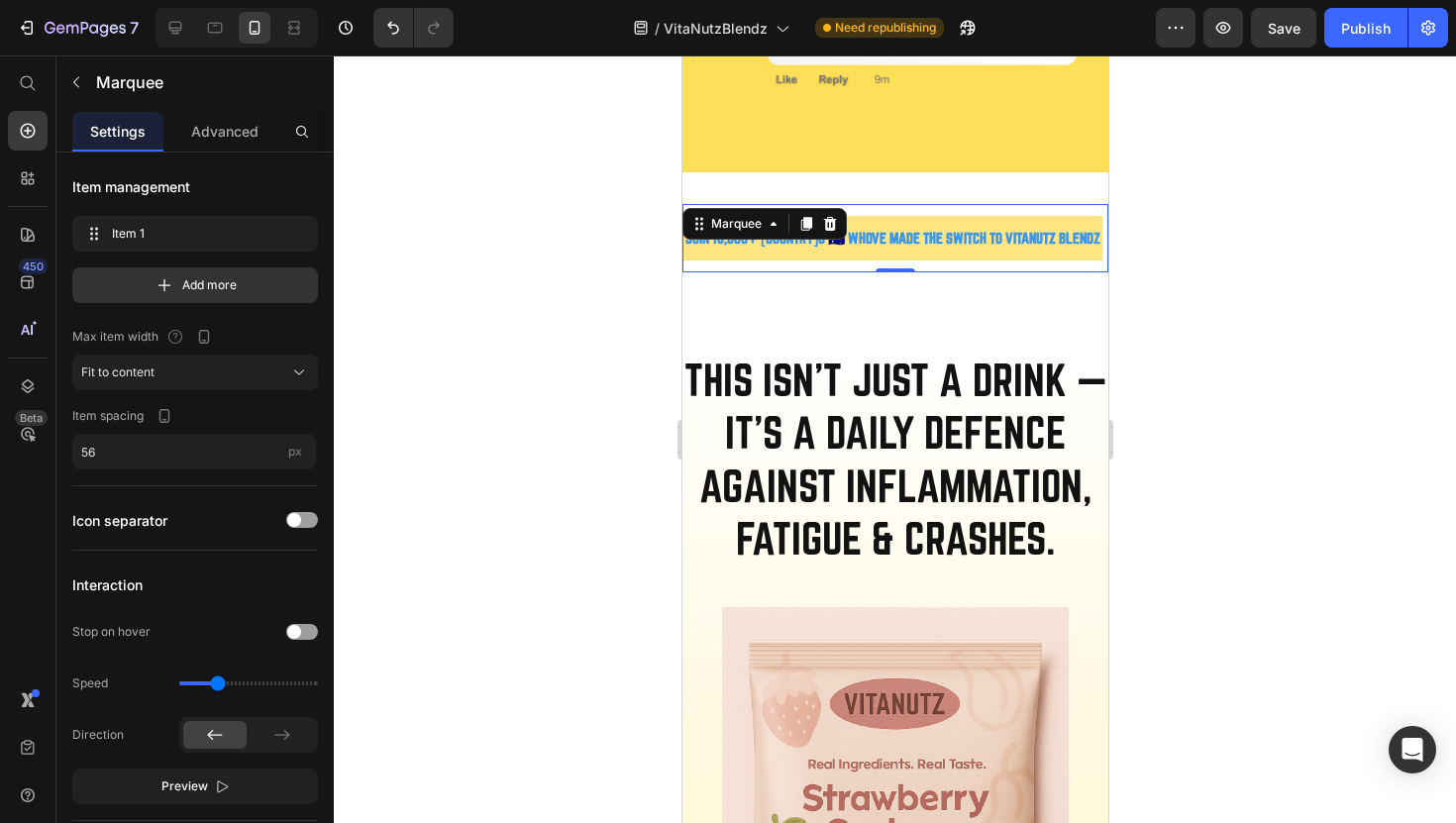 click 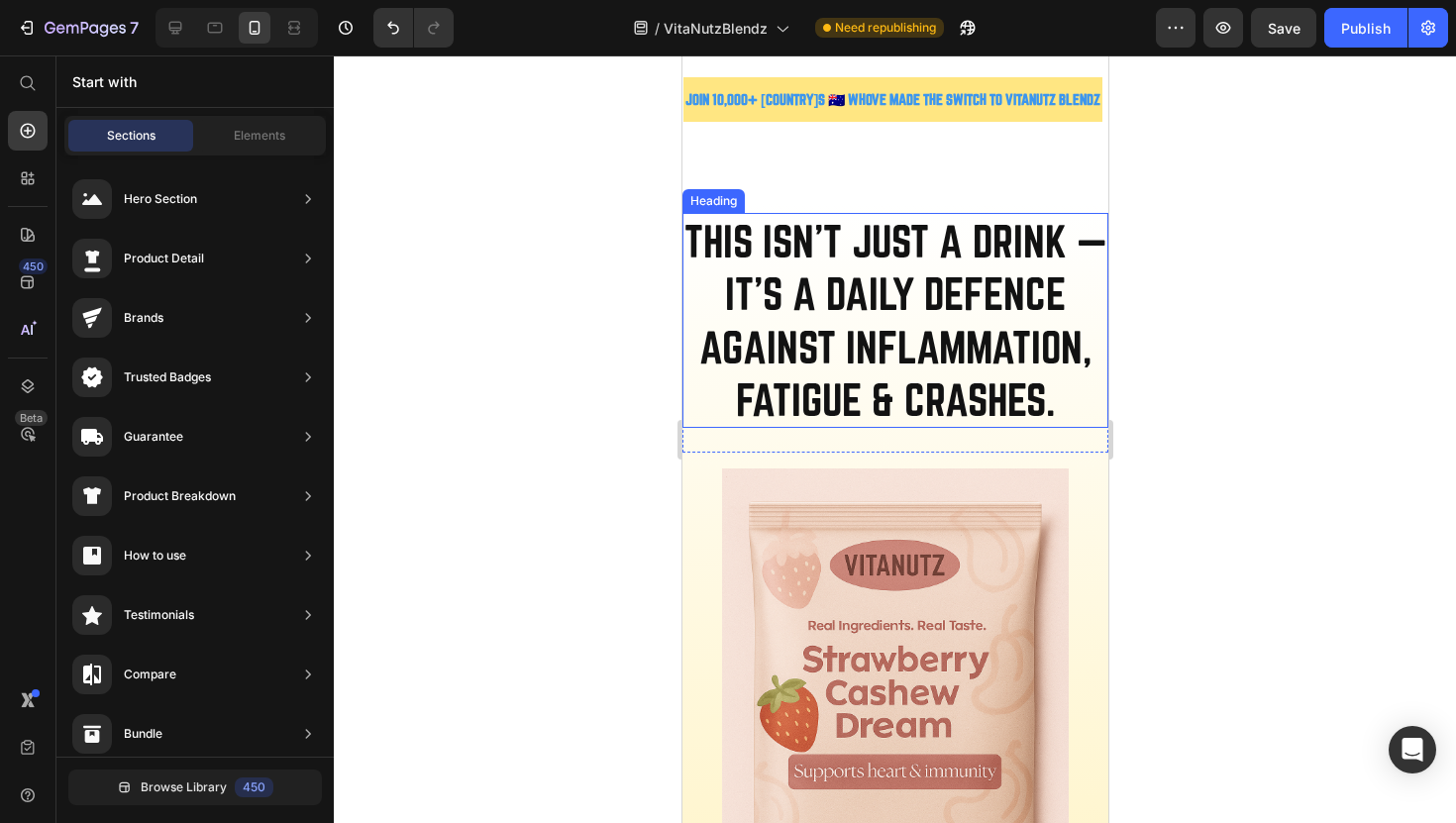 scroll, scrollTop: 2441, scrollLeft: 0, axis: vertical 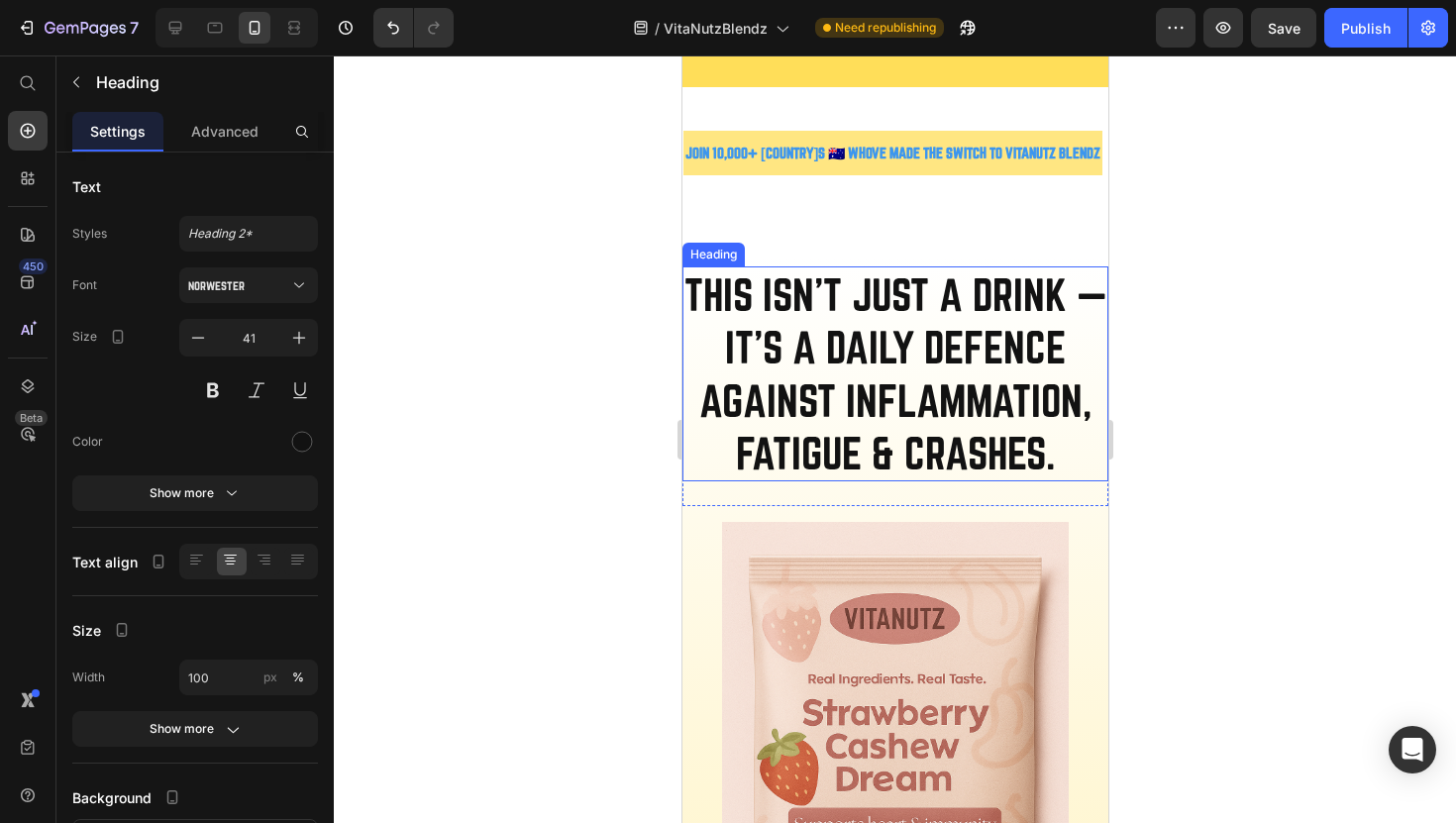 click on "THIS ISN’T JUST A DRINK — IT’S A DAILY DEFENCE AGAINST INFLAMMATION, FATIGUE & CRASHES." at bounding box center (894, 373) 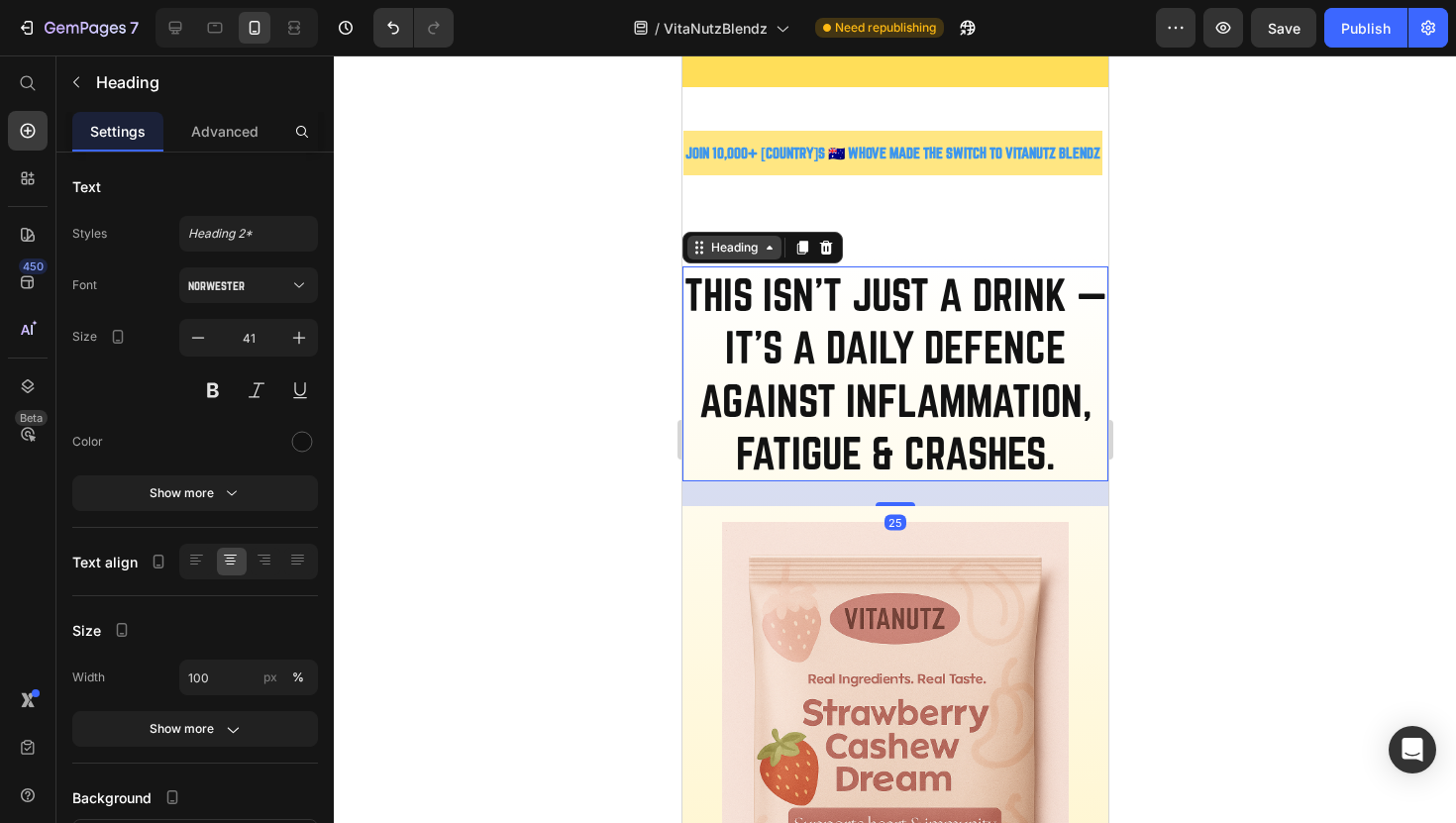 click on "Heading" at bounding box center (733, 248) 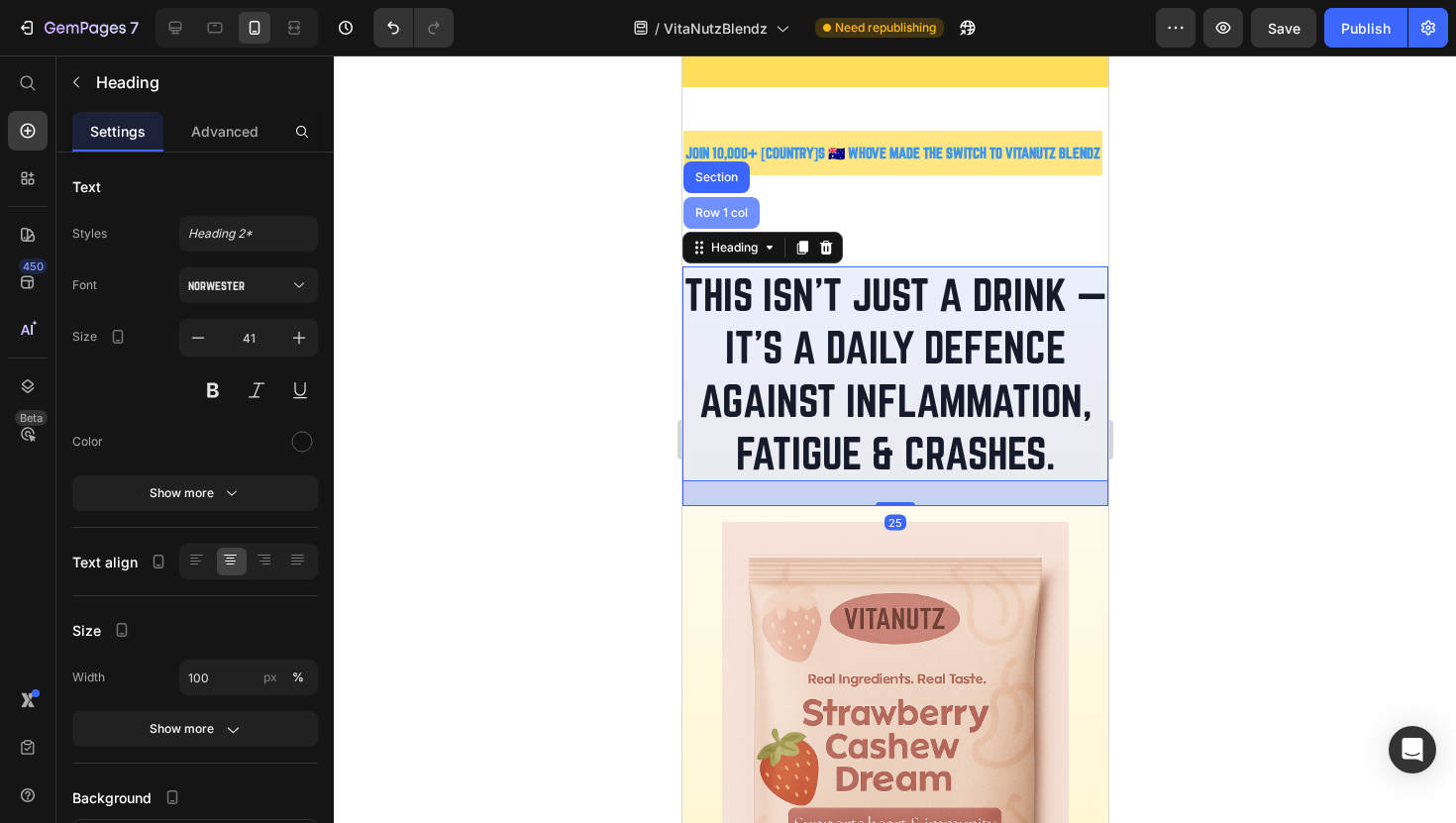 click on "Row 1 col" at bounding box center [720, 213] 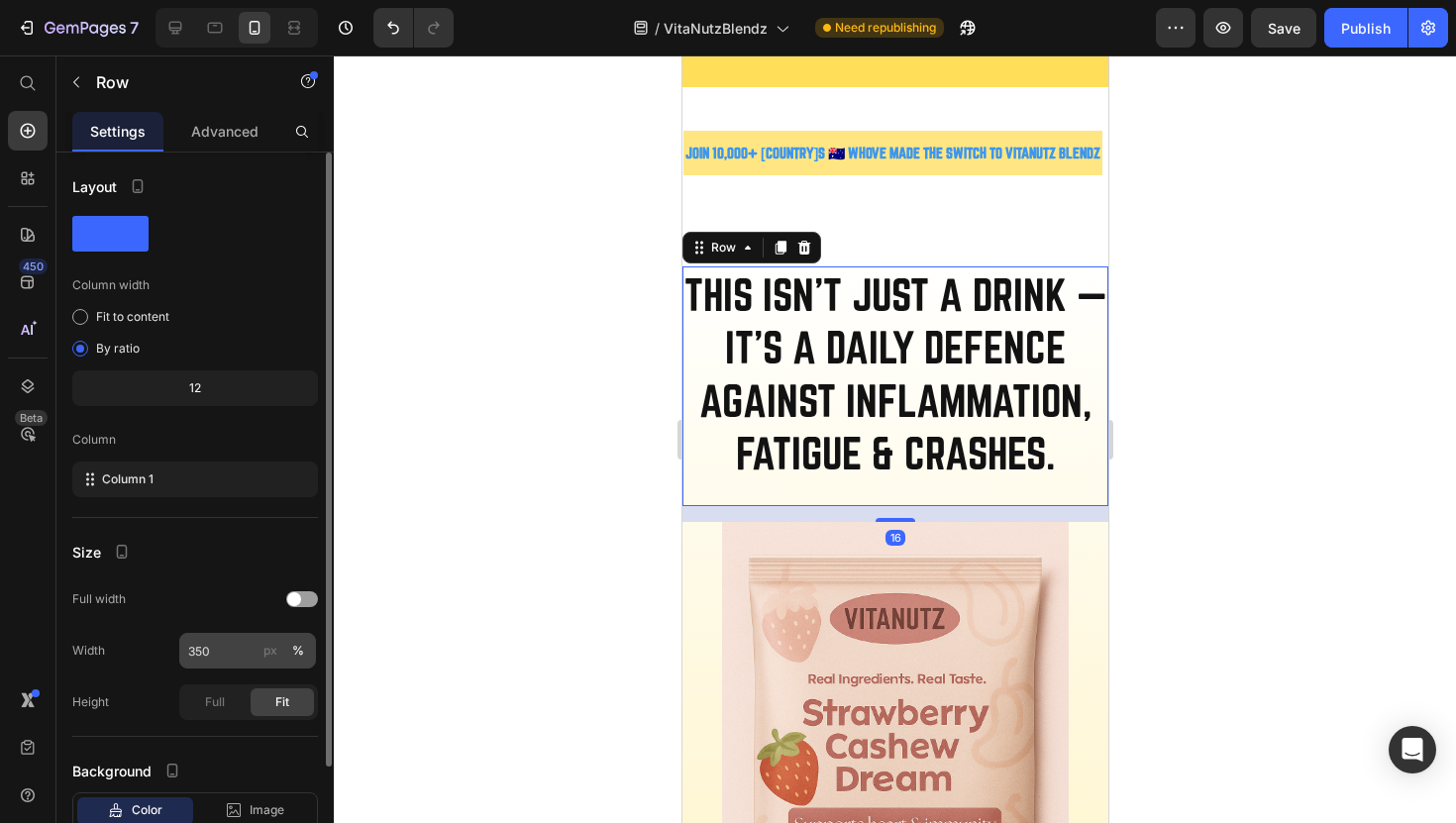 click on "px" at bounding box center (270, 651) 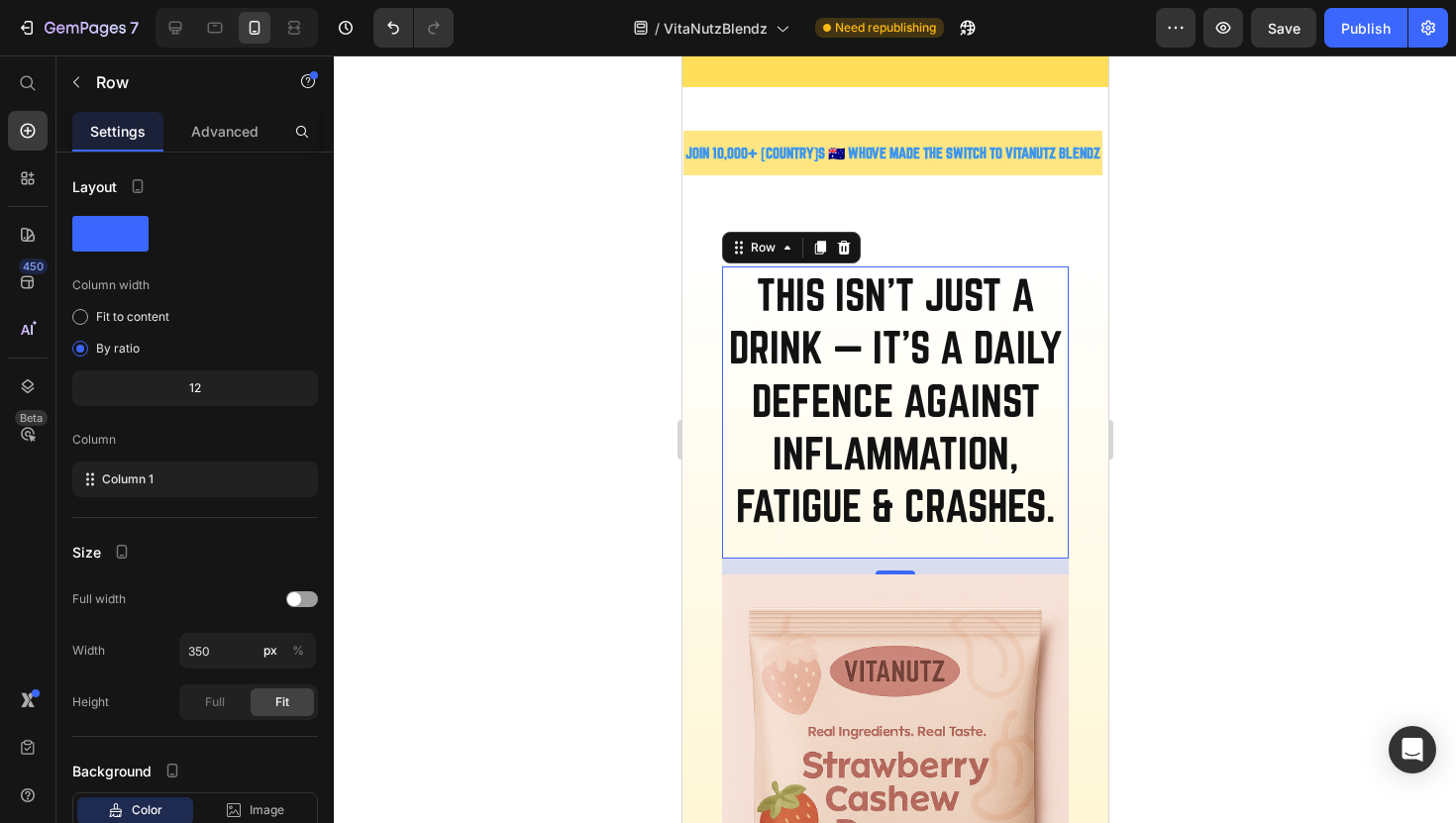 click 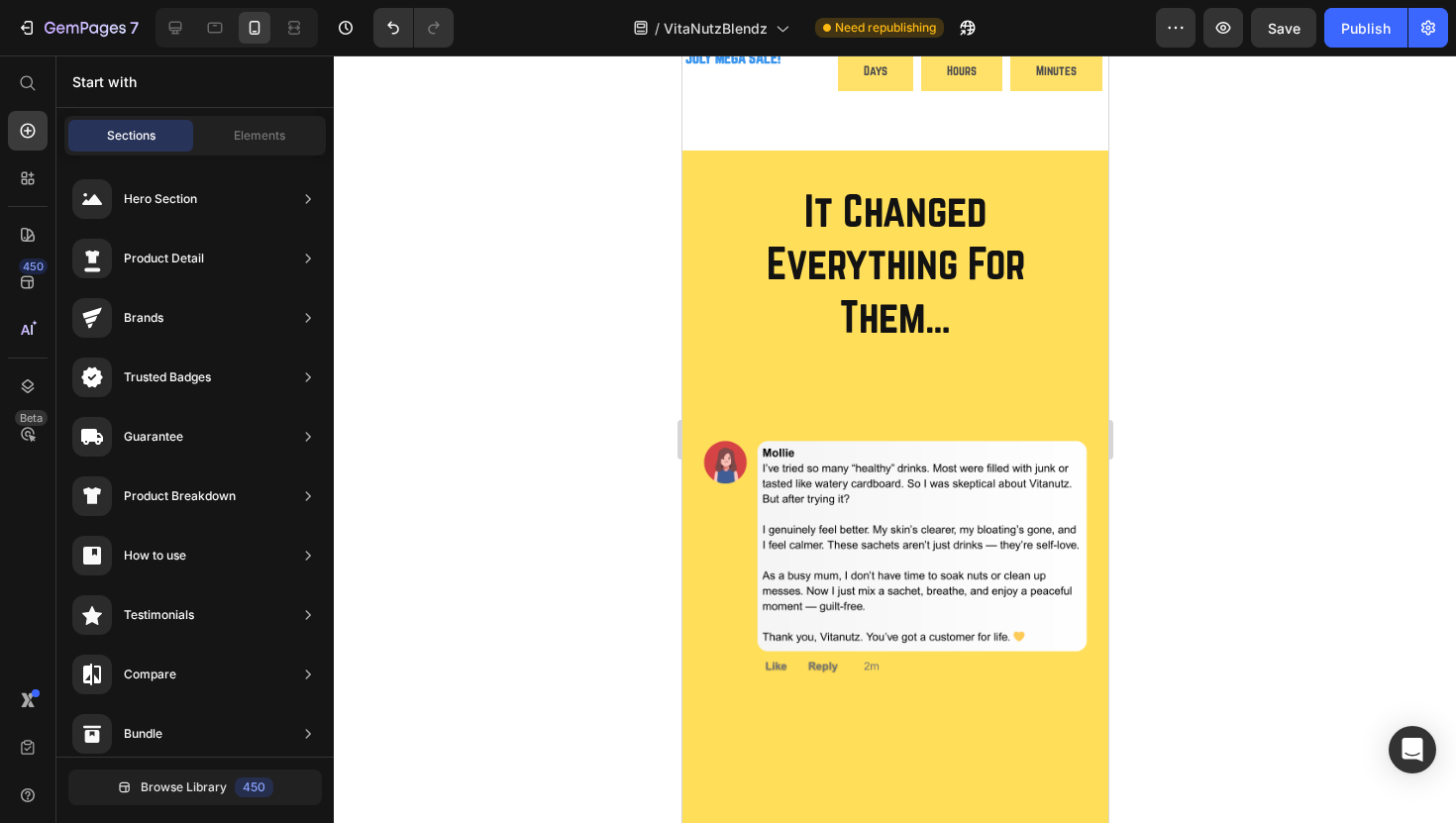 scroll, scrollTop: 0, scrollLeft: 0, axis: both 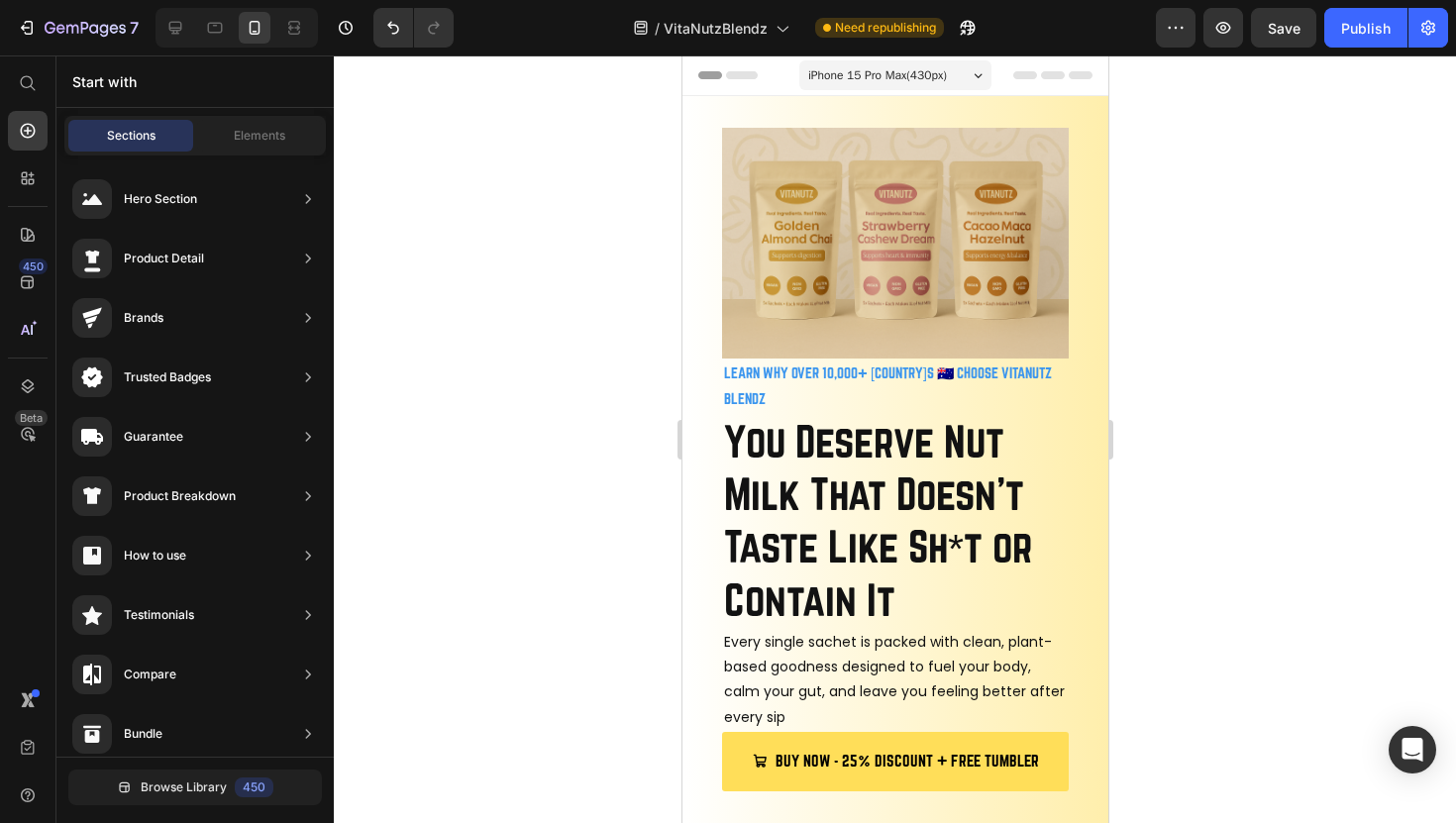 click on "iPhone 15 Pro Max  ( 430 px)" at bounding box center [877, 75] 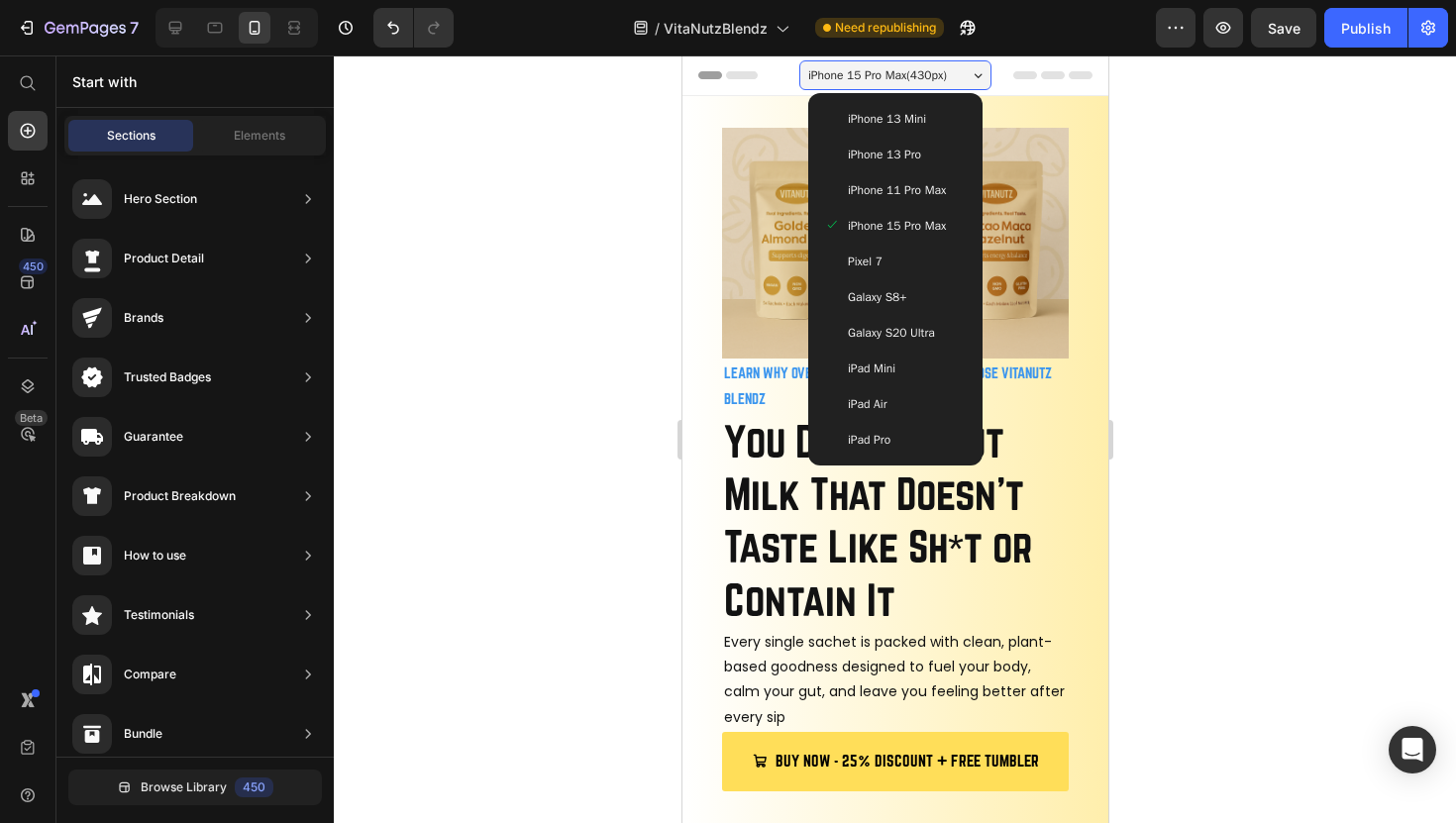 click on "iPad Mini" at bounding box center (894, 368) 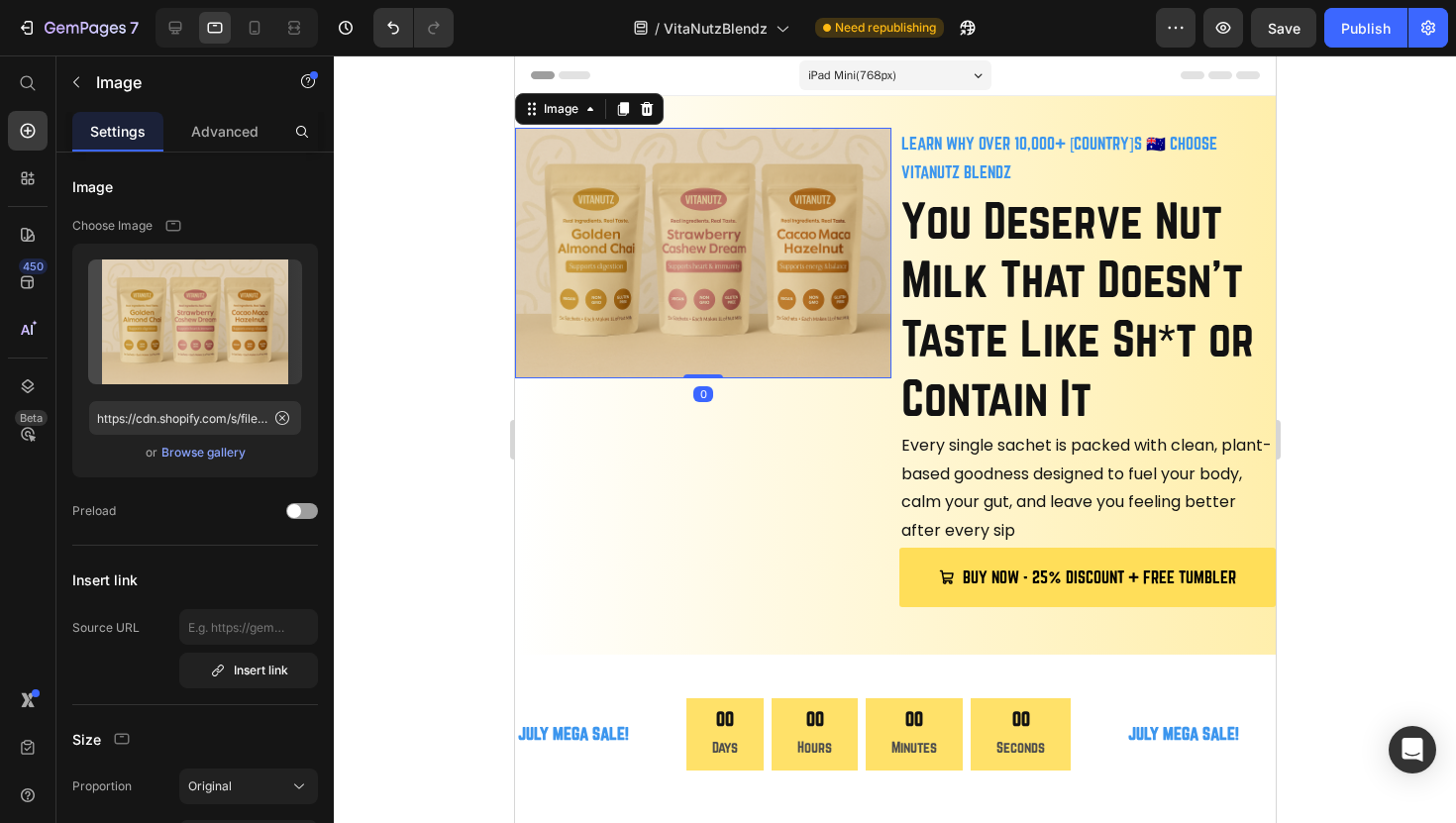 click at bounding box center [702, 253] 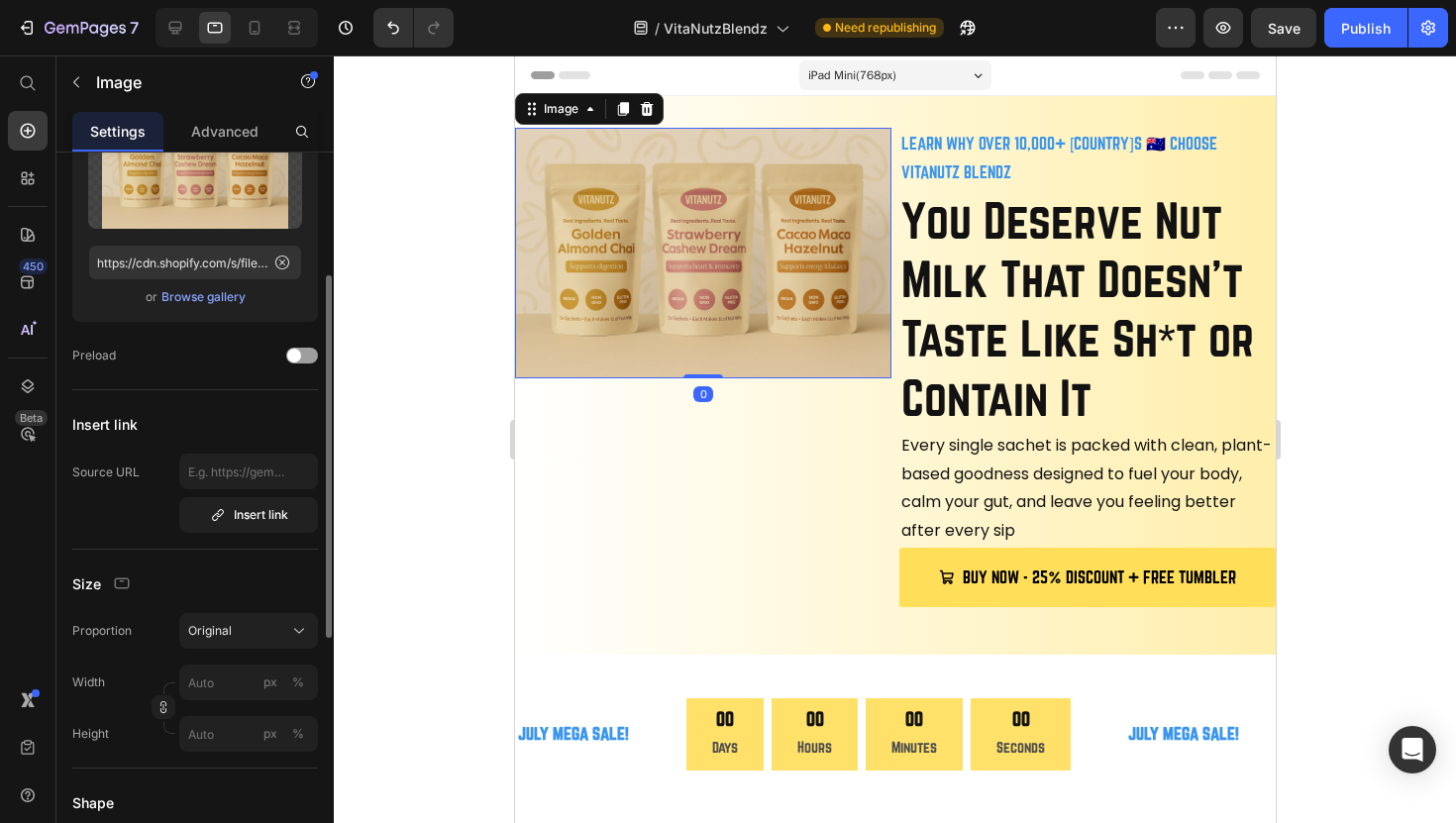 scroll, scrollTop: 242, scrollLeft: 0, axis: vertical 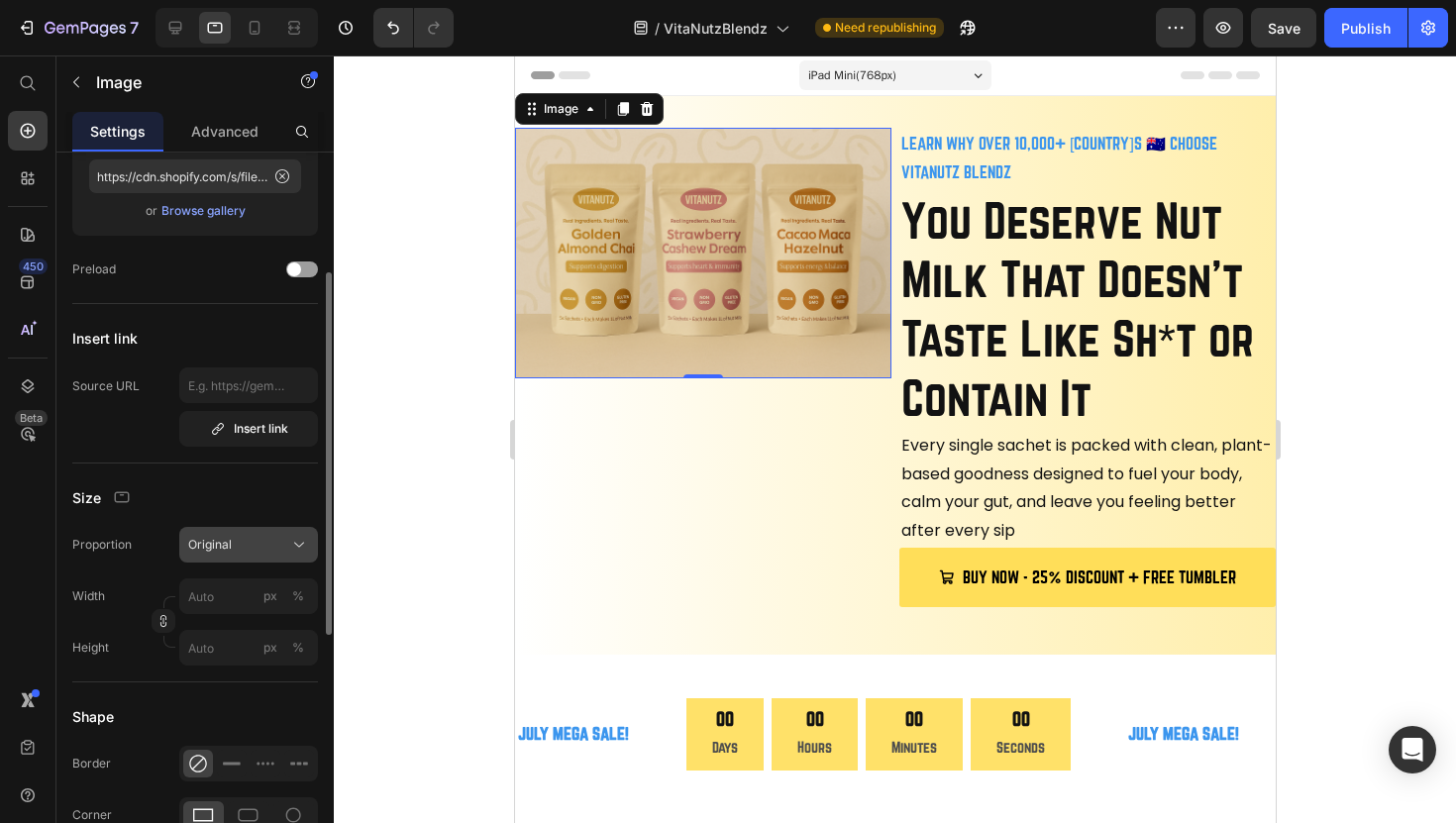 click on "Original" at bounding box center [249, 545] 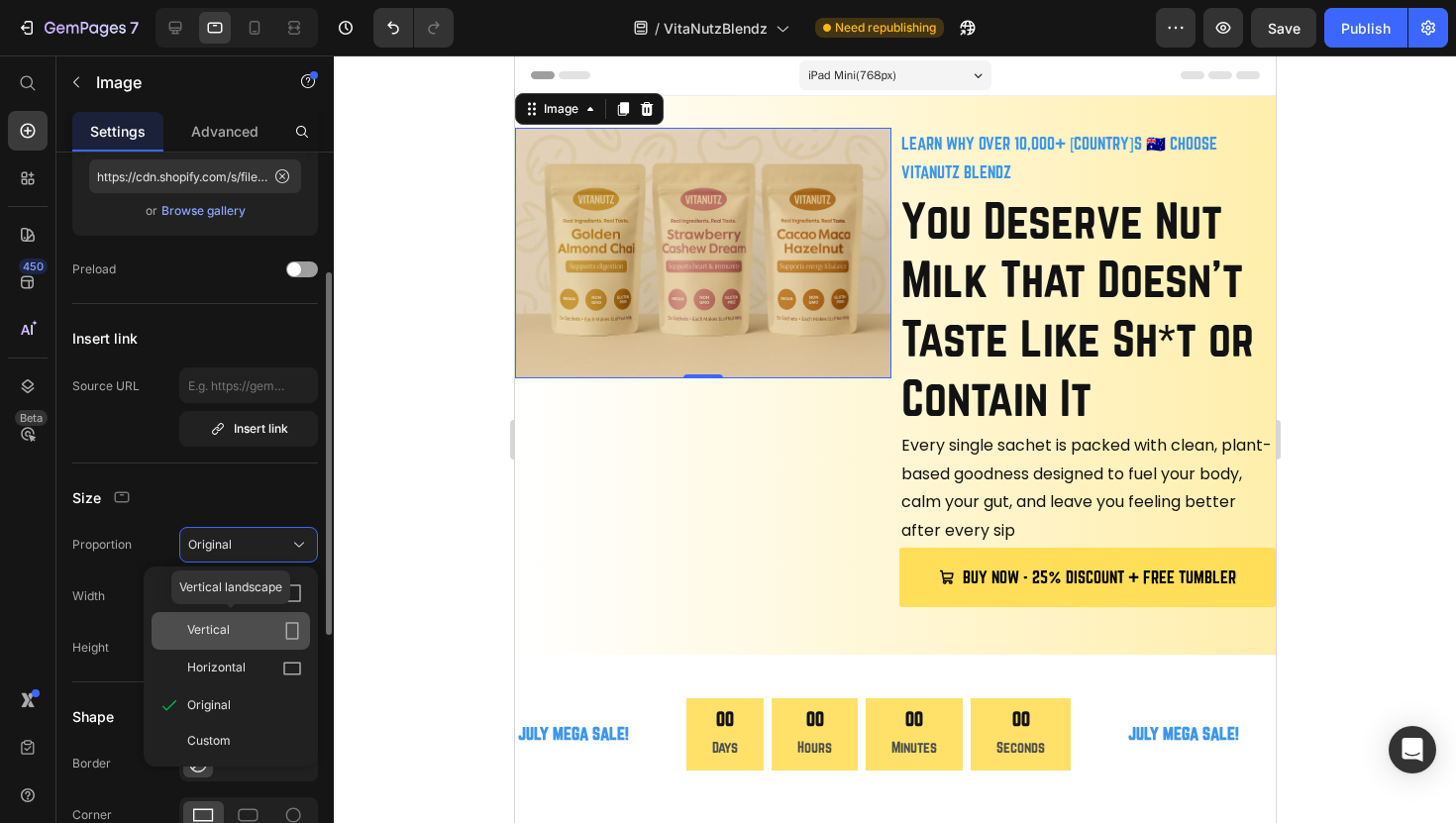 click on "Vertical" at bounding box center (245, 631) 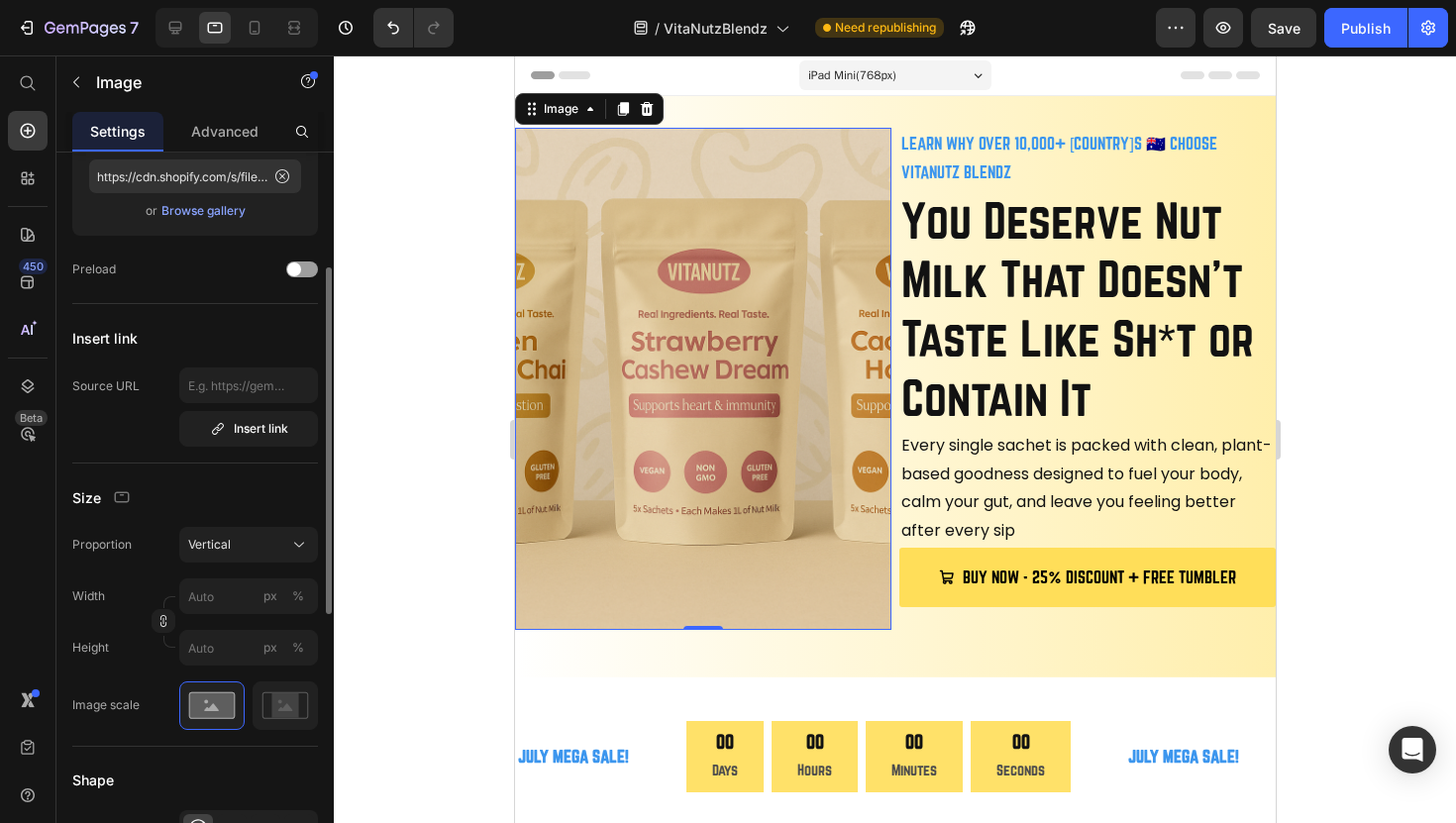 click 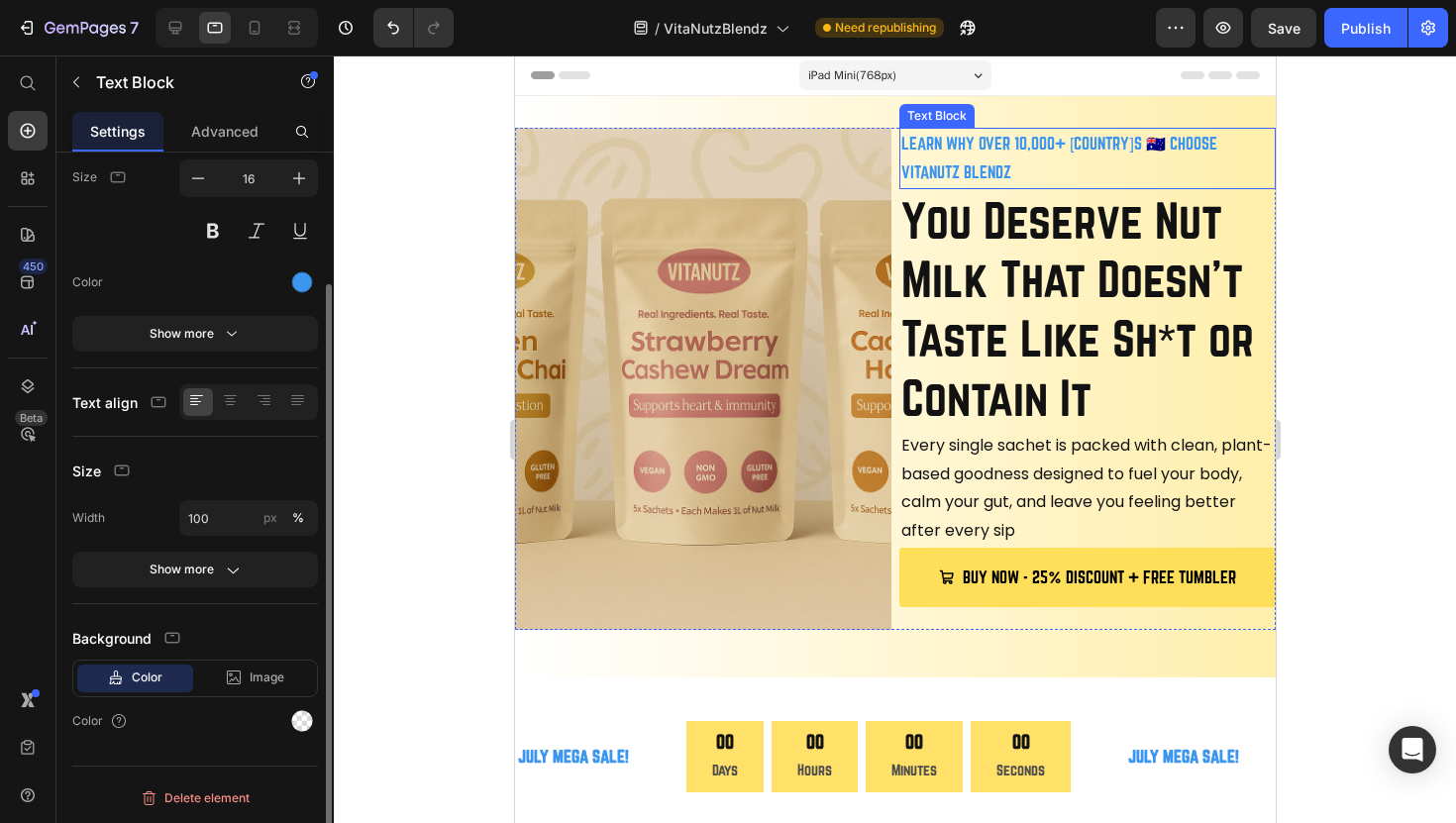 click on "LEARN WHY OVER 10,000+ [COUNTRY]S 🇦🇺 CHOOSE VITANUTZ BLENDZ" at bounding box center (1087, 158) 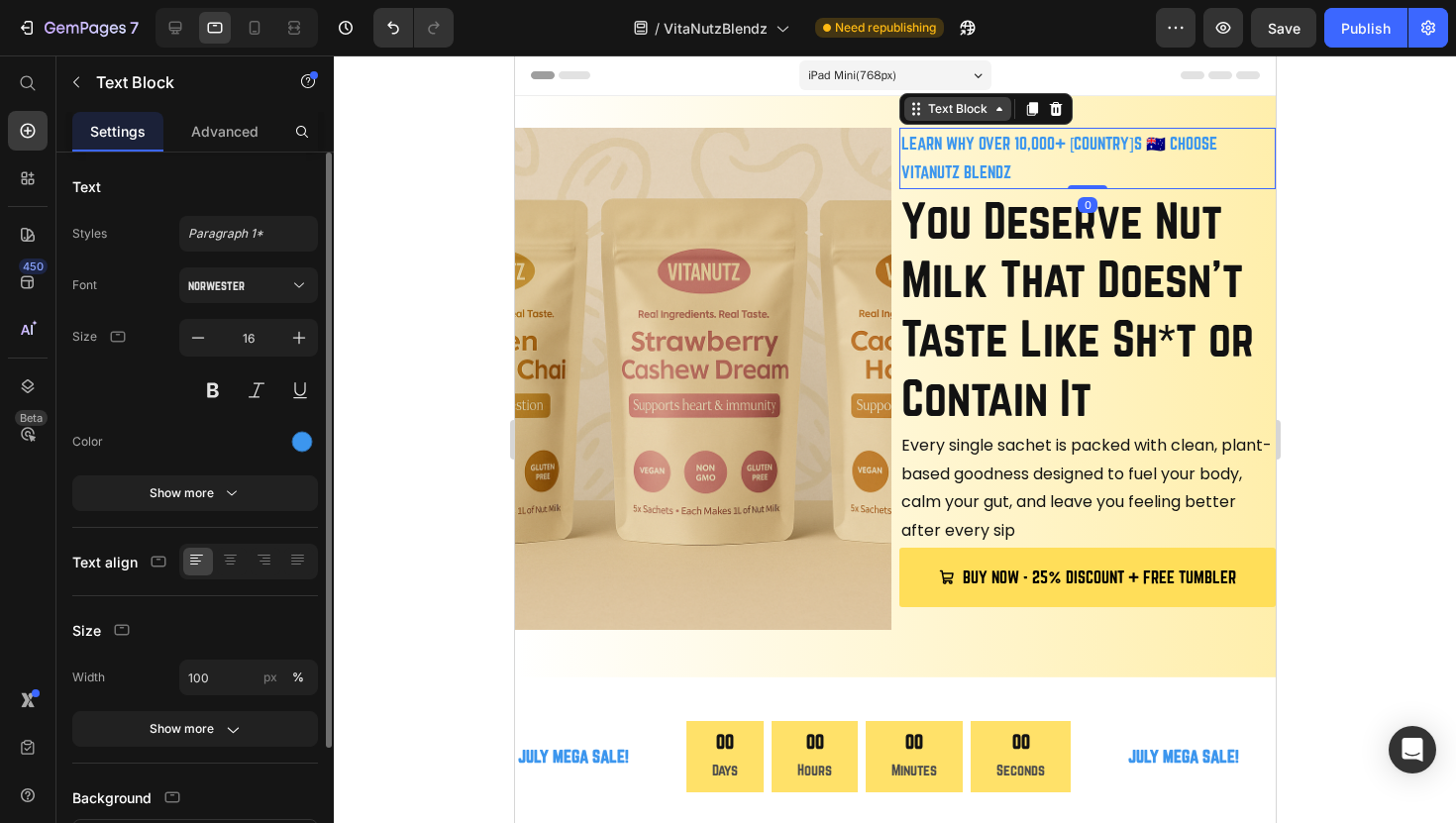 click on "Text Block" at bounding box center (957, 109) 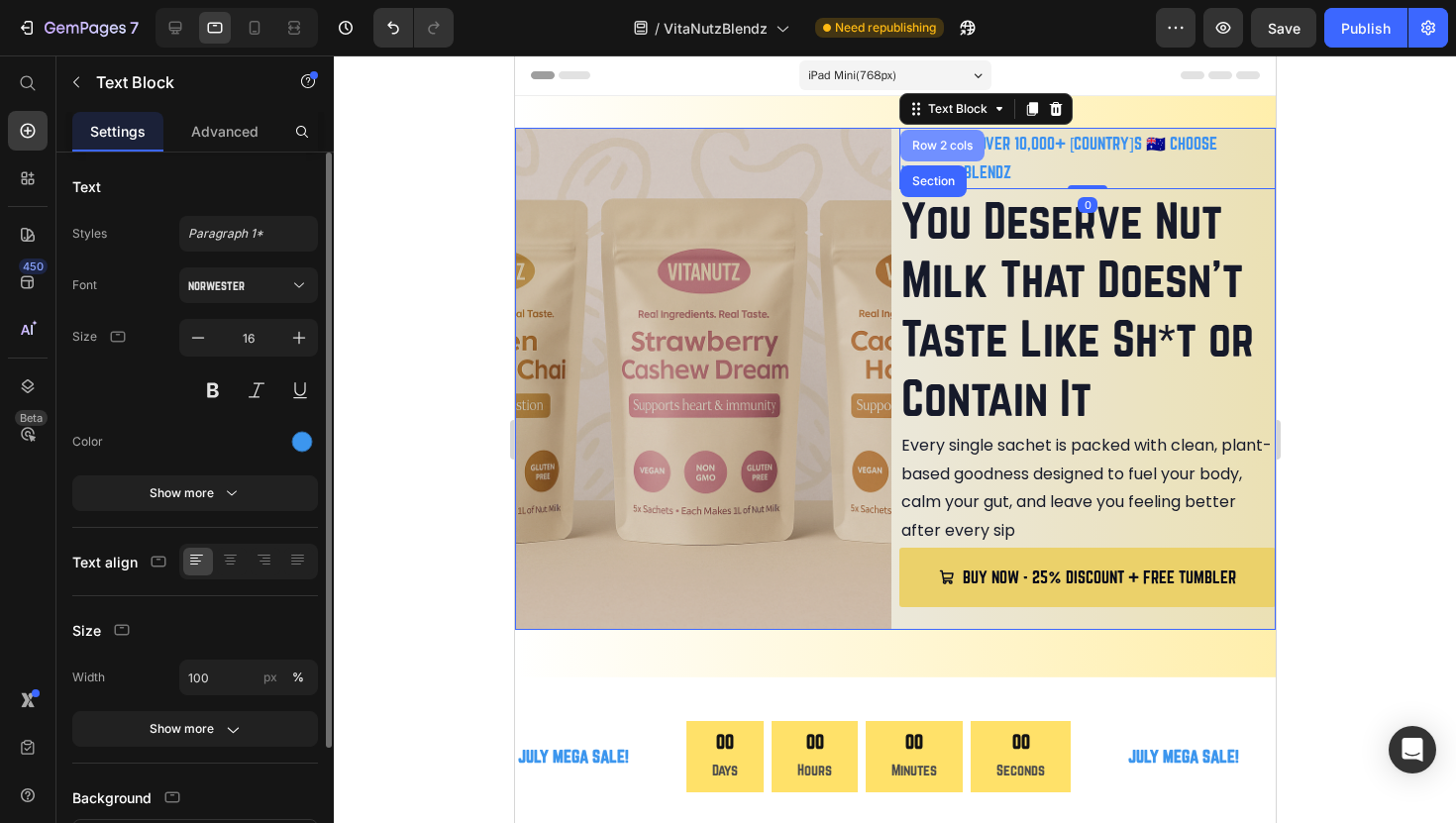 click on "Row 2 cols" at bounding box center (941, 146) 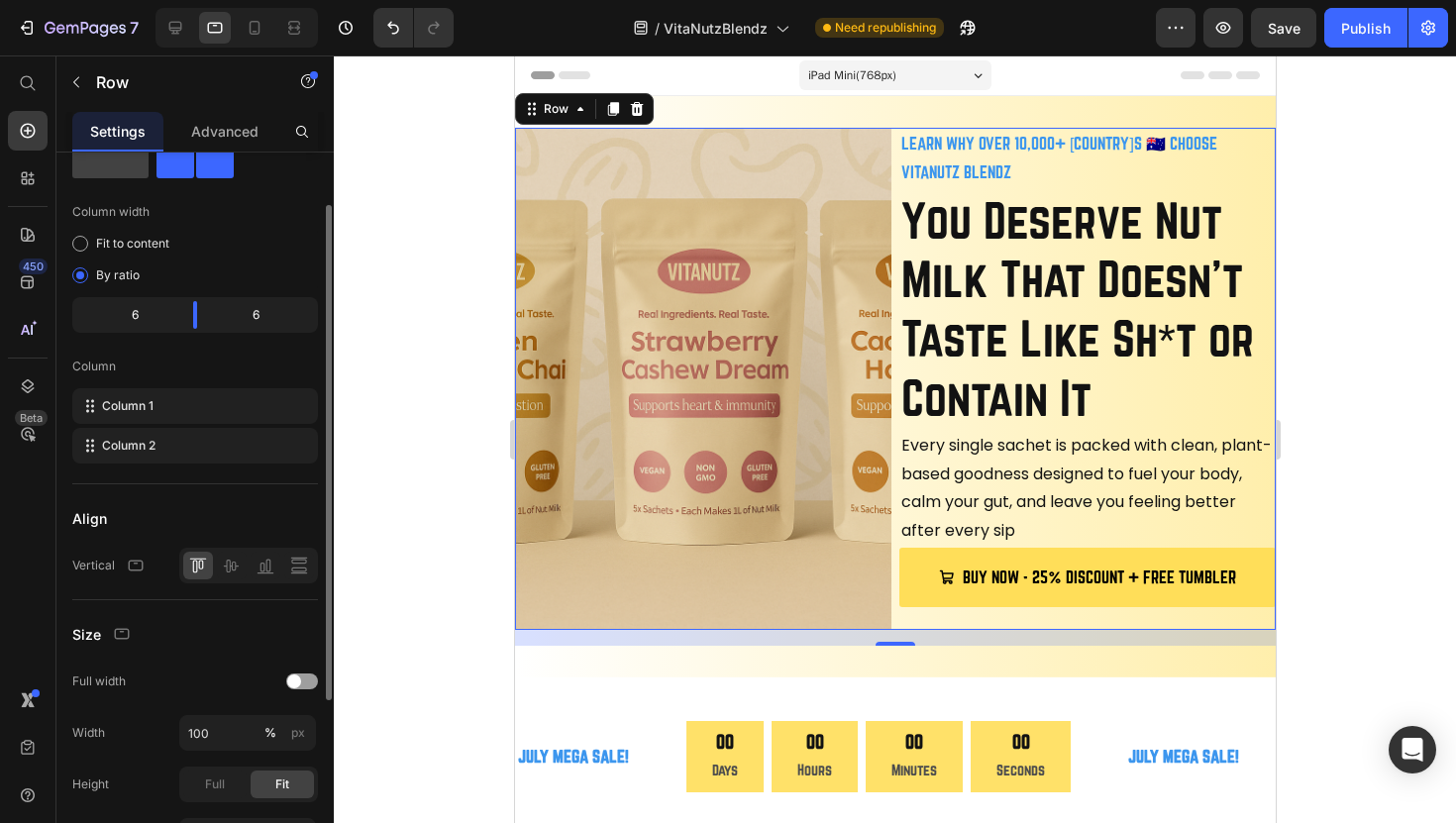 scroll, scrollTop: 75, scrollLeft: 0, axis: vertical 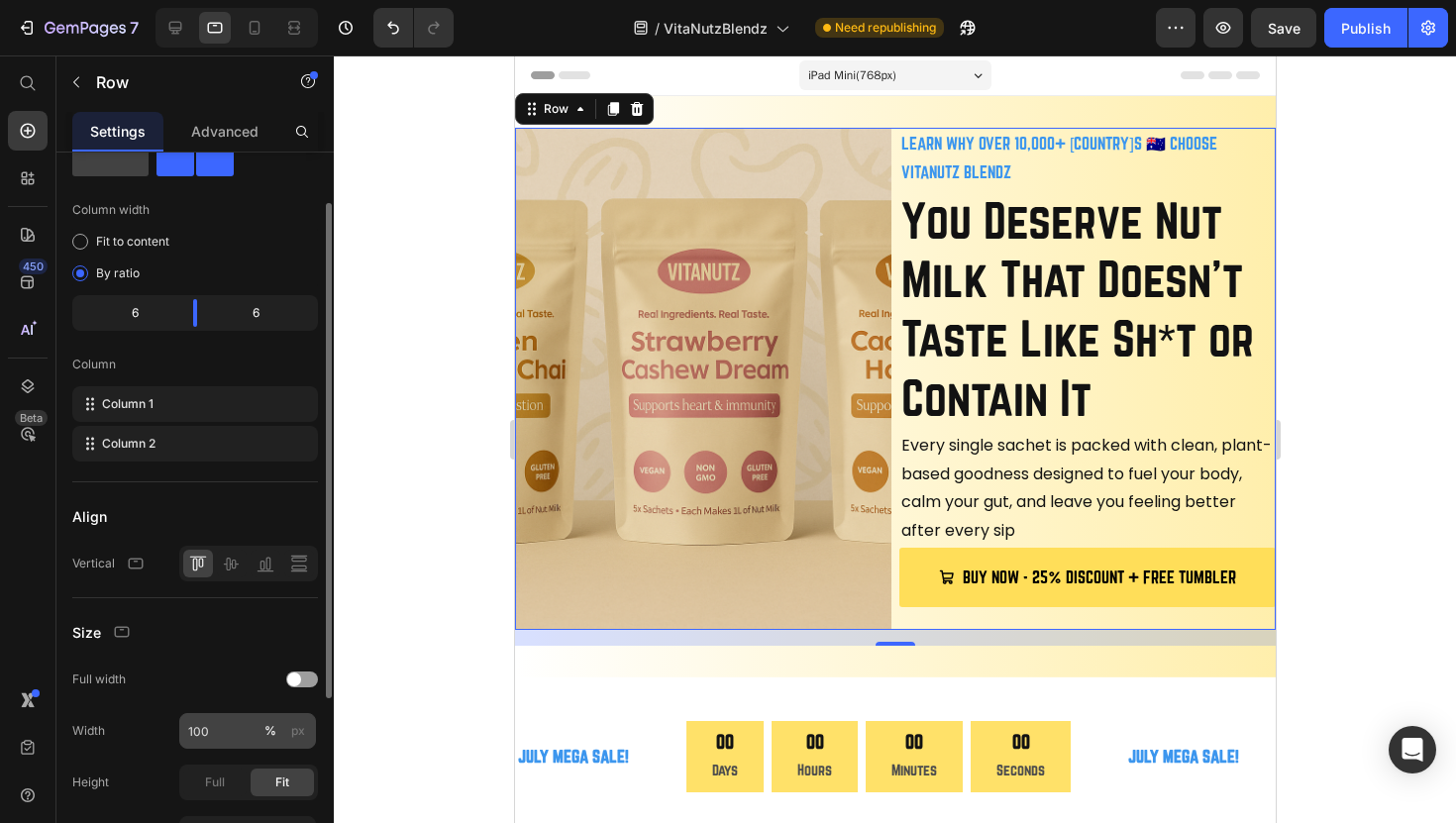 click on "% px" at bounding box center (284, 731) 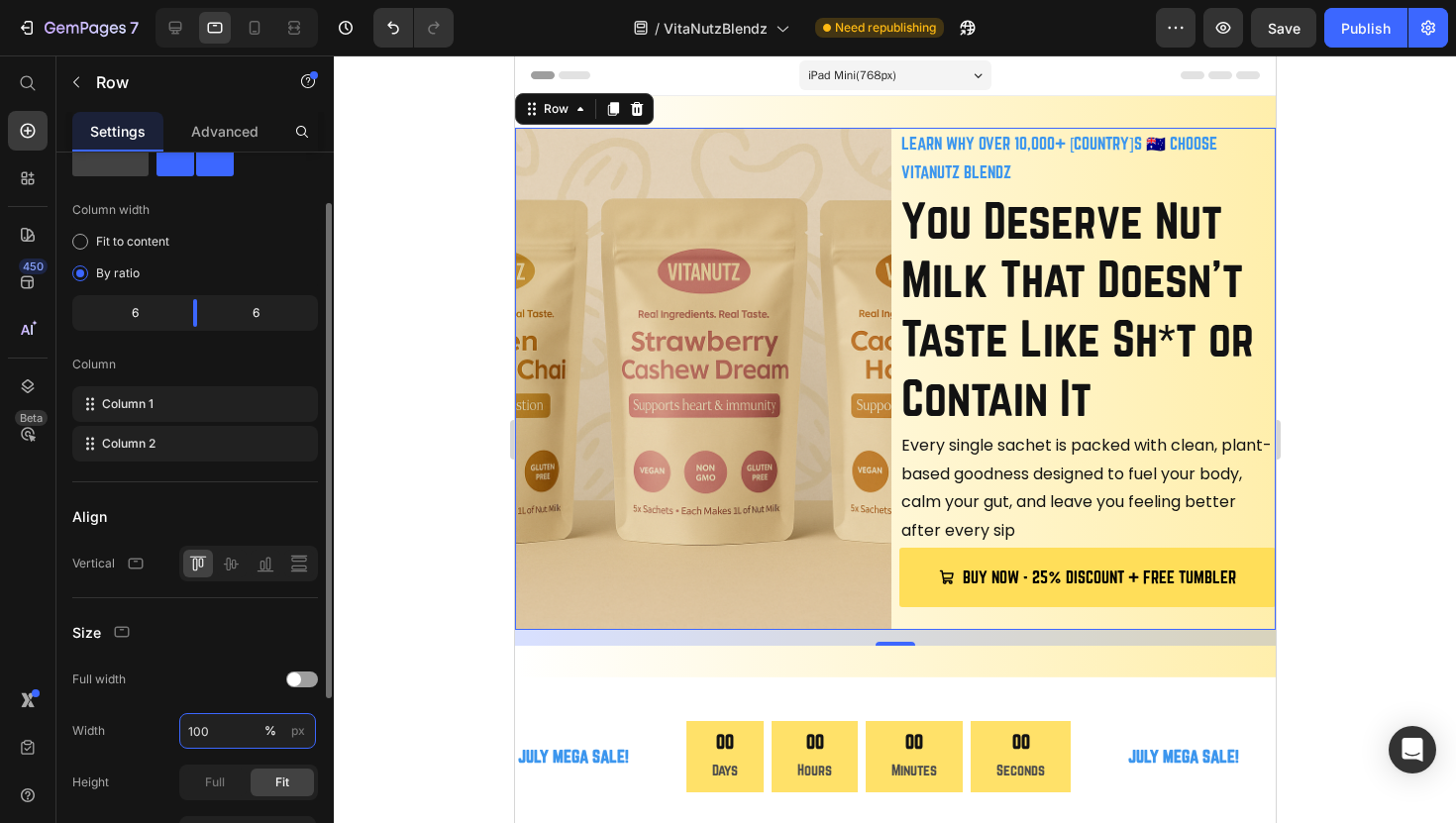 click on "100" at bounding box center (248, 731) 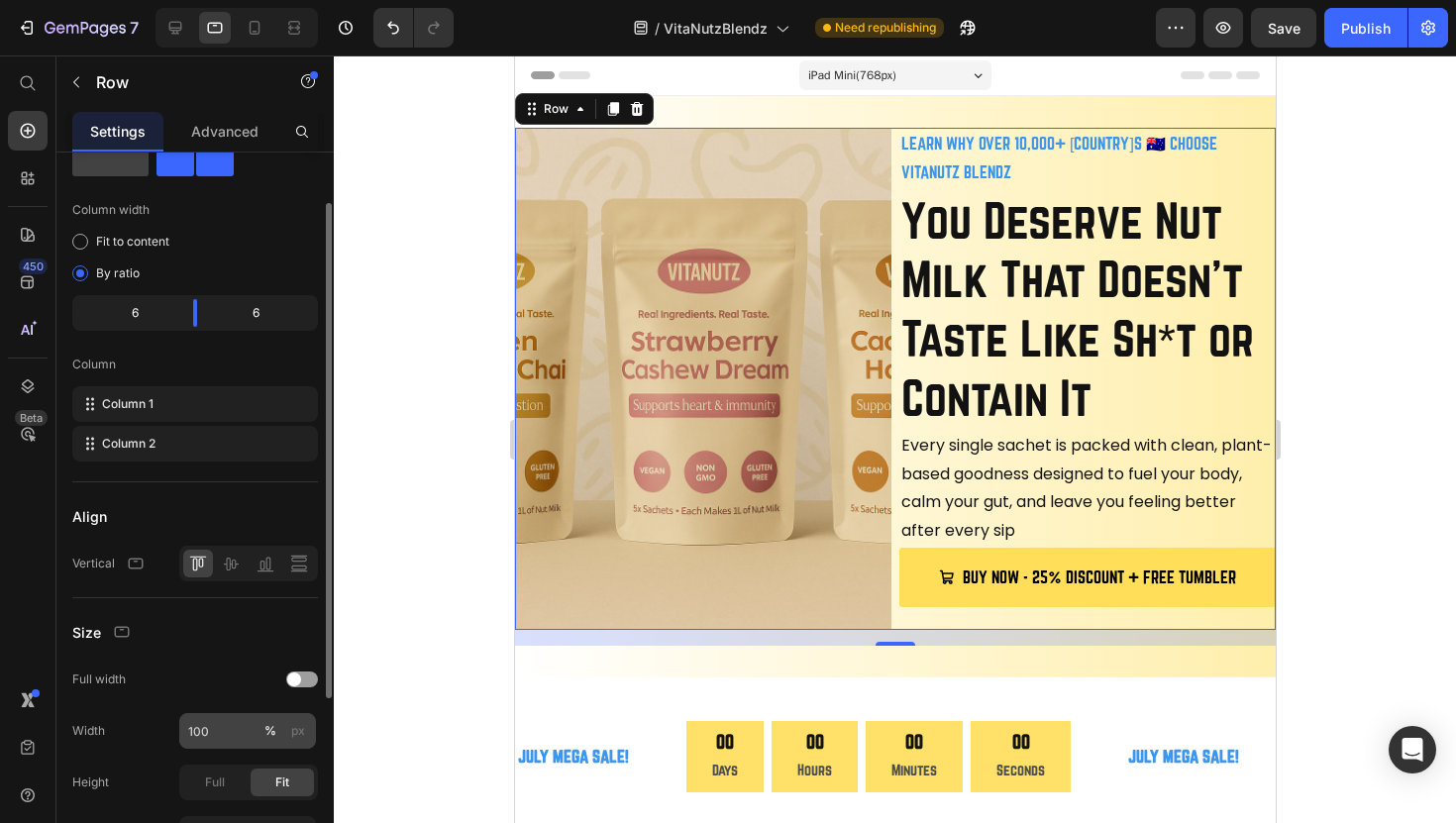 click on "px" at bounding box center (298, 731) 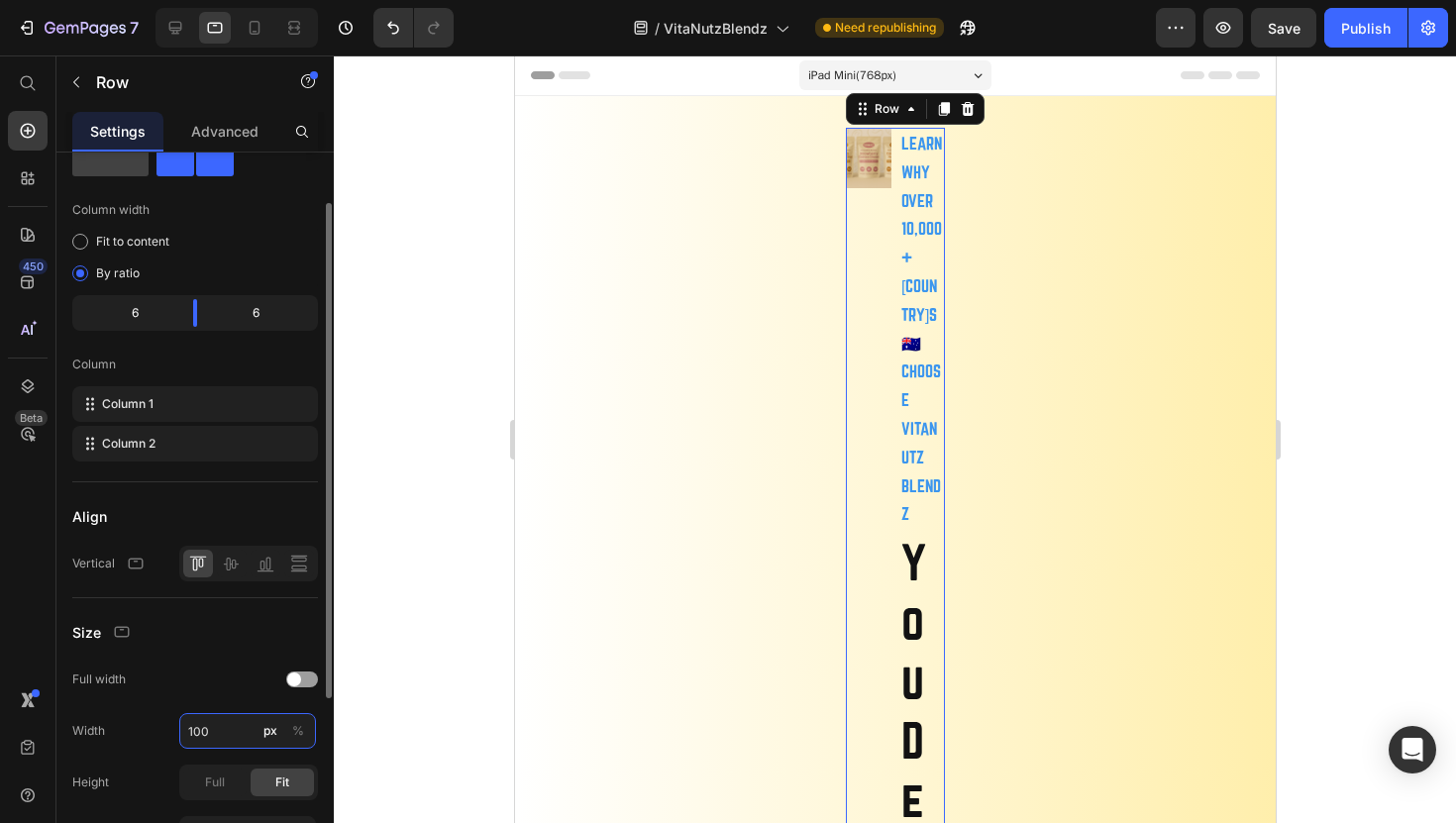 click on "100" at bounding box center [248, 731] 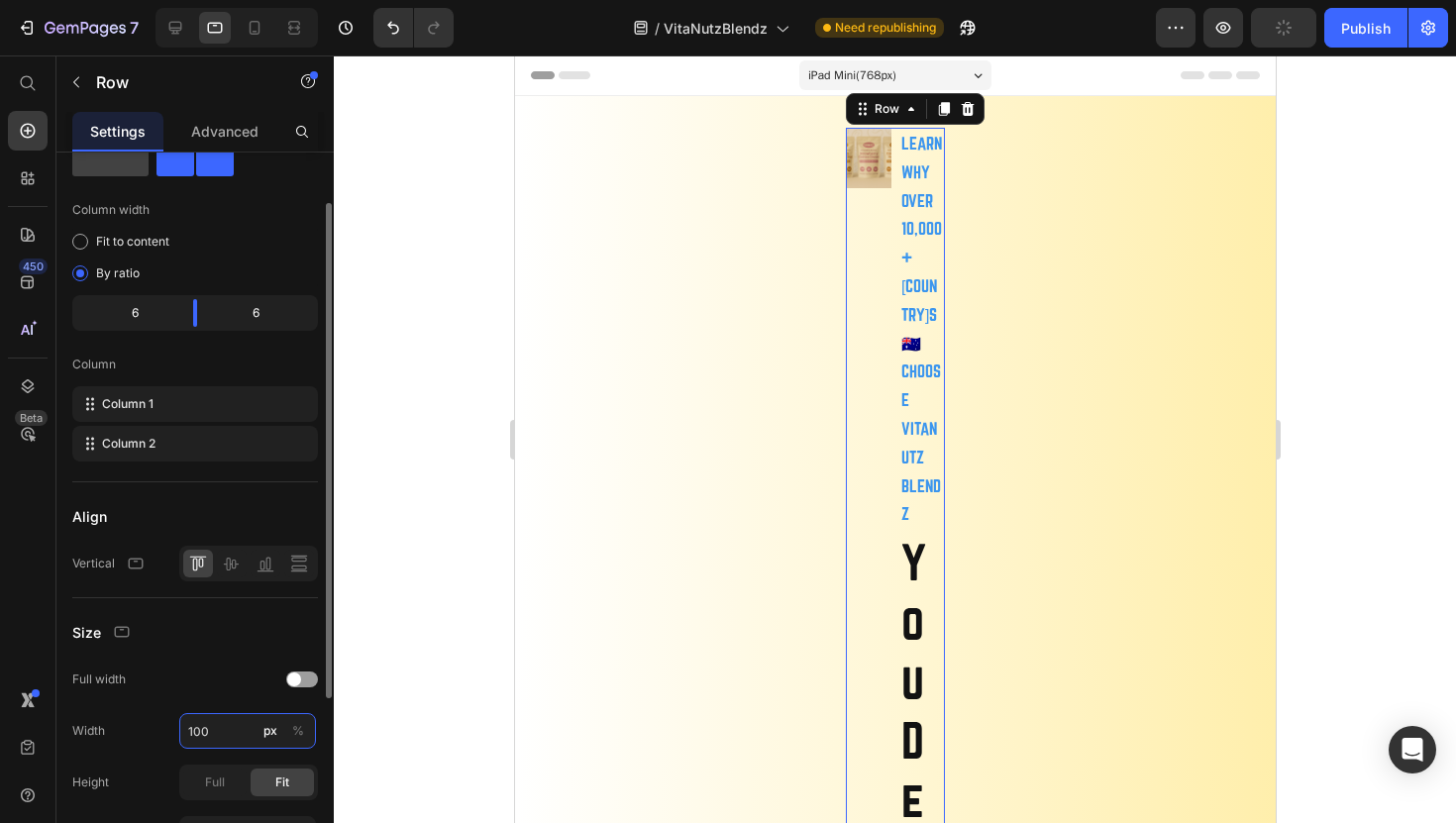 click on "100" at bounding box center [248, 731] 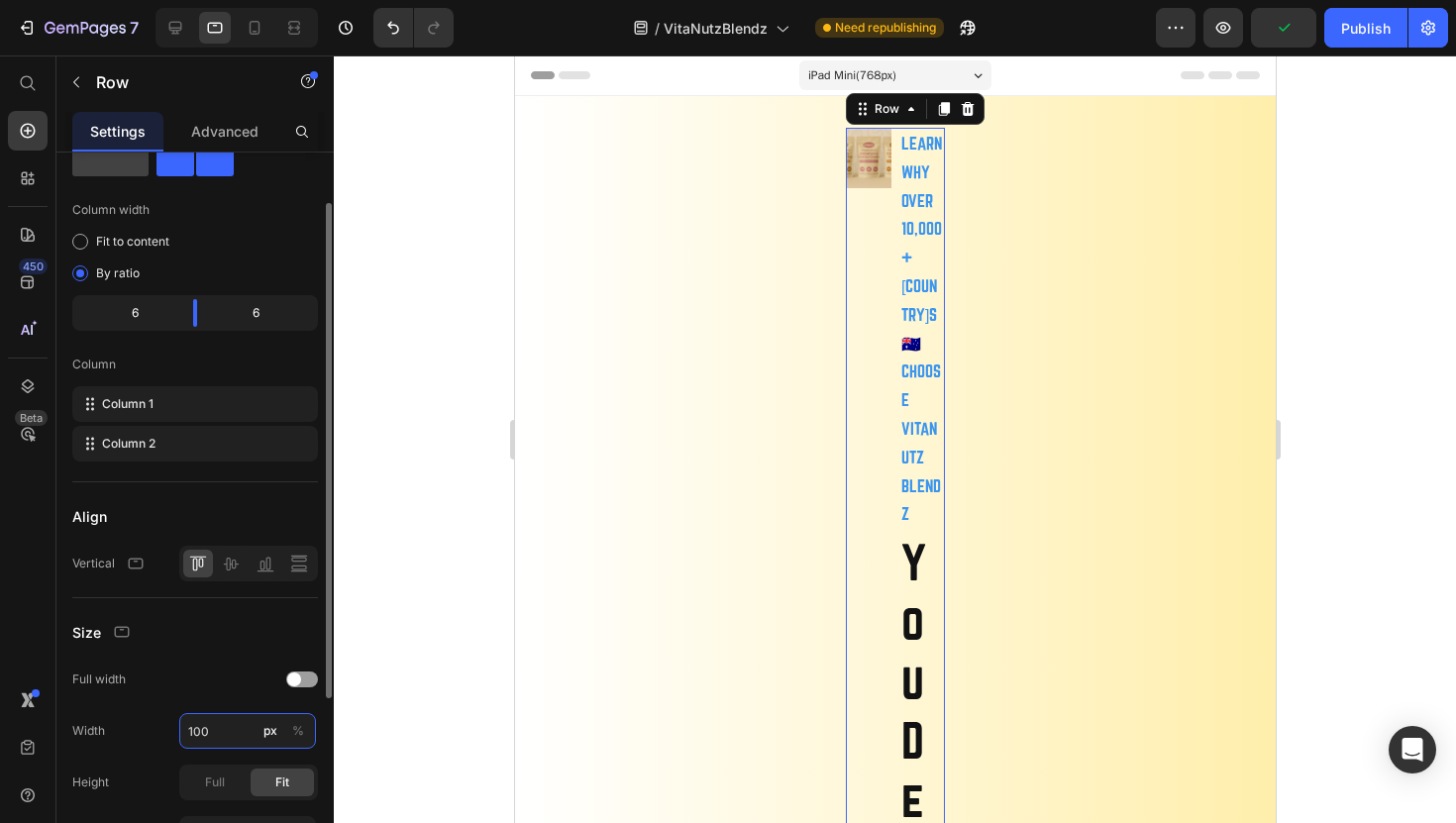 click on "100" at bounding box center (248, 731) 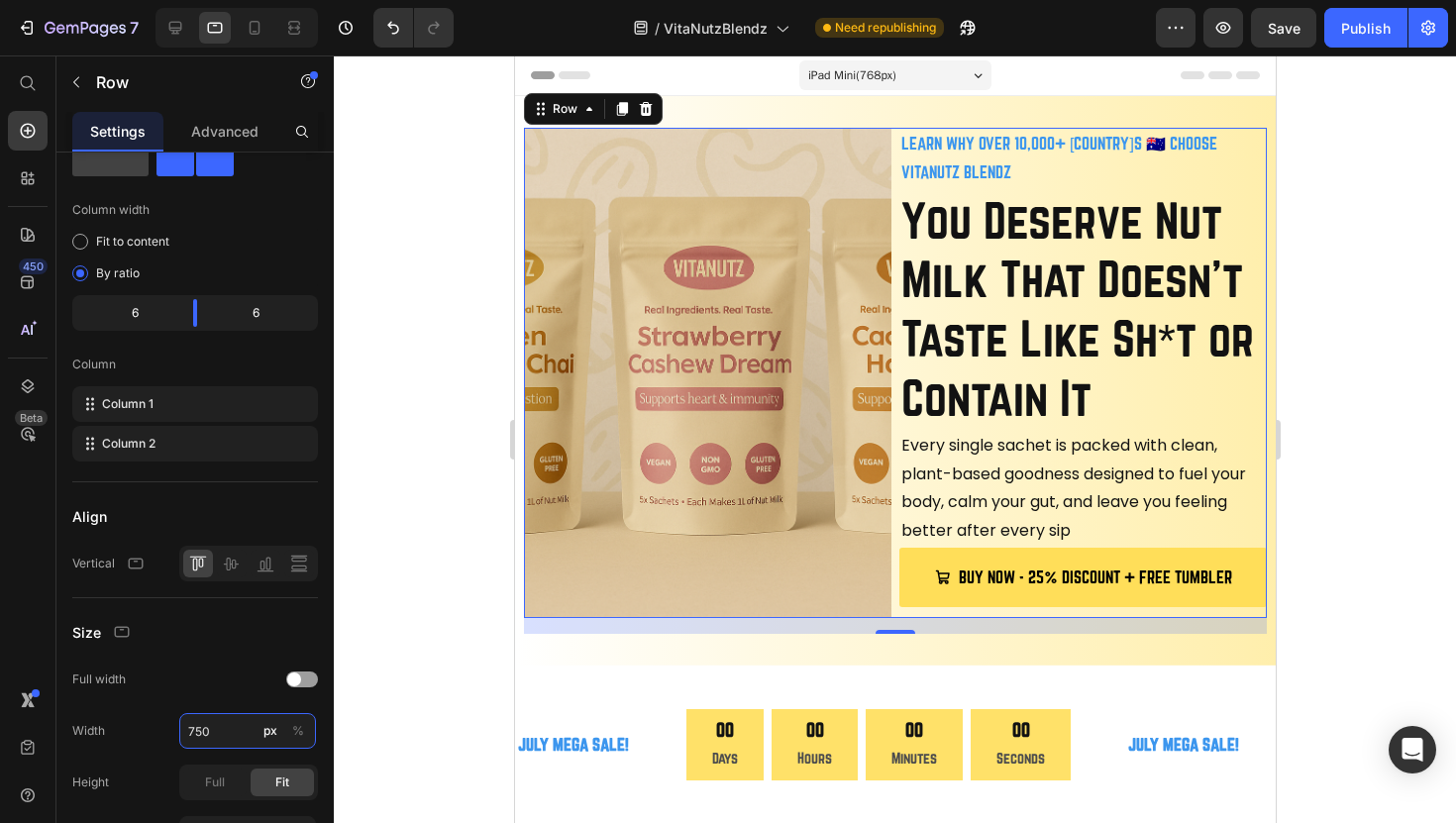 type on "750" 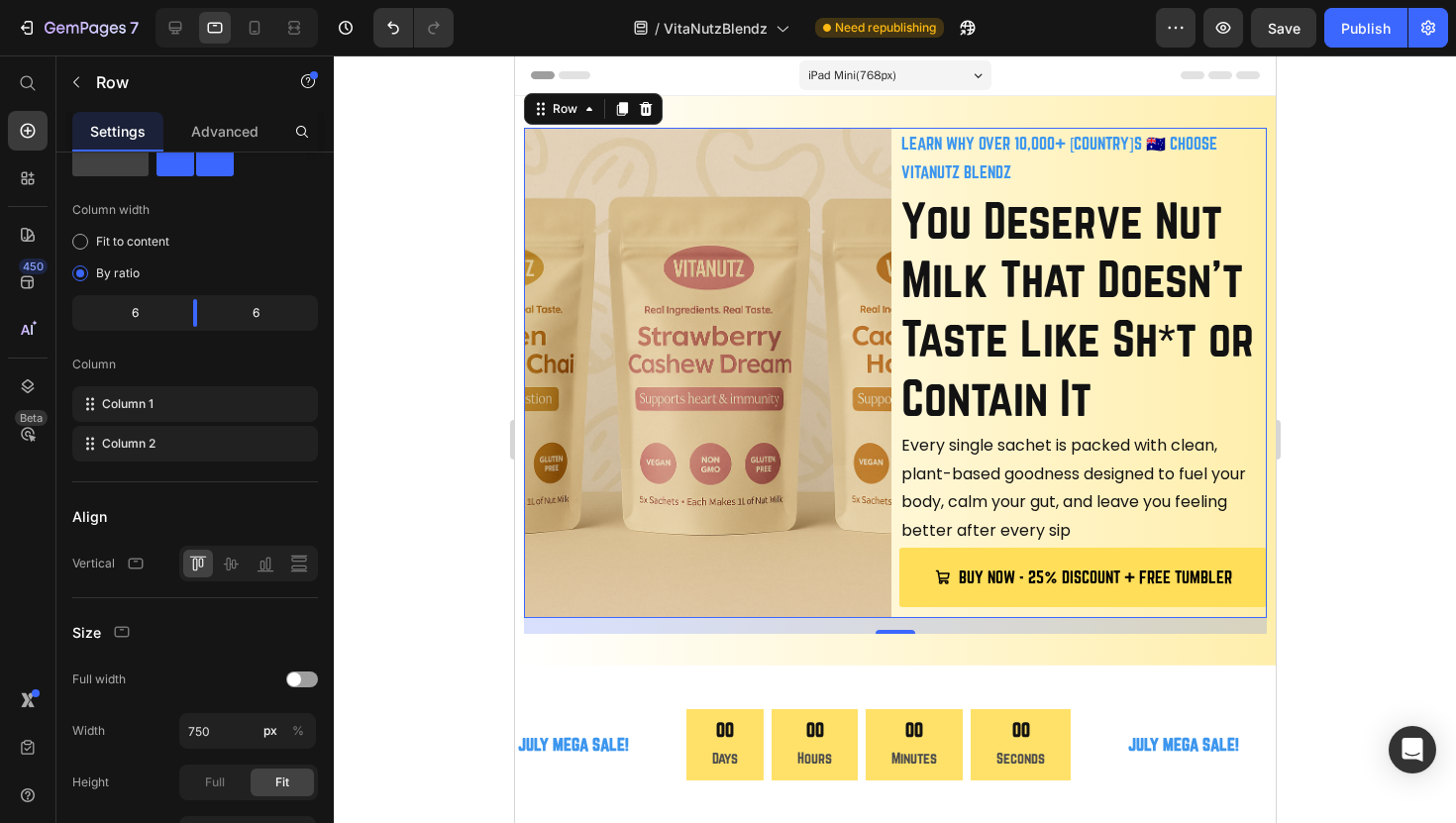 click 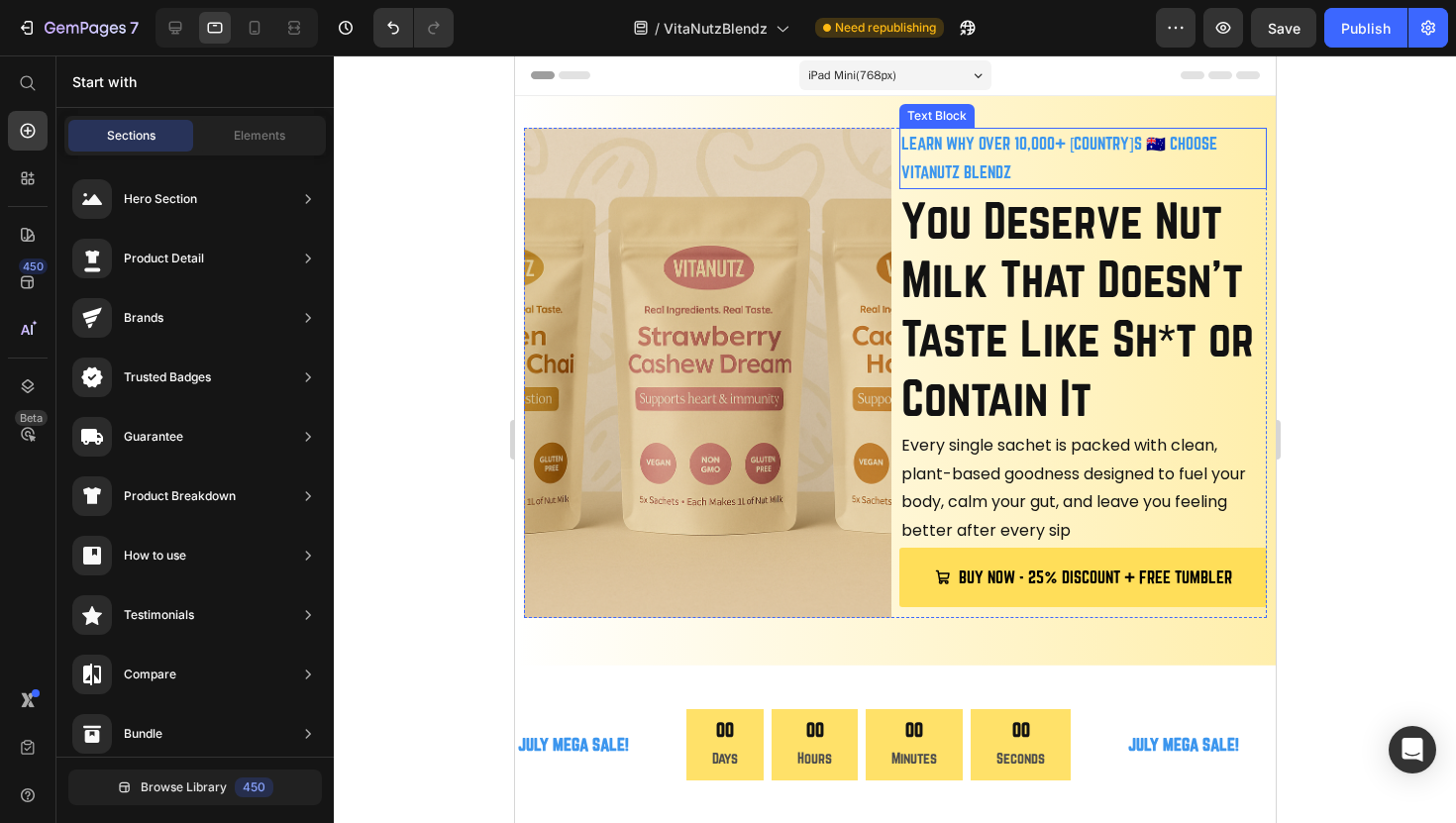 click on "LEARN WHY OVER 10,000+ [COUNTRY]S 🇦🇺 CHOOSE VITANUTZ BLENDZ" at bounding box center [1082, 158] 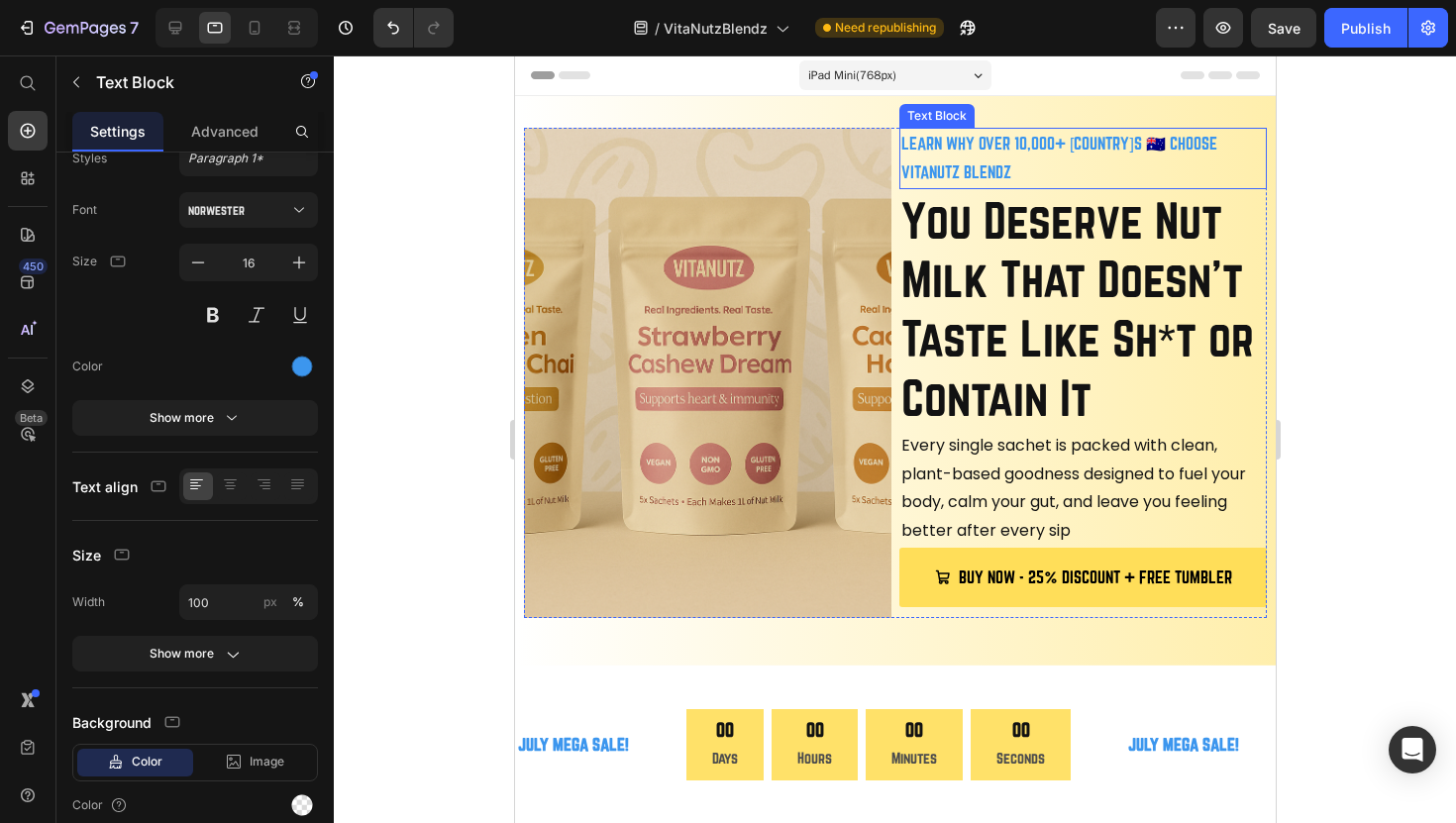 scroll, scrollTop: 0, scrollLeft: 0, axis: both 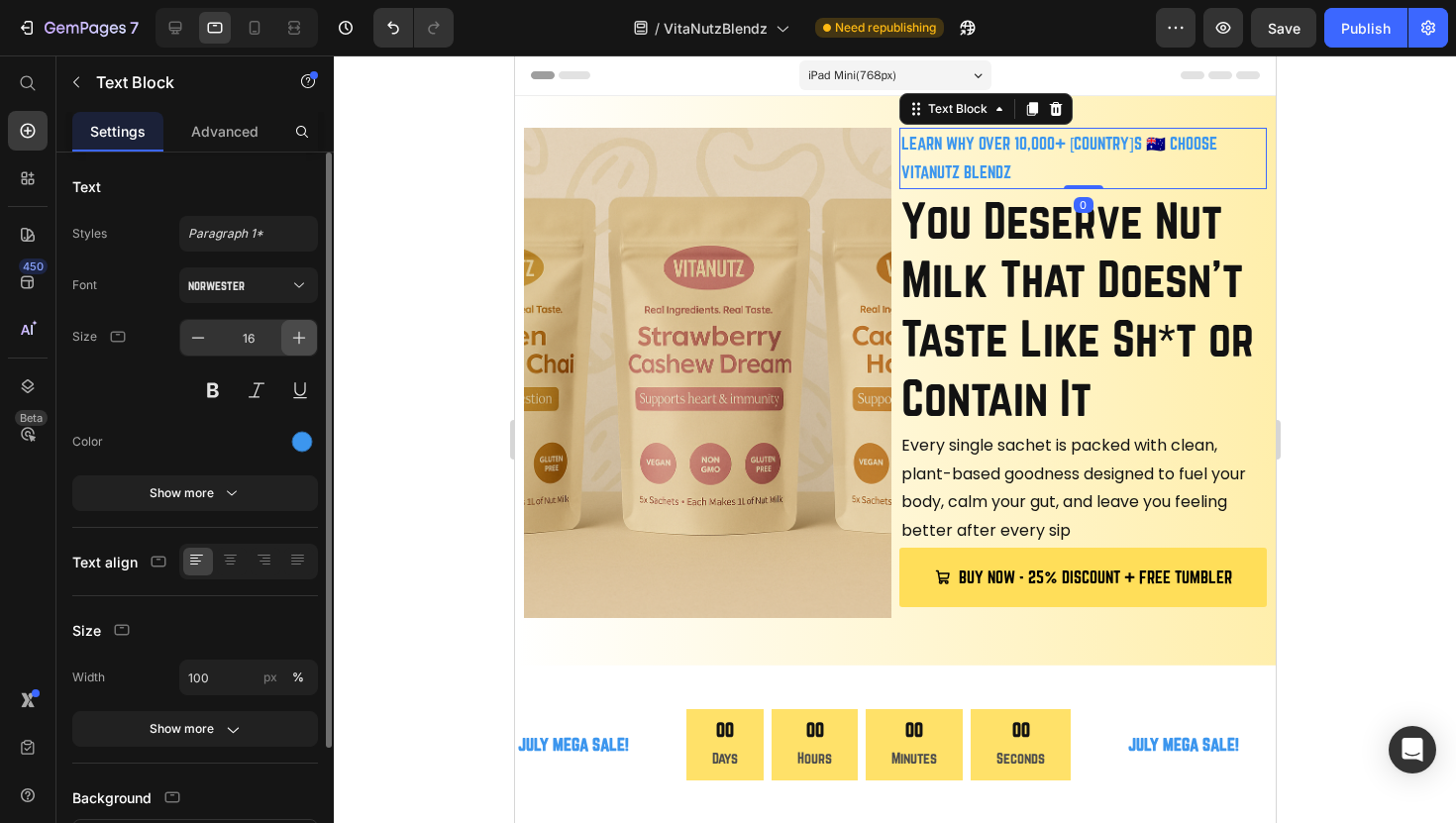 click 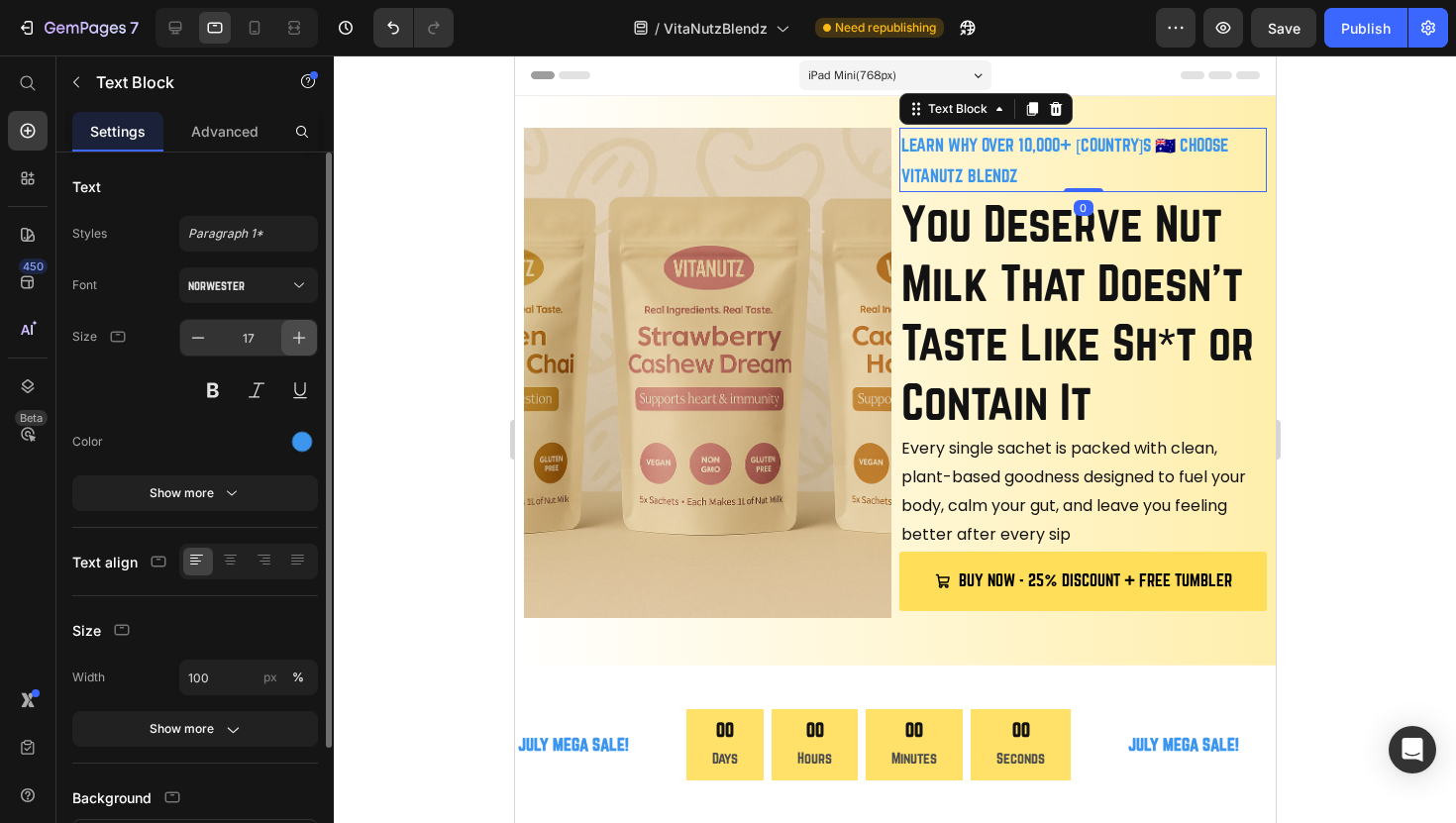 click 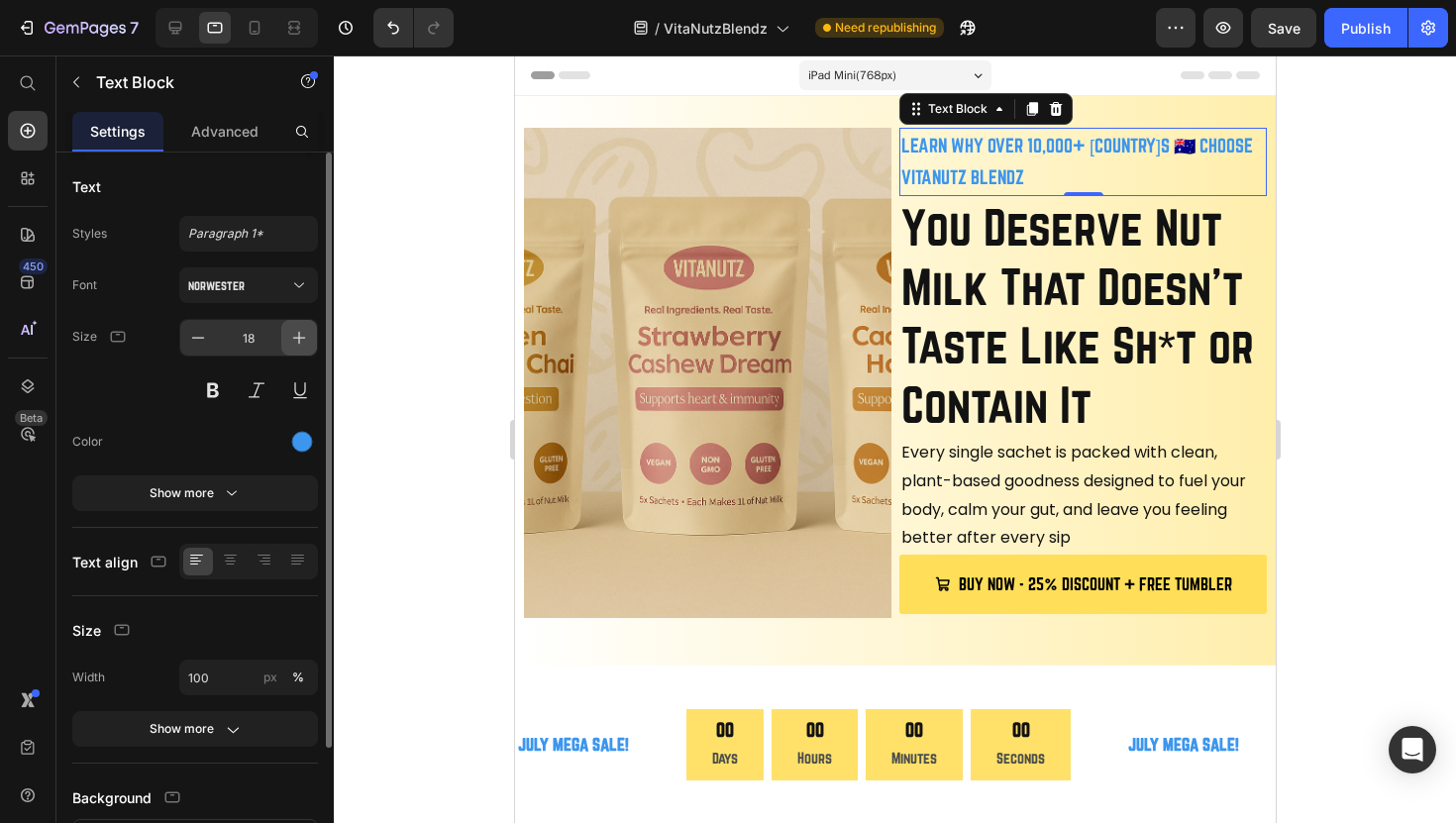 click 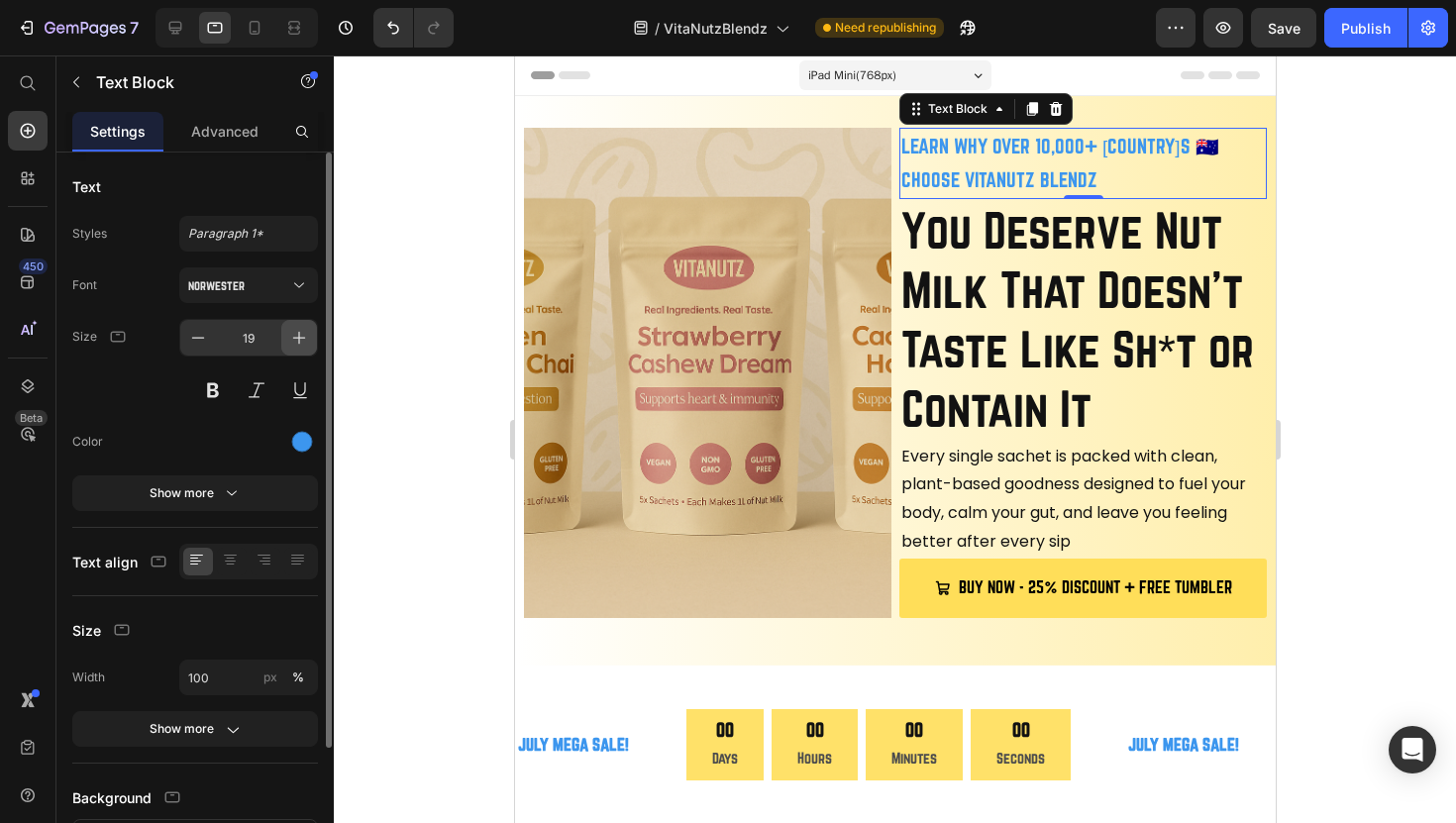 click 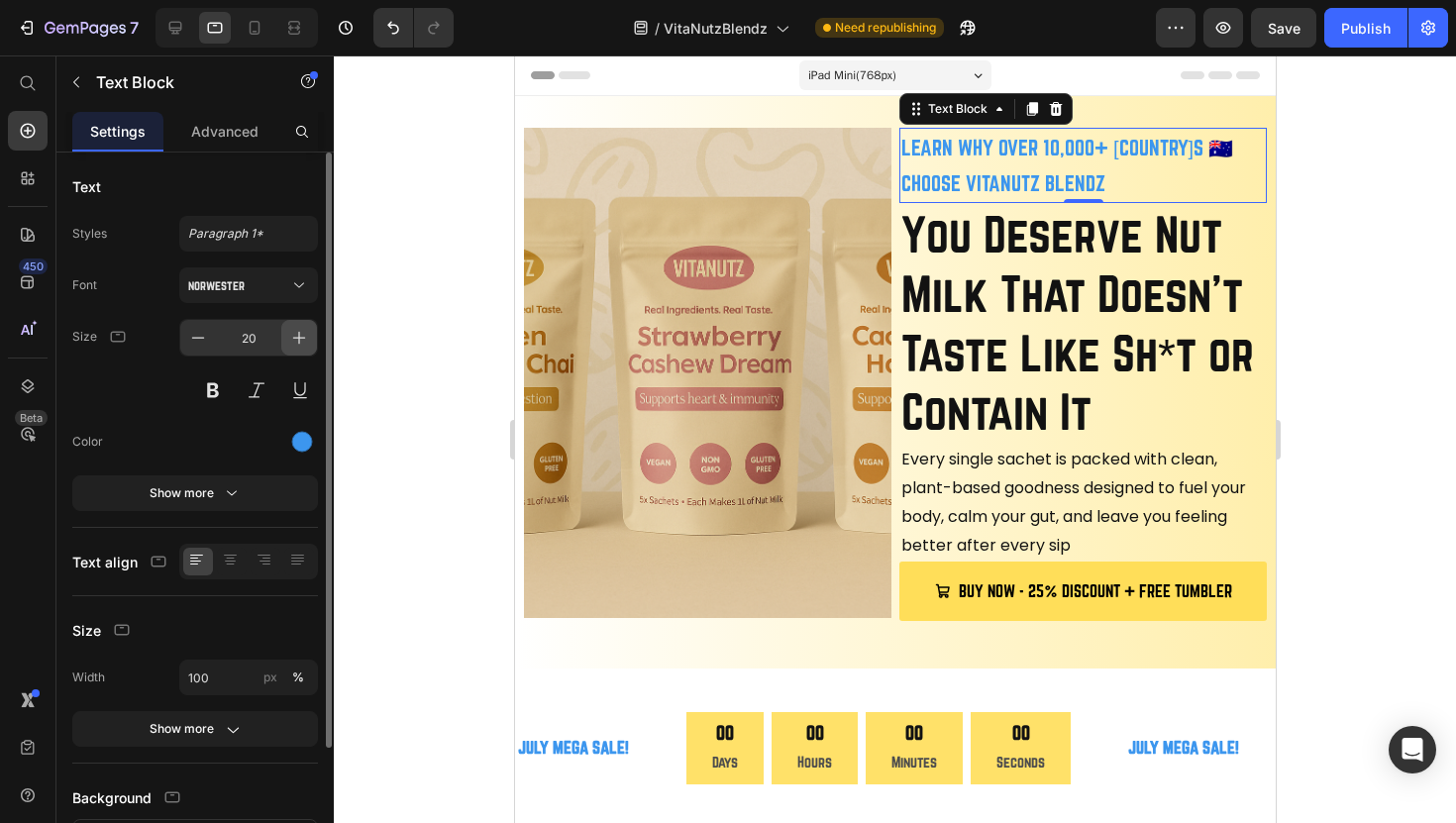 click 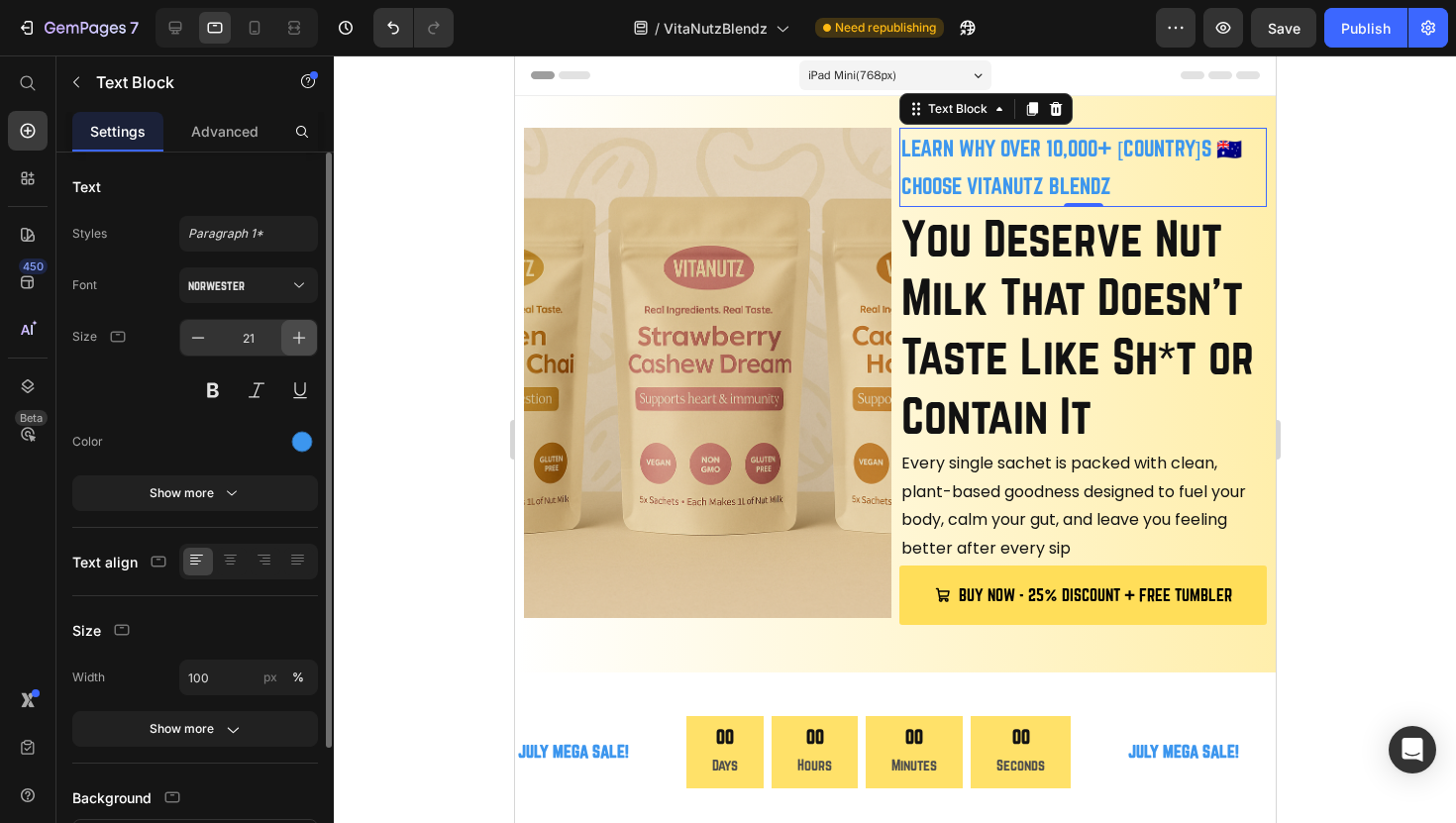 click 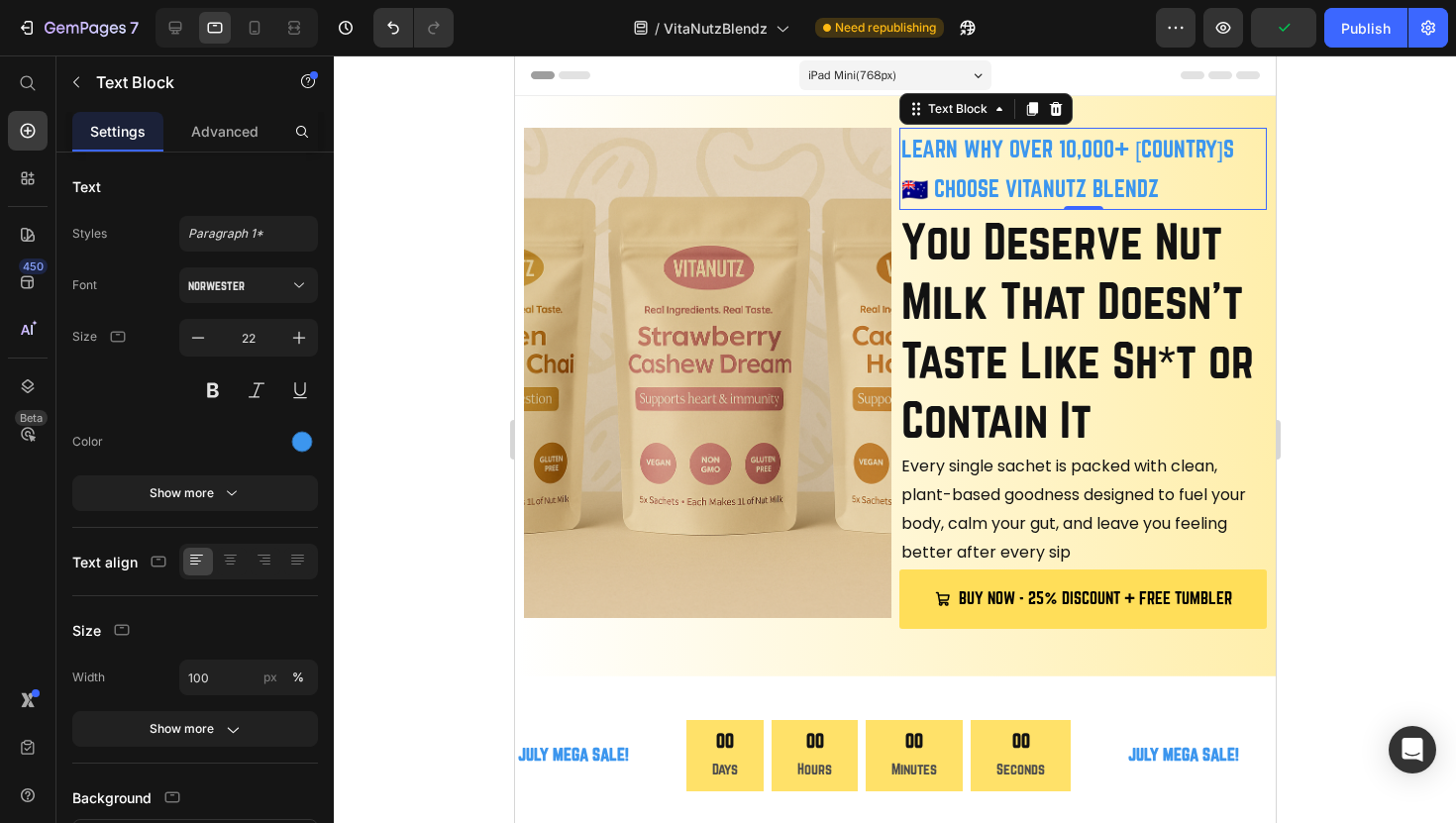 click 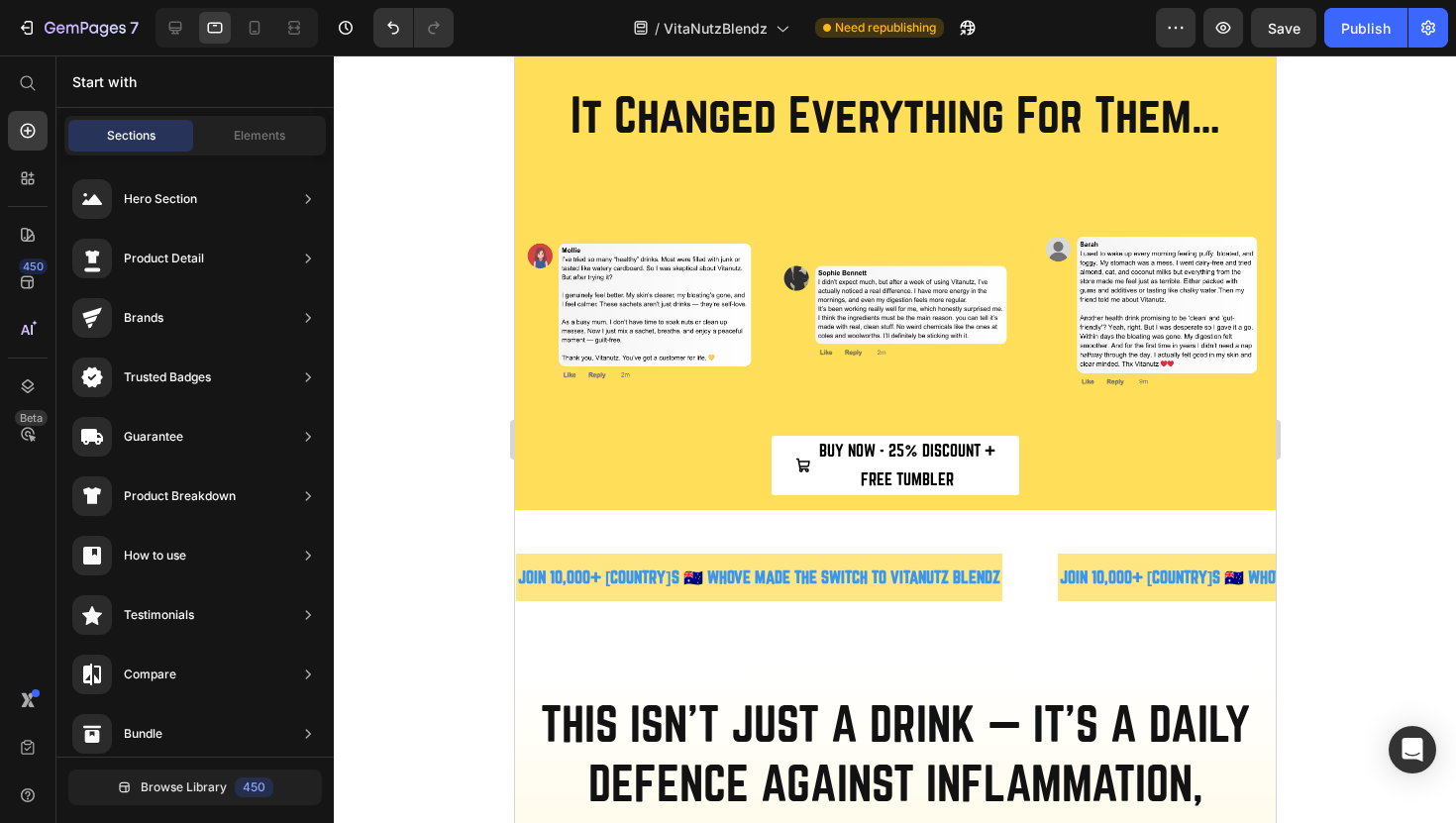 scroll, scrollTop: 802, scrollLeft: 0, axis: vertical 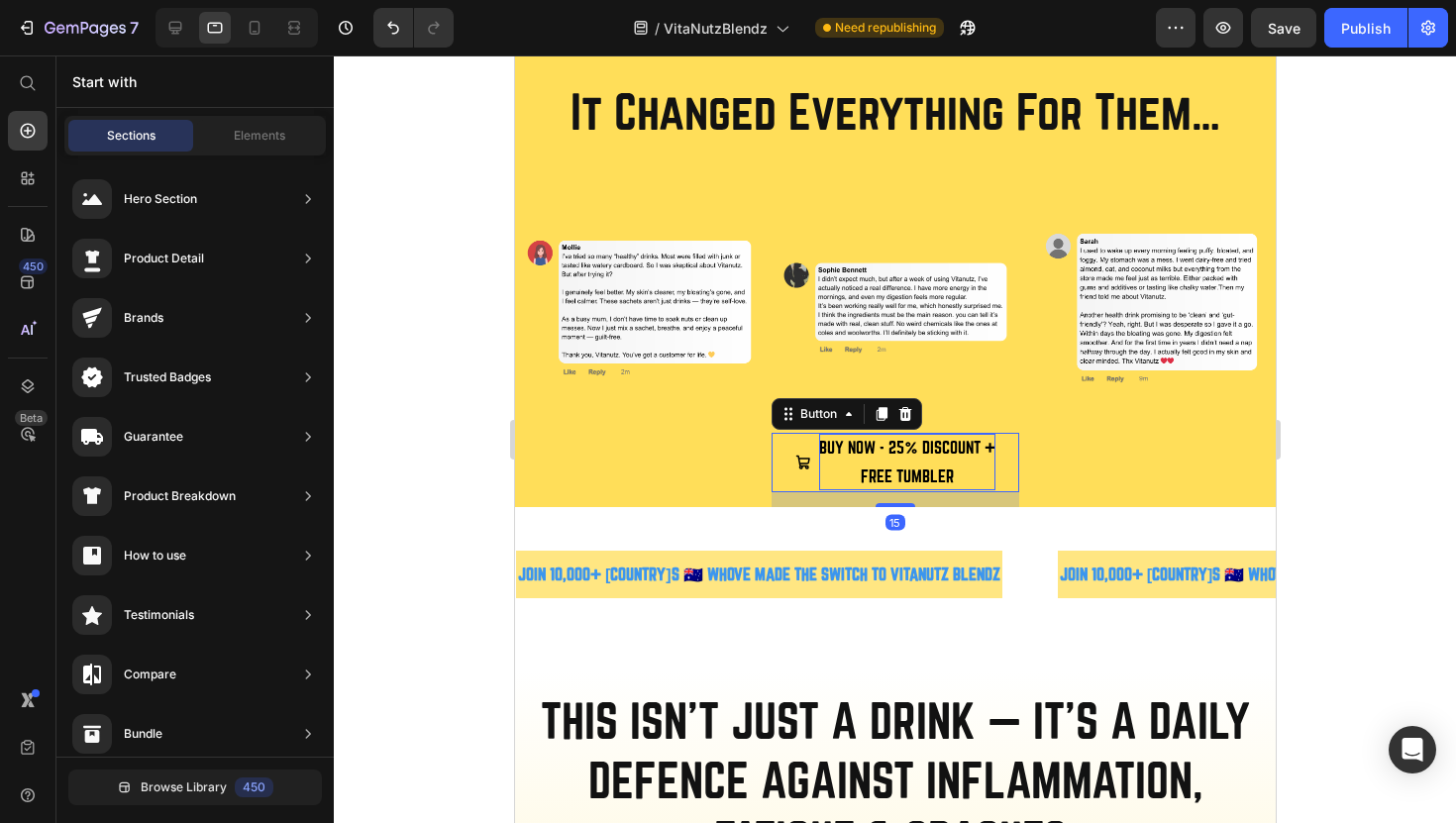 click on "BUY NOW - 25% DISCOUNT + FREE TUMBLER" at bounding box center (906, 463) 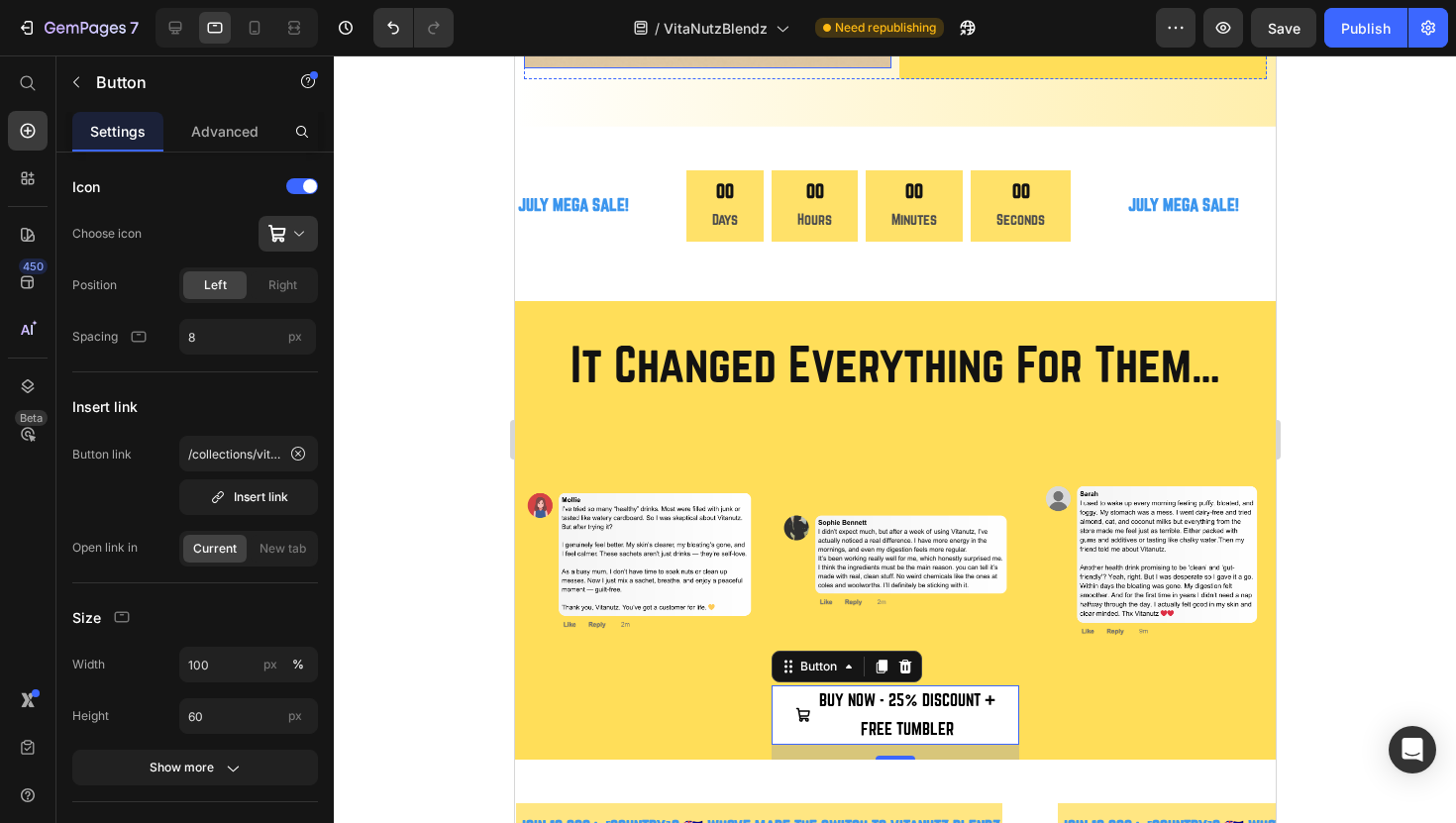 scroll, scrollTop: 563, scrollLeft: 0, axis: vertical 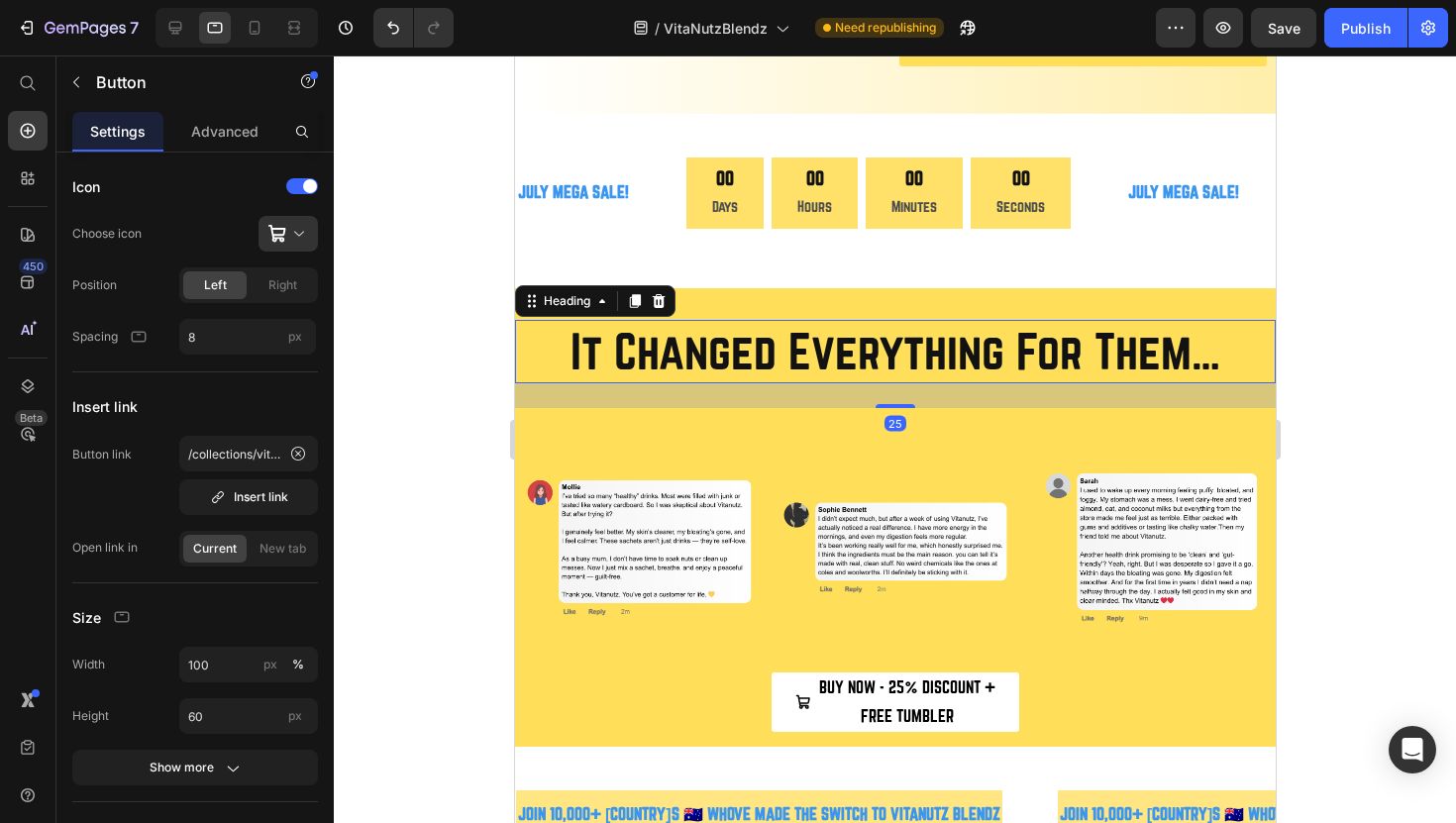 click on "It Changed Everything For Them…" at bounding box center [894, 352] 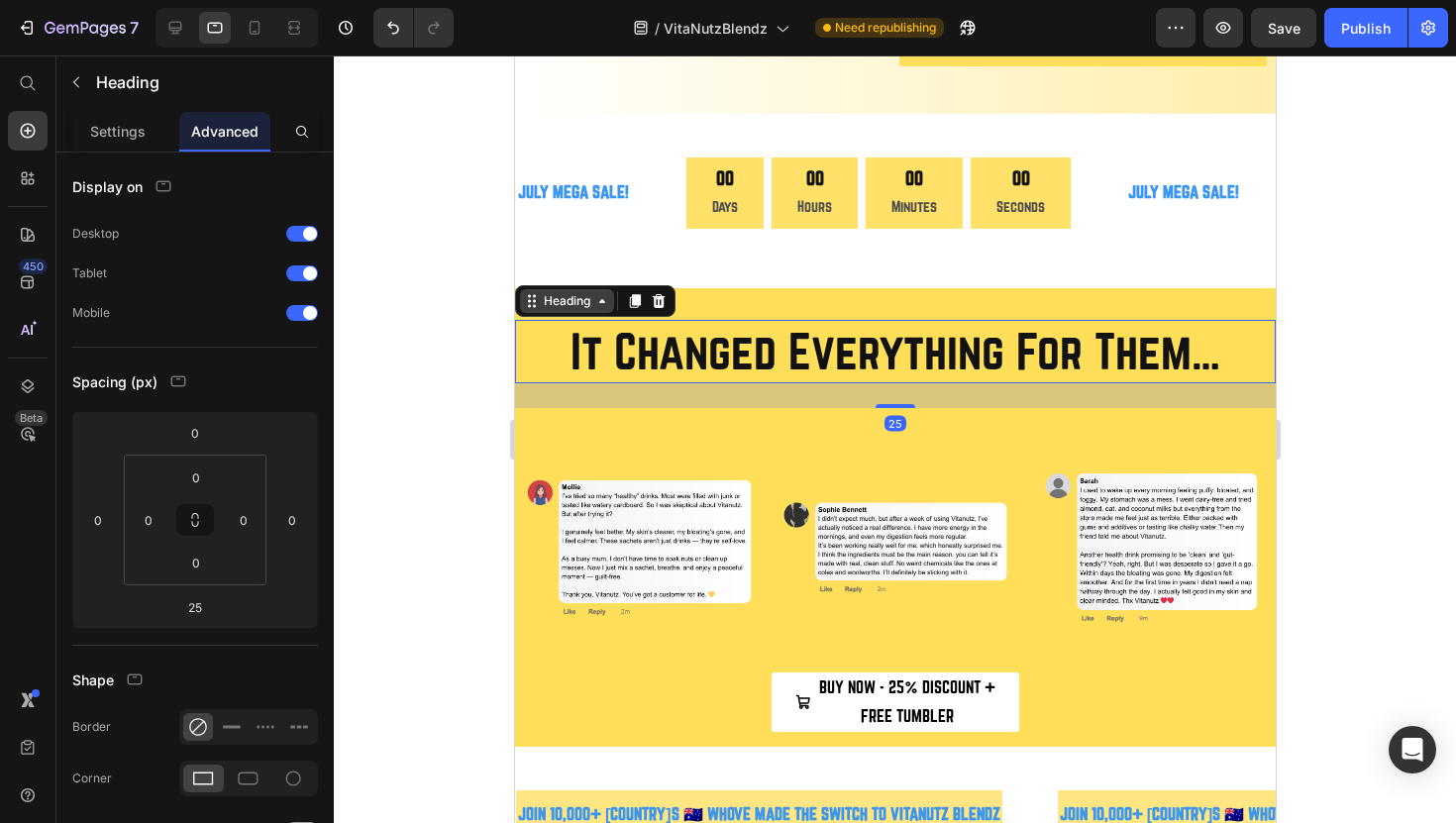 click on "Heading" at bounding box center (566, 301) 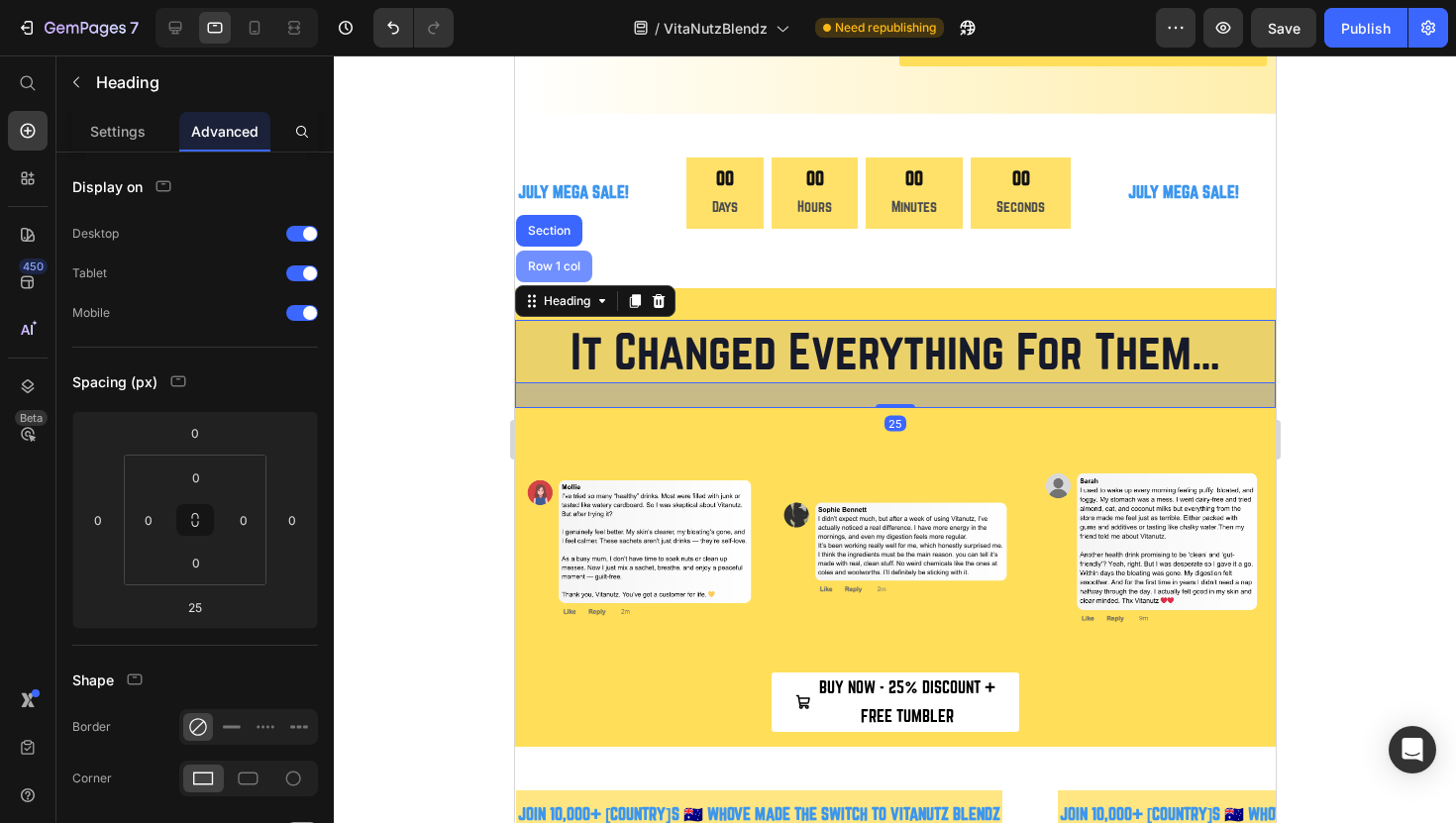 click on "Row 1 col" at bounding box center (553, 266) 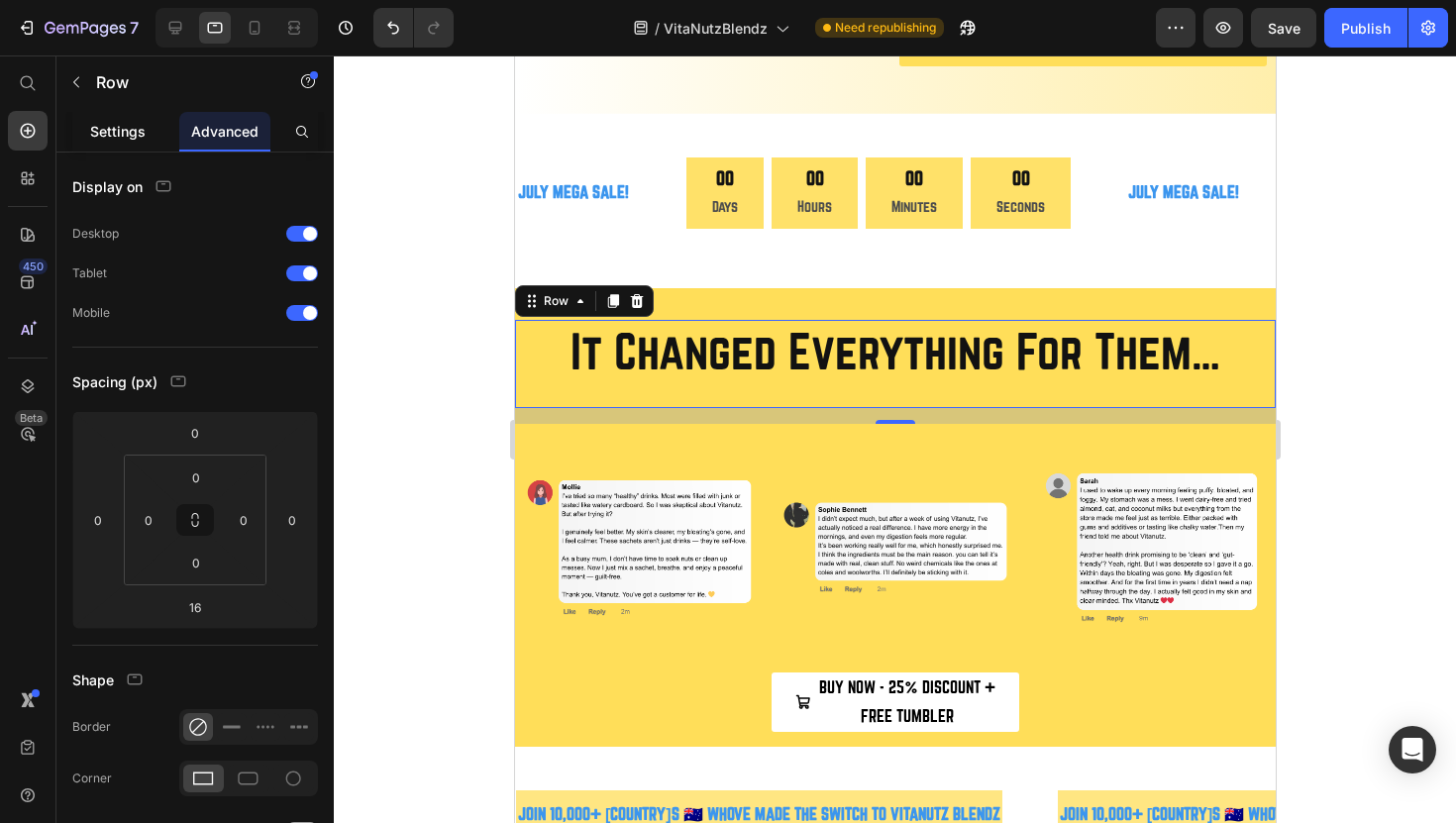 click on "Settings" at bounding box center [118, 131] 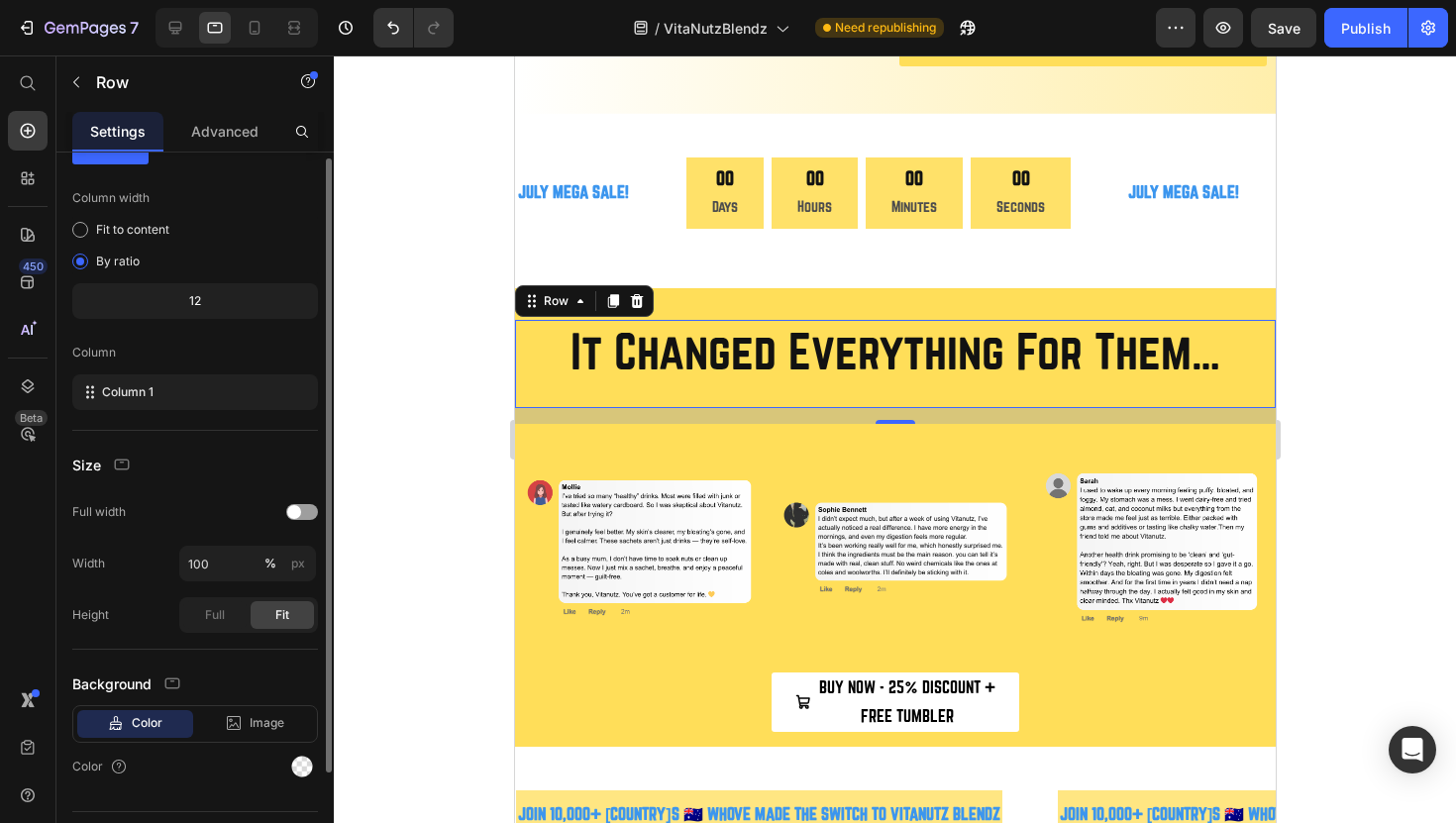 scroll, scrollTop: 122, scrollLeft: 0, axis: vertical 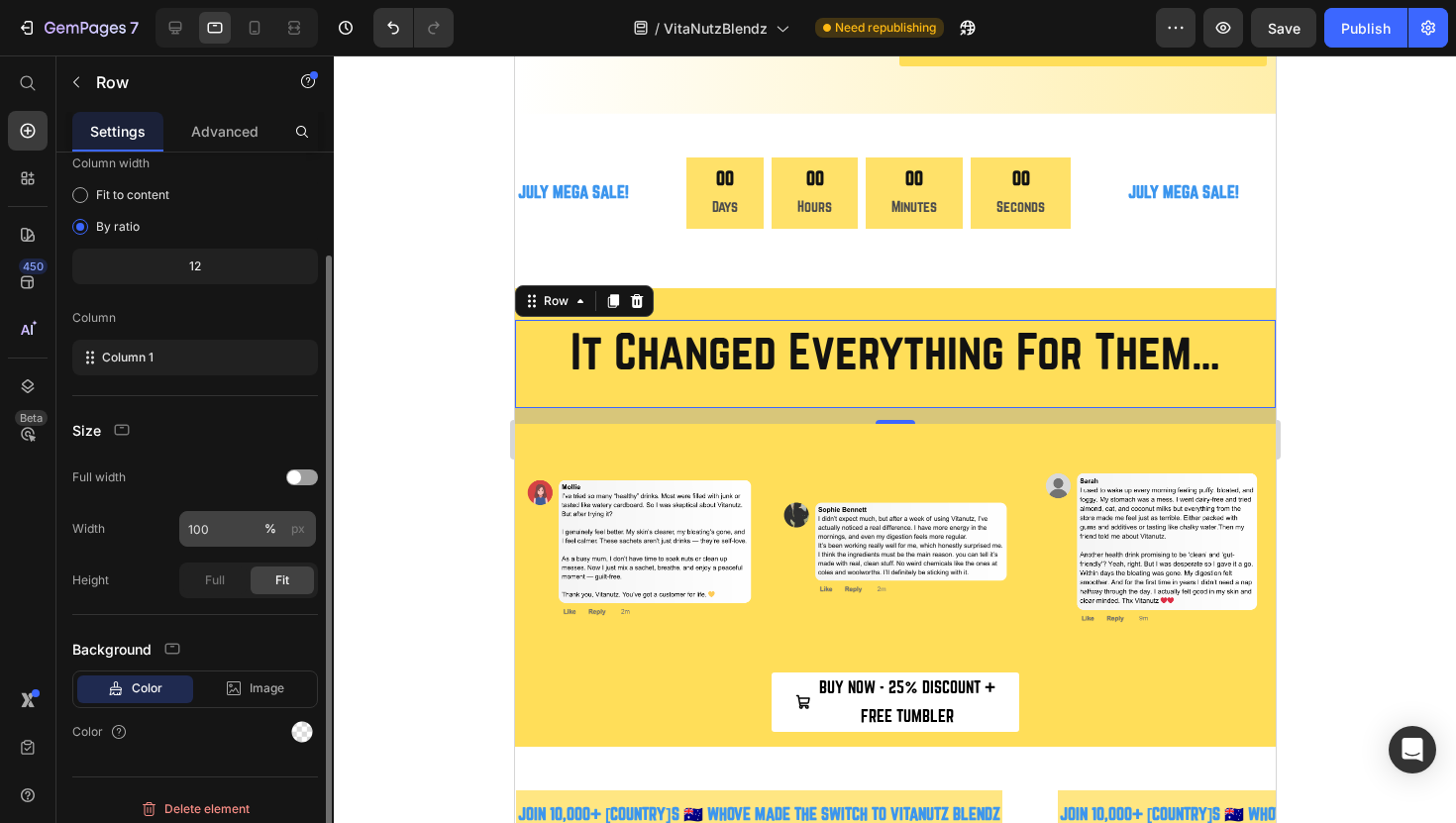 click on "px" at bounding box center (298, 529) 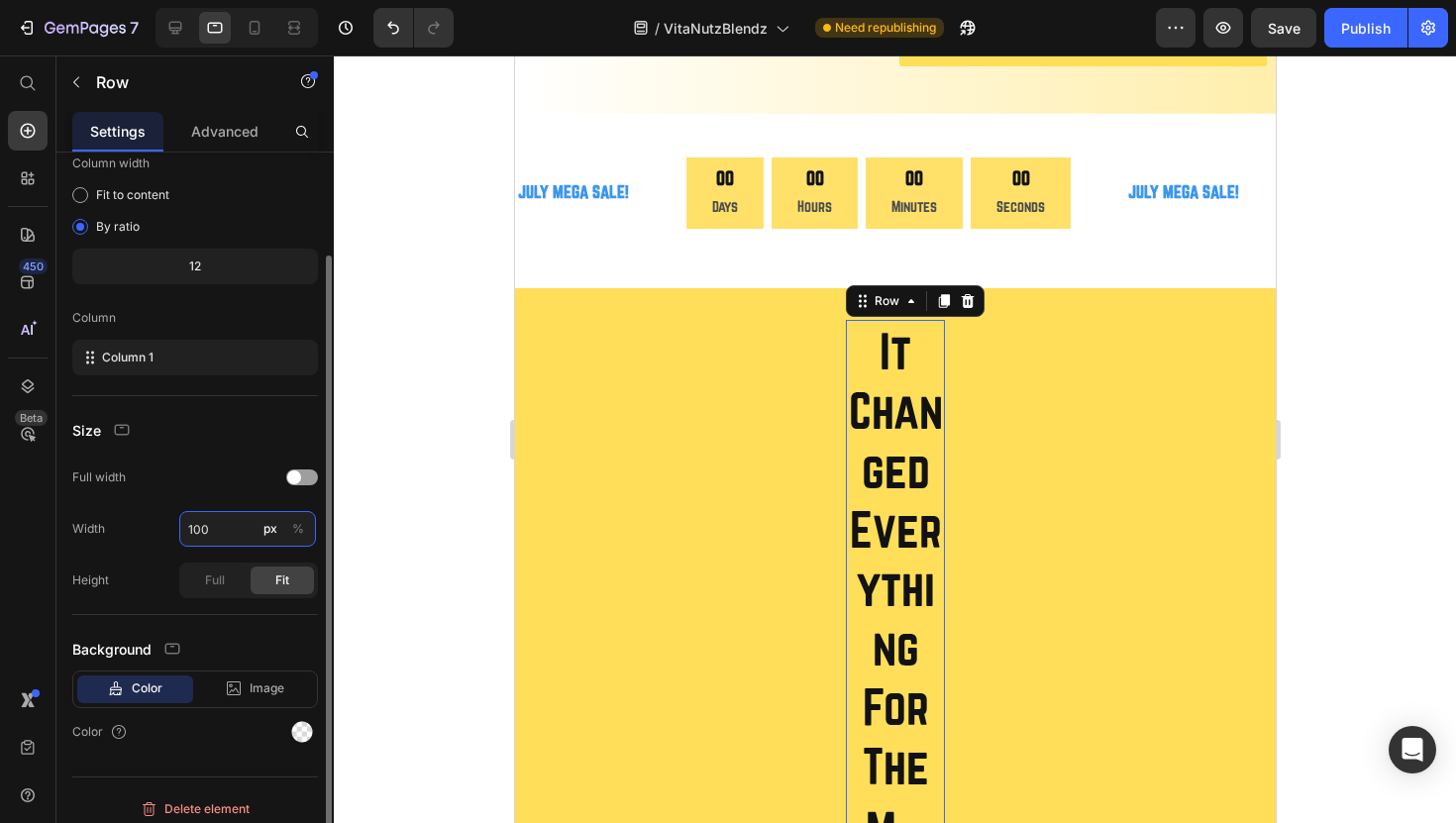 click on "100" at bounding box center [248, 529] 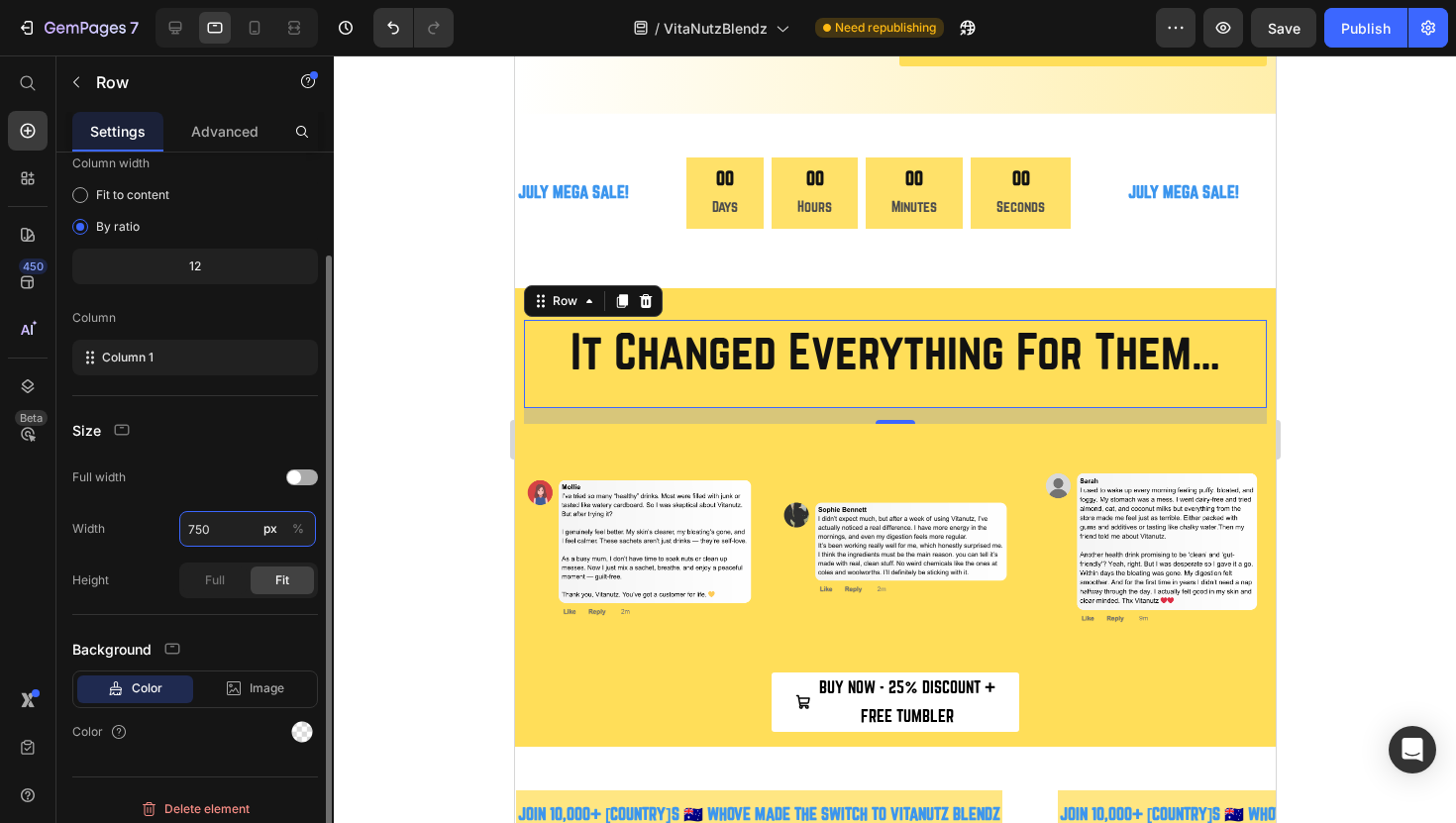 type on "750" 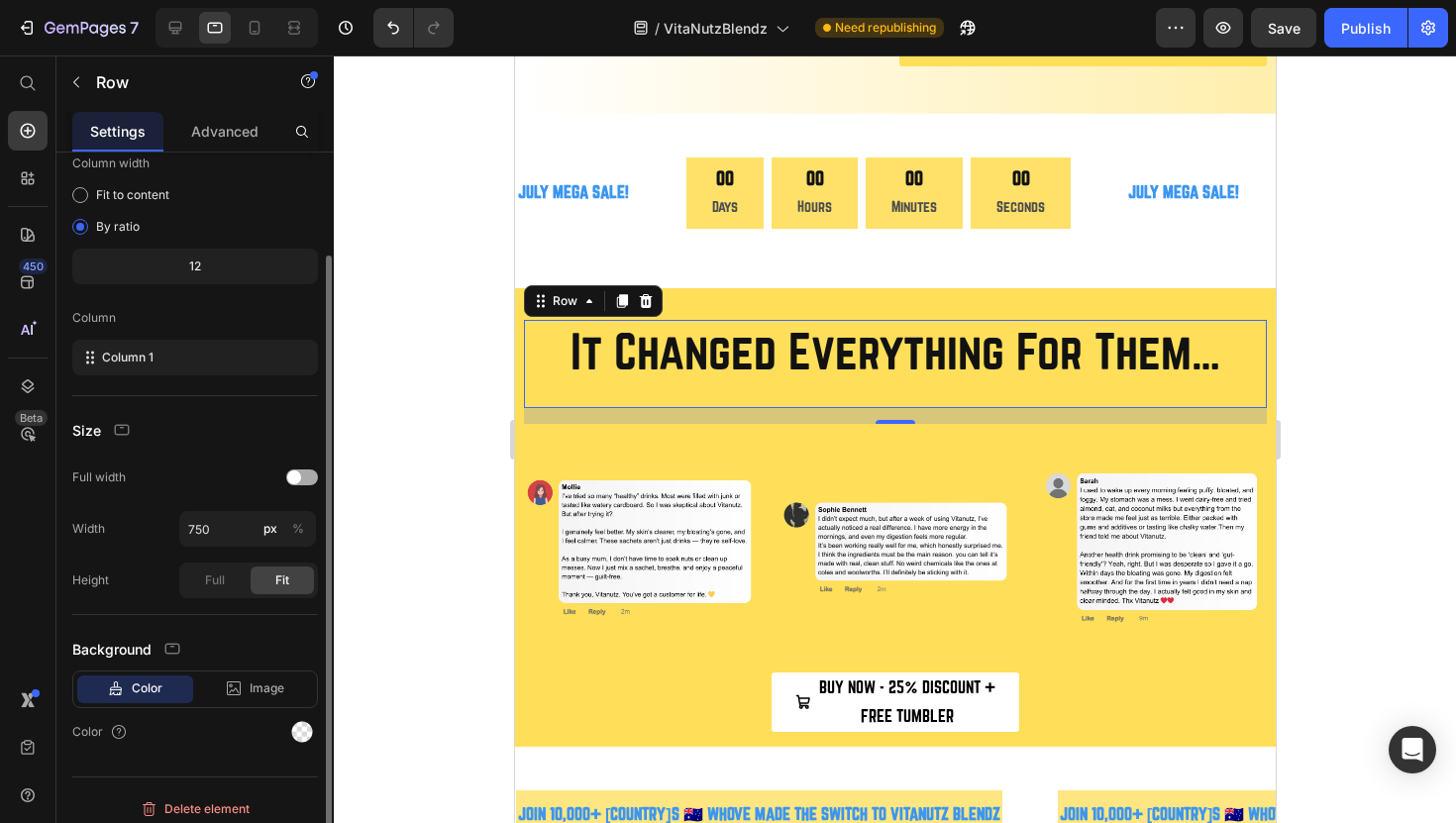 click on "Full width" 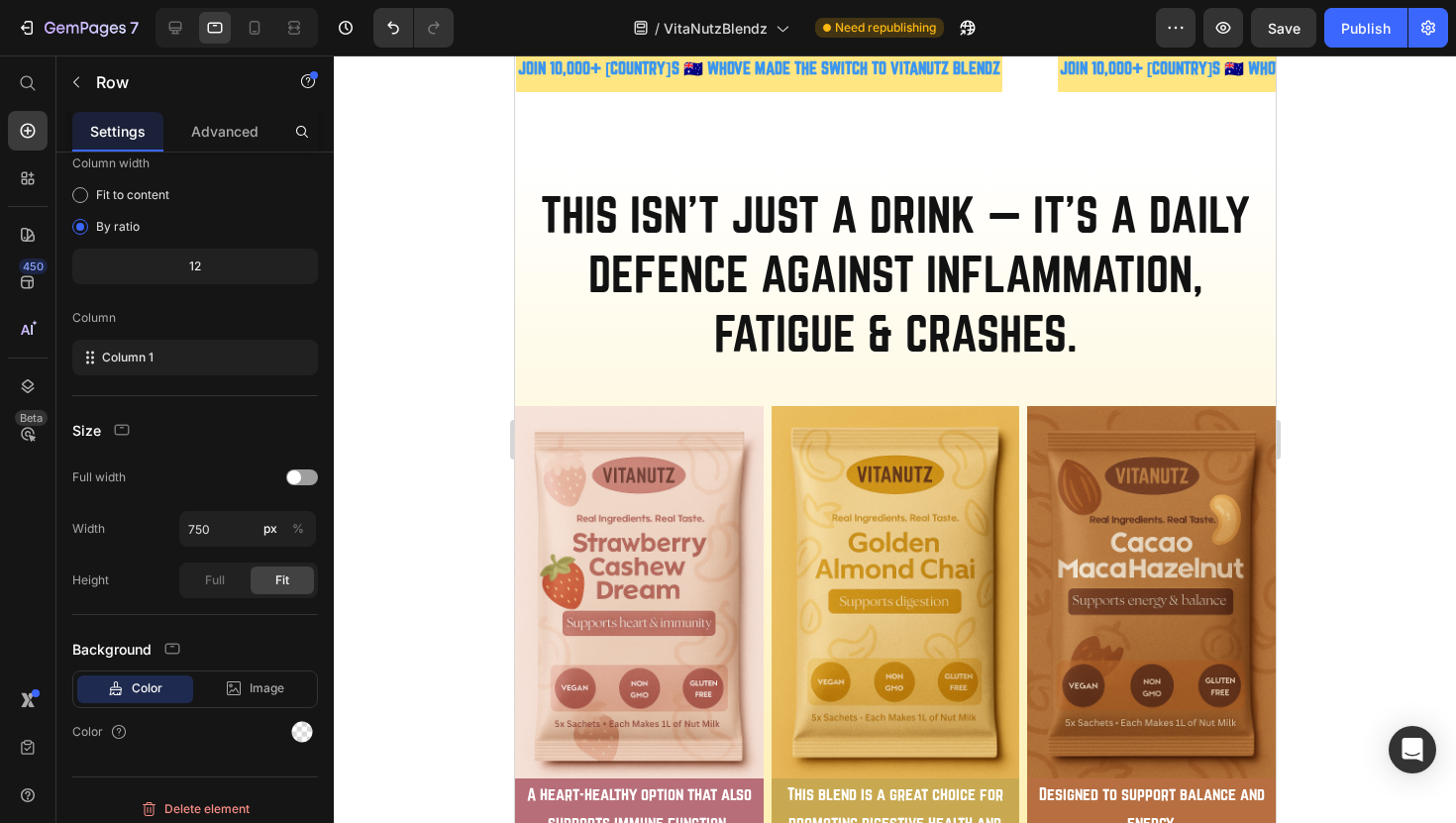 scroll, scrollTop: 1146, scrollLeft: 0, axis: vertical 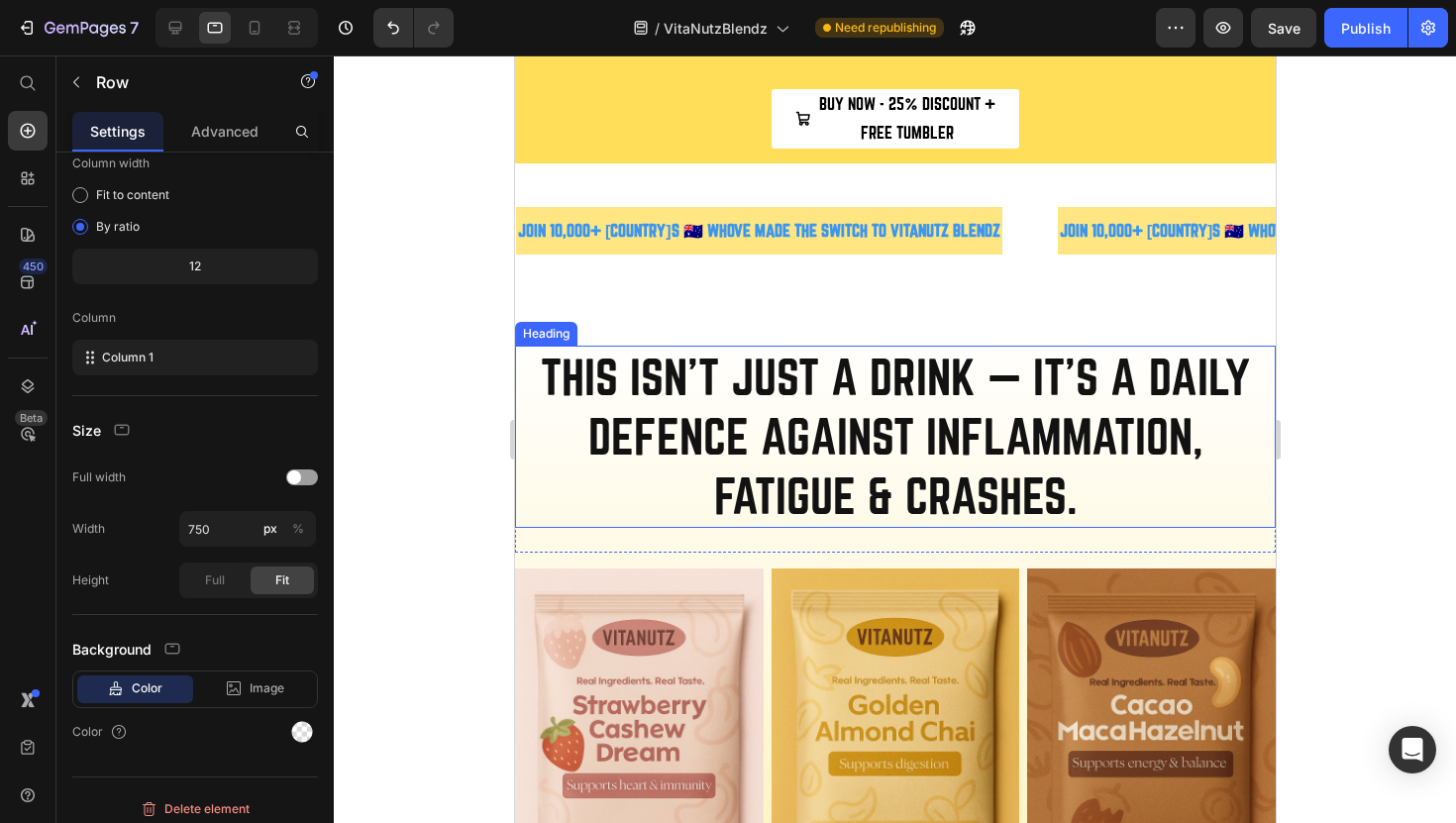 click on "THIS ISN’T JUST A DRINK — IT’S A DAILY DEFENCE AGAINST INFLAMMATION, FATIGUE & CRASHES." at bounding box center (894, 436) 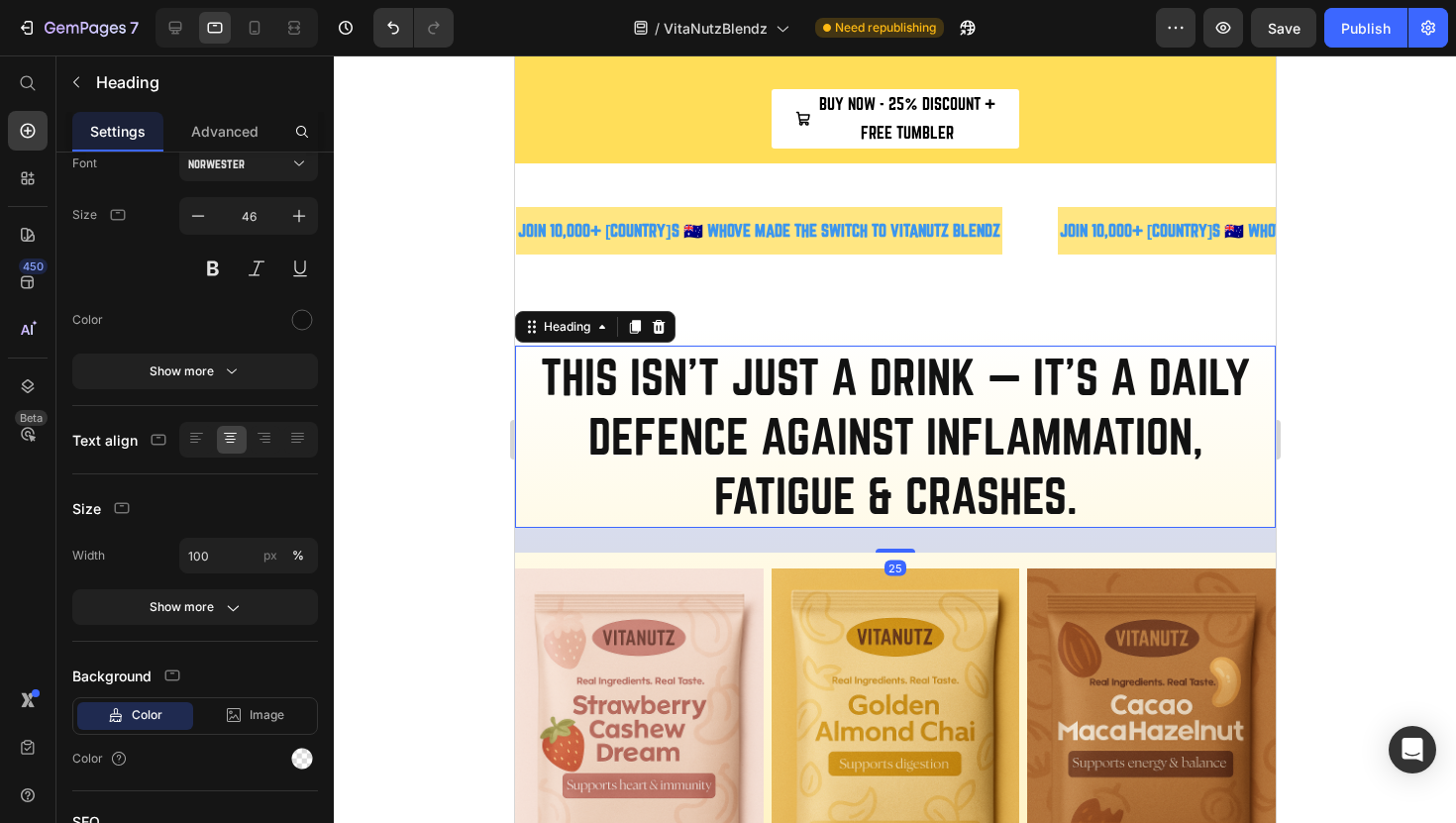 scroll, scrollTop: 0, scrollLeft: 0, axis: both 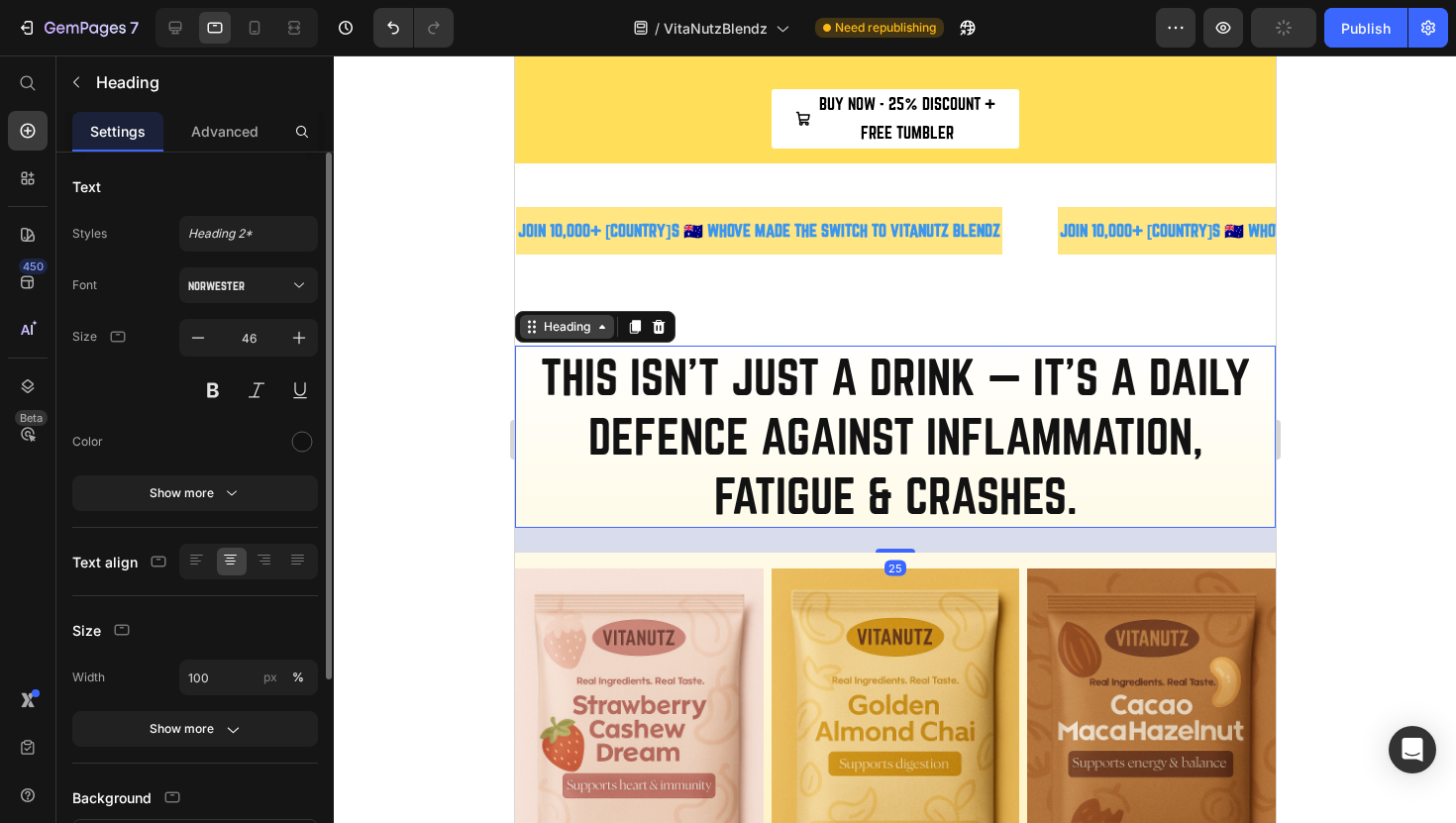 click on "Heading" at bounding box center (566, 327) 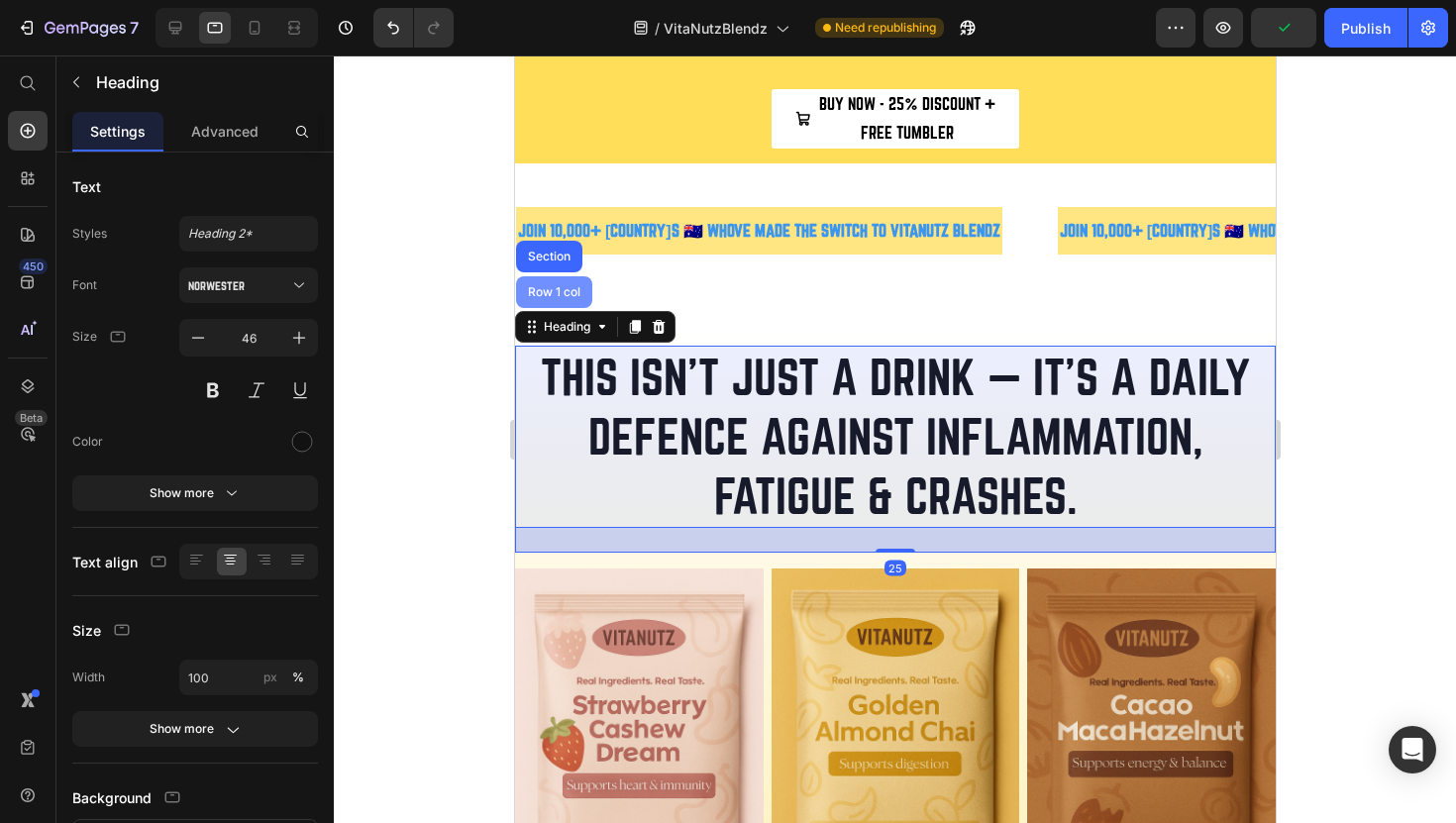 click on "Row 1 col" at bounding box center (553, 292) 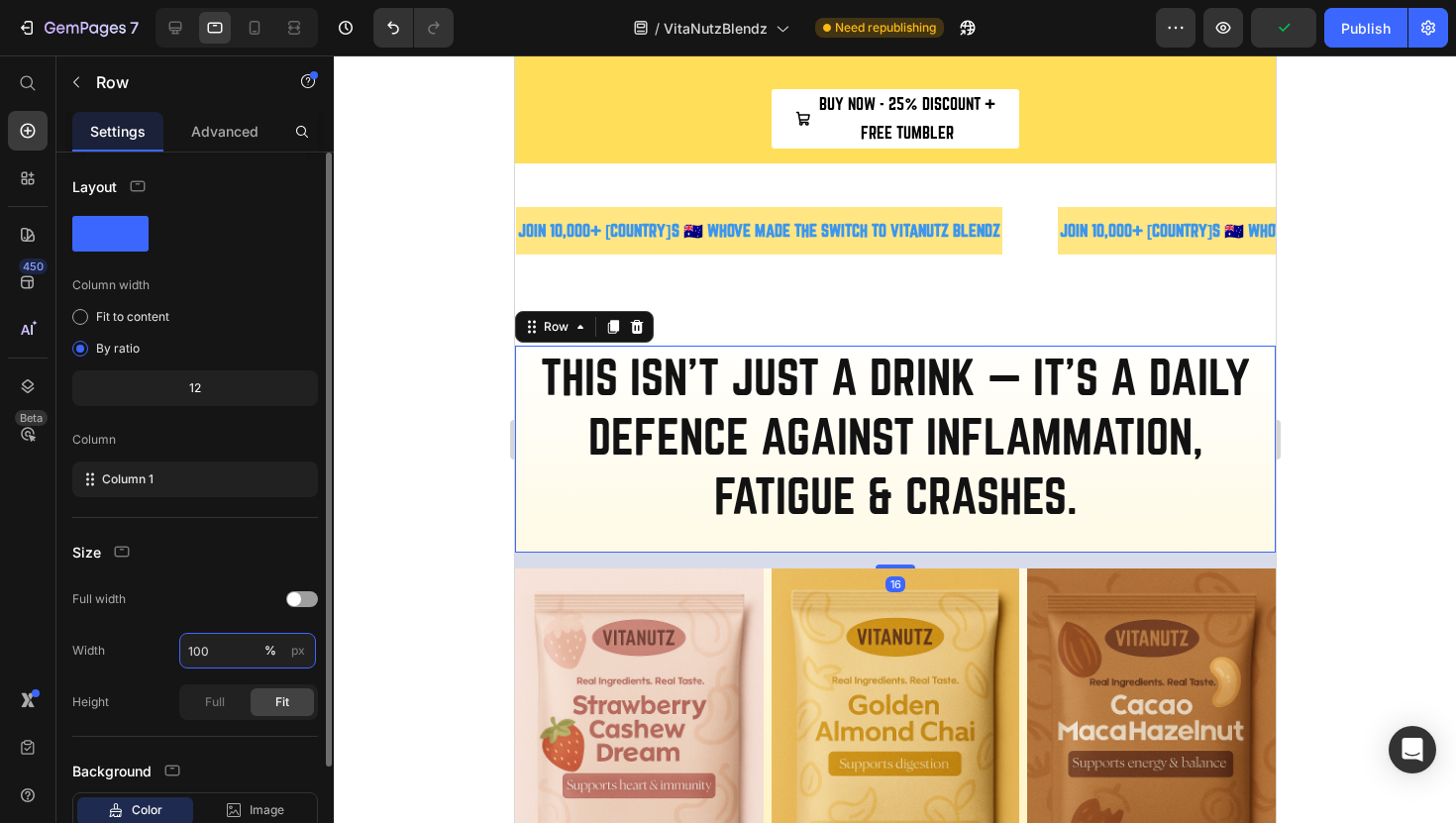 click on "100" at bounding box center (248, 651) 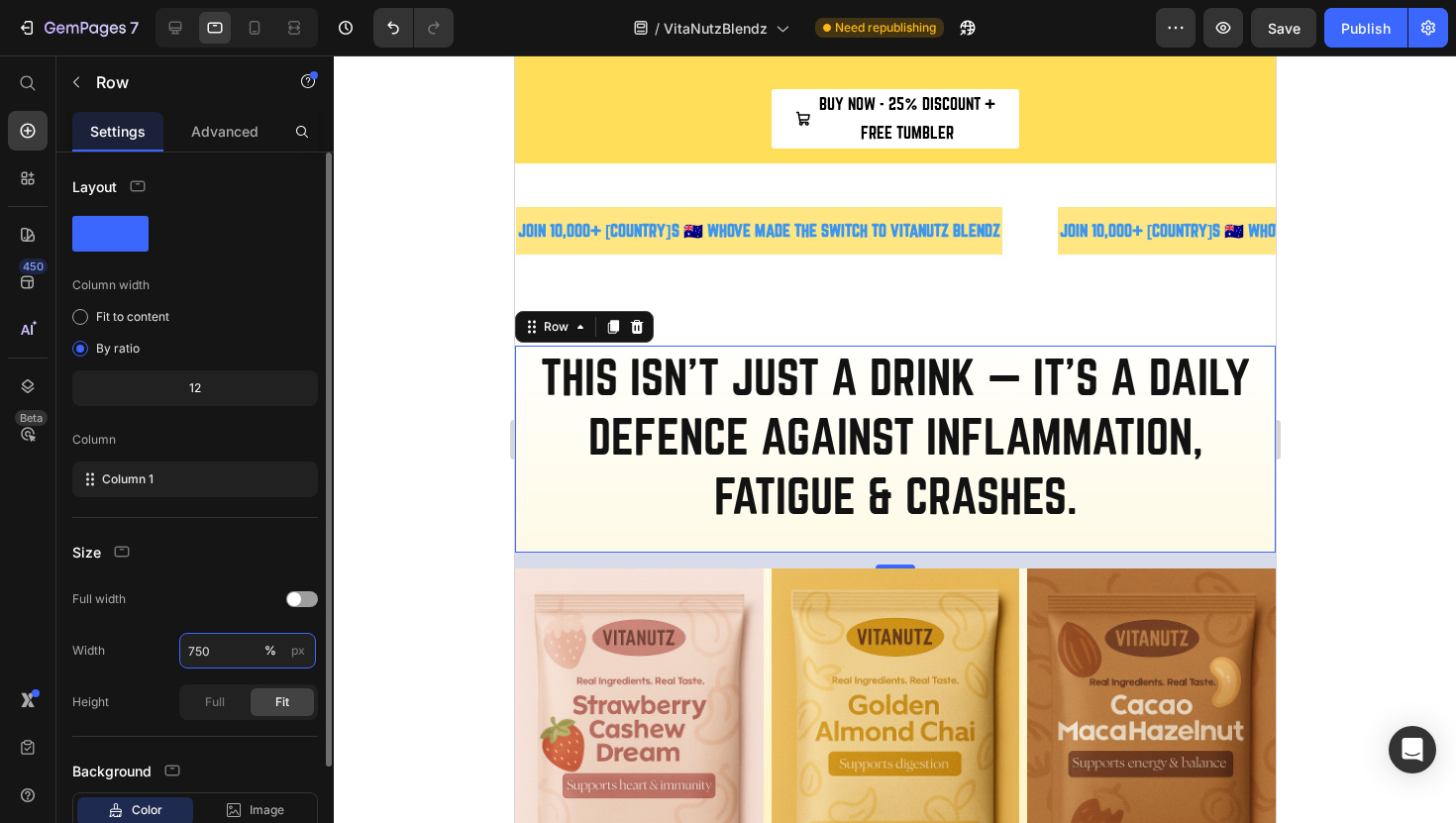 type on "750" 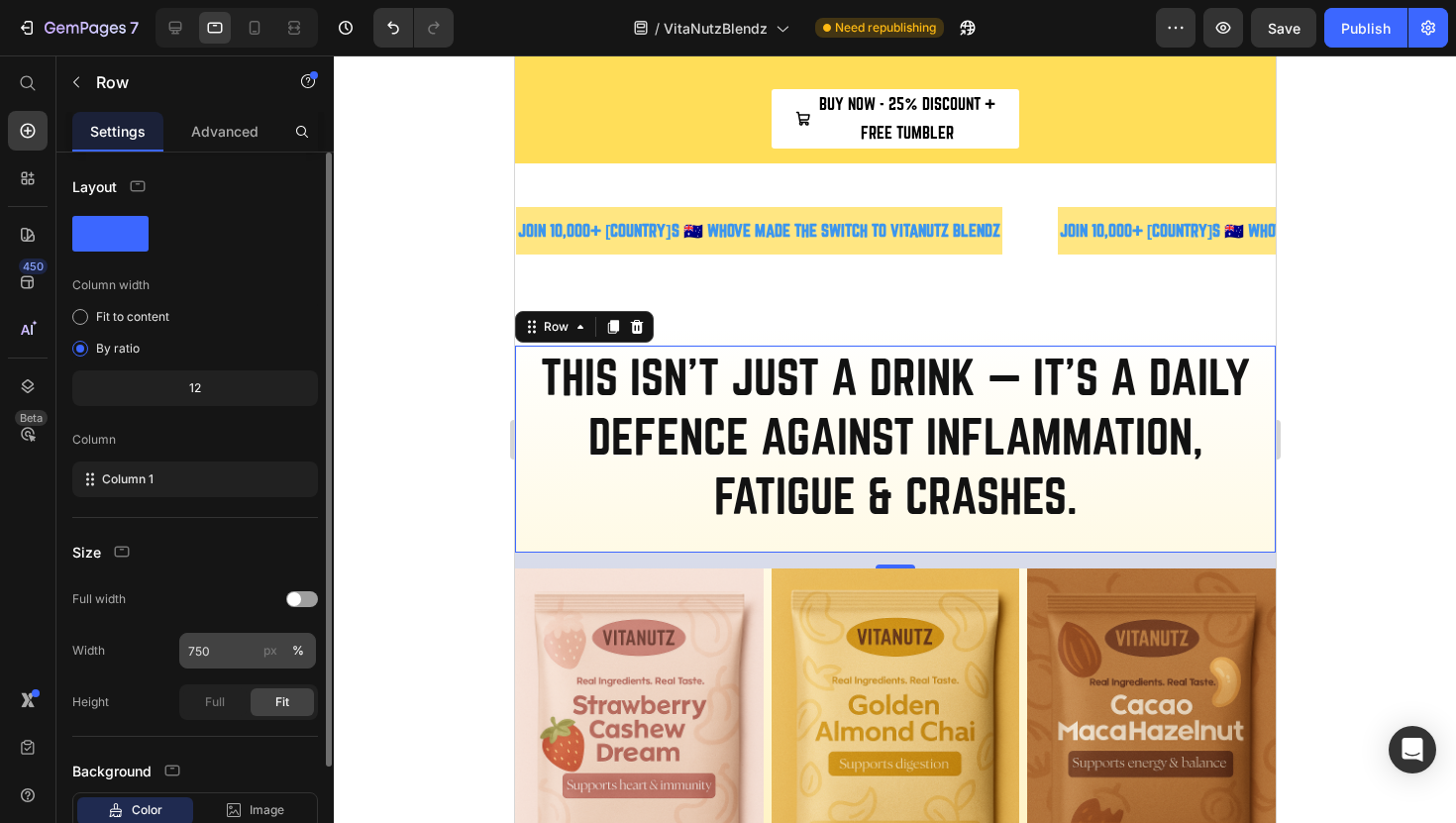 click on "px %" at bounding box center (284, 651) 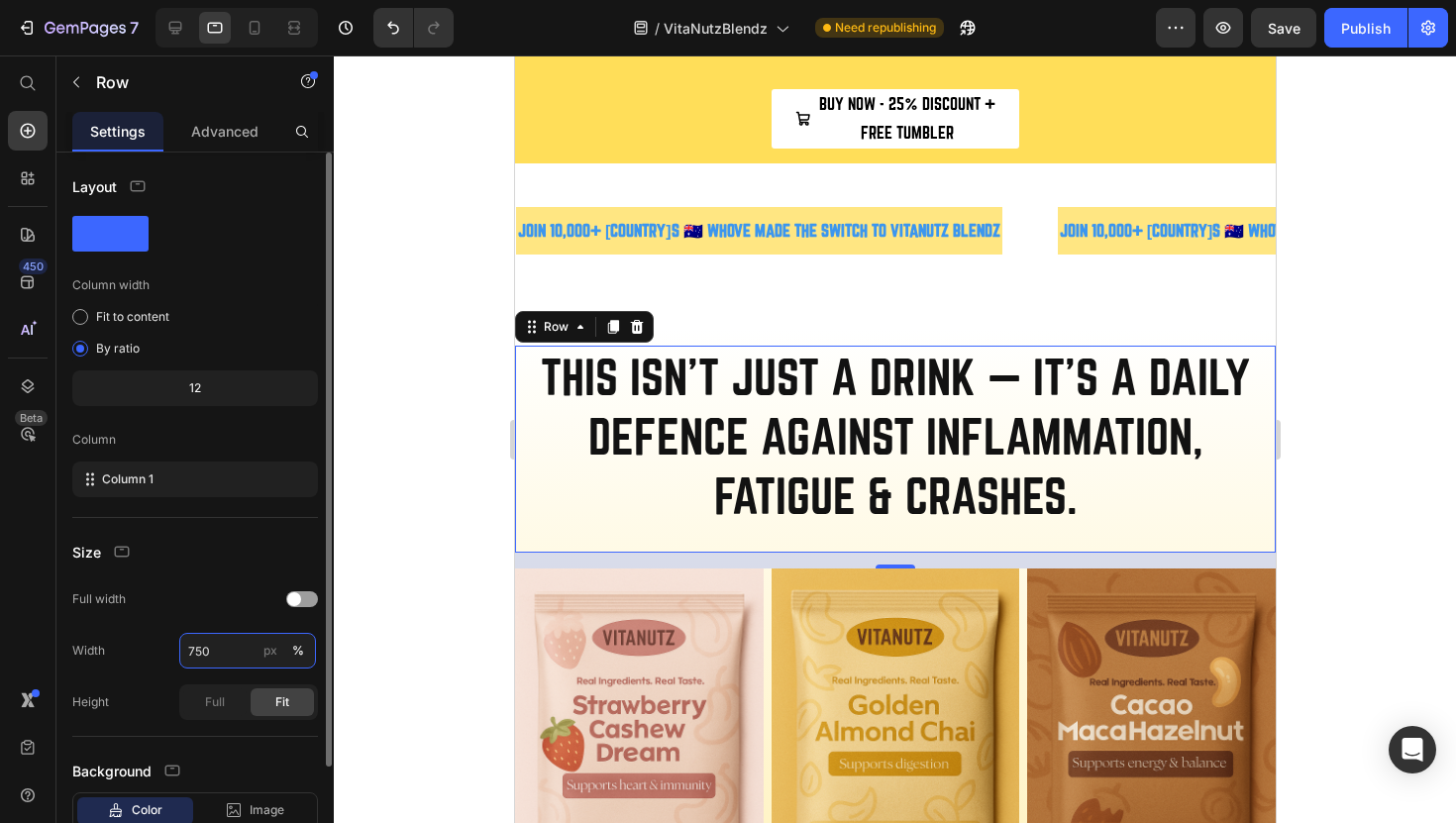 click on "750" at bounding box center (248, 651) 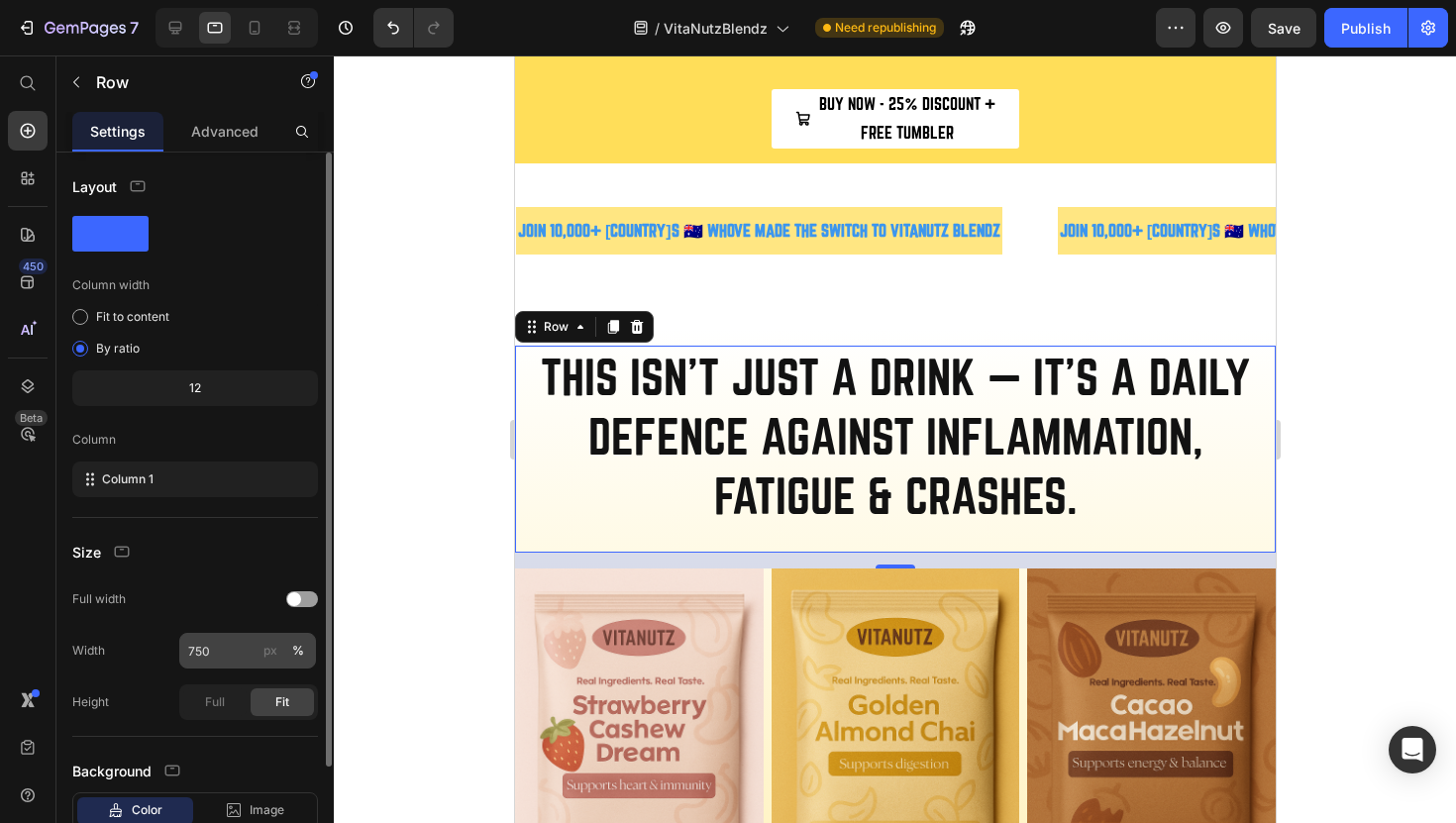 click on "px" at bounding box center (270, 651) 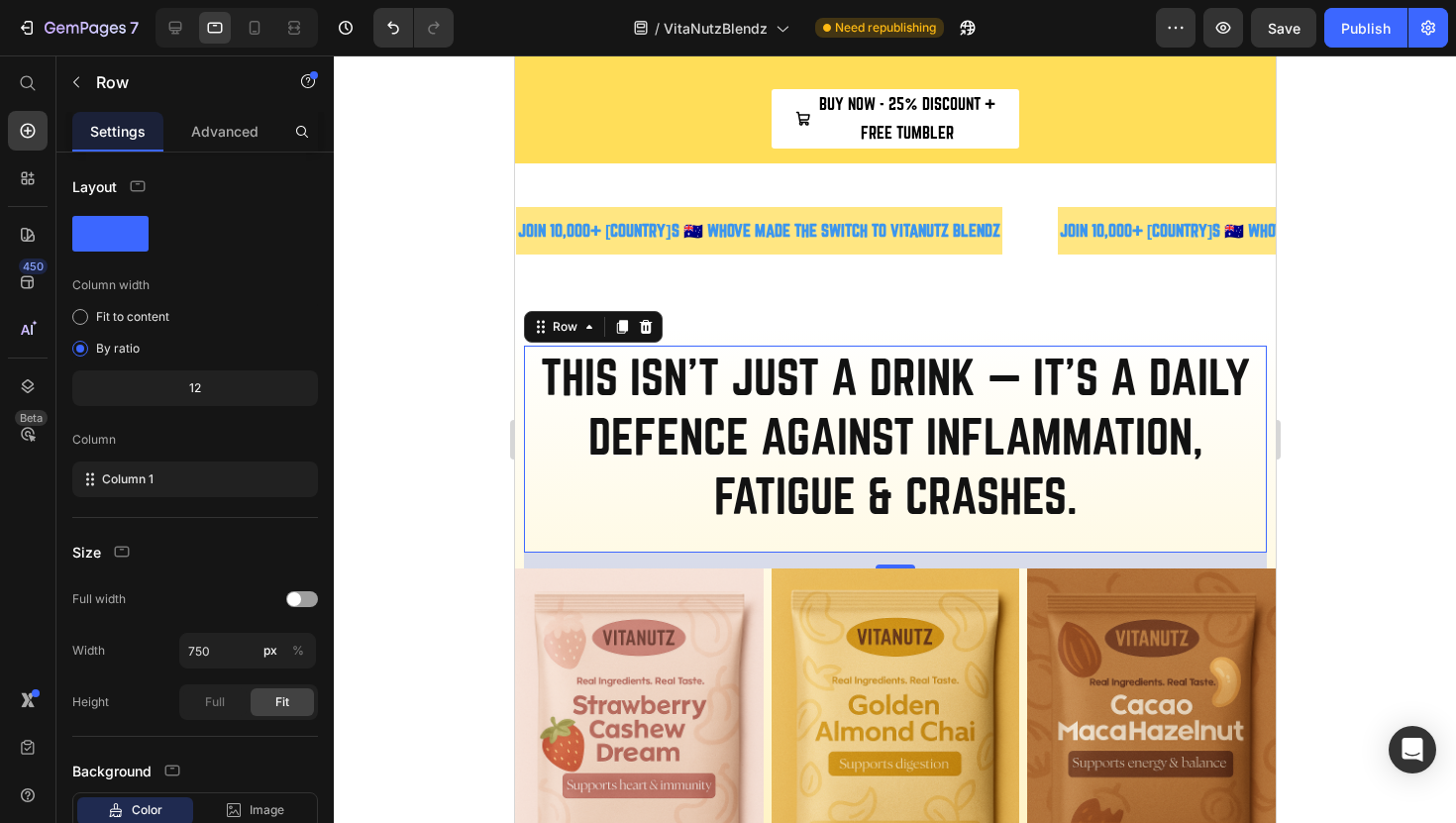 click 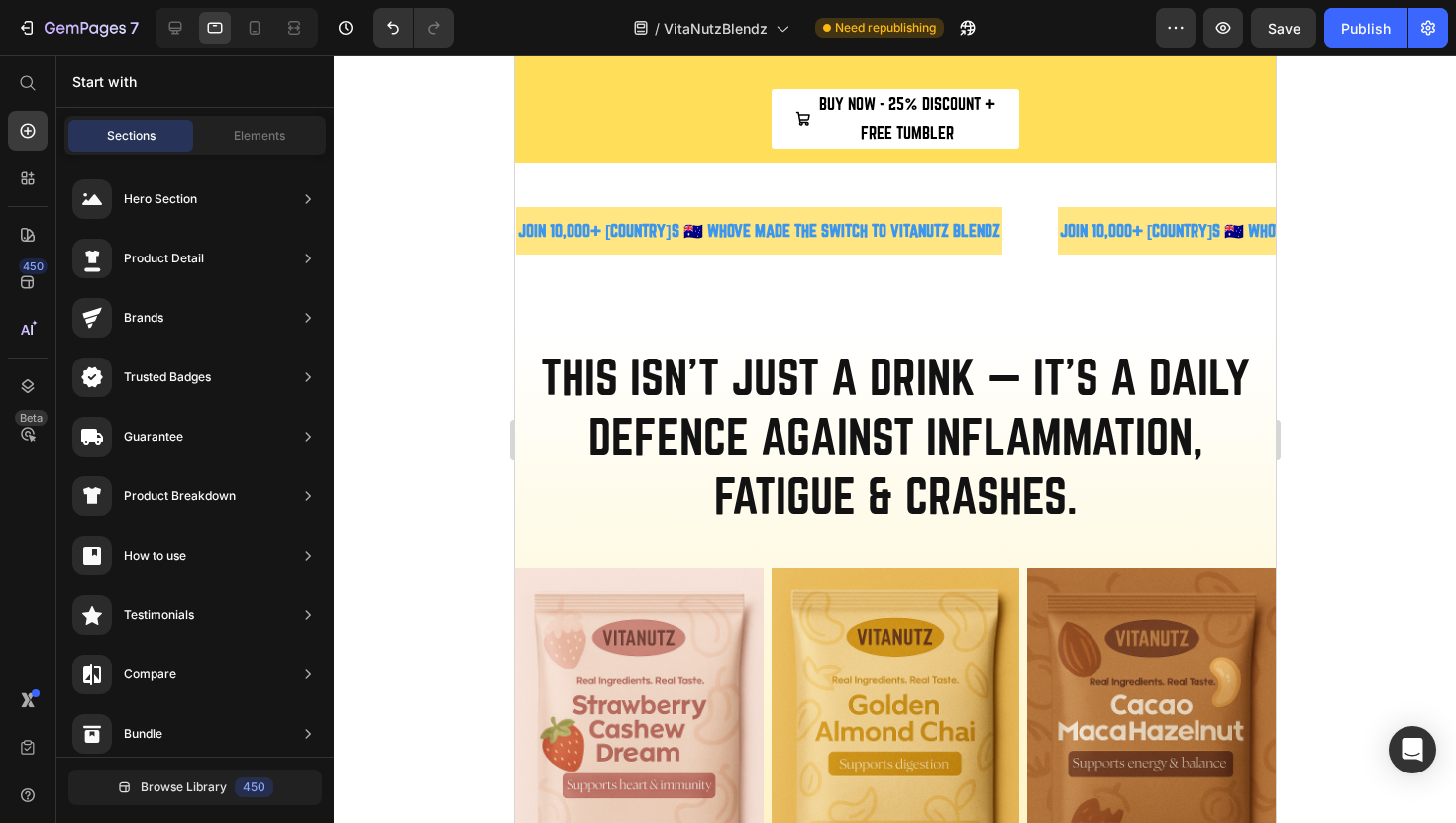 click at bounding box center (638, 755) 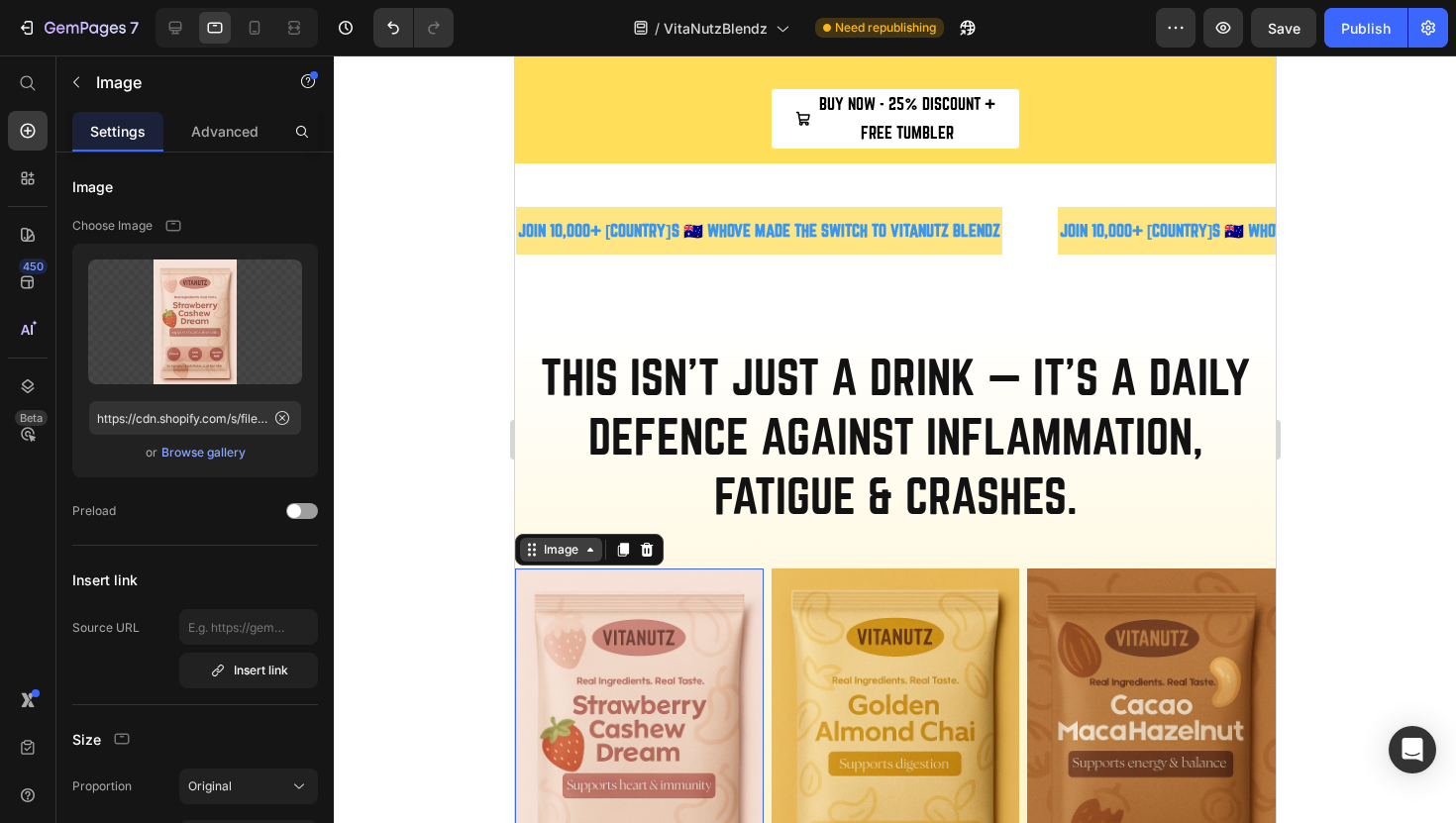 click on "Image" at bounding box center [560, 550] 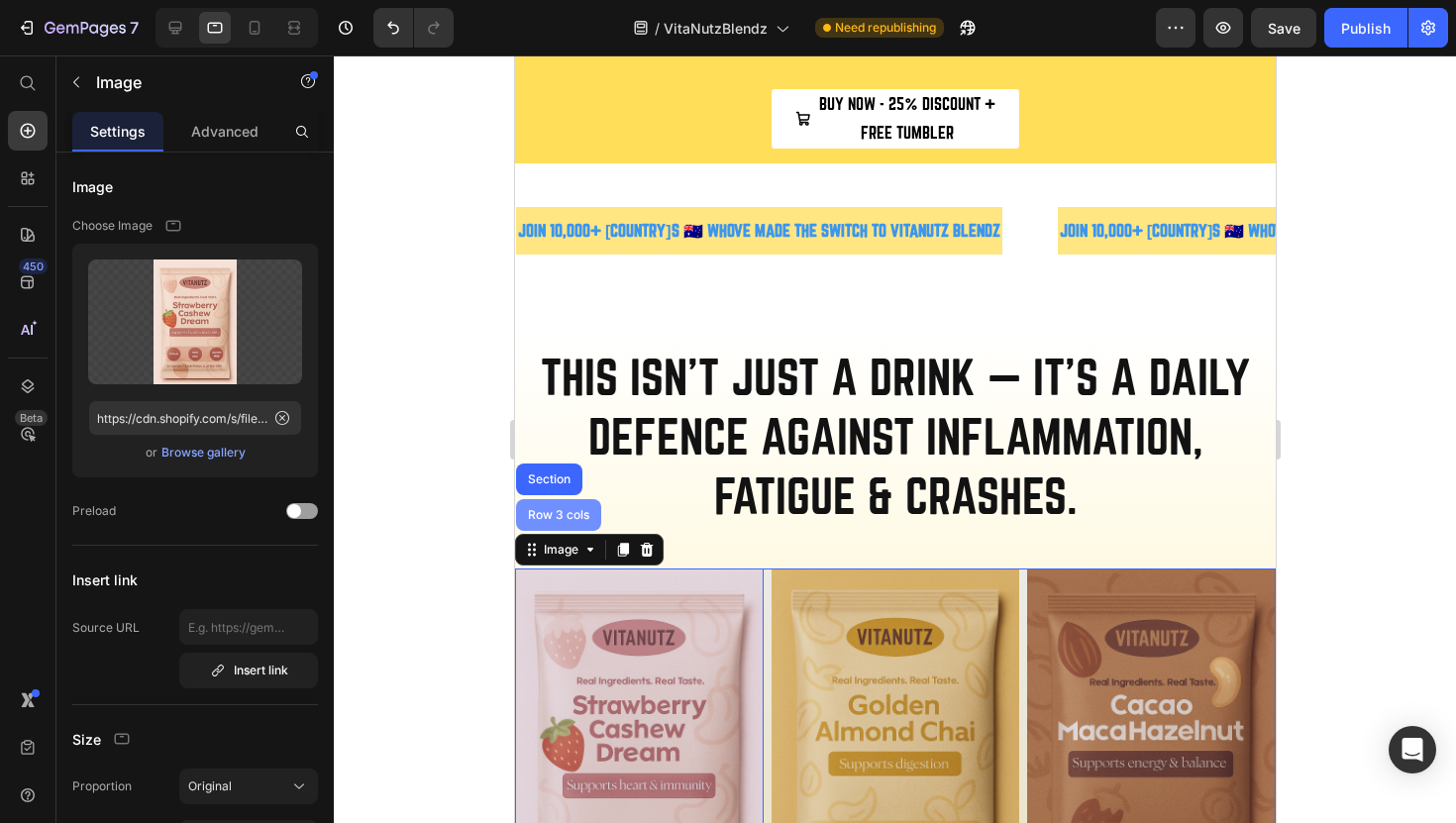 click on "Row 3 cols" at bounding box center [558, 515] 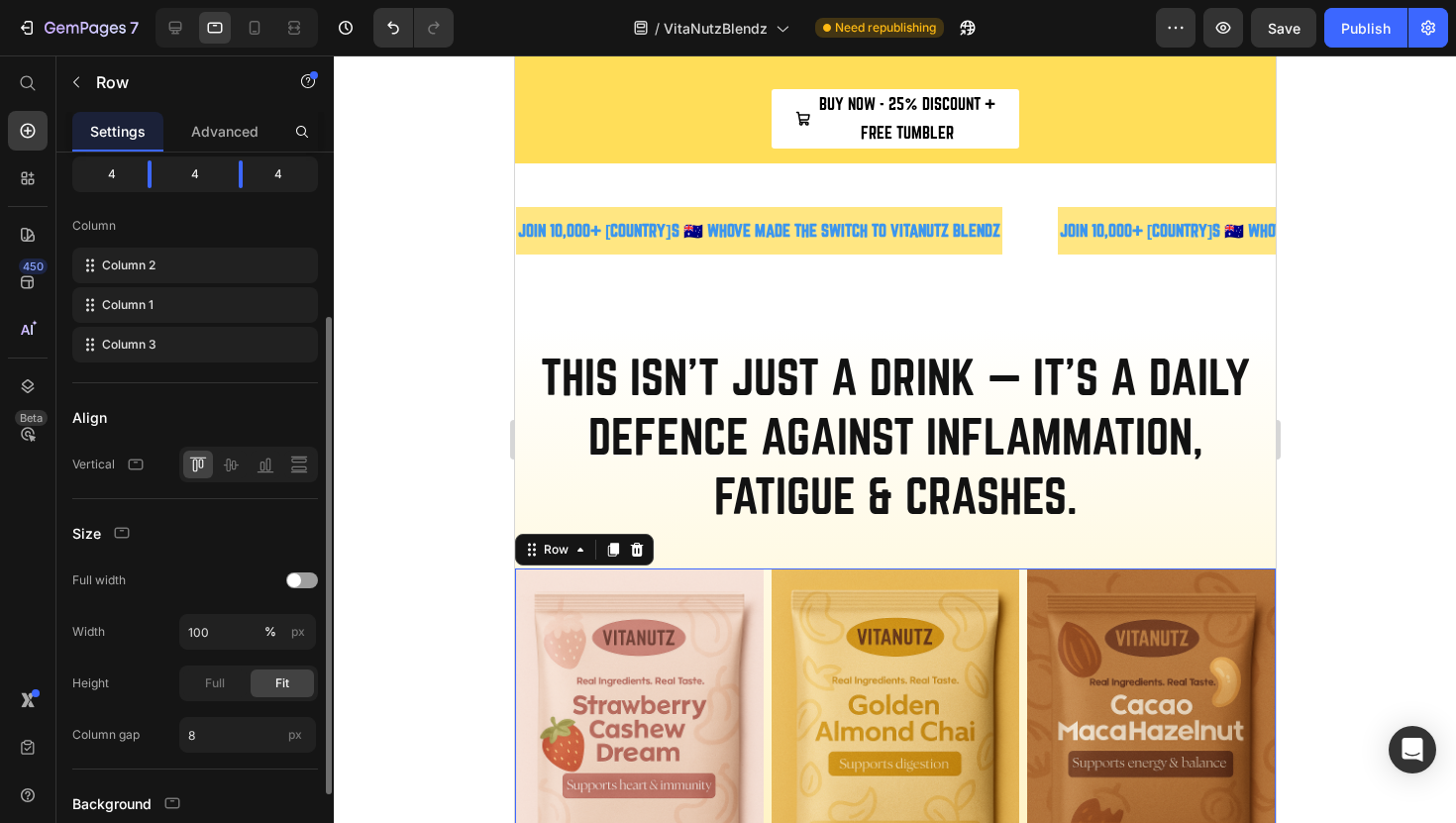 scroll, scrollTop: 229, scrollLeft: 0, axis: vertical 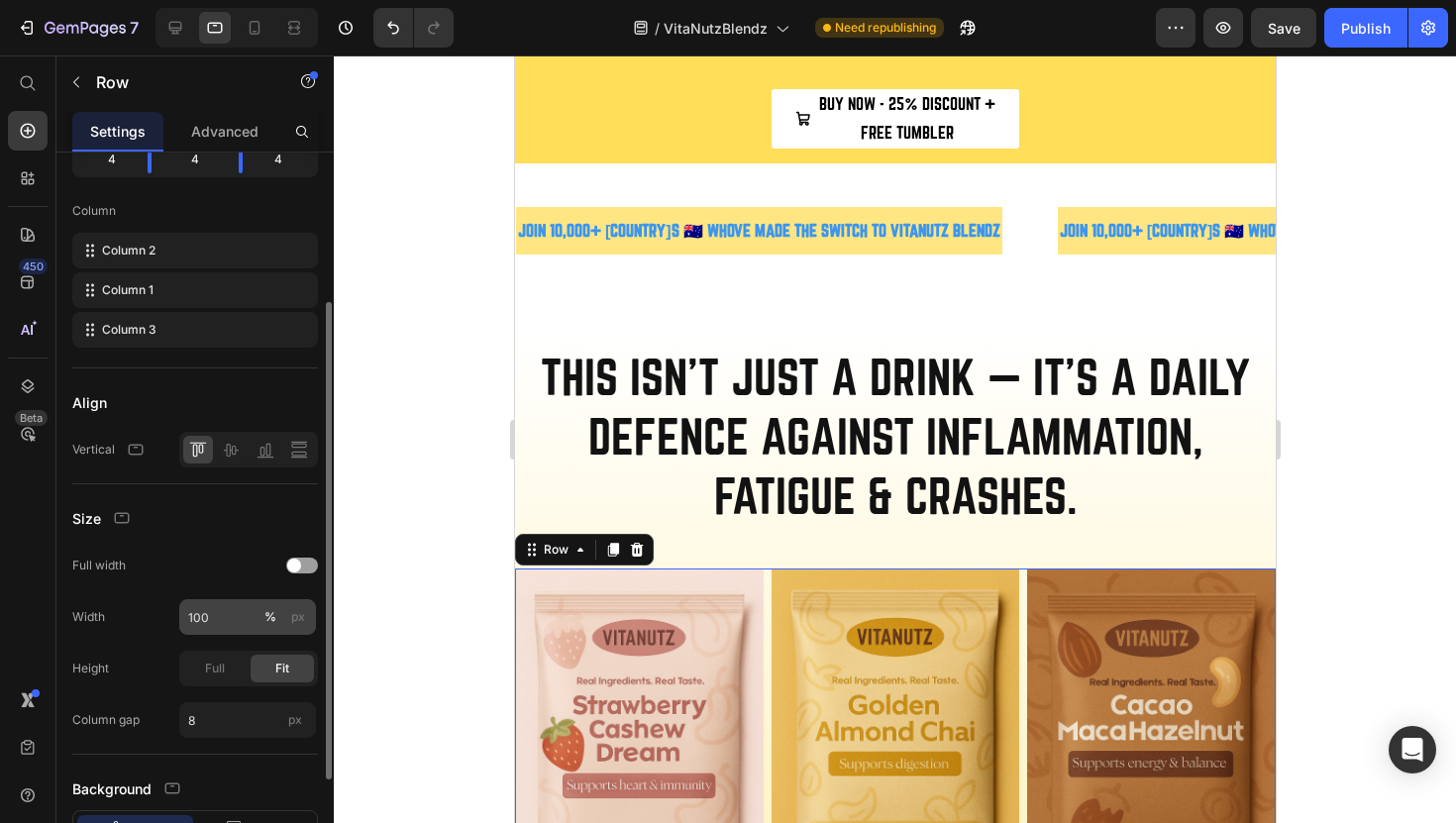 click on "px" at bounding box center [298, 617] 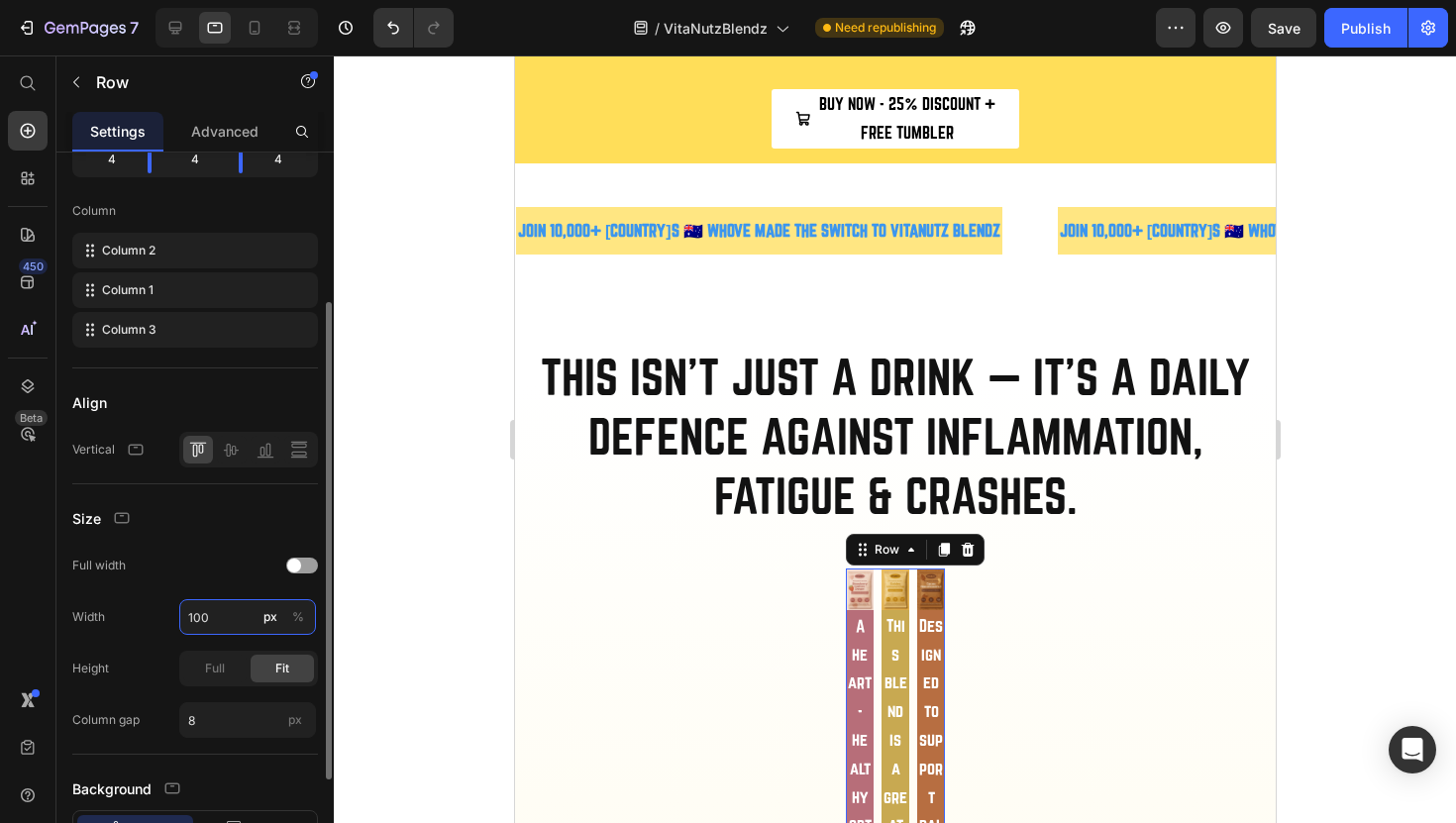 click on "100" at bounding box center [248, 617] 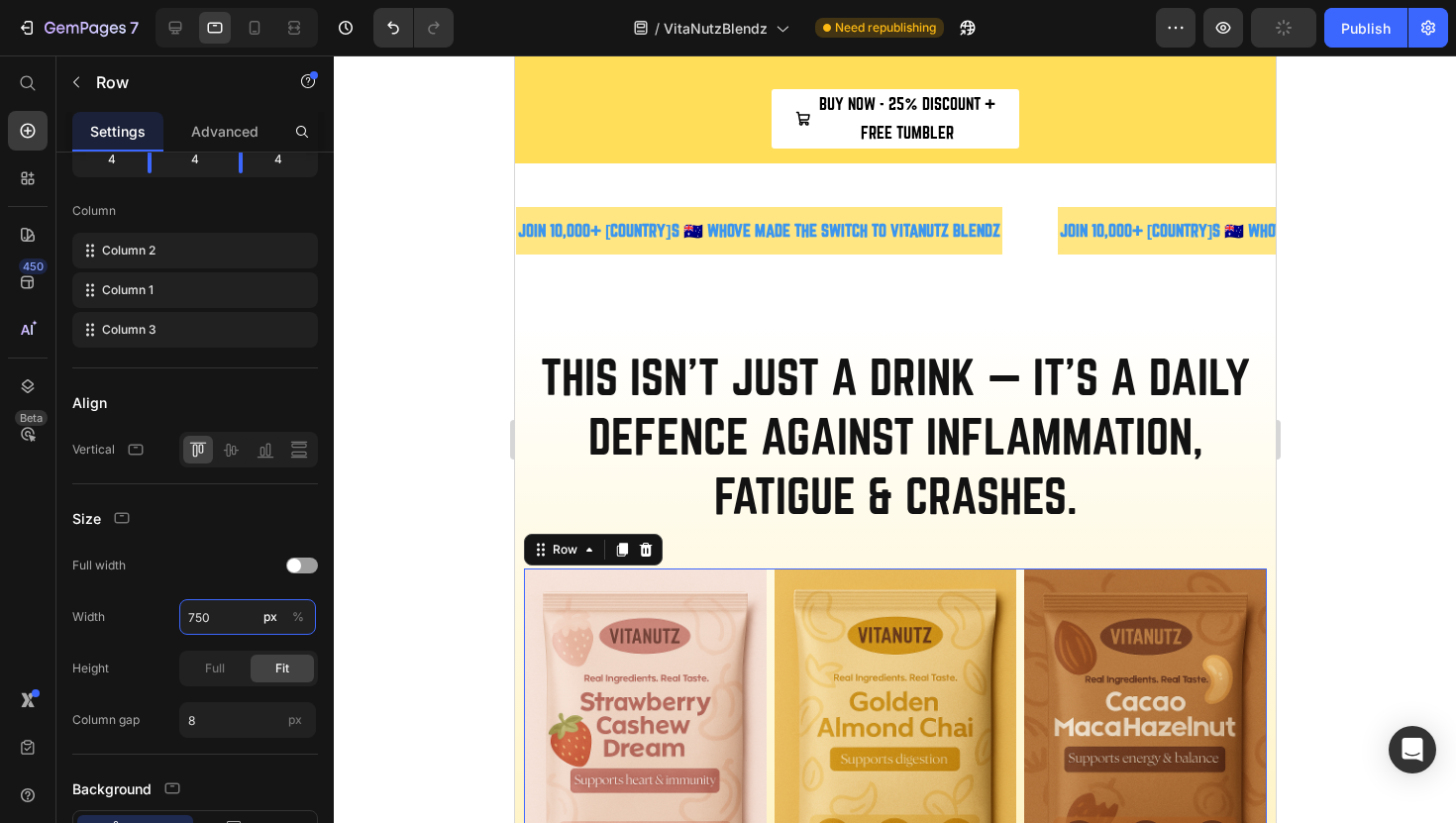 type on "750" 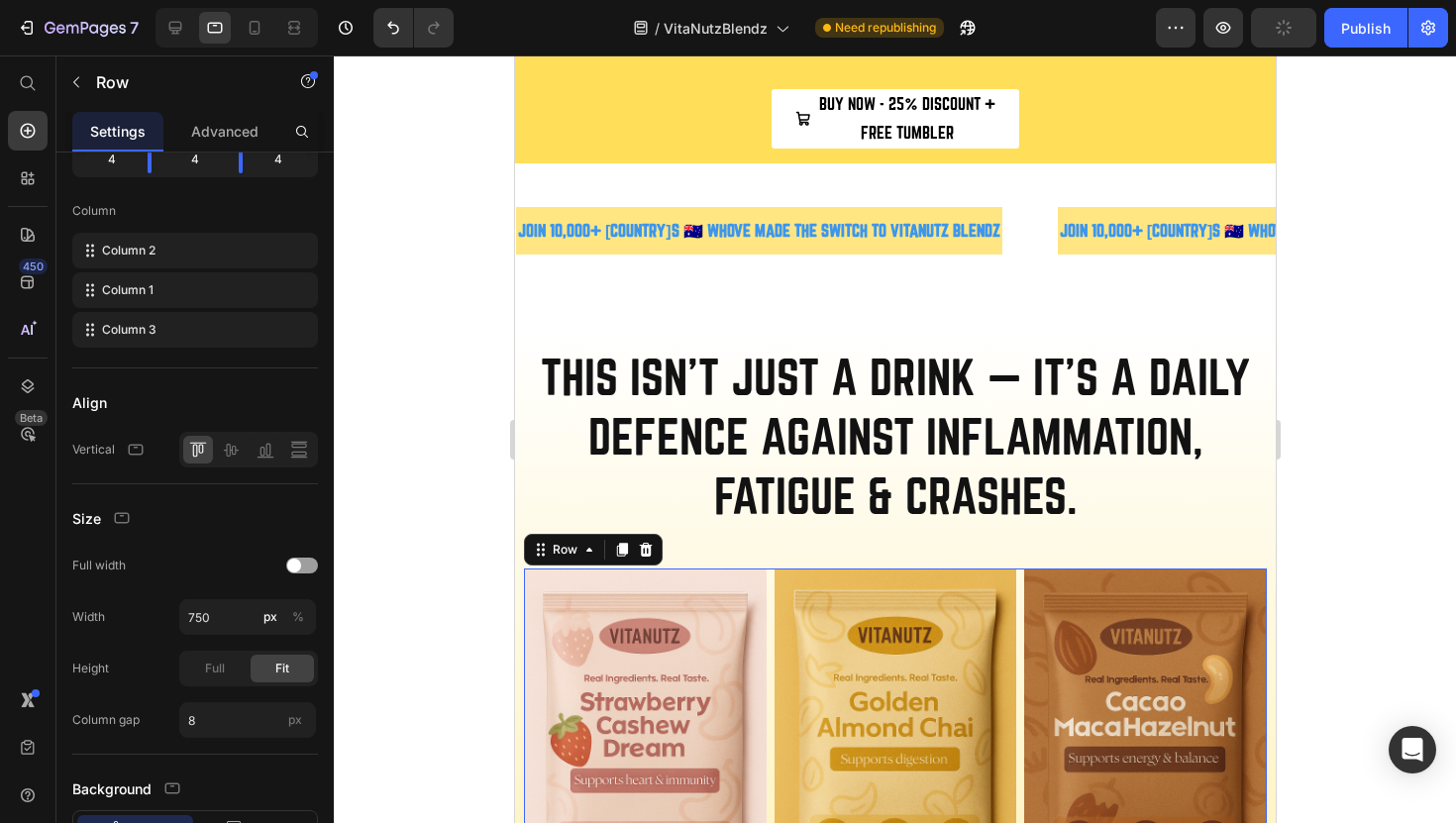 click 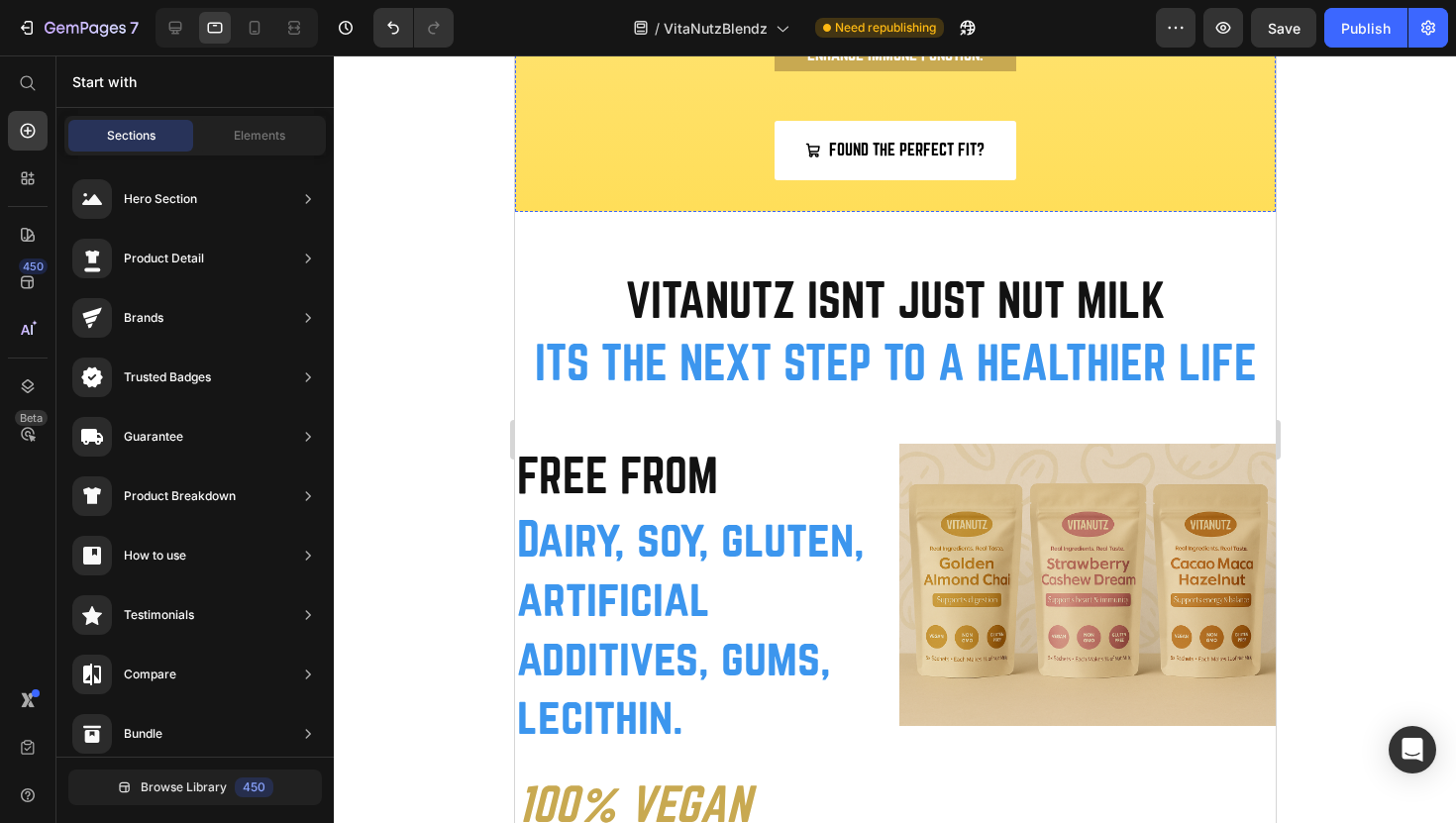 scroll, scrollTop: 2765, scrollLeft: 0, axis: vertical 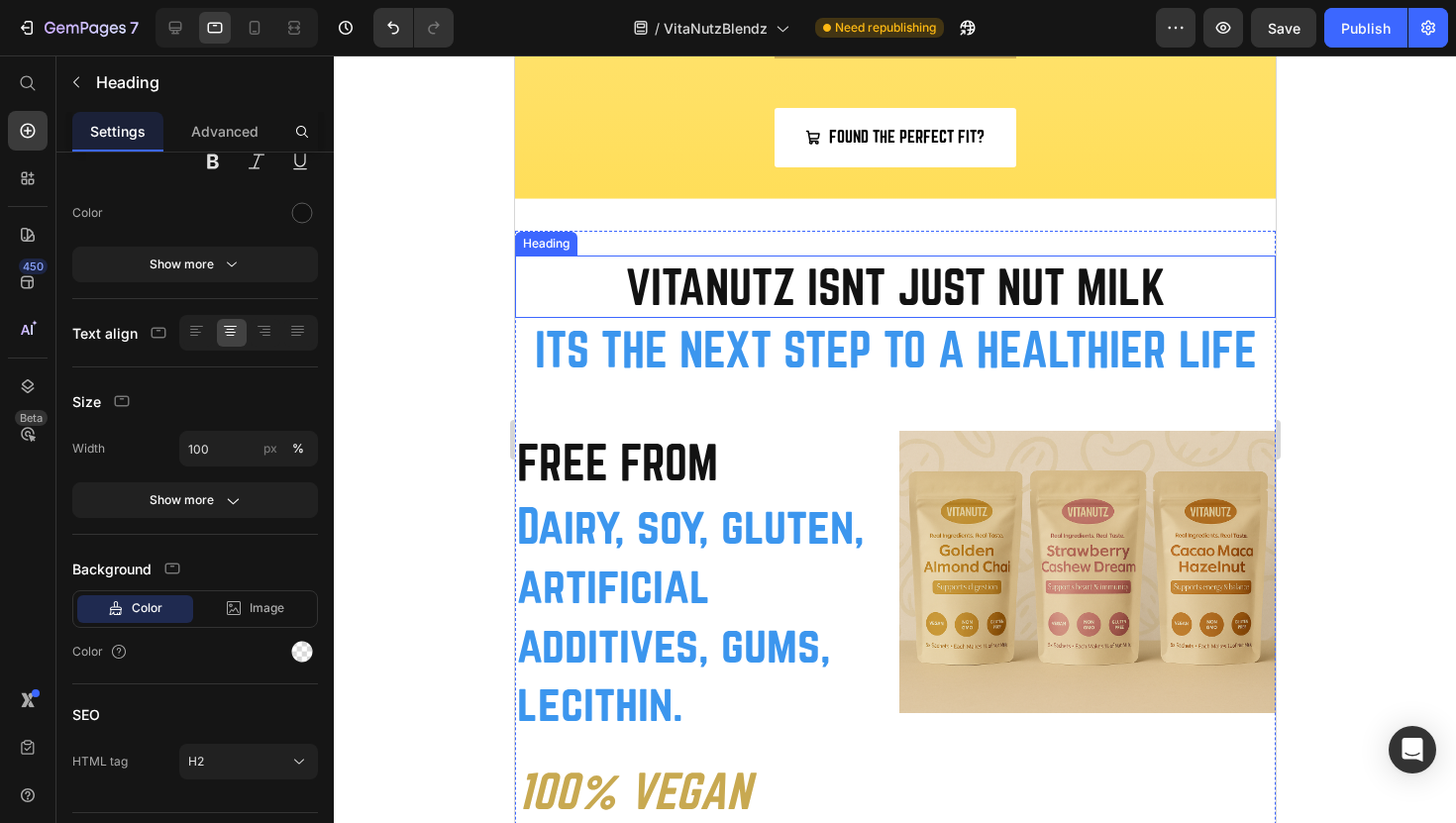 click on "VITANUTZ ISNT JUST NUT MILK" at bounding box center (894, 287) 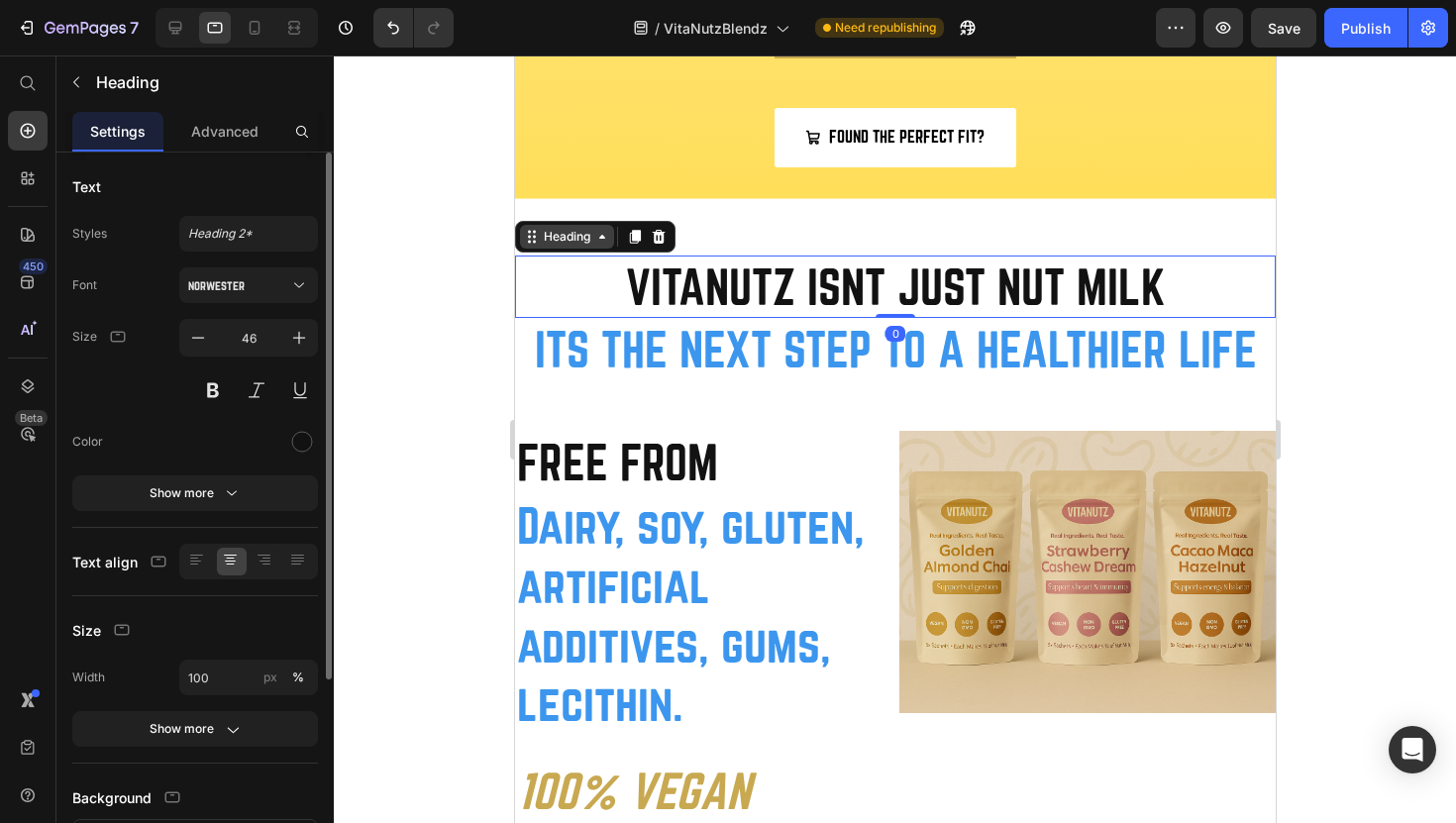 click on "Heading" at bounding box center (566, 237) 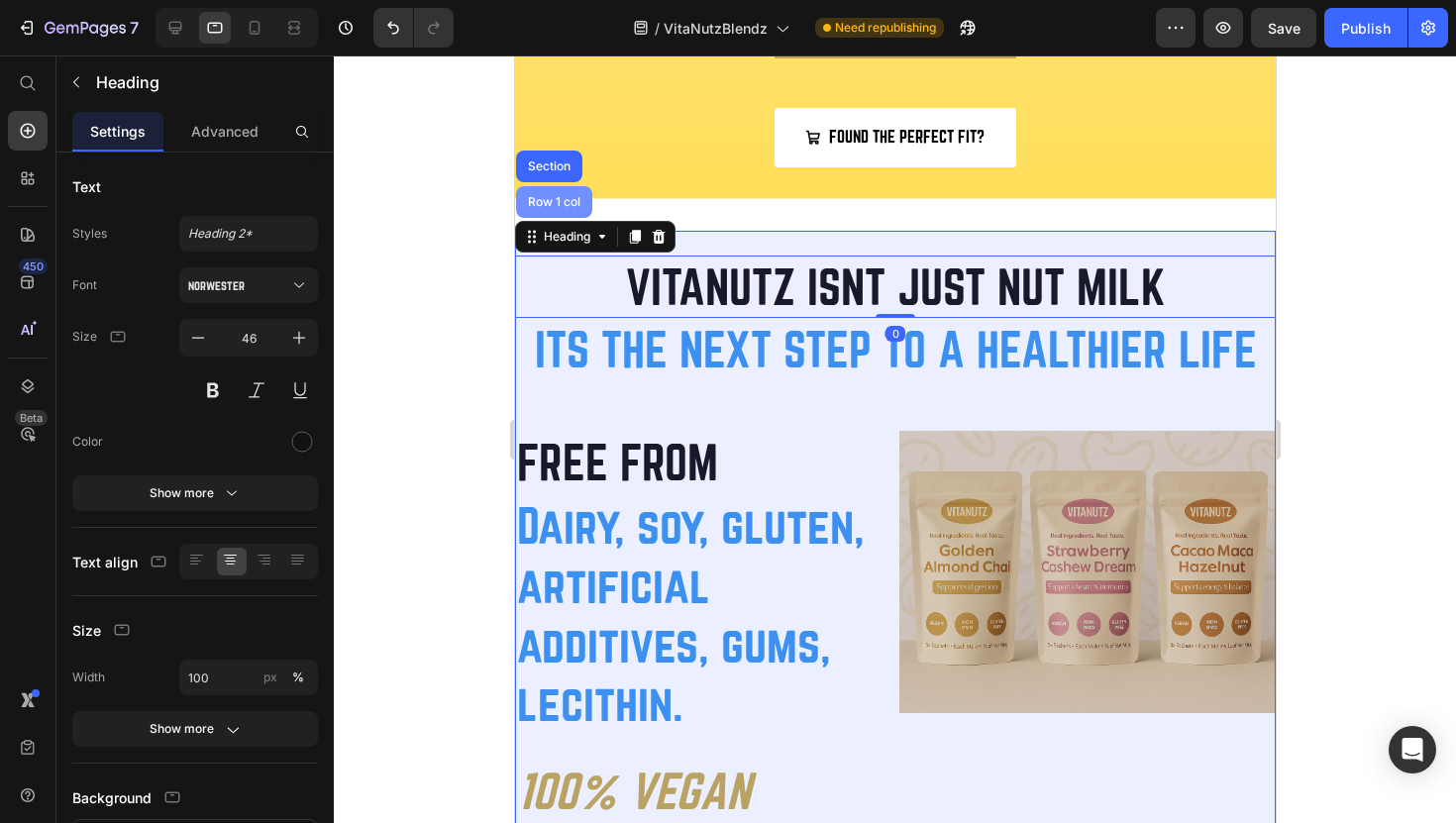 click on "Row 1 col" at bounding box center (553, 202) 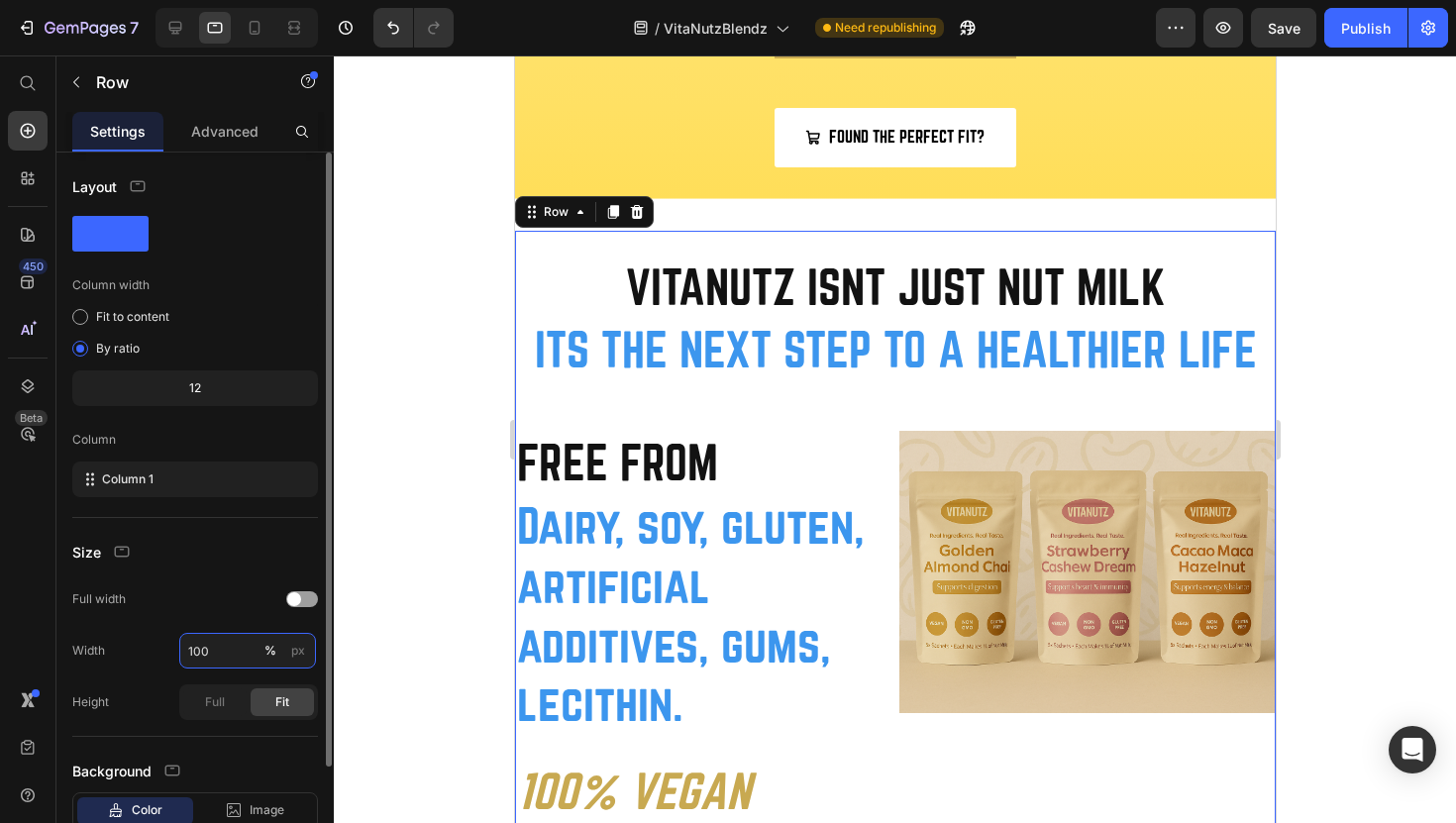 click on "100" at bounding box center (248, 651) 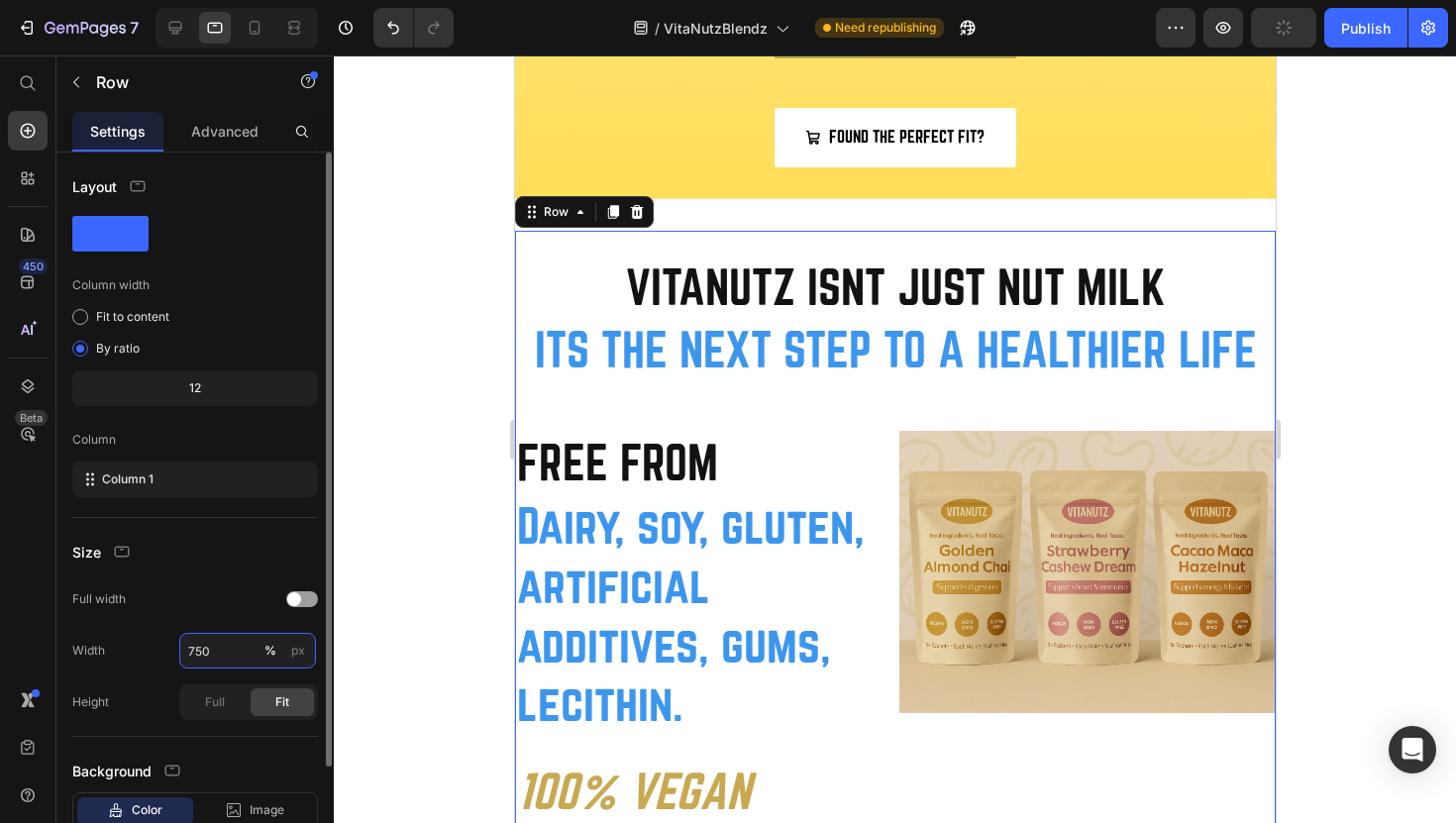 type on "750" 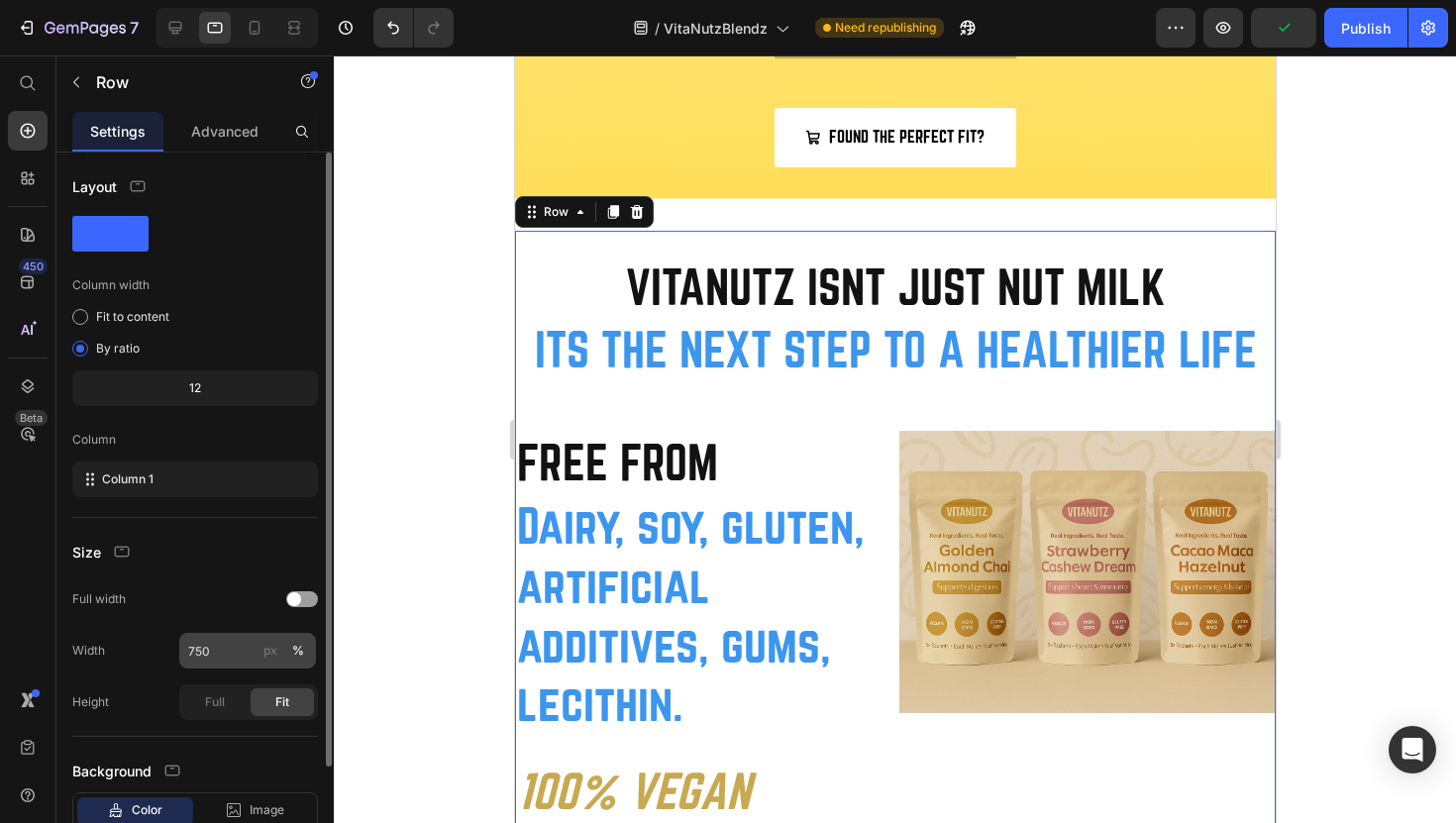 click on "px" at bounding box center [270, 651] 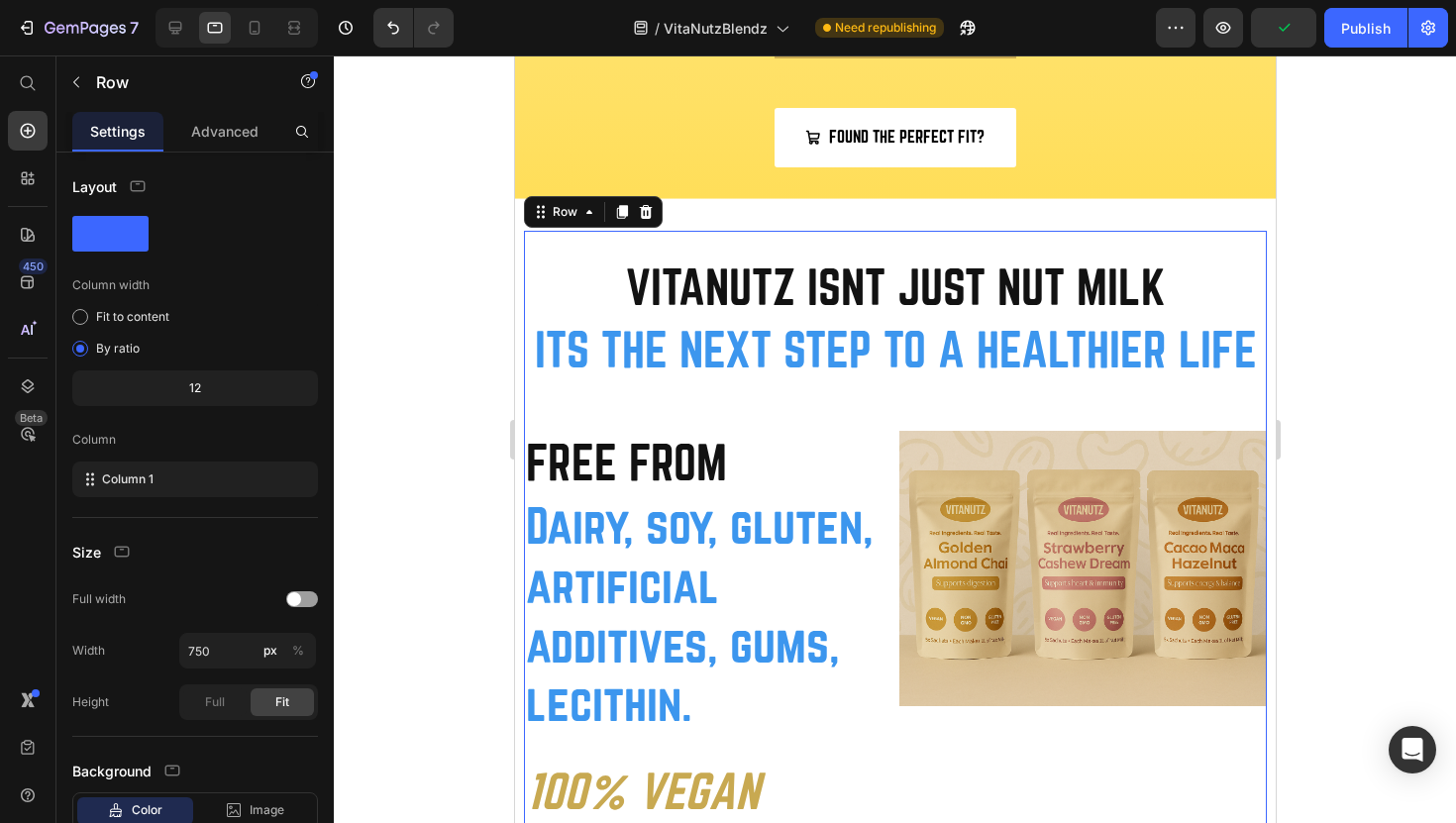 click 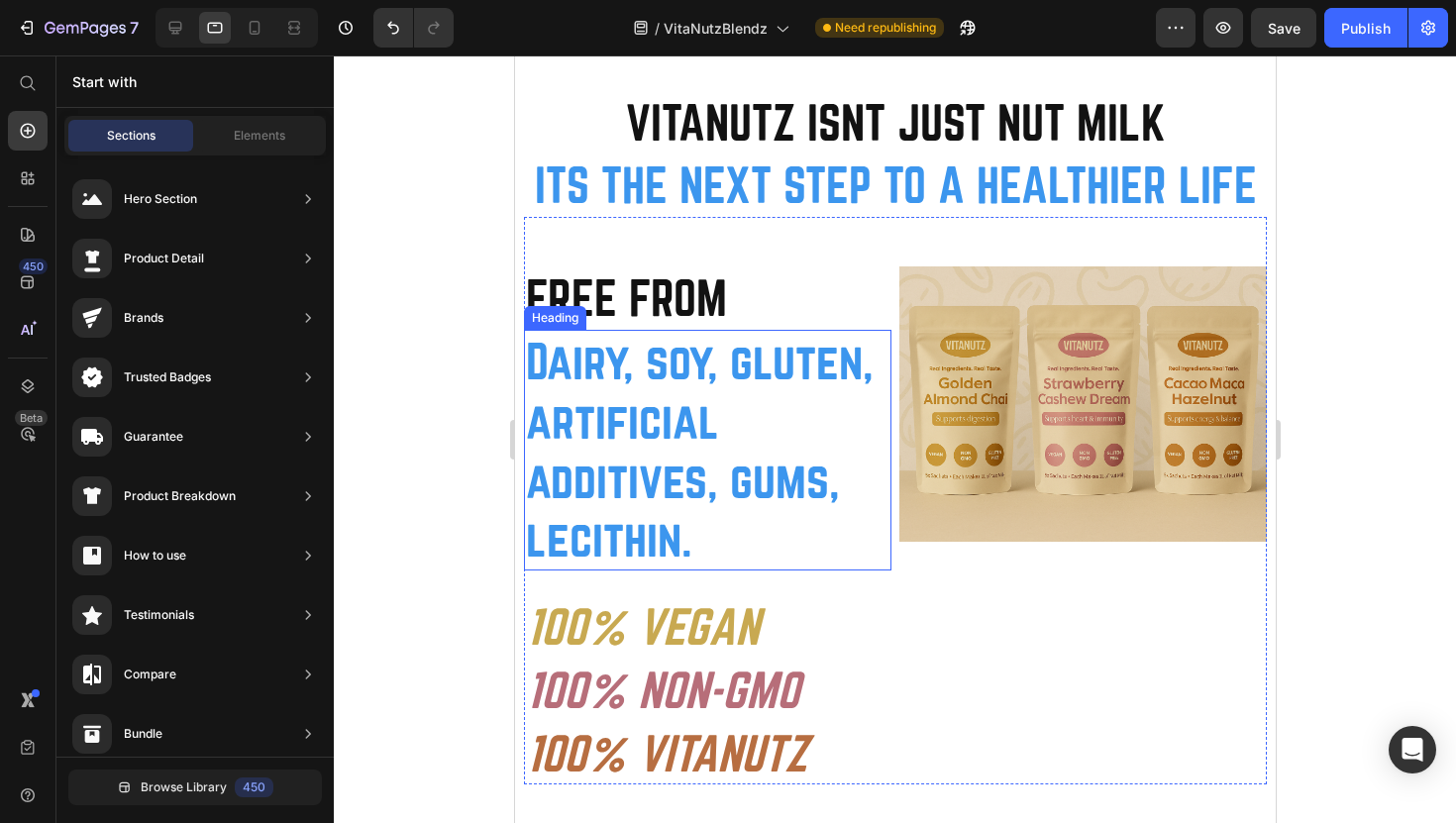 scroll, scrollTop: 2918, scrollLeft: 0, axis: vertical 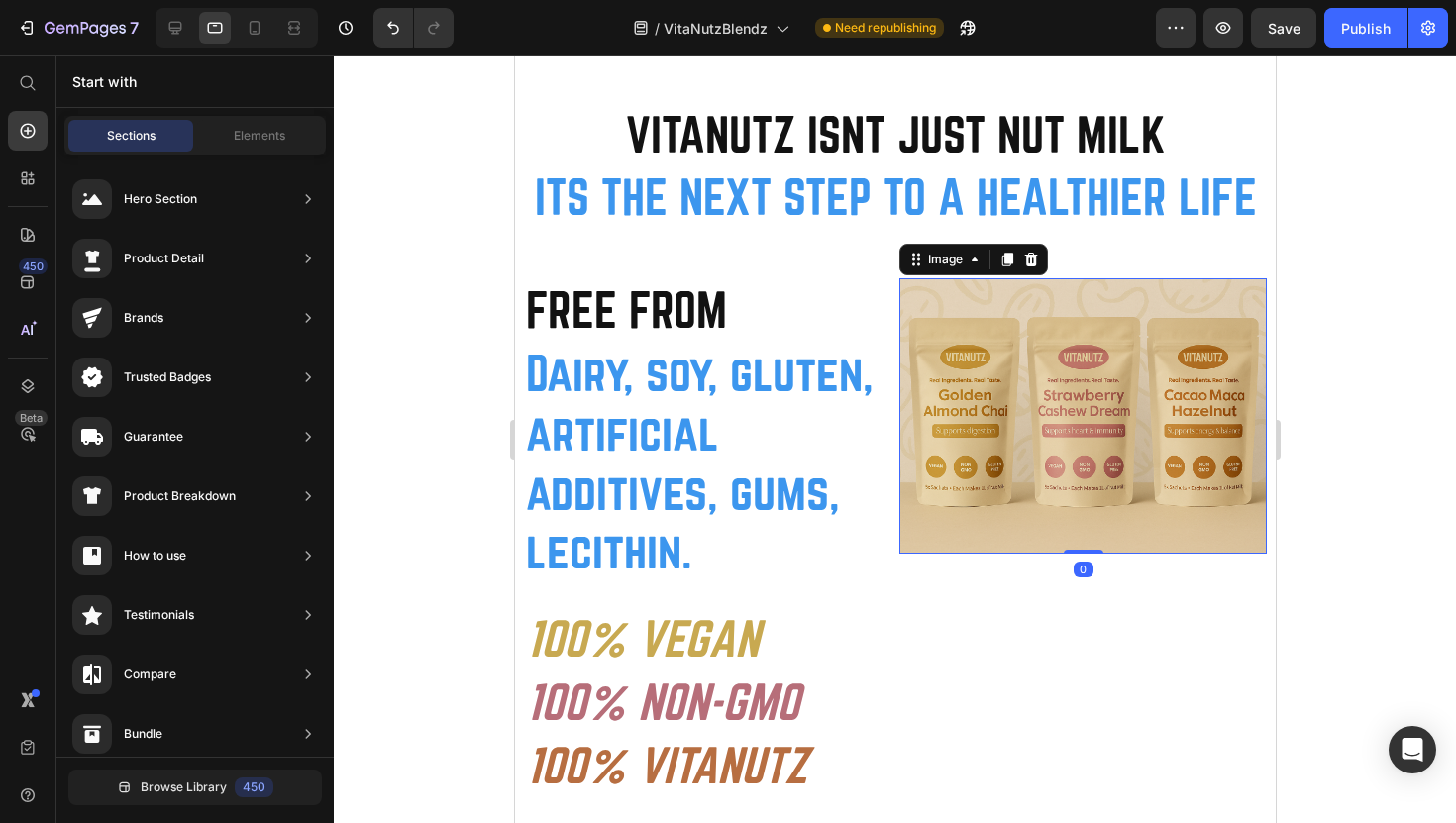 click at bounding box center (1082, 416) 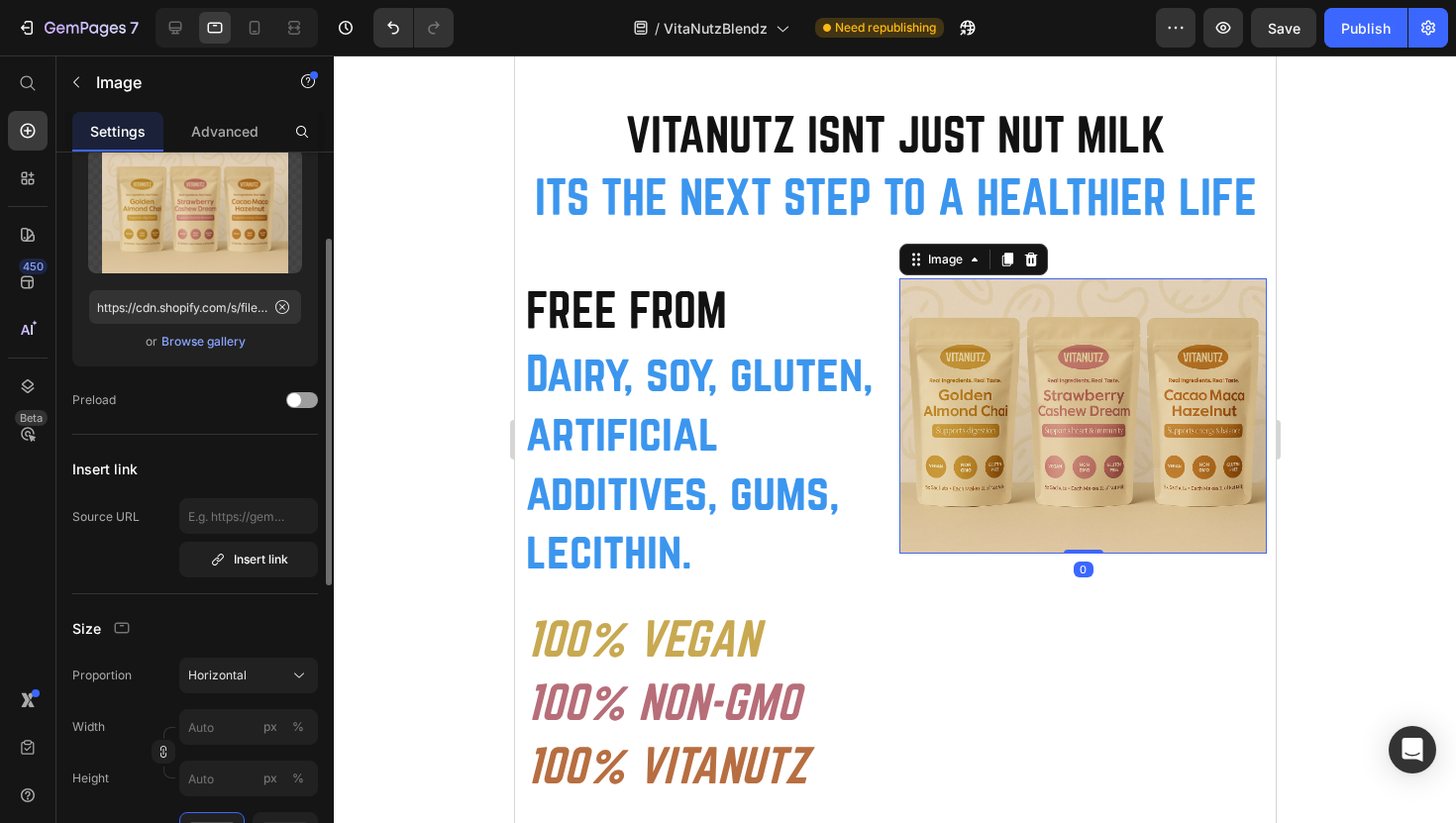 scroll, scrollTop: 173, scrollLeft: 0, axis: vertical 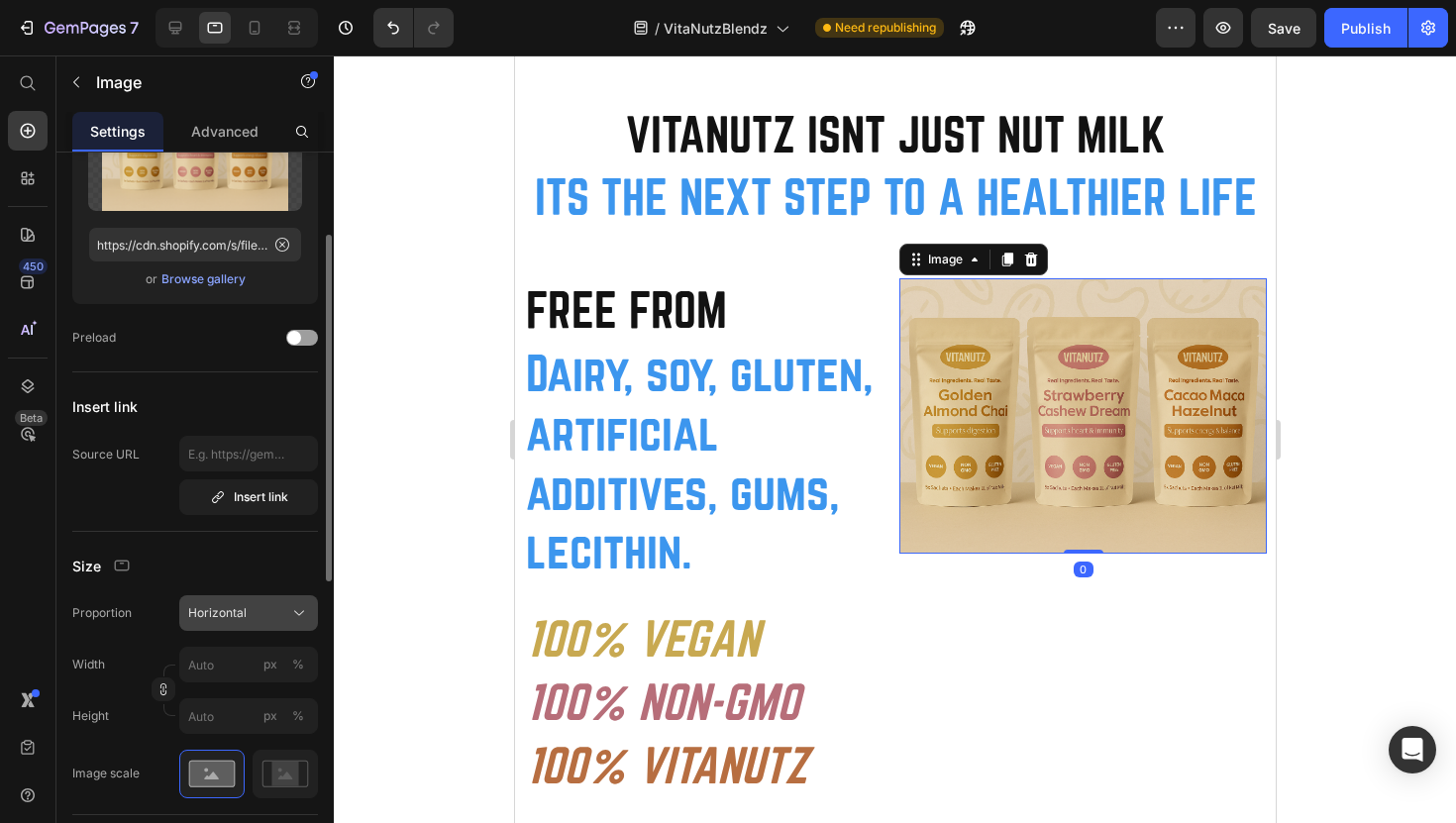 click on "Horizontal" at bounding box center [217, 613] 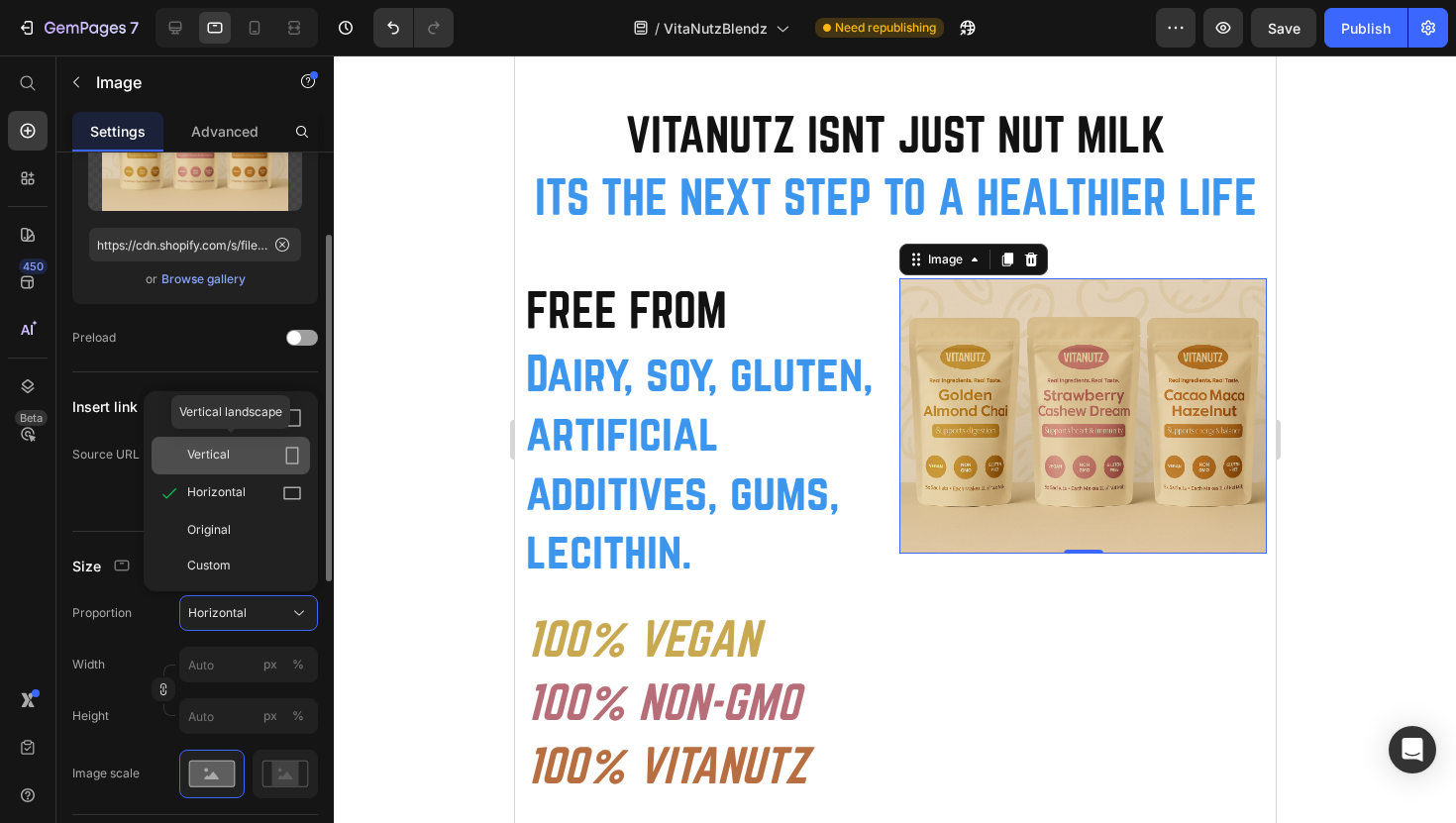click on "Vertical" at bounding box center [245, 456] 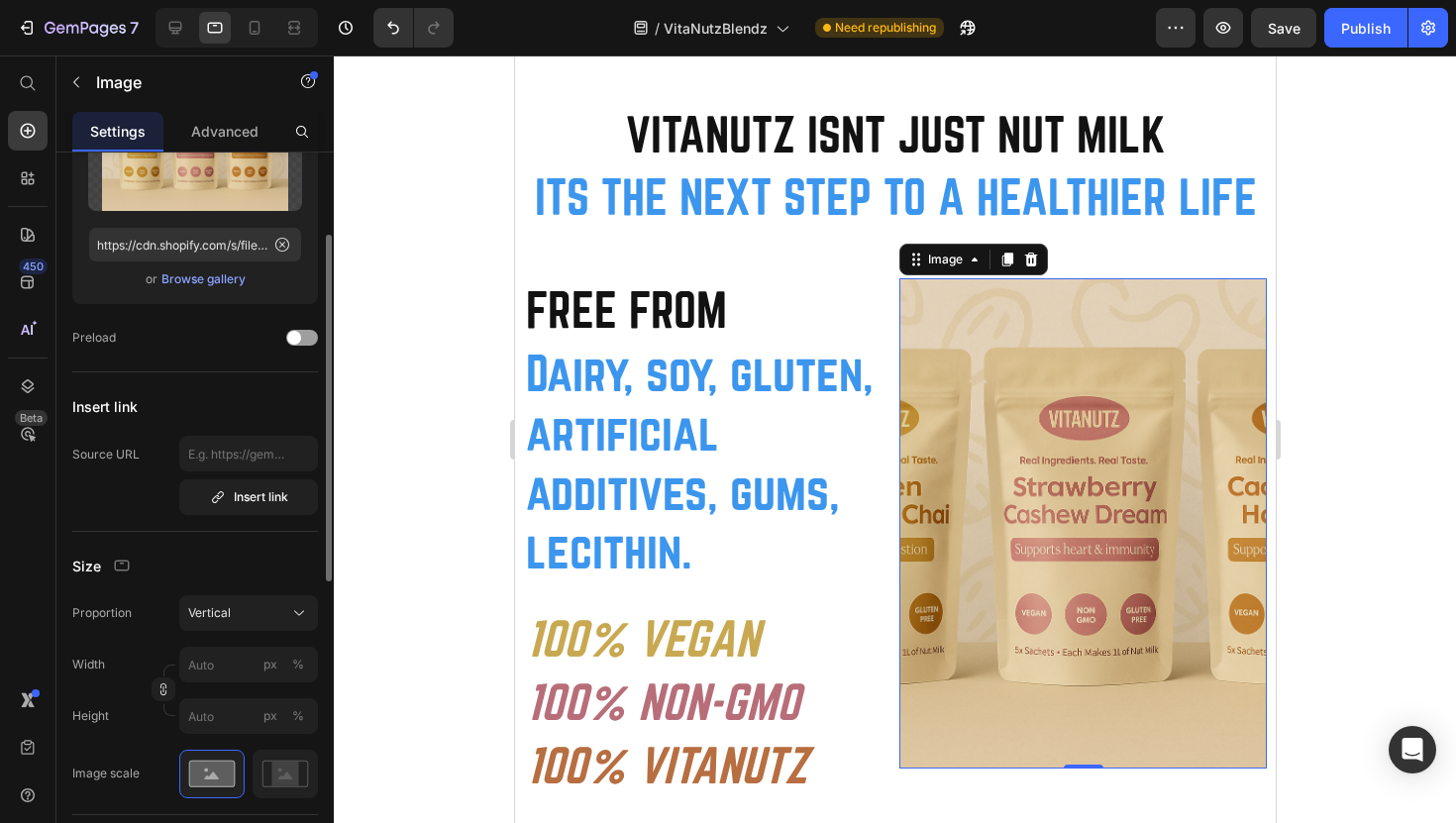 click 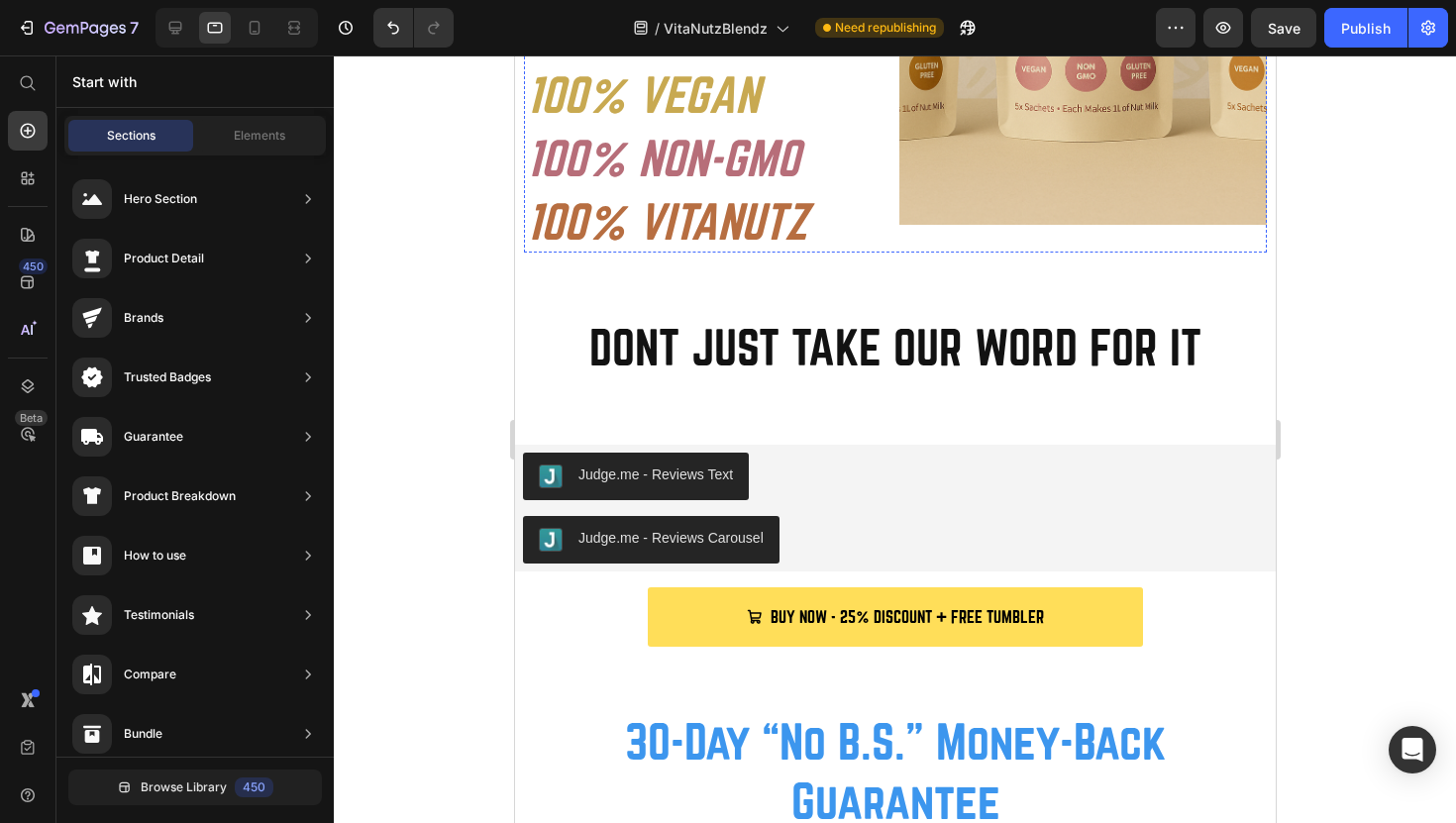 scroll, scrollTop: 3484, scrollLeft: 0, axis: vertical 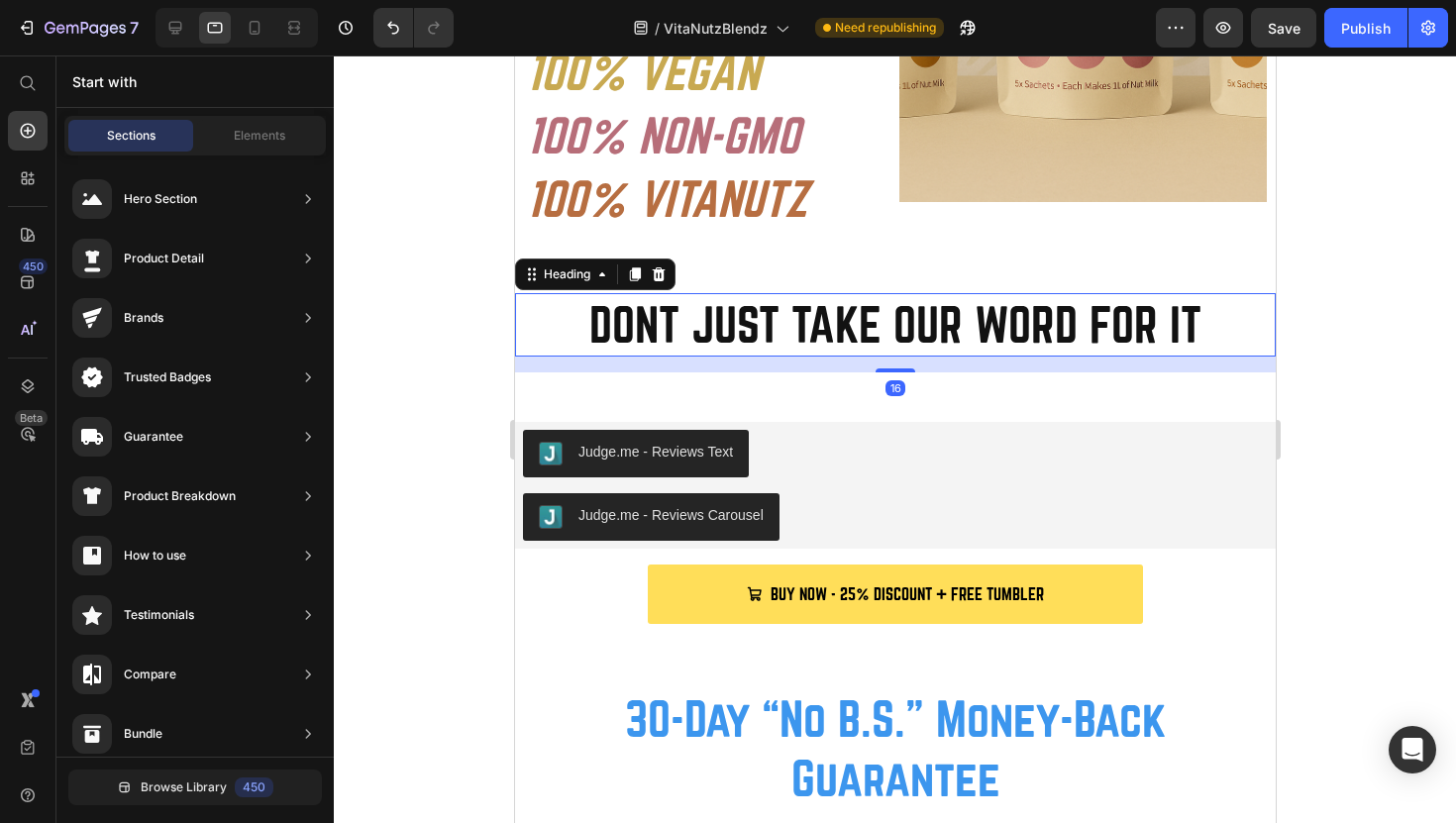 click on "DONT JUST TAKE OUR WORD FOR IT" at bounding box center (894, 325) 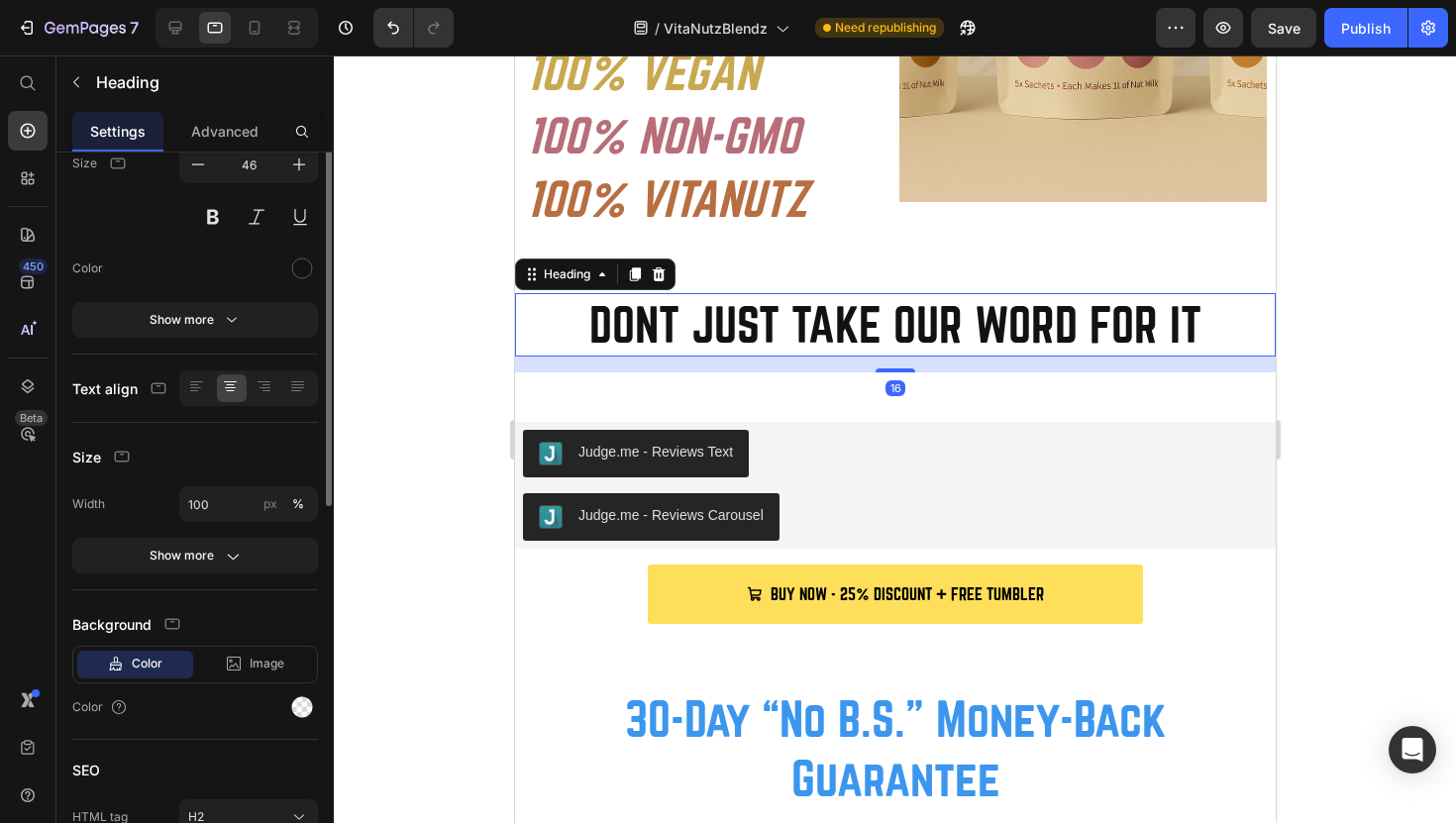 scroll, scrollTop: 0, scrollLeft: 0, axis: both 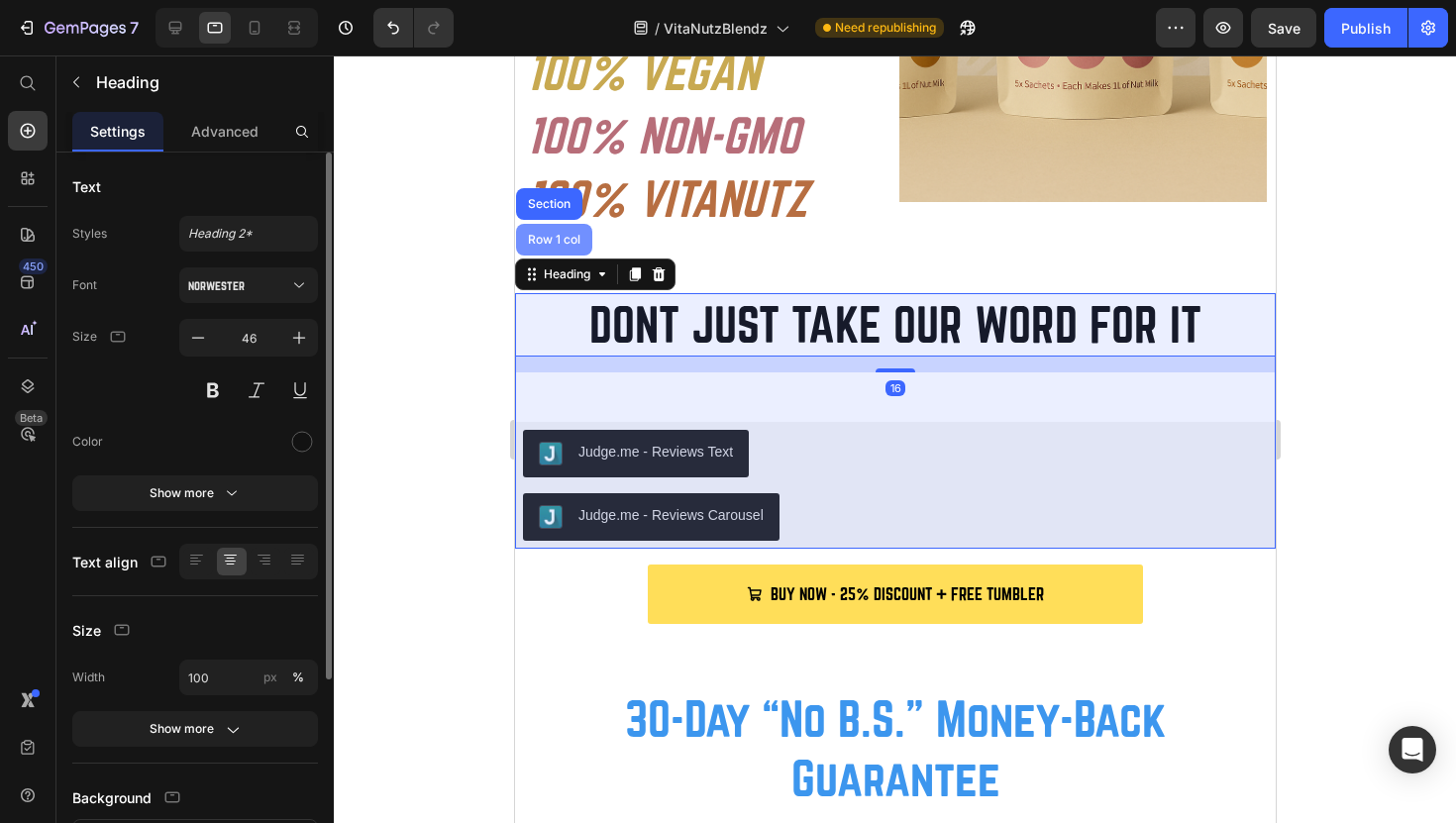 click on "Row 1 col" at bounding box center (553, 240) 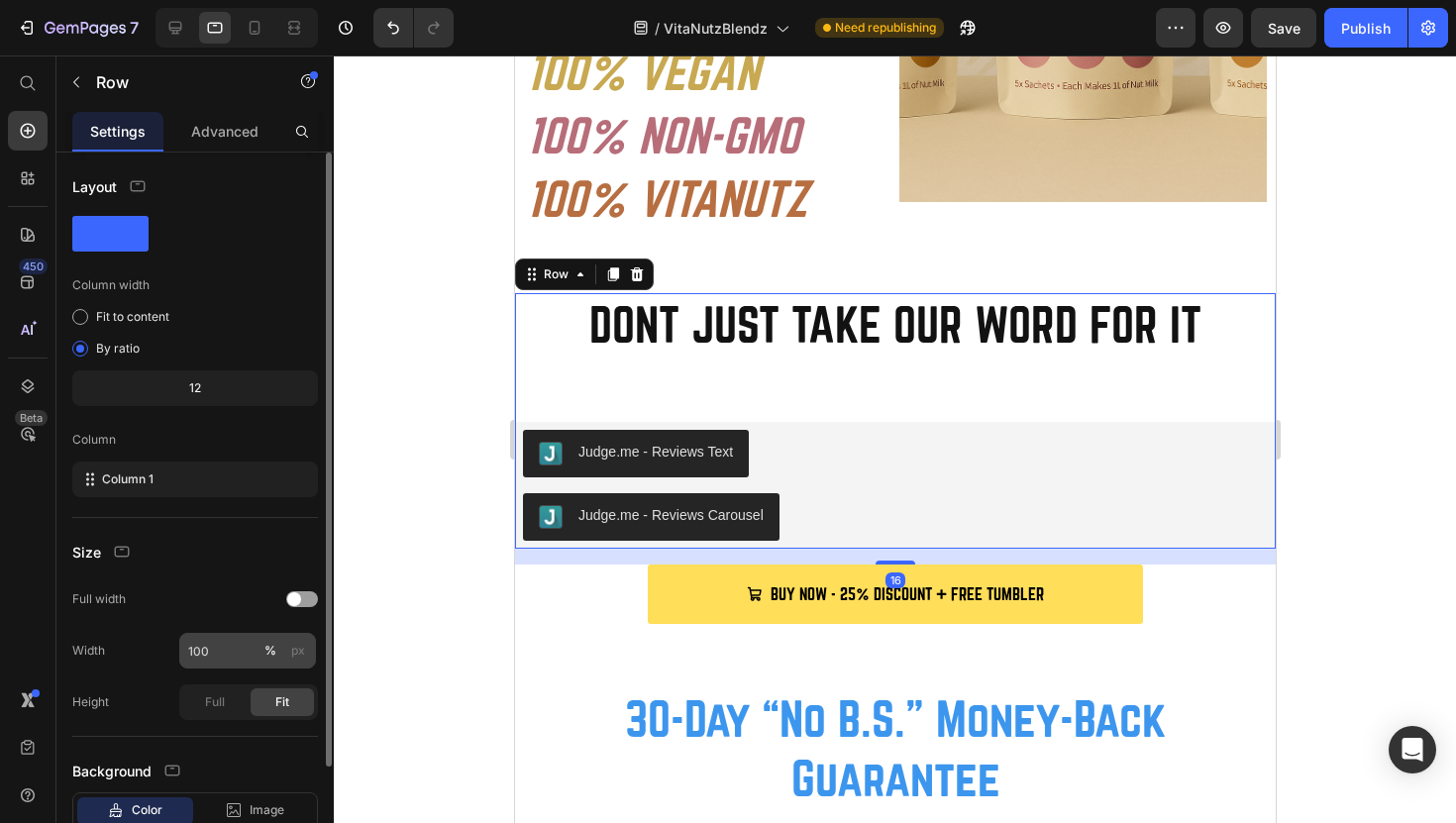 click on "px" at bounding box center [298, 651] 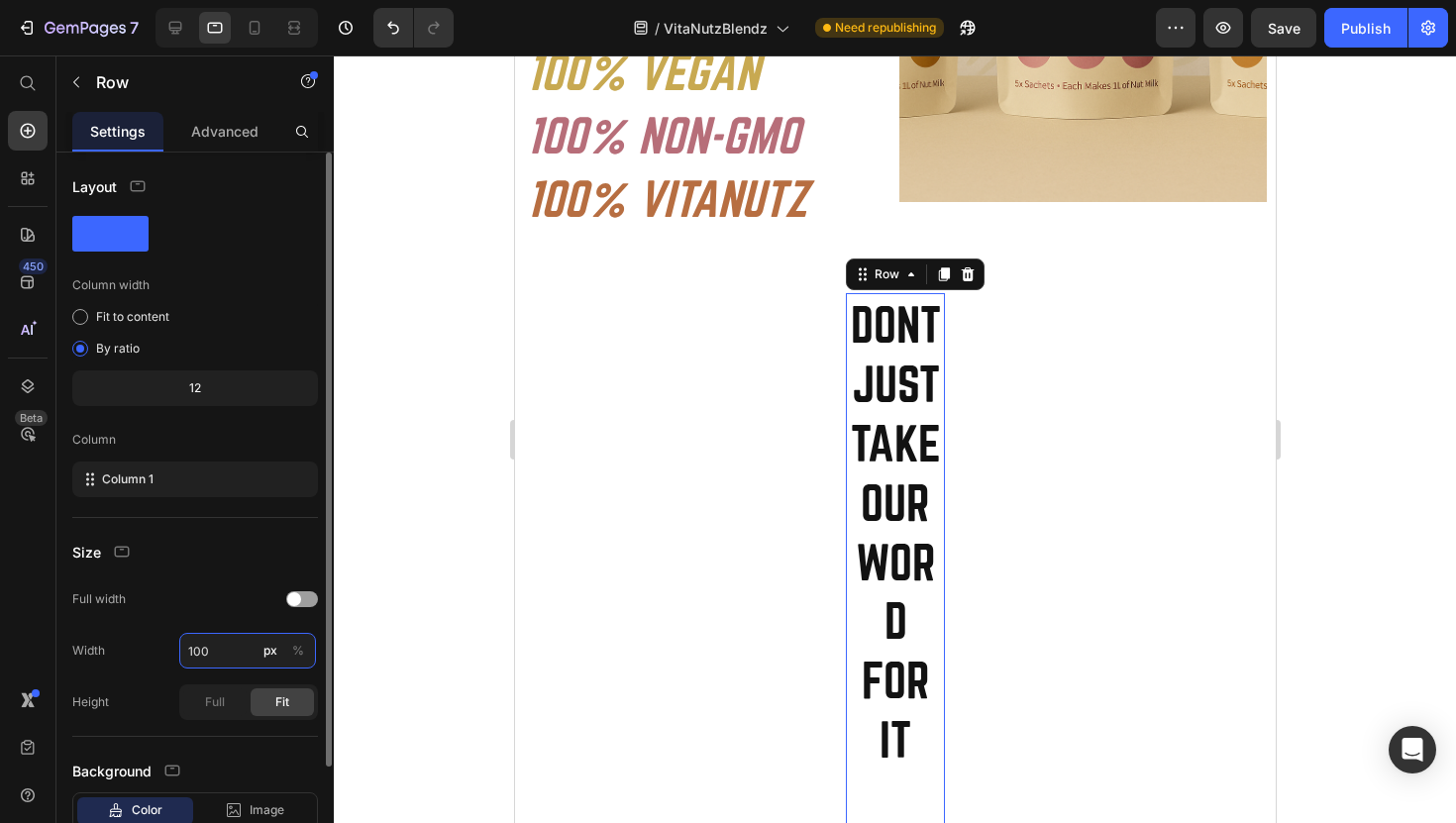 click on "100" at bounding box center (248, 651) 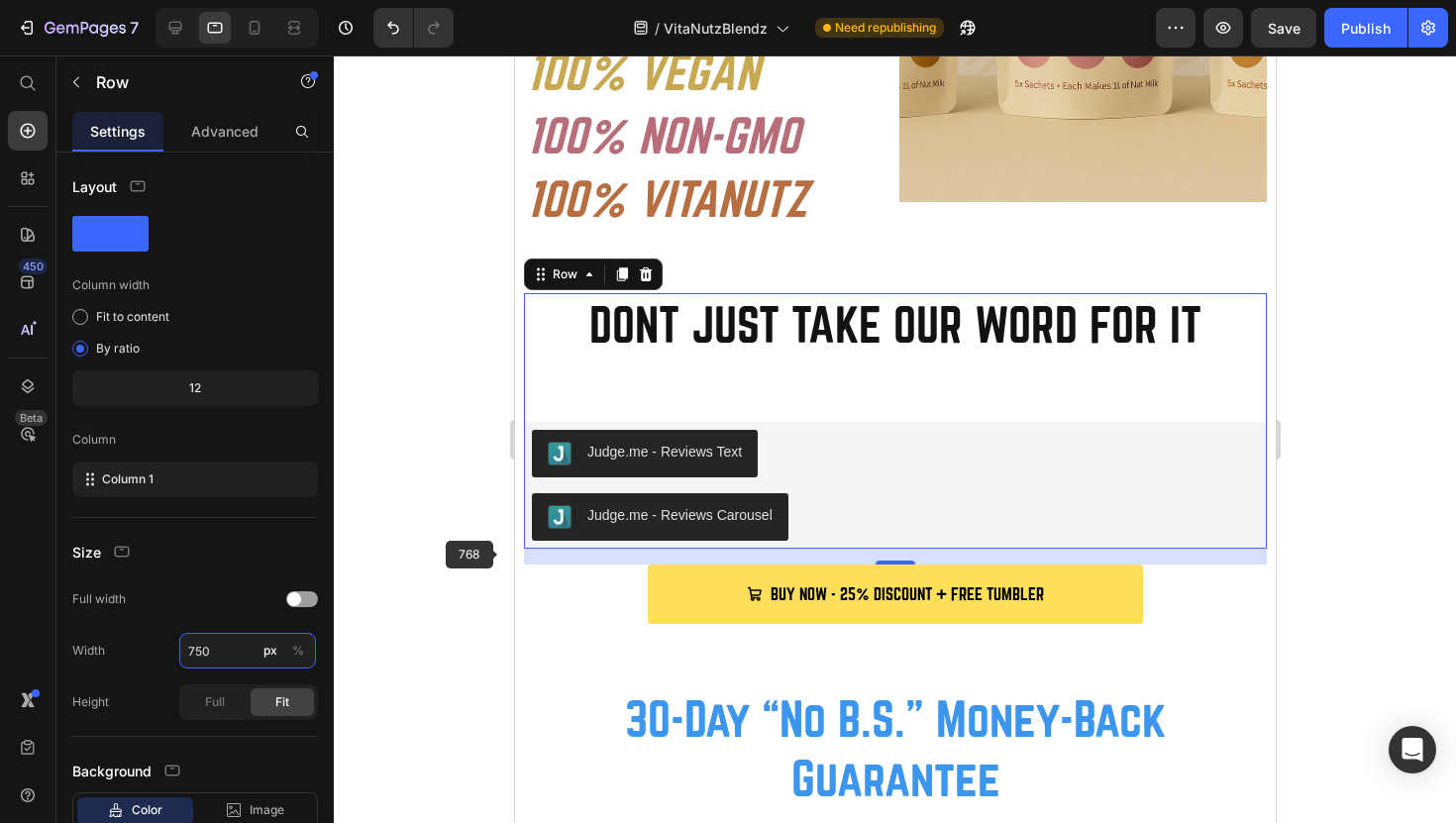 type on "750" 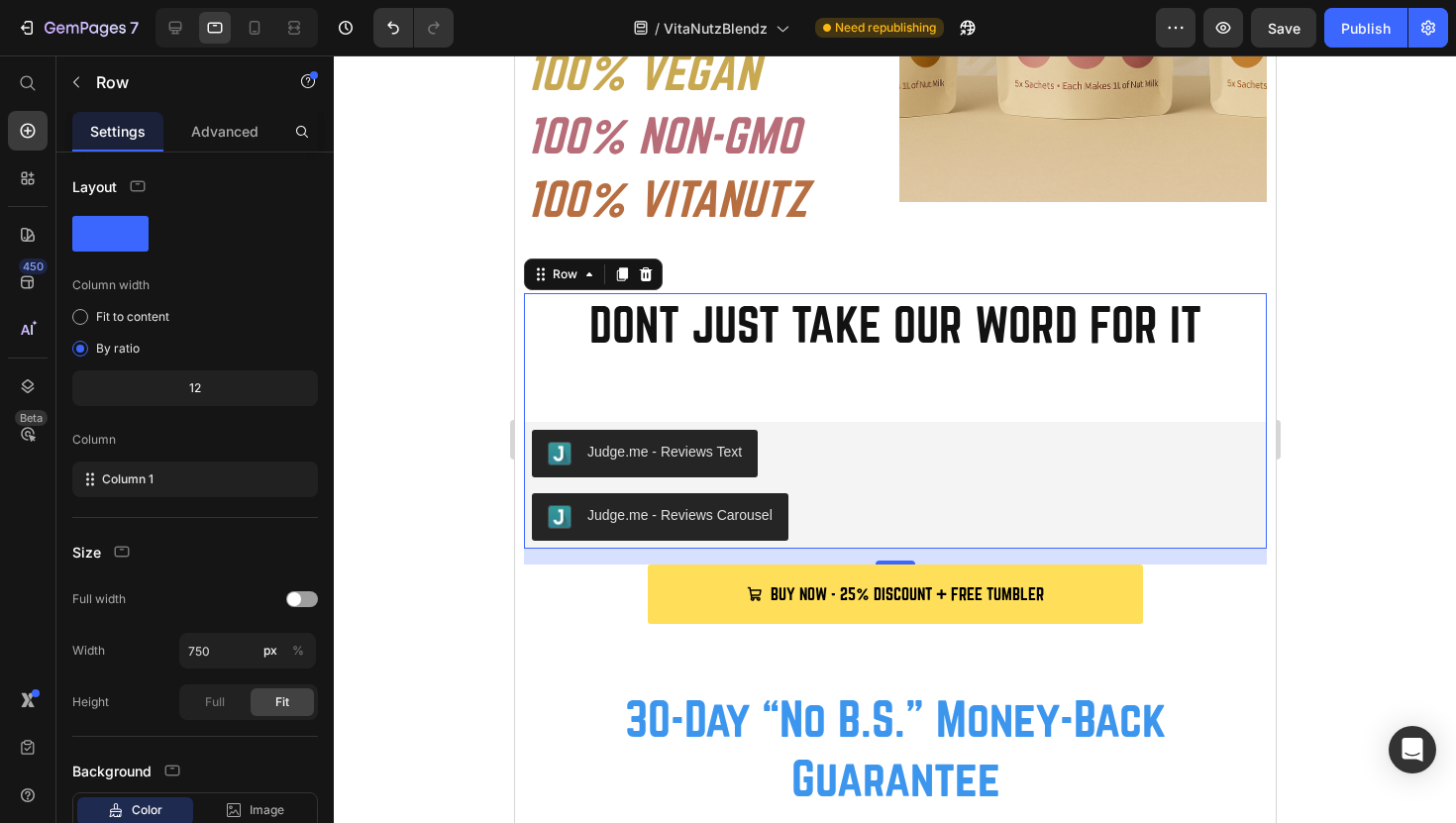 click 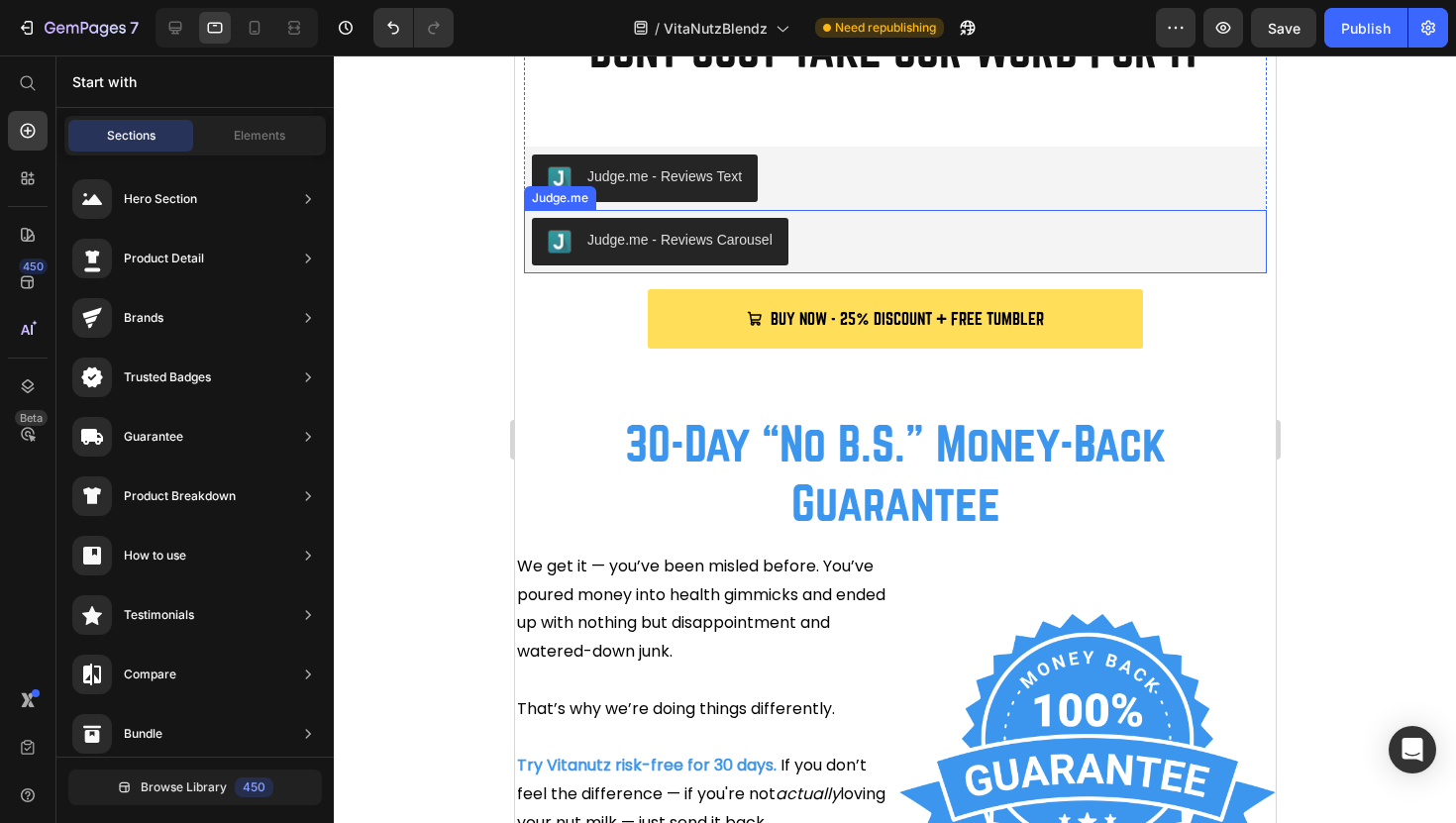 scroll, scrollTop: 3767, scrollLeft: 0, axis: vertical 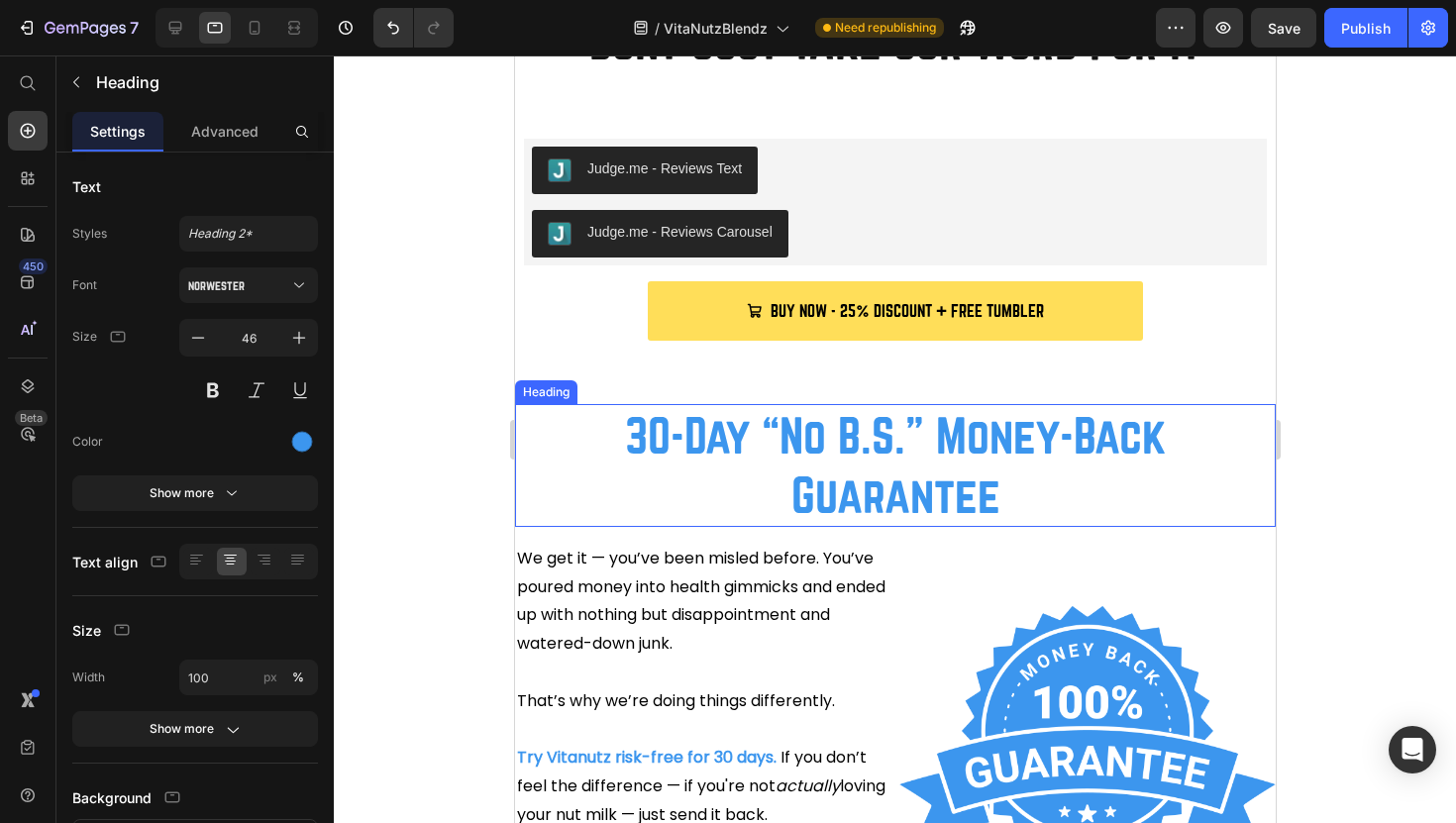 click on "30-Day “No B.S.” Money-Back Guarantee" at bounding box center [894, 465] 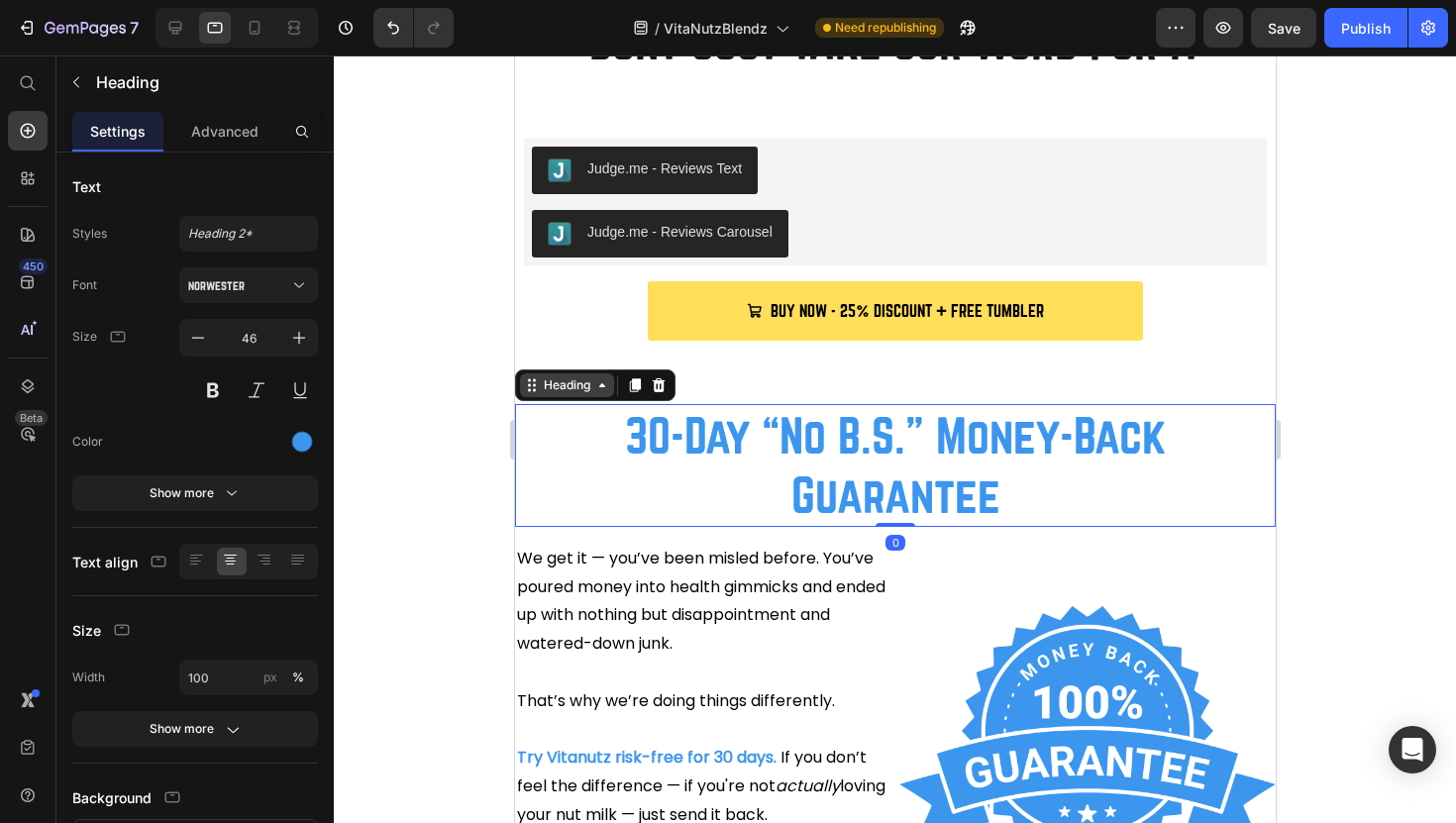 click on "Heading" at bounding box center (566, 385) 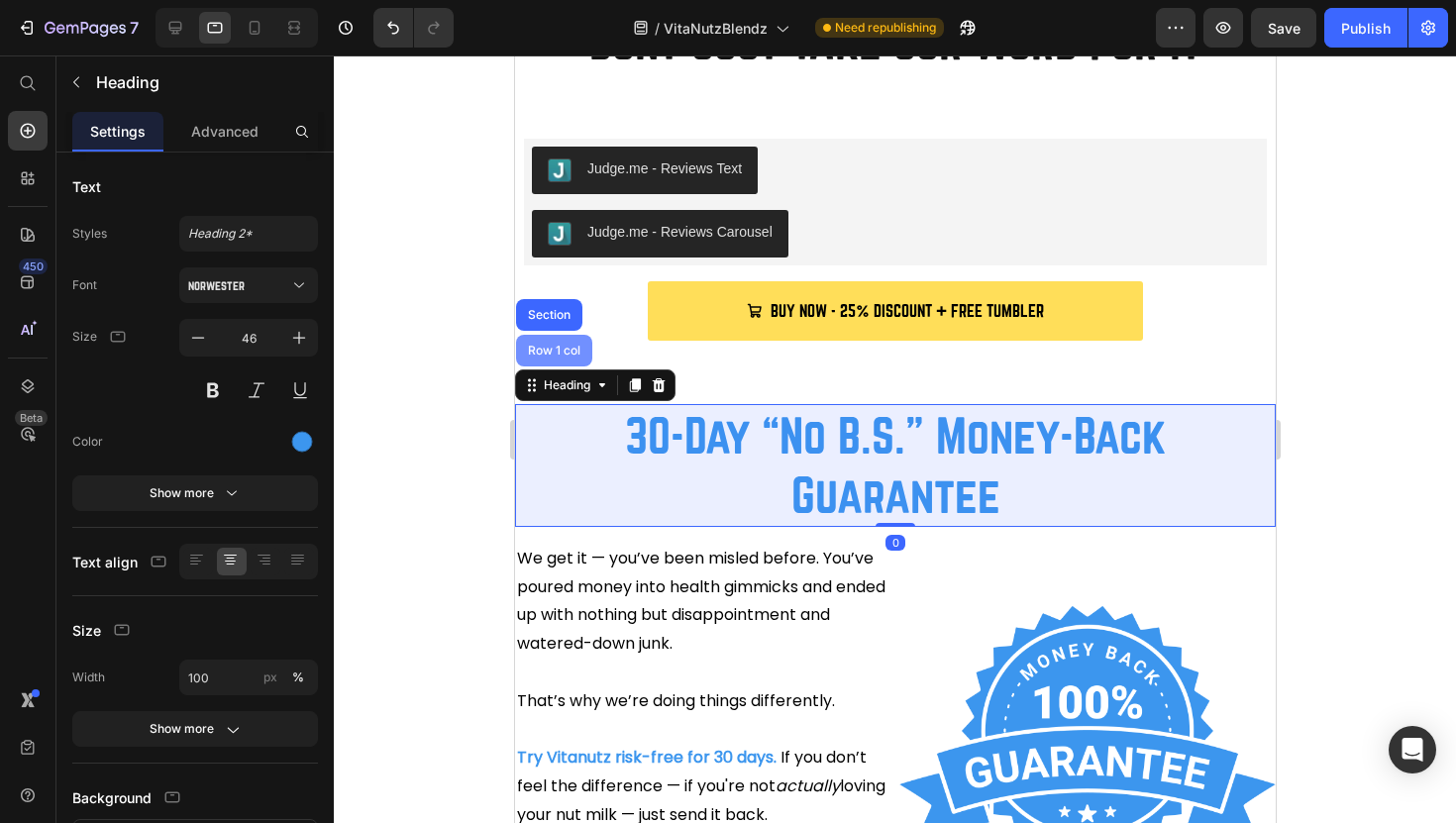 click on "Row 1 col" at bounding box center [553, 351] 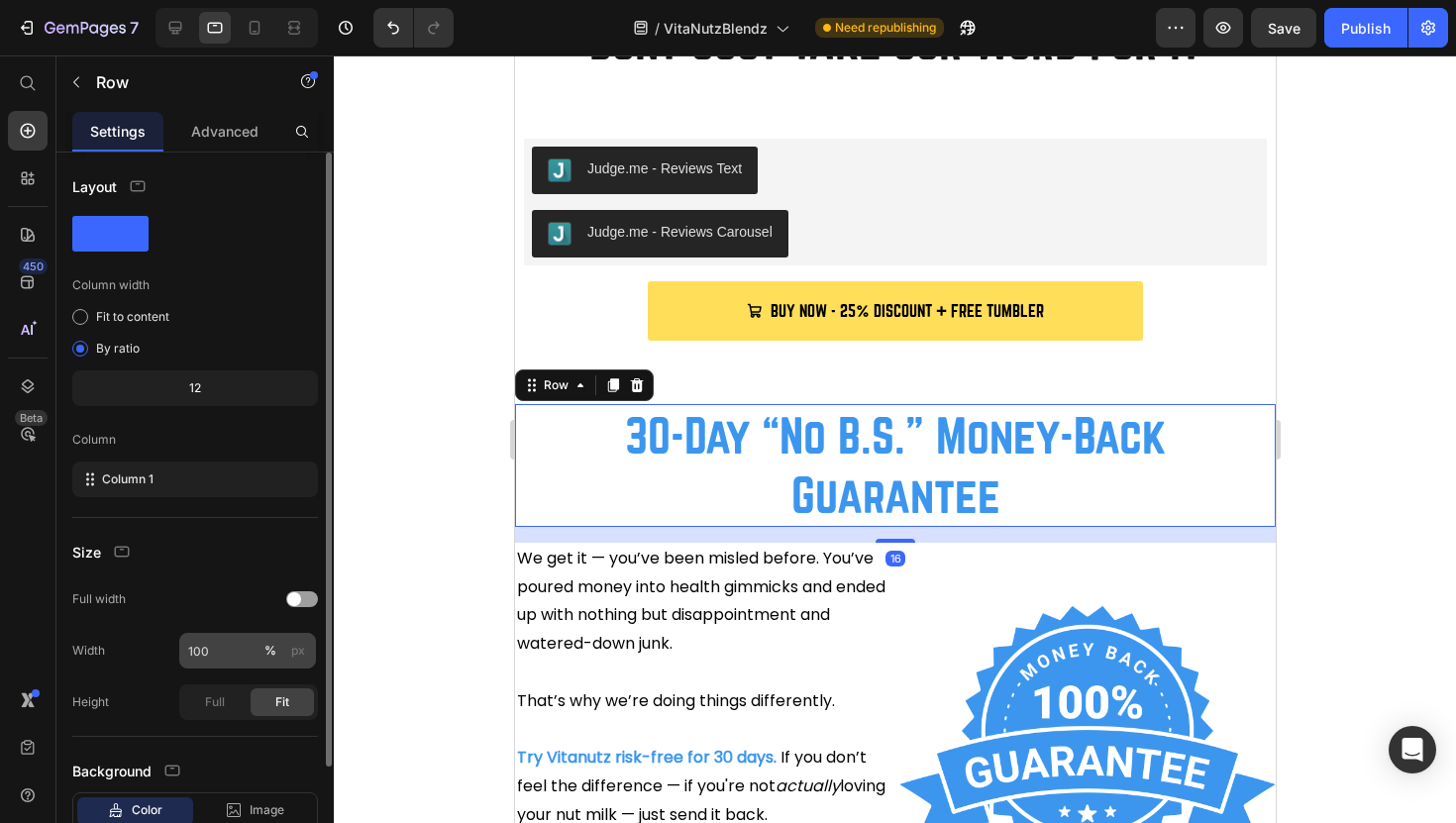 click on "% px" at bounding box center [284, 651] 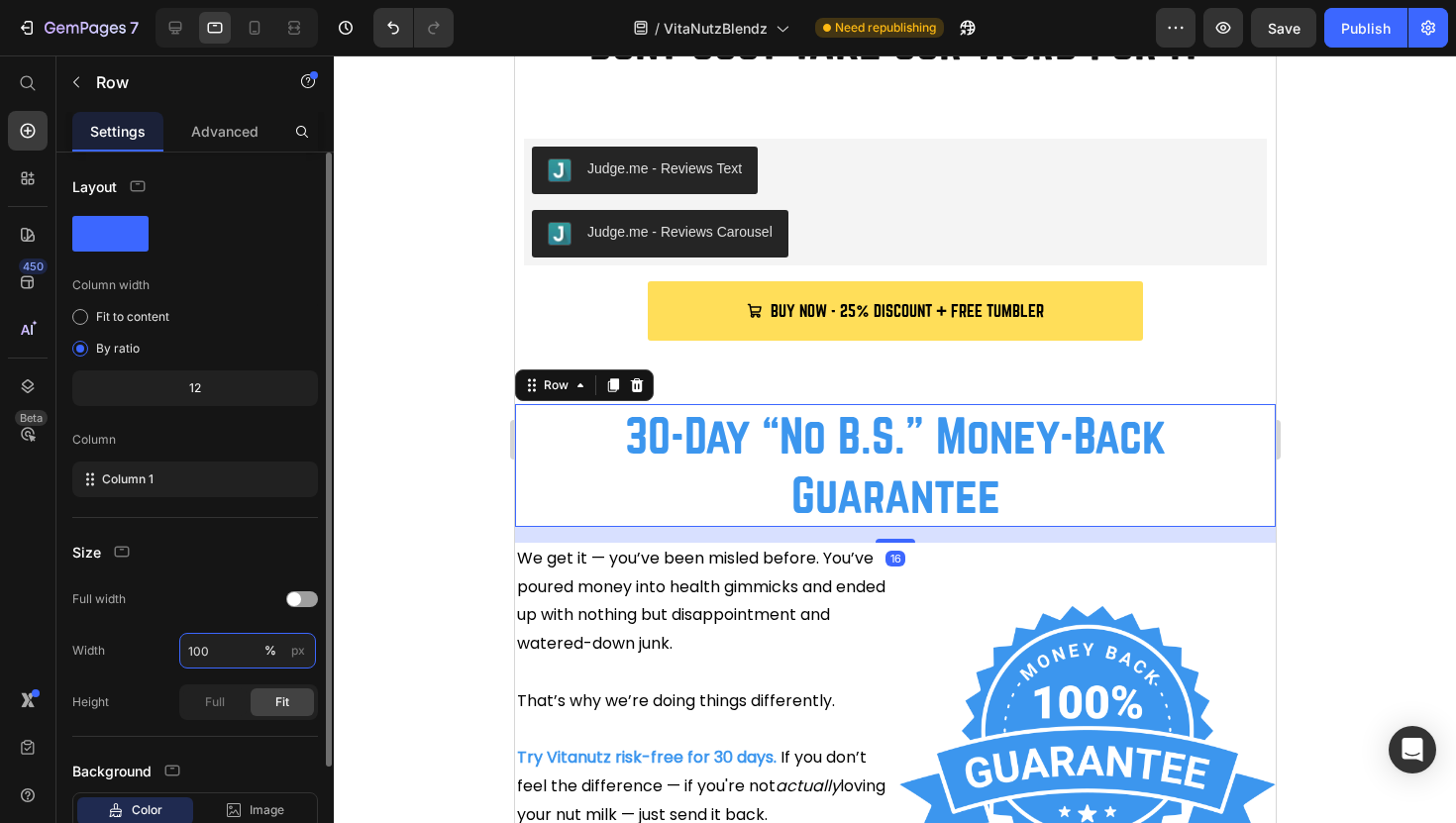 click on "100" at bounding box center (248, 651) 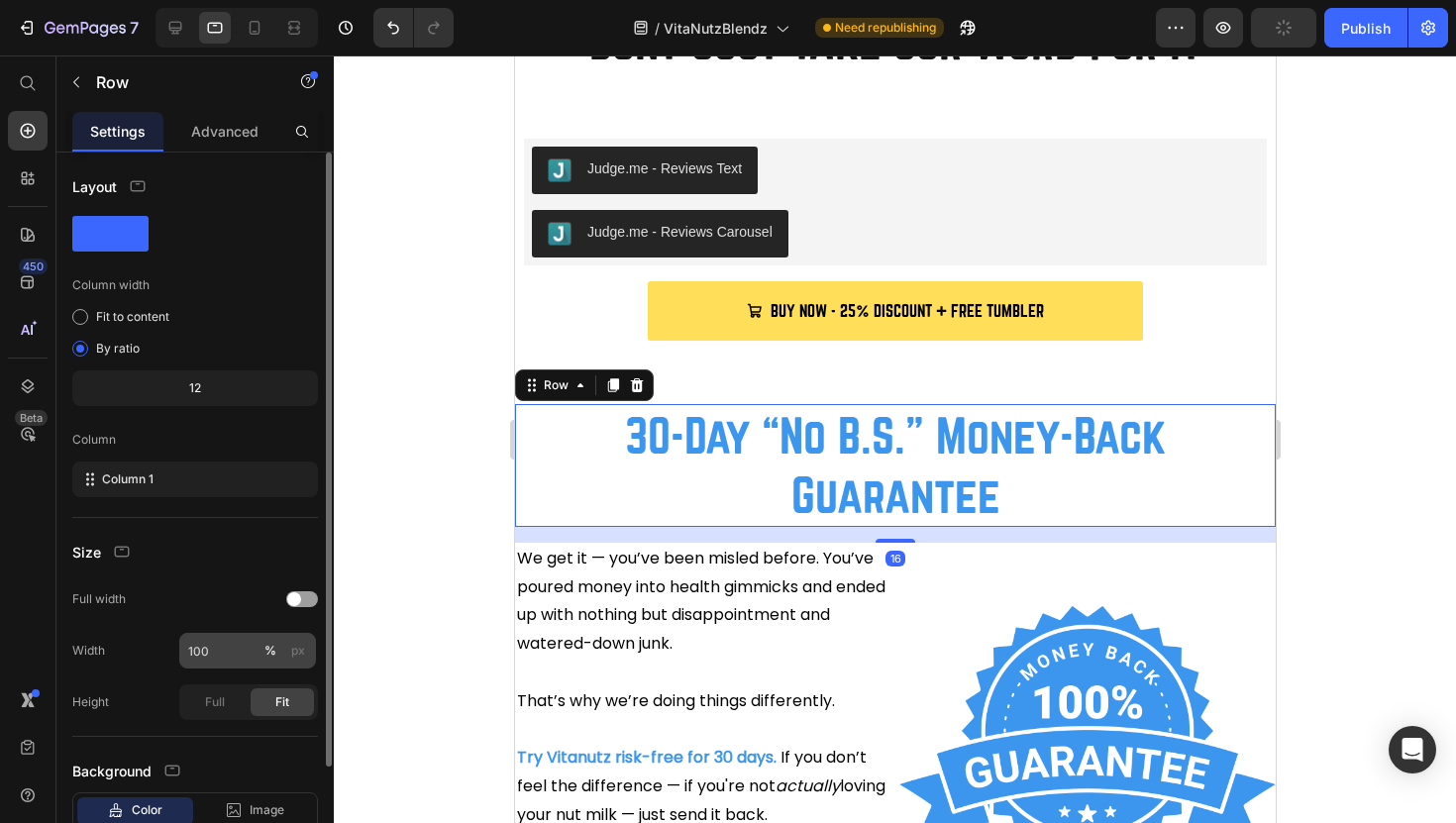 click on "px" at bounding box center (298, 651) 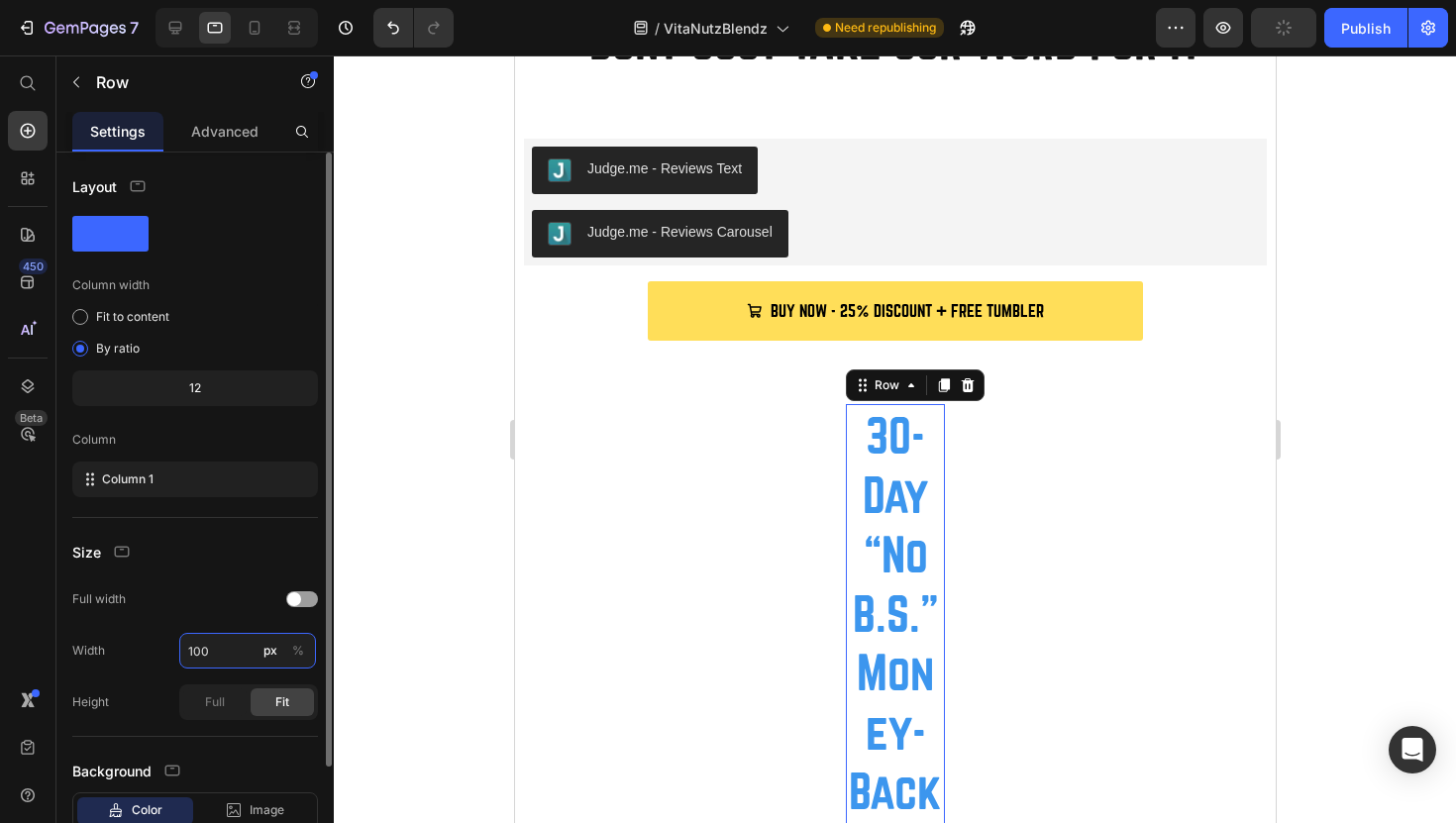 click on "100" at bounding box center [248, 651] 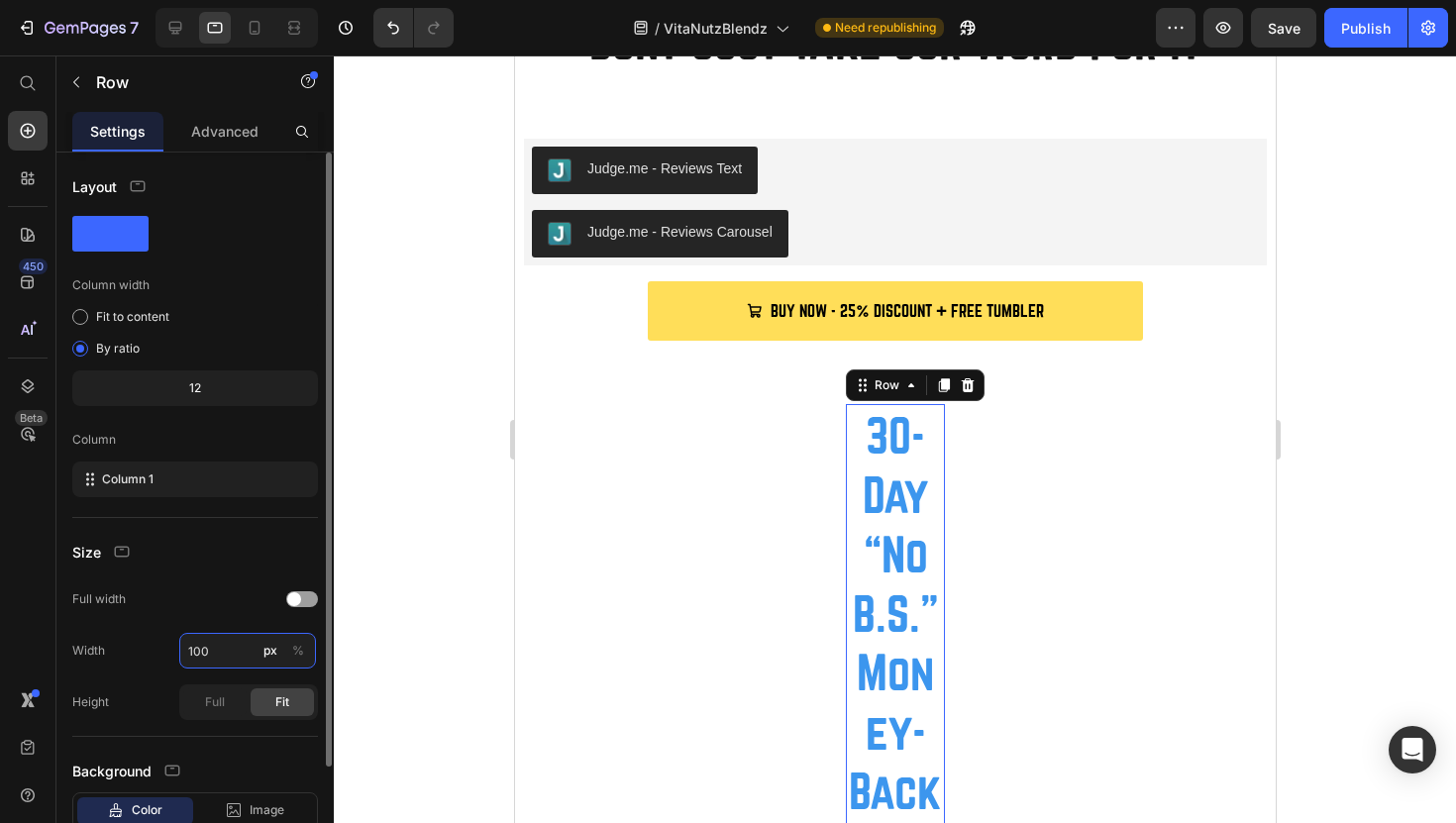 click on "100" at bounding box center [248, 651] 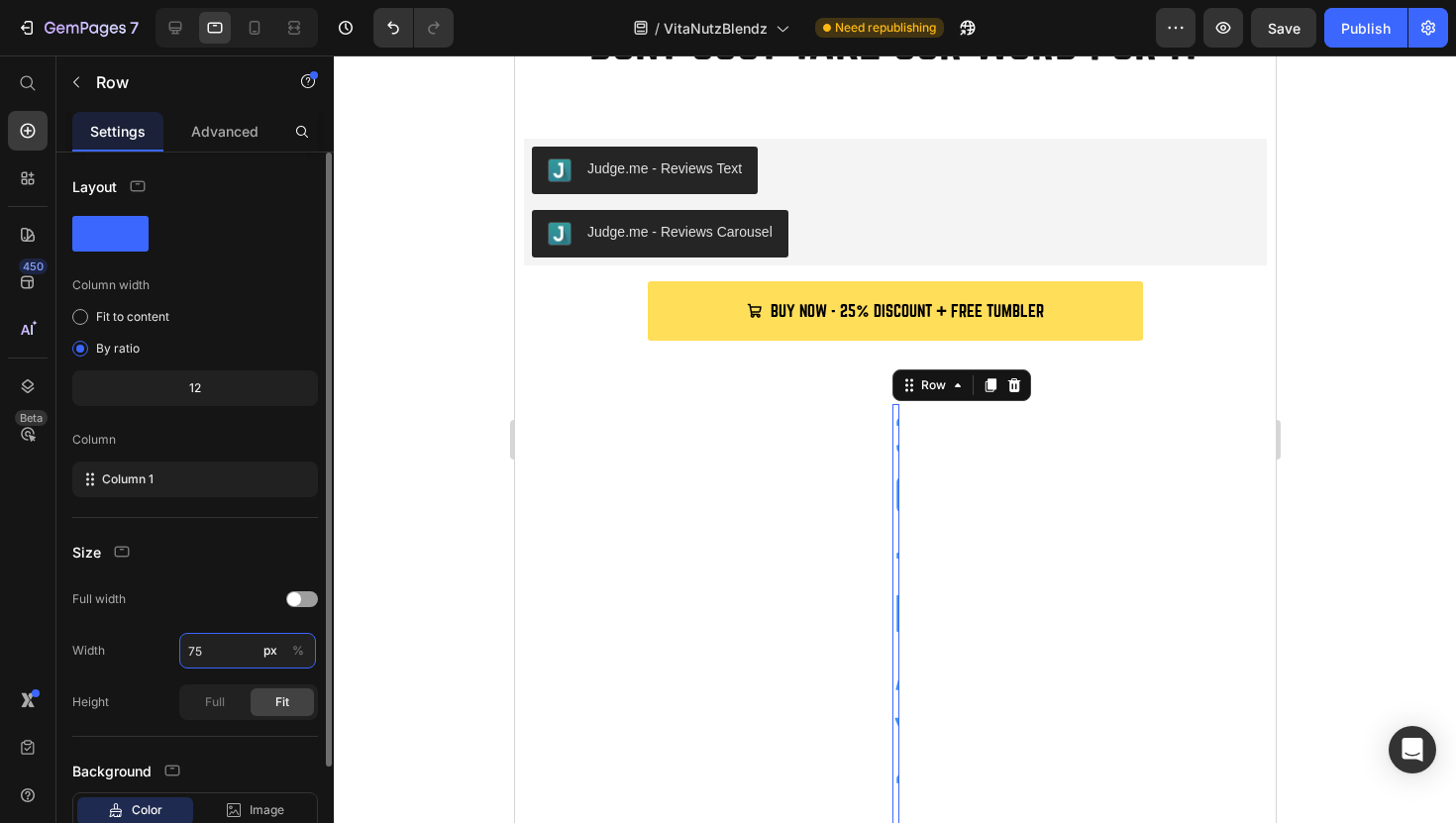 type on "750" 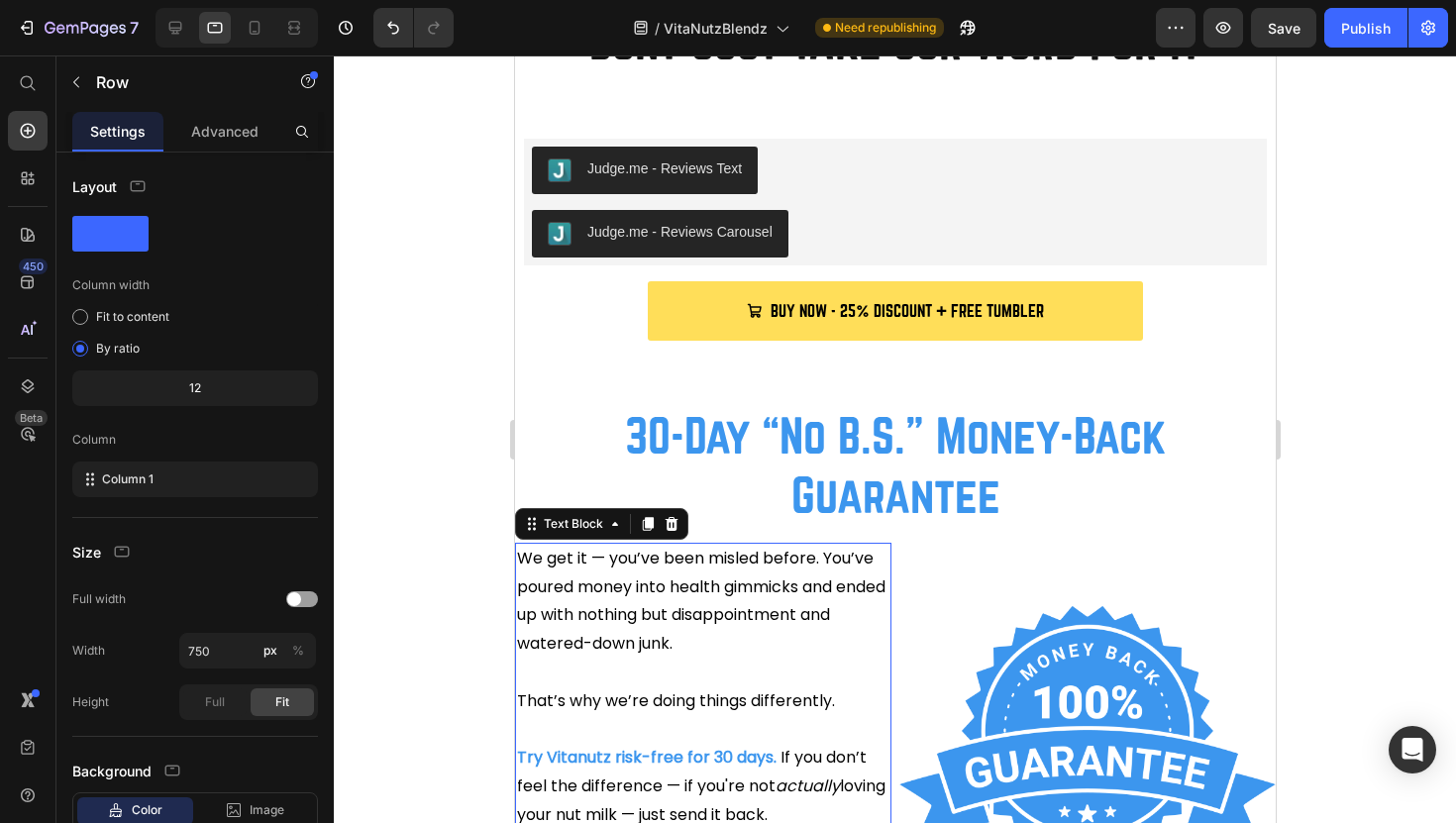click on "We get it — you’ve been misled before. You’ve poured money into health gimmicks and ended up with nothing but disappointment and watered-down junk." at bounding box center (700, 600) 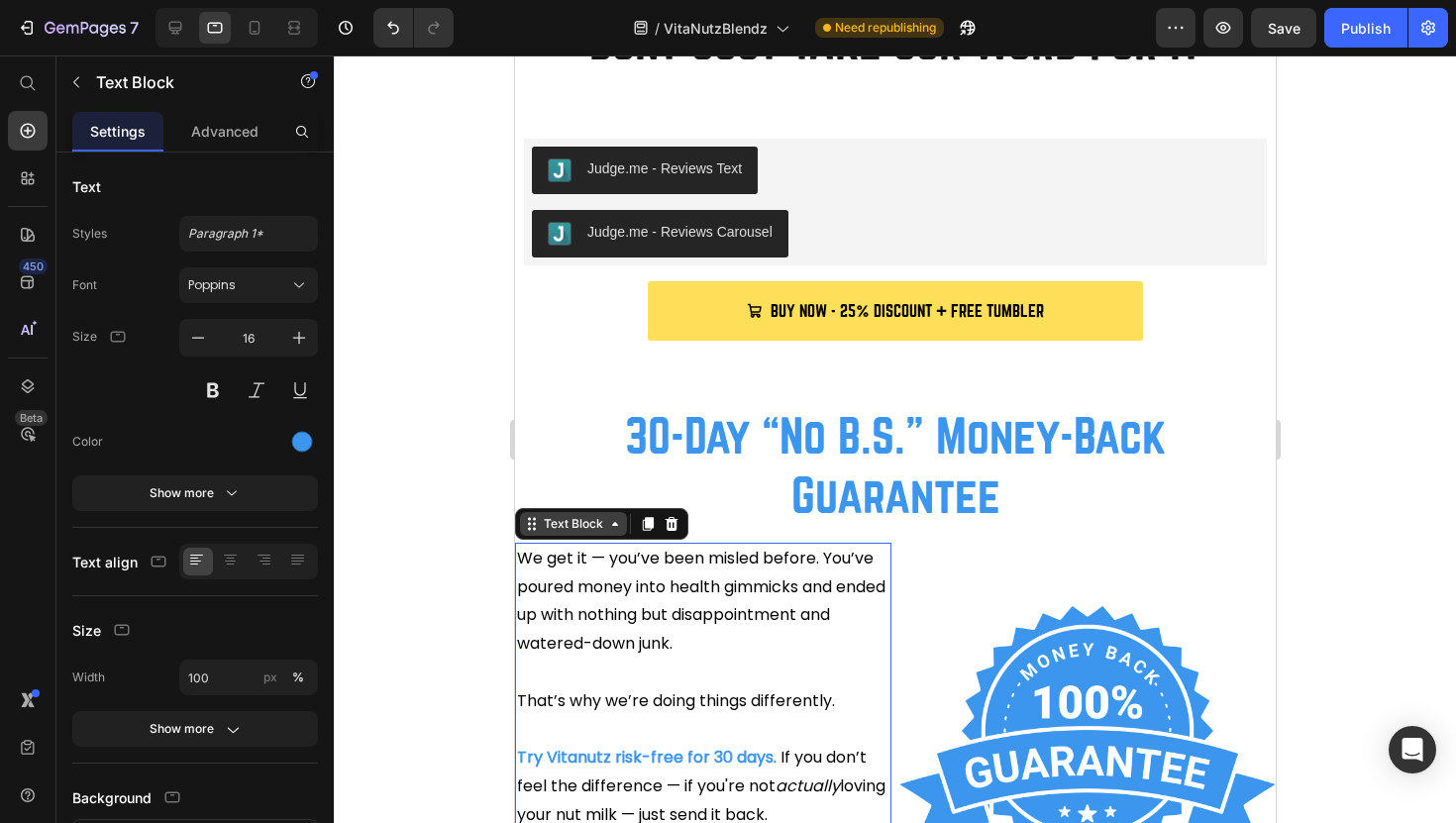click on "Text Block" at bounding box center (572, 524) 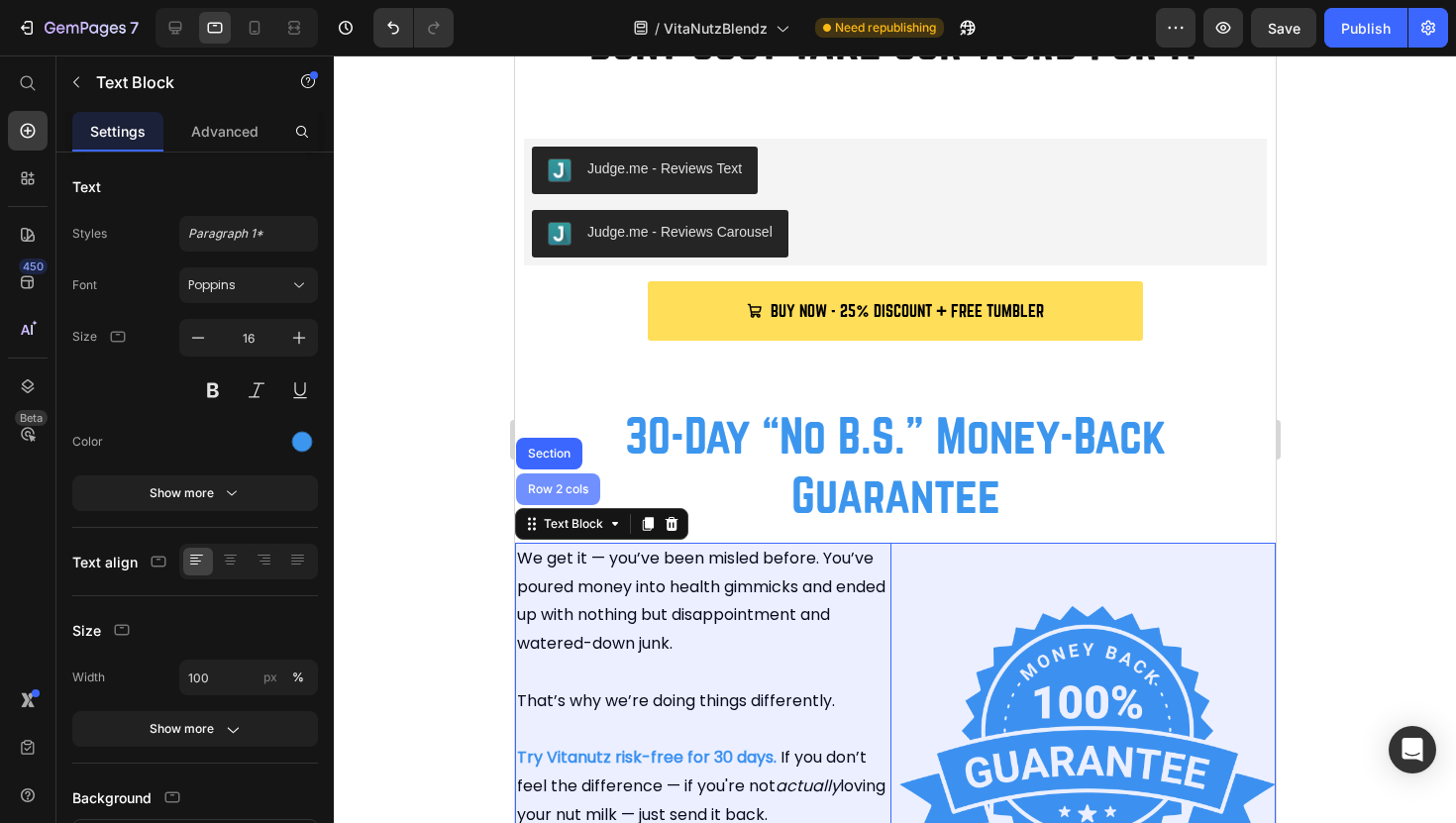 click on "Row 2 cols" at bounding box center [557, 489] 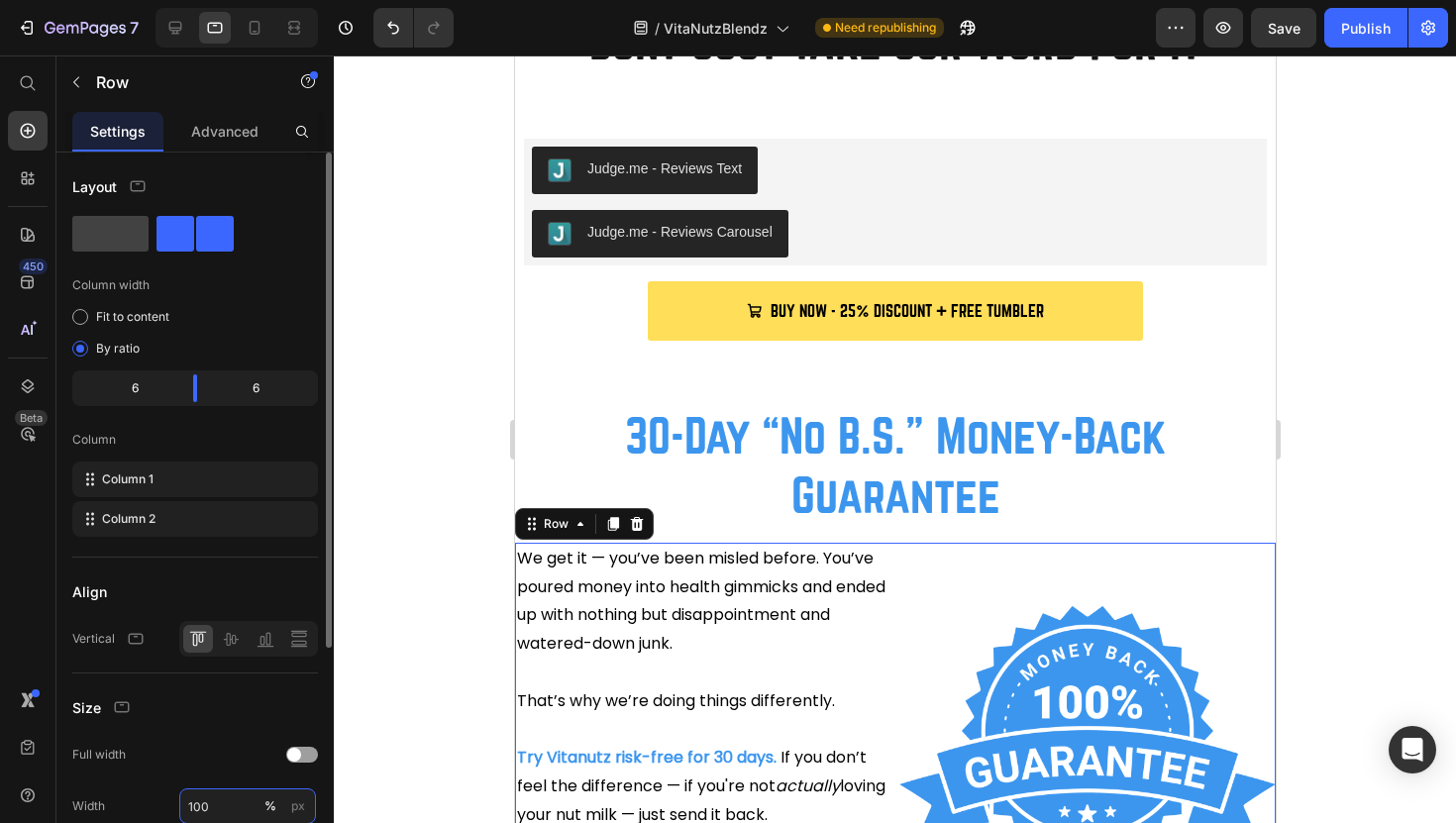 click on "100" at bounding box center [248, 806] 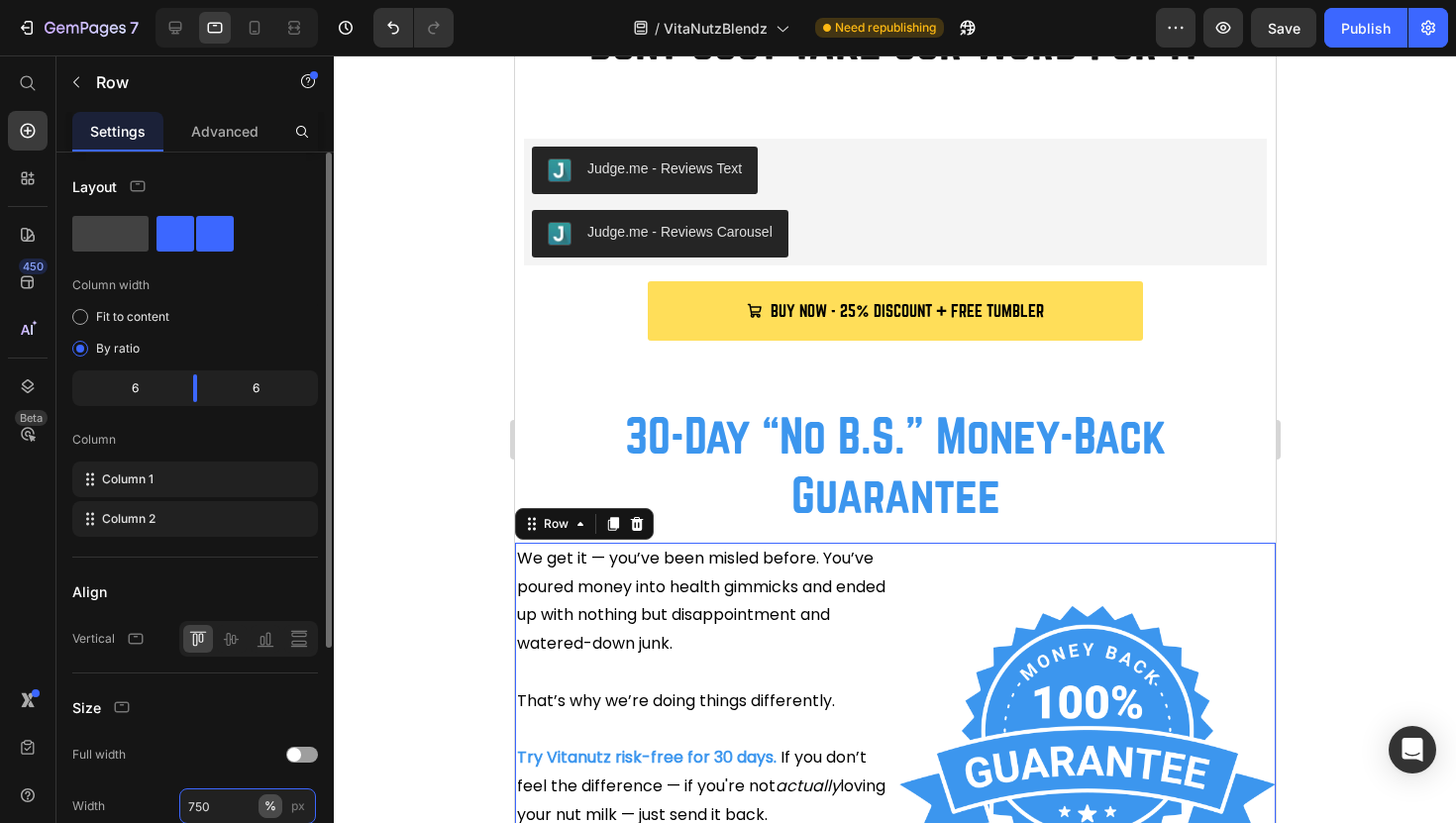 type on "750" 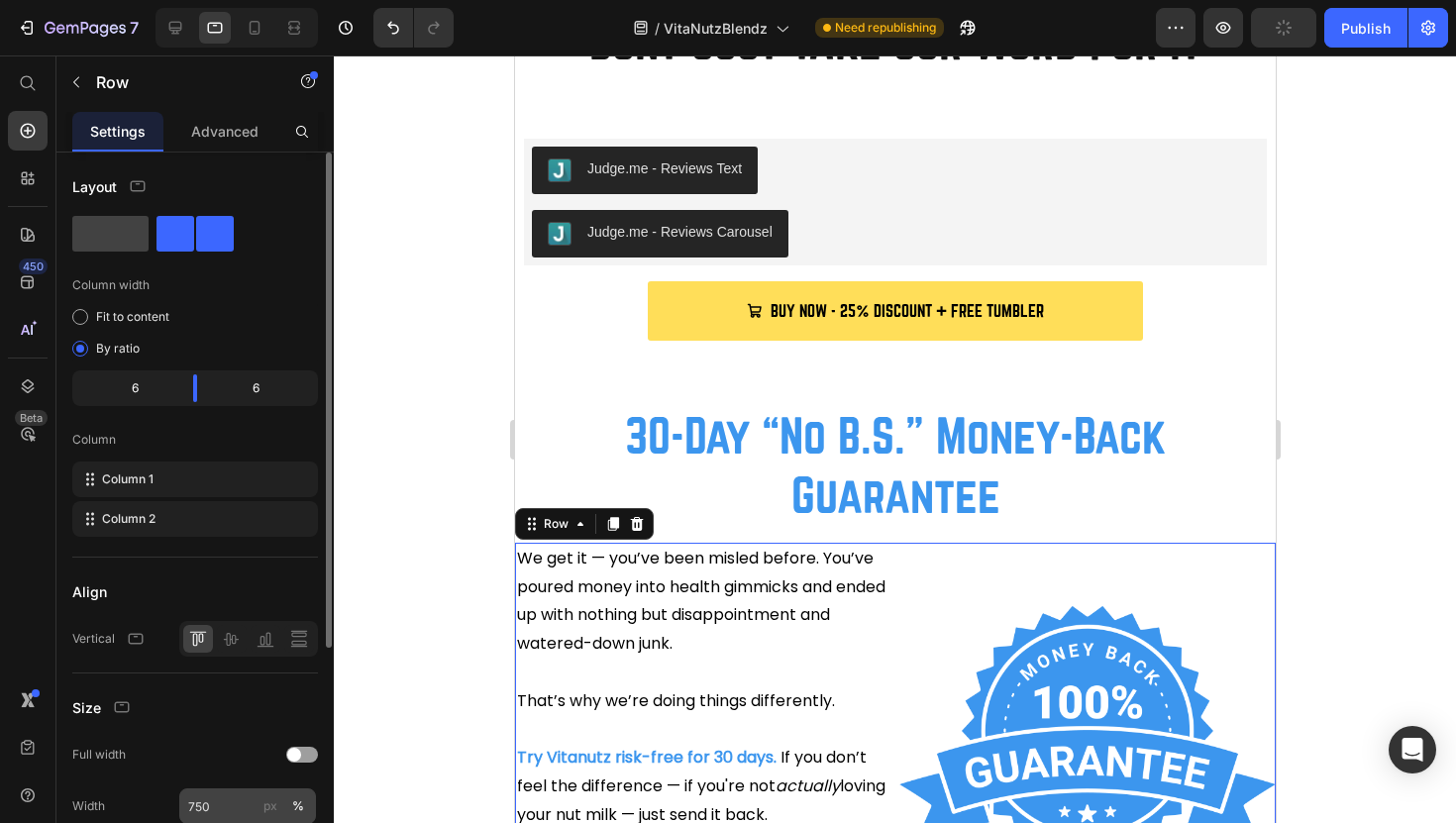 click on "px" at bounding box center [270, 806] 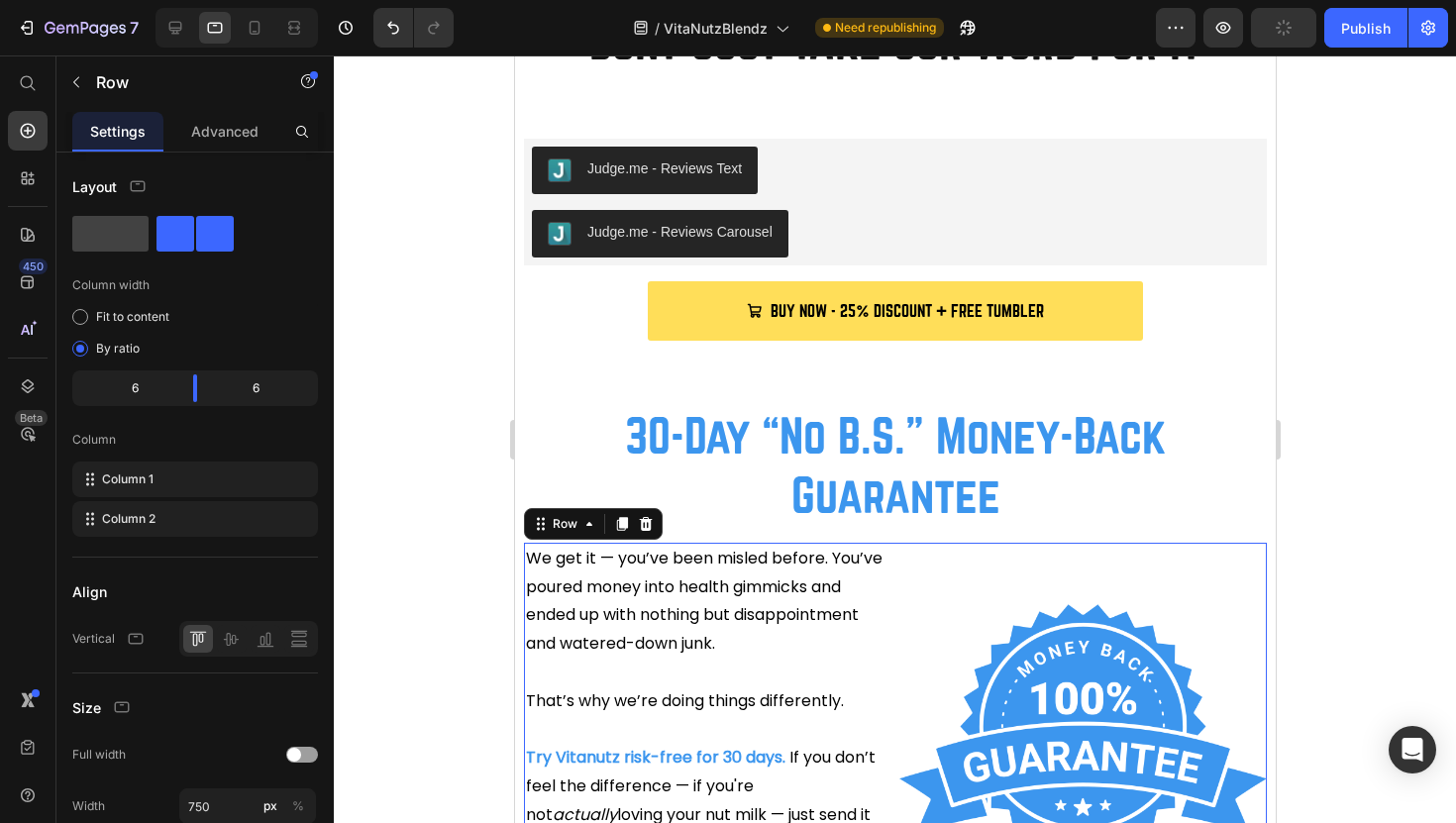 click 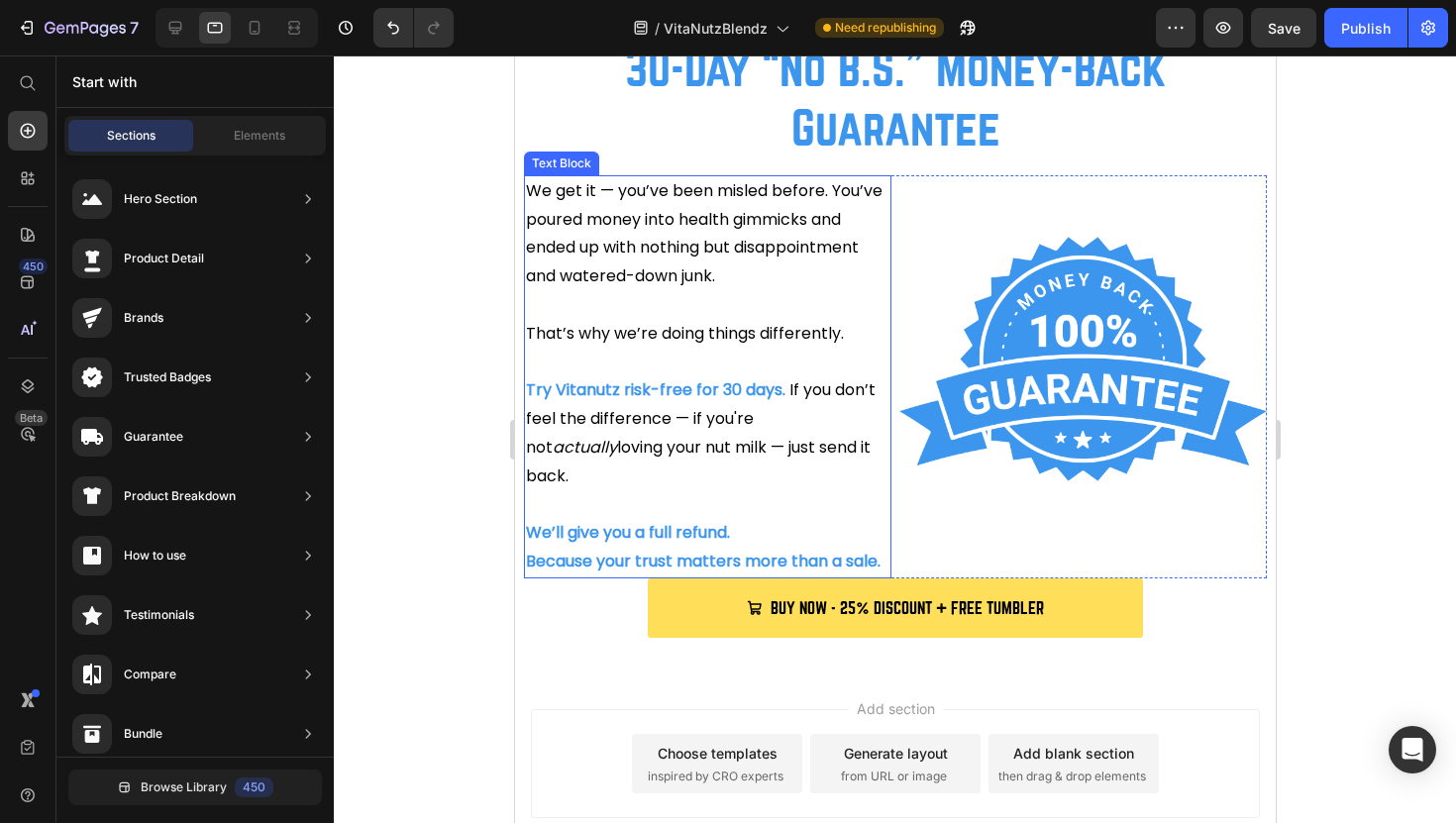 scroll, scrollTop: 4134, scrollLeft: 0, axis: vertical 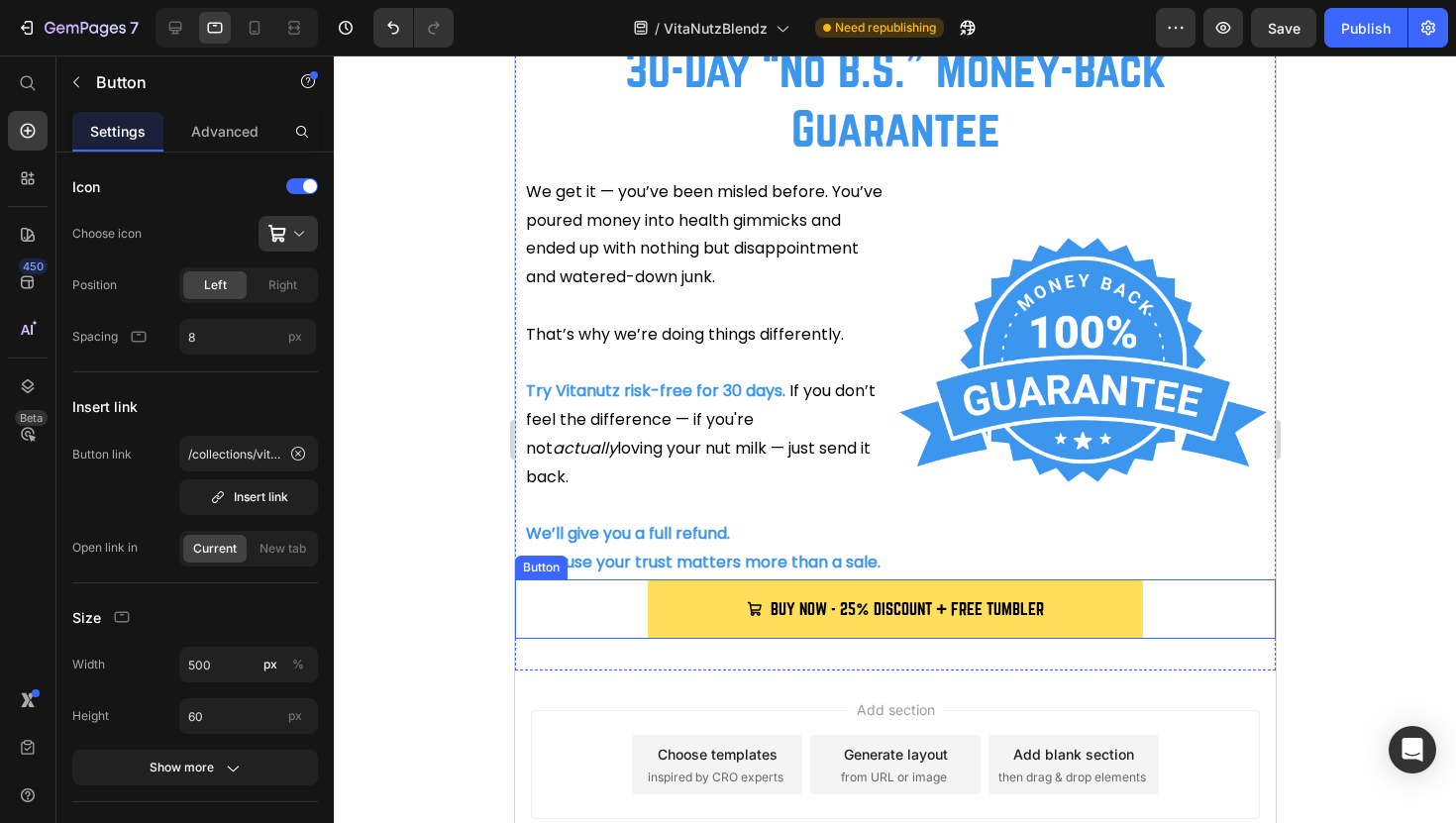 click on "BUY NOW - 25% DISCOUNT + FREE TUMBLER Button" at bounding box center (894, 609) 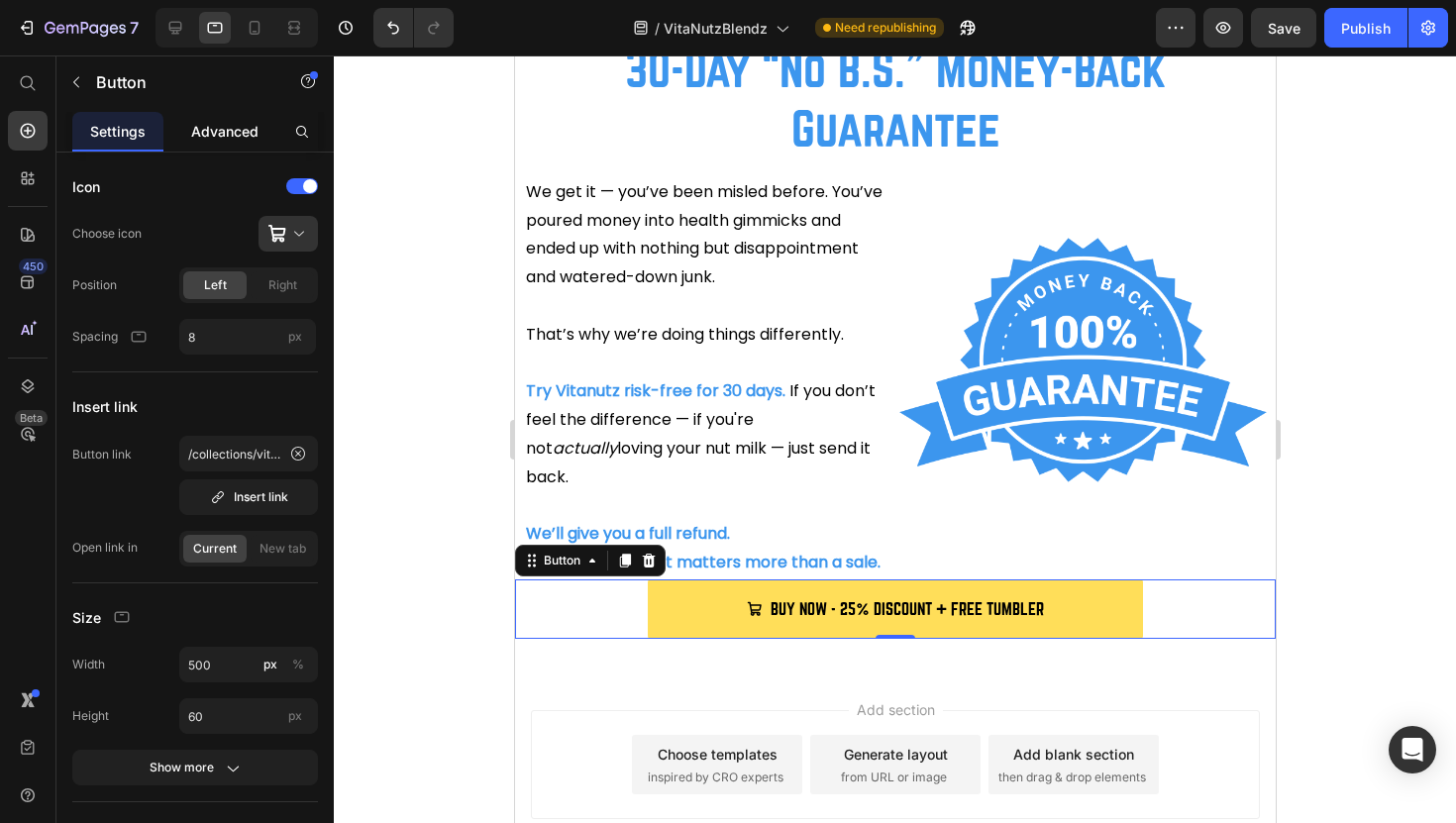 click on "Advanced" at bounding box center [225, 131] 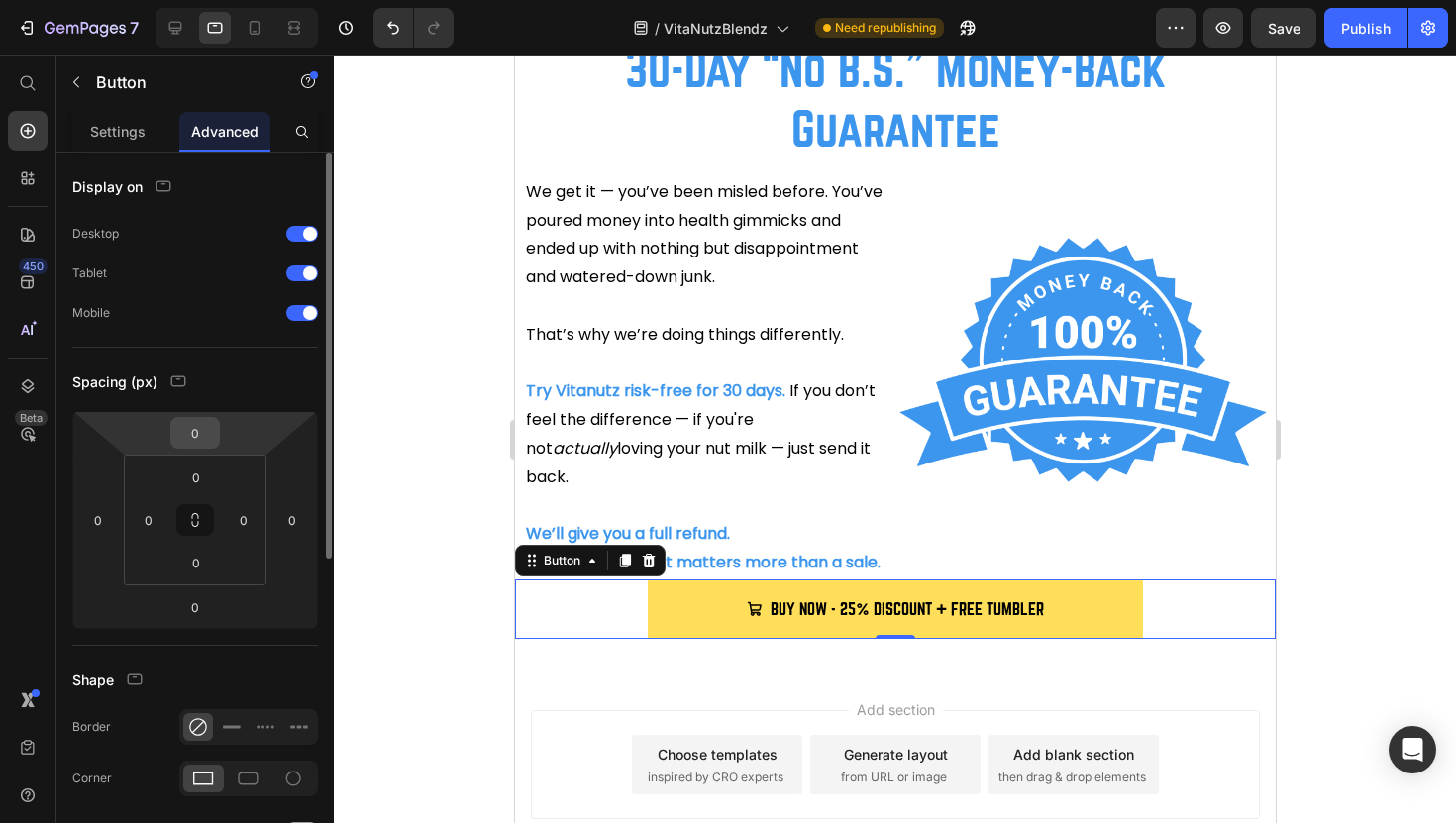 click on "0" at bounding box center [195, 433] 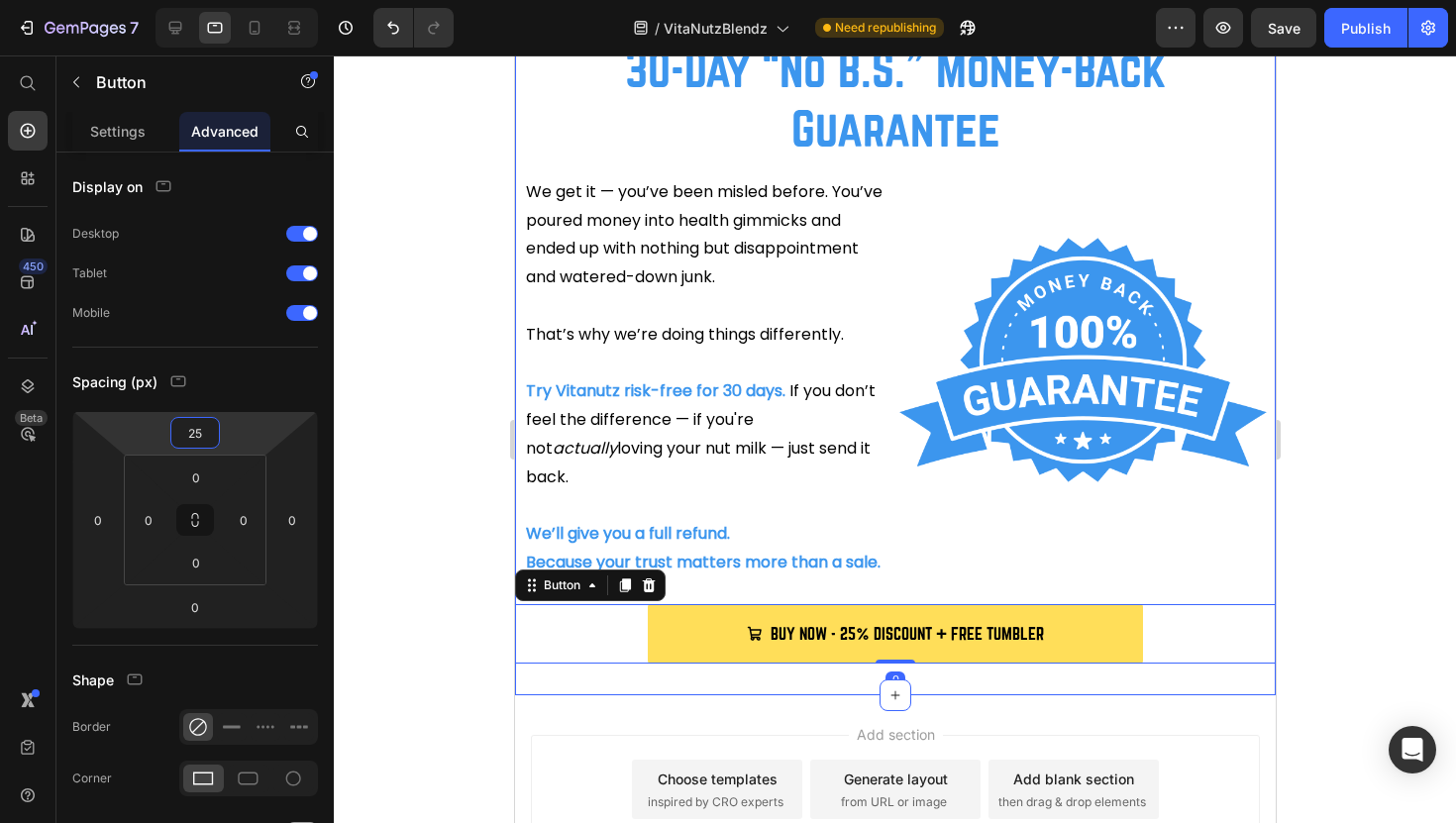 type on "25" 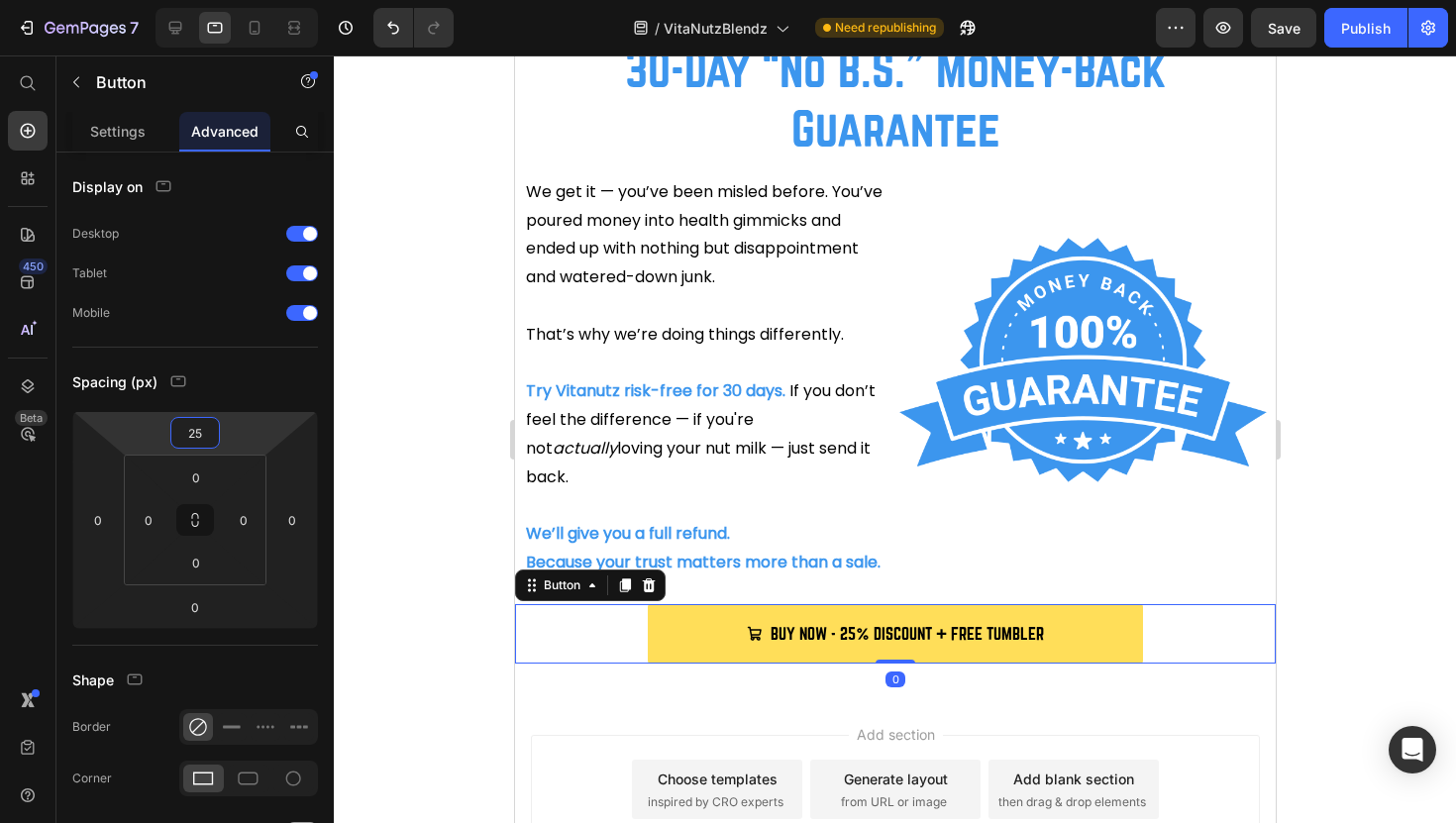click 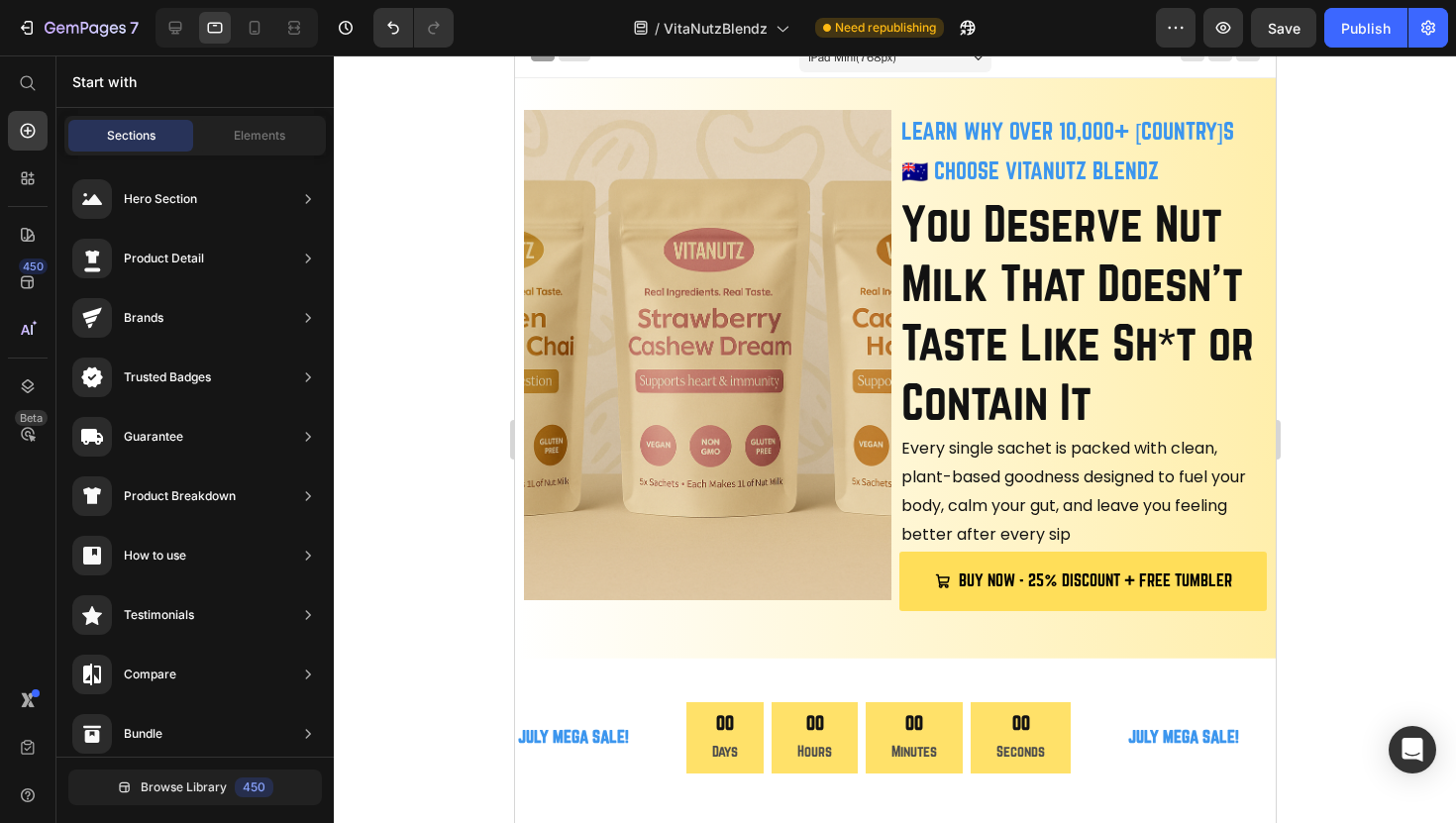 scroll, scrollTop: 0, scrollLeft: 0, axis: both 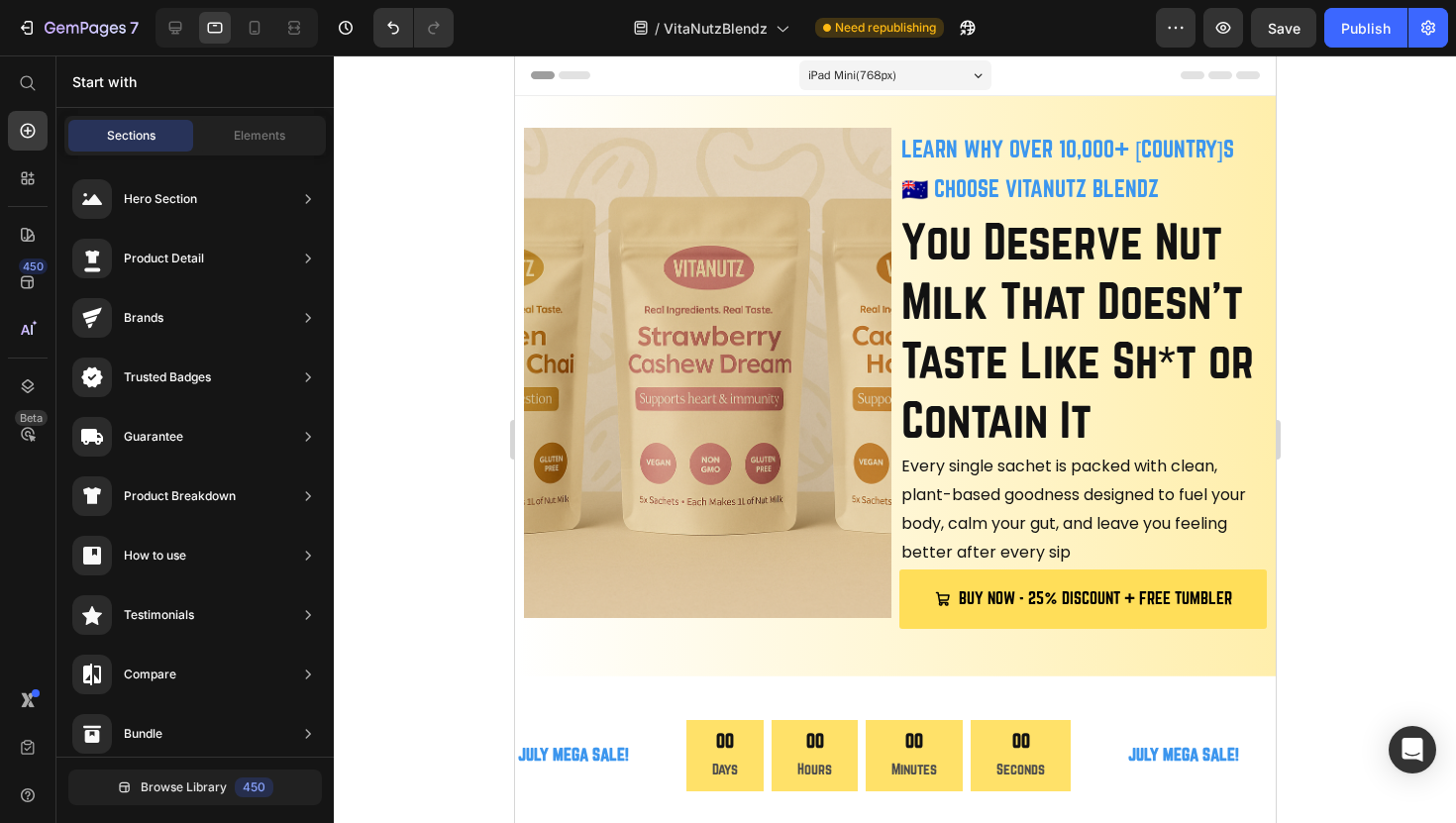 click on "iPad Mini  ( 768 px) iPhone 13 Mini iPhone 13 Pro iPhone 11 Pro Max iPhone 15 Pro Max Pixel 7 Galaxy S8+ Galaxy S20 Ultra iPad Mini iPad Air iPad Pro" at bounding box center (894, 77) 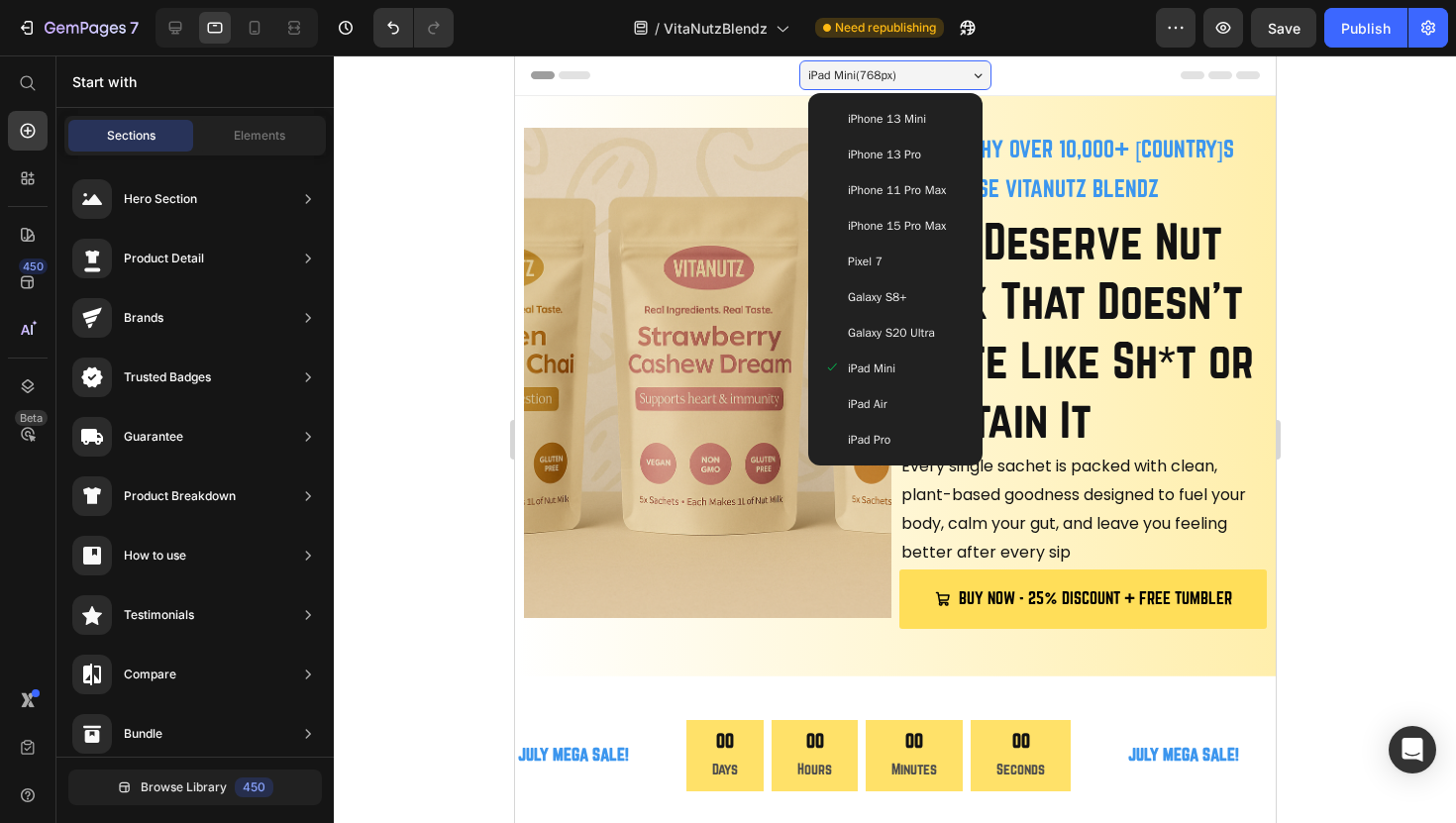 click on "iPhone 13 Mini iPhone 13 Pro iPhone 11 Pro Max iPhone 15 Pro Max Pixel 7 Galaxy S8+ Galaxy S20 Ultra iPad Mini iPad Air iPad Pro" at bounding box center [894, 279] 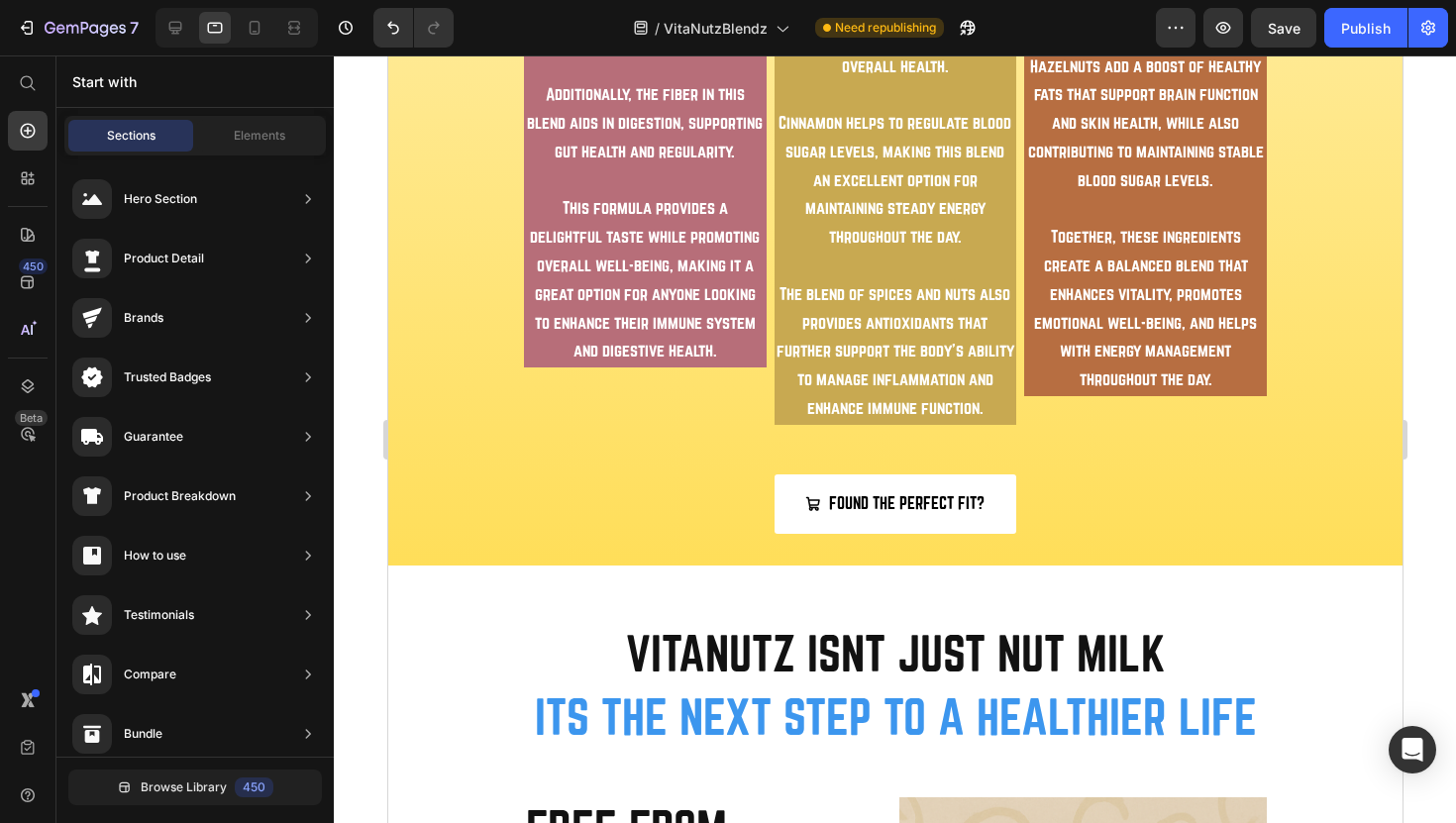 scroll, scrollTop: 2503, scrollLeft: 0, axis: vertical 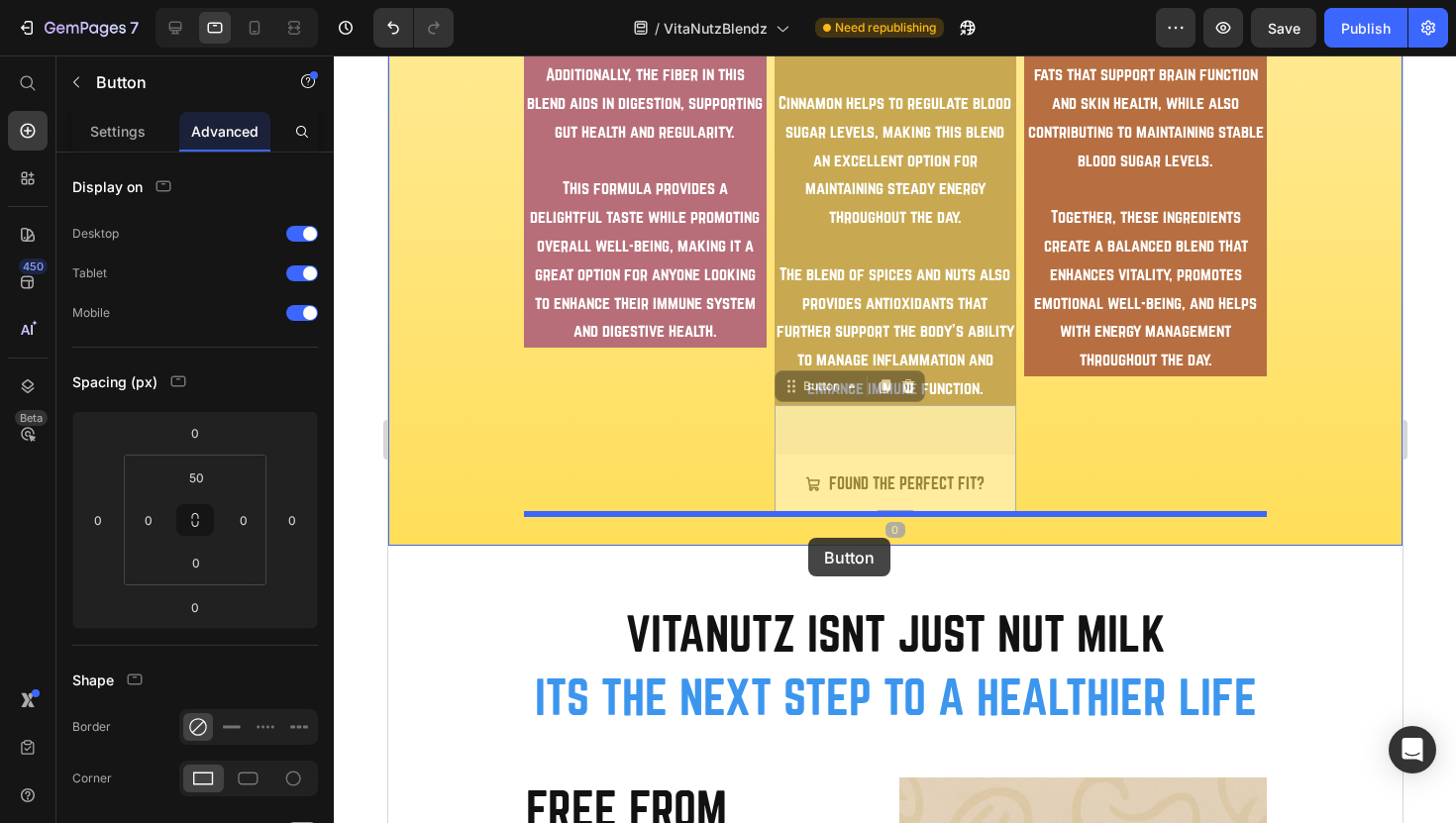 drag, startPoint x: 809, startPoint y: 486, endPoint x: 807, endPoint y: 537, distance: 51.0392 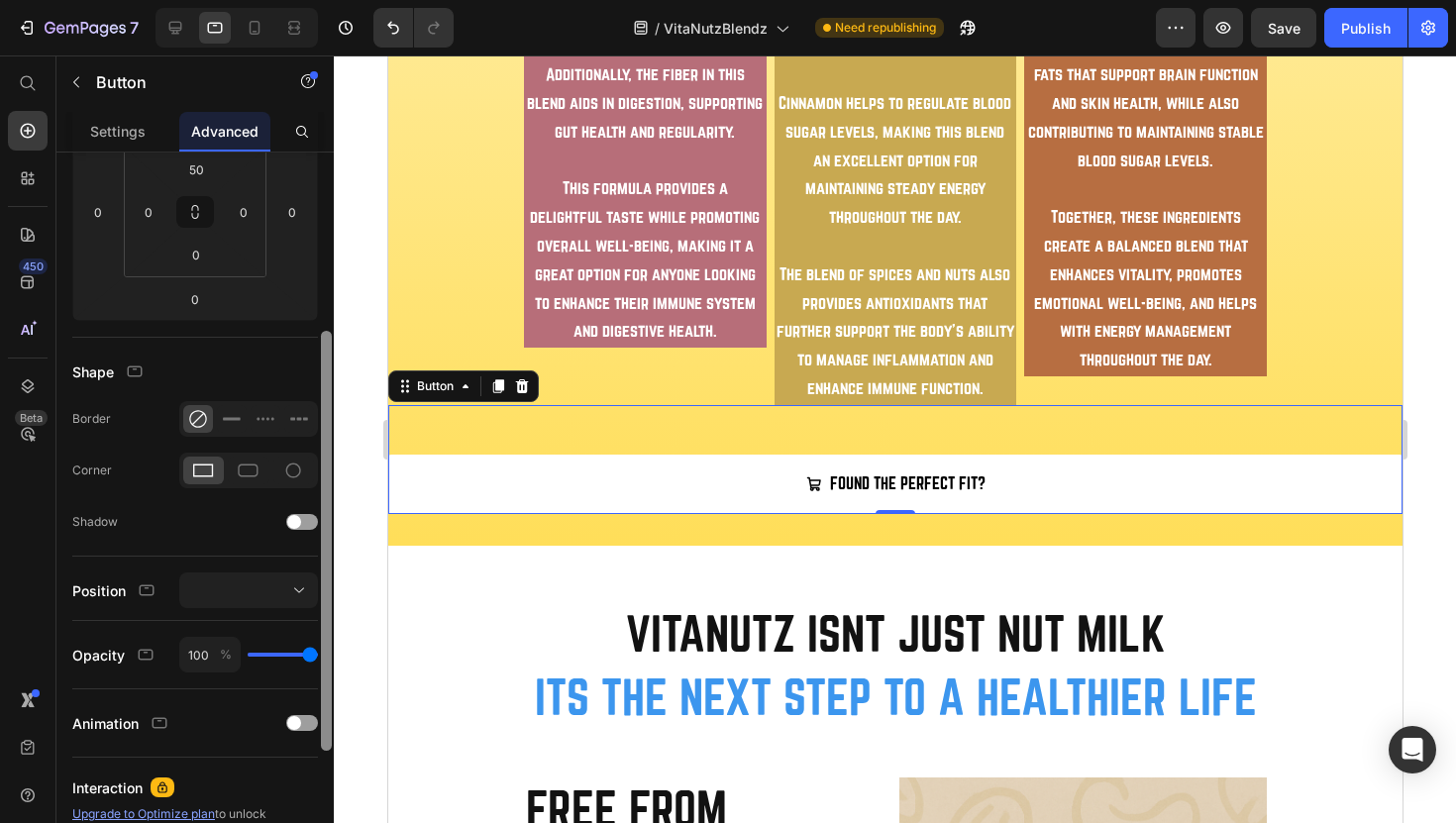 scroll, scrollTop: 311, scrollLeft: 0, axis: vertical 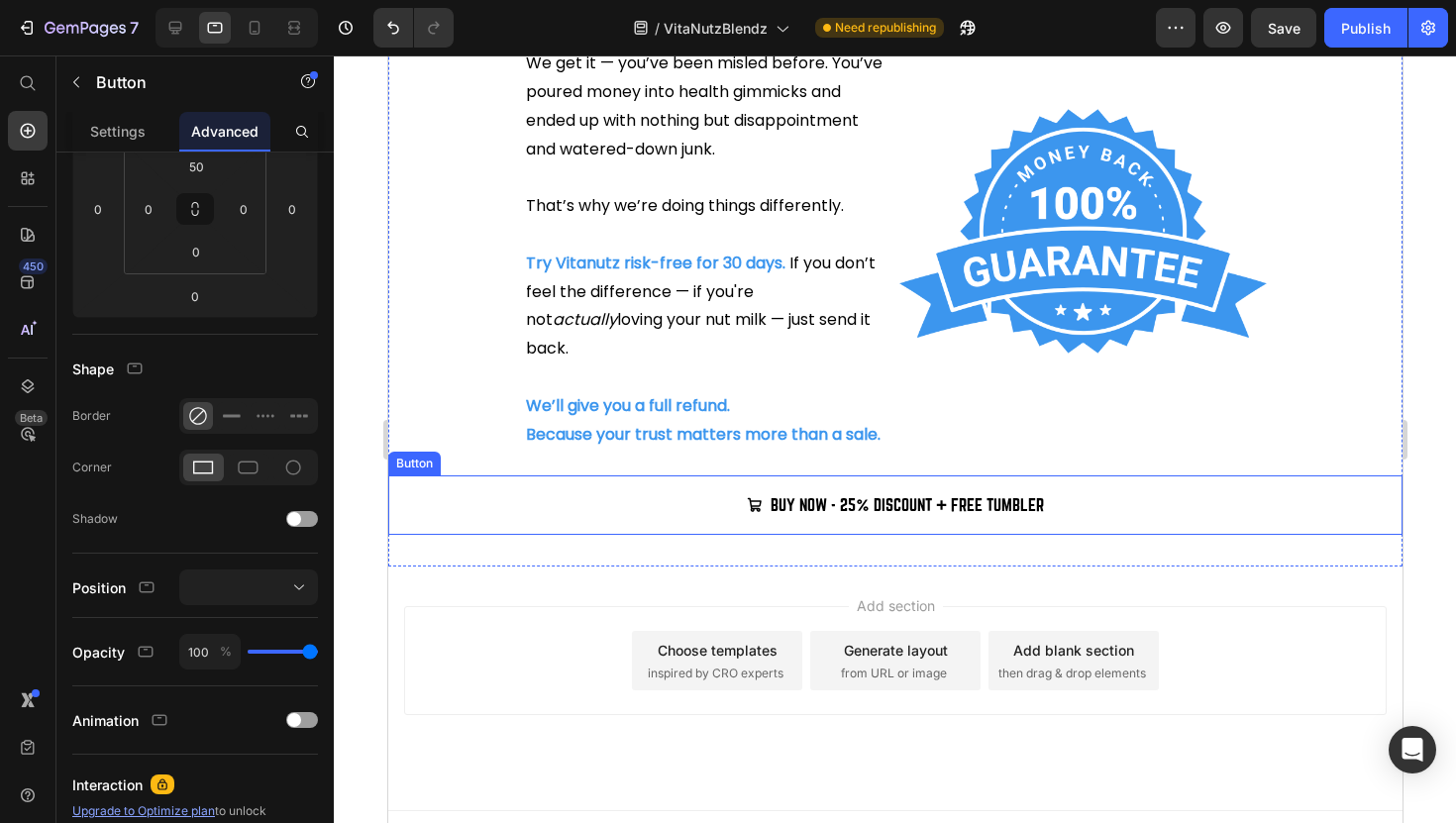 click on "BUY NOW - 25% DISCOUNT + FREE TUMBLER" at bounding box center (894, 505) 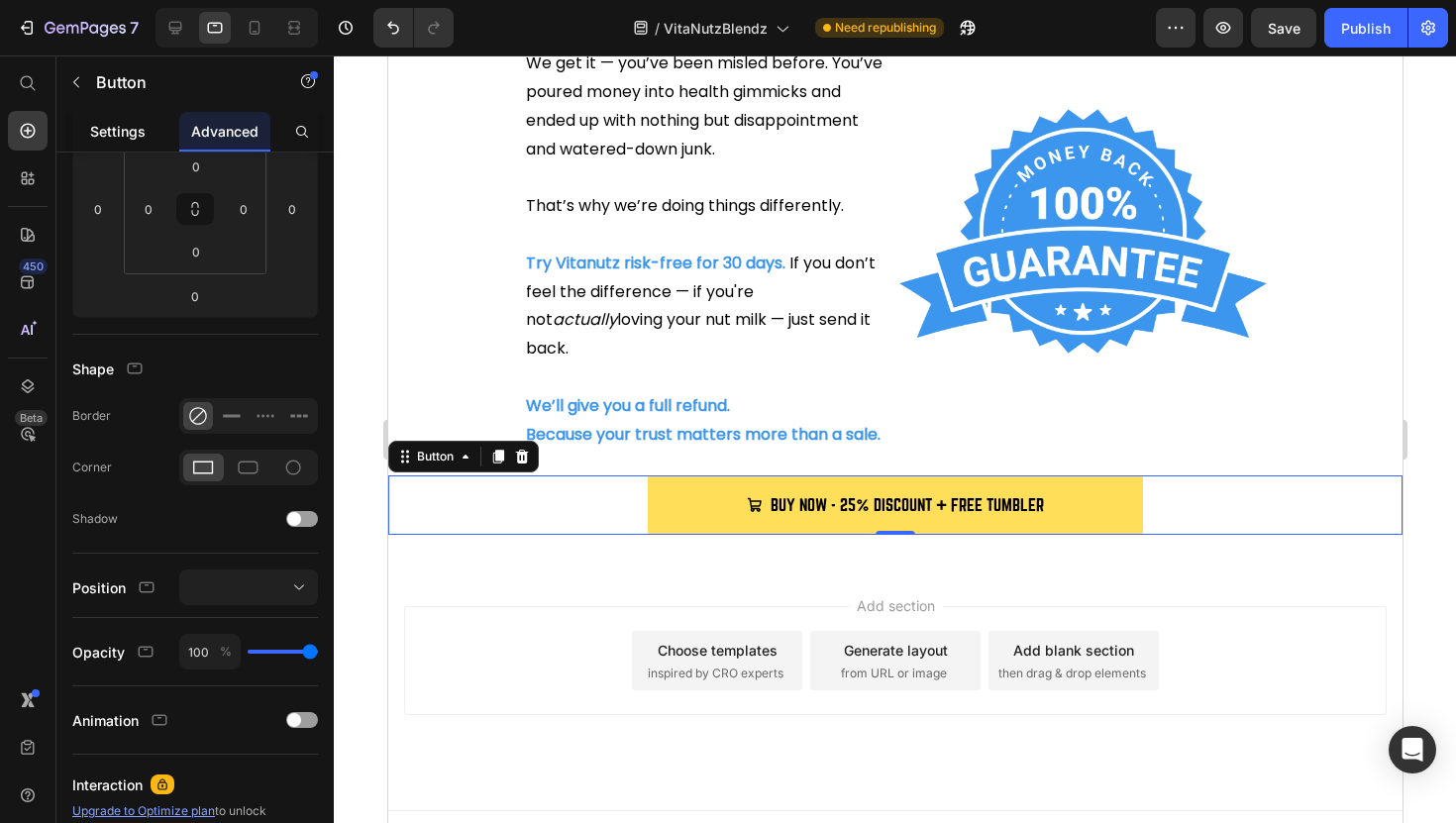 click on "Settings" at bounding box center [118, 131] 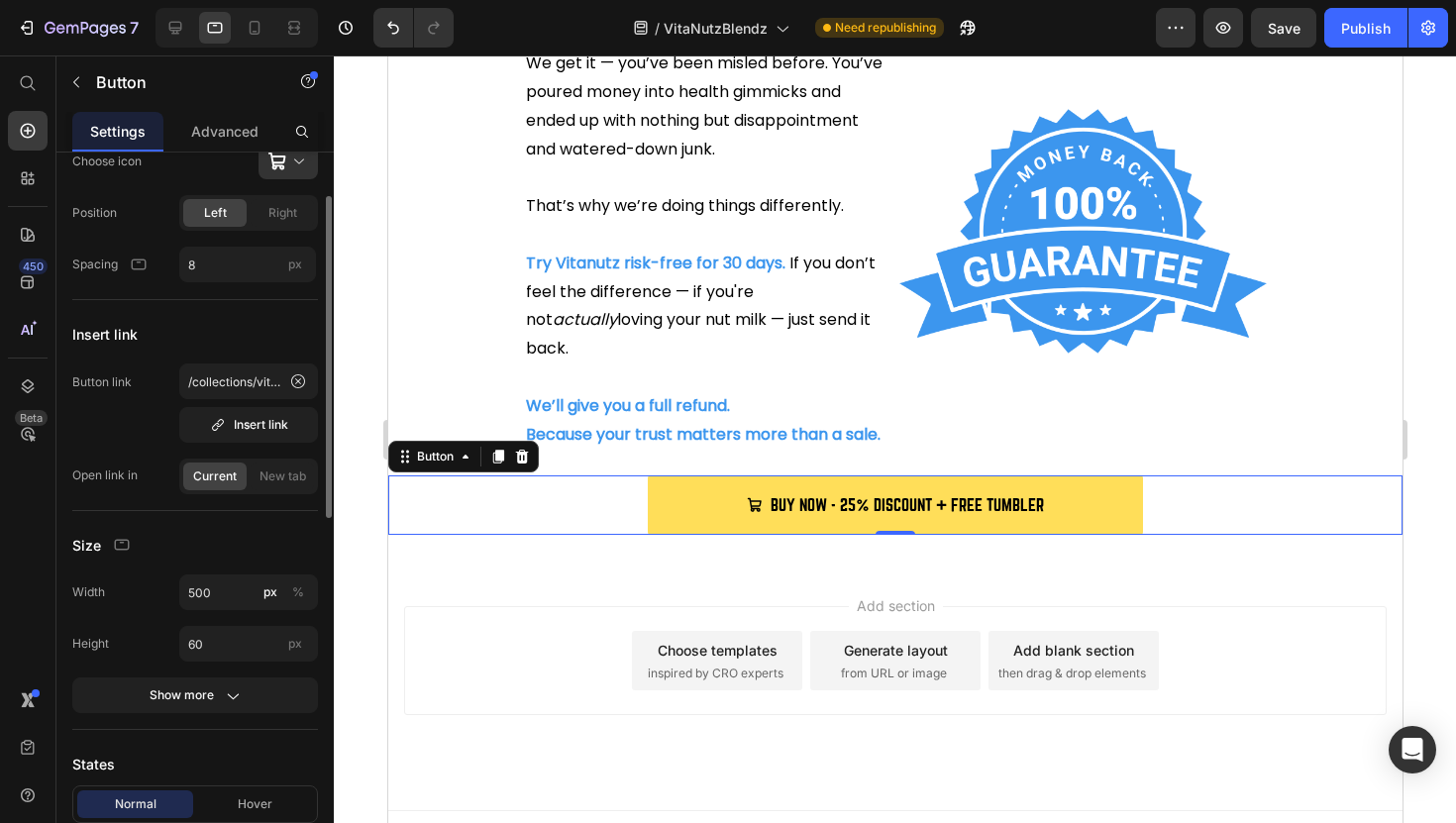 scroll, scrollTop: 80, scrollLeft: 0, axis: vertical 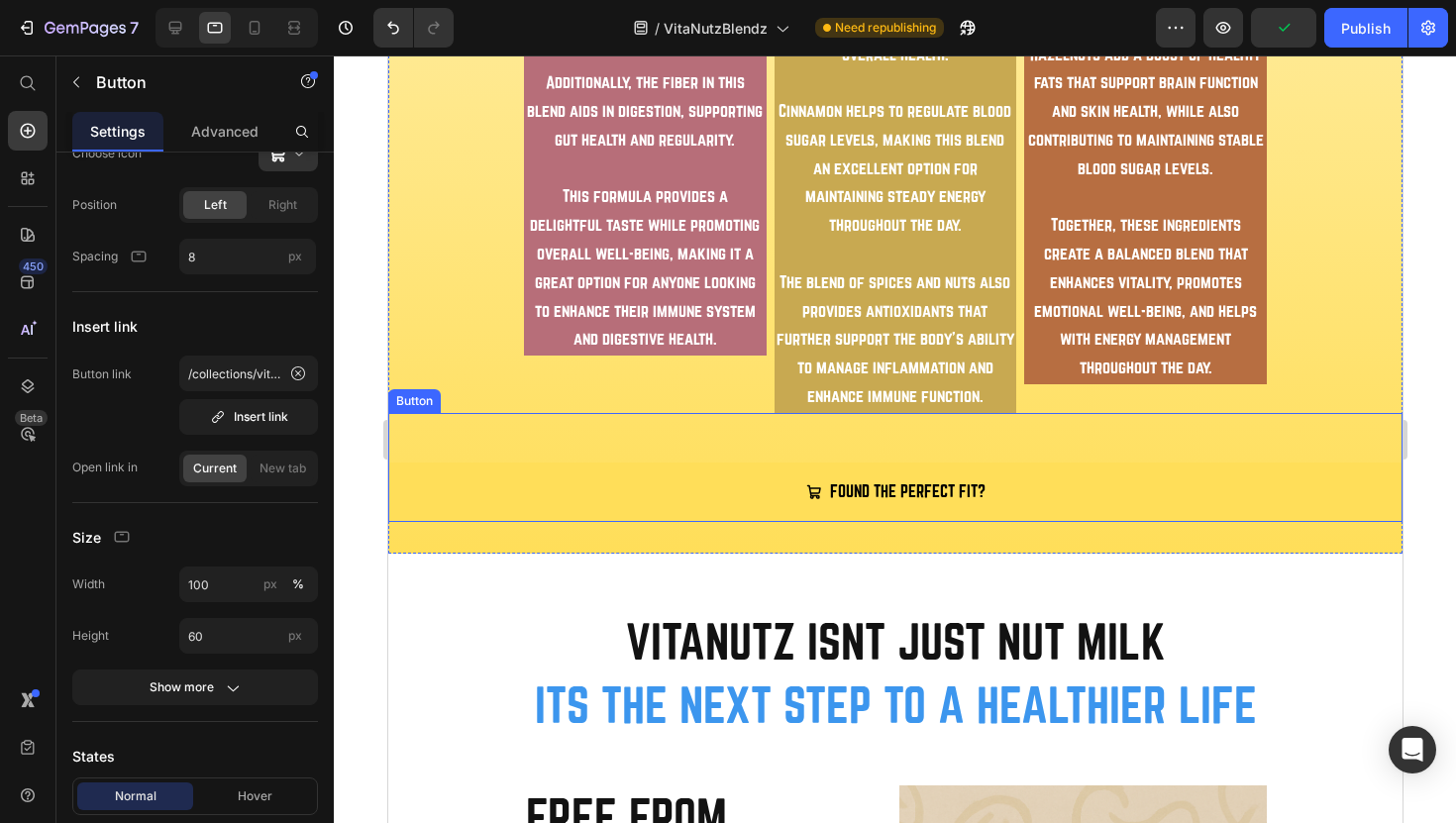 click on "FOUND THE PERFECT FIT?" at bounding box center (894, 492) 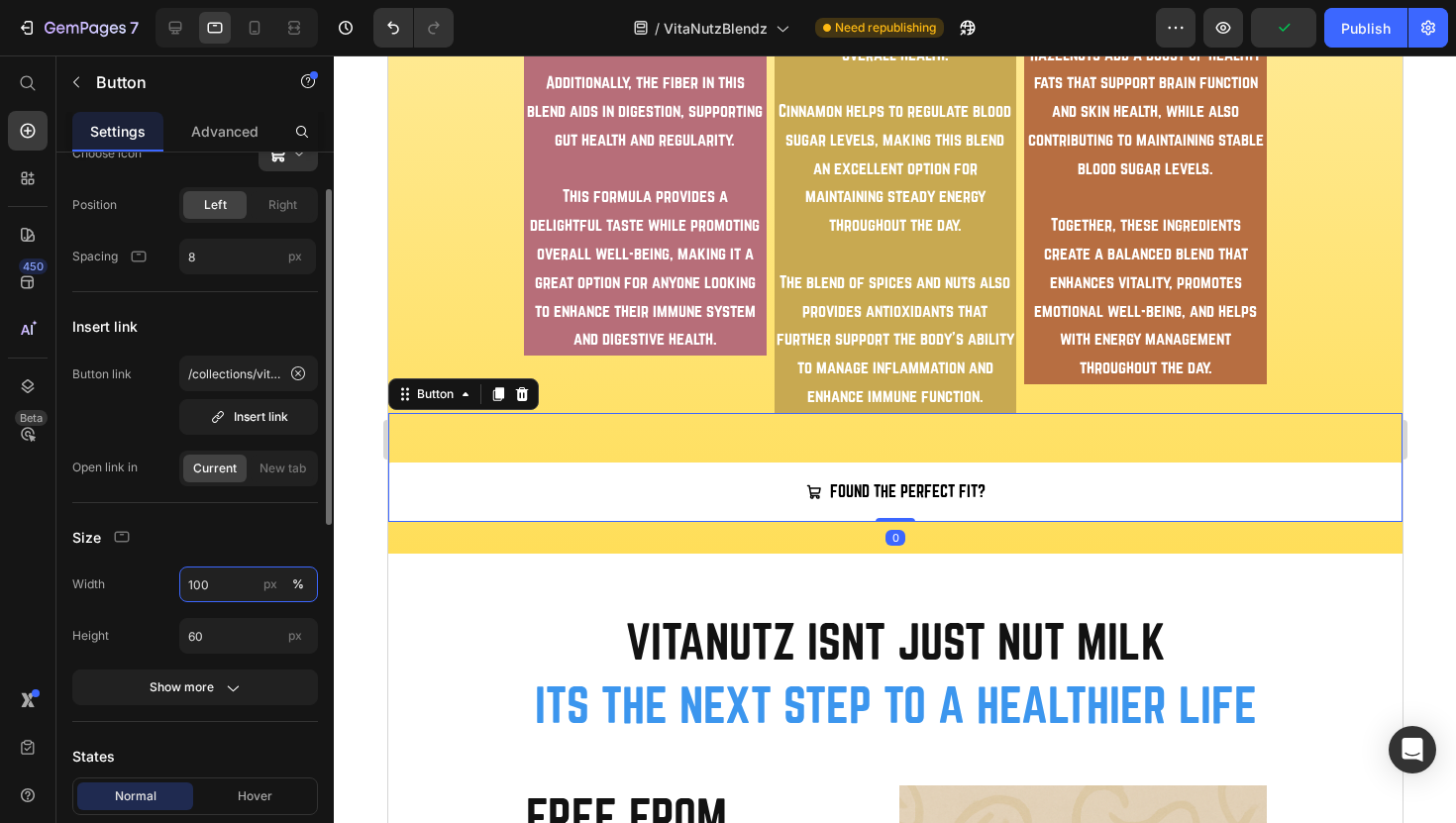 click on "100" at bounding box center [249, 584] 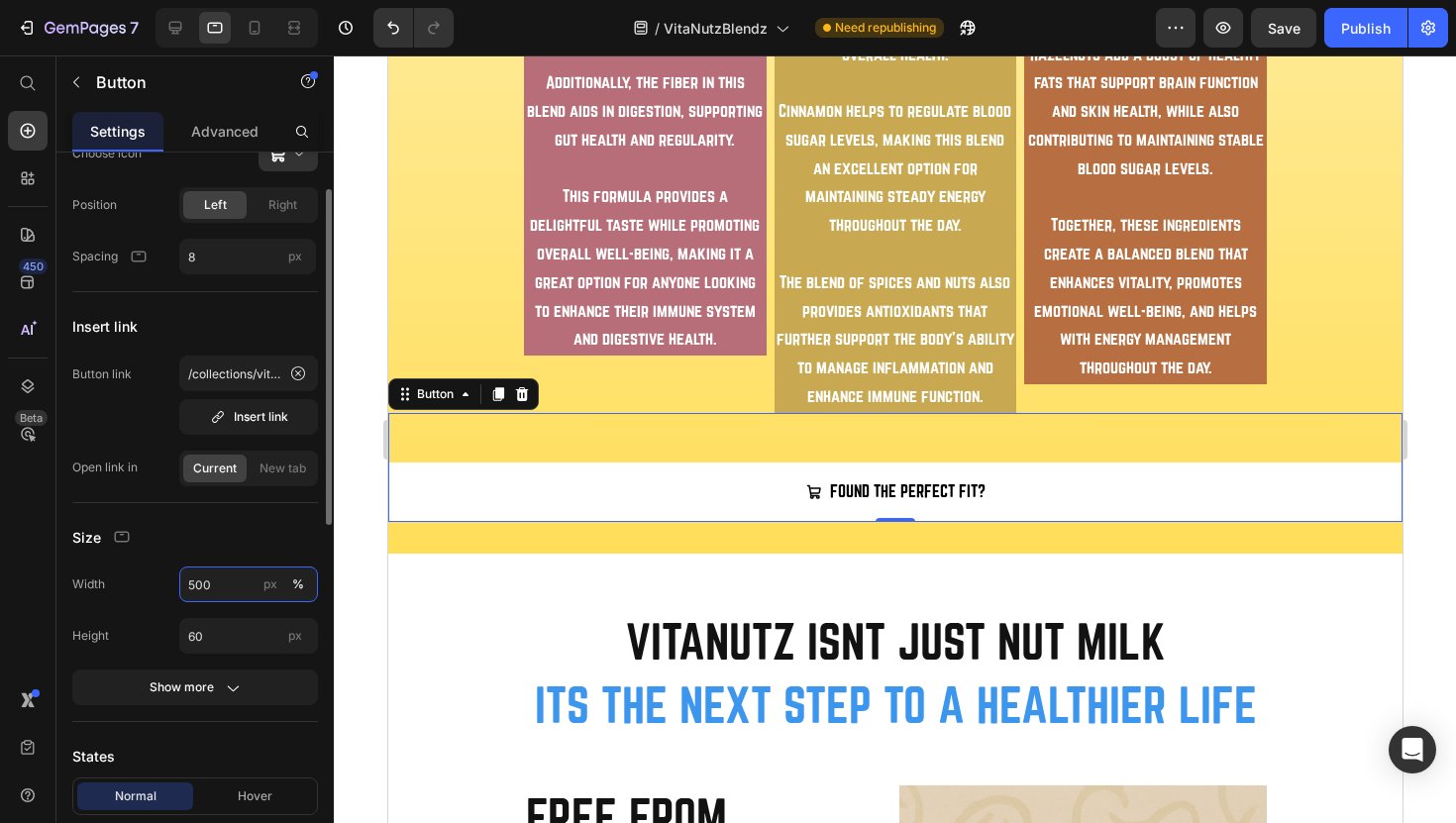type on "500" 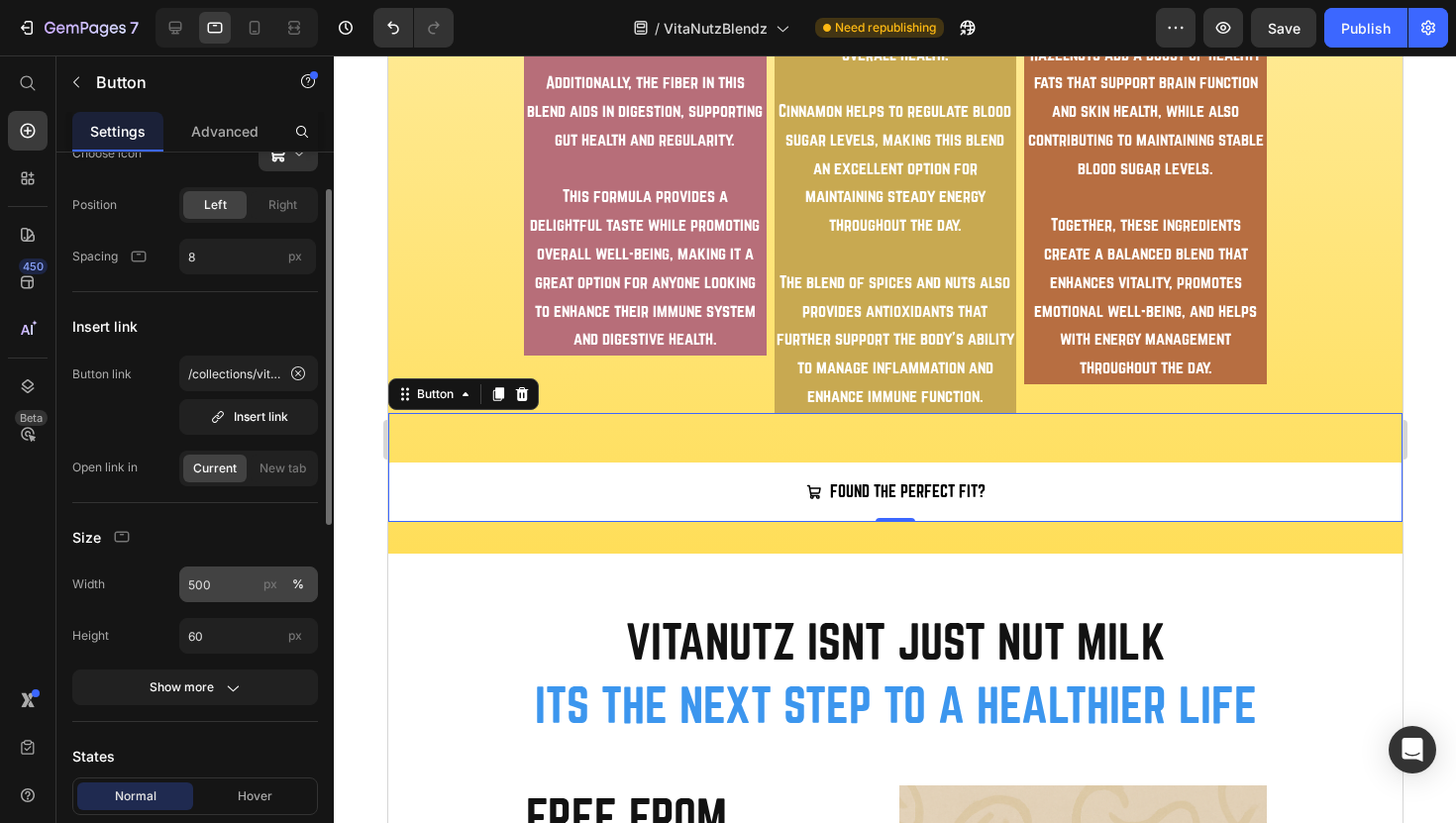 click on "px" at bounding box center [270, 584] 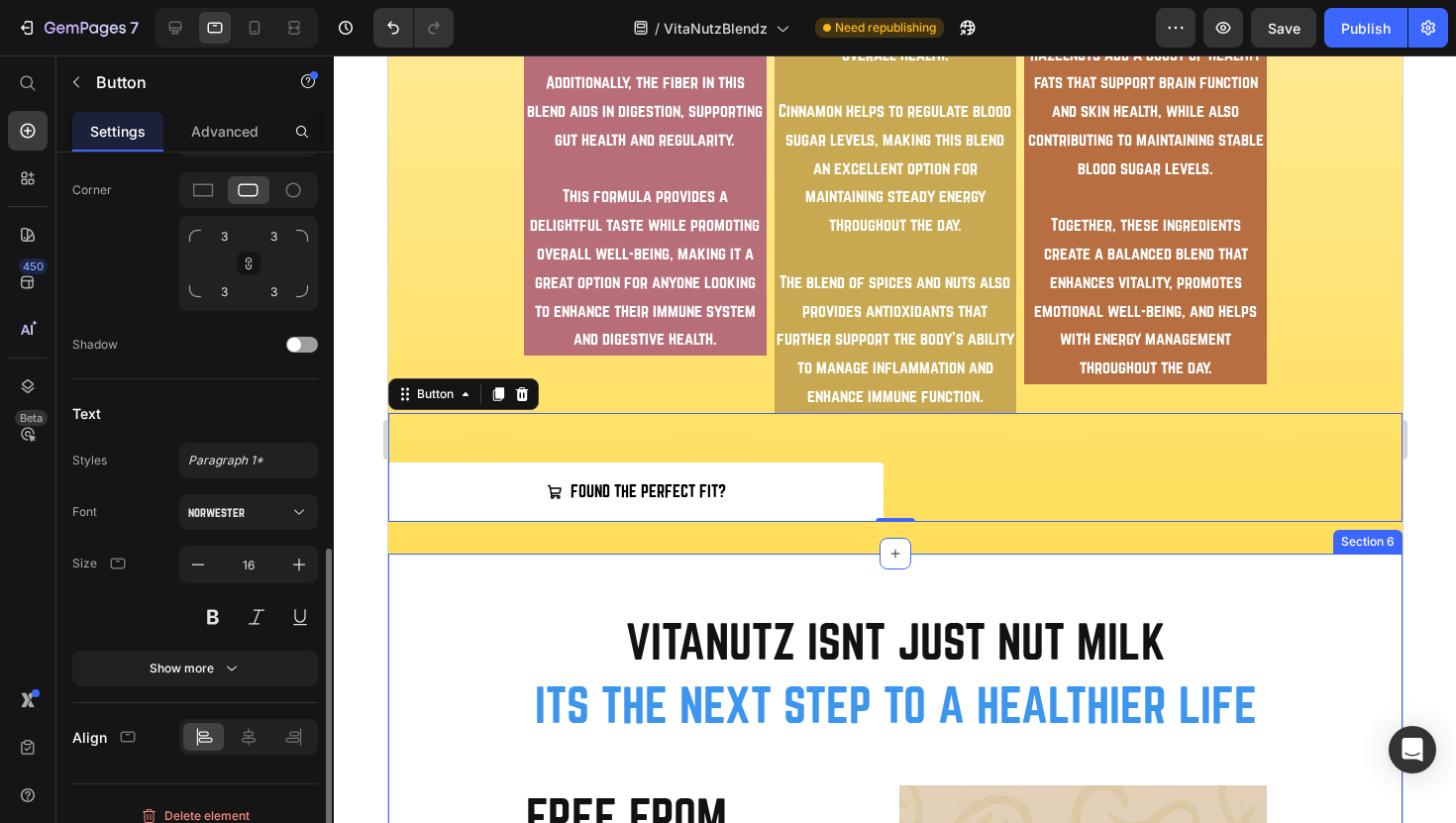scroll, scrollTop: 911, scrollLeft: 0, axis: vertical 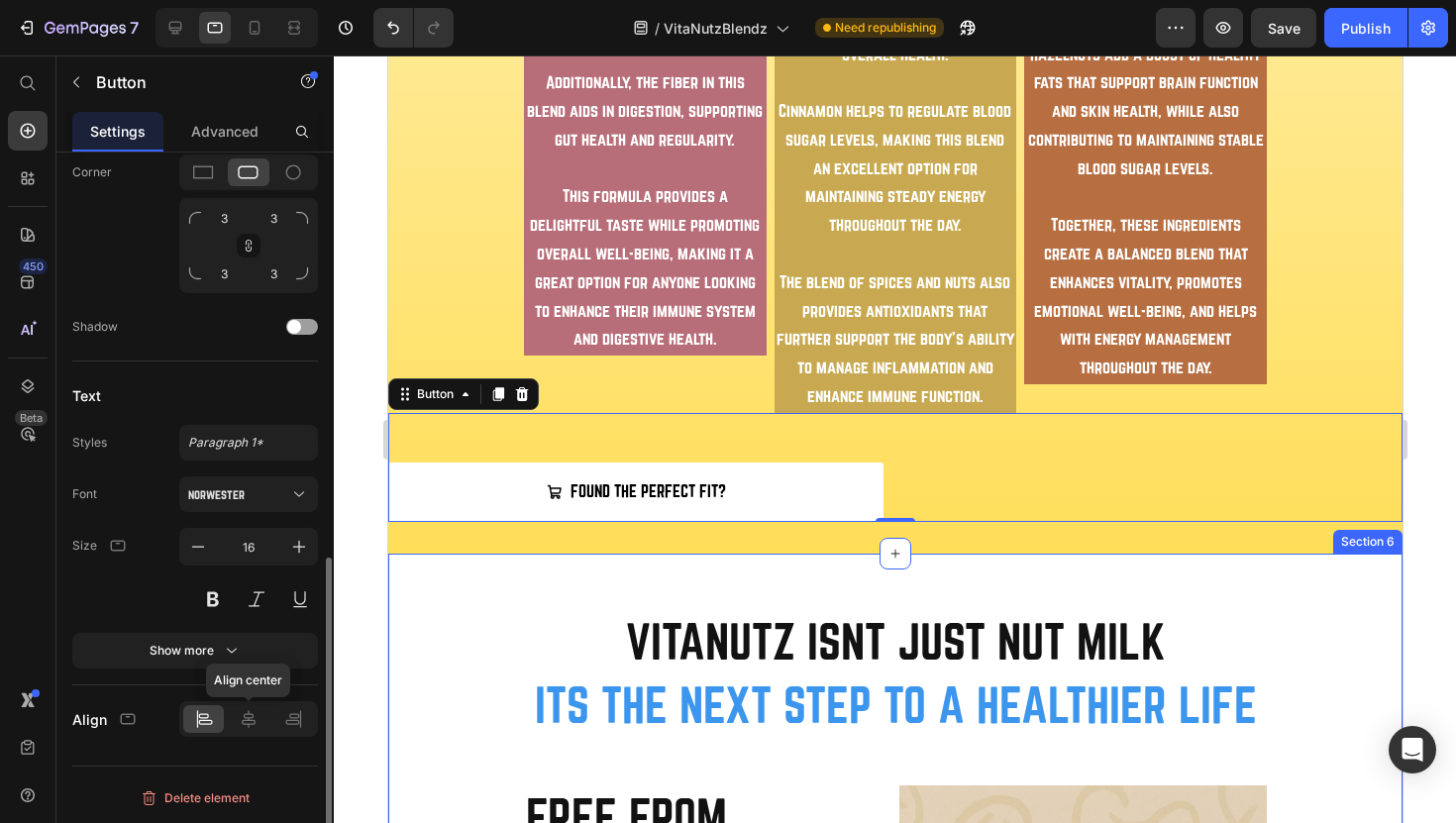 click 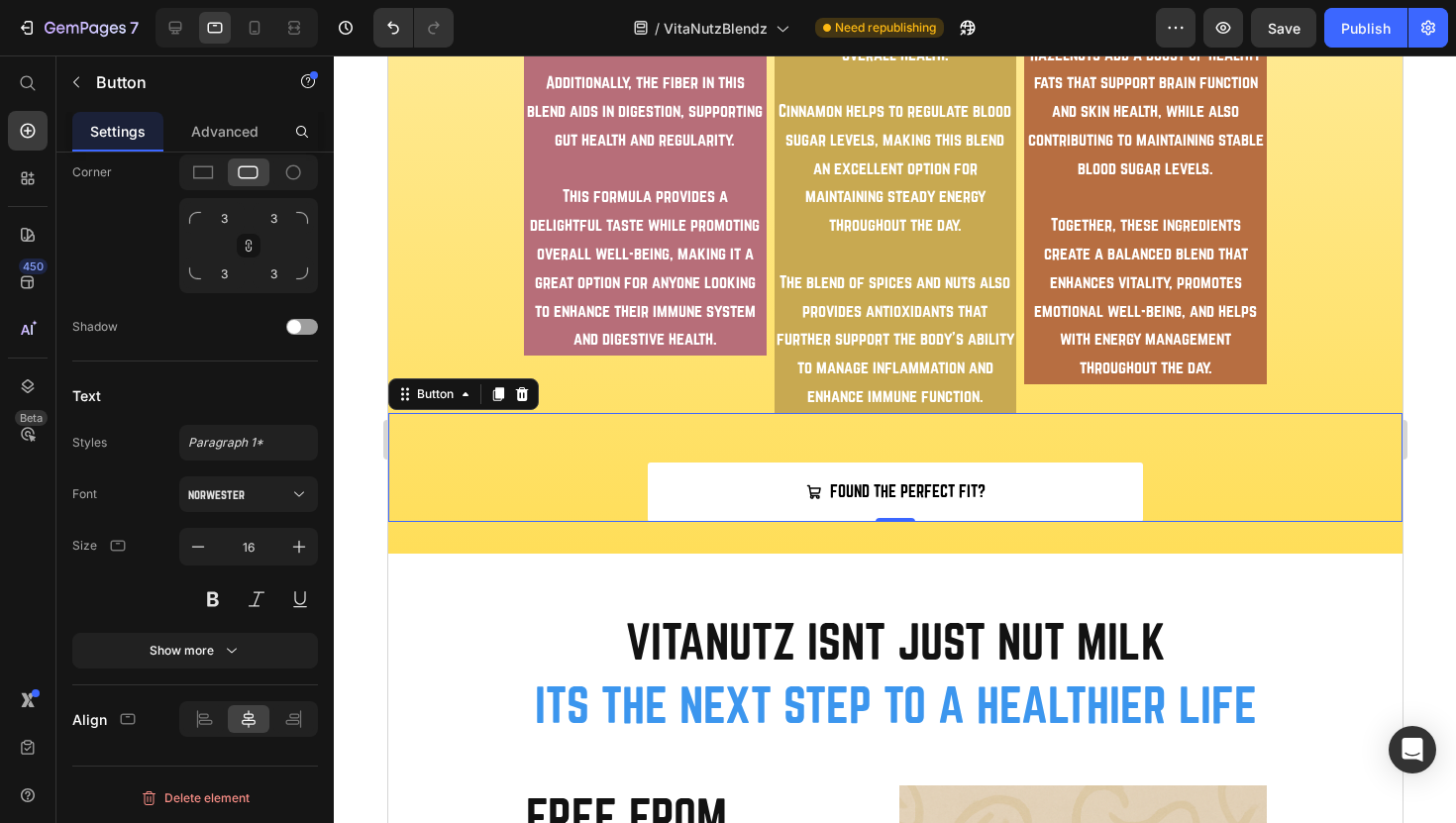 click 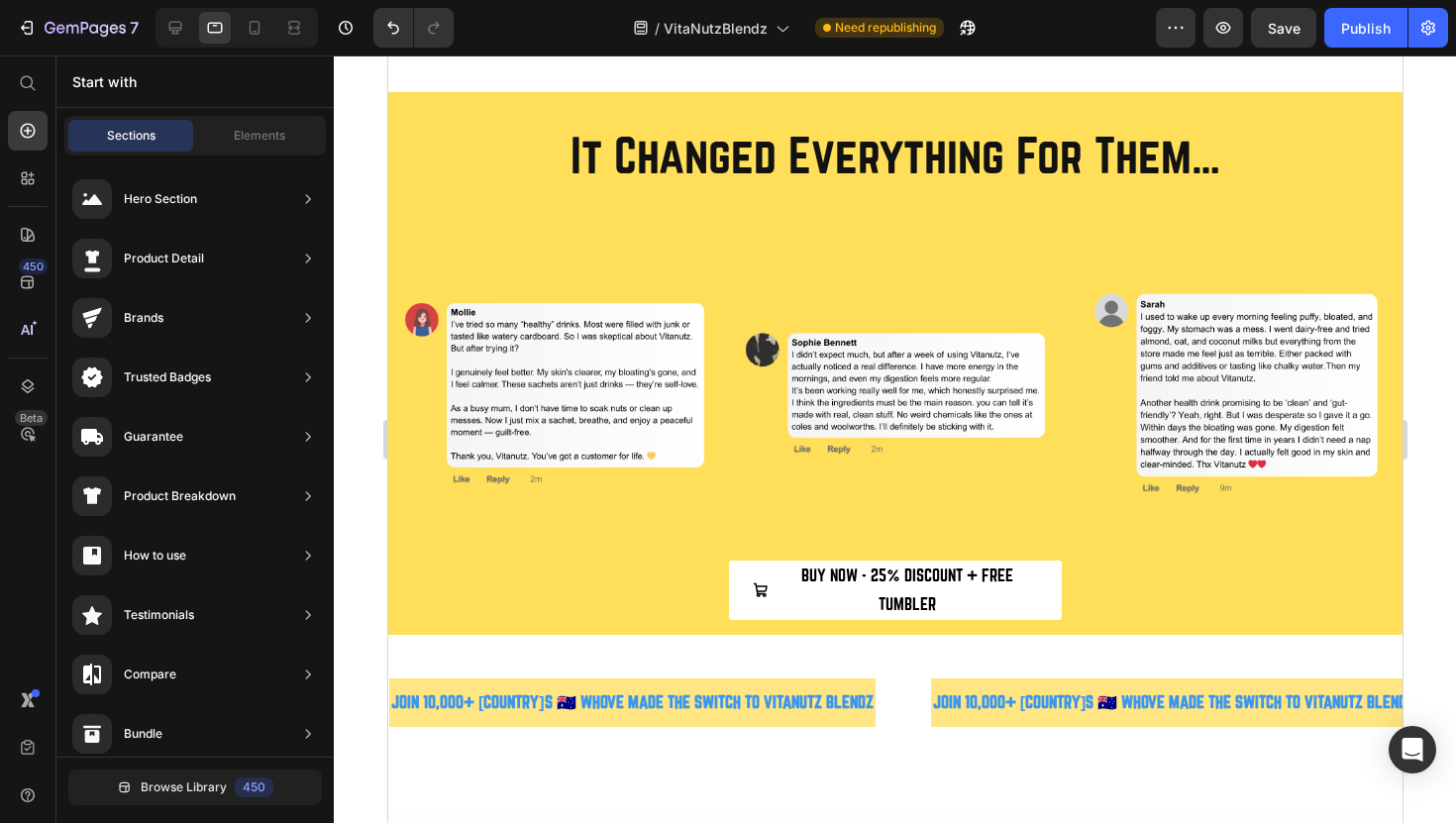 scroll, scrollTop: 745, scrollLeft: 0, axis: vertical 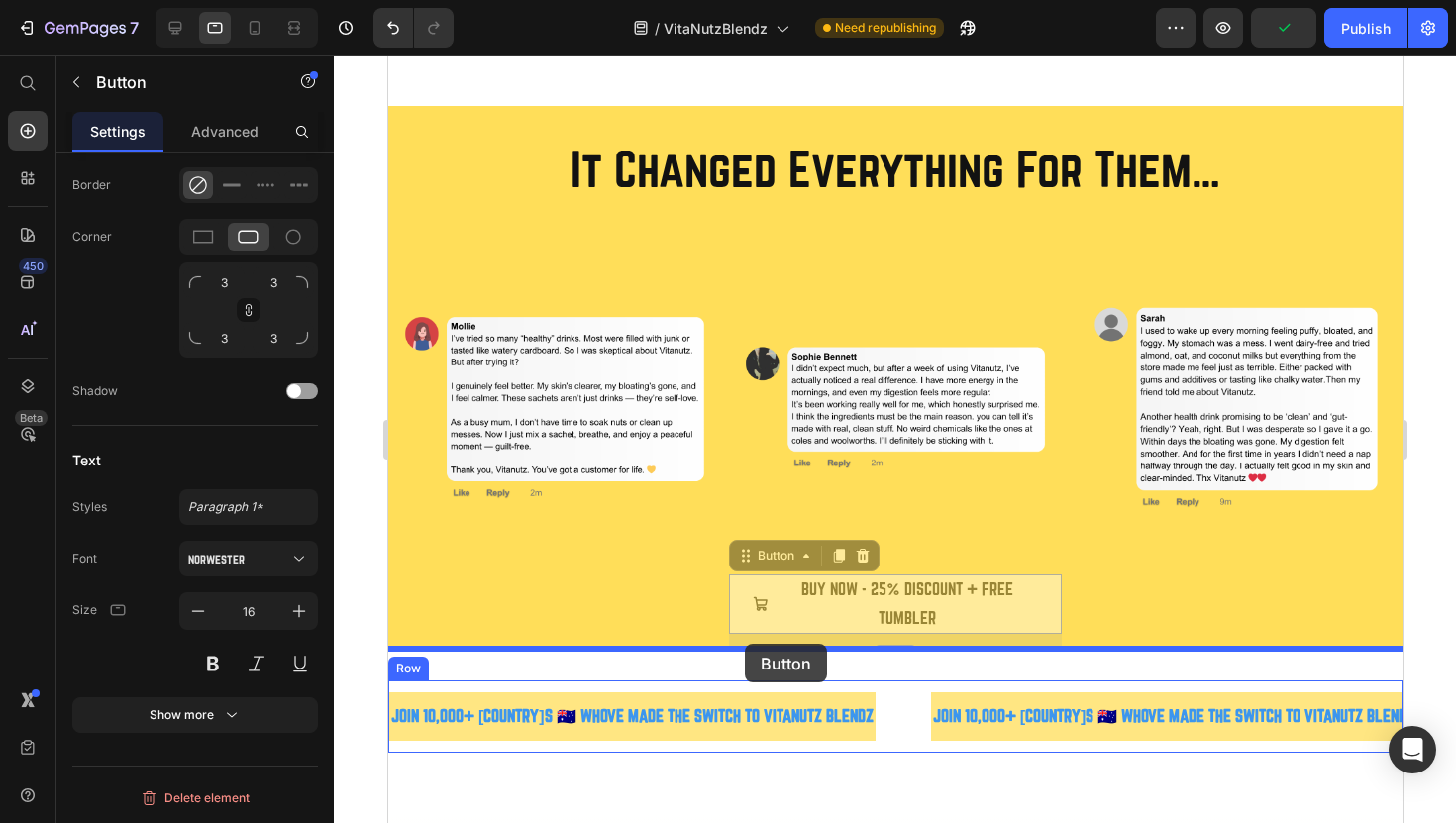 drag, startPoint x: 749, startPoint y: 593, endPoint x: 744, endPoint y: 644, distance: 51.24451 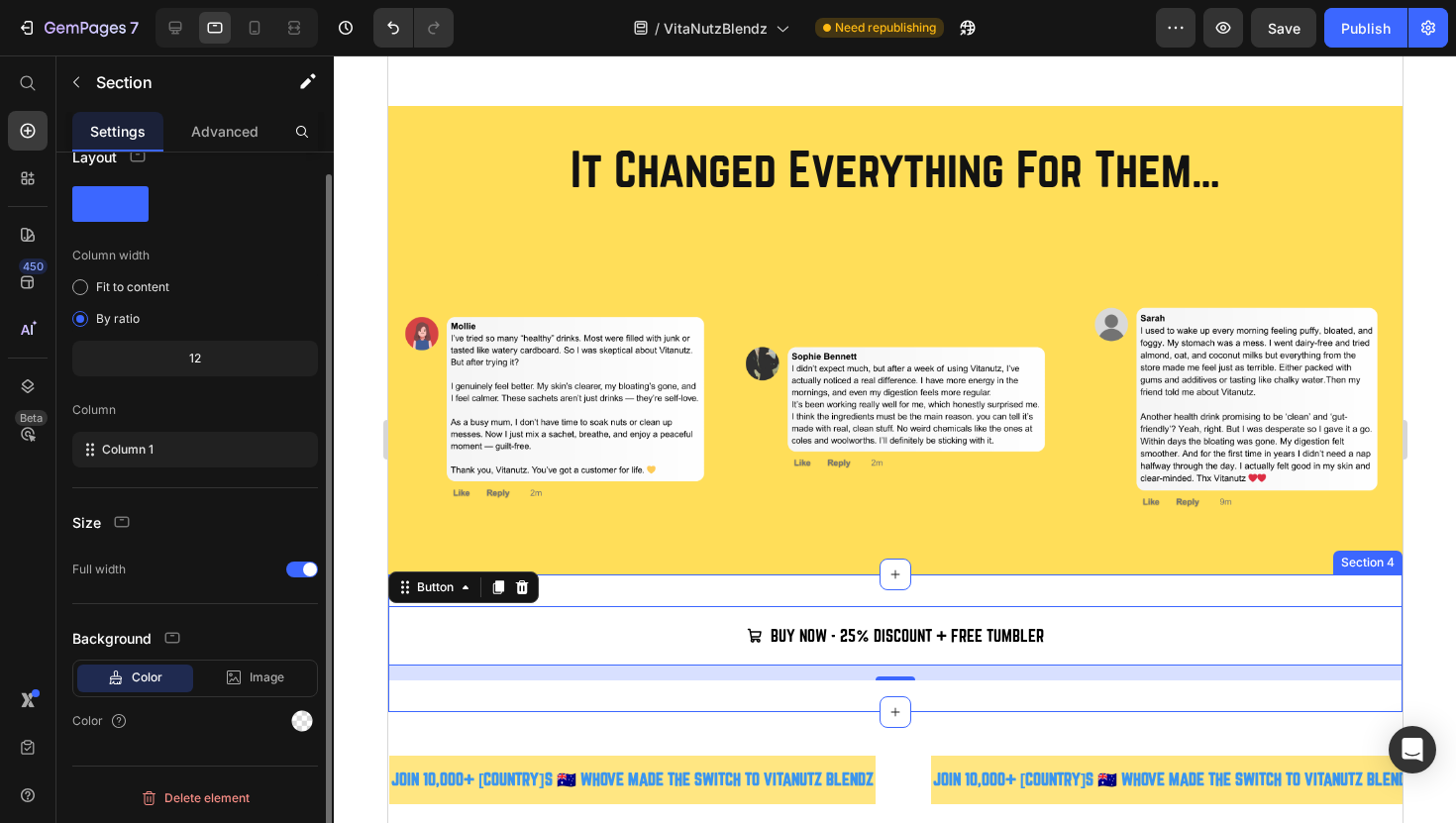 click on "BUY NOW - 25% DISCOUNT + FREE TUMBLER Button   15 Section 4" at bounding box center [894, 643] 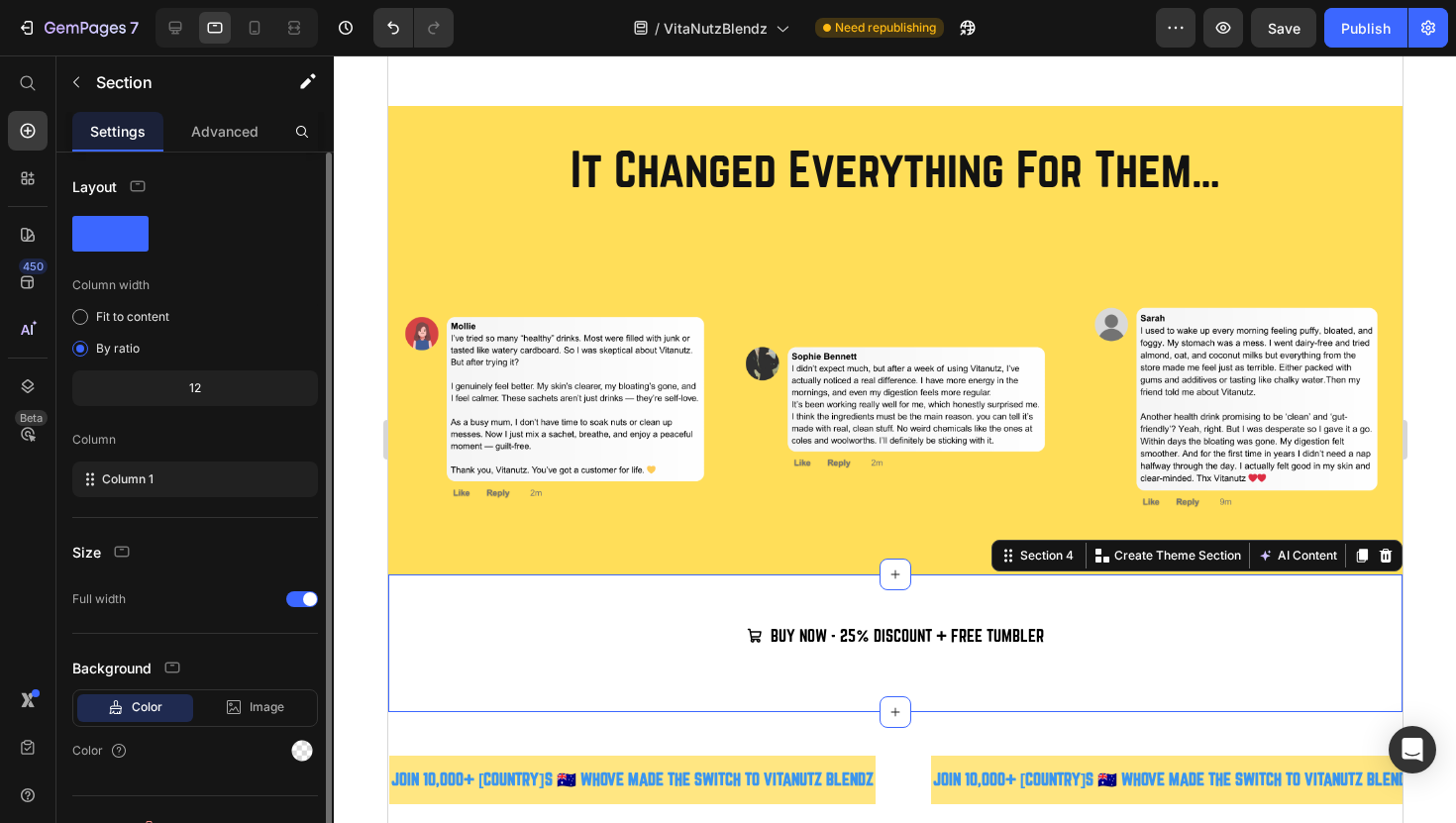 scroll, scrollTop: 30, scrollLeft: 0, axis: vertical 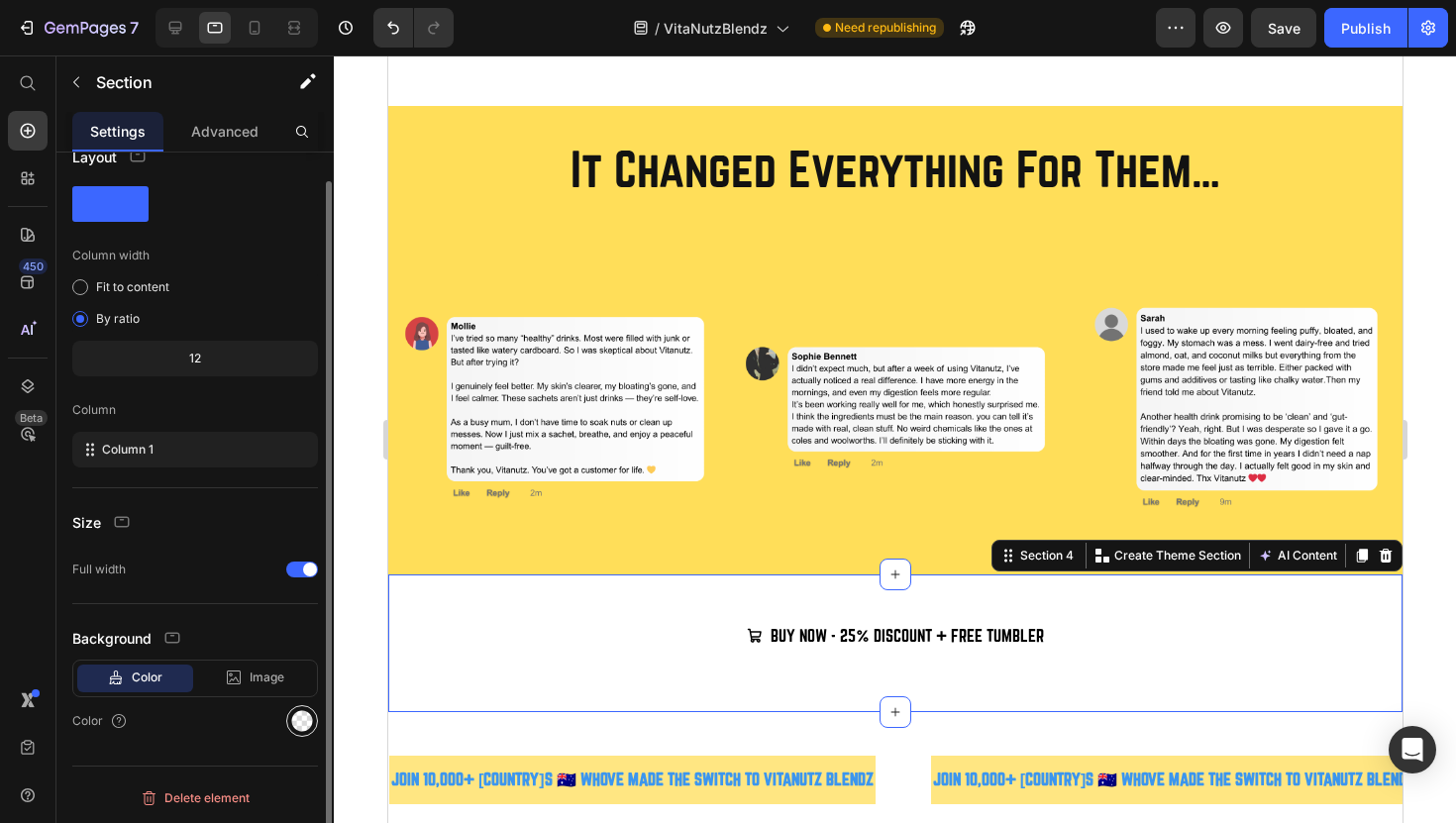 click at bounding box center (302, 721) 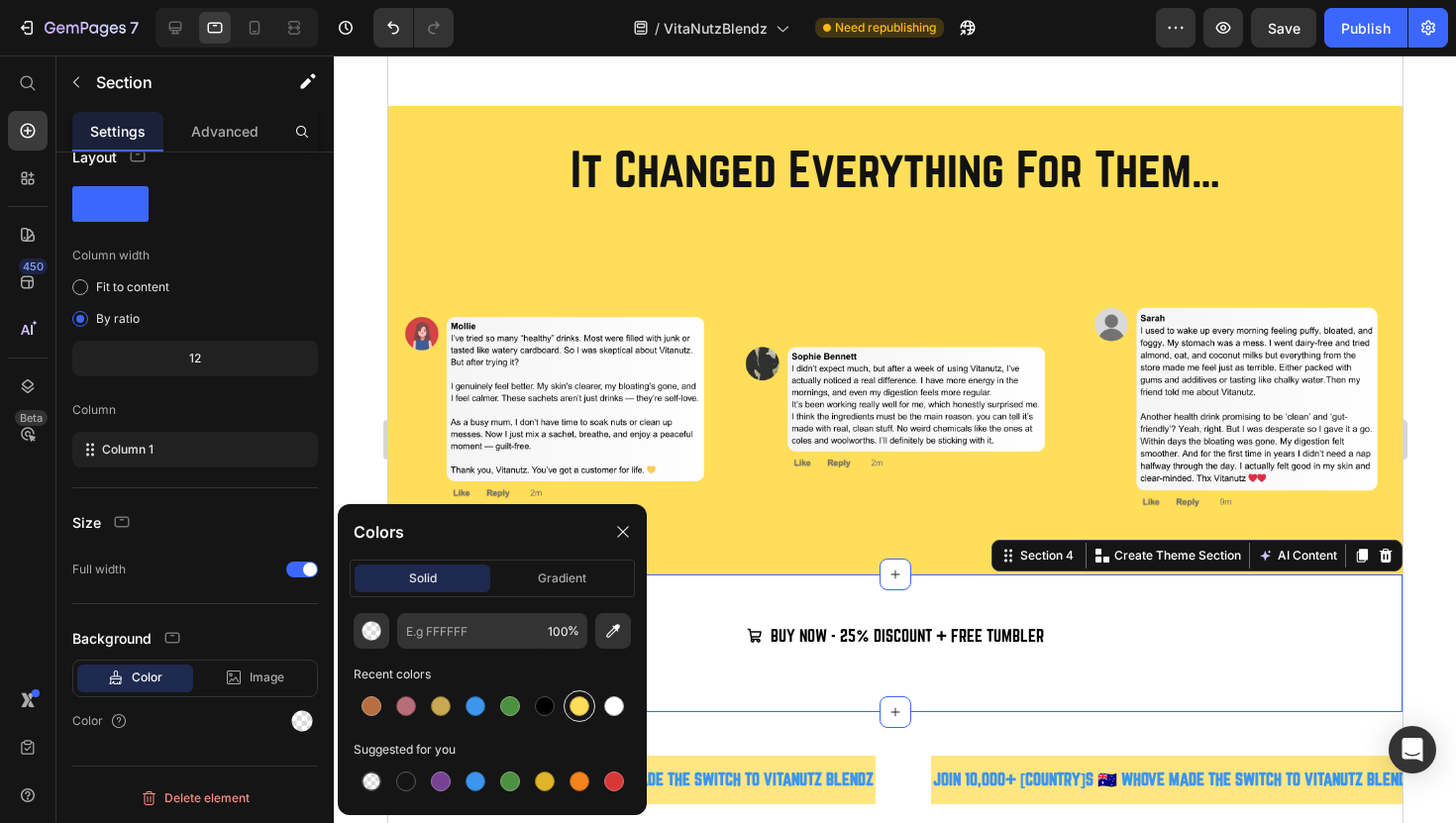 click at bounding box center (579, 706) 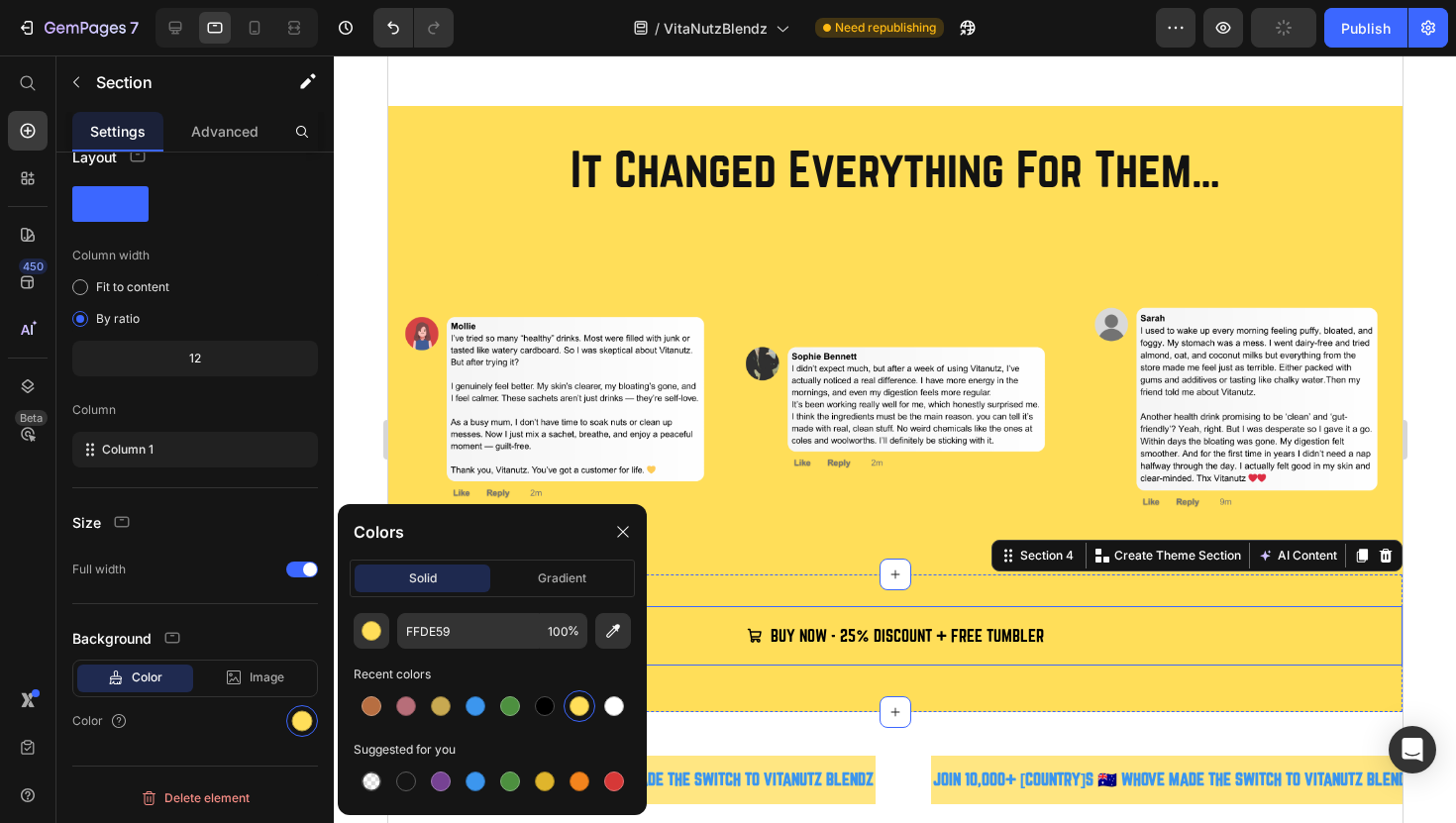 click on "BUY NOW - 25% DISCOUNT + FREE TUMBLER" at bounding box center [894, 636] 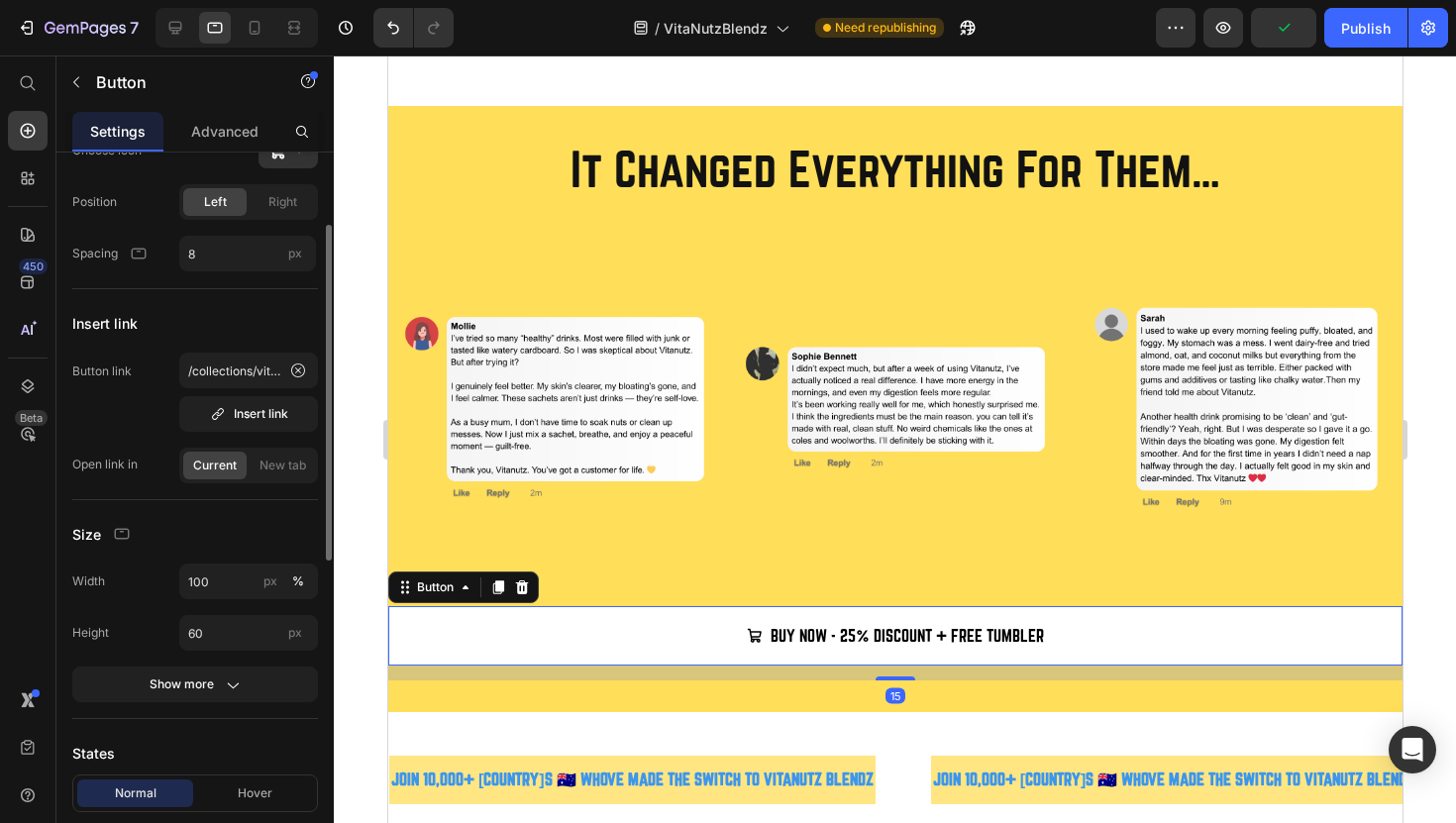 scroll, scrollTop: 117, scrollLeft: 0, axis: vertical 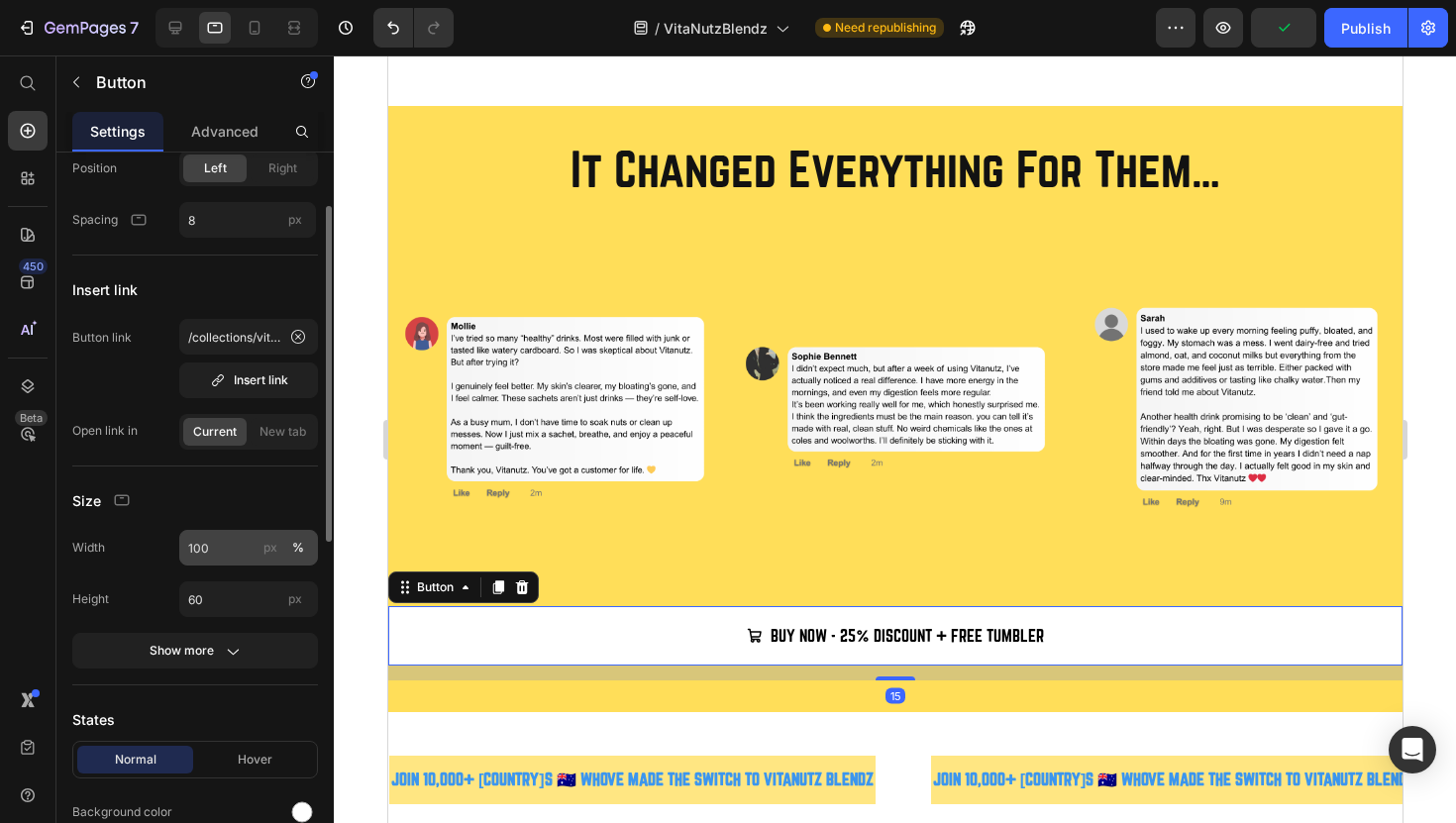 click on "px" at bounding box center (270, 548) 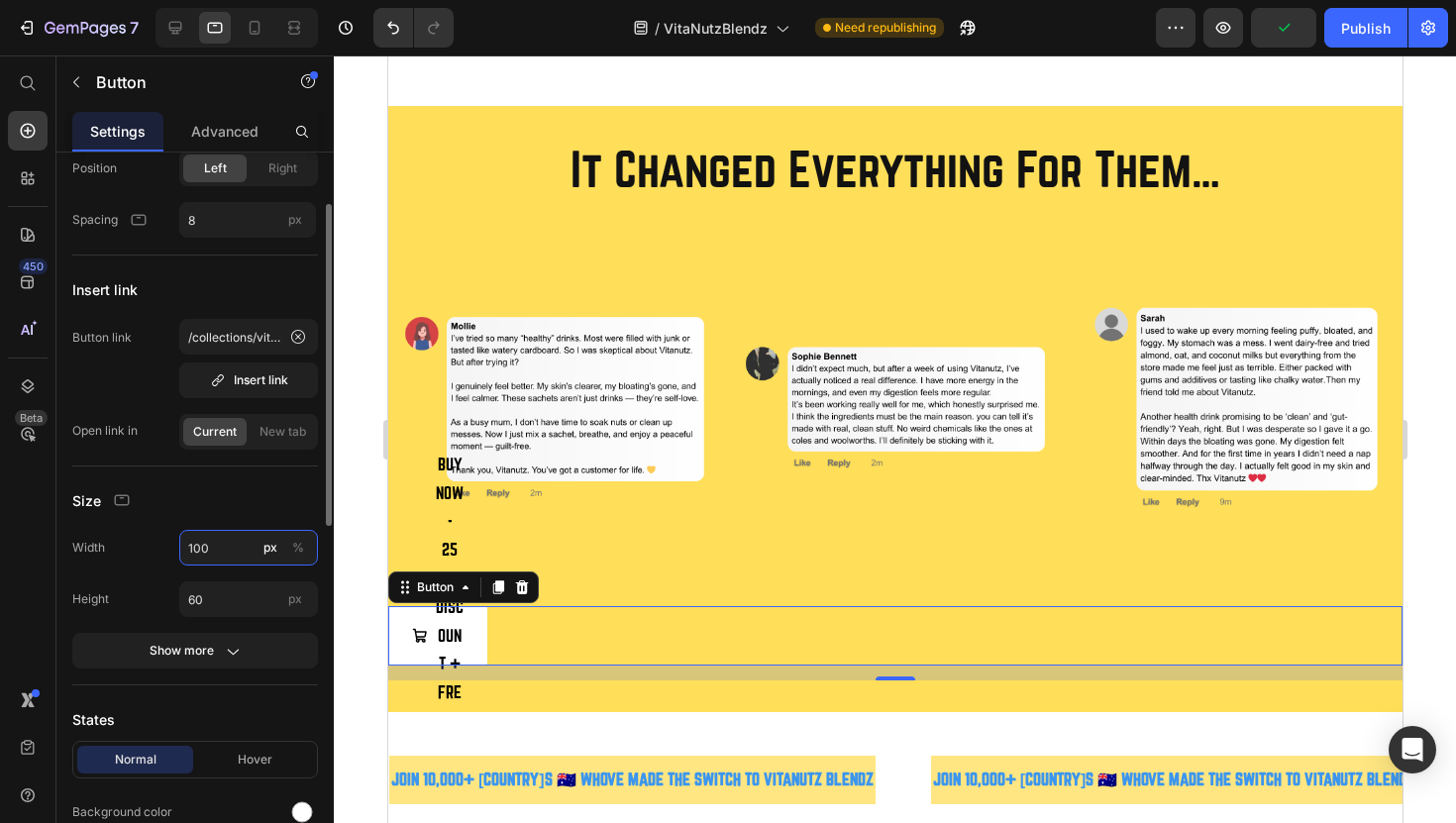 click on "100" at bounding box center [249, 548] 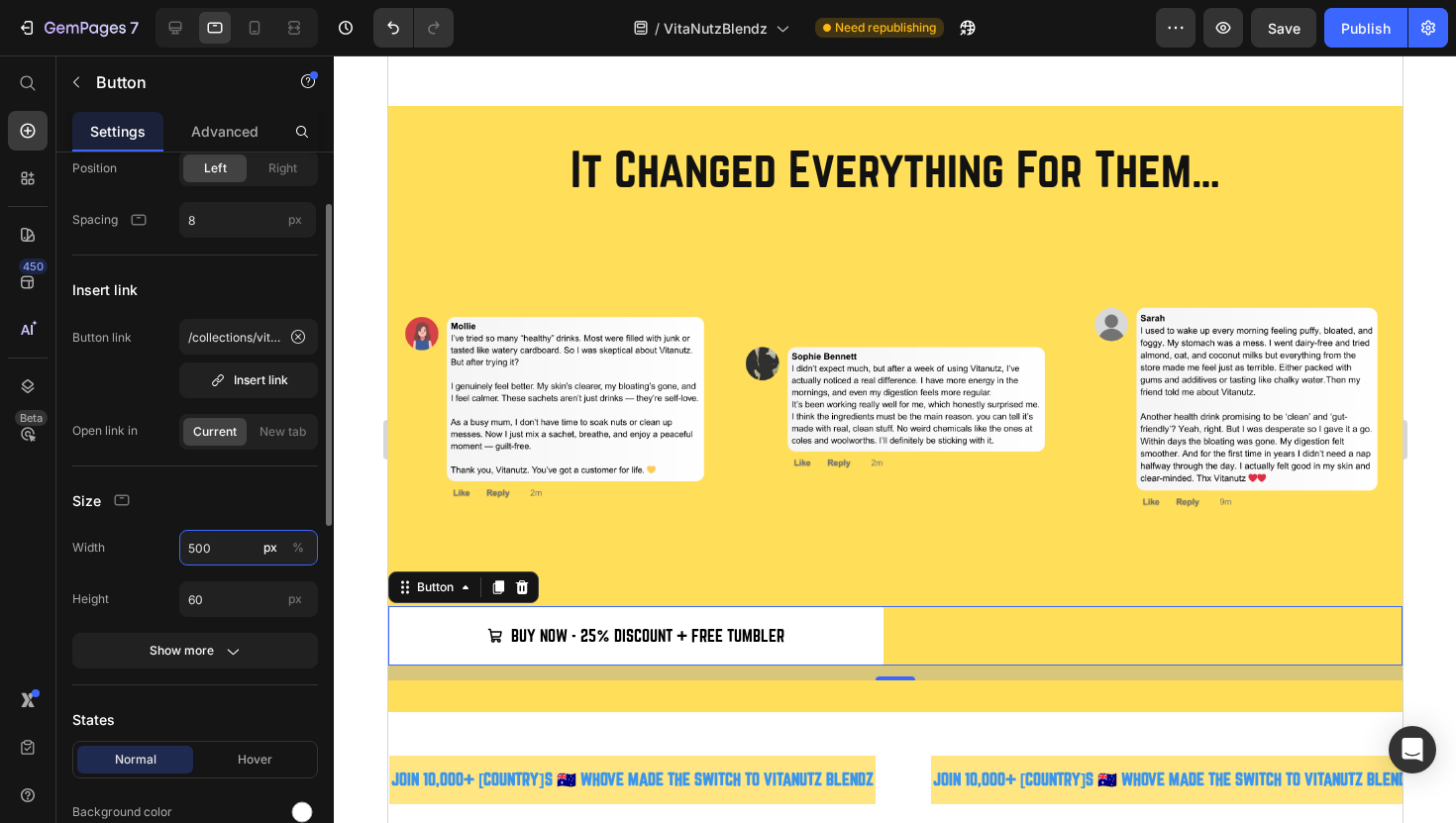 type on "500" 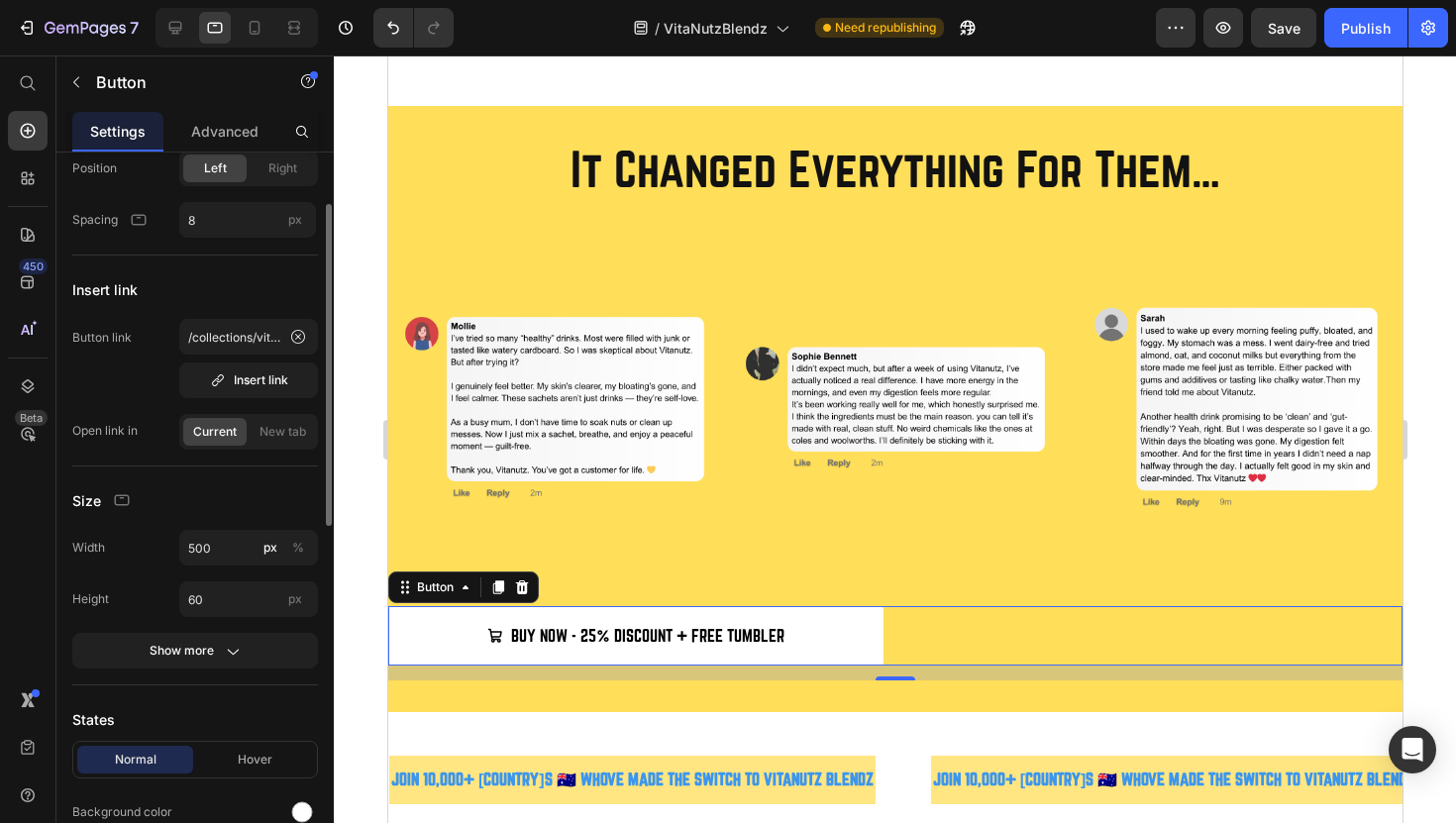 click on "Icon Choose icon
Position Left Right Spacing 8 px Insert link Button link /collections/vitanutz-blendz  Insert link   Open link in  Current New tab Size Width 500 px % Height 60 px Show more States Normal Hover Background color Text color Border Corner 3 3 3 3 Shadow Text Styles Paragraph 1* Font norwester Size 16 Show more Align" at bounding box center (195, 805) 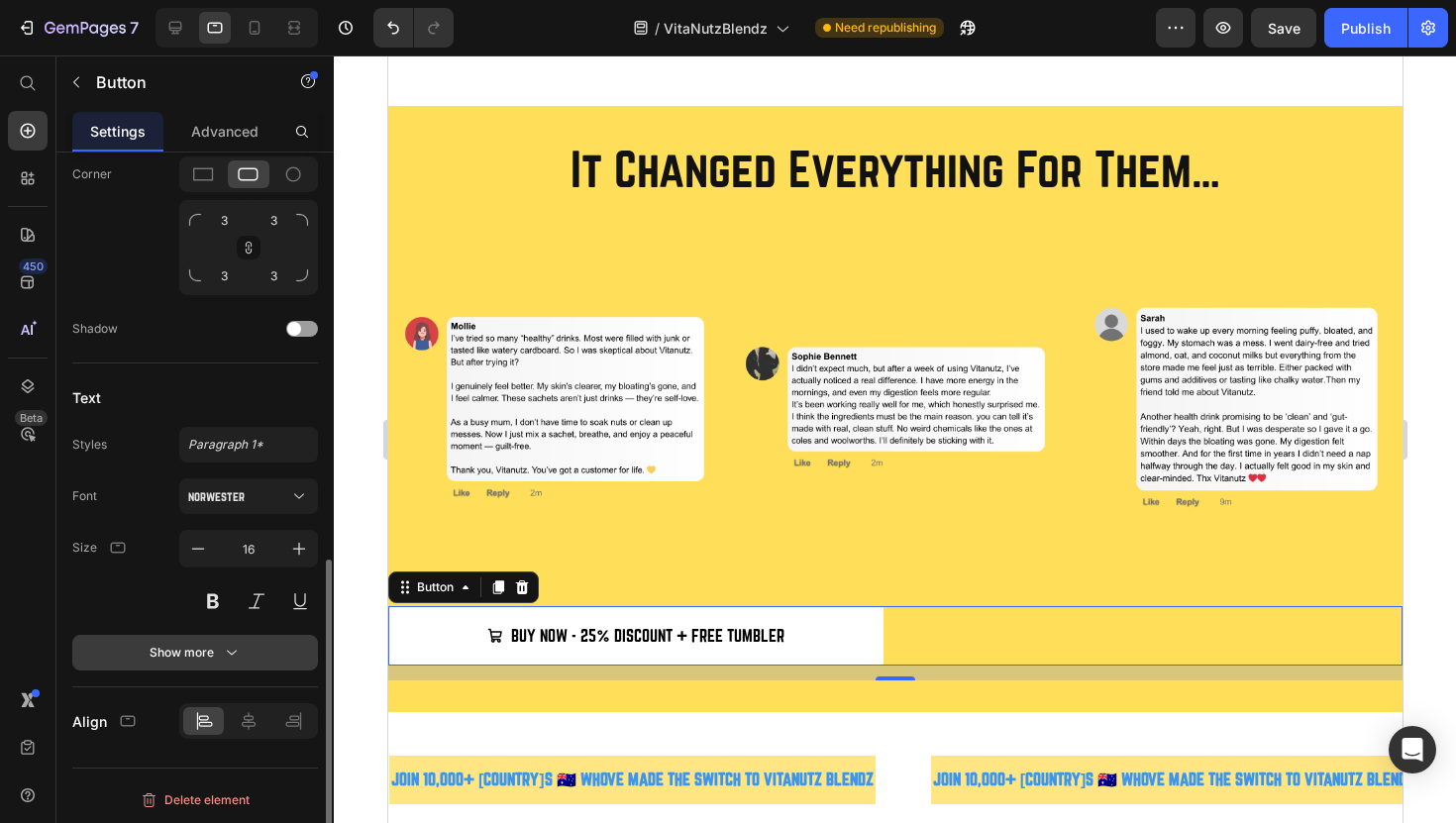 scroll, scrollTop: 911, scrollLeft: 0, axis: vertical 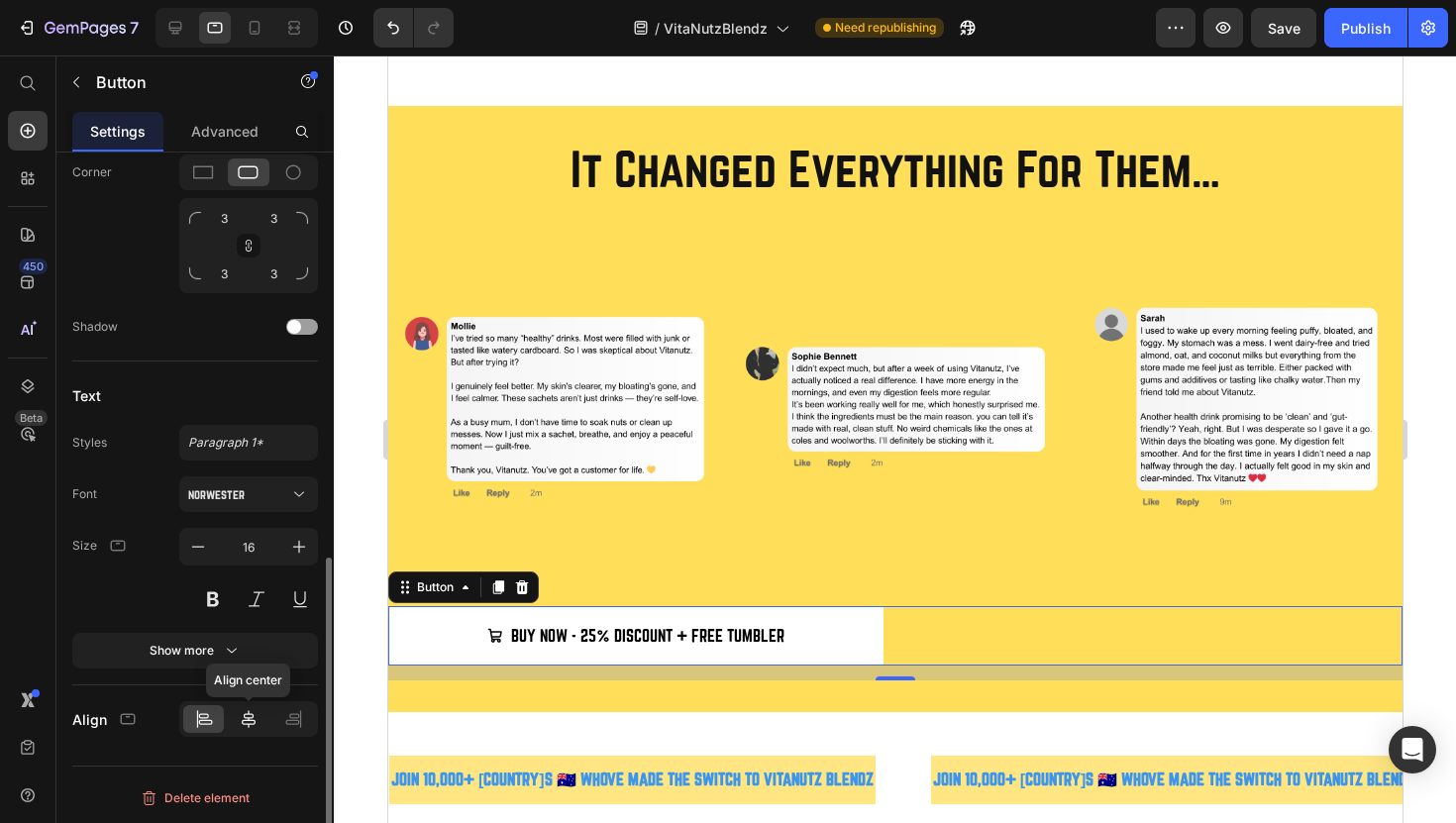 click 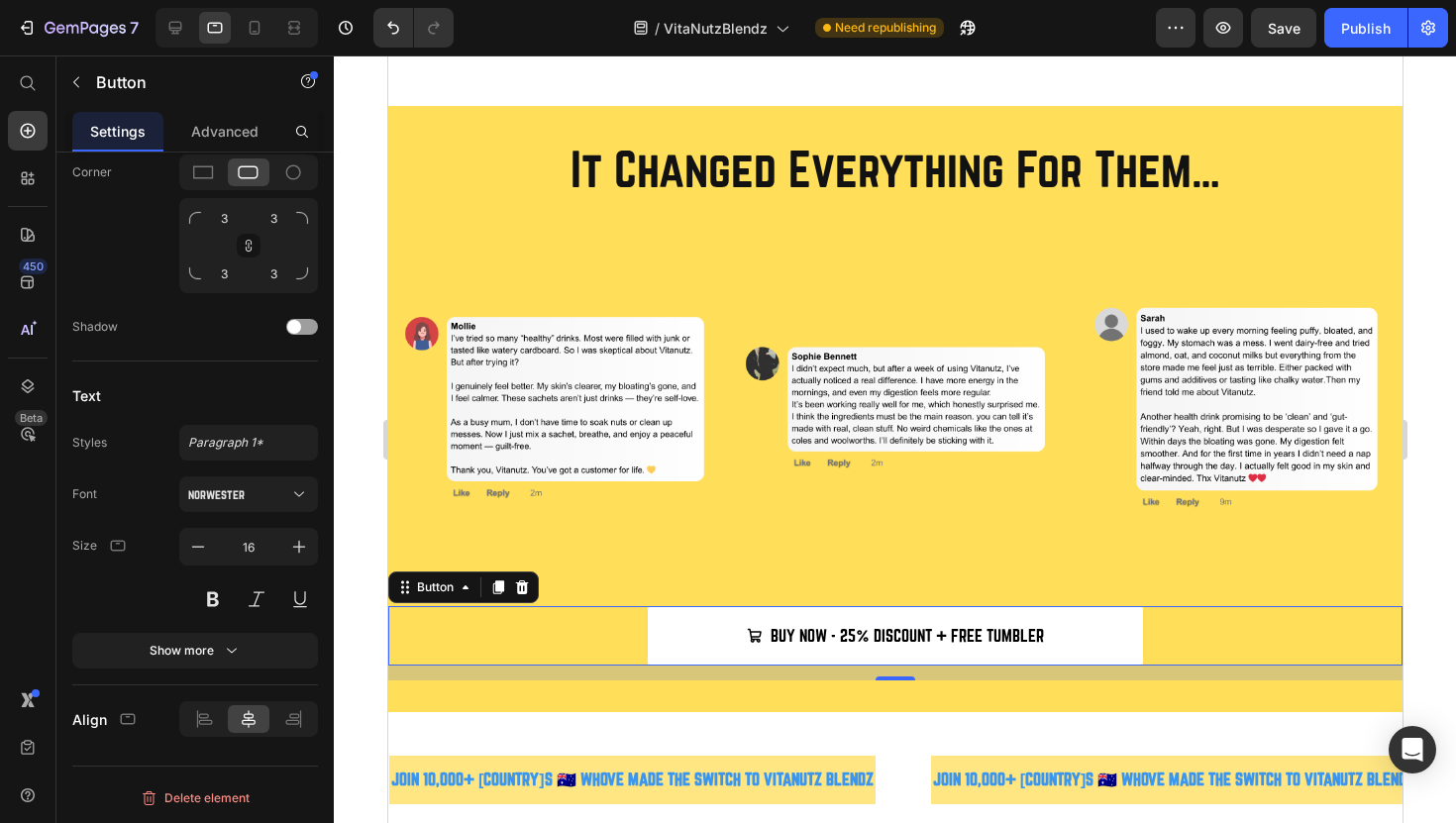 click 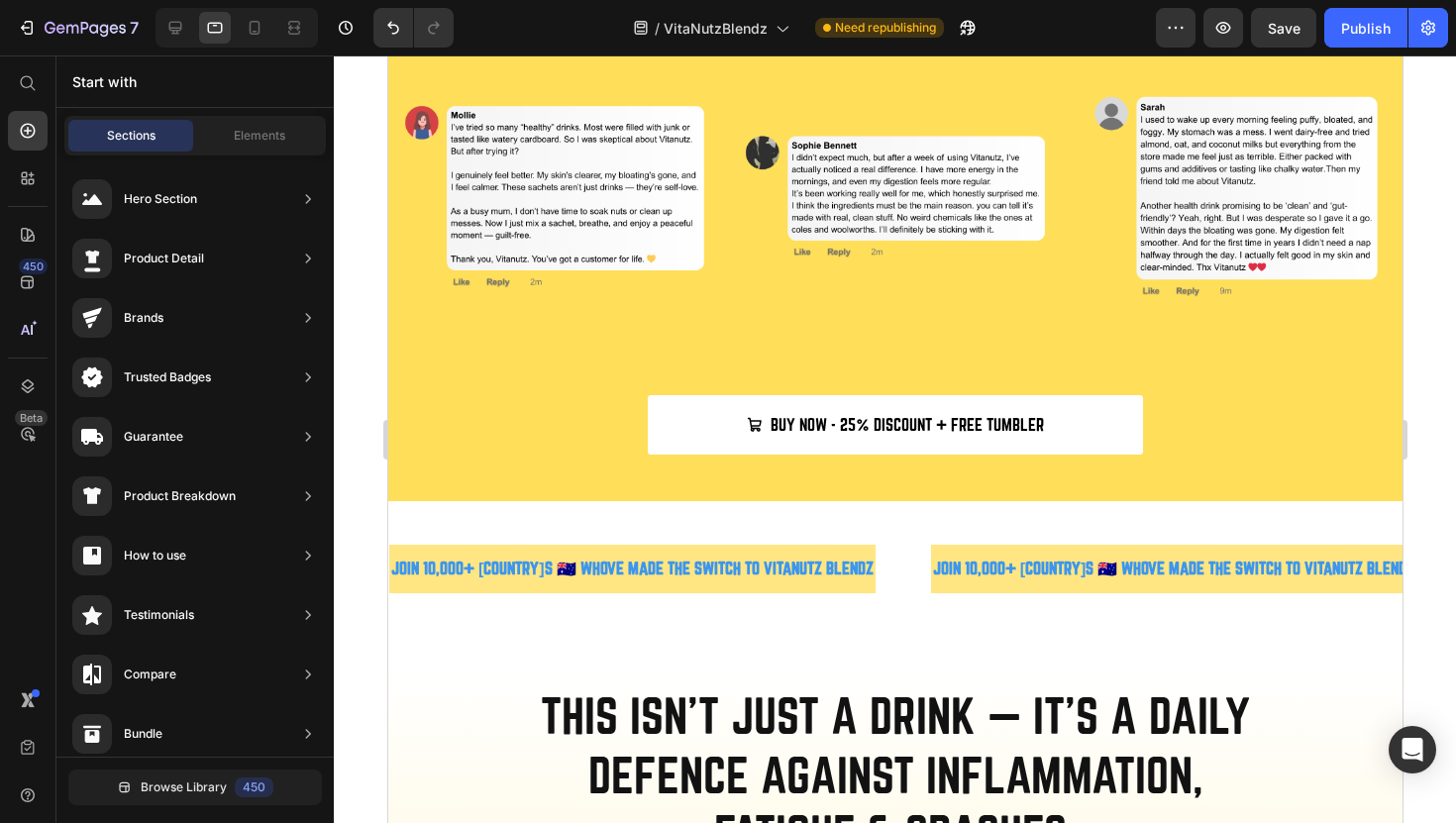 scroll, scrollTop: 923, scrollLeft: 0, axis: vertical 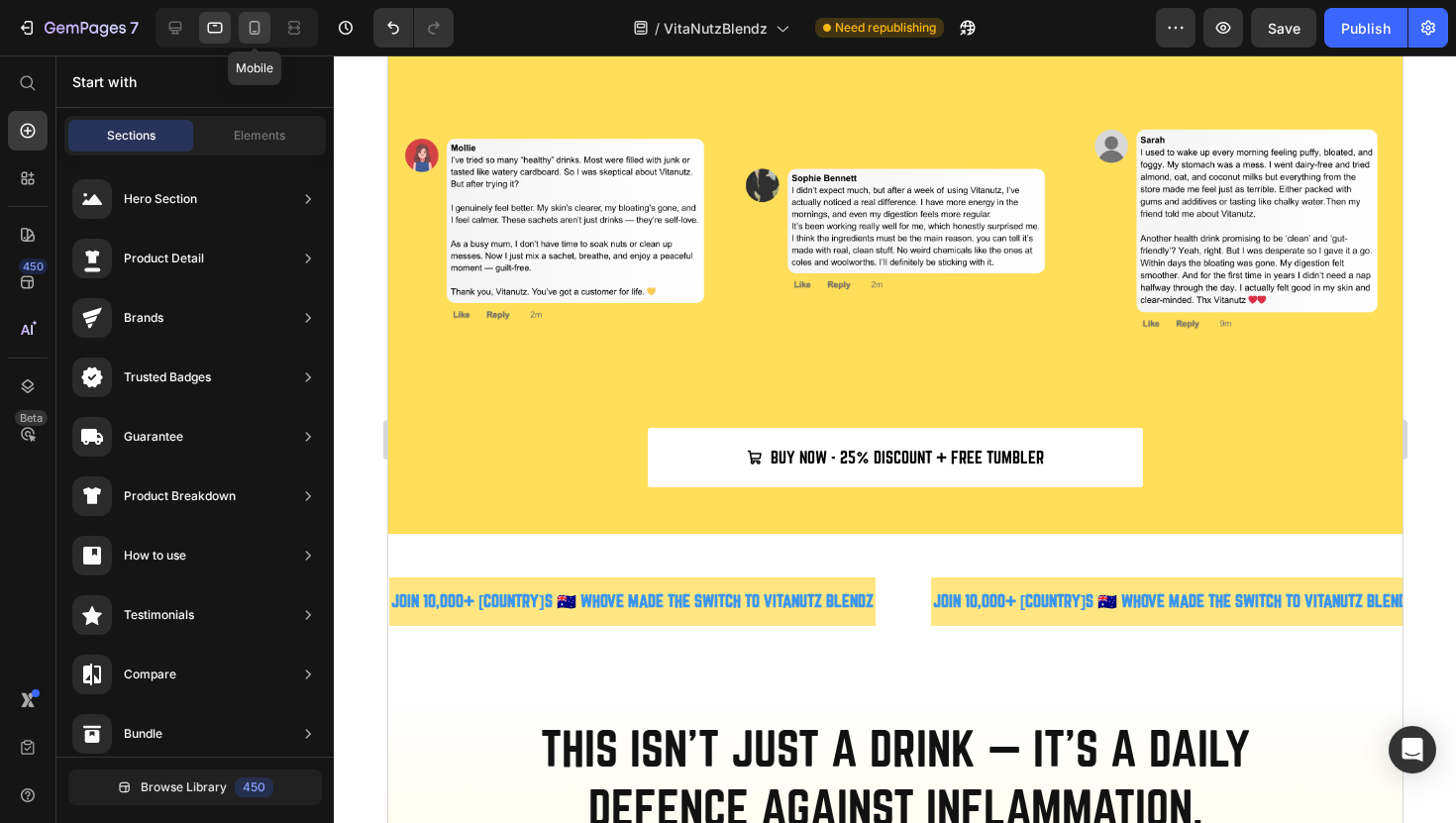 click 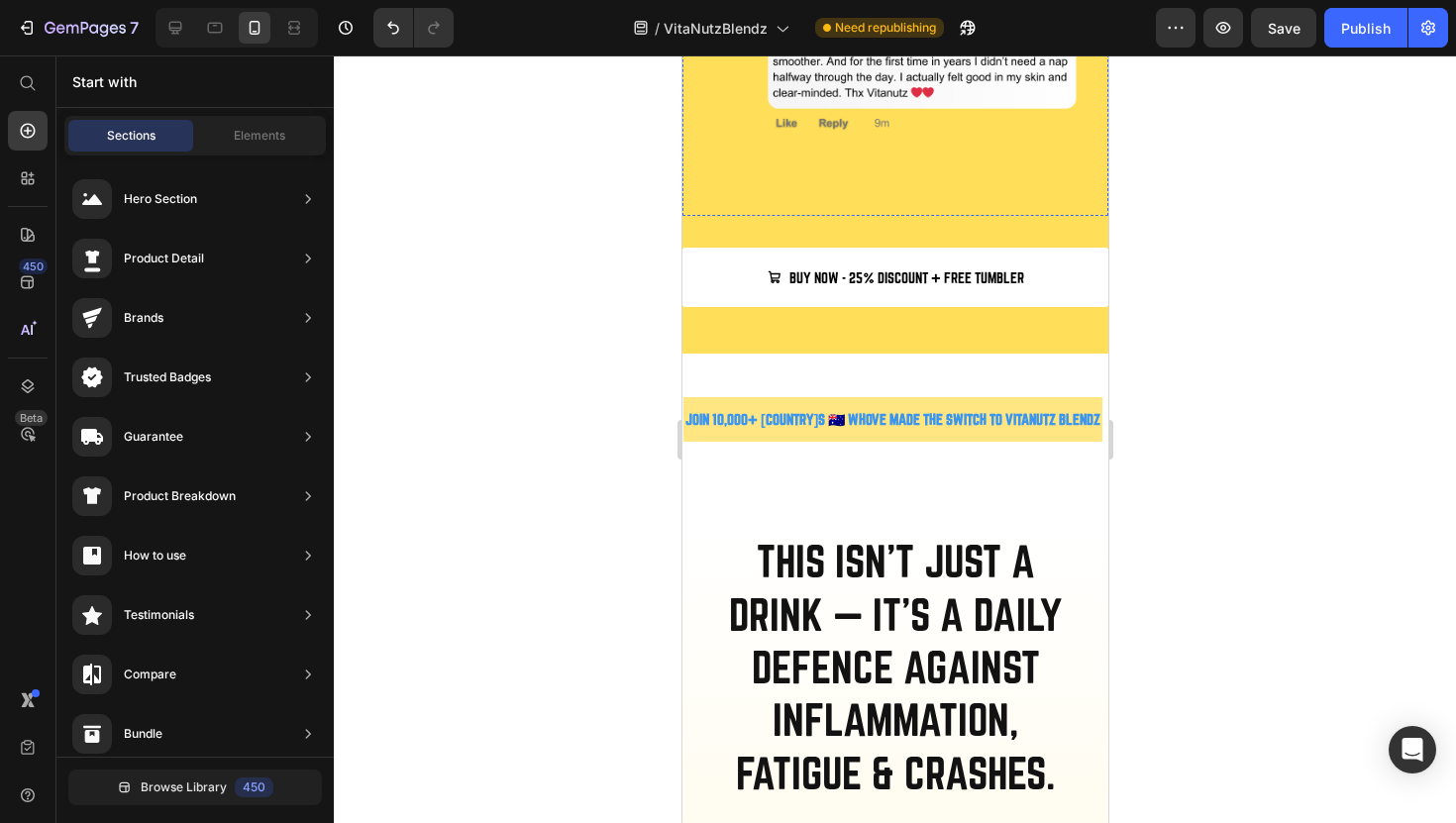 scroll, scrollTop: 2477, scrollLeft: 0, axis: vertical 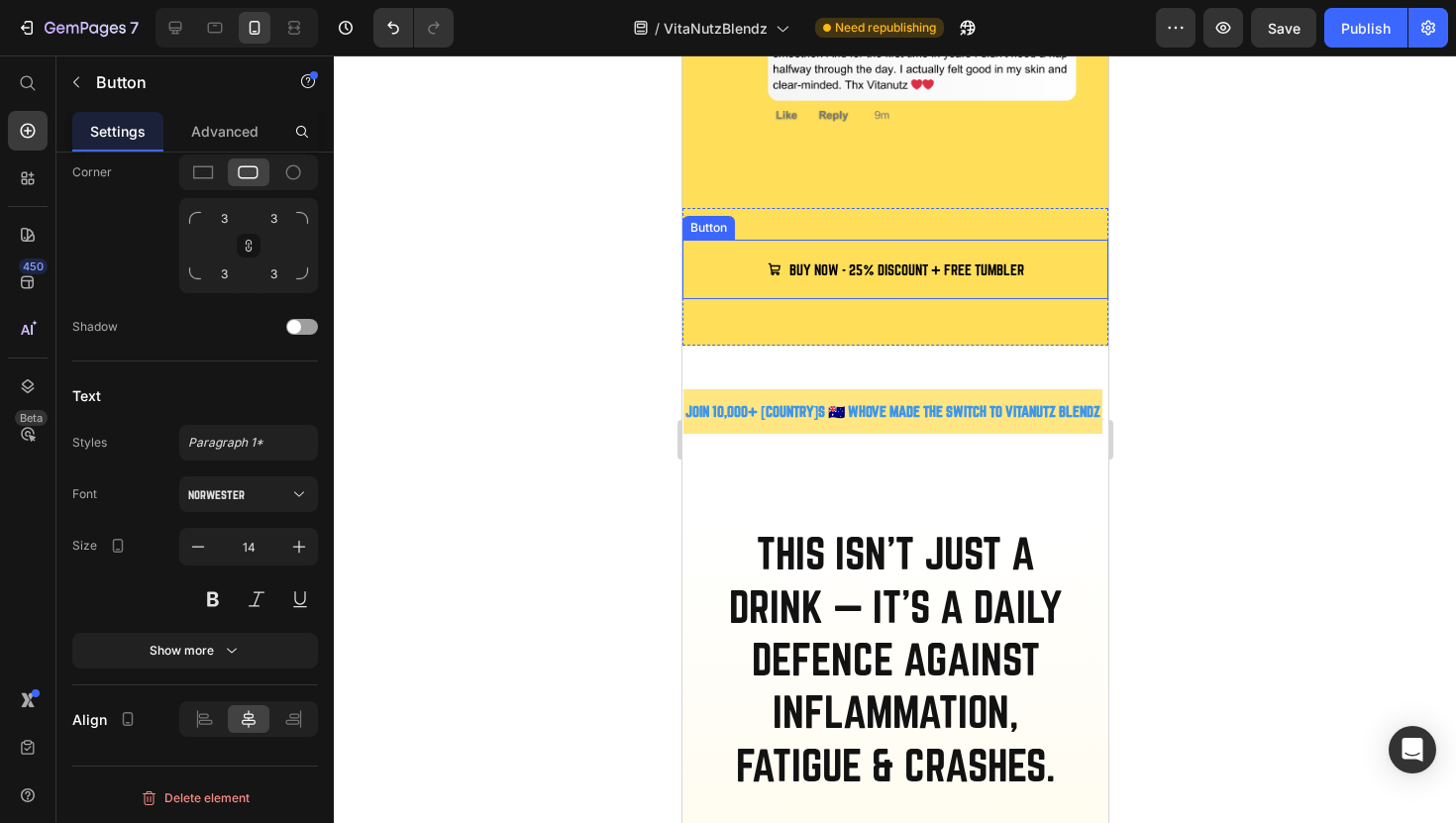 click on "BUY NOW - 25% DISCOUNT + FREE TUMBLER" at bounding box center (894, 269) 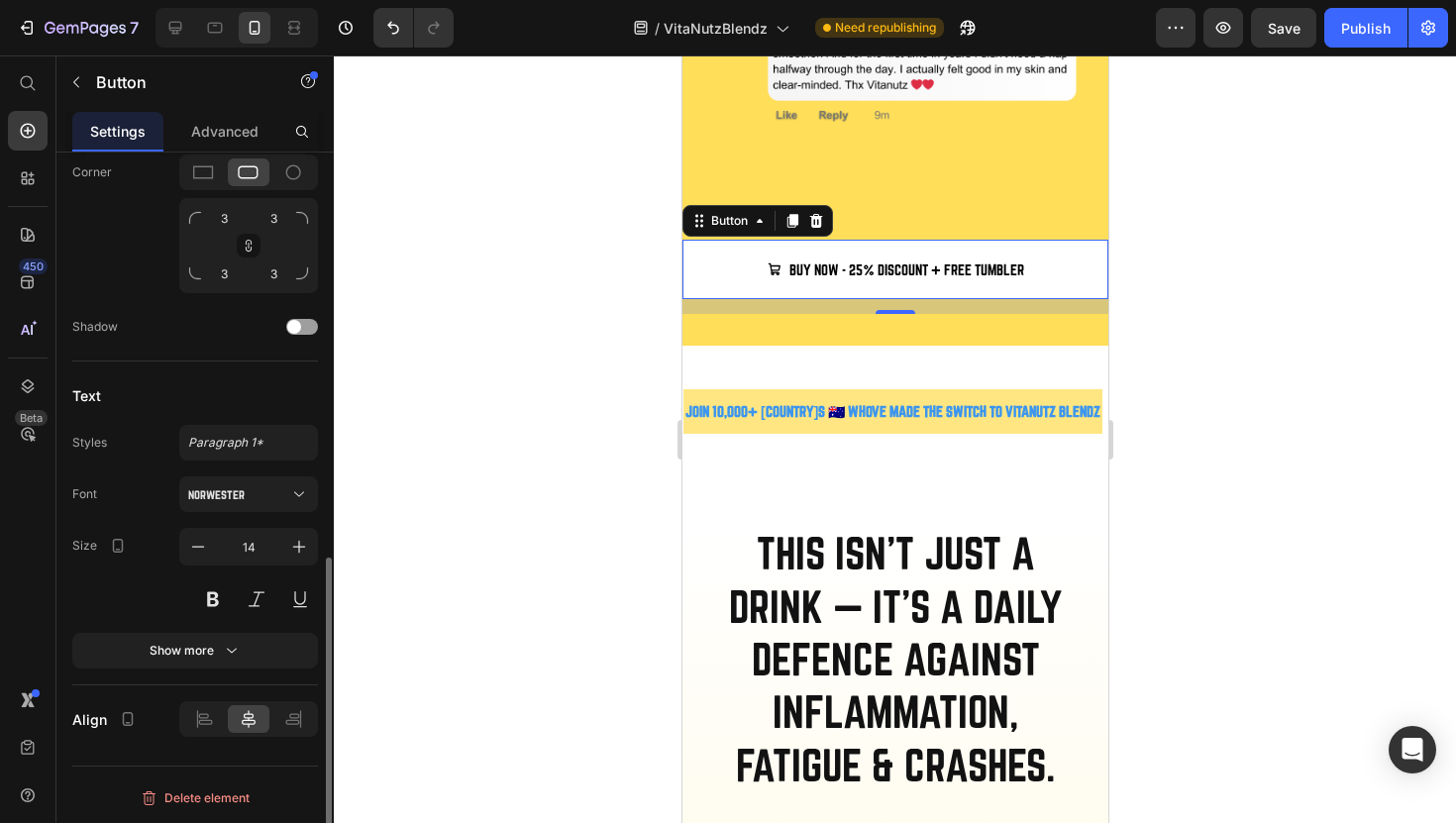 scroll, scrollTop: 901, scrollLeft: 0, axis: vertical 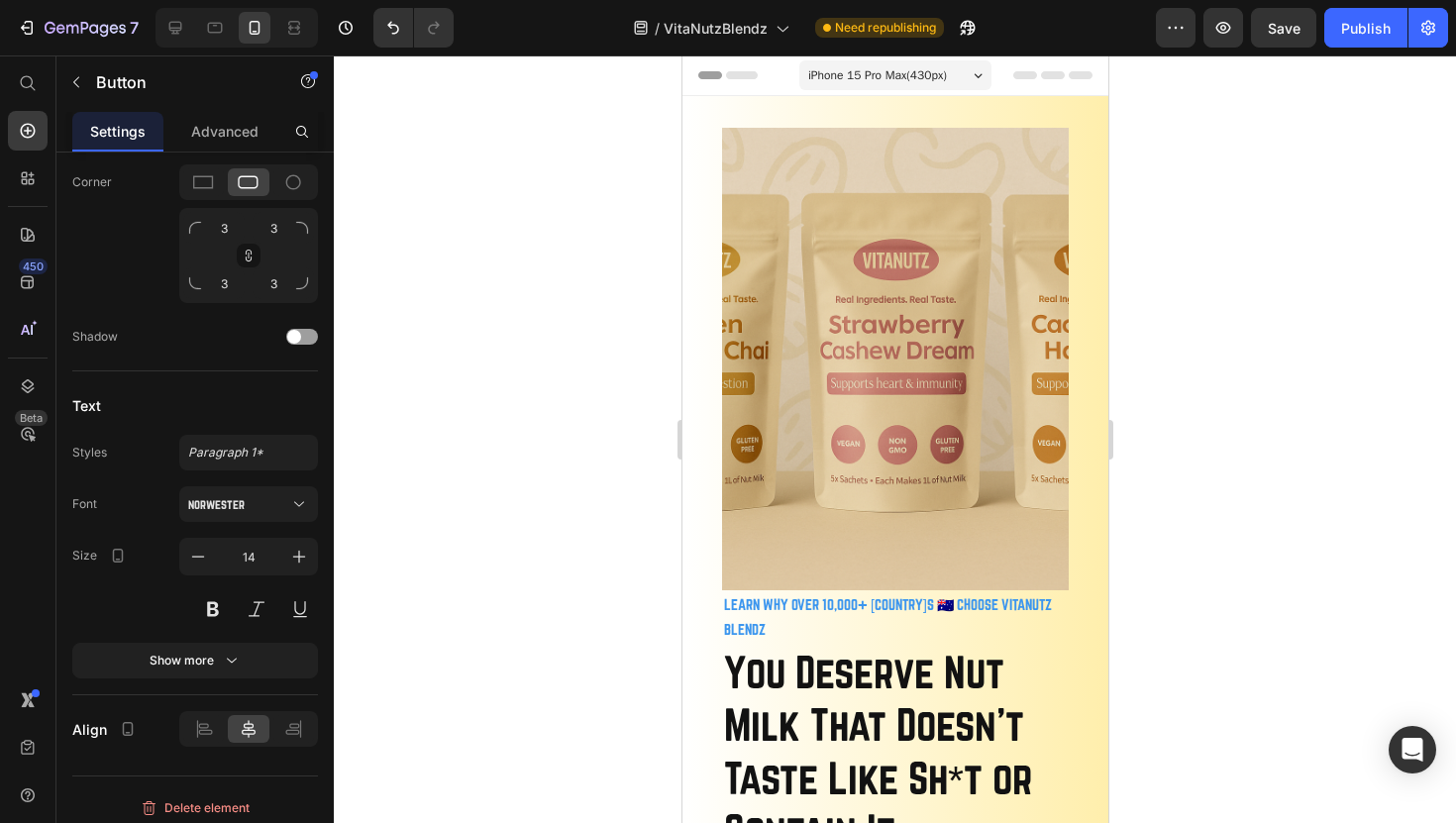 click on "iPhone 15 Pro Max  ( 430 px)" at bounding box center [877, 75] 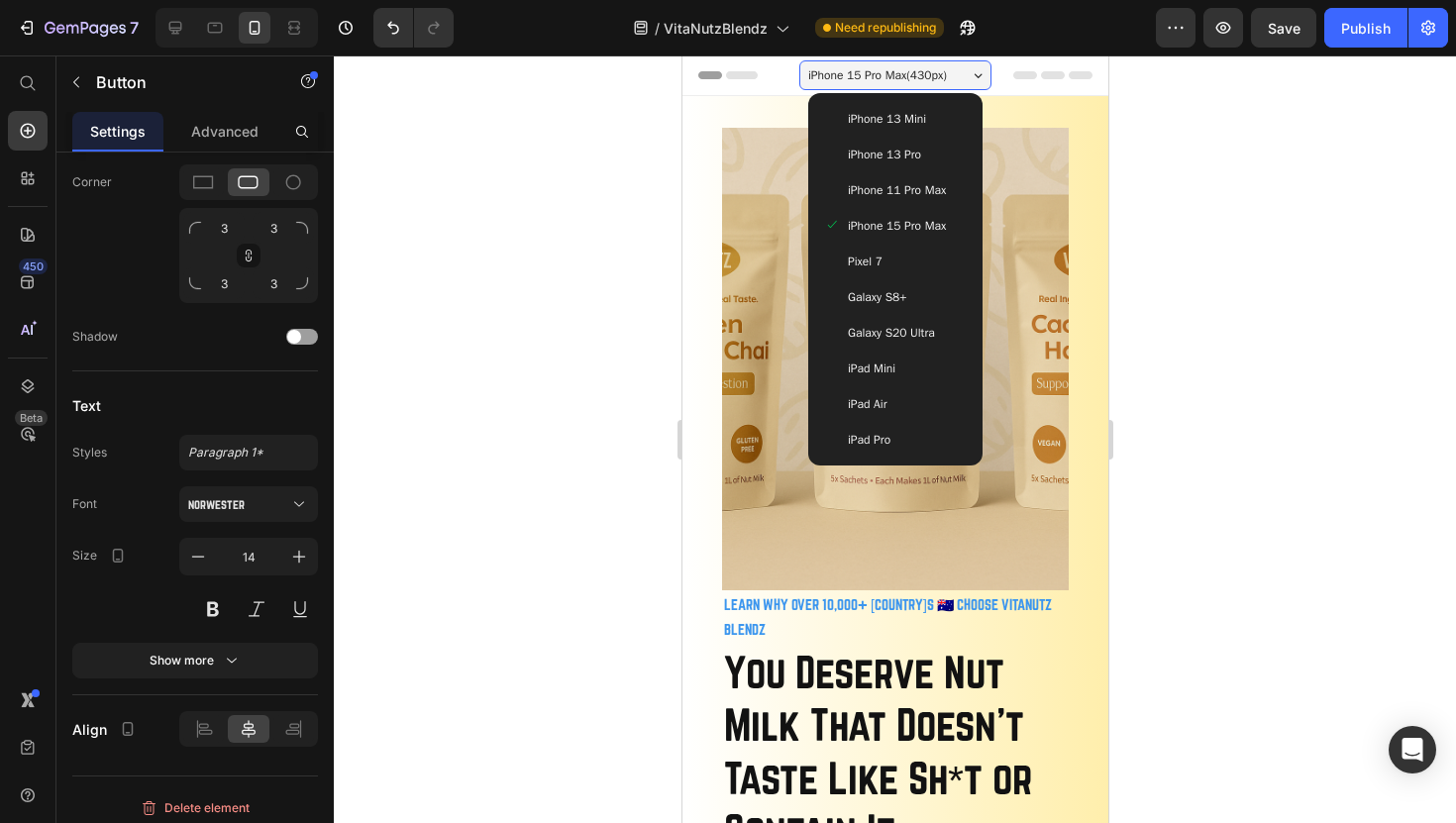 click on "iPhone 13 Mini" at bounding box center [885, 119] 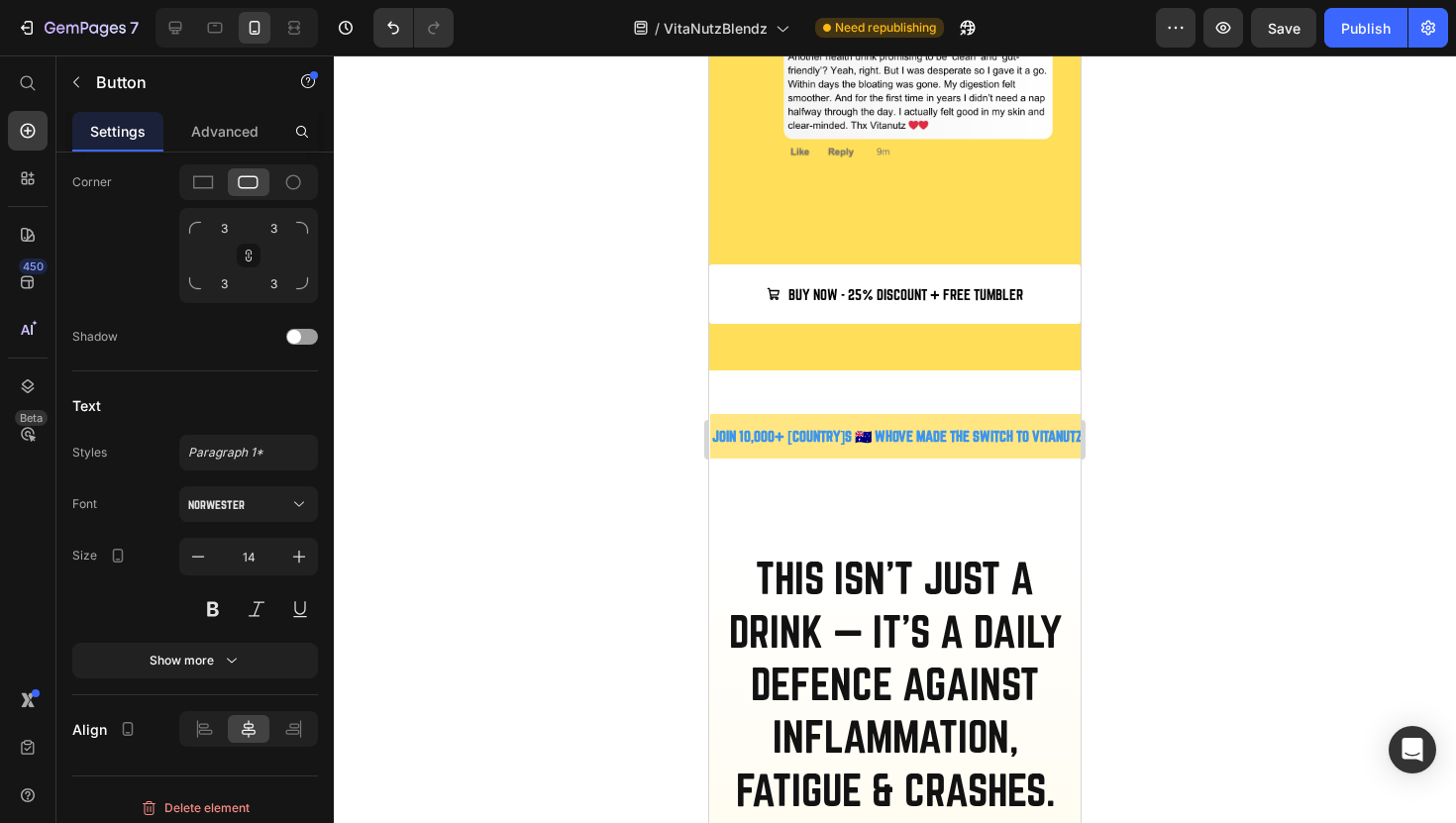 scroll, scrollTop: 2329, scrollLeft: 0, axis: vertical 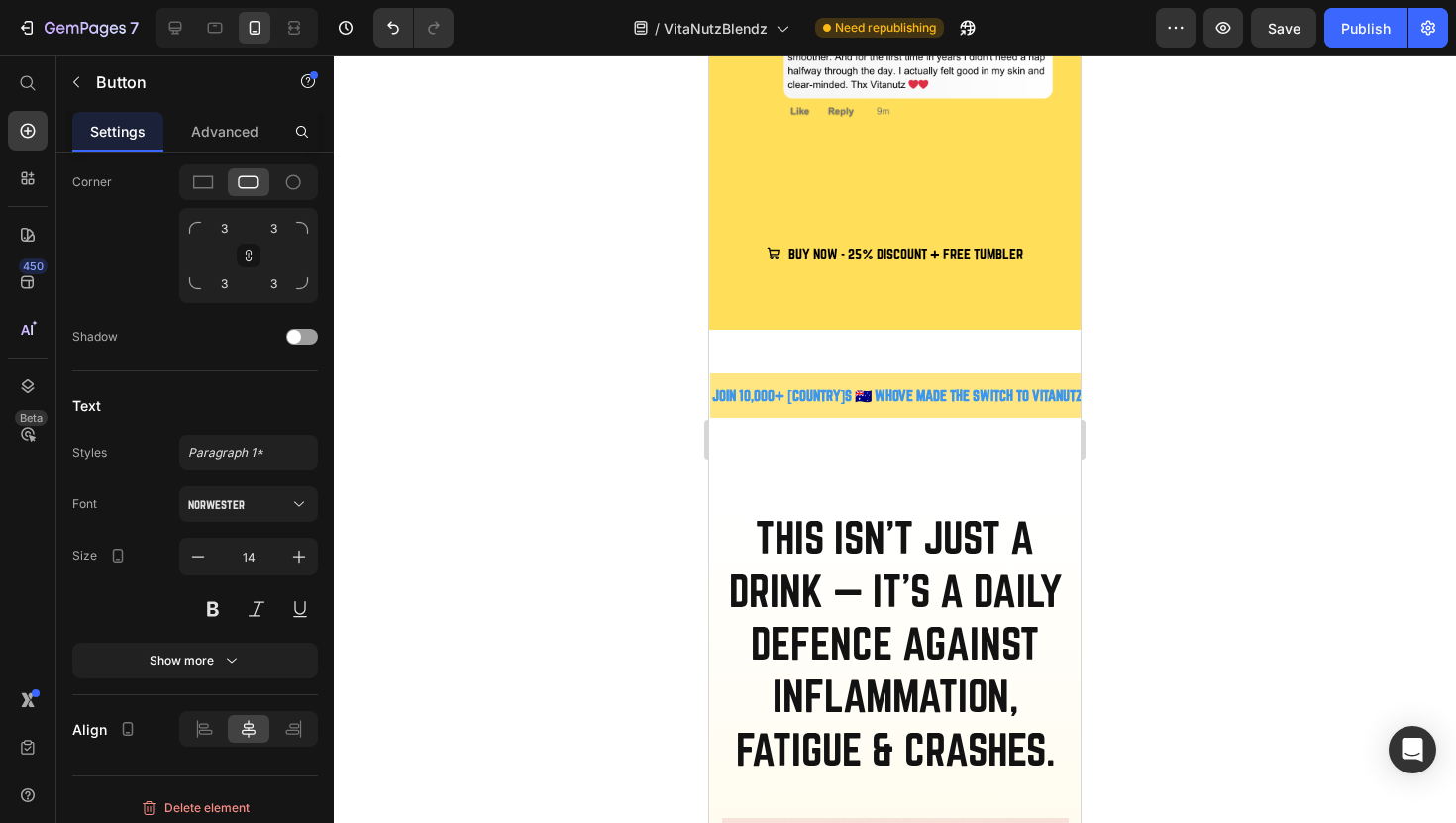 click at bounding box center [774, 254] 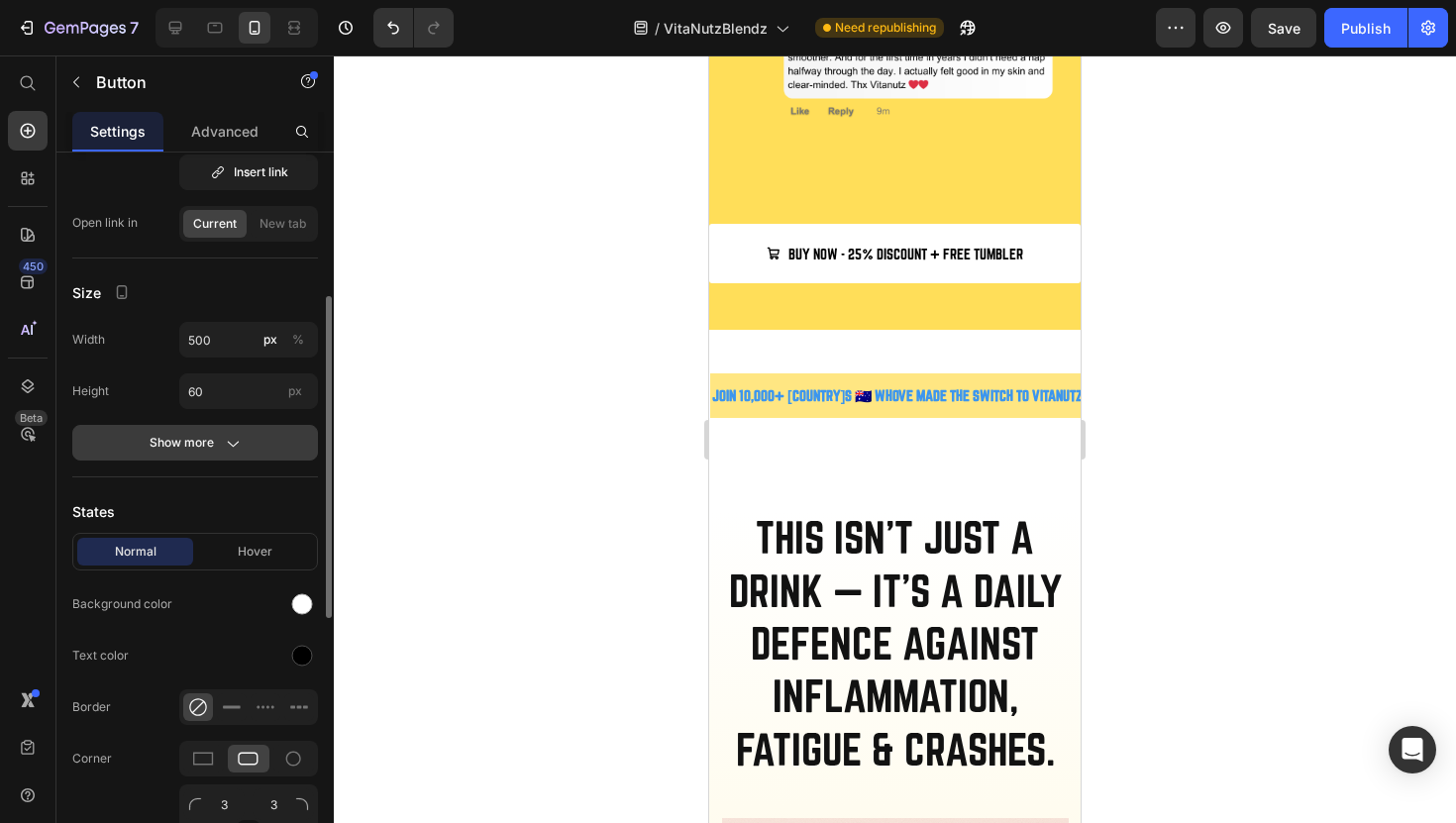 scroll, scrollTop: 322, scrollLeft: 0, axis: vertical 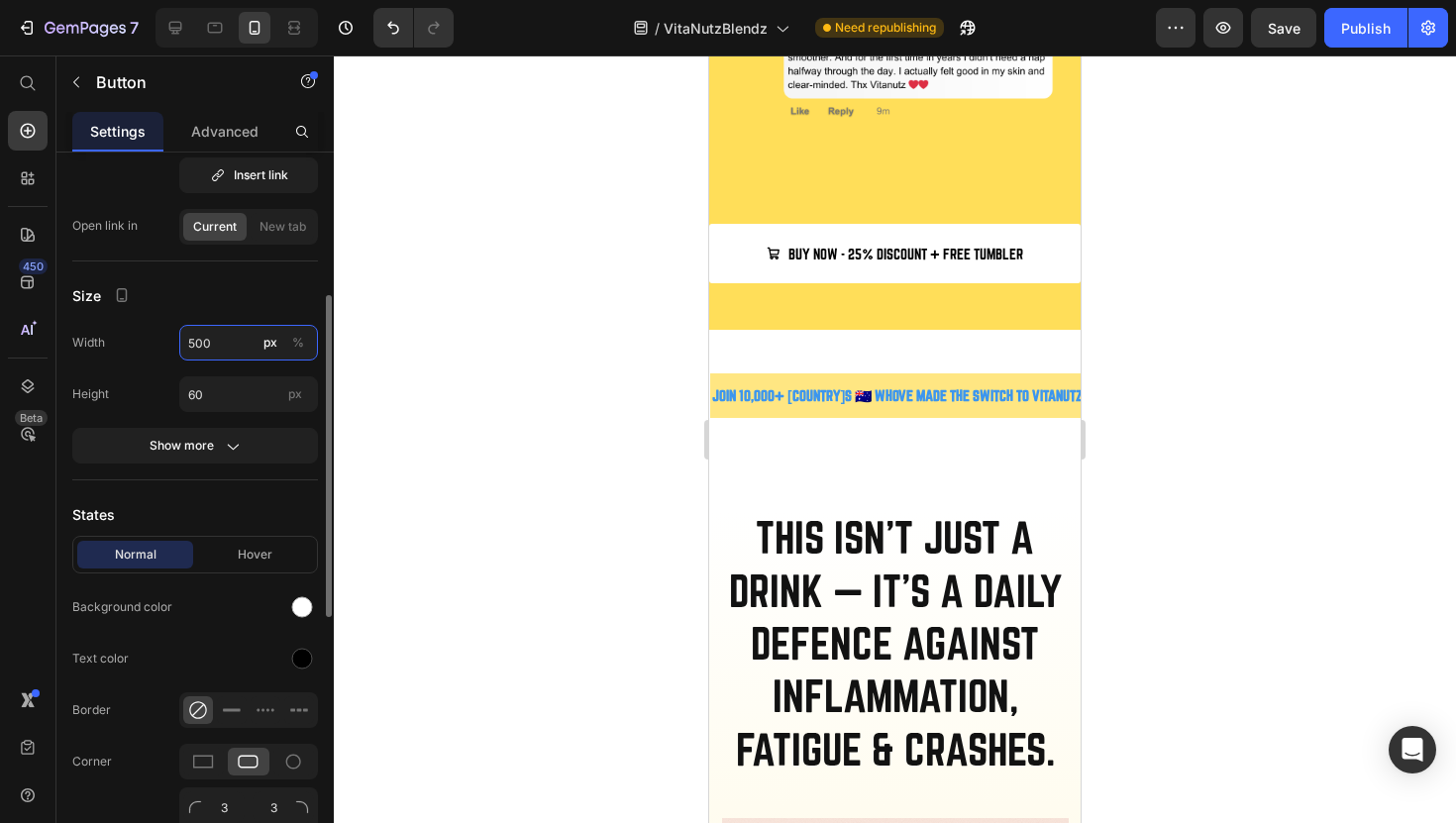 click on "500" at bounding box center [249, 343] 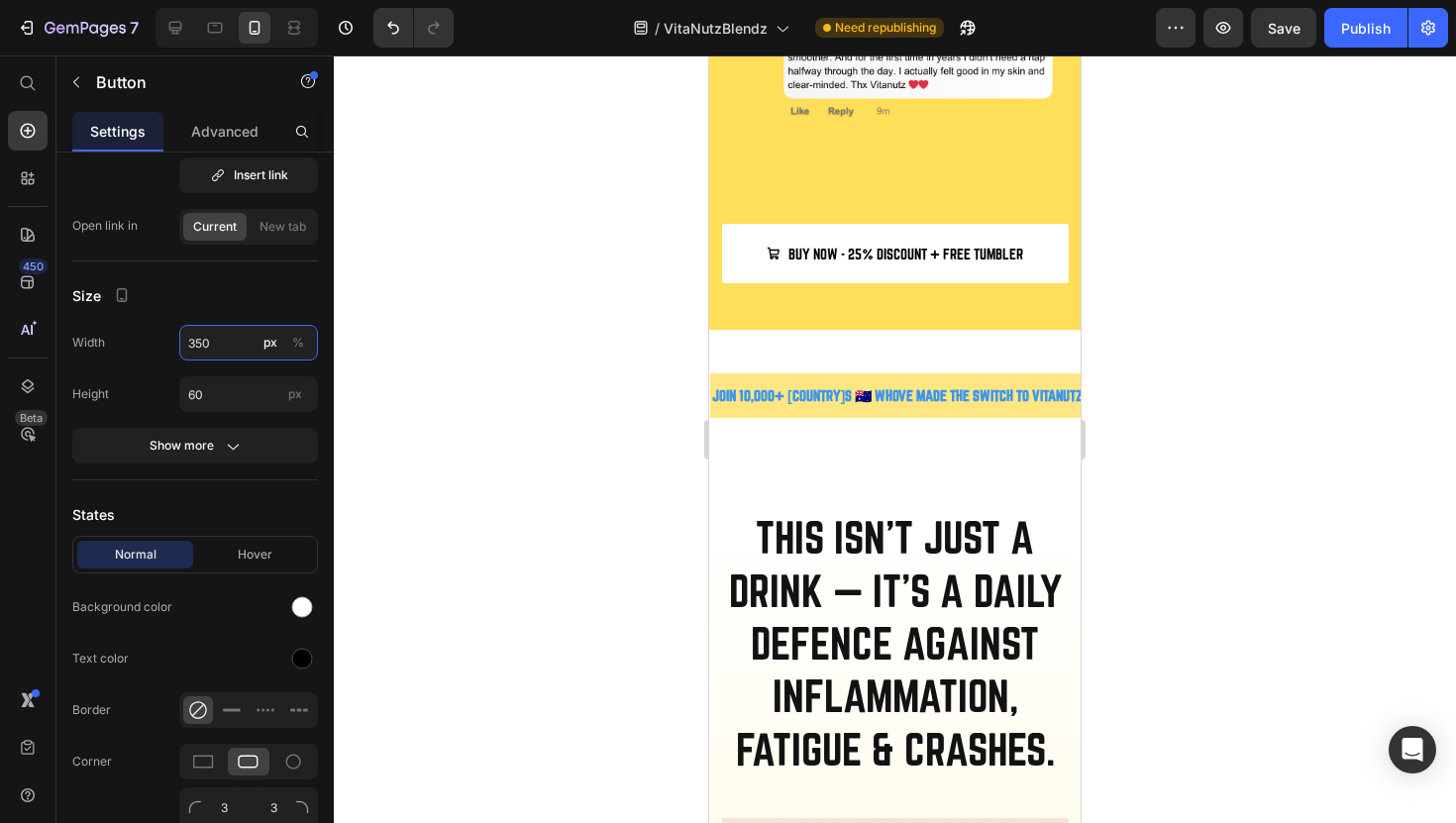 type on "350" 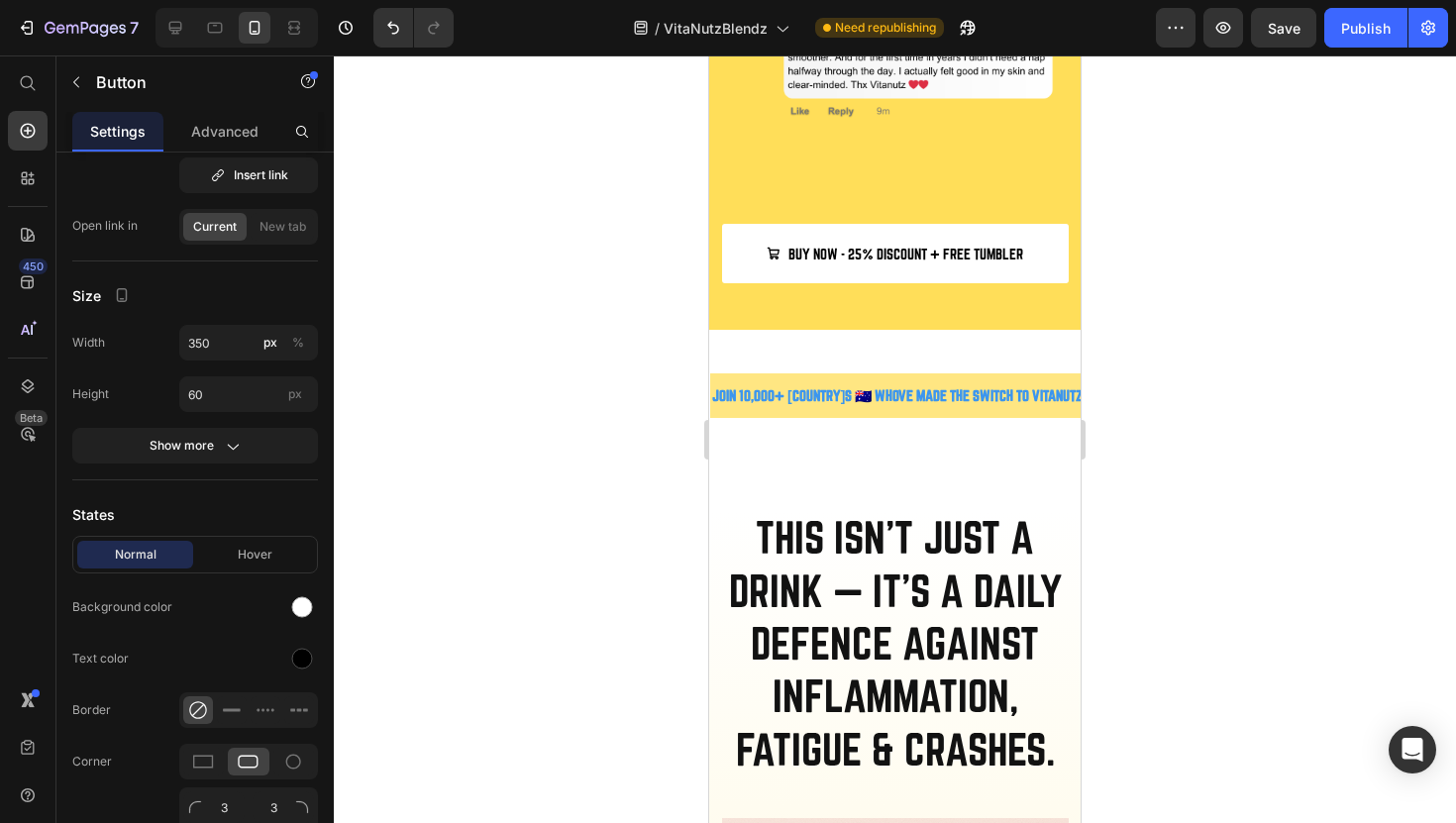 click 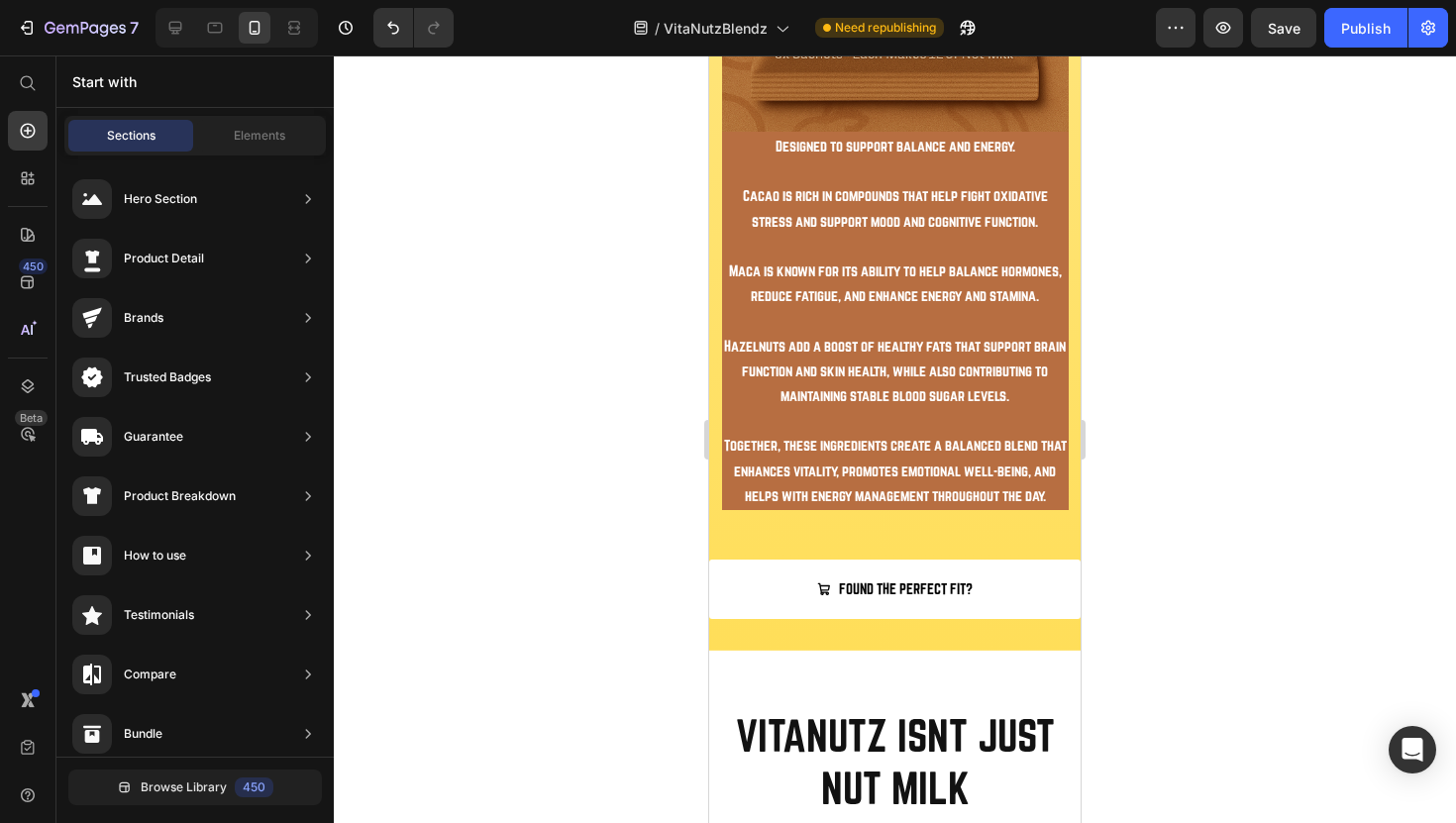 scroll, scrollTop: 5568, scrollLeft: 0, axis: vertical 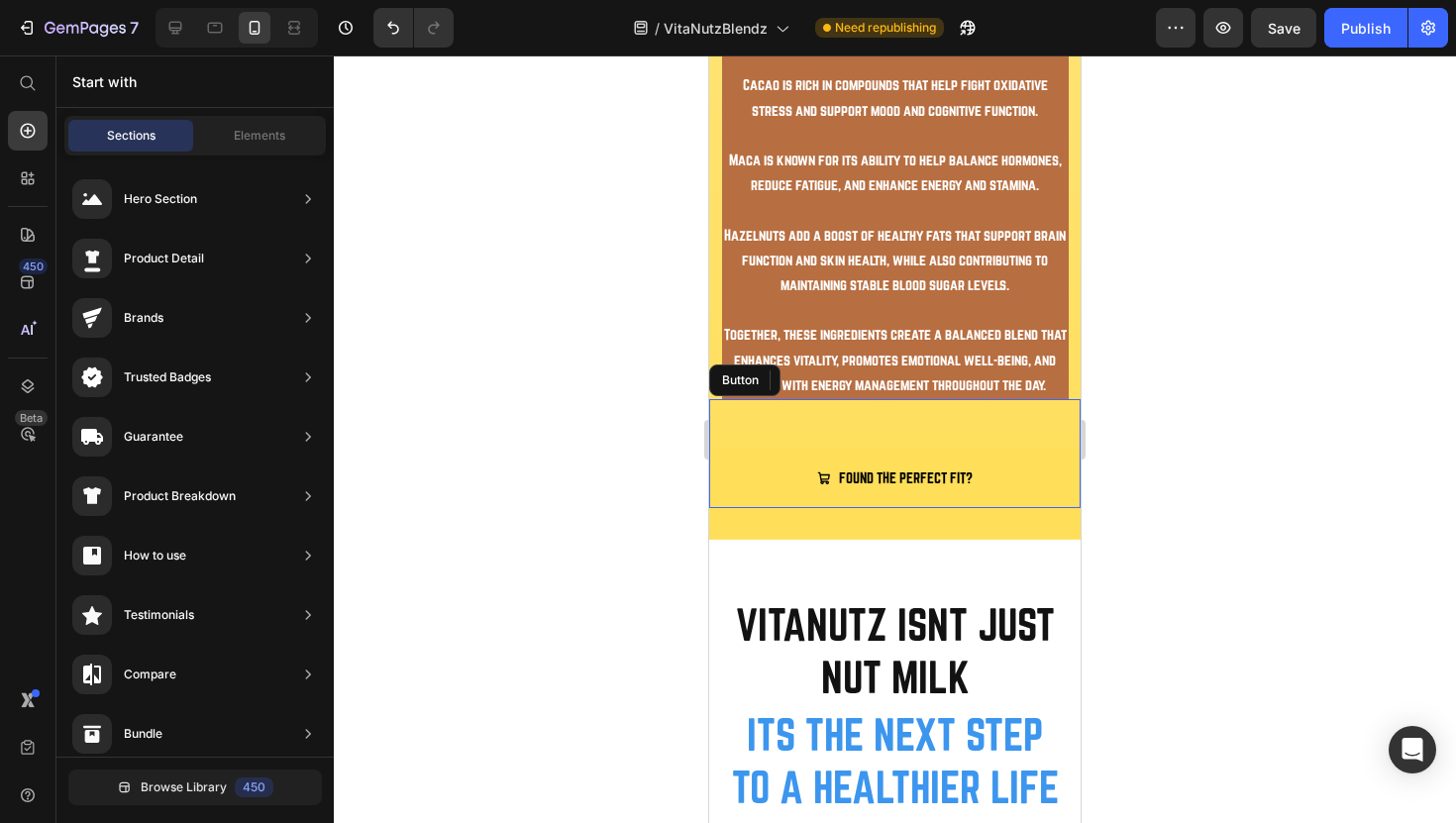 click on "FOUND THE PERFECT FIT?" at bounding box center (894, 478) 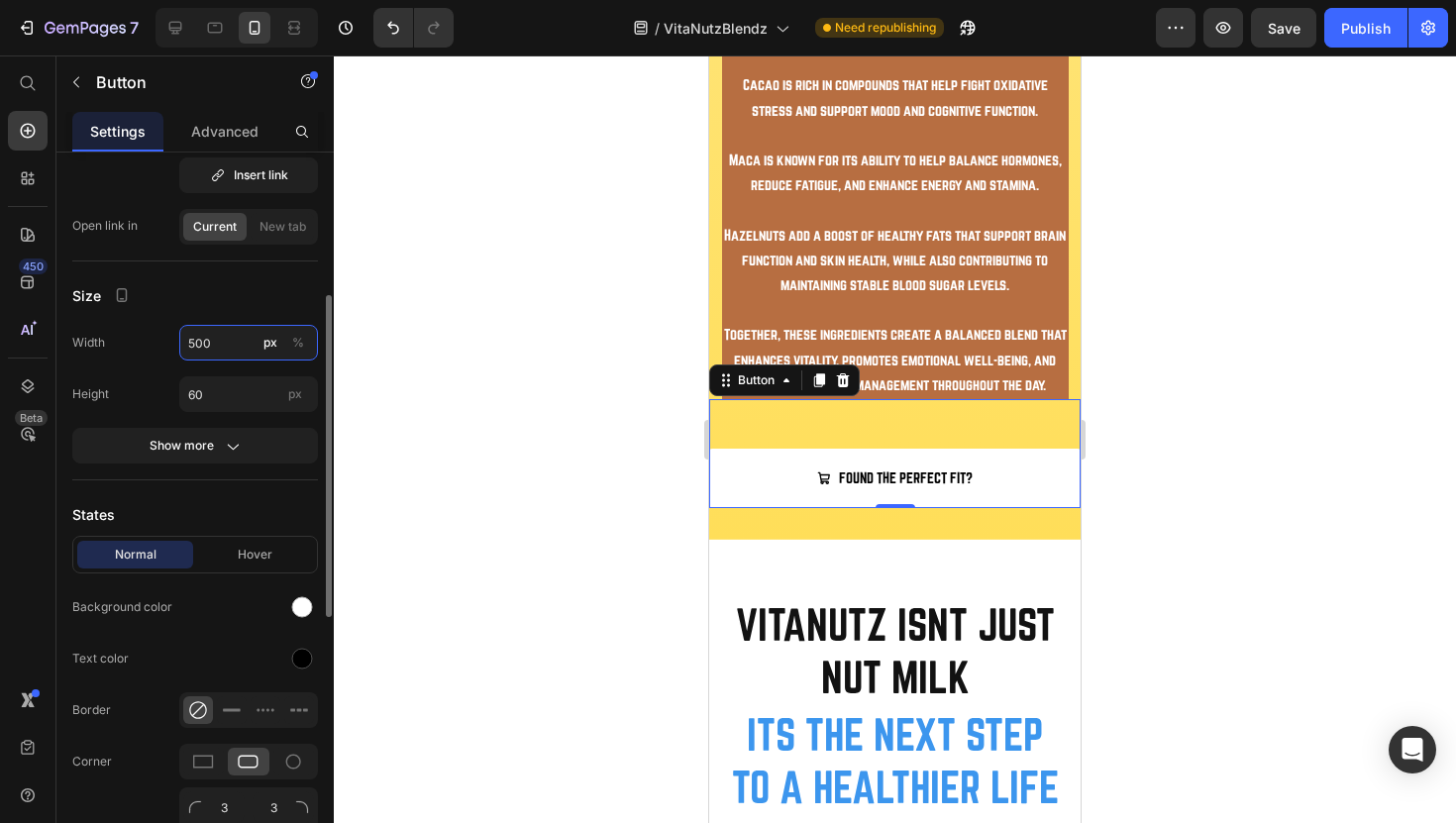 click on "500" at bounding box center [249, 343] 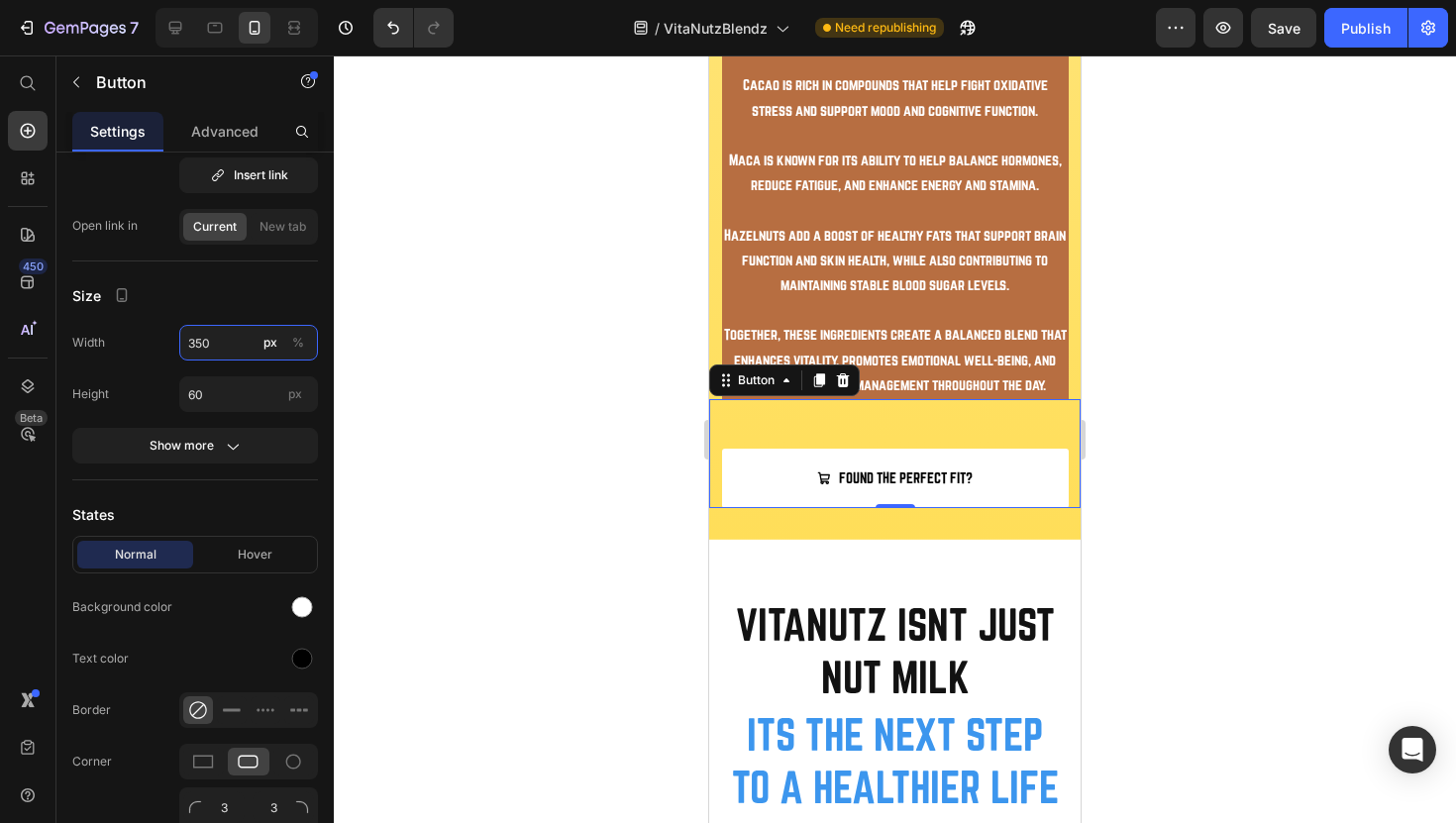 type on "350" 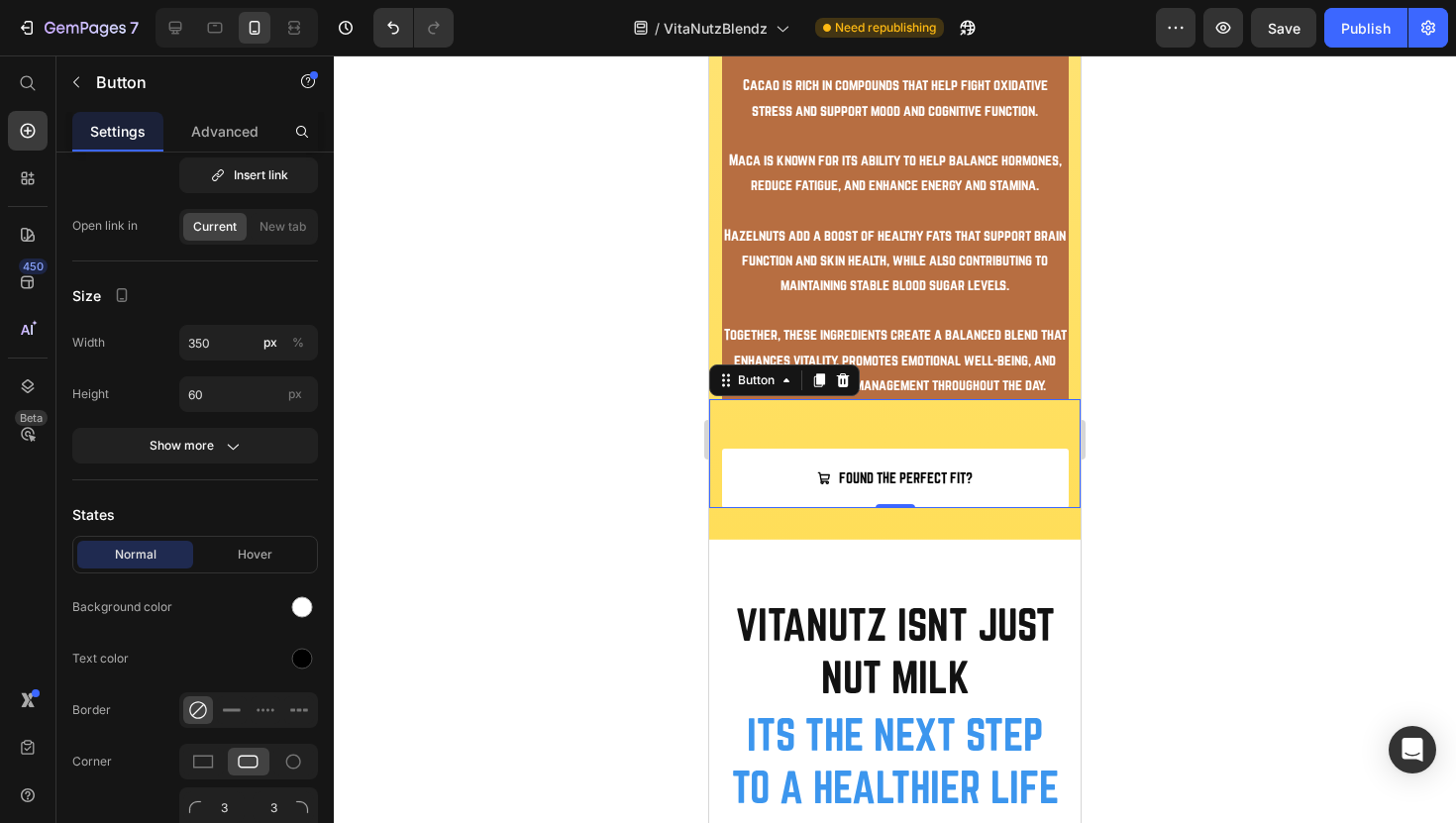 click 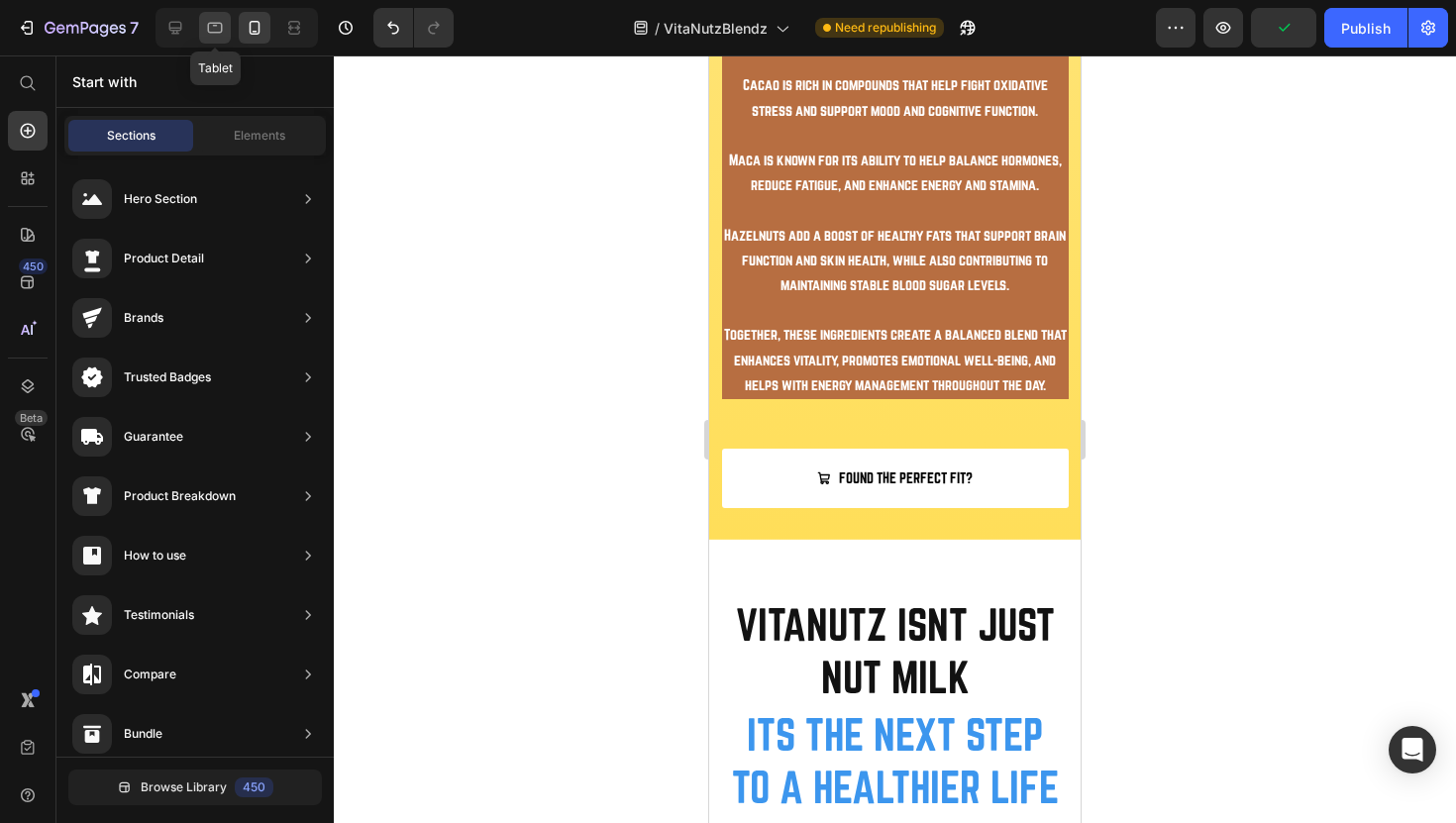 click 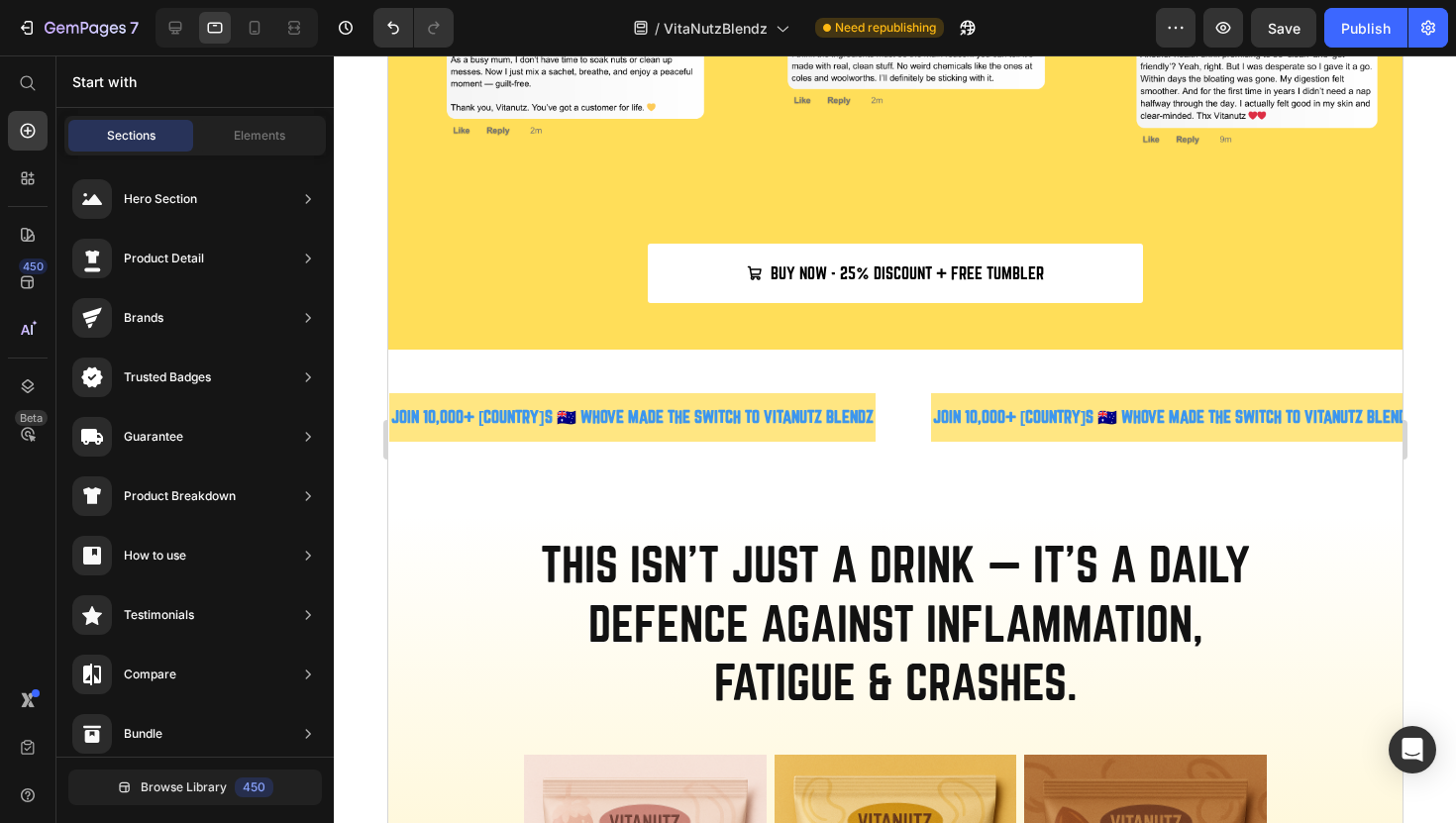 scroll, scrollTop: 1111, scrollLeft: 0, axis: vertical 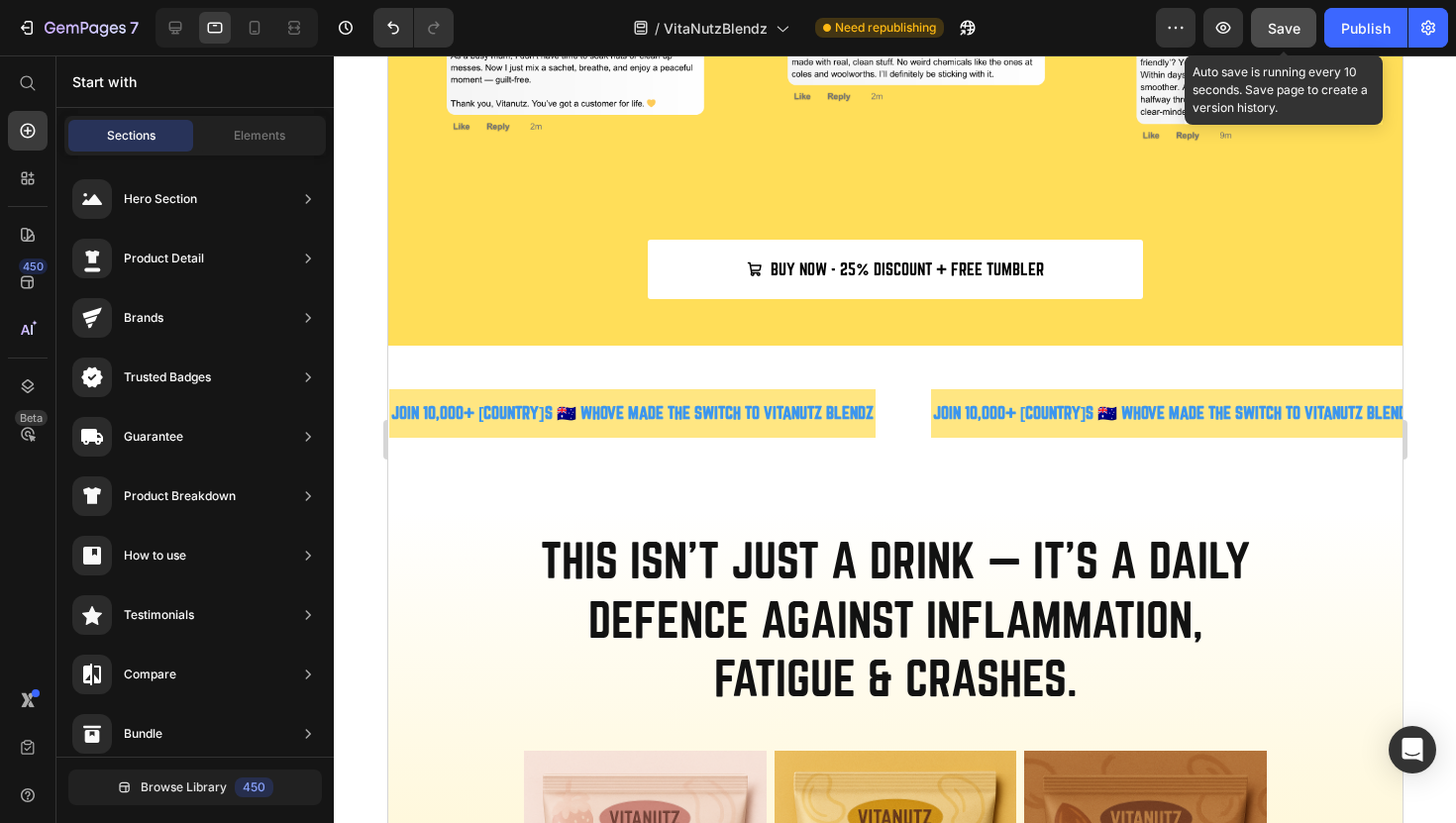 click on "Save" at bounding box center [1284, 28] 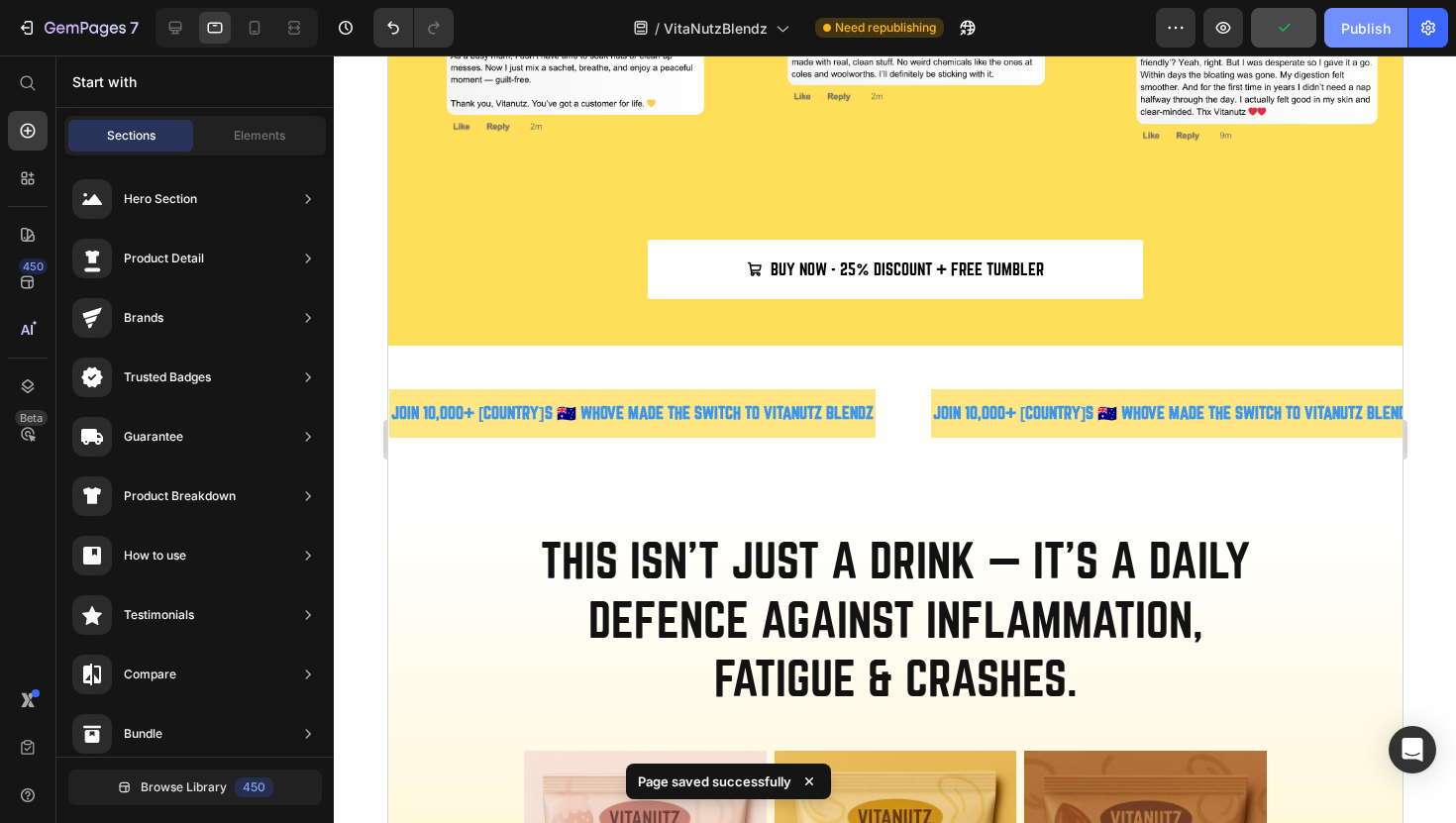 click on "Publish" at bounding box center [1366, 28] 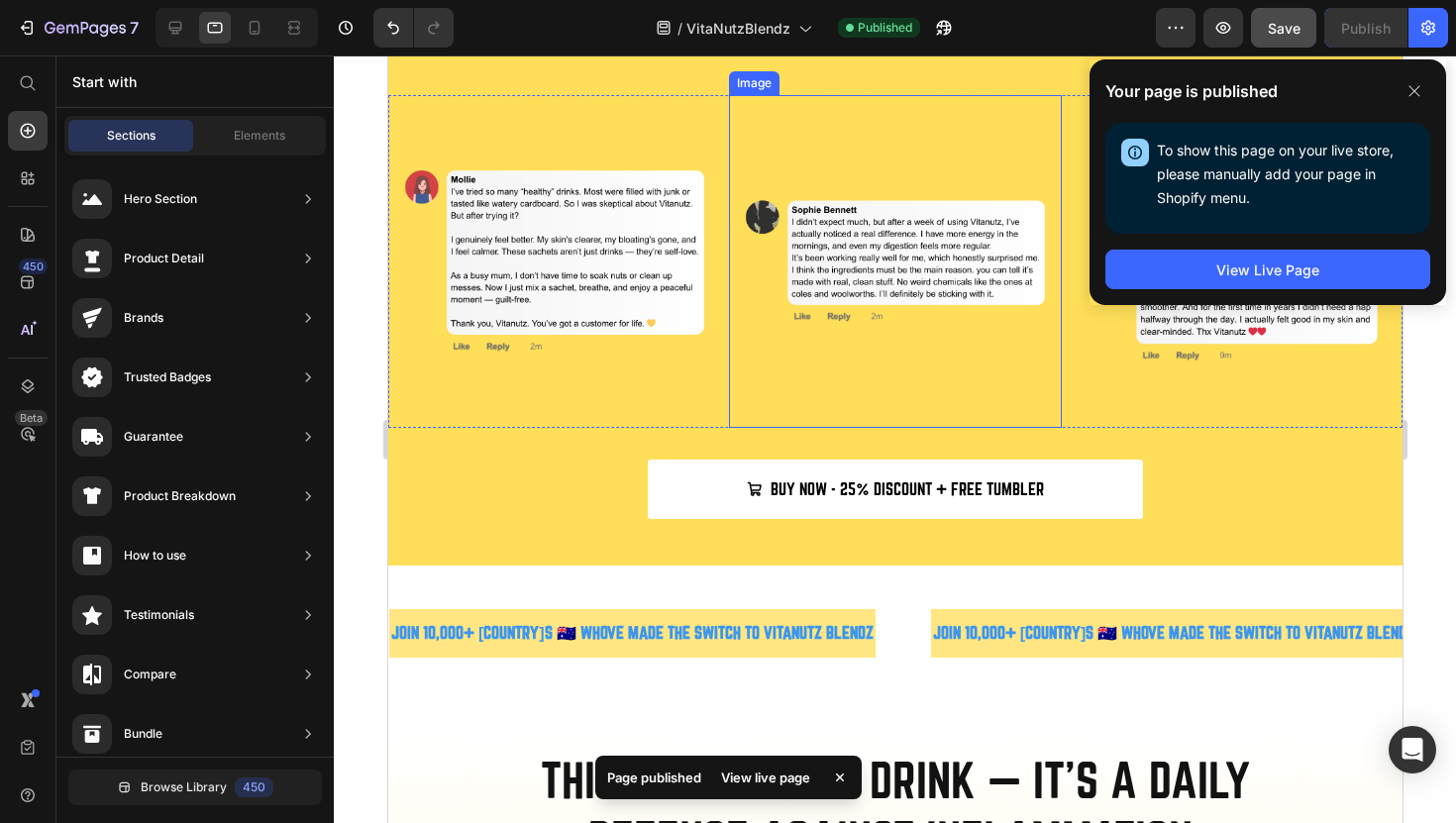 scroll, scrollTop: 903, scrollLeft: 0, axis: vertical 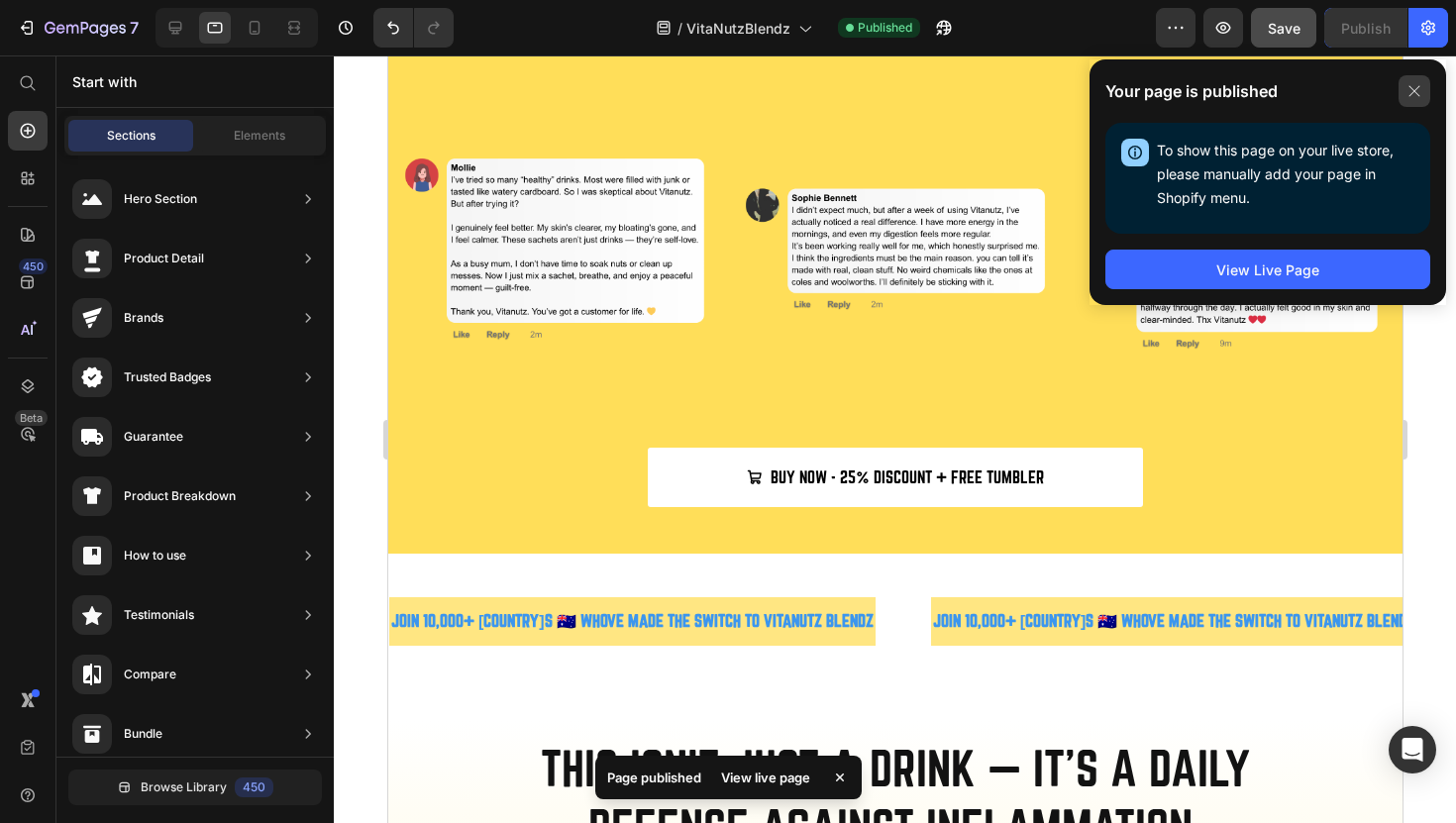 click 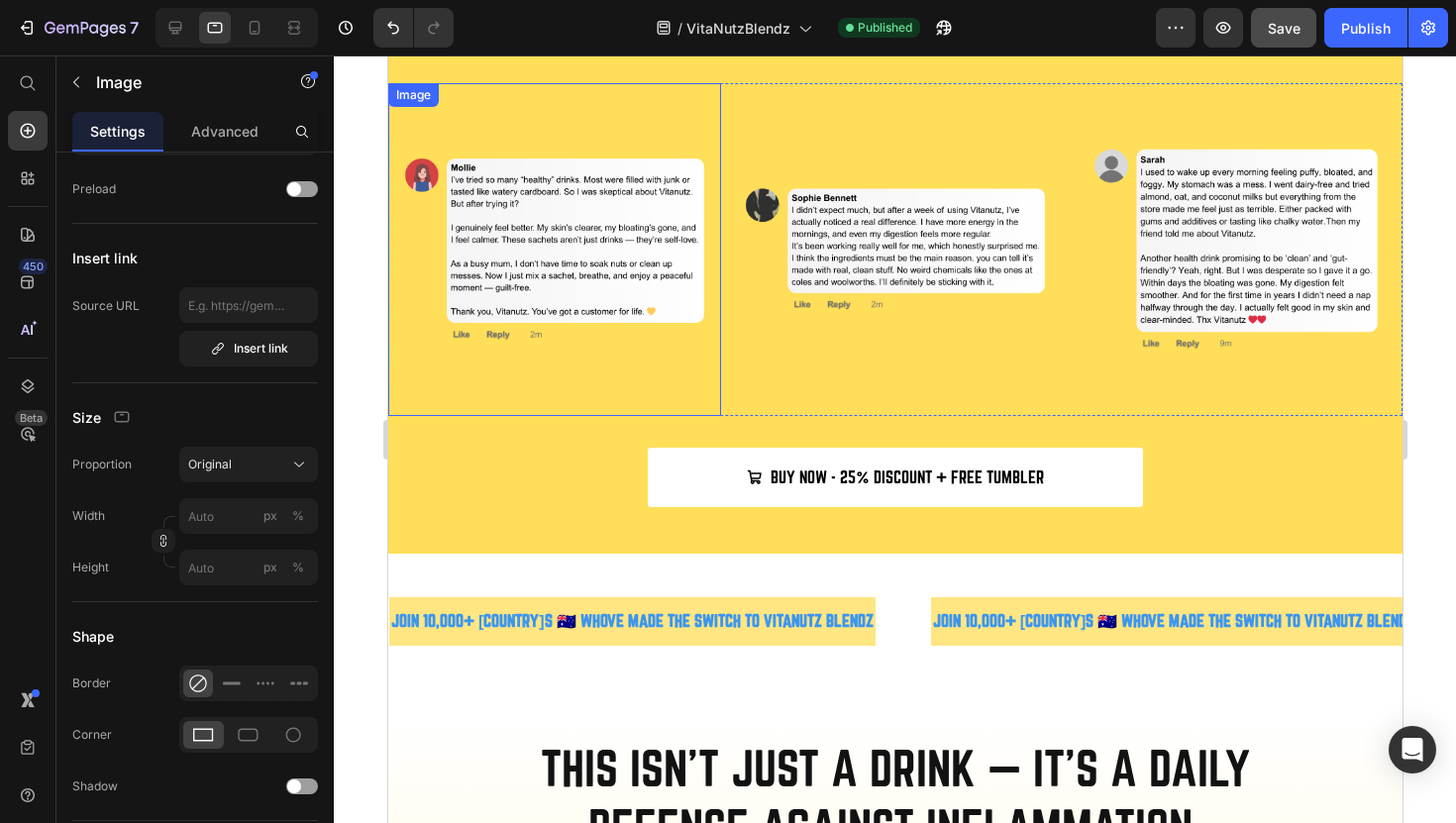 click at bounding box center (554, 250) 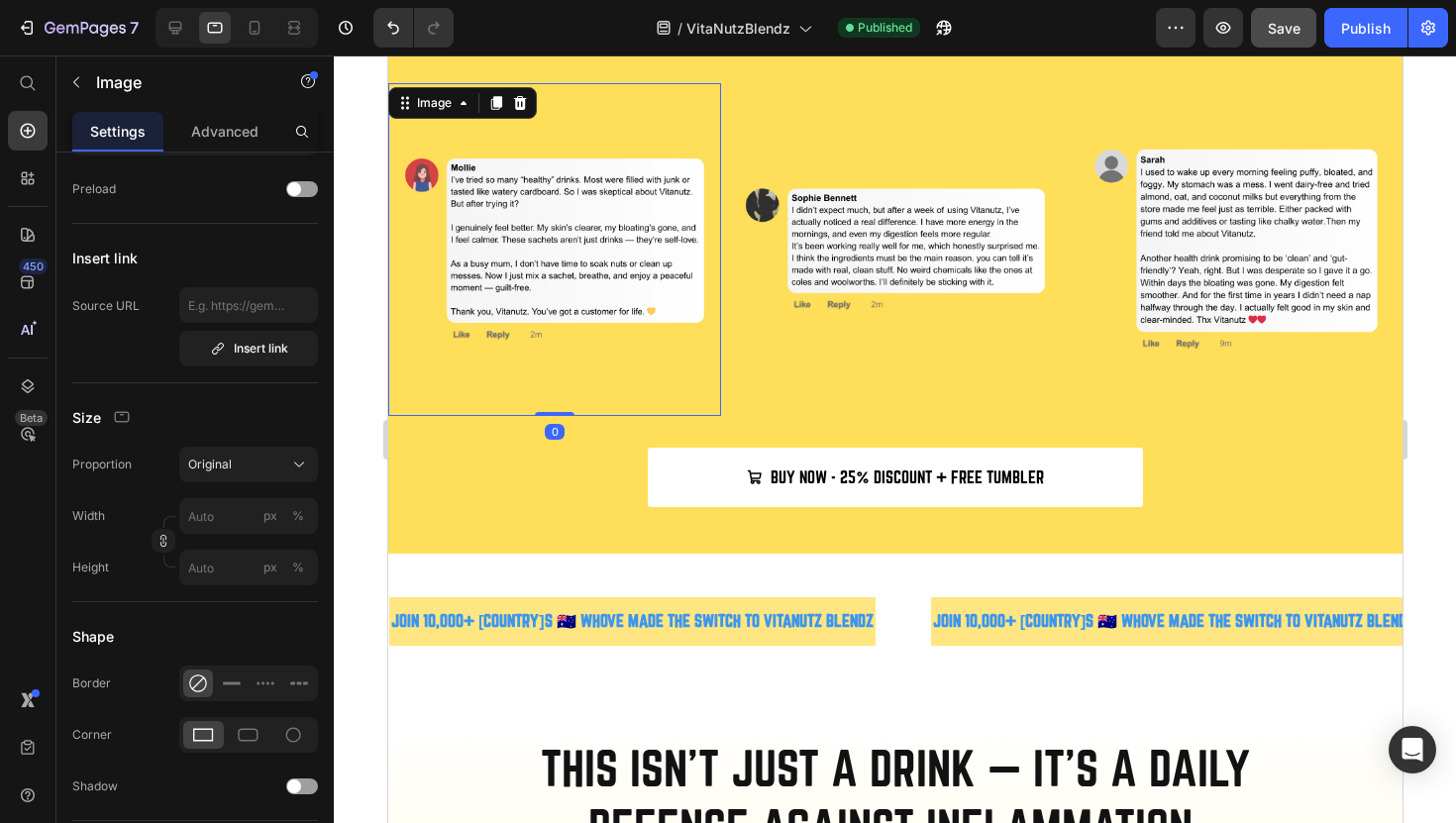 scroll, scrollTop: 0, scrollLeft: 0, axis: both 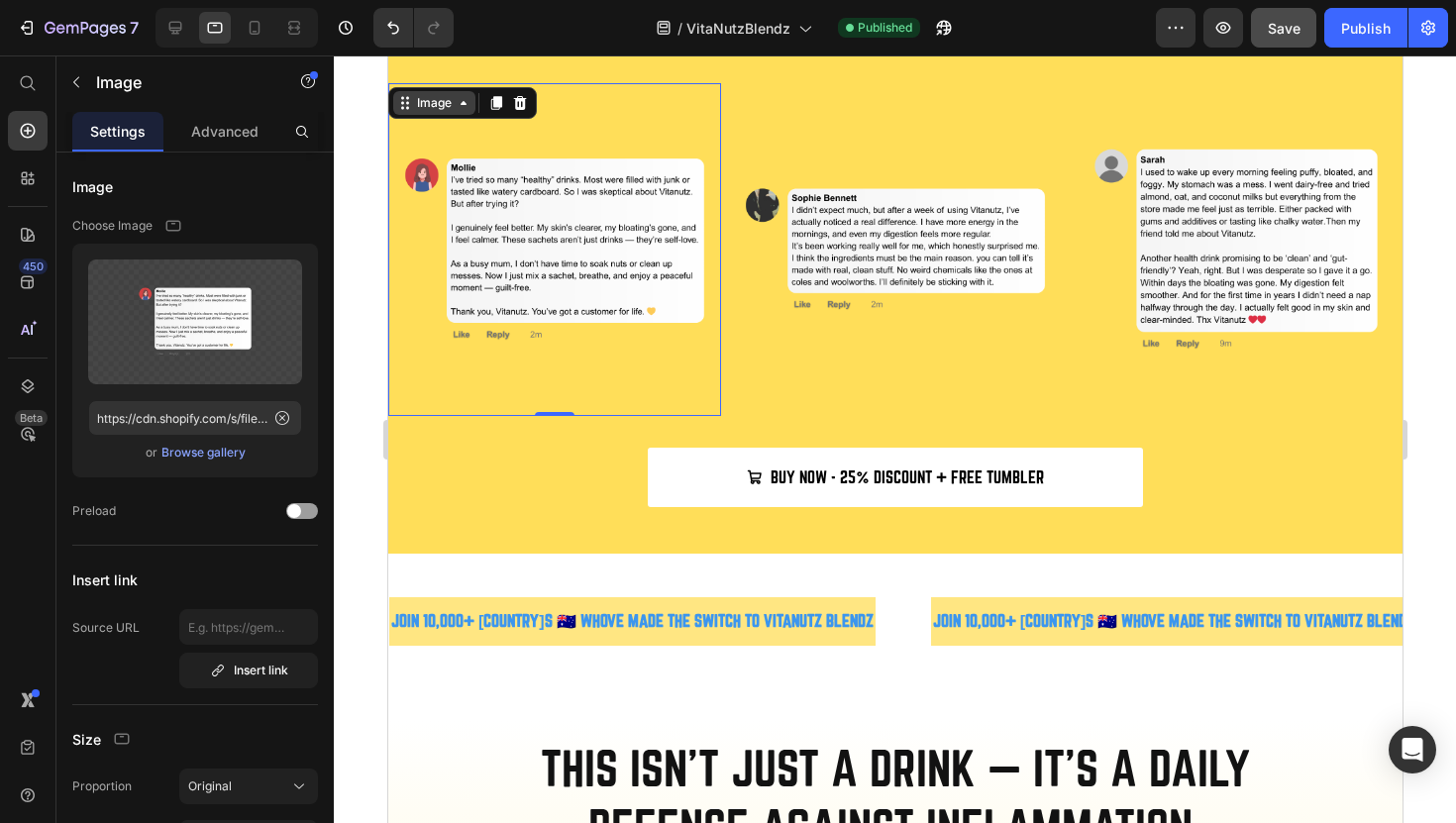 click on "Image" at bounding box center [433, 103] 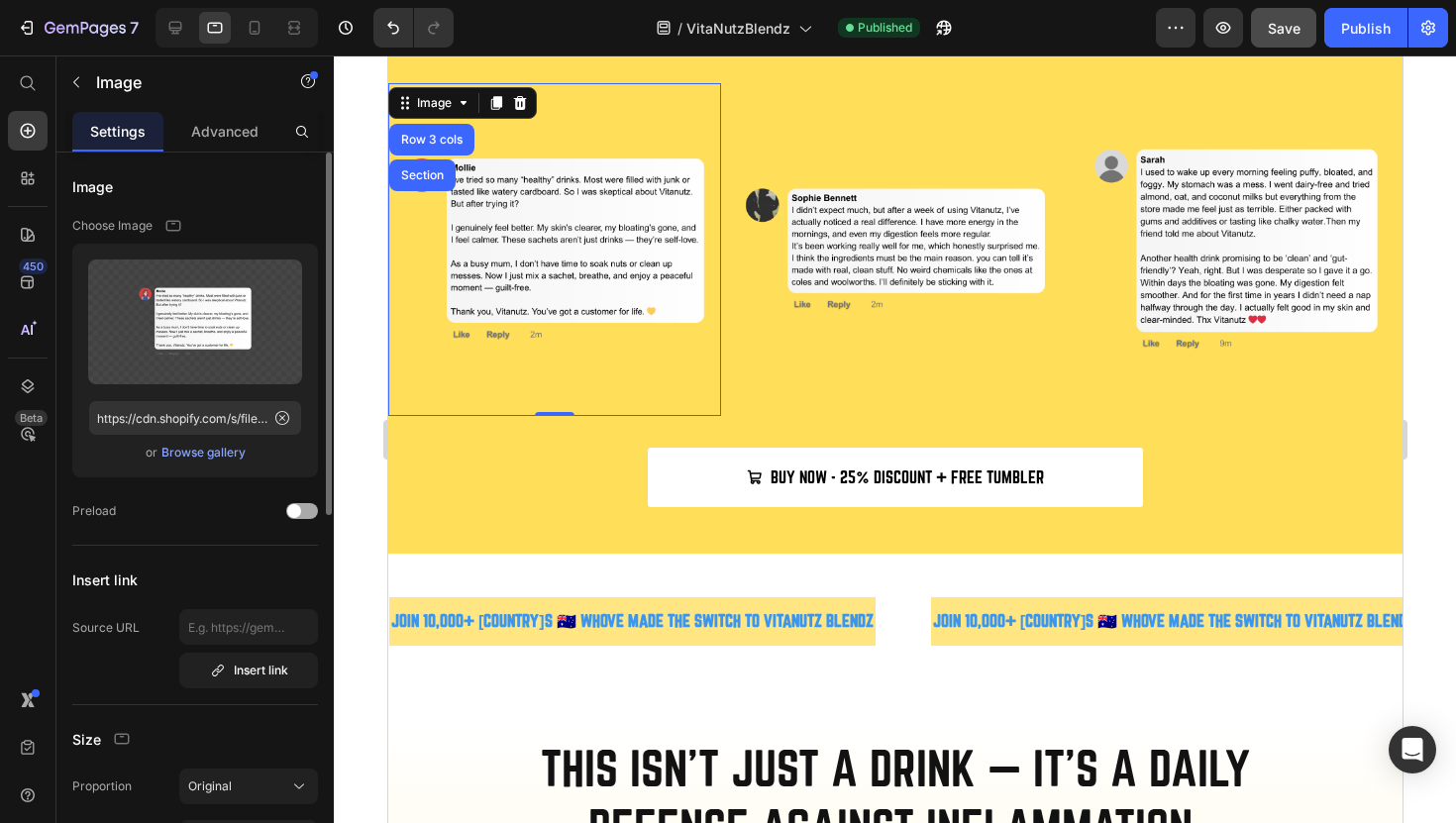 click on "Preload" 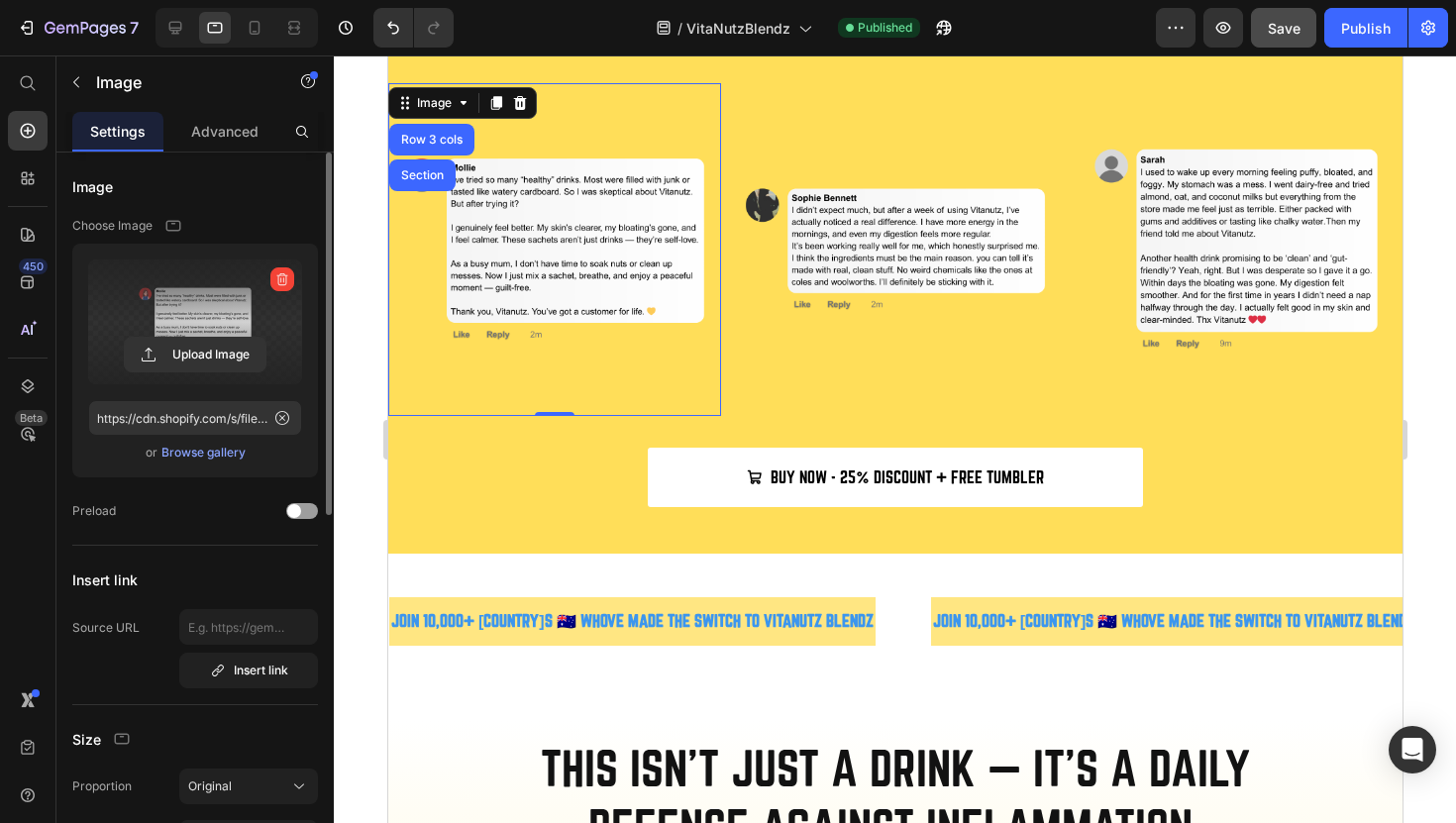 click at bounding box center (195, 322) 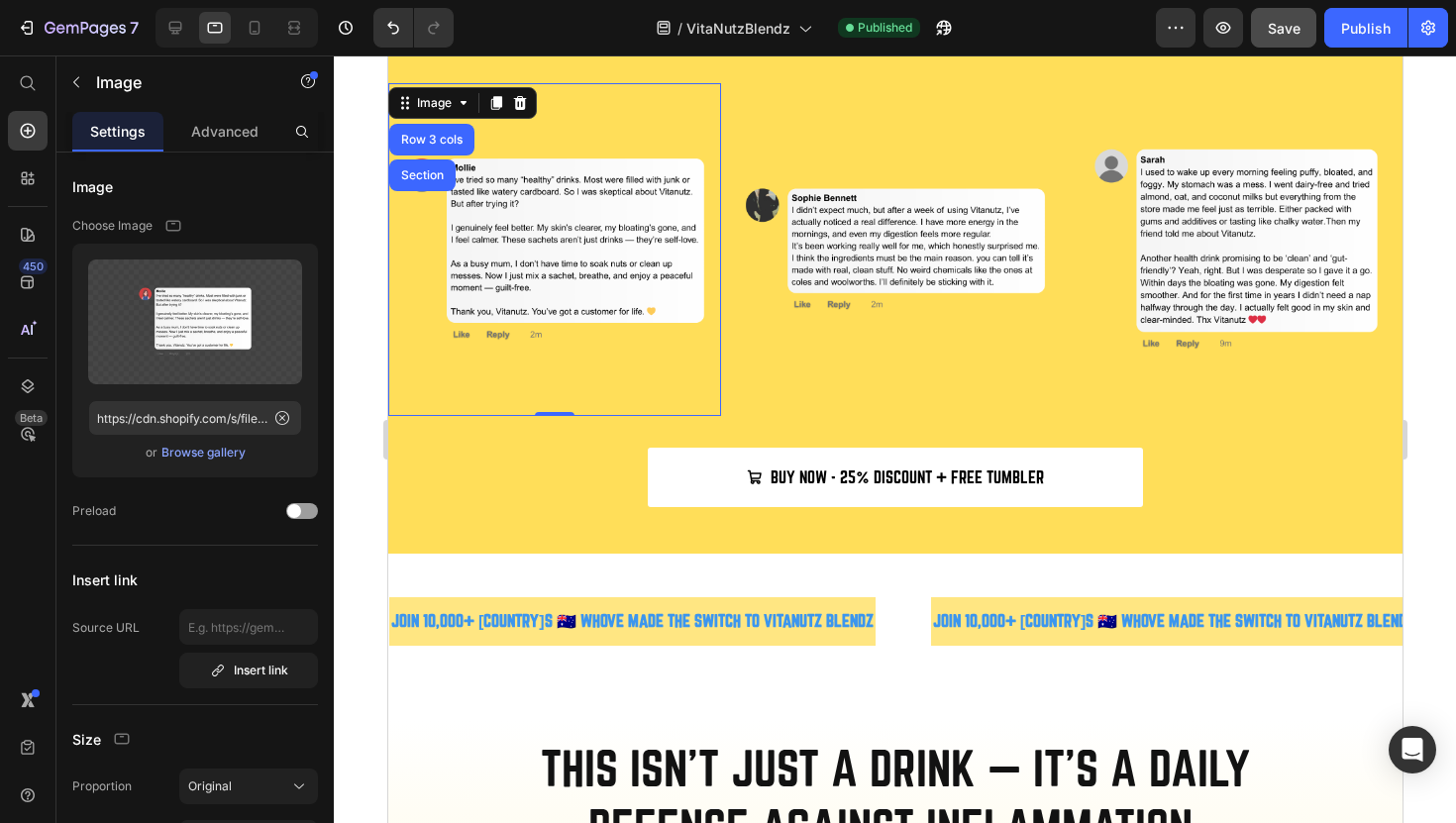 click at bounding box center (554, 250) 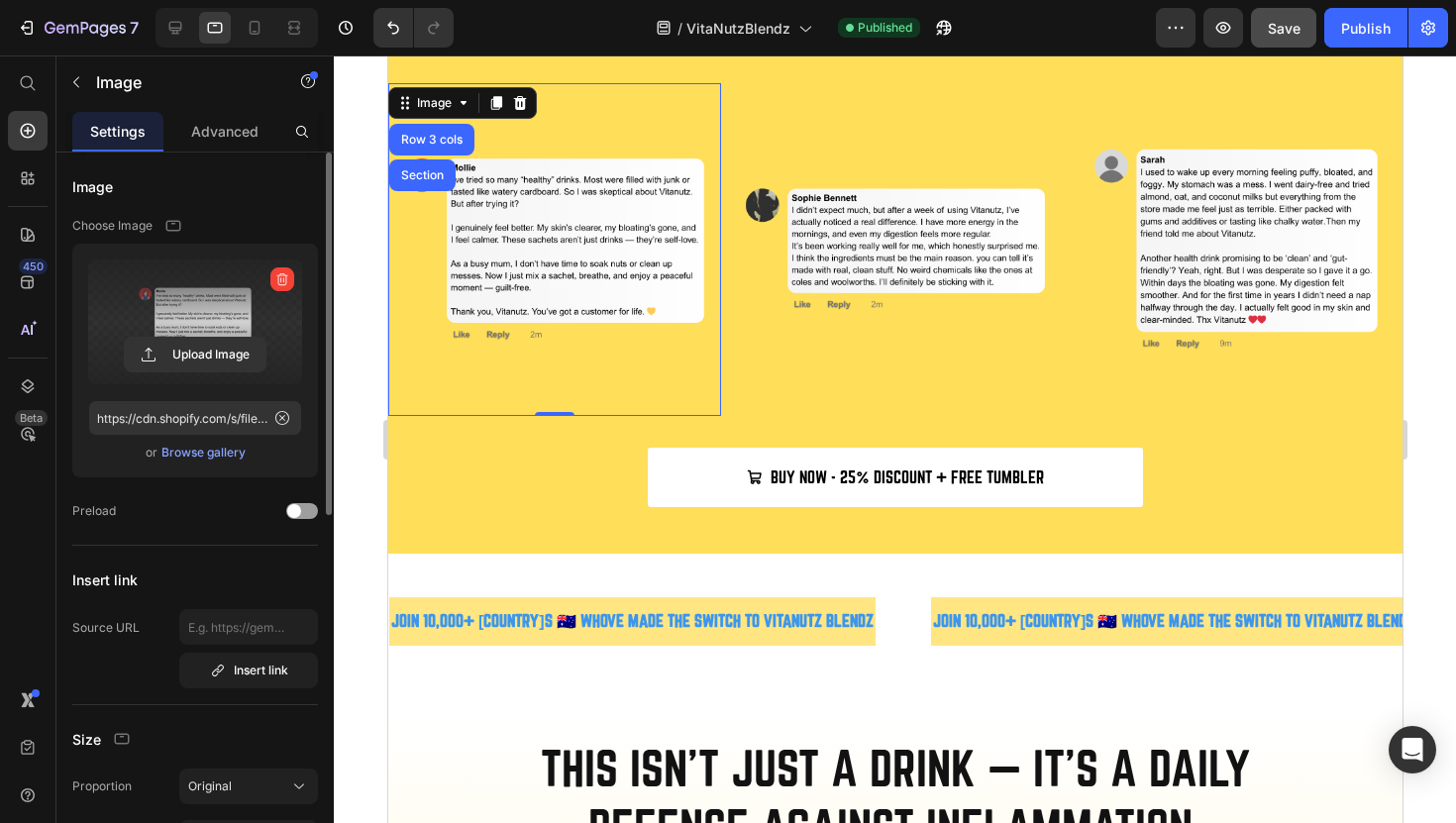 click at bounding box center (195, 322) 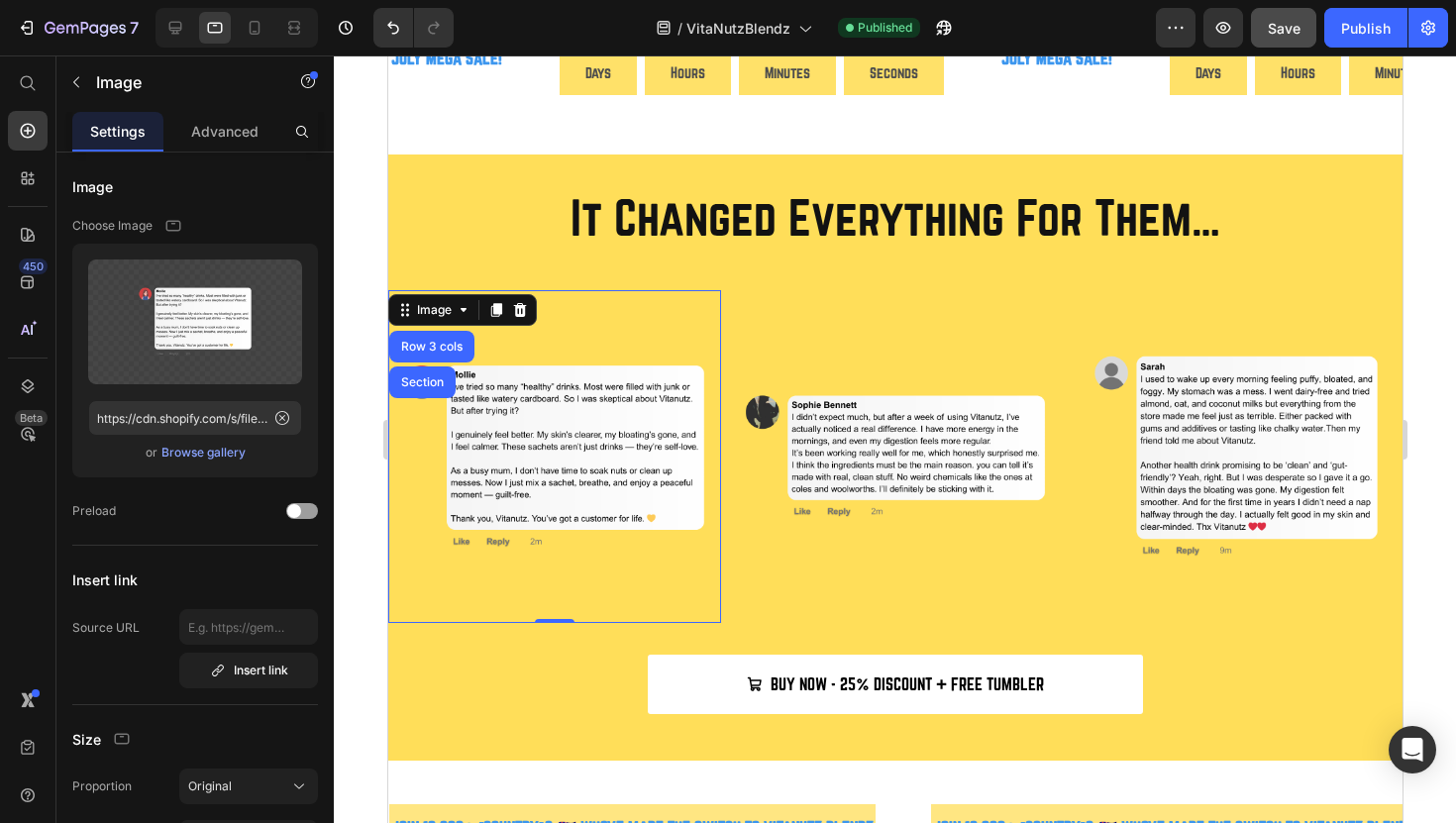 scroll, scrollTop: 692, scrollLeft: 0, axis: vertical 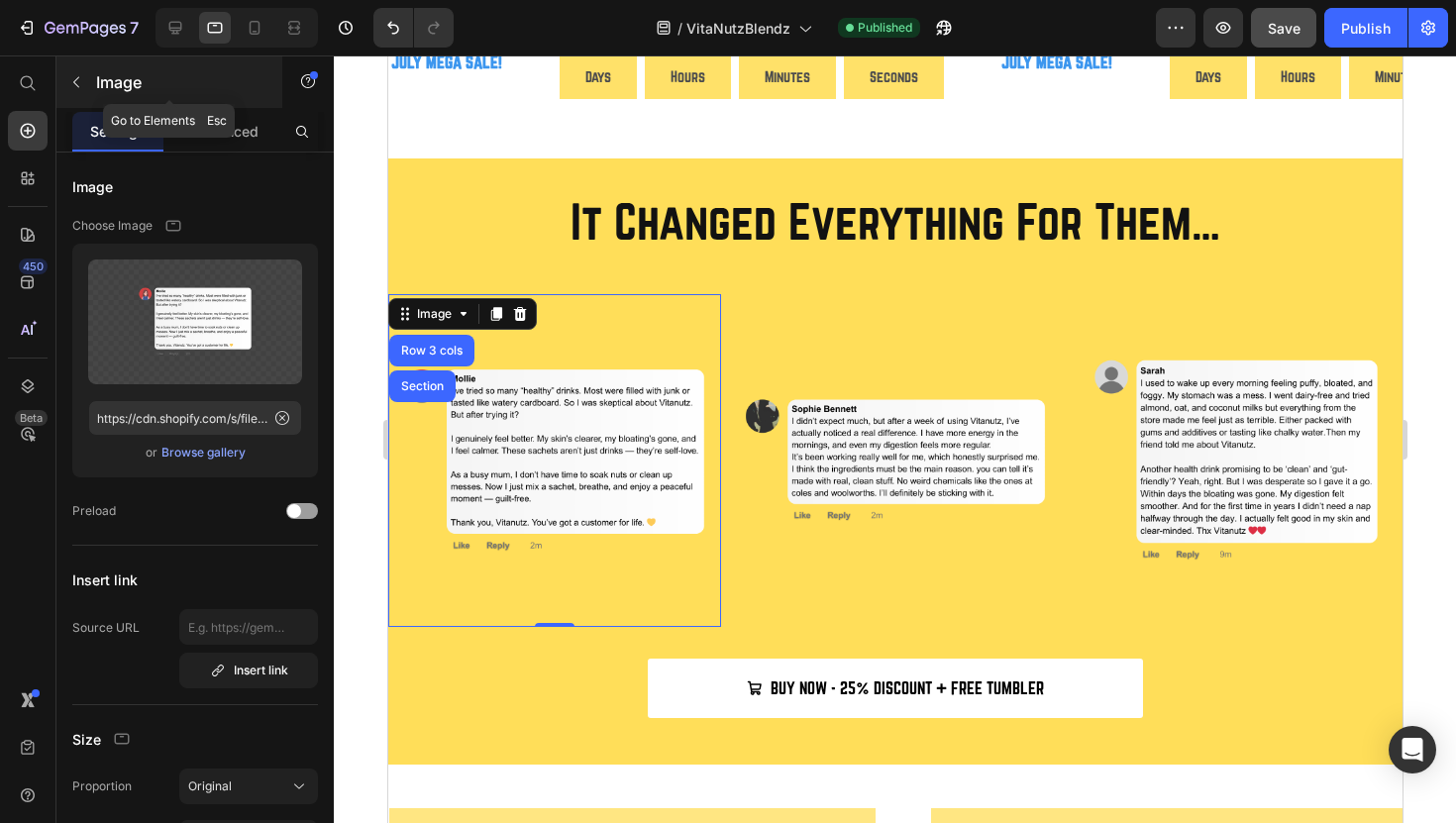 click 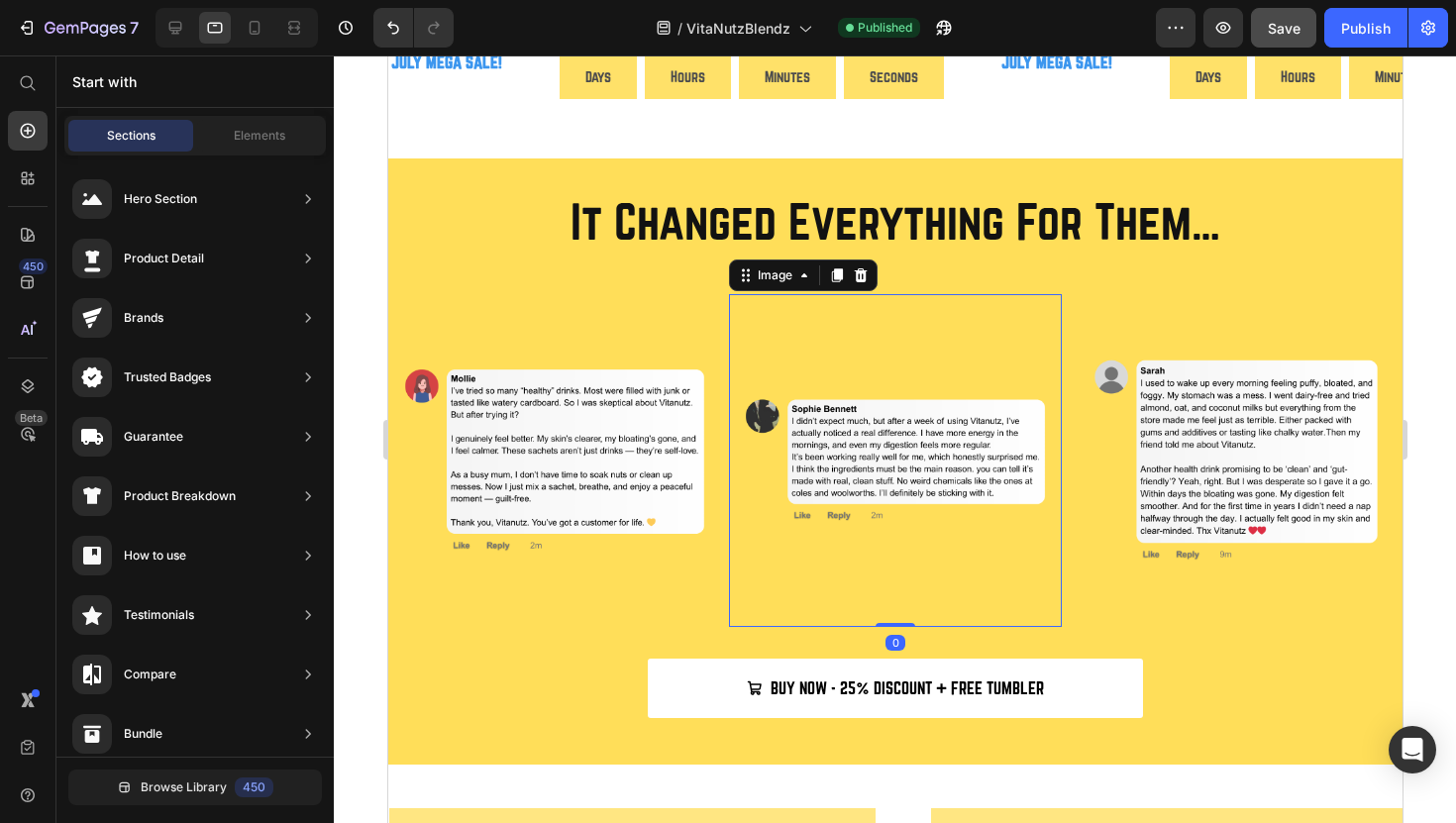click at bounding box center (894, 461) 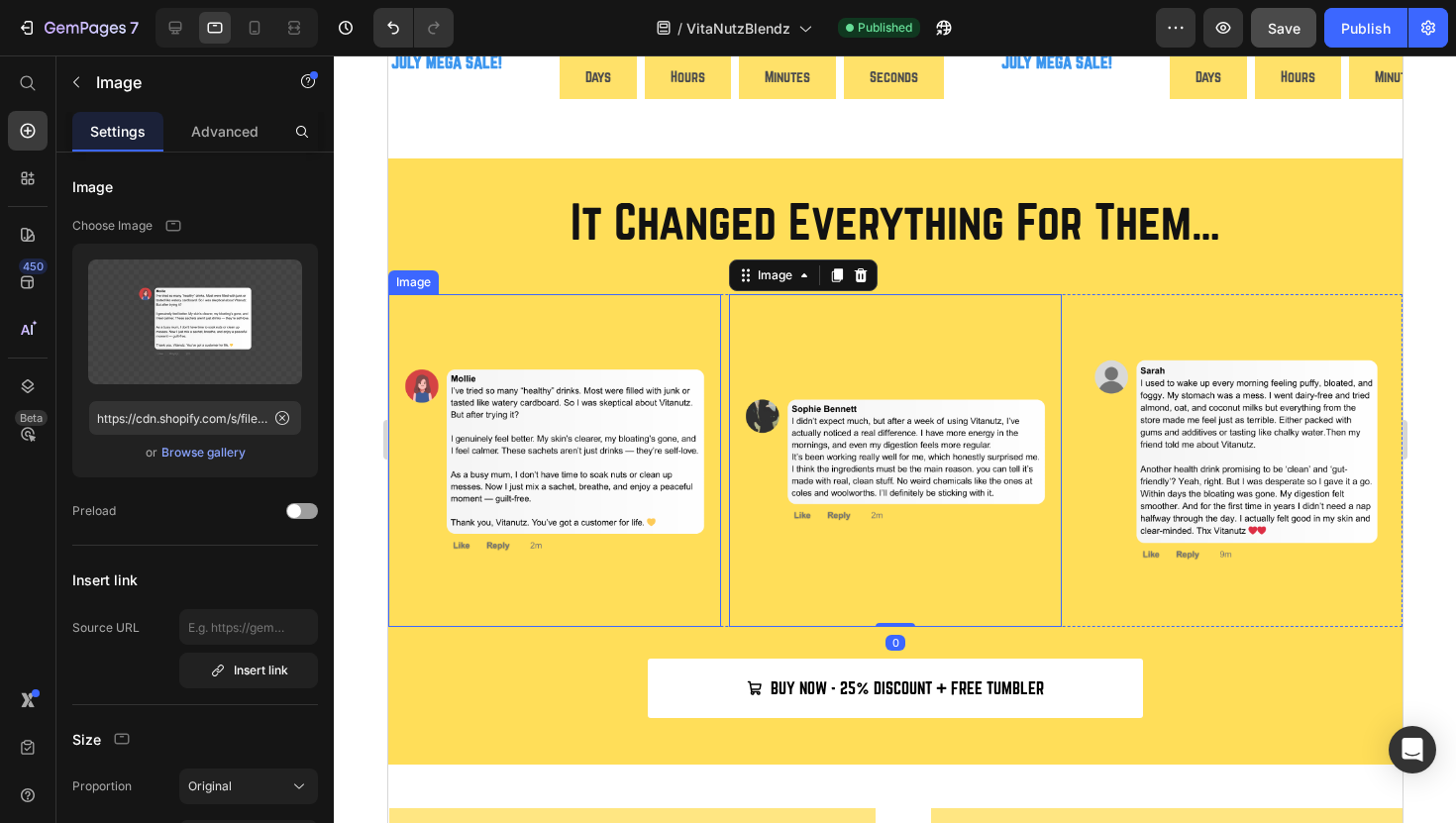 click at bounding box center [554, 461] 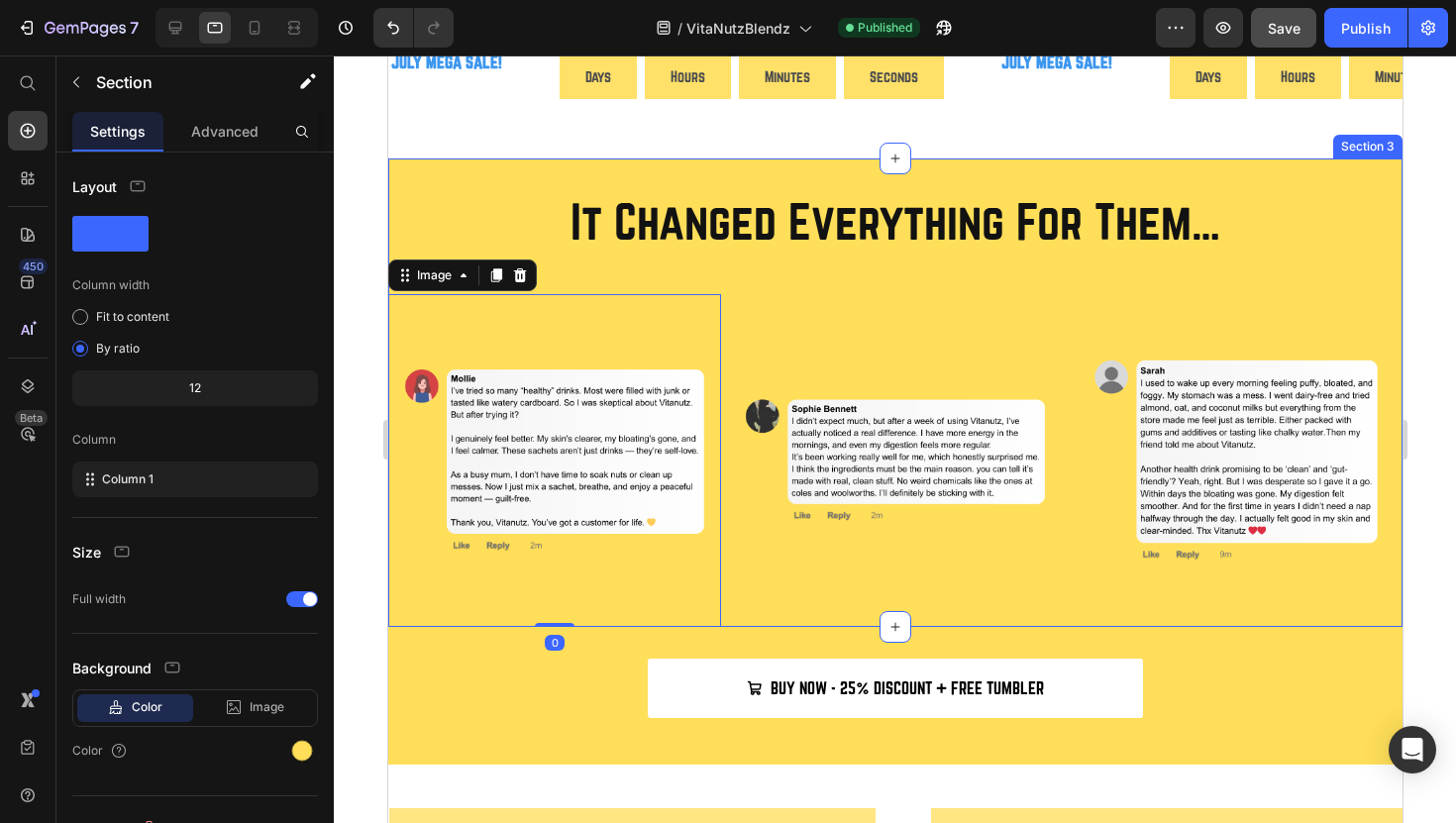 click on "It Changed Everything For Them… Heading Row Image   0 Image Image Row Section 3" at bounding box center (894, 392) 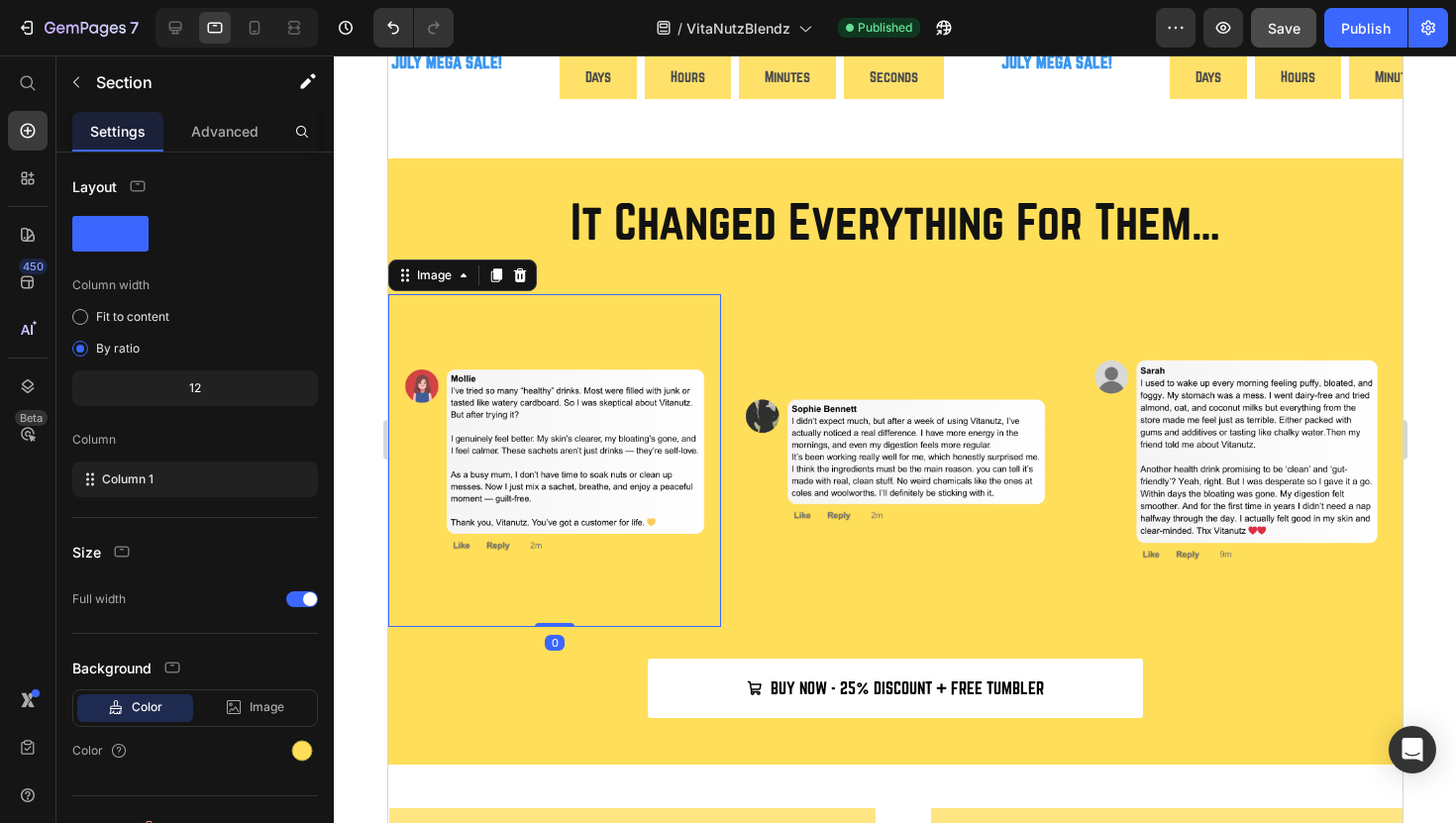 click at bounding box center (554, 461) 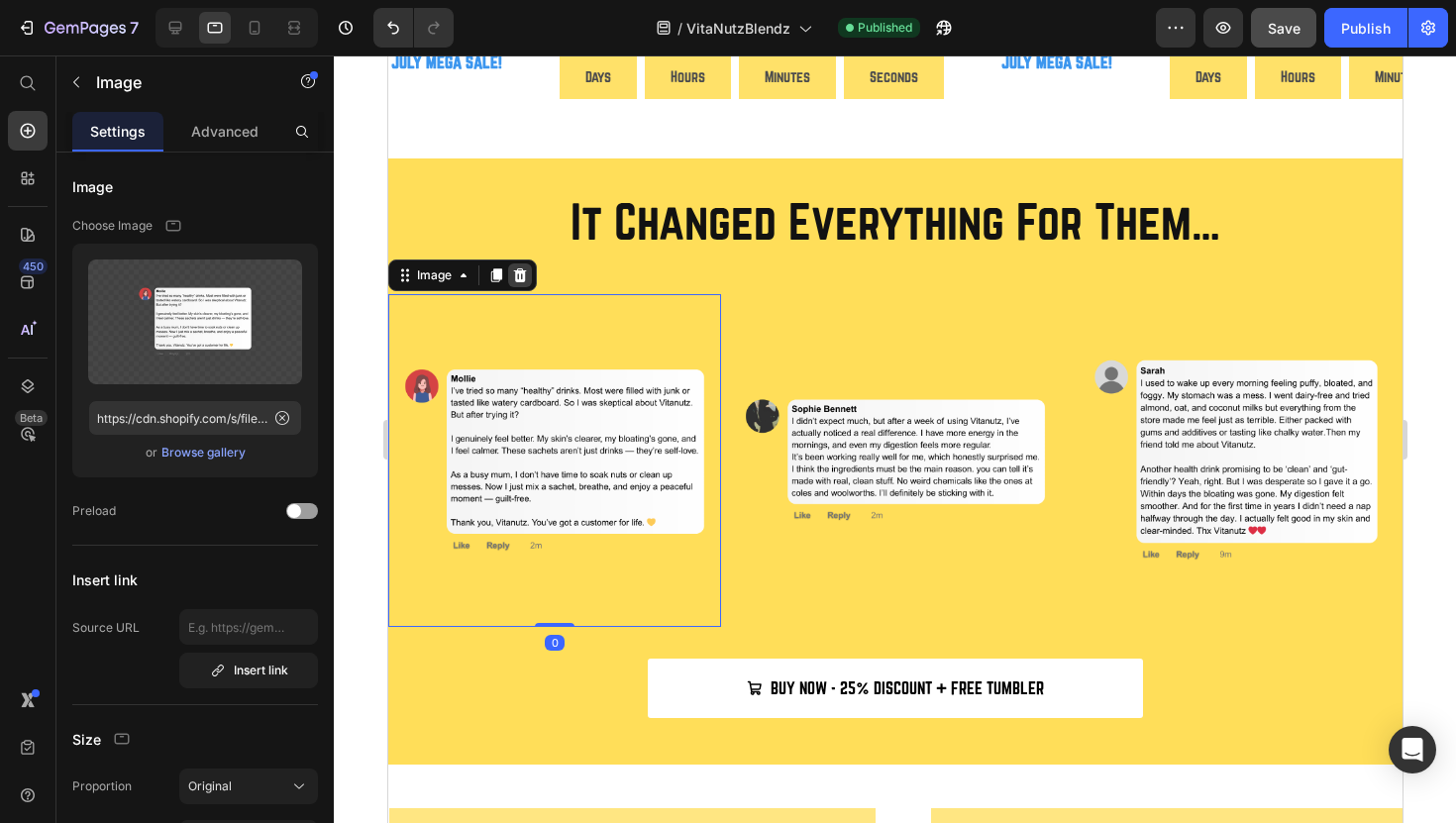 click 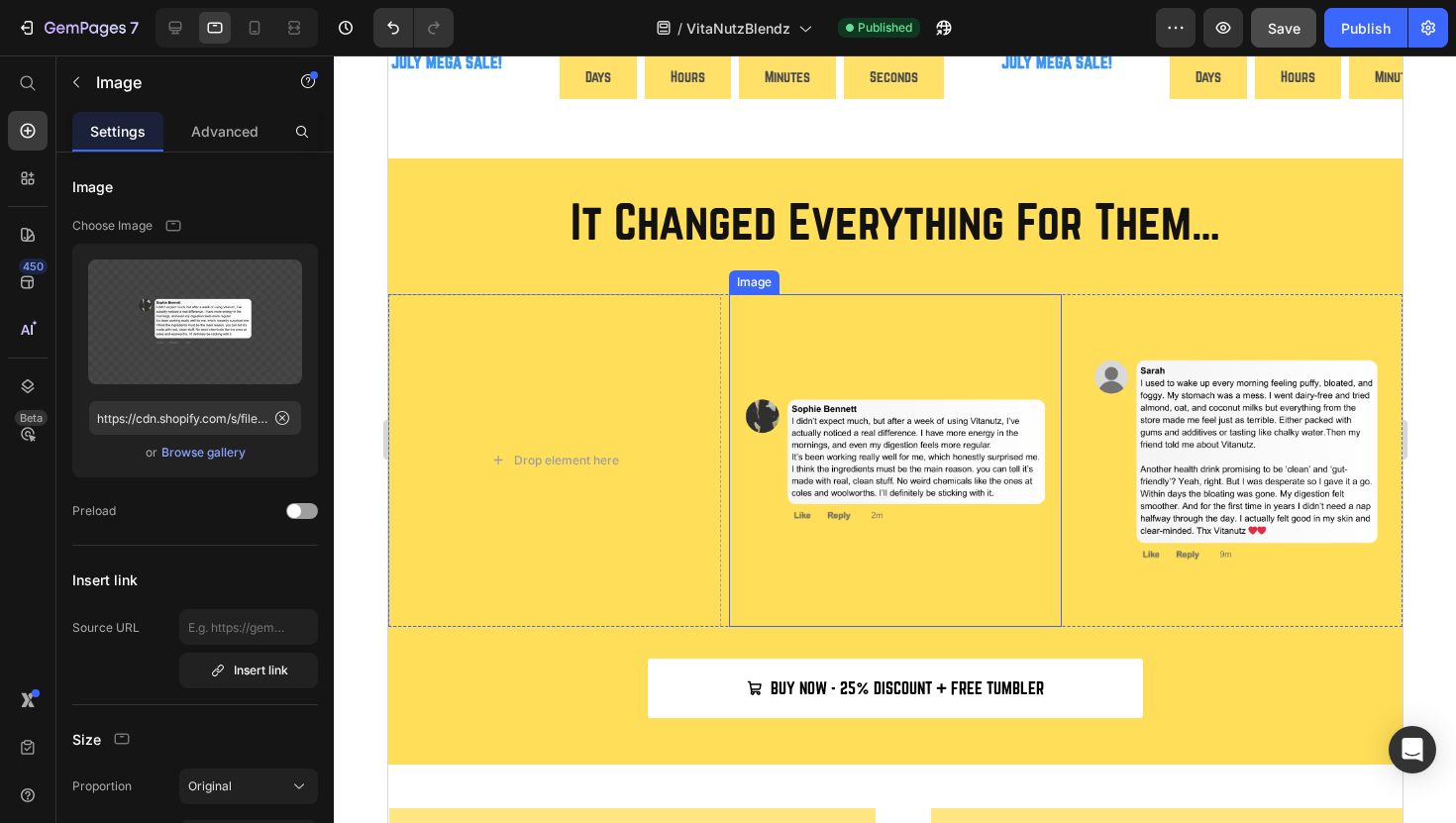 click at bounding box center (894, 461) 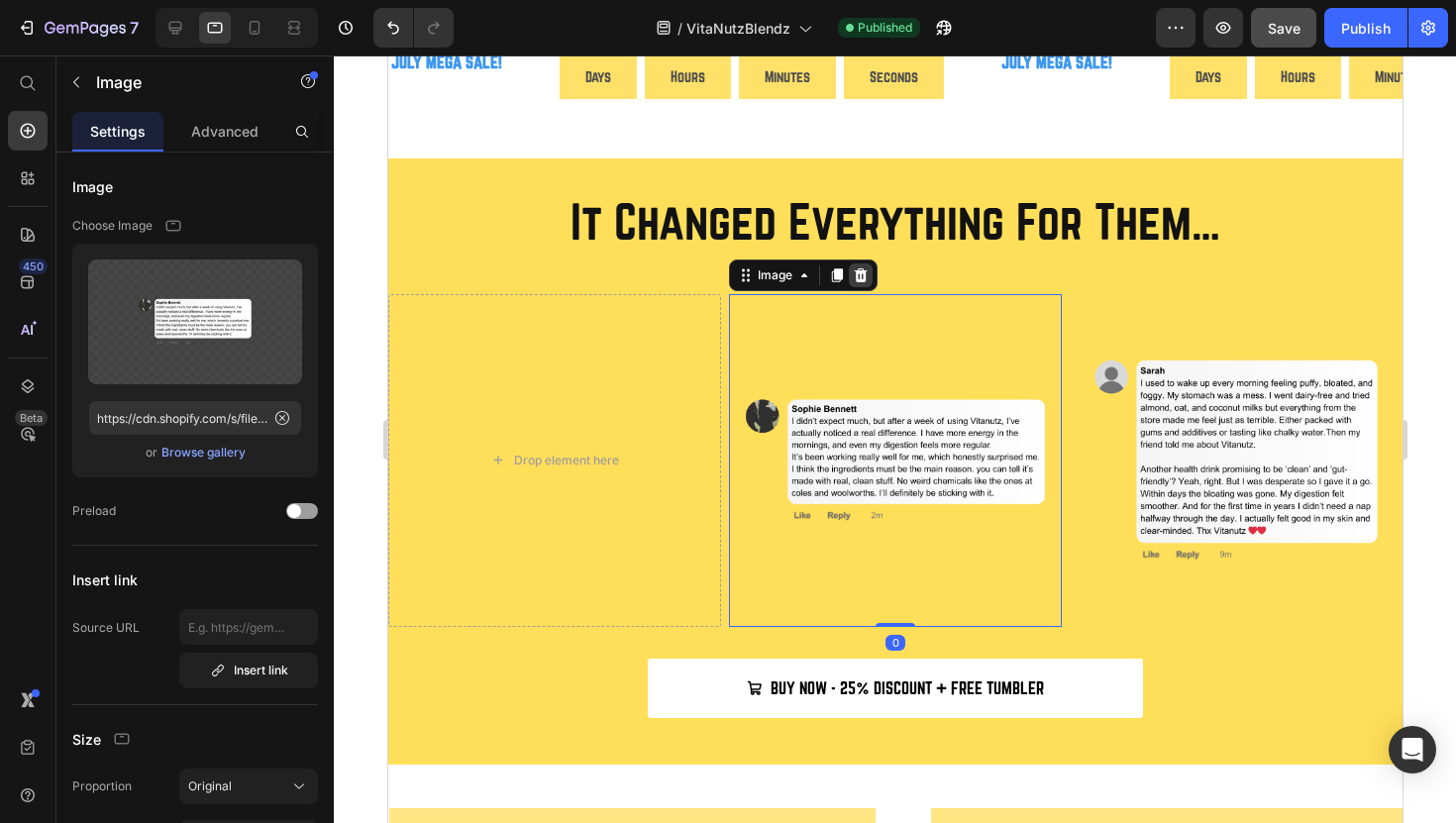 click 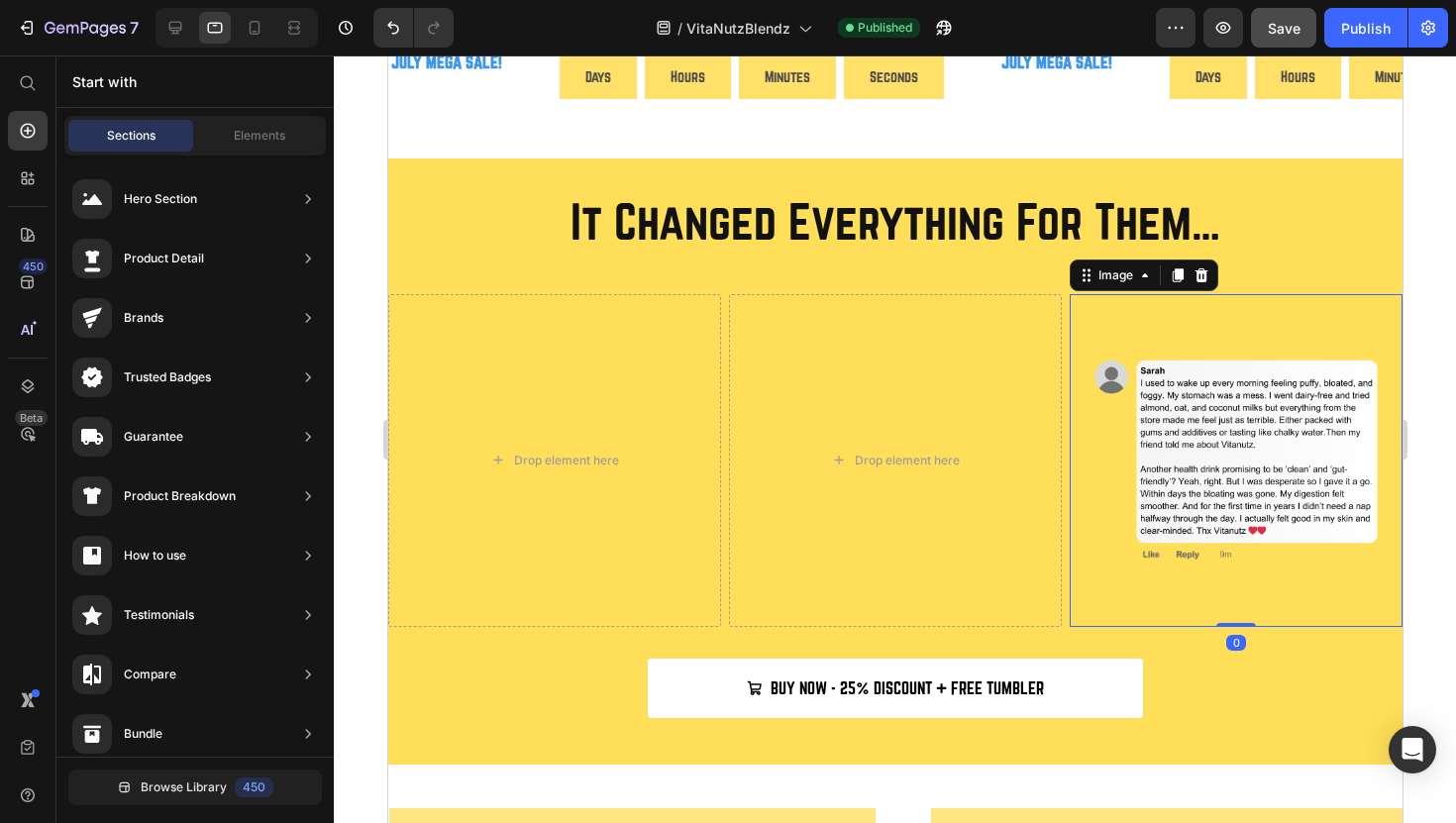 click at bounding box center [1235, 461] 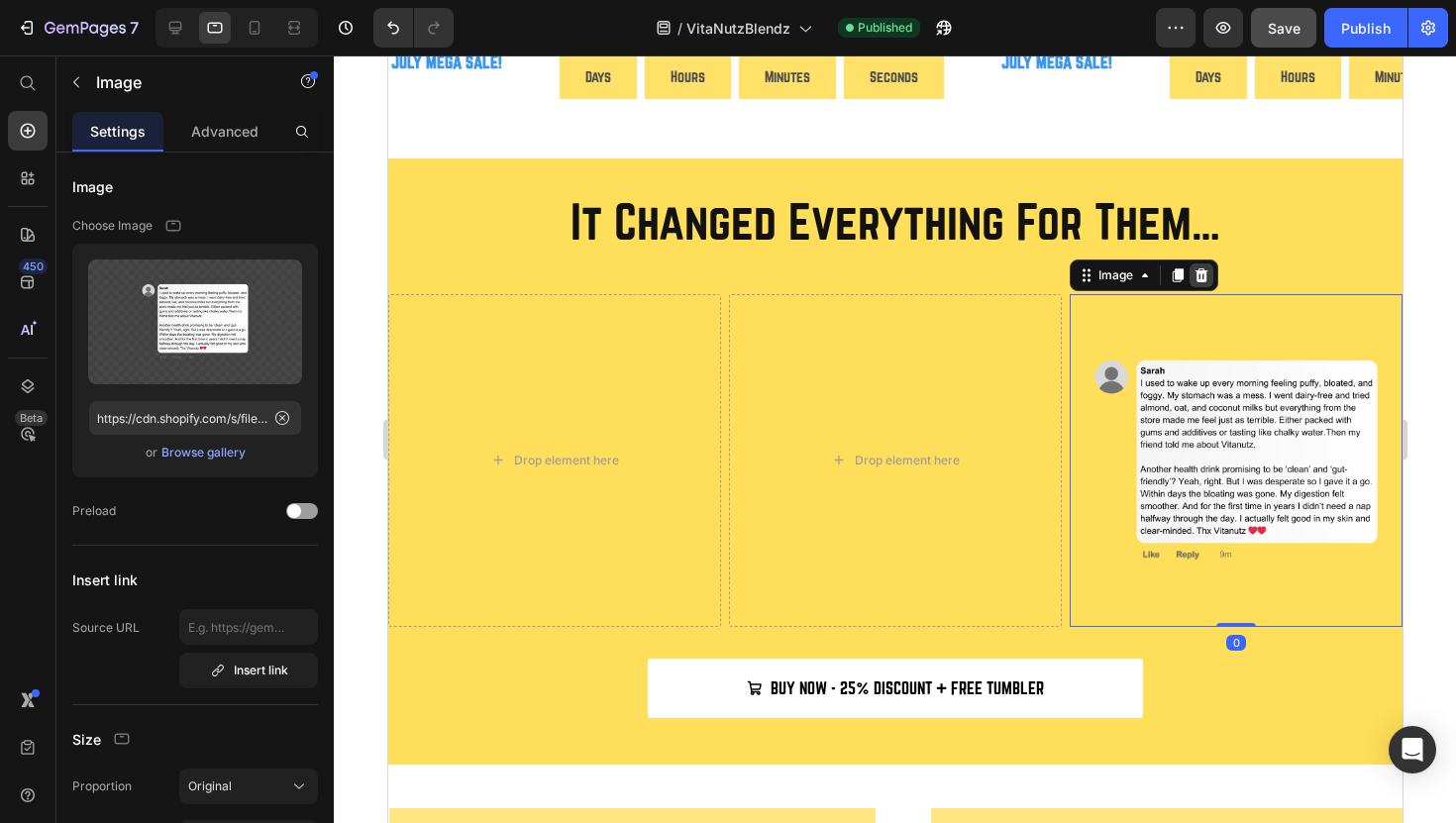 click at bounding box center [1200, 275] 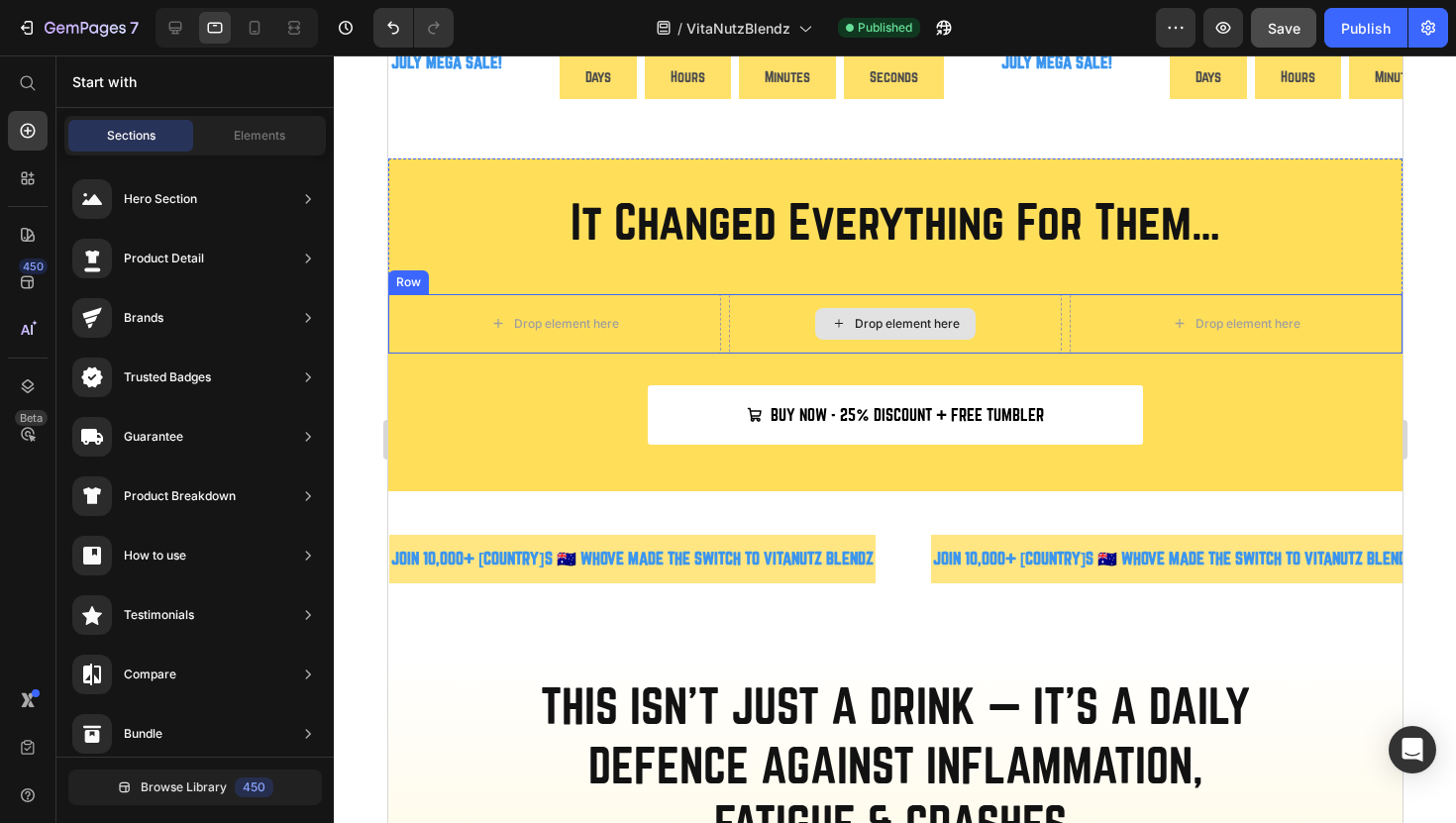 click on "Drop element here" at bounding box center [894, 324] 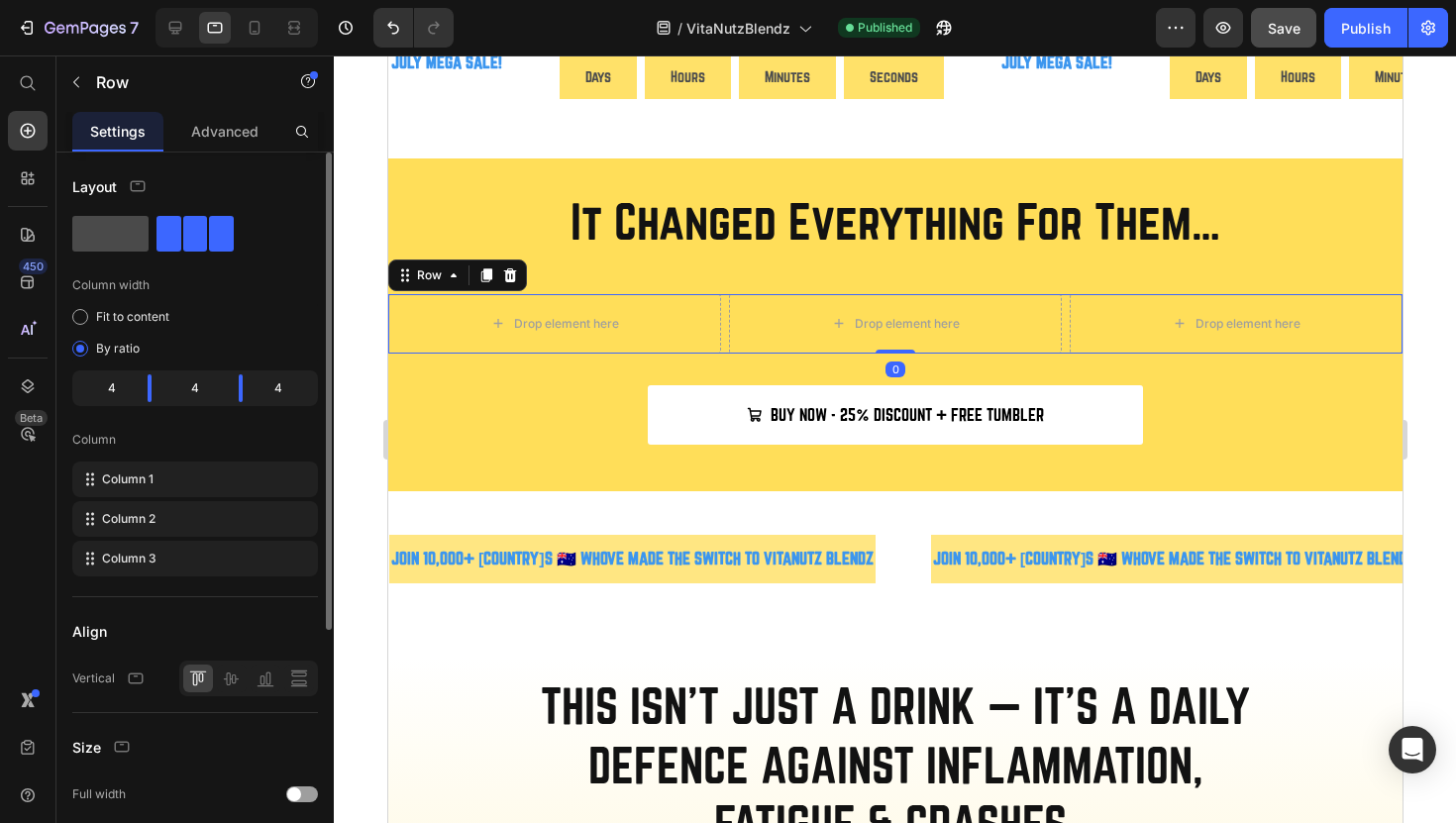click 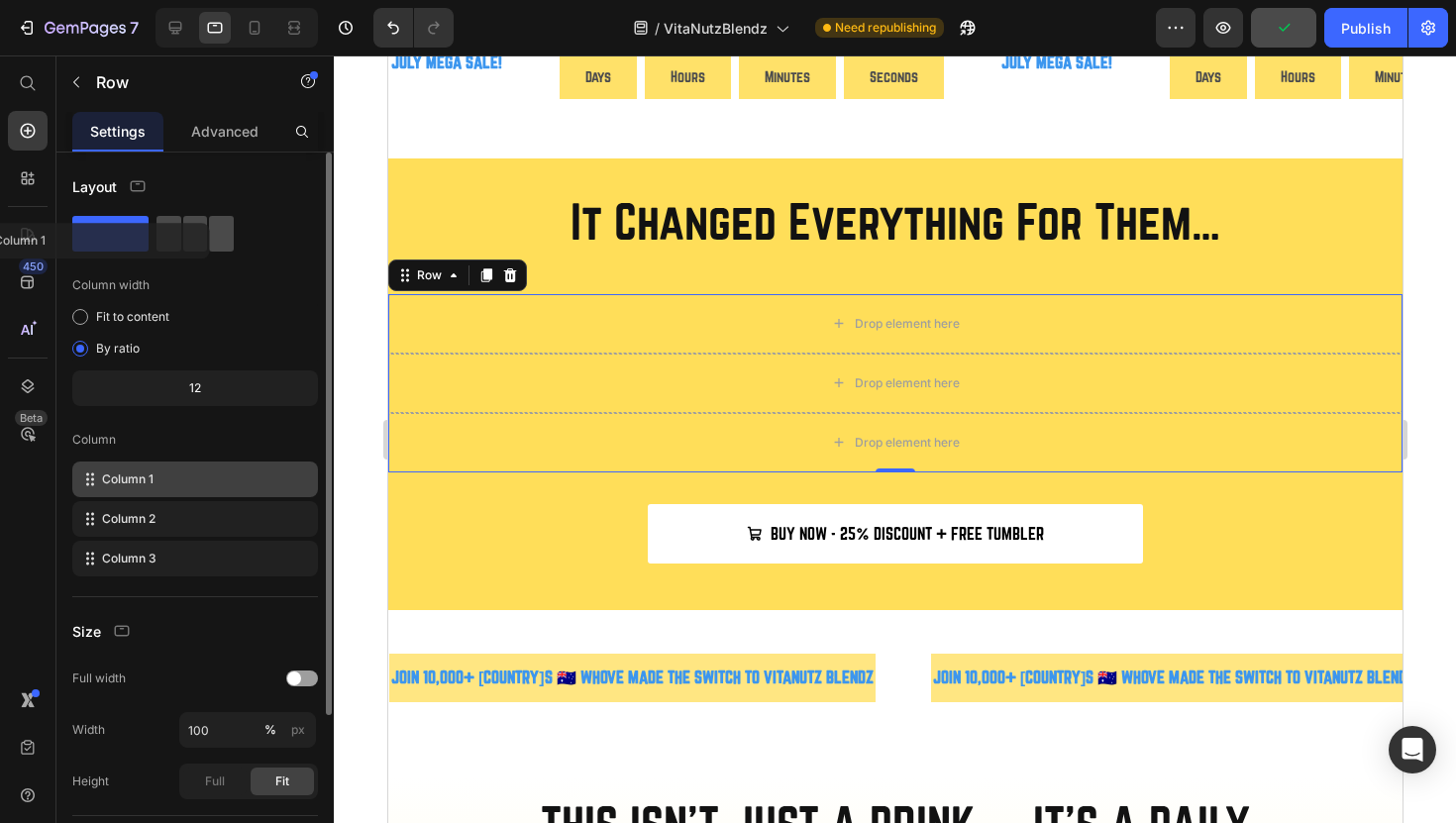 click 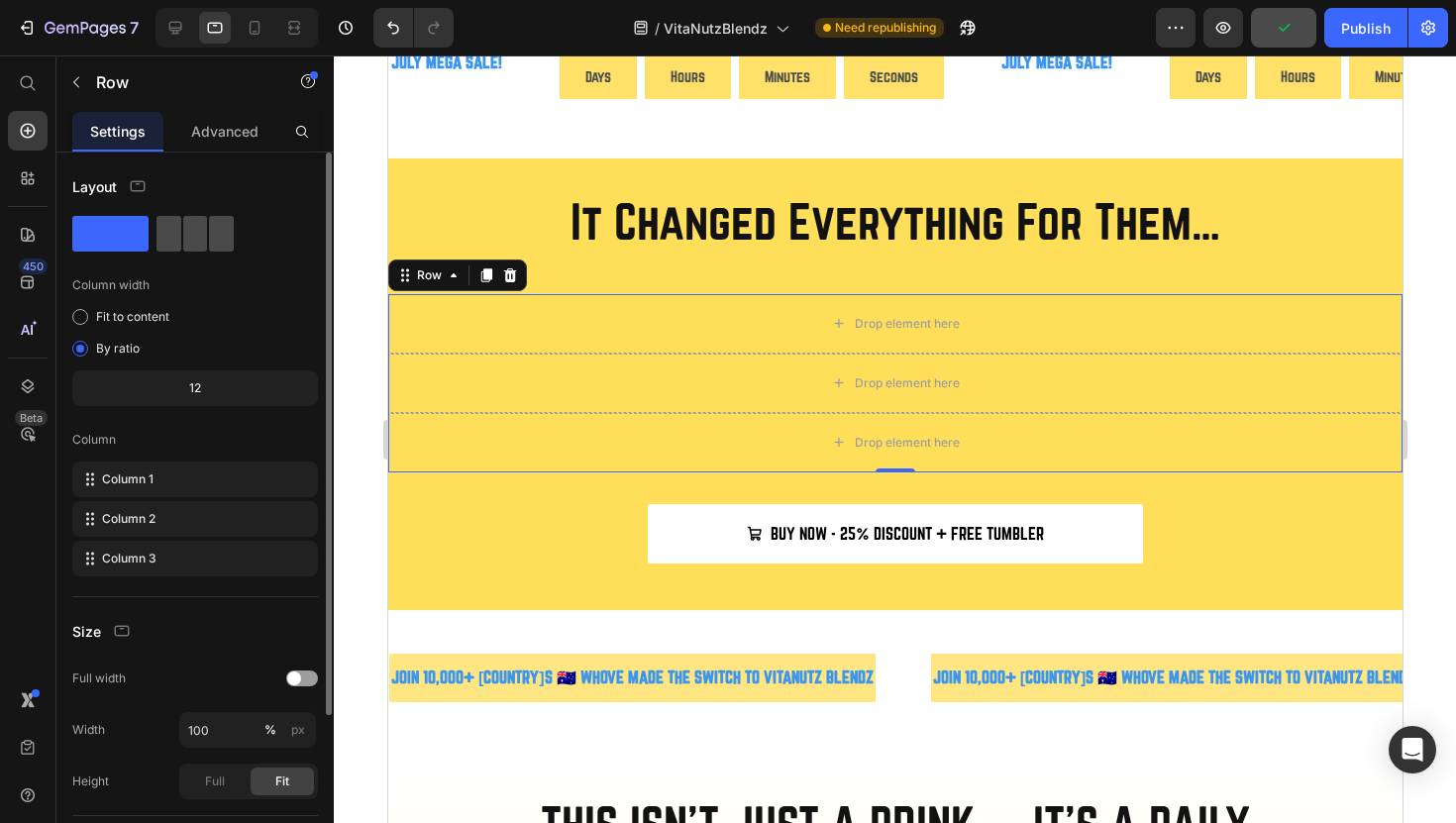 click 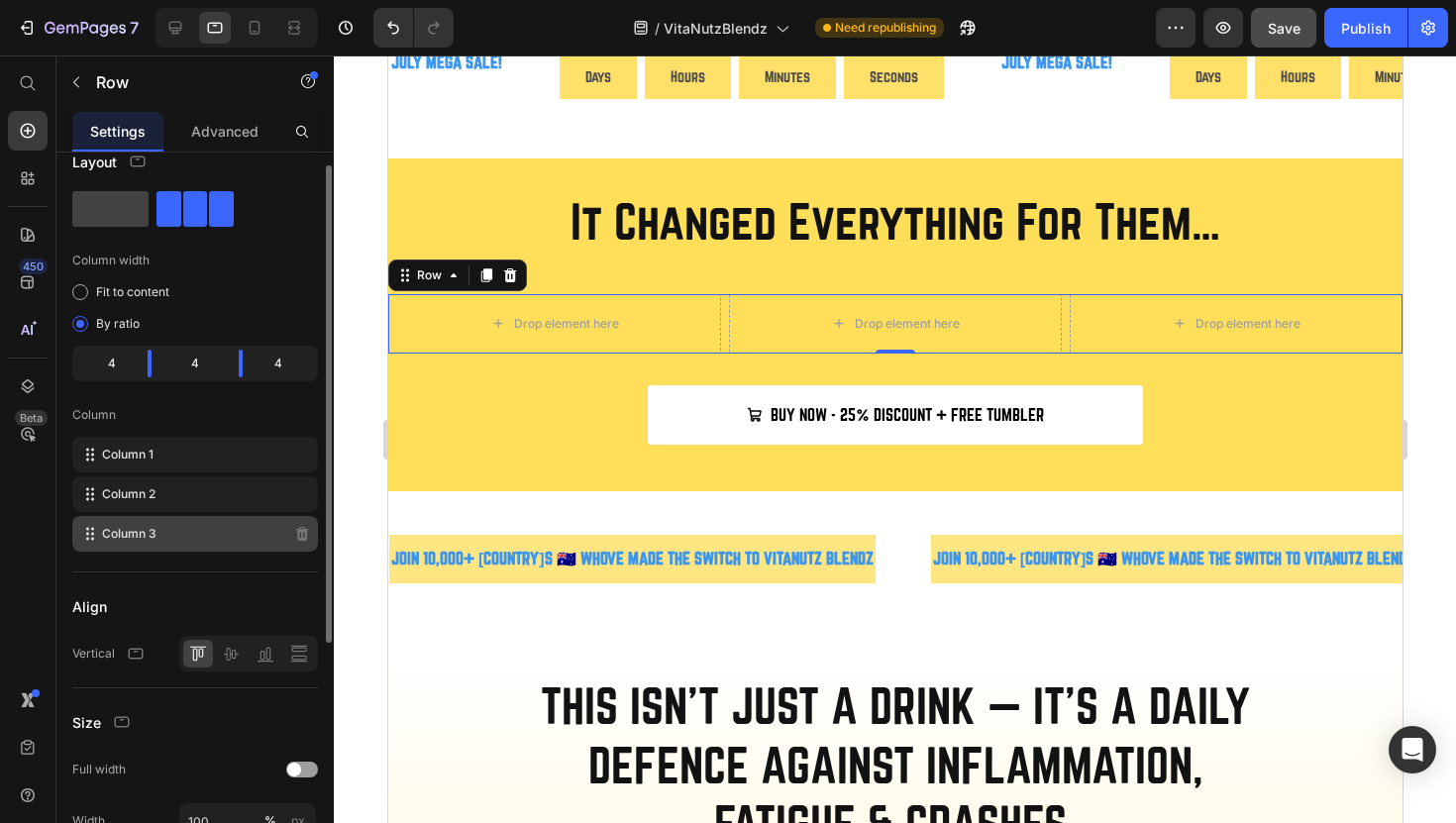 scroll, scrollTop: 0, scrollLeft: 0, axis: both 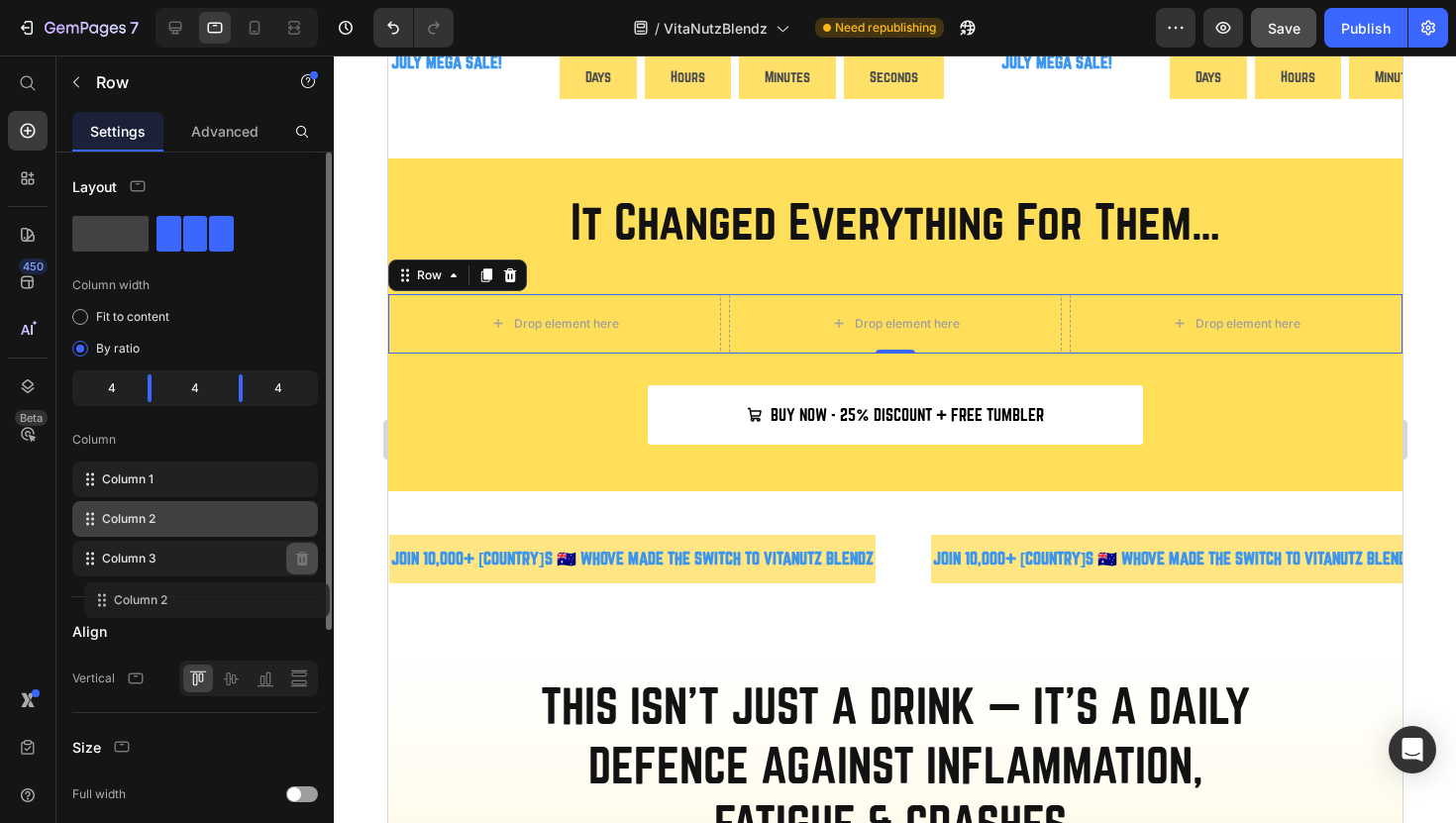 type 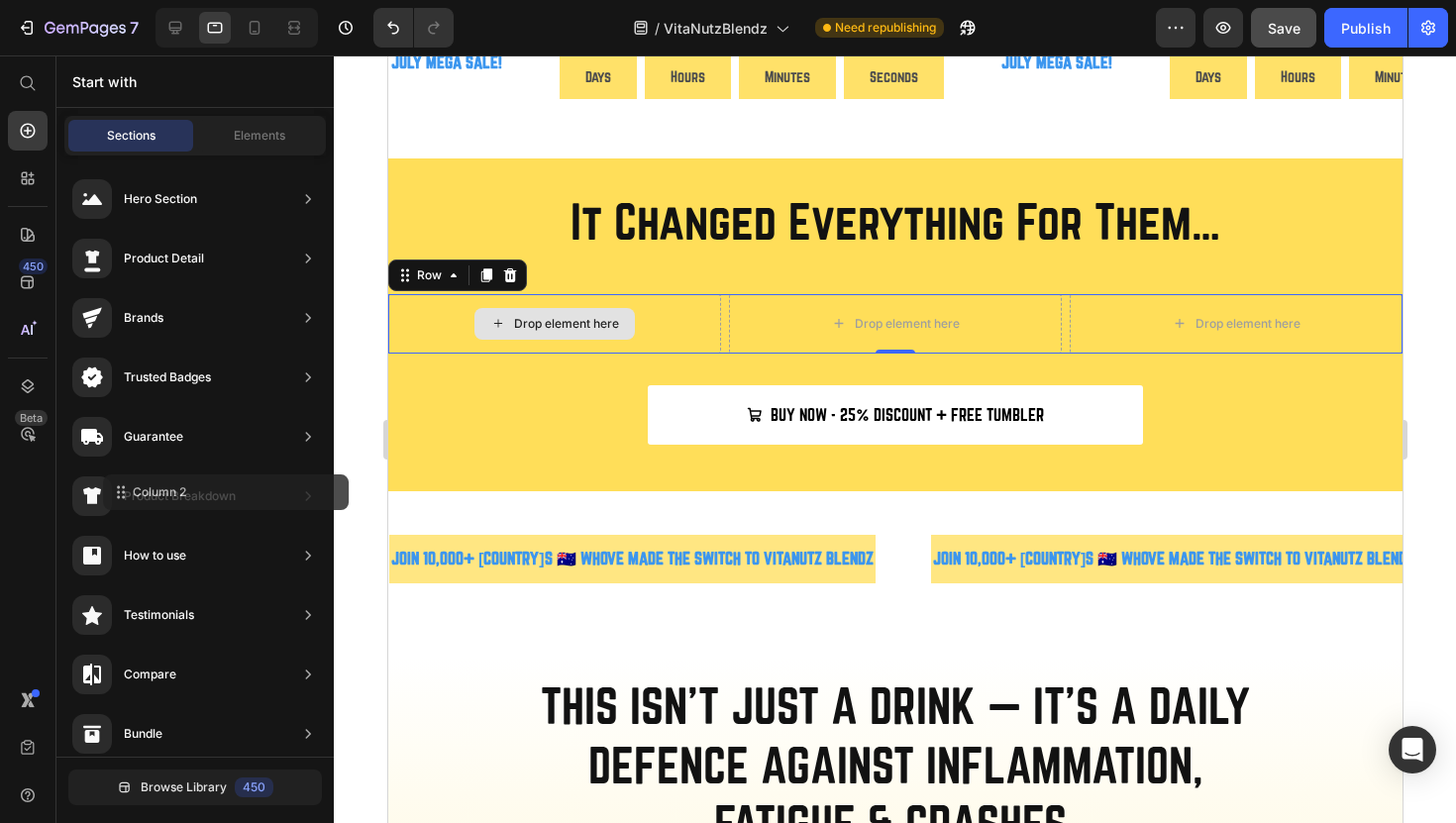 click on "Drop element here" at bounding box center (566, 324) 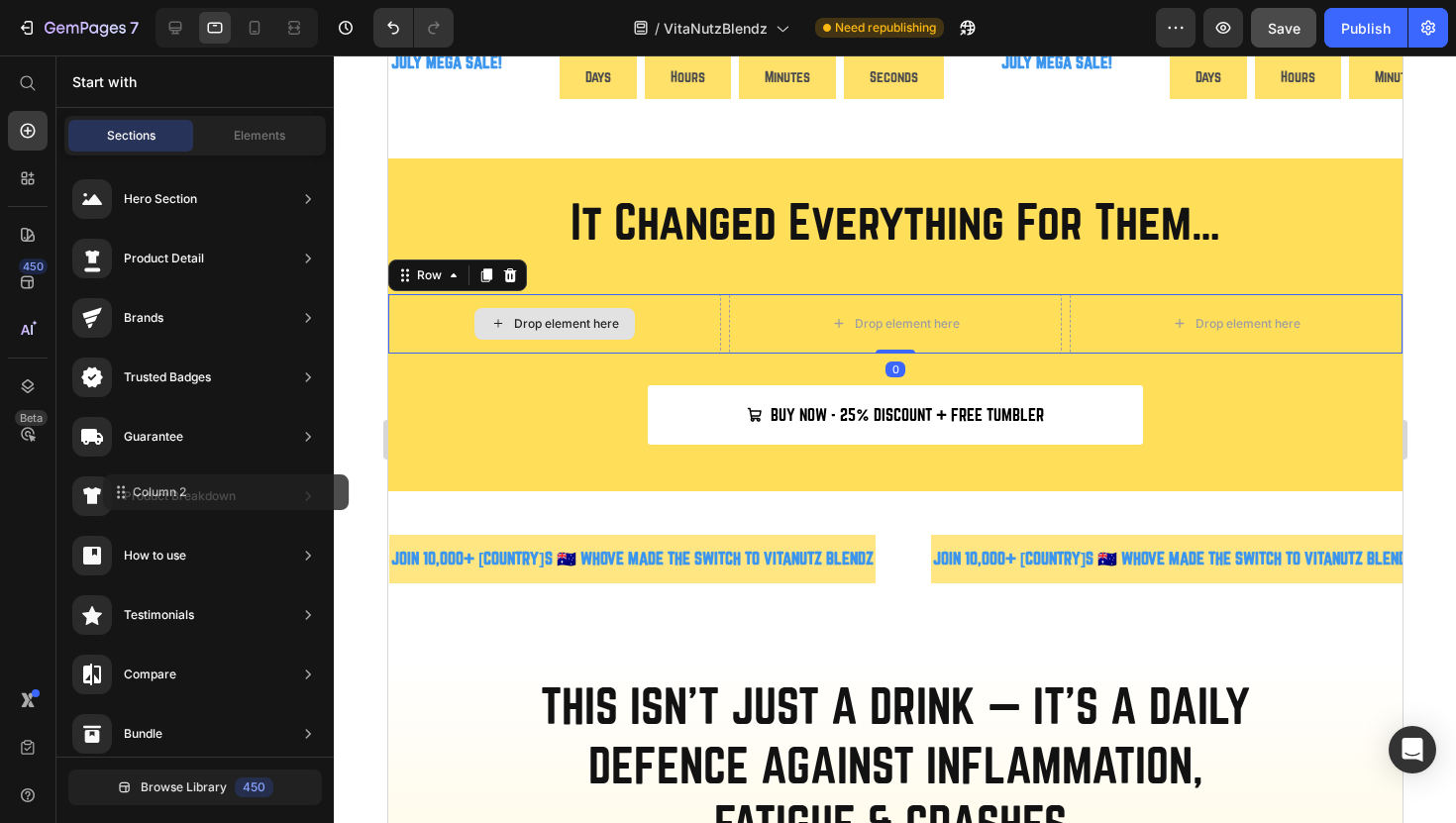 click on "Drop element here" at bounding box center [554, 324] 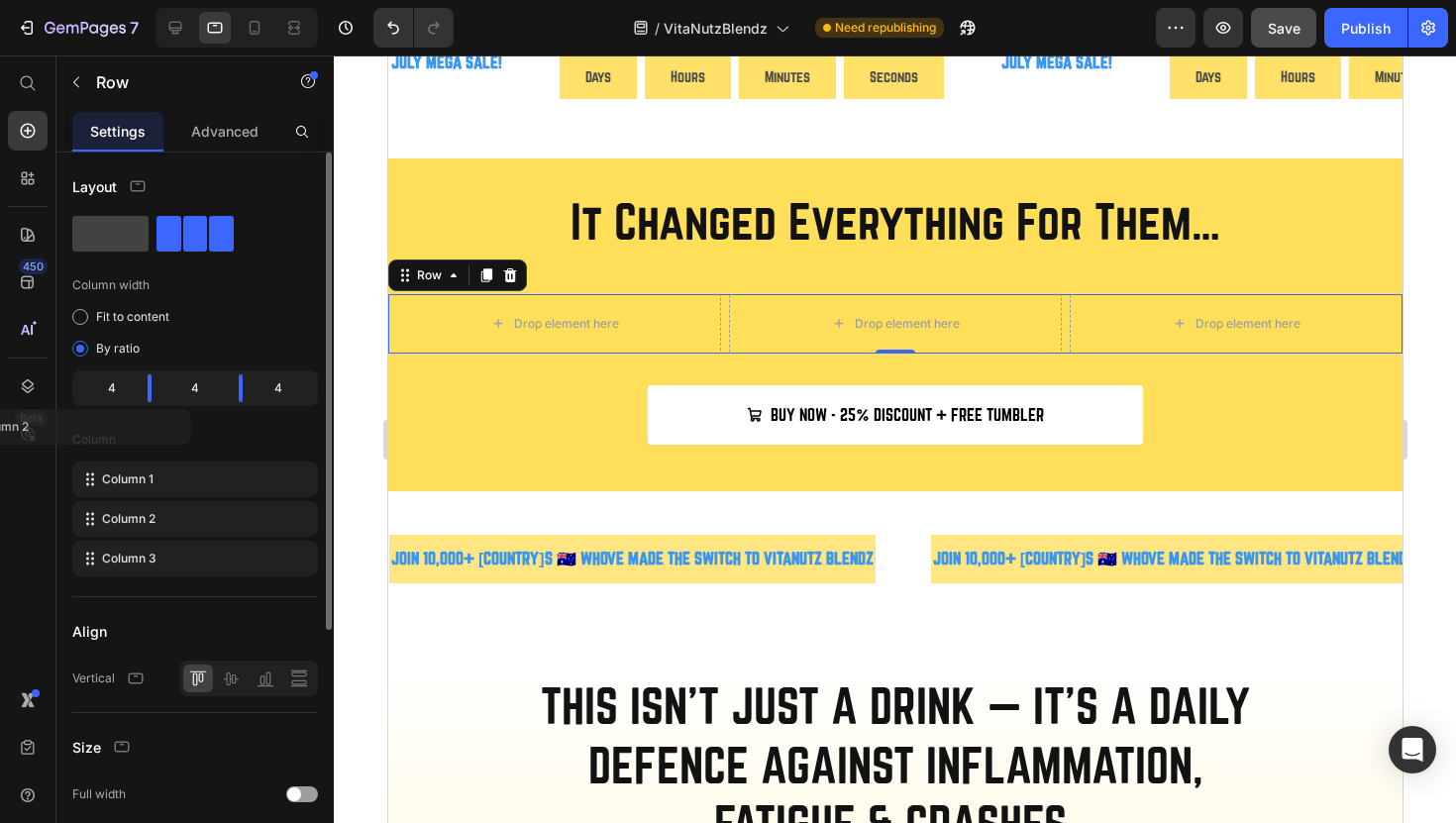 click on "Column width Fit to content By ratio 4 4 4 Column Column 1 Column 2 Column 3" 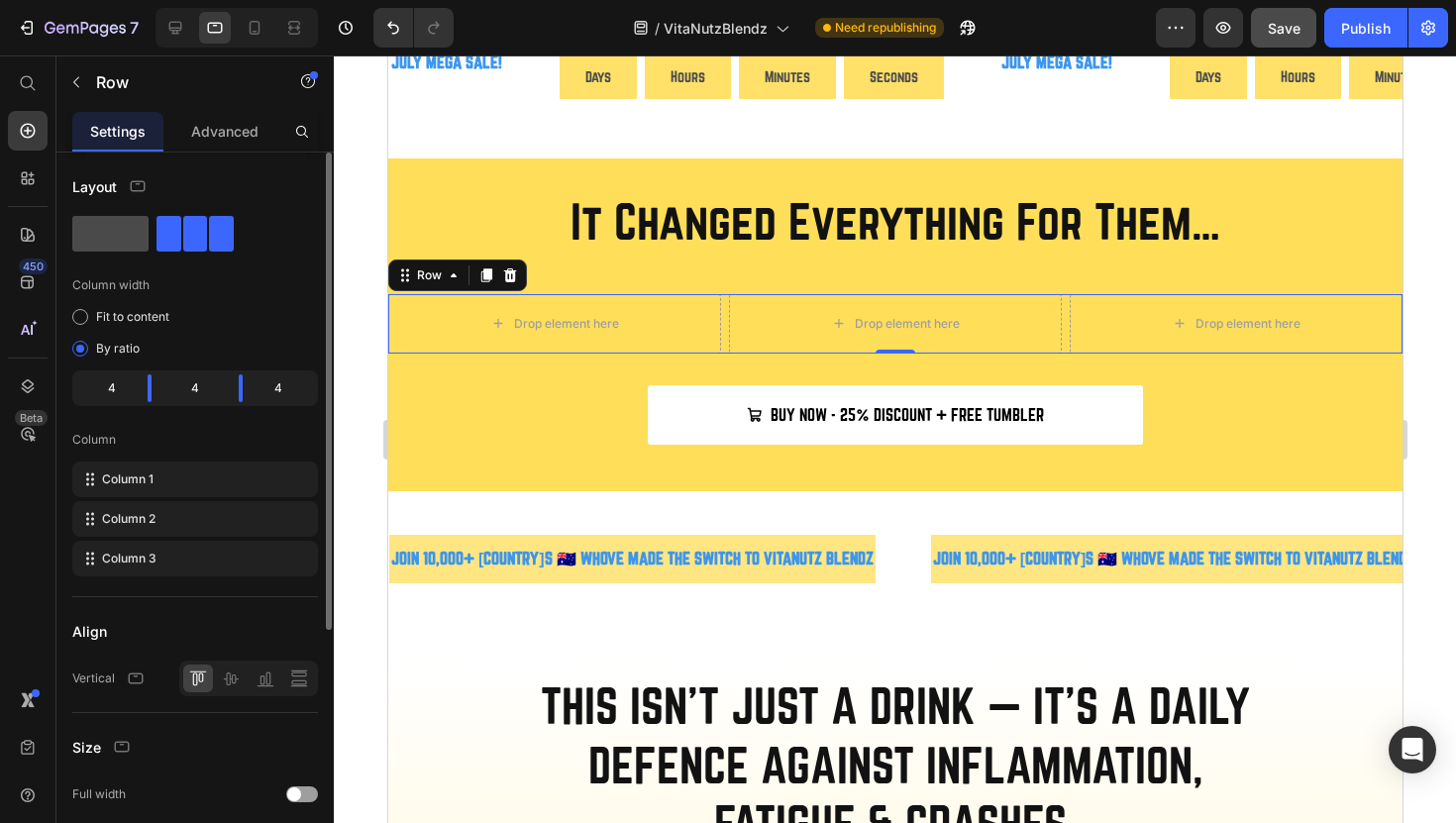 click 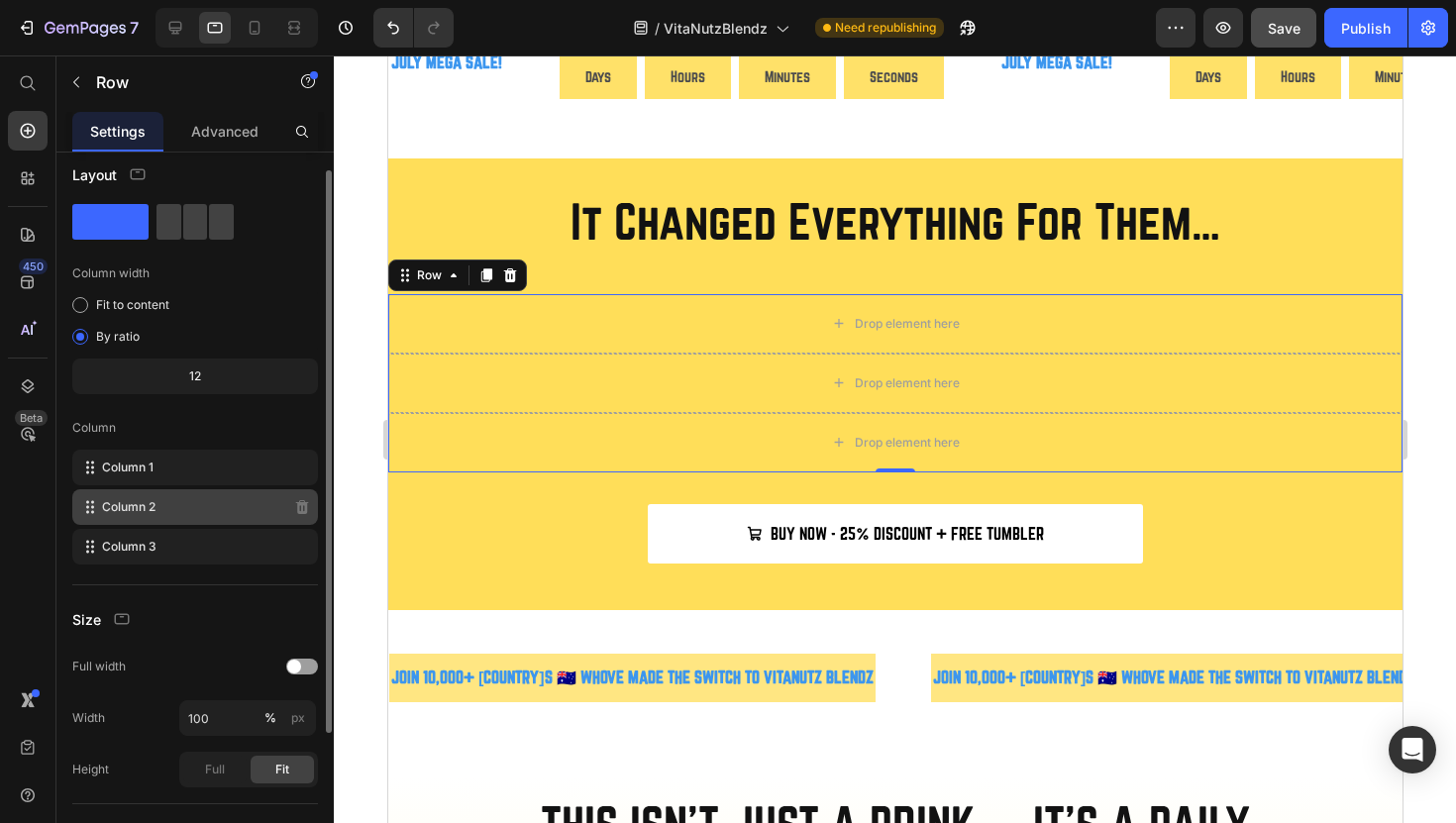 scroll, scrollTop: 17, scrollLeft: 0, axis: vertical 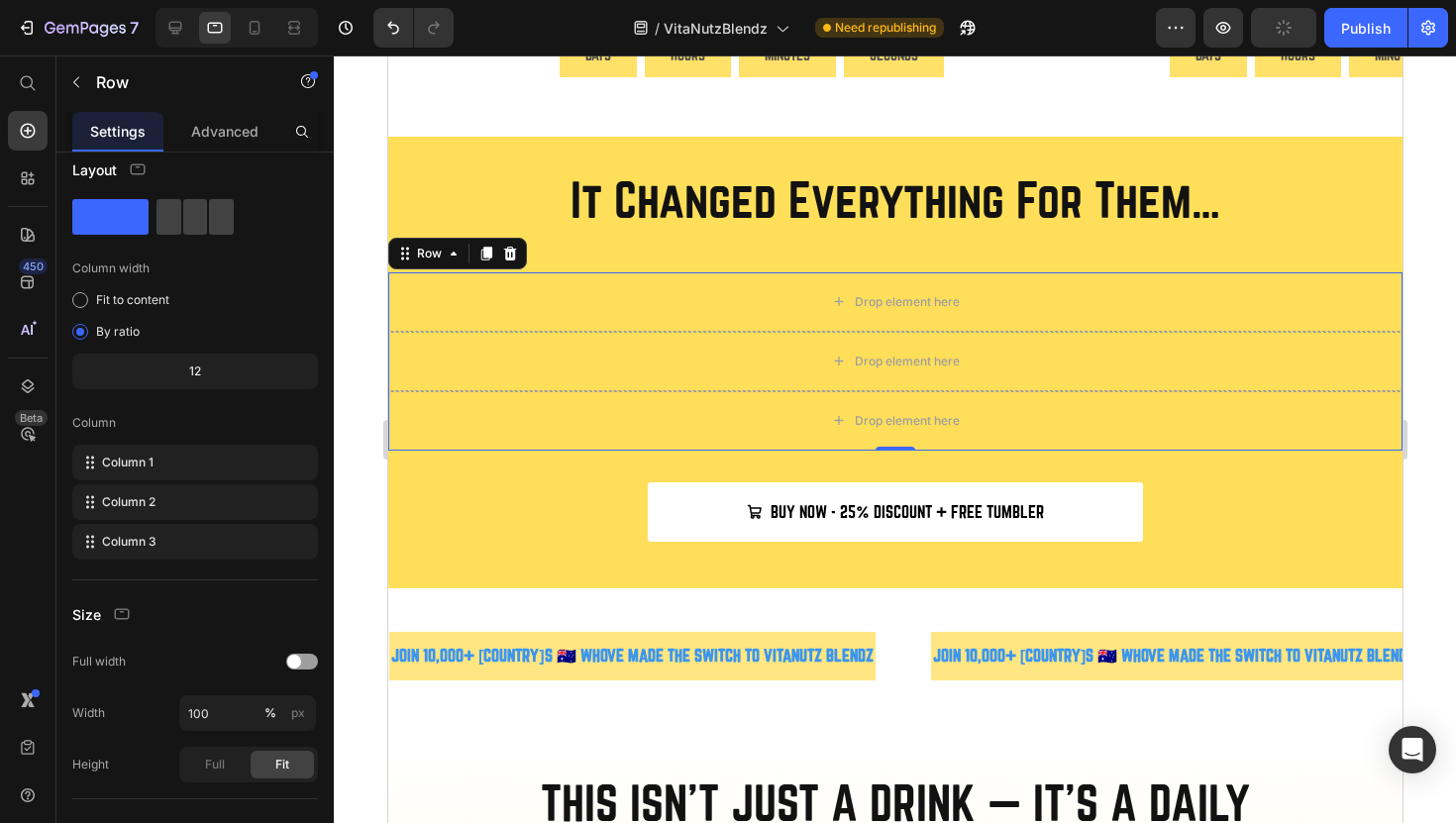 click at bounding box center [237, 28] 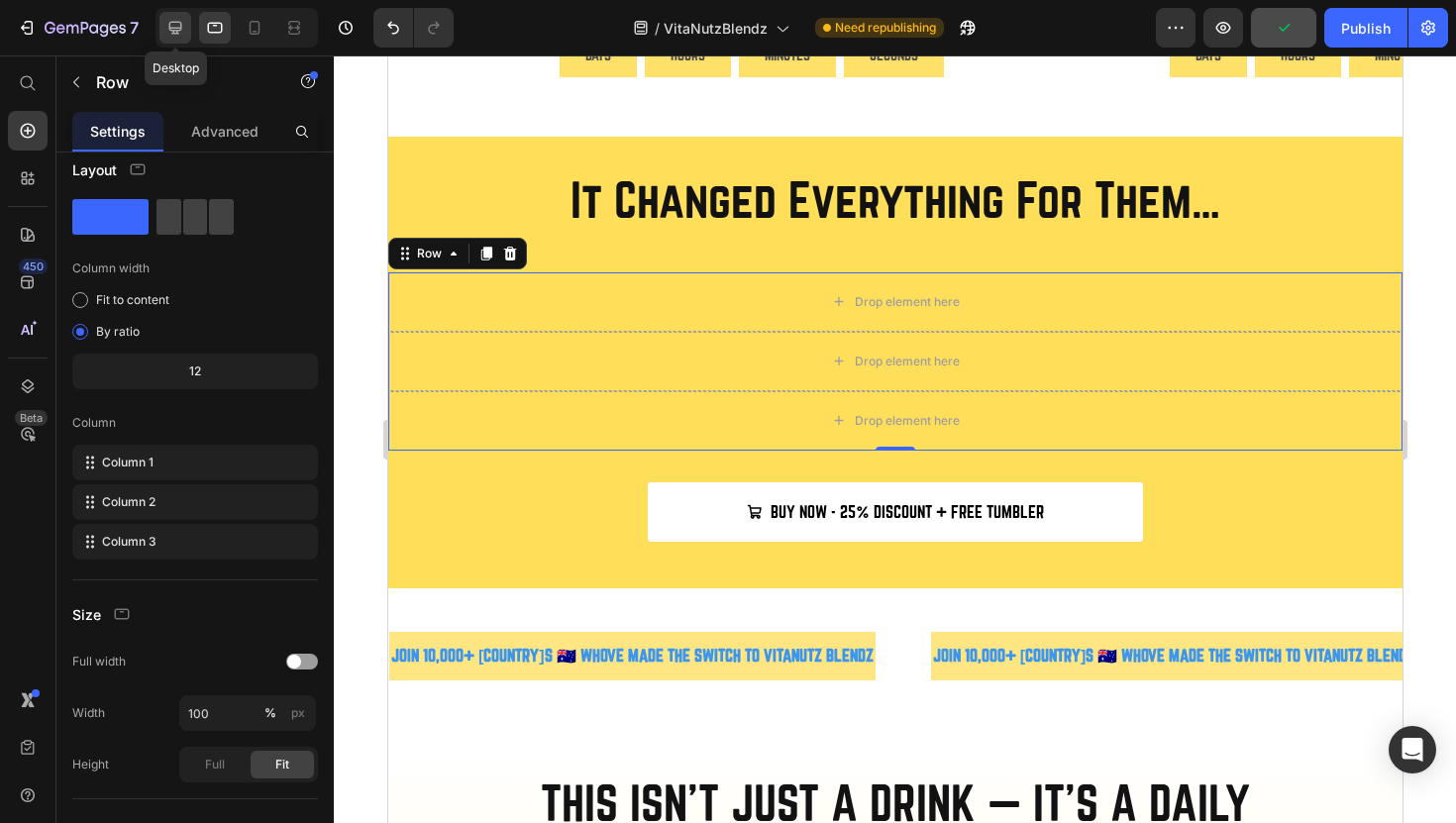 click 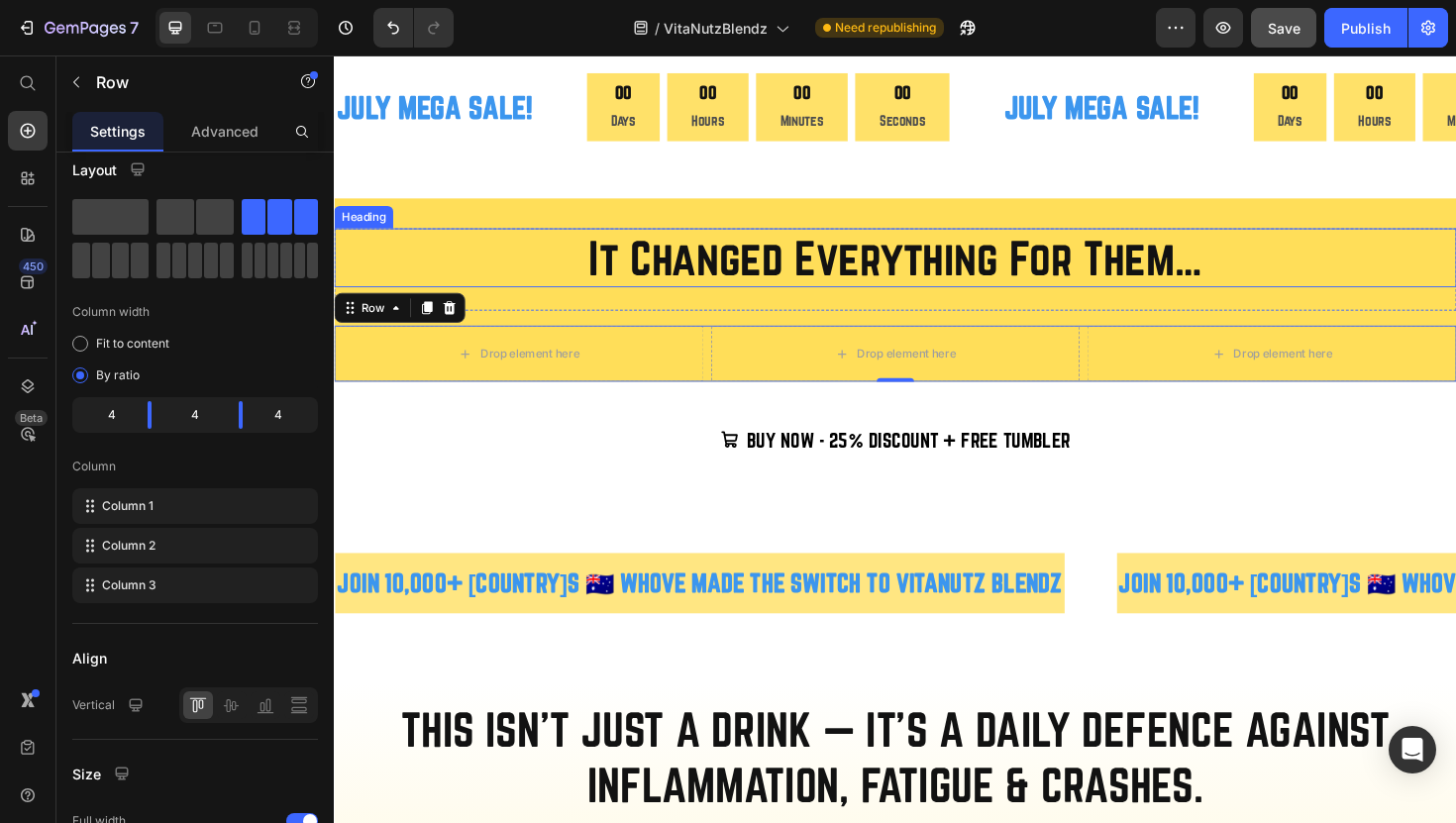 scroll, scrollTop: 555, scrollLeft: 0, axis: vertical 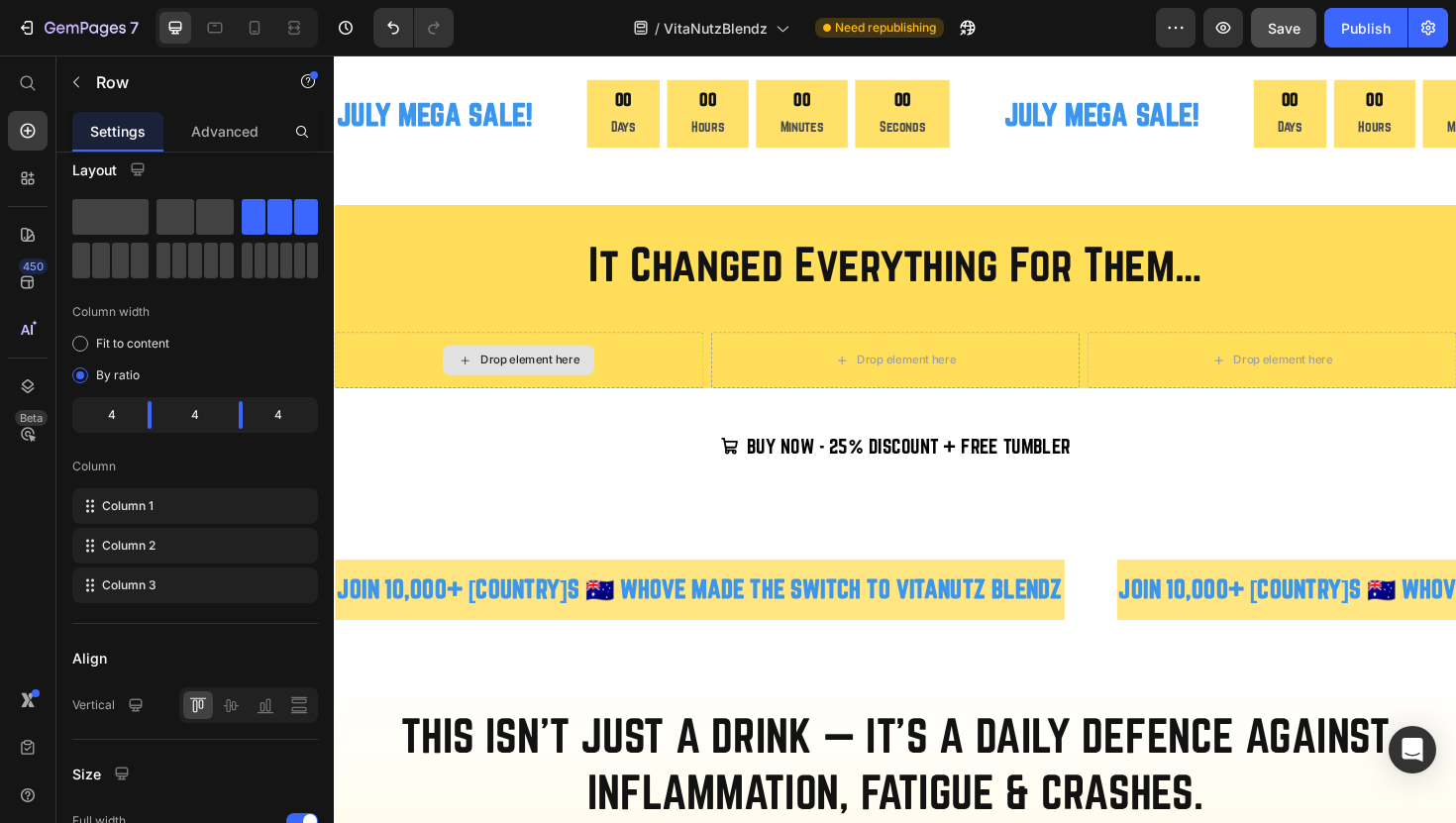 click on "Drop element here" at bounding box center [529, 378] 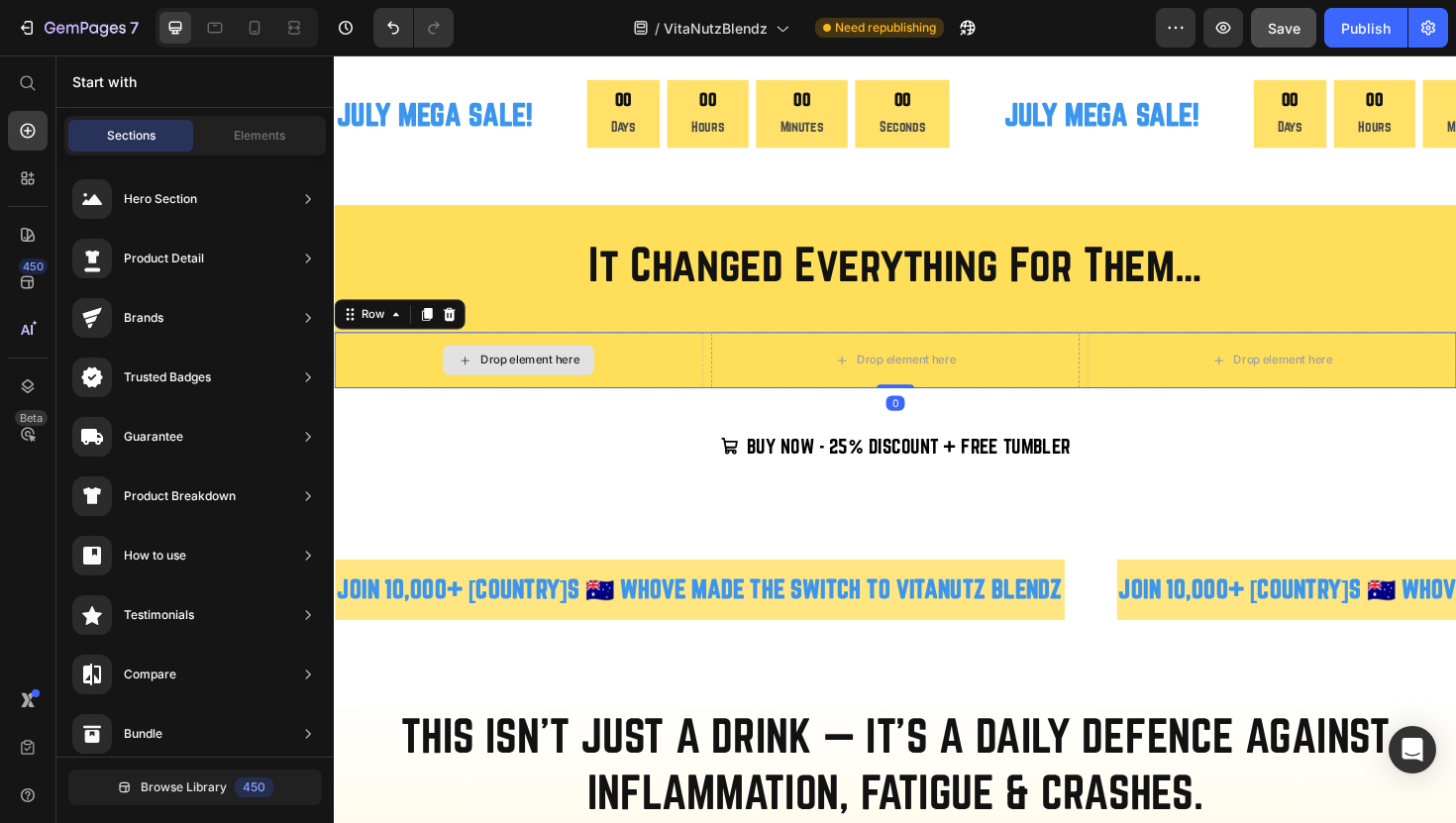 click on "Drop element here" at bounding box center (529, 378) 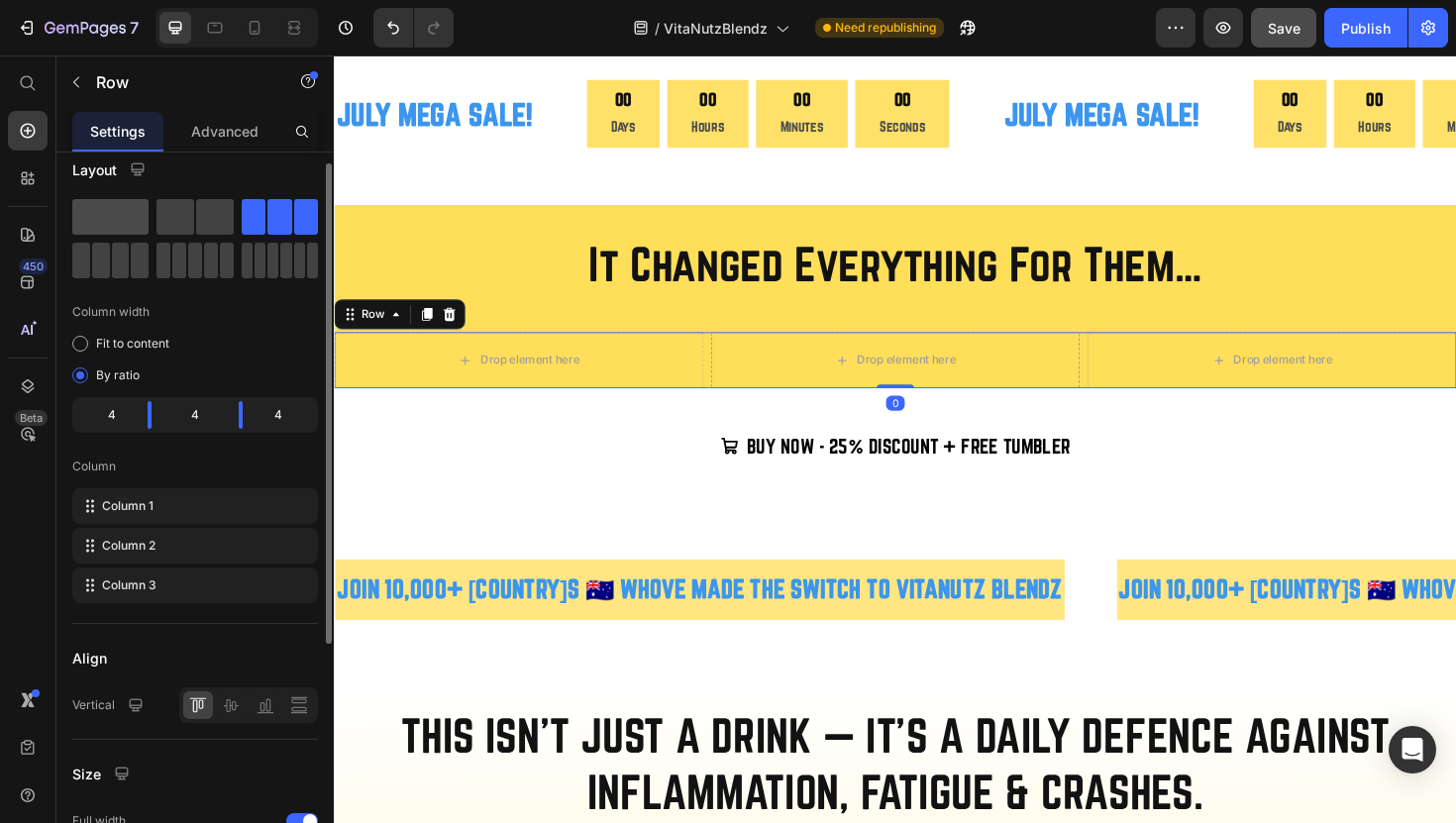 click 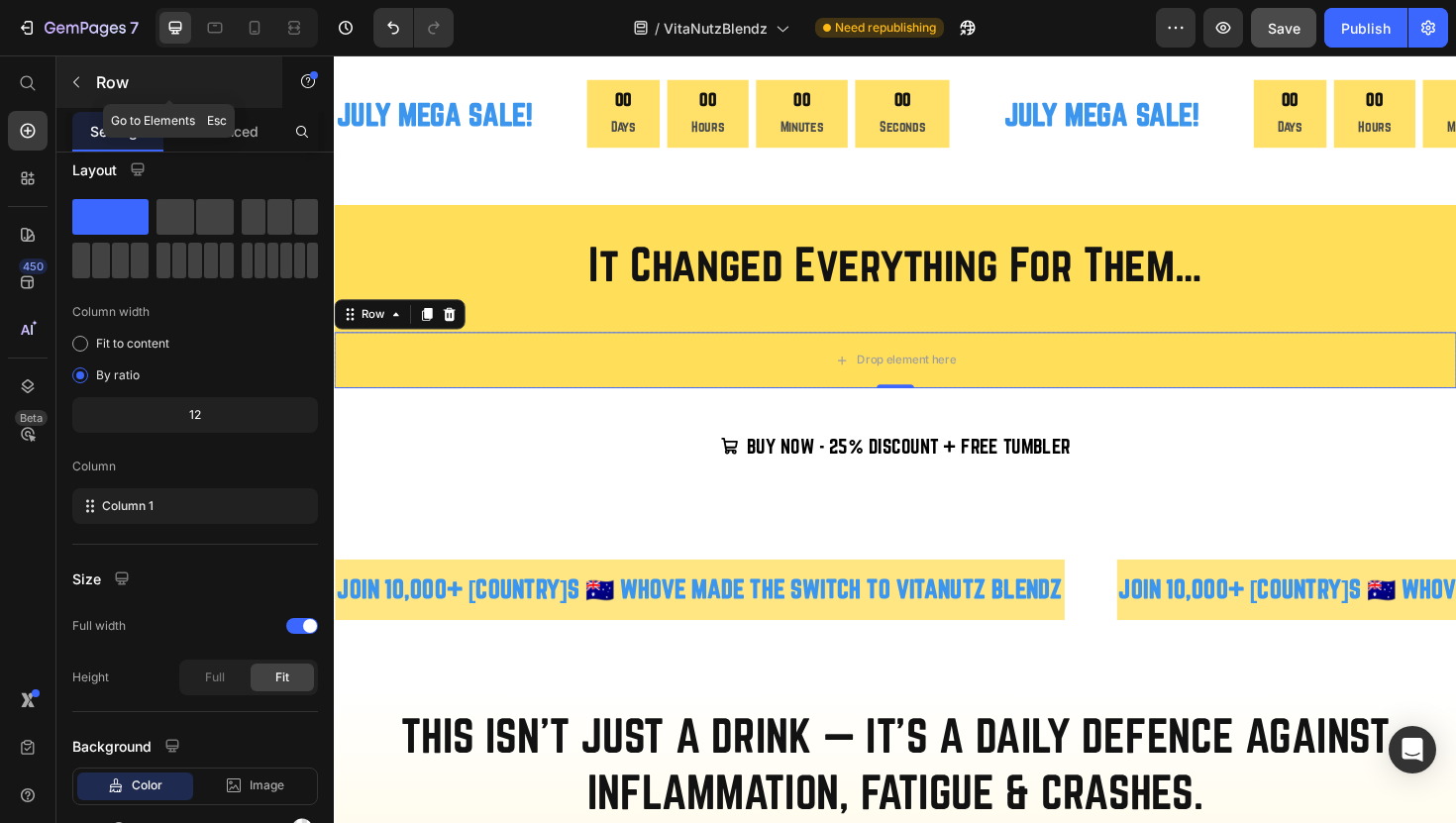 click 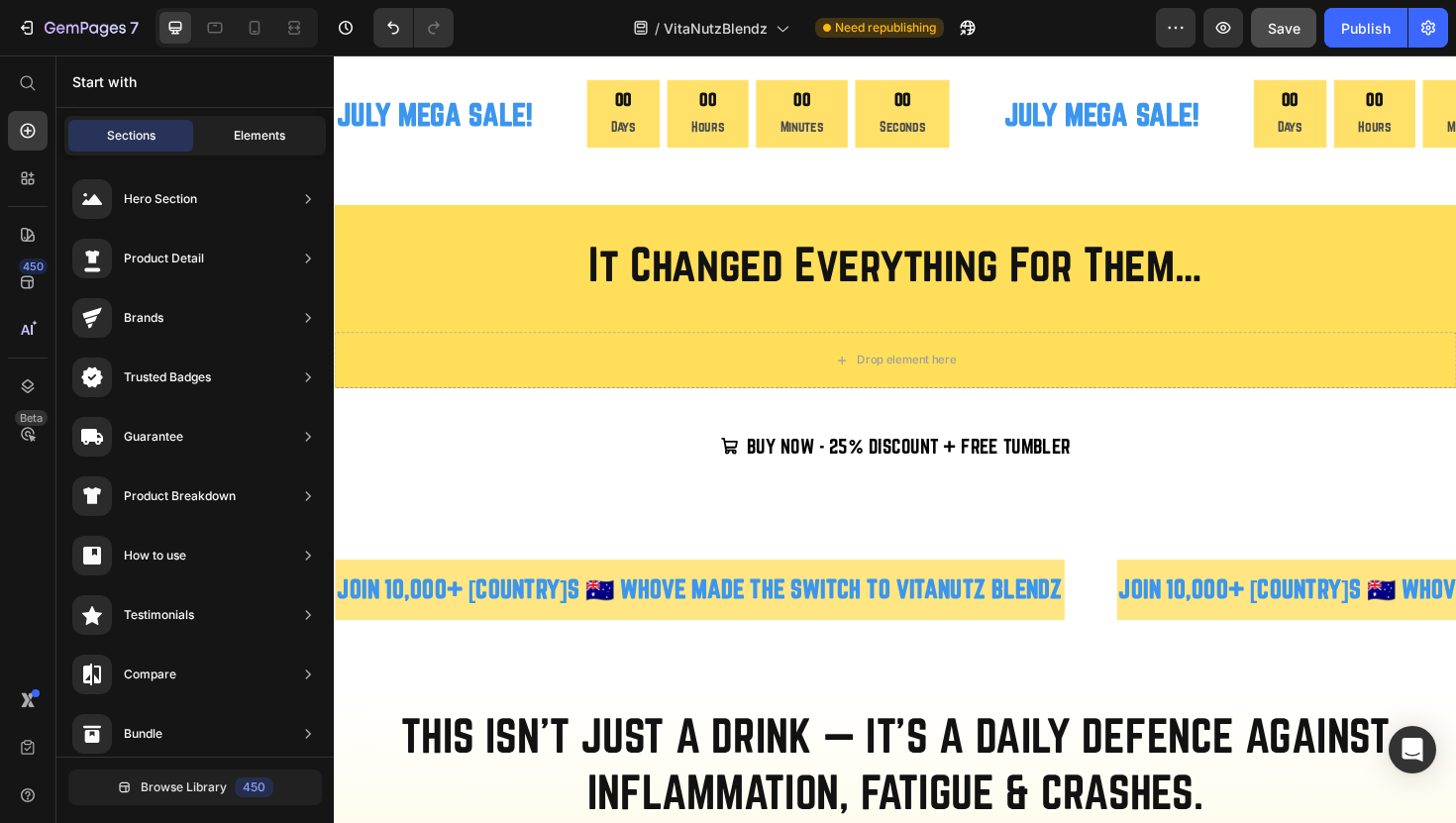 click on "Elements" at bounding box center (260, 136) 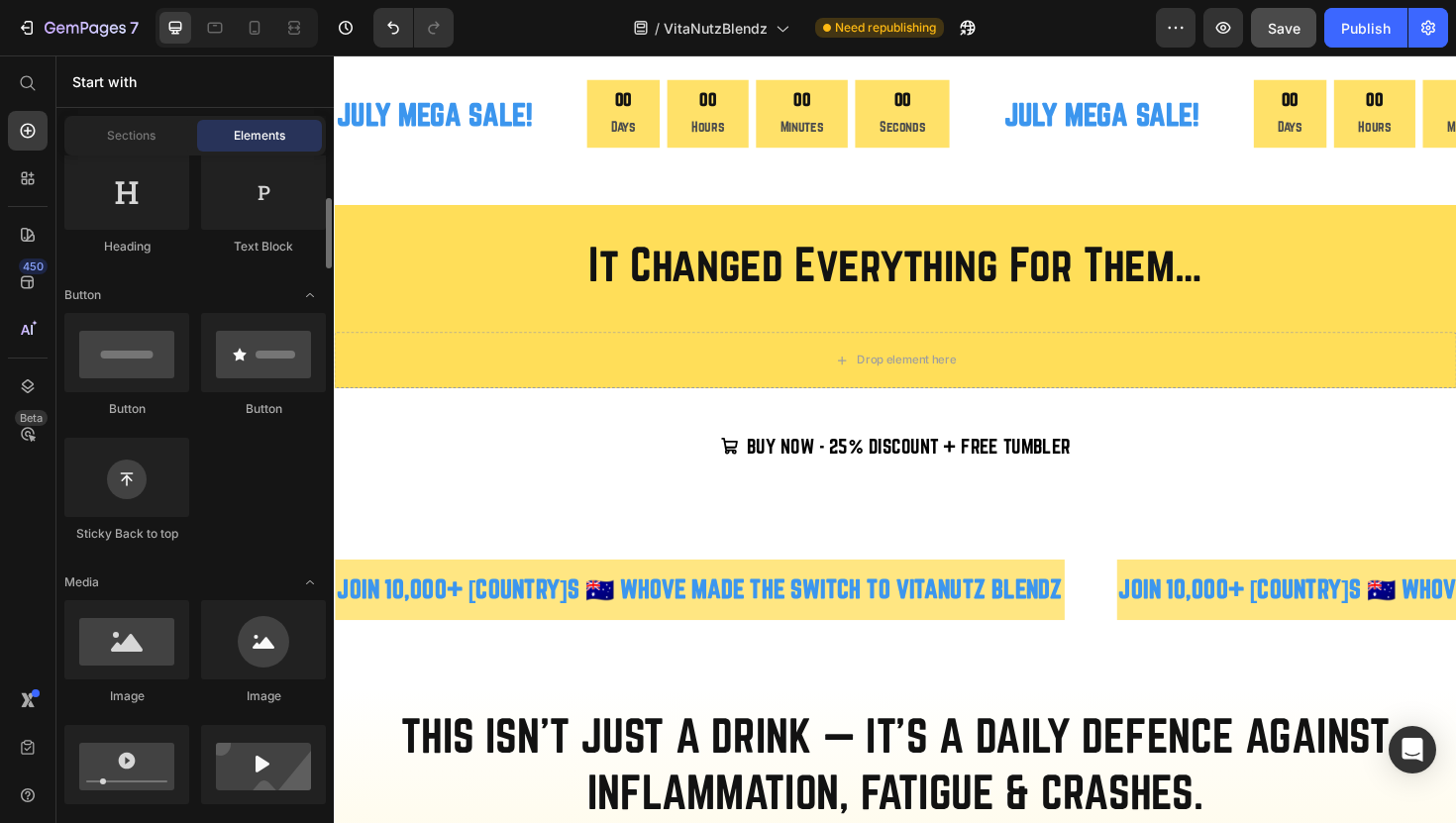 scroll, scrollTop: 358, scrollLeft: 0, axis: vertical 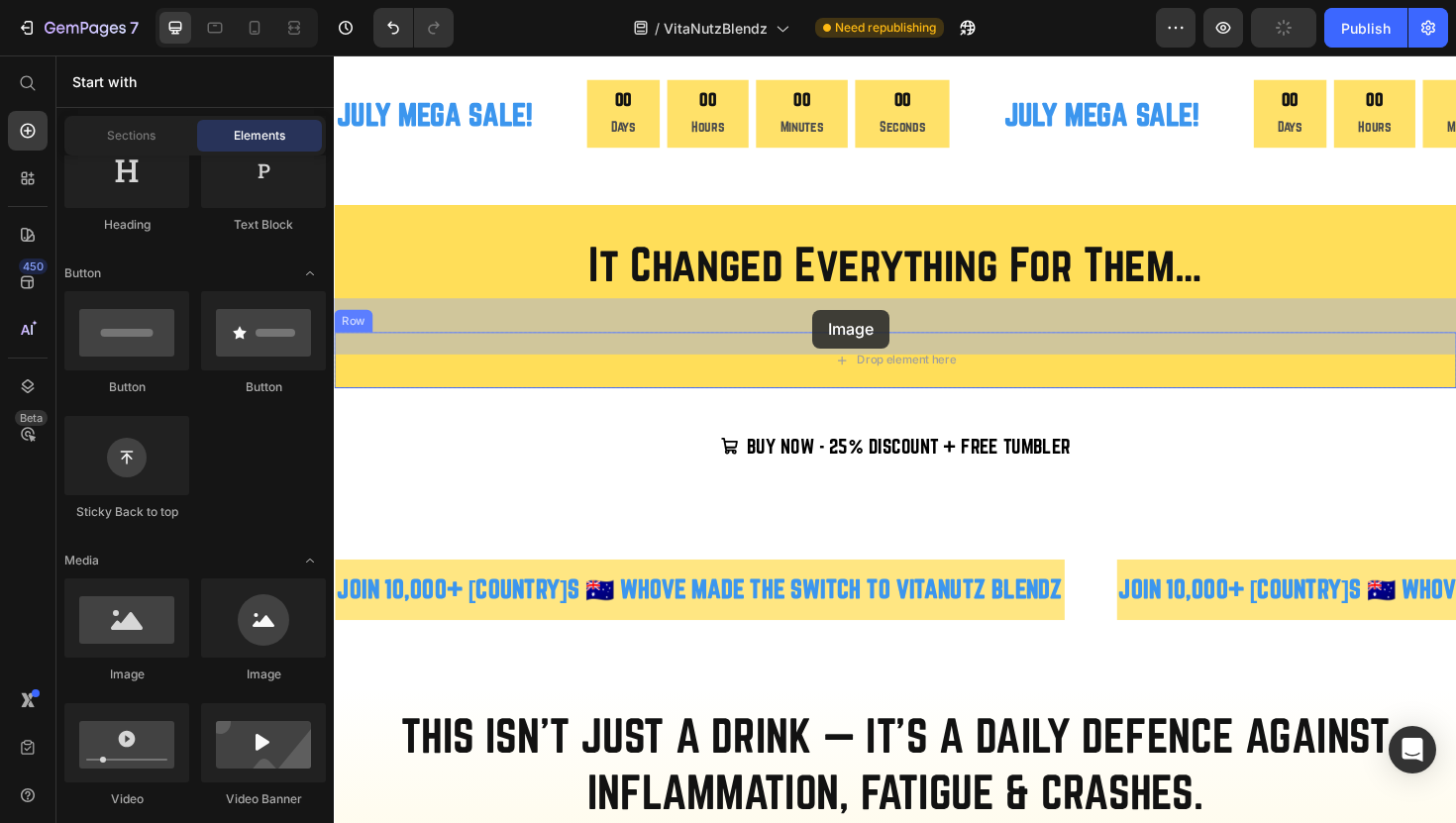 drag, startPoint x: 465, startPoint y: 682, endPoint x: 836, endPoint y: 330, distance: 511.4147 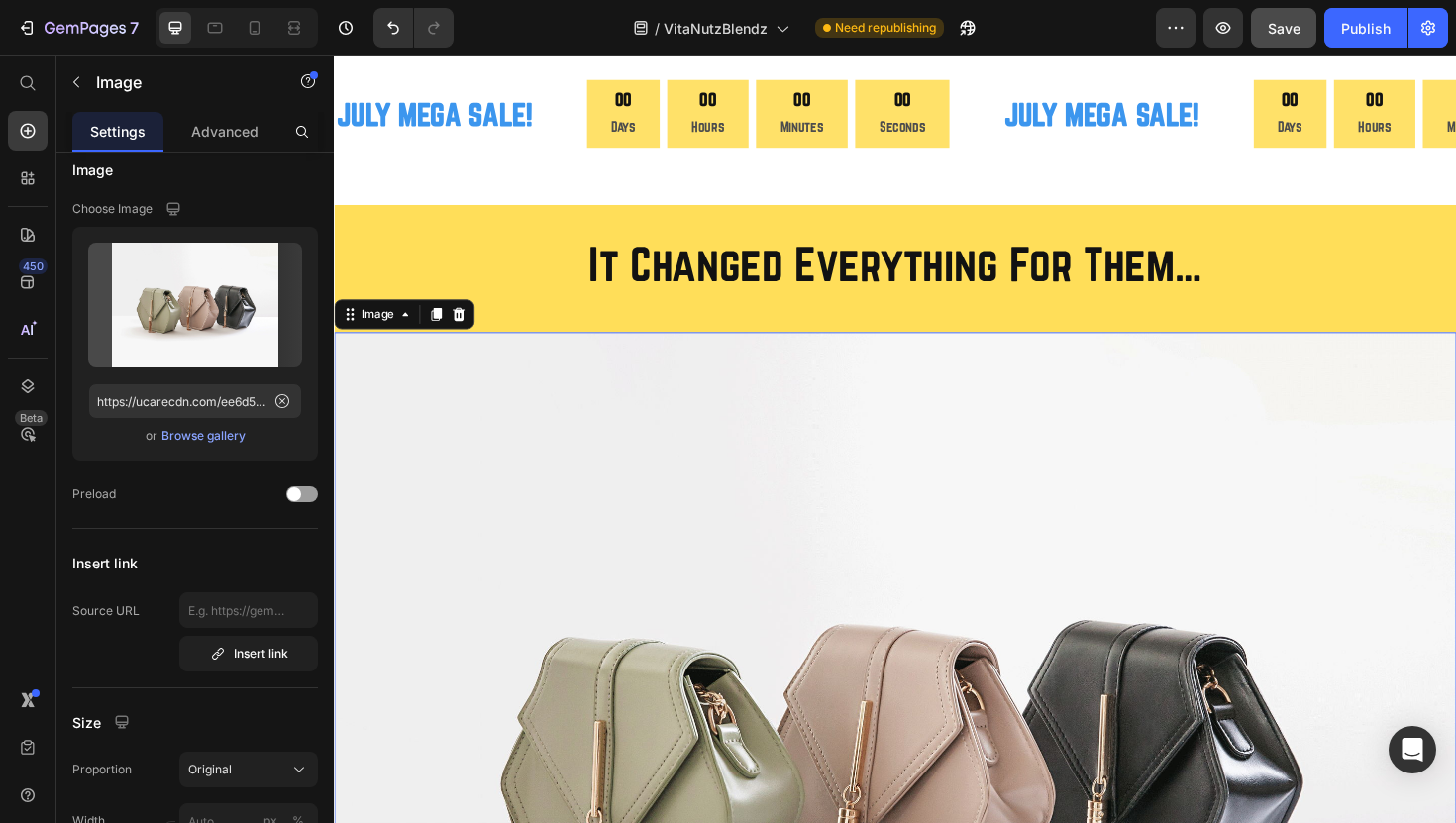 scroll, scrollTop: 0, scrollLeft: 0, axis: both 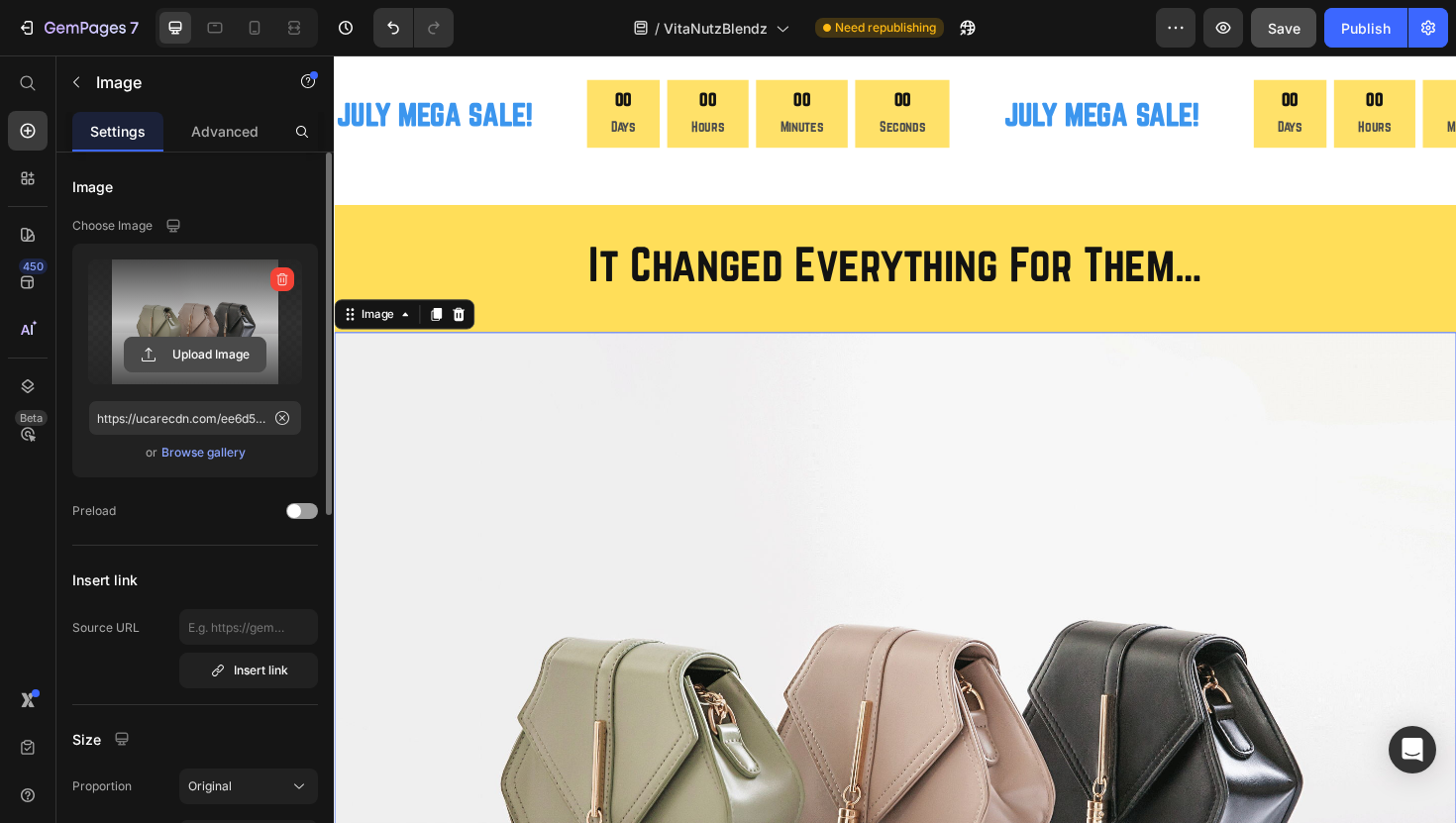 click 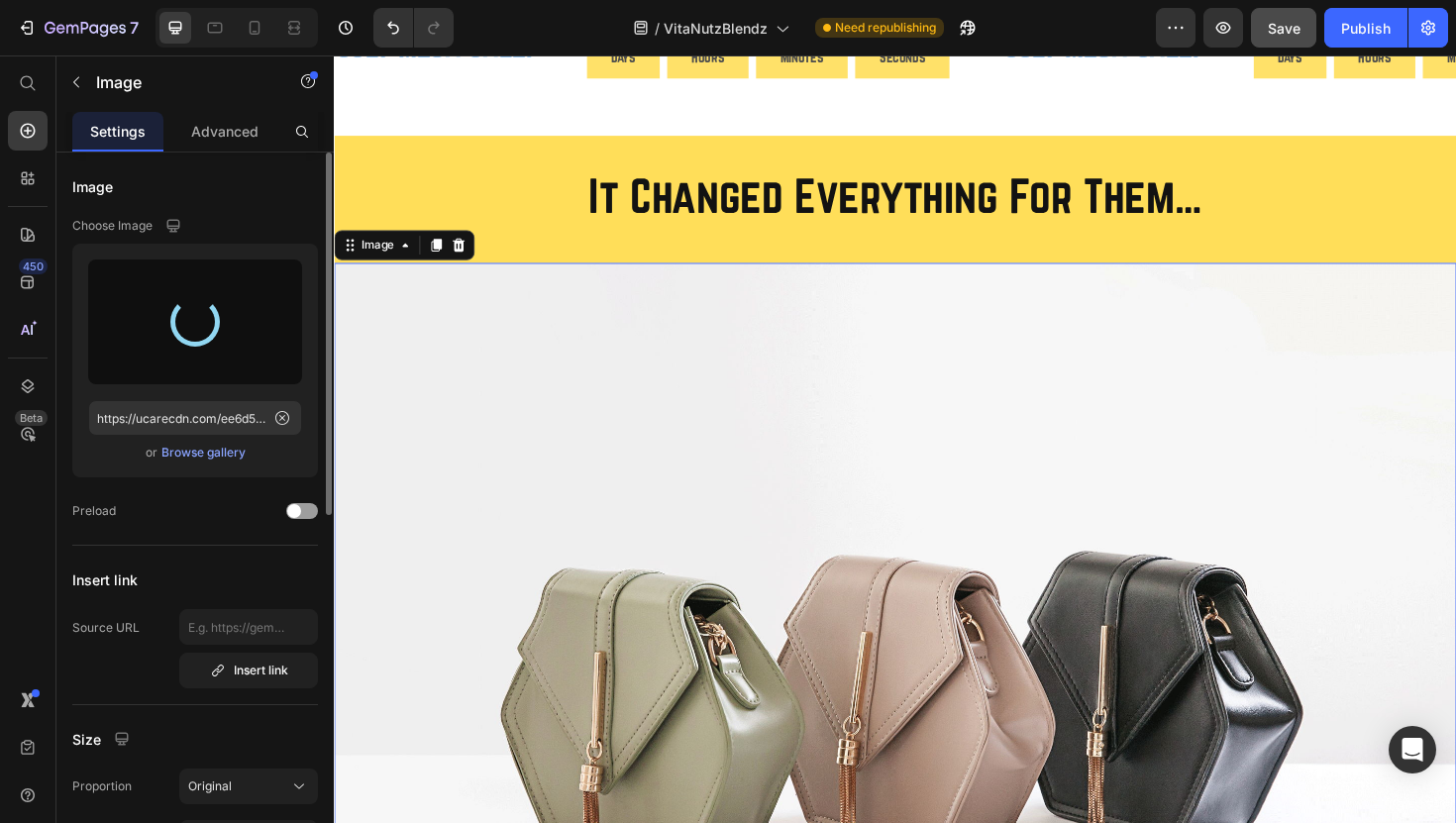 scroll, scrollTop: 646, scrollLeft: 0, axis: vertical 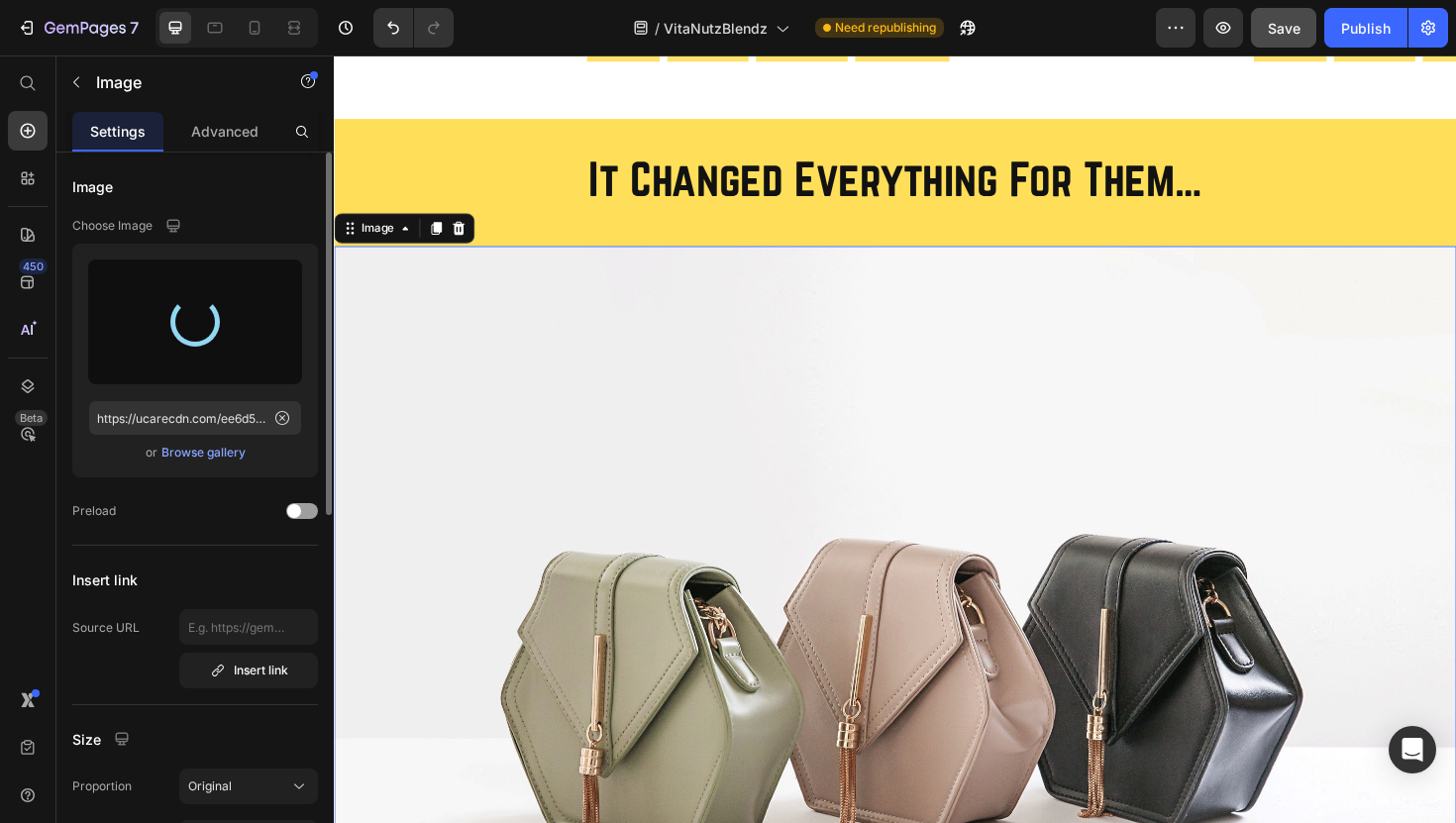 type on "https://cdn.shopify.com/s/files/1/0688/0958/8928/files/gempages_562501948989768614-ff6cbe7d-9ed0-402f-91b9-78343a611f7d.png" 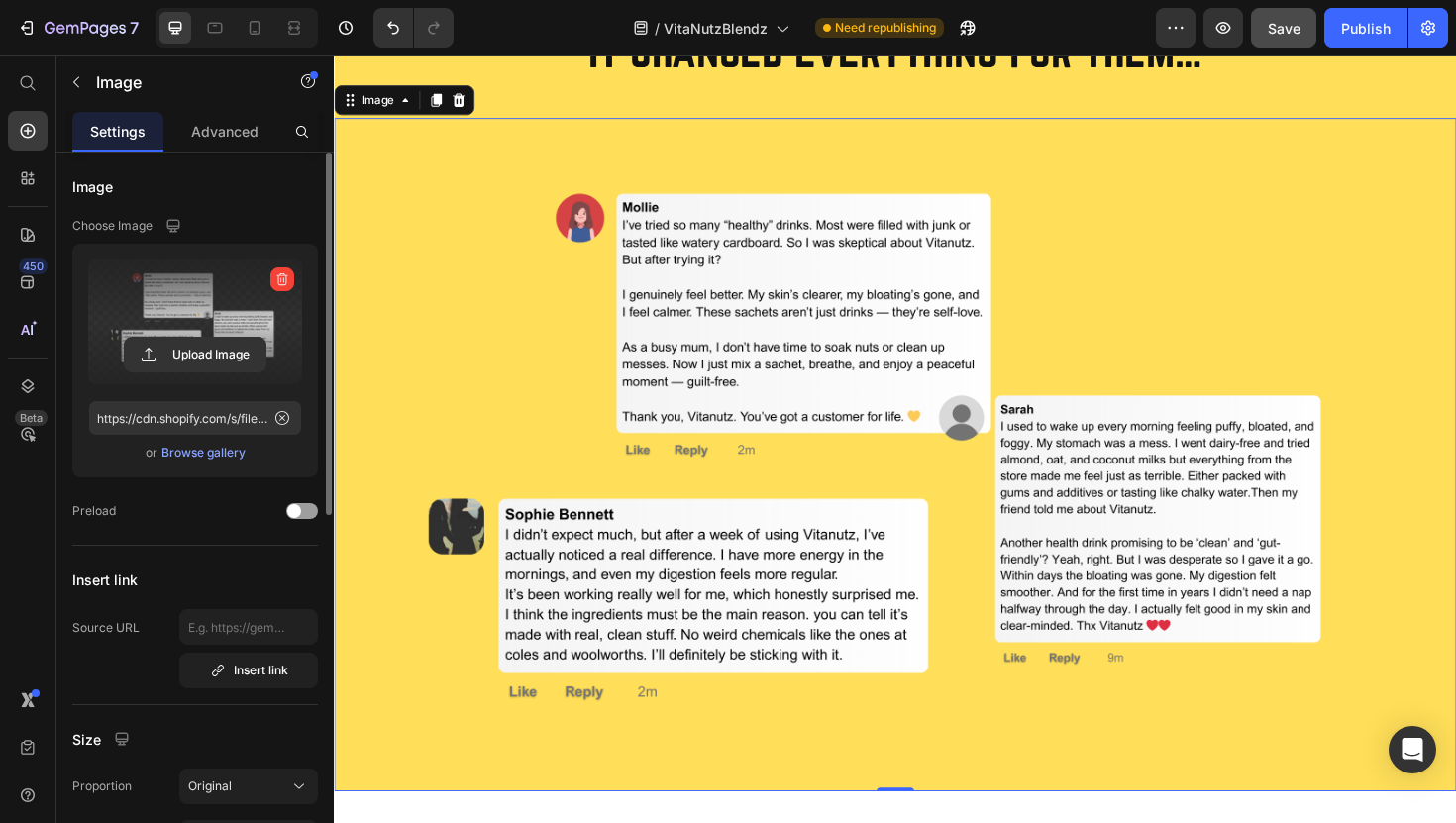 scroll, scrollTop: 785, scrollLeft: 0, axis: vertical 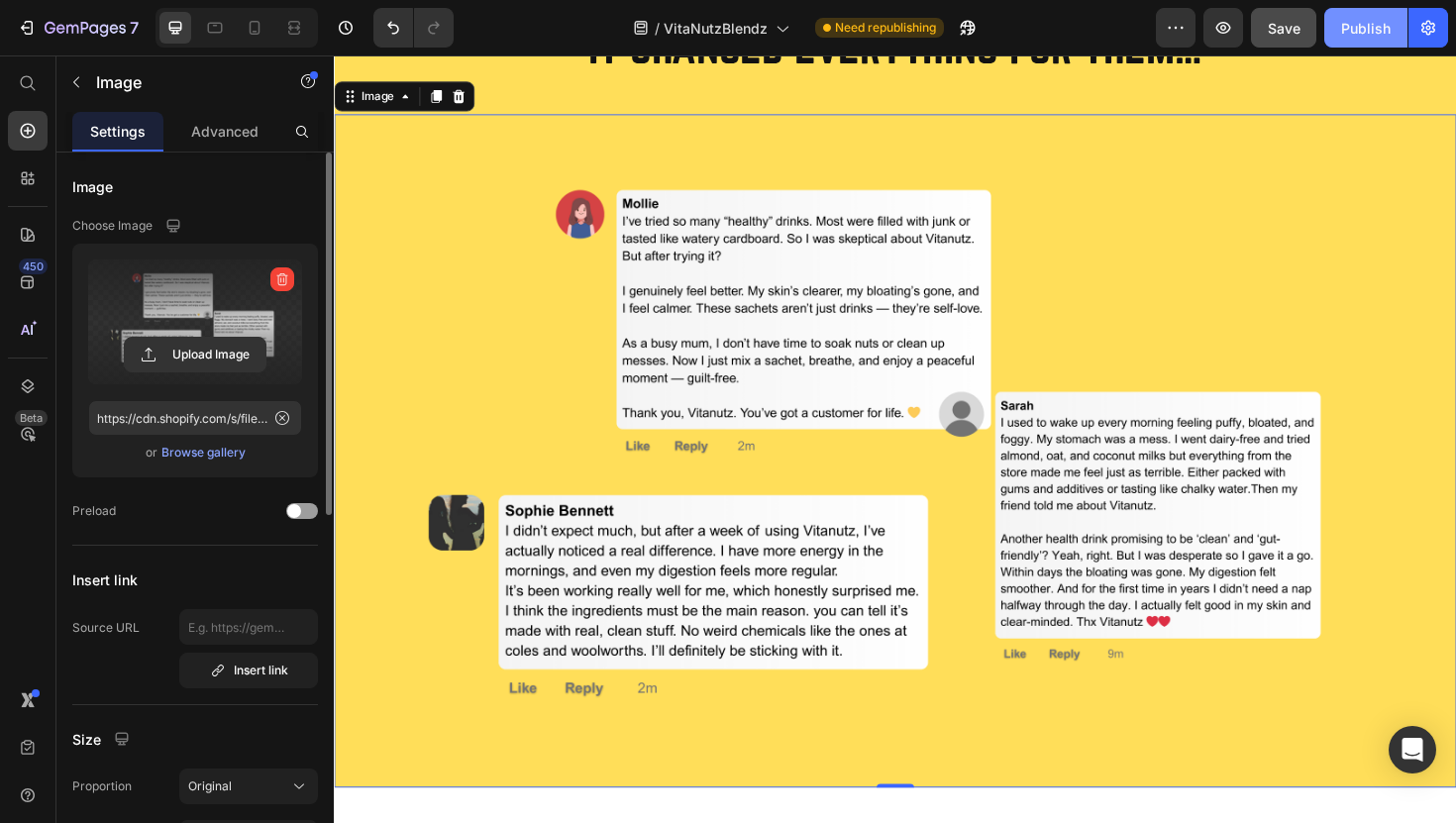 click on "Publish" at bounding box center [1366, 28] 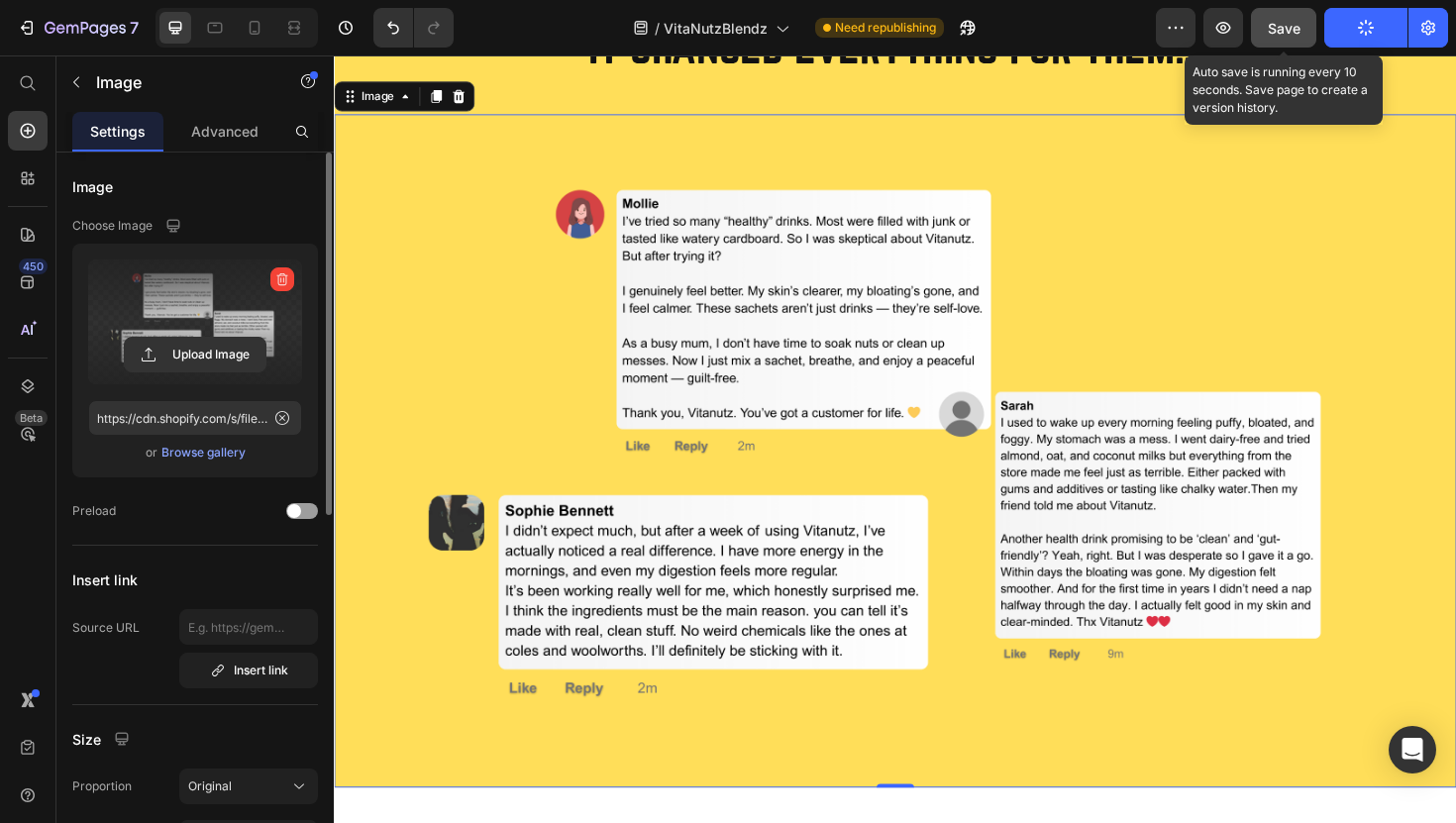 click on "Save" at bounding box center (1284, 28) 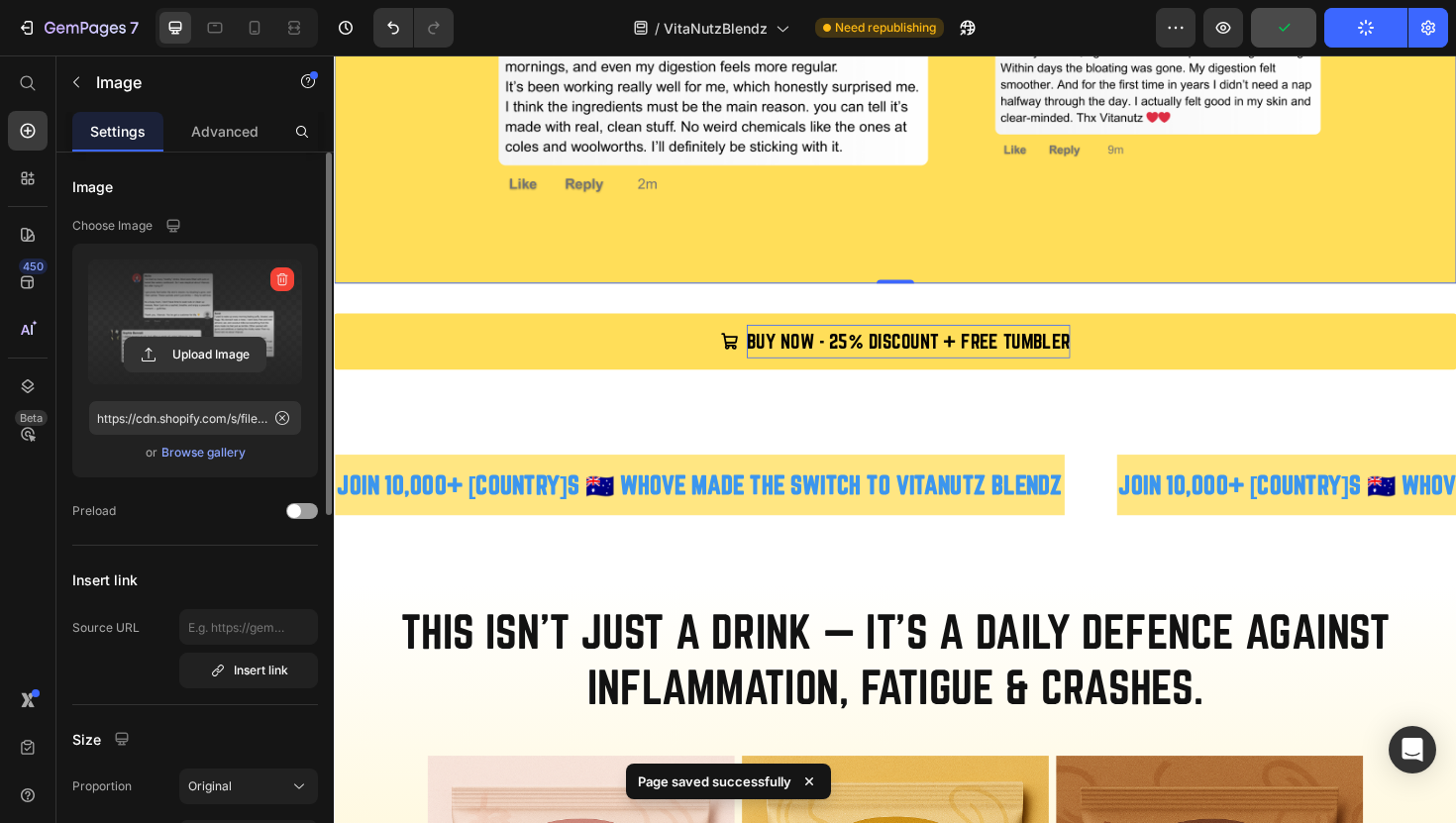 scroll, scrollTop: 1286, scrollLeft: 0, axis: vertical 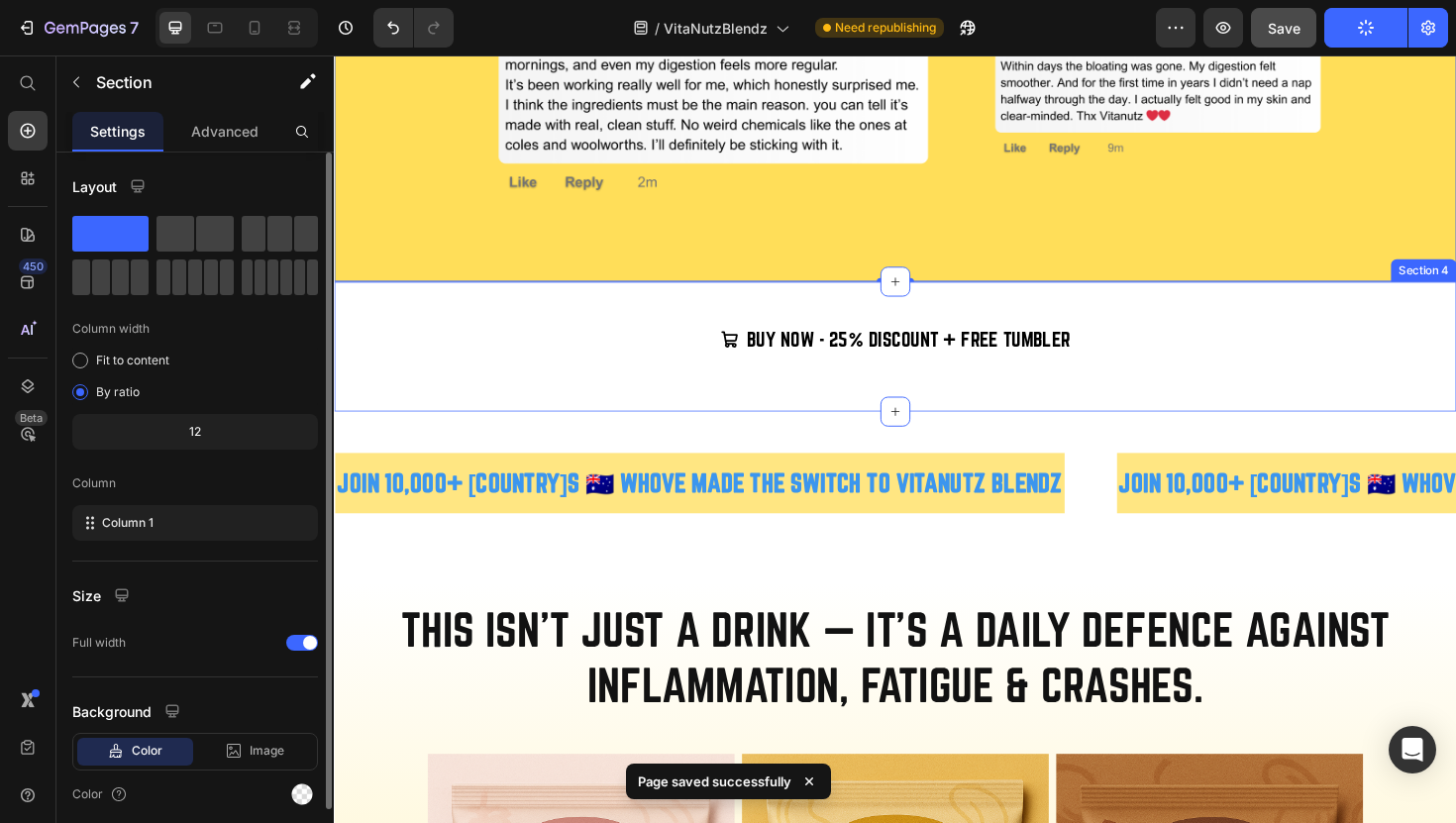 click on "BUY NOW - 25% DISCOUNT + FREE TUMBLER Button Section 4" at bounding box center [928, 363] 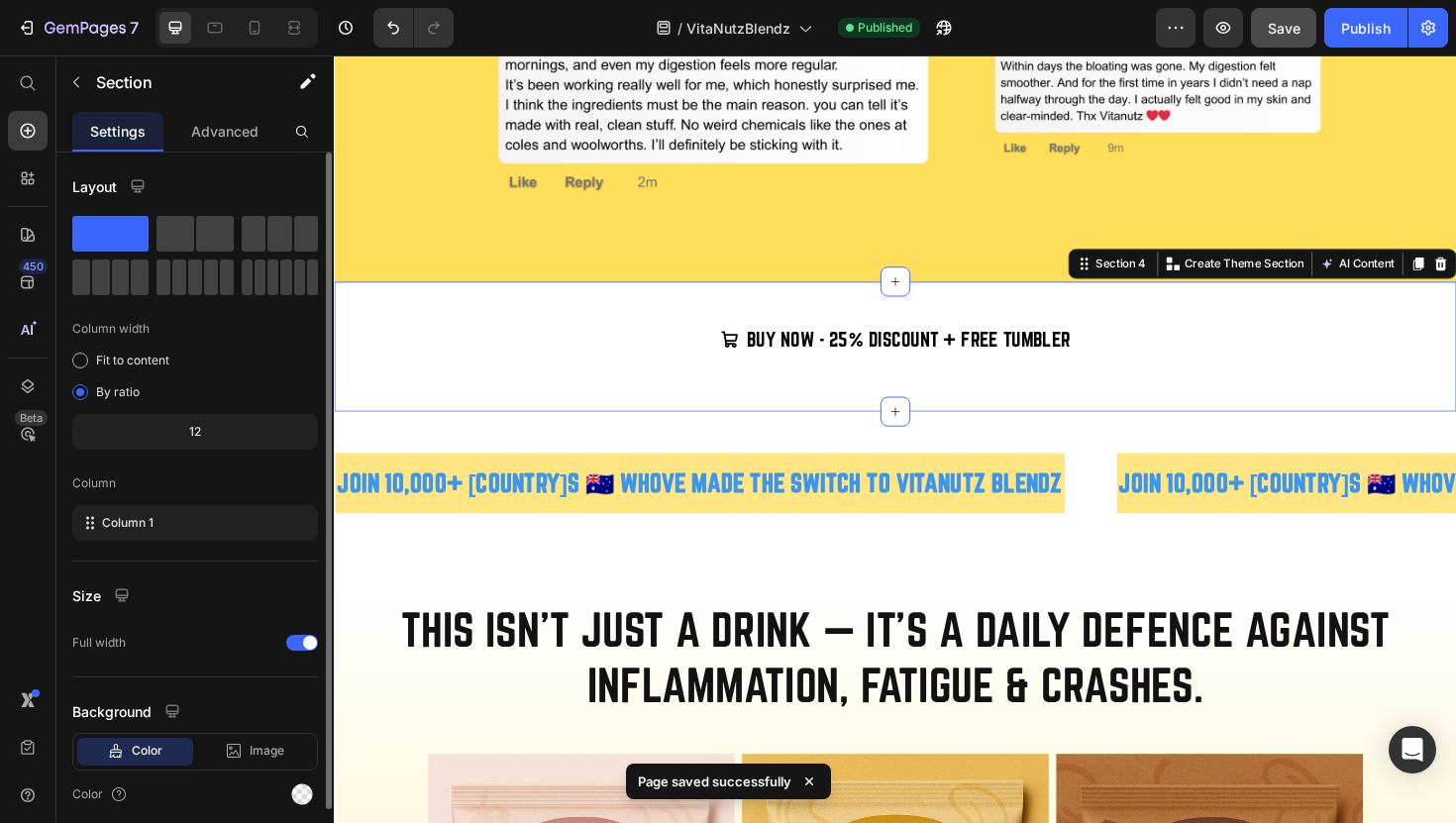 scroll, scrollTop: 73, scrollLeft: 0, axis: vertical 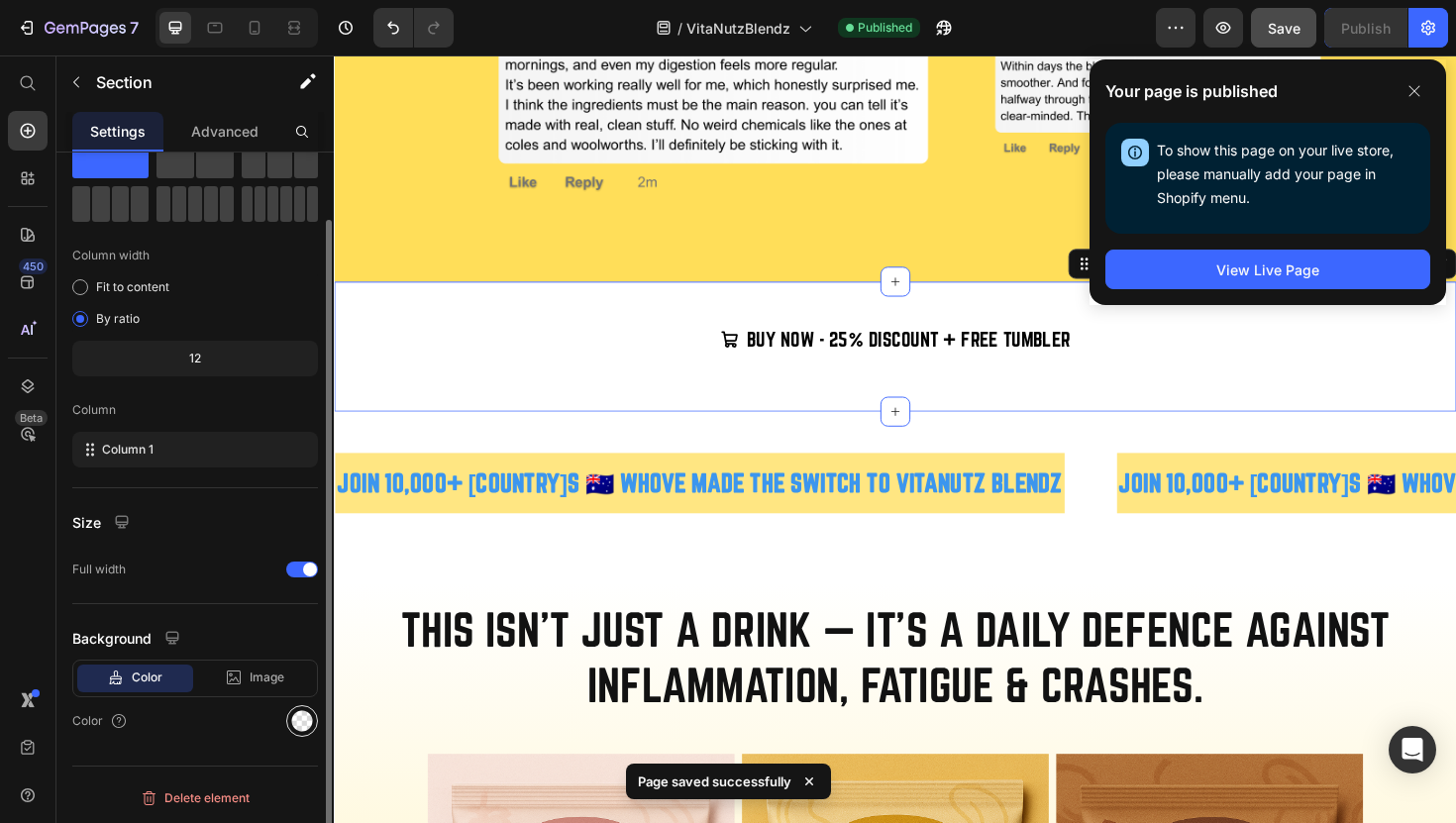 click at bounding box center (302, 721) 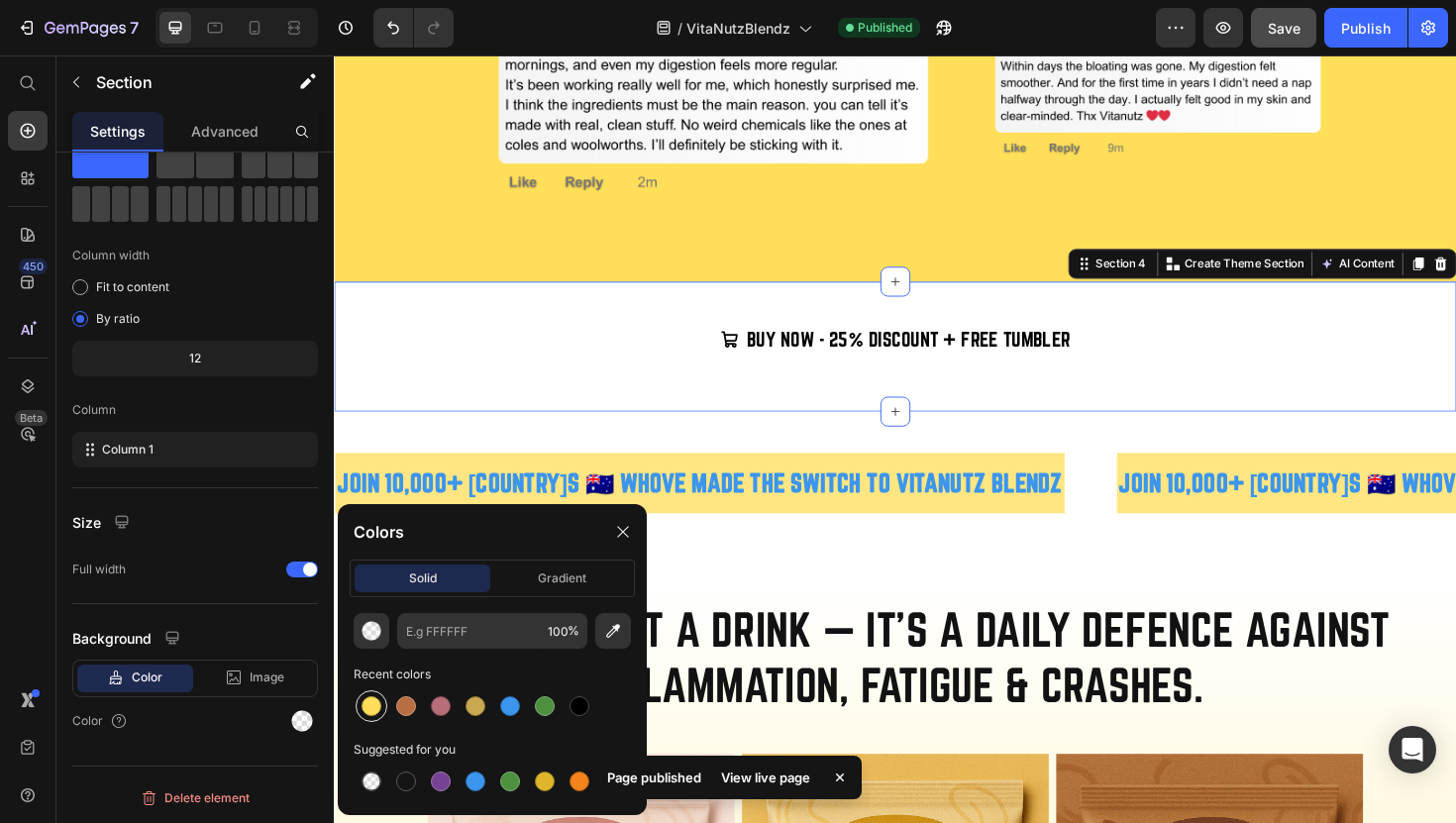 click at bounding box center (371, 706) 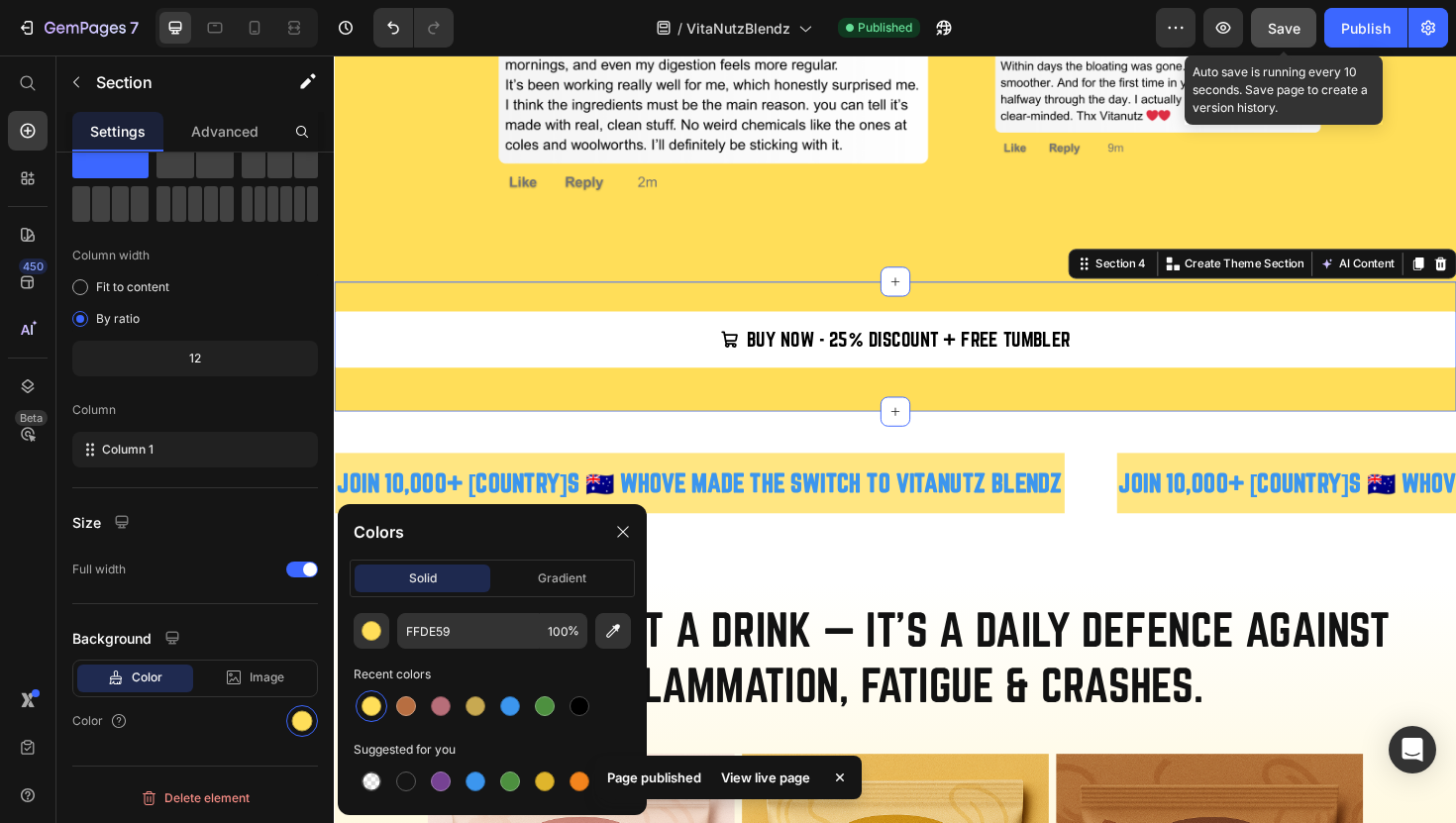 click on "Save" at bounding box center (1284, 28) 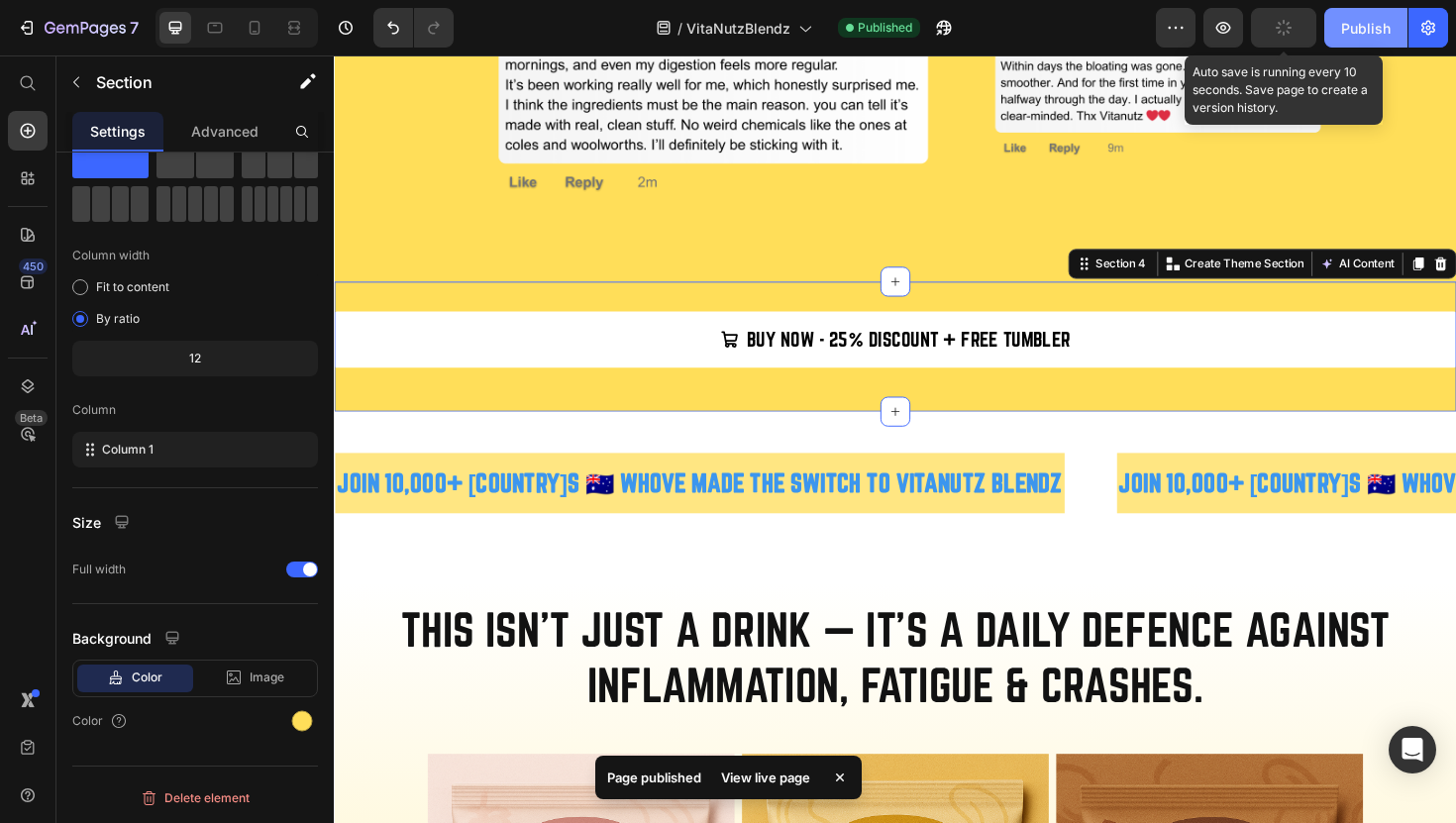 click on "Publish" 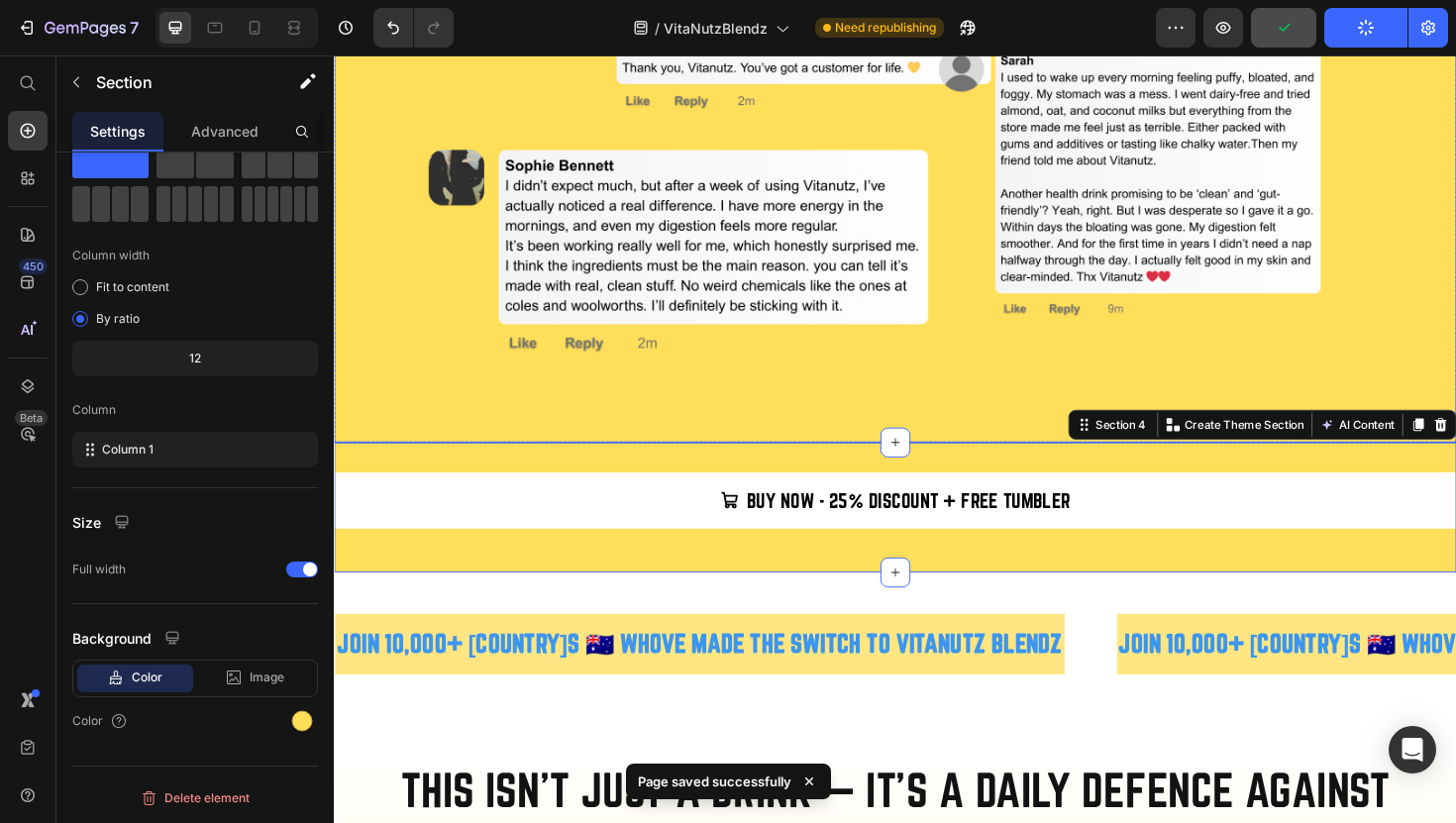 scroll, scrollTop: 1119, scrollLeft: 0, axis: vertical 